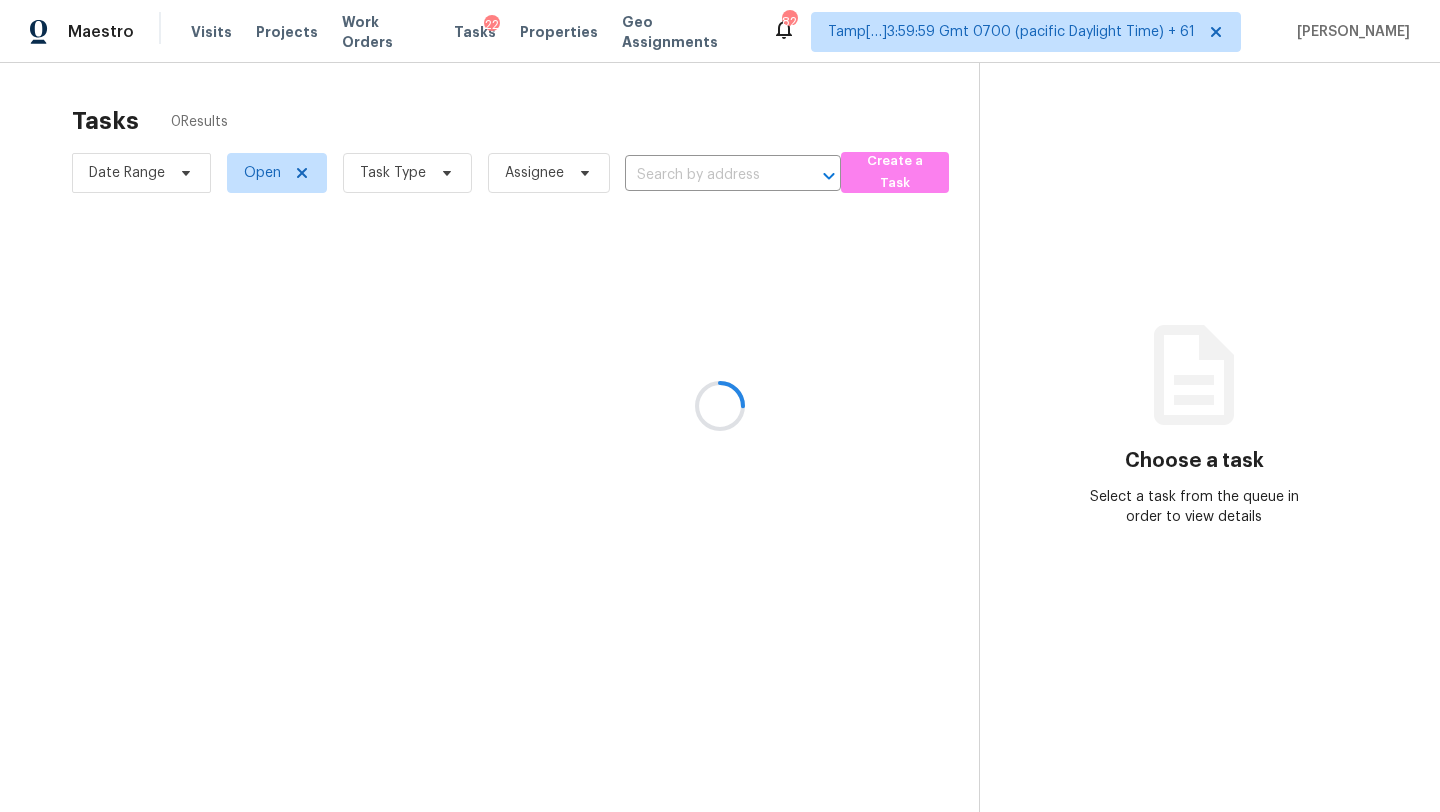 scroll, scrollTop: 0, scrollLeft: 0, axis: both 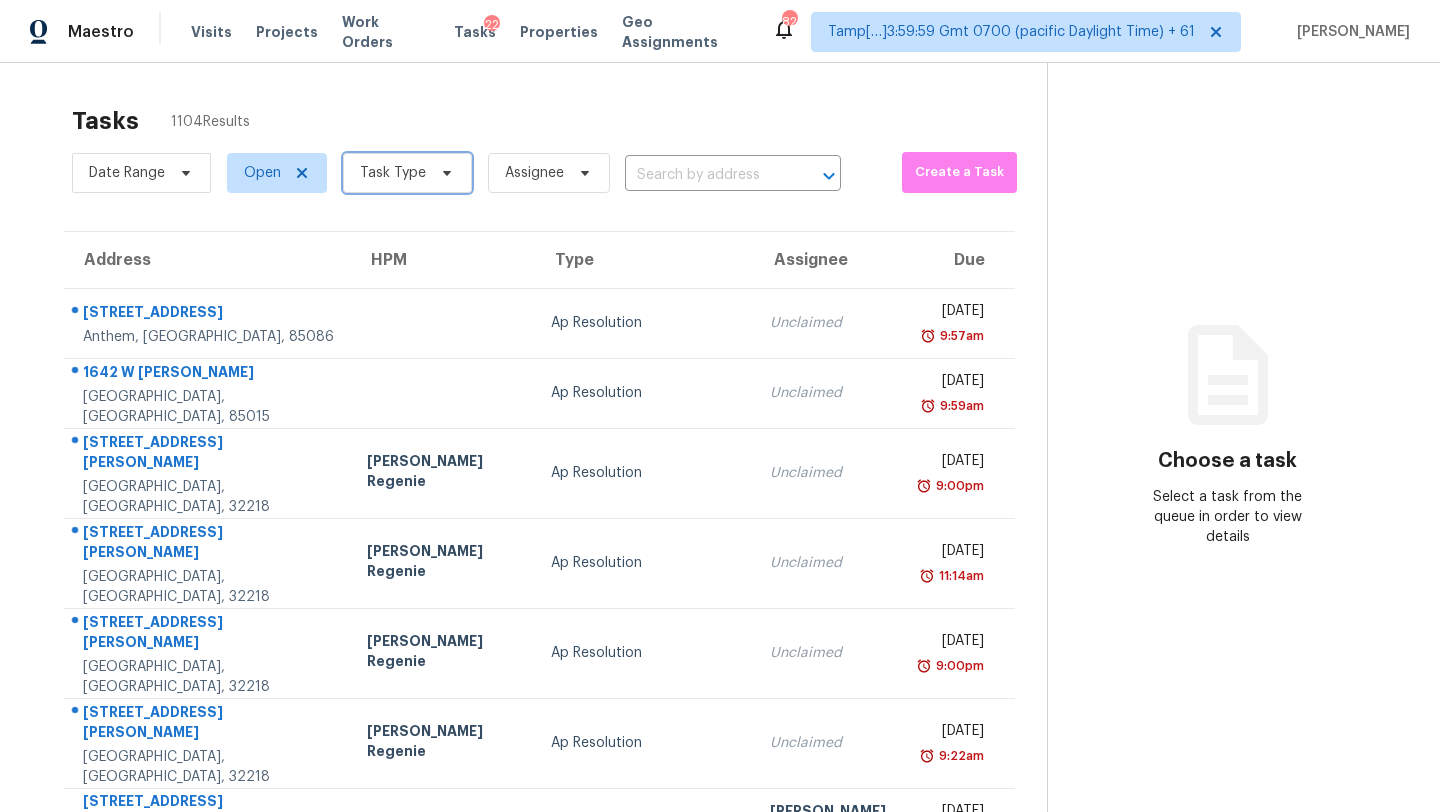 click on "Task Type" at bounding box center [393, 173] 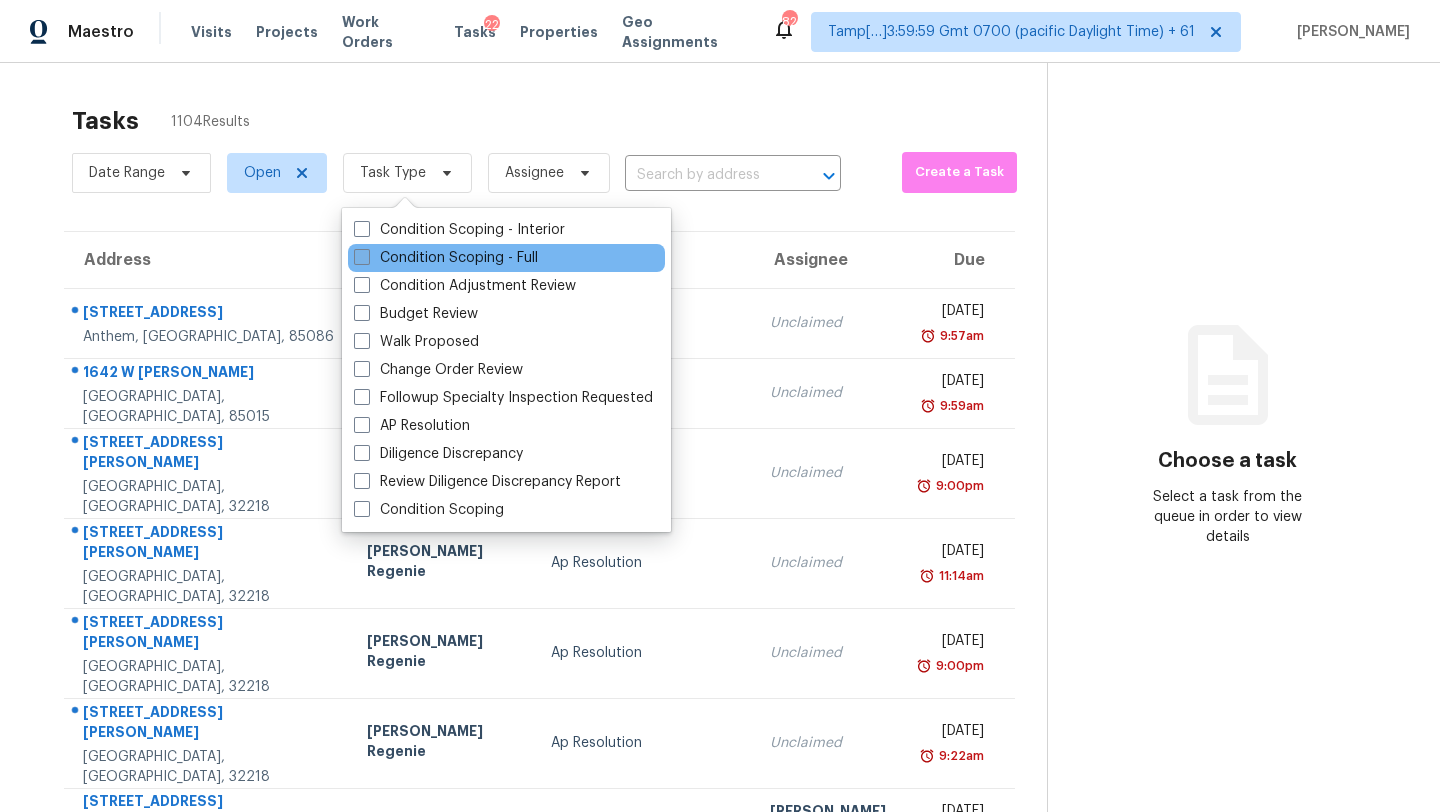 click on "Condition Scoping - Full" at bounding box center (446, 258) 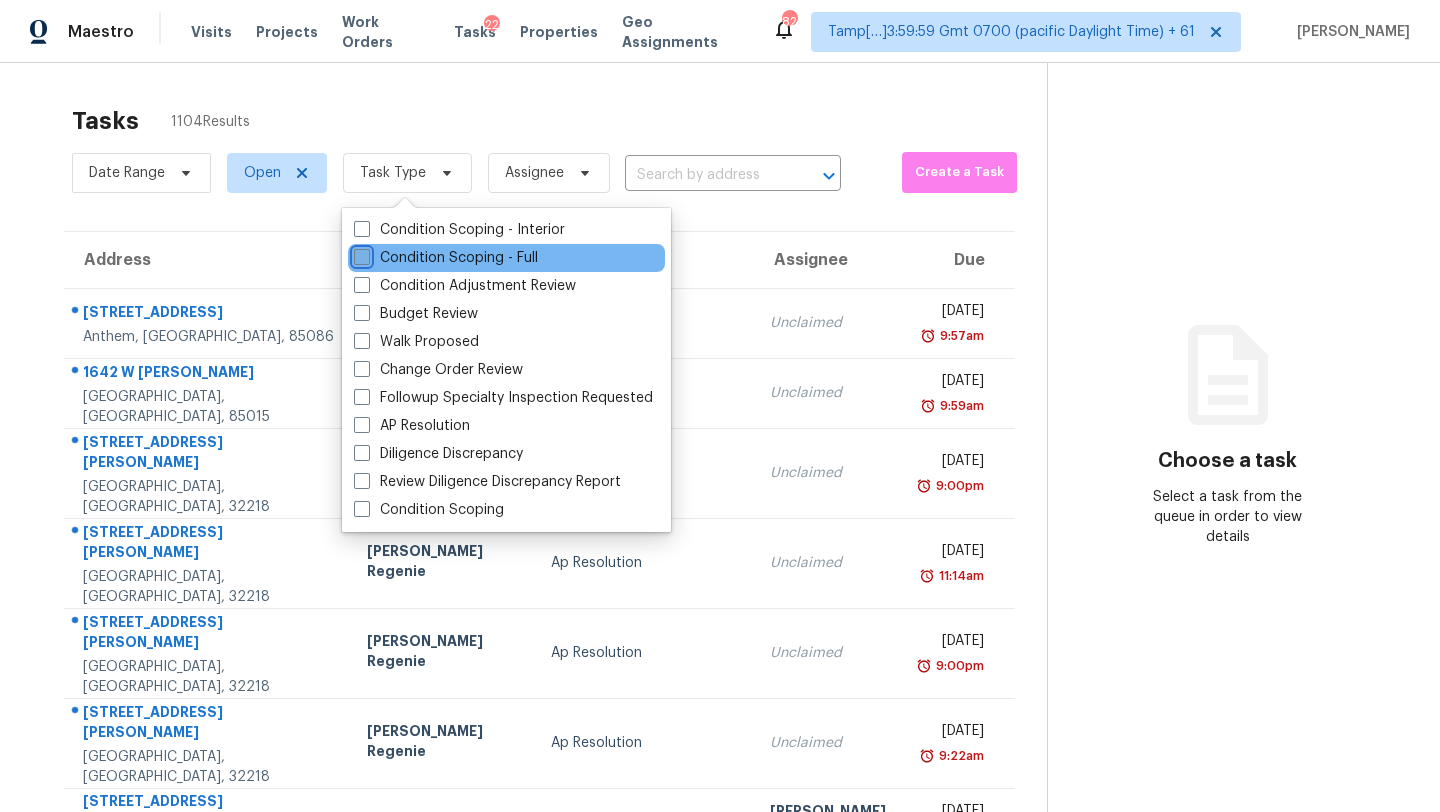 click on "Condition Scoping - Full" at bounding box center (360, 254) 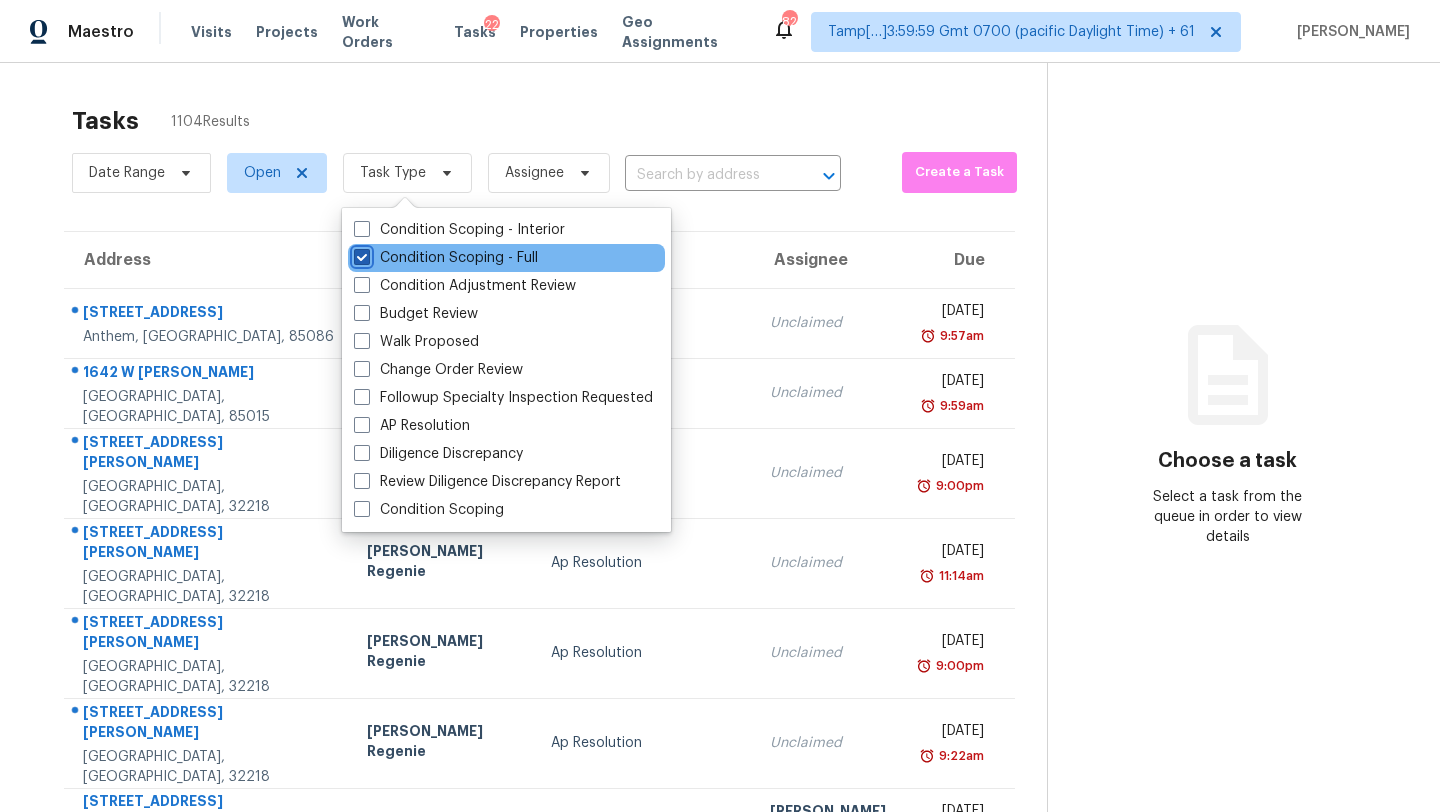 checkbox on "true" 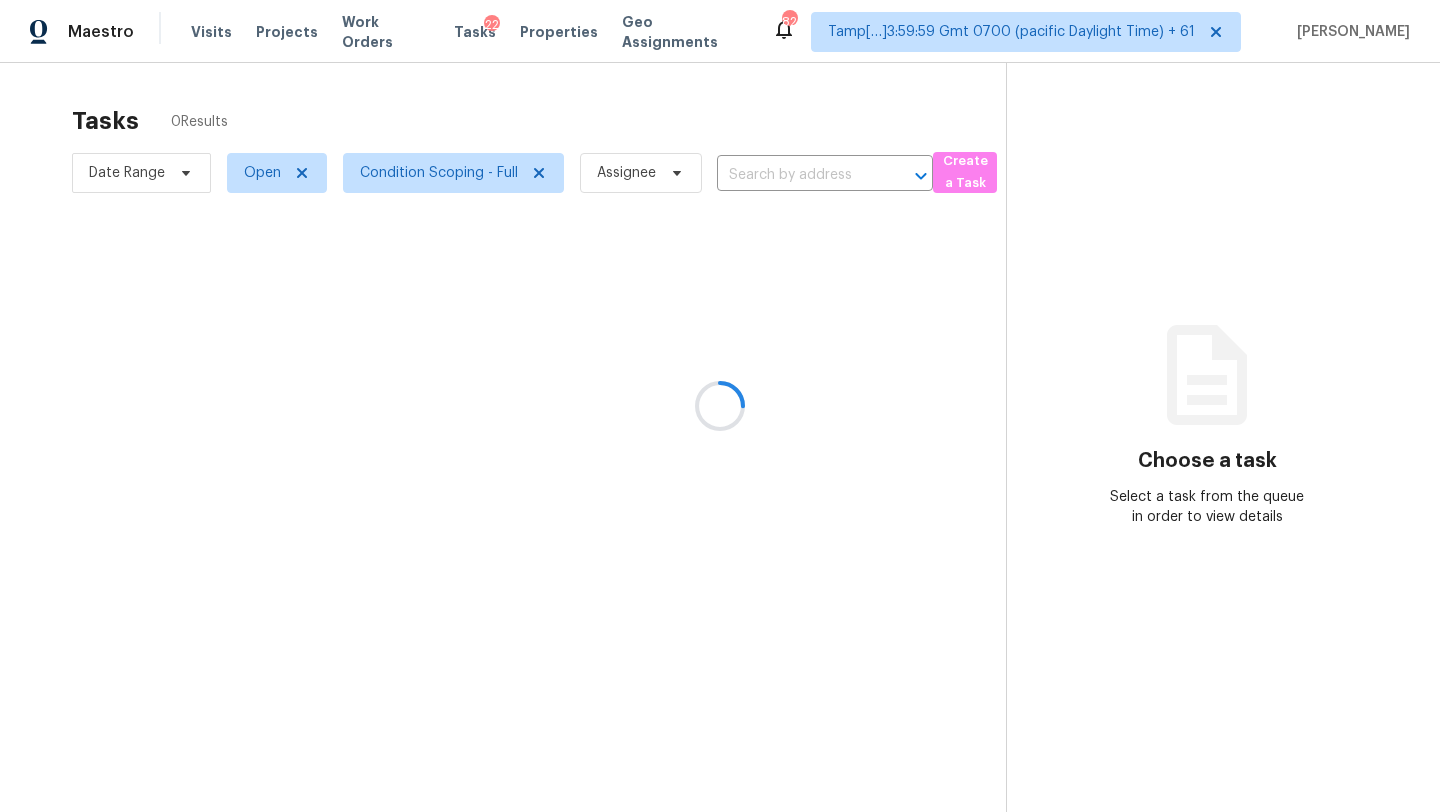 click at bounding box center (720, 406) 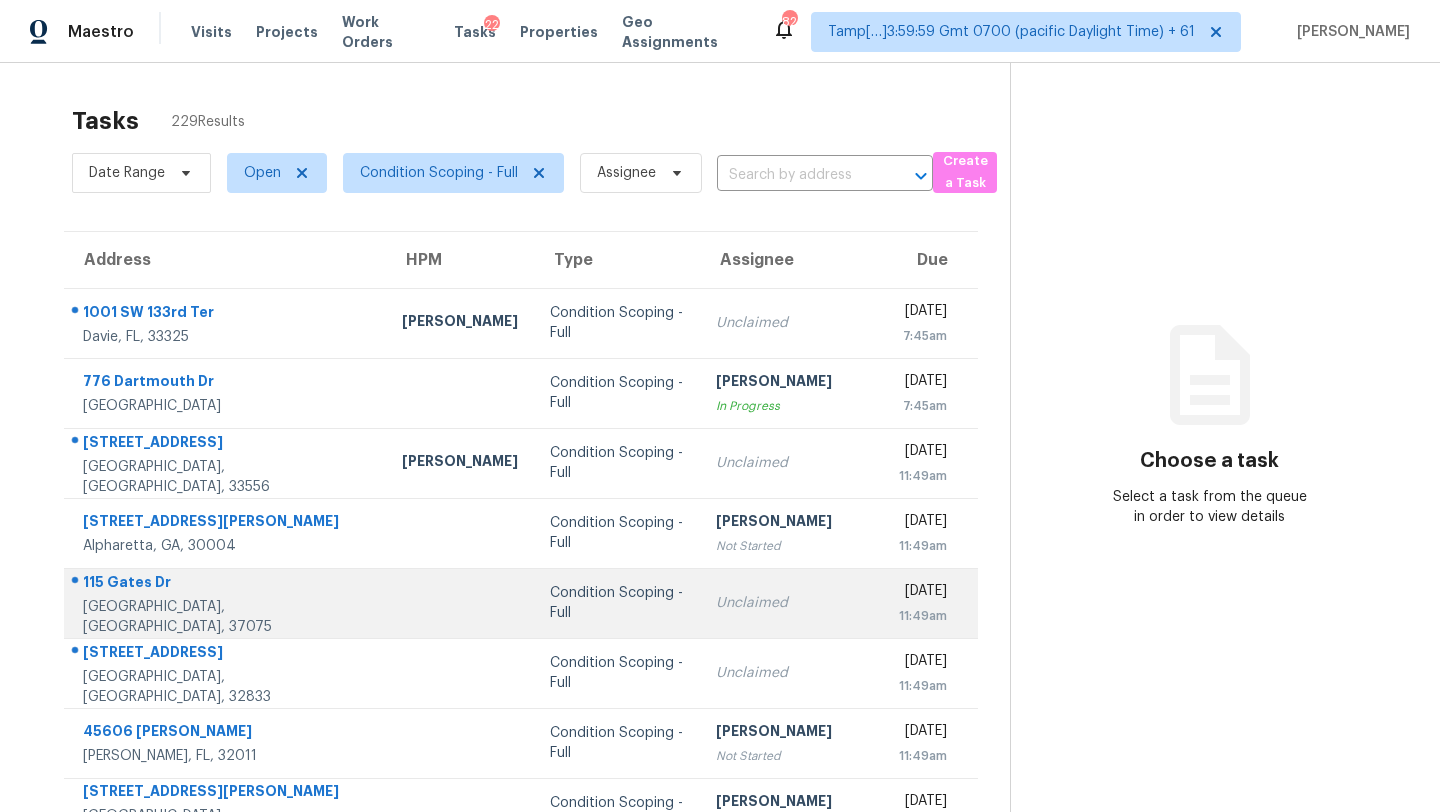 scroll, scrollTop: 229, scrollLeft: 0, axis: vertical 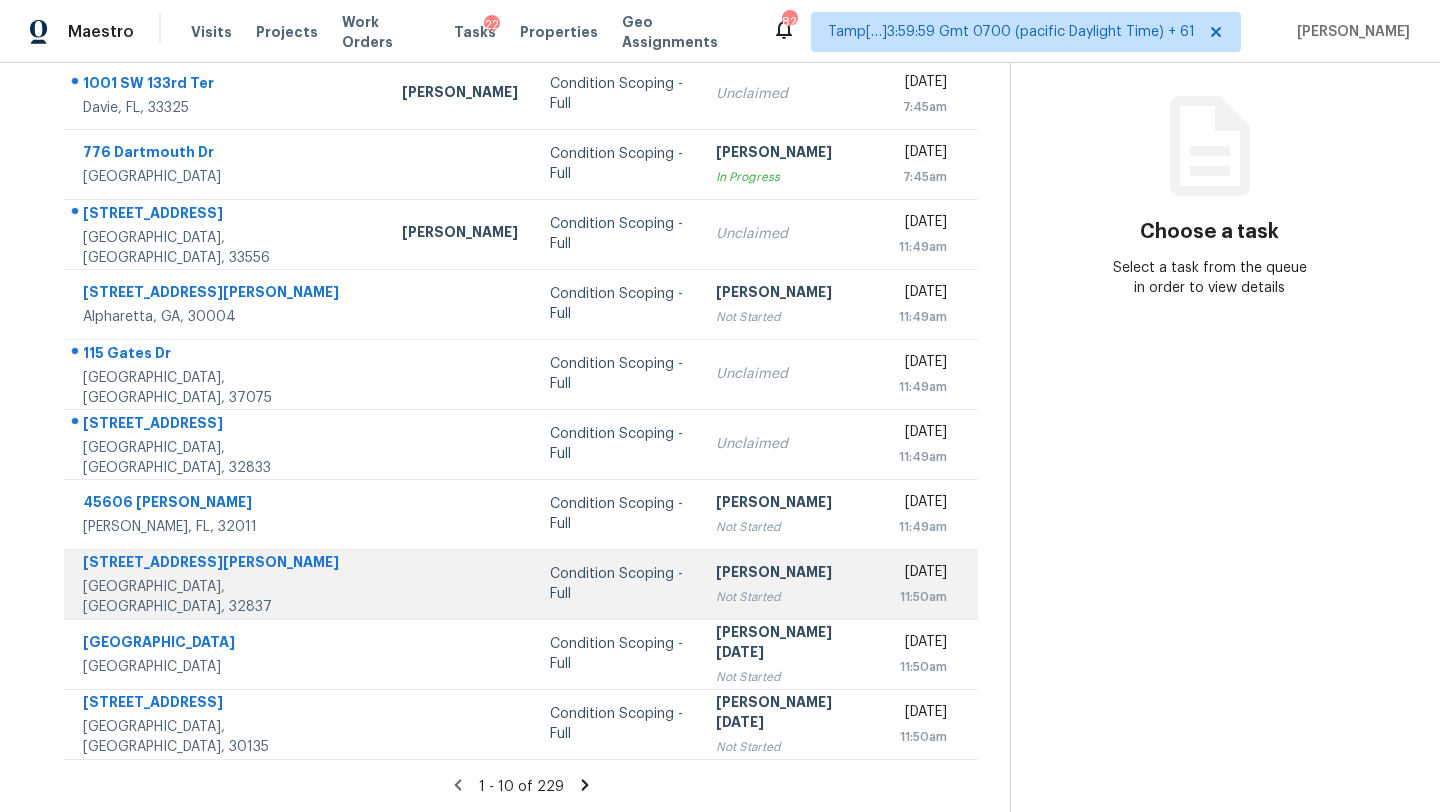 click on "Not Started" at bounding box center [791, 597] 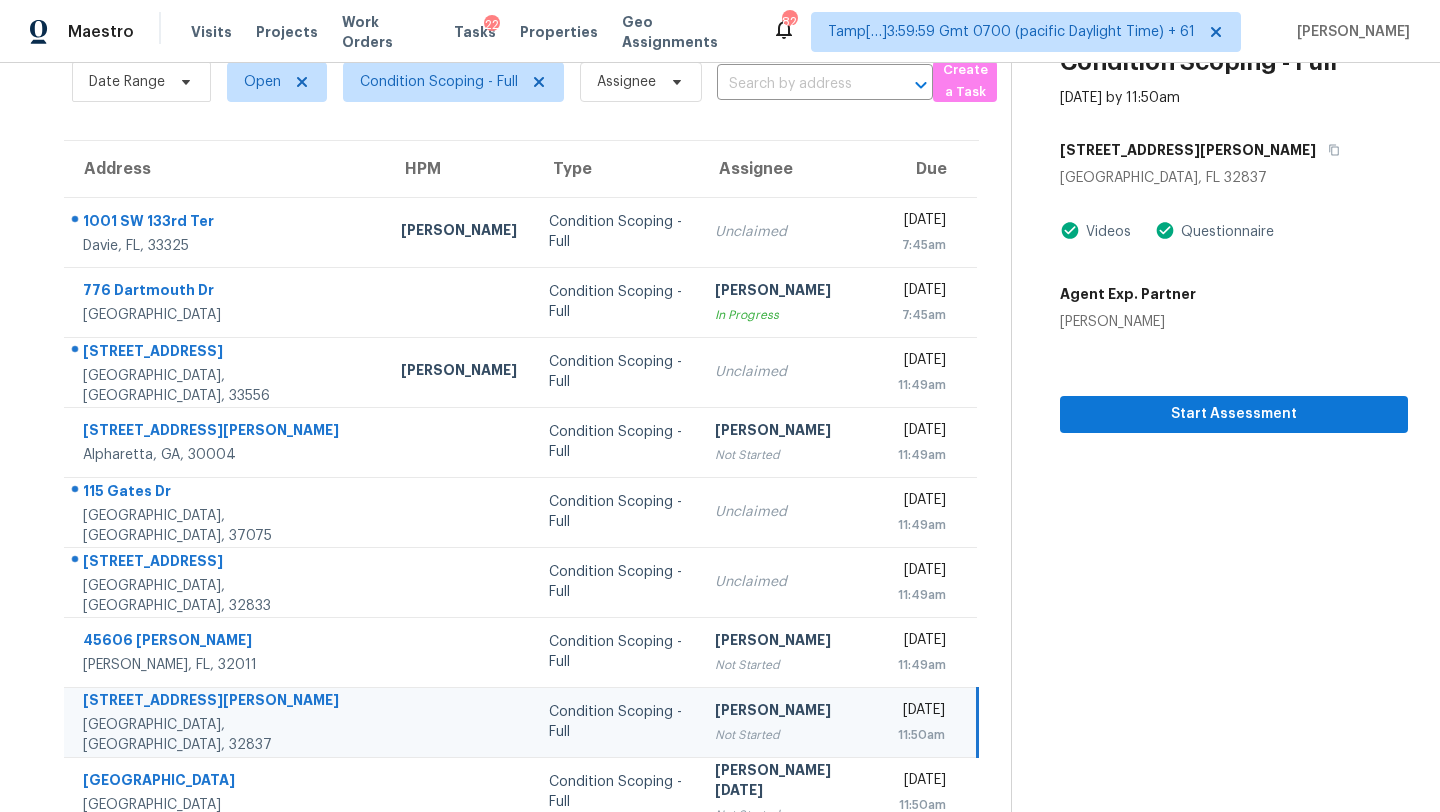scroll, scrollTop: 229, scrollLeft: 0, axis: vertical 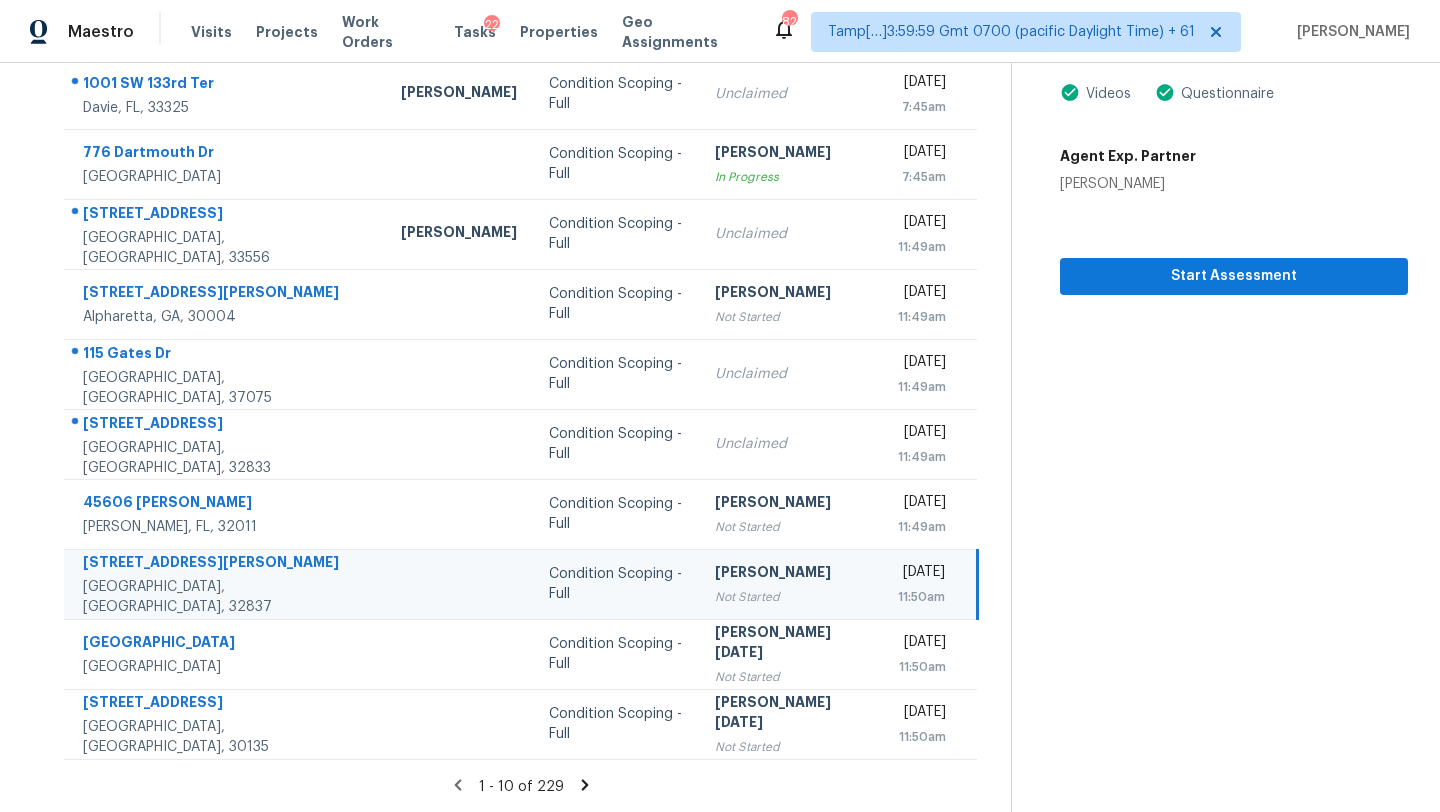 click 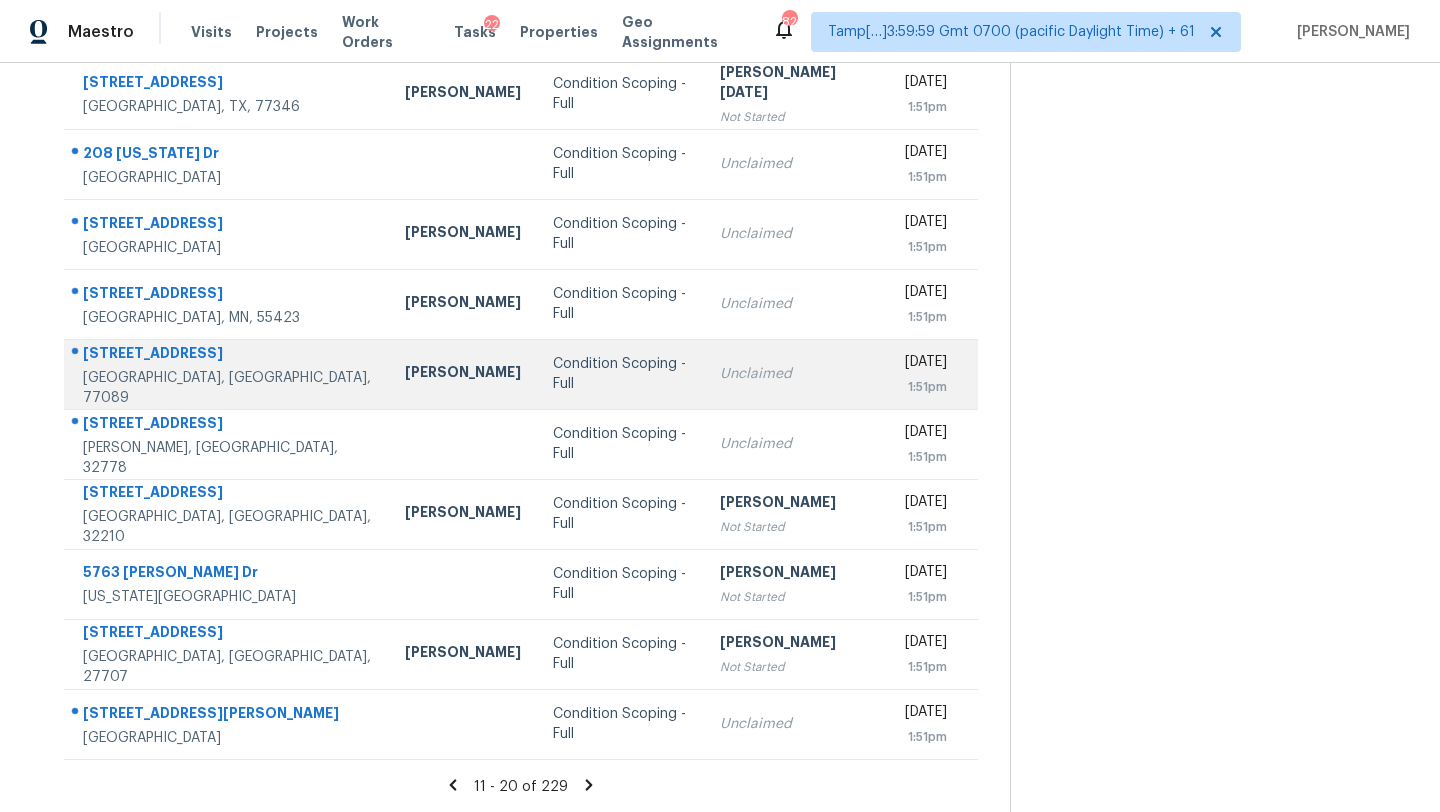 scroll, scrollTop: 167, scrollLeft: 0, axis: vertical 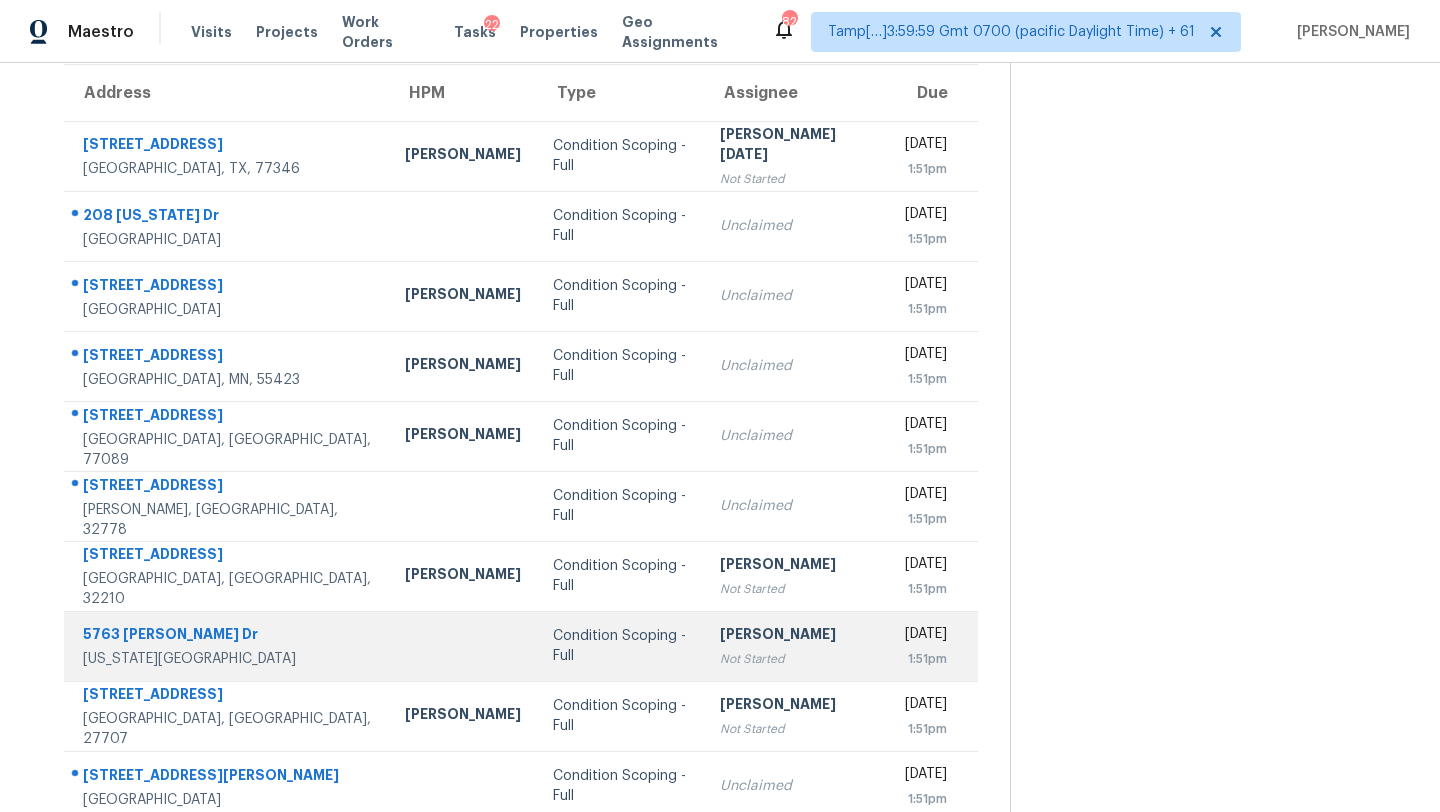 click on "Not Started" at bounding box center (796, 659) 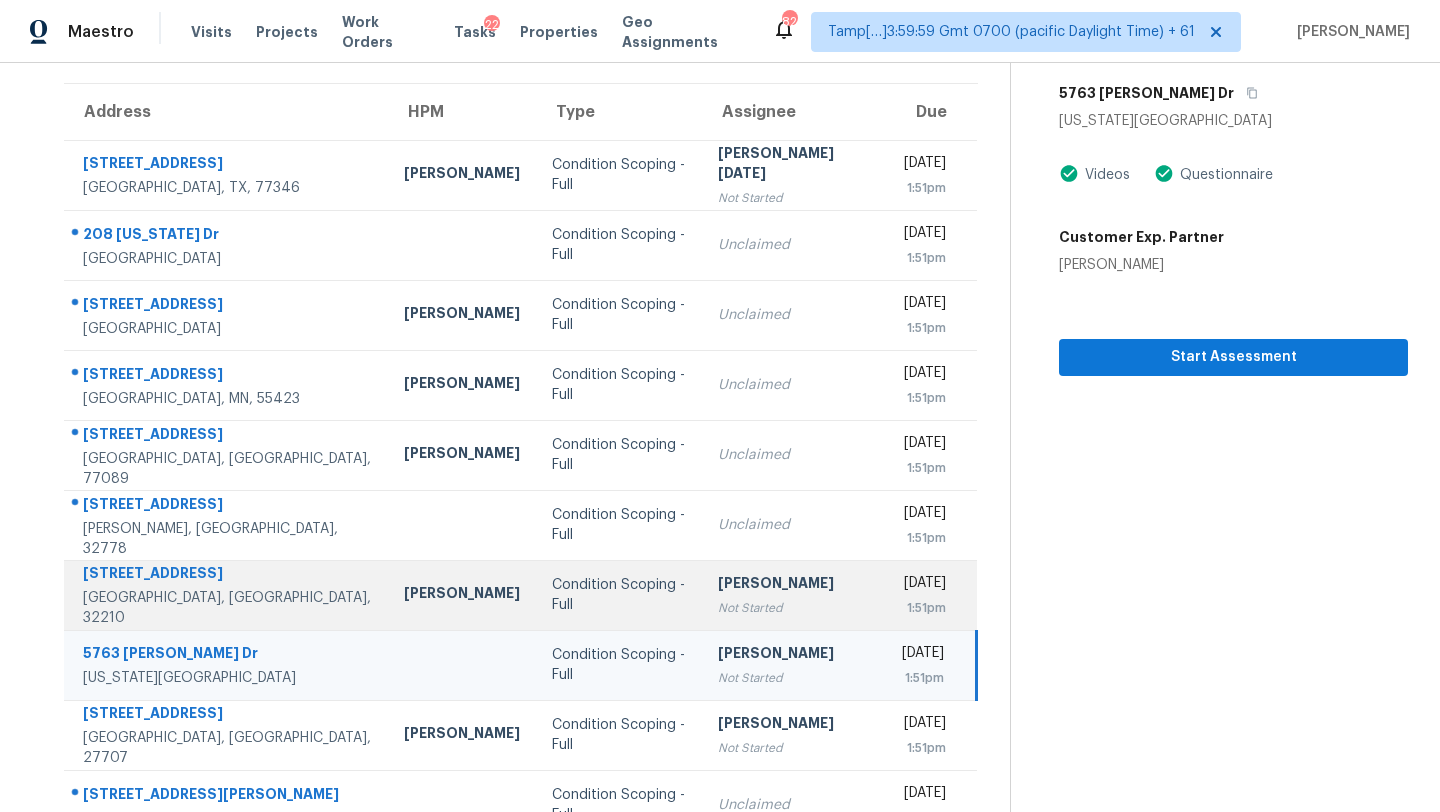 scroll, scrollTop: 129, scrollLeft: 0, axis: vertical 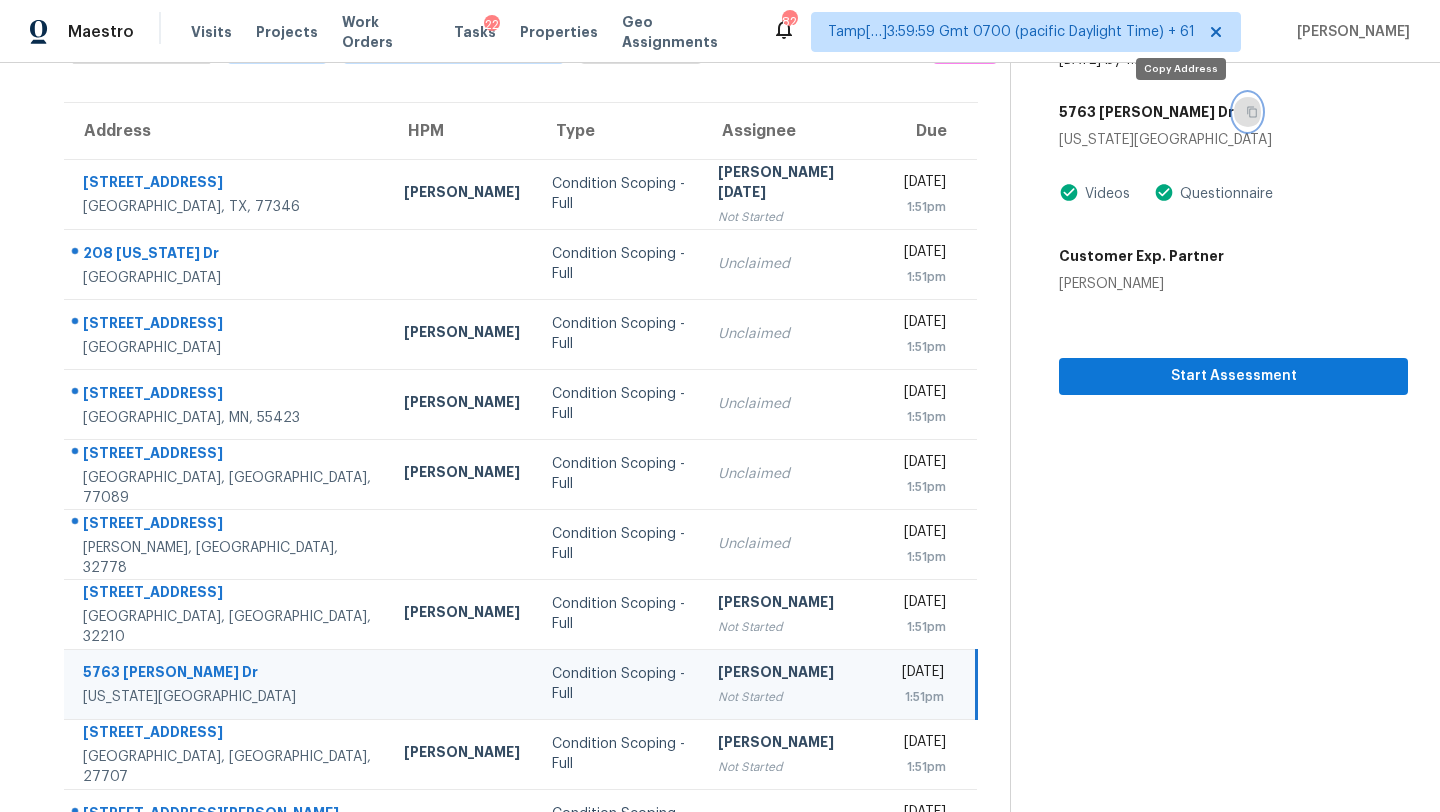 click 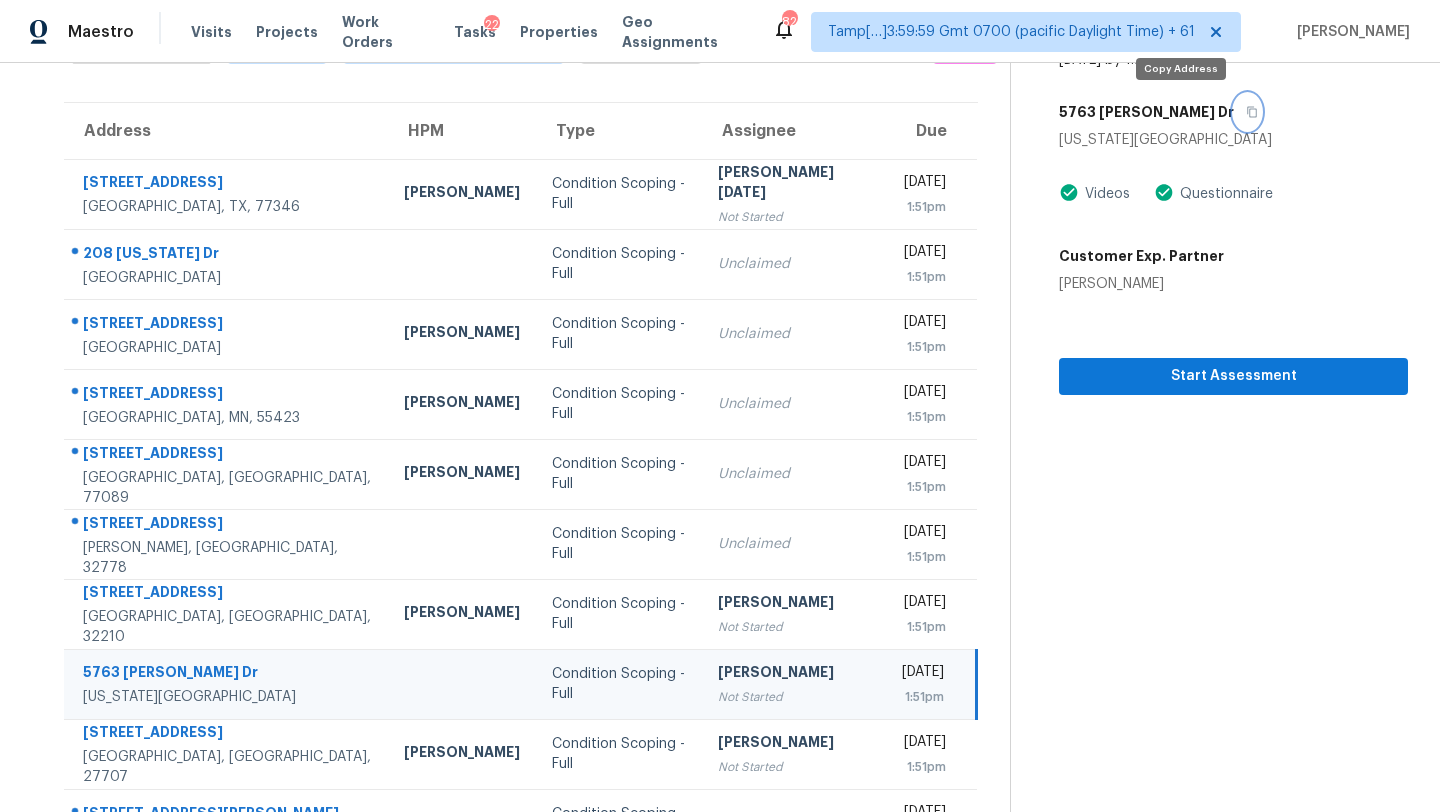 click 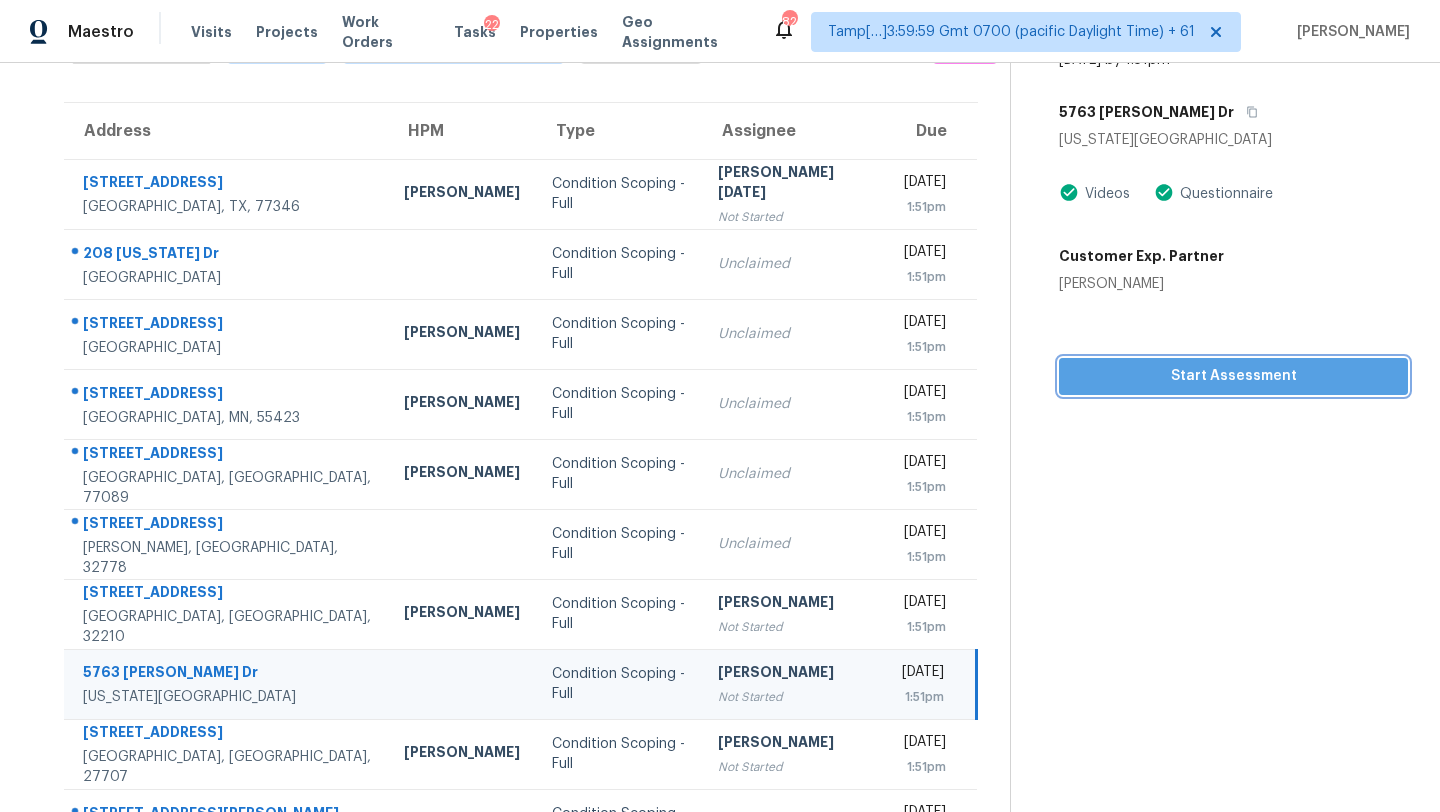 click on "Start Assessment" at bounding box center [1233, 376] 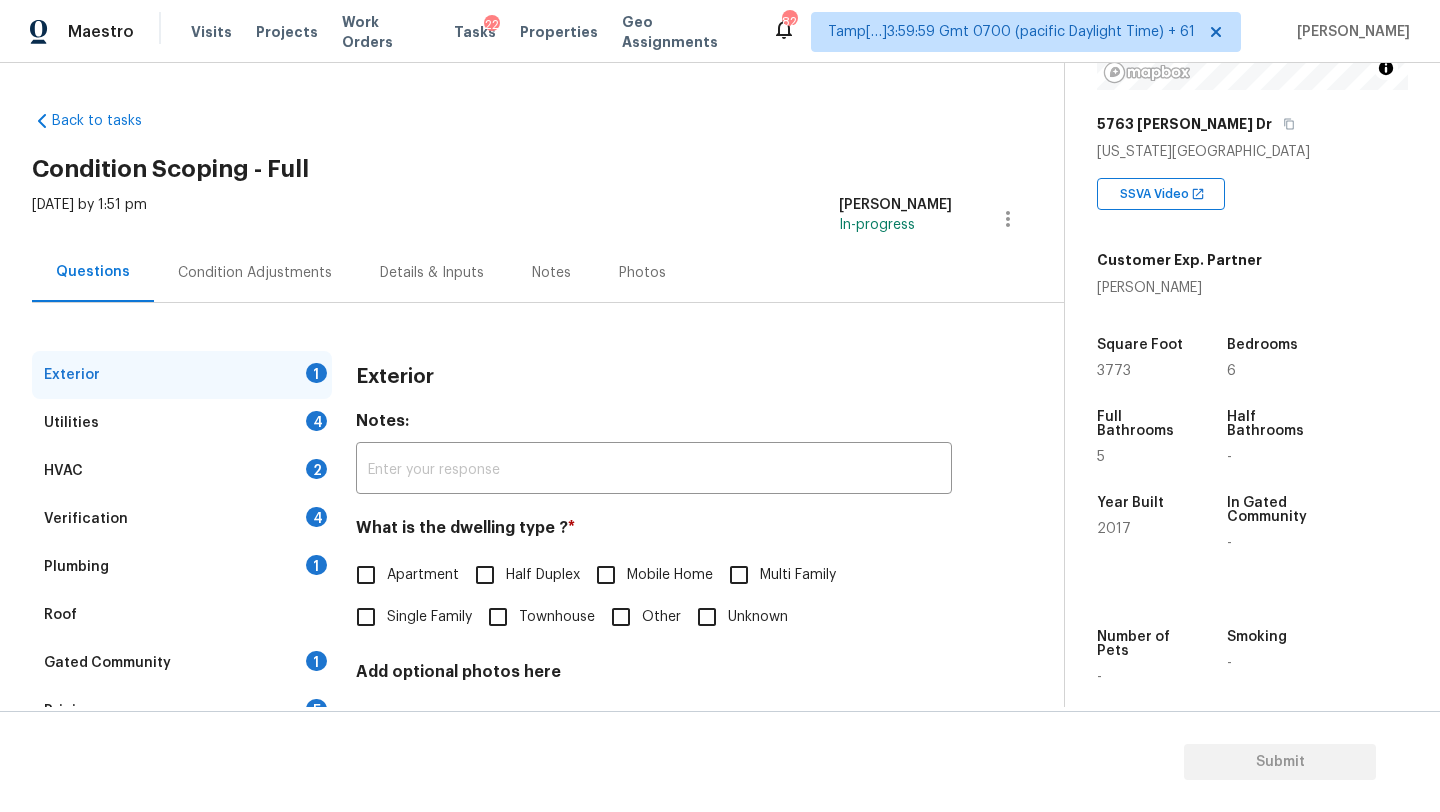 scroll, scrollTop: 392, scrollLeft: 0, axis: vertical 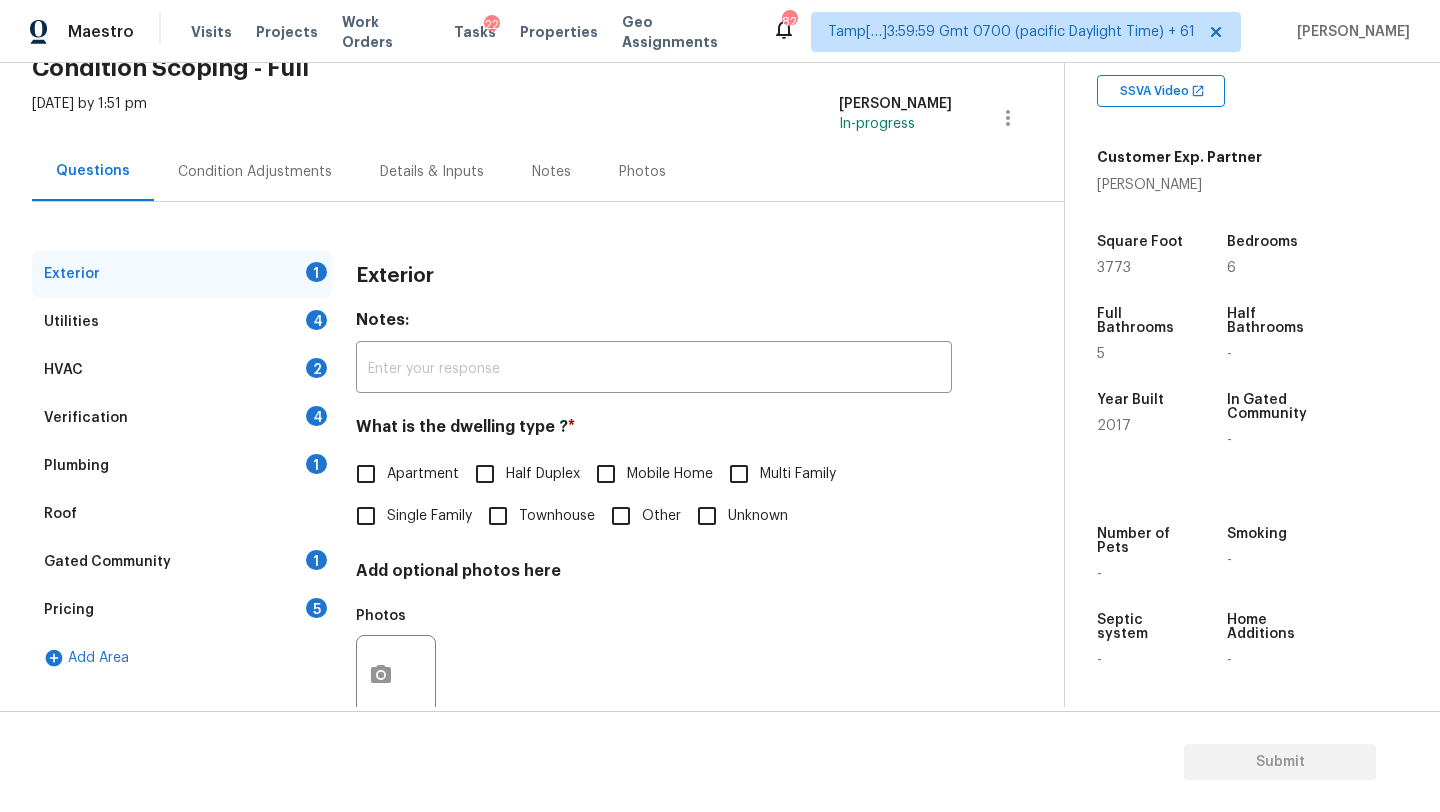 click on "Gated Community 1" at bounding box center [182, 562] 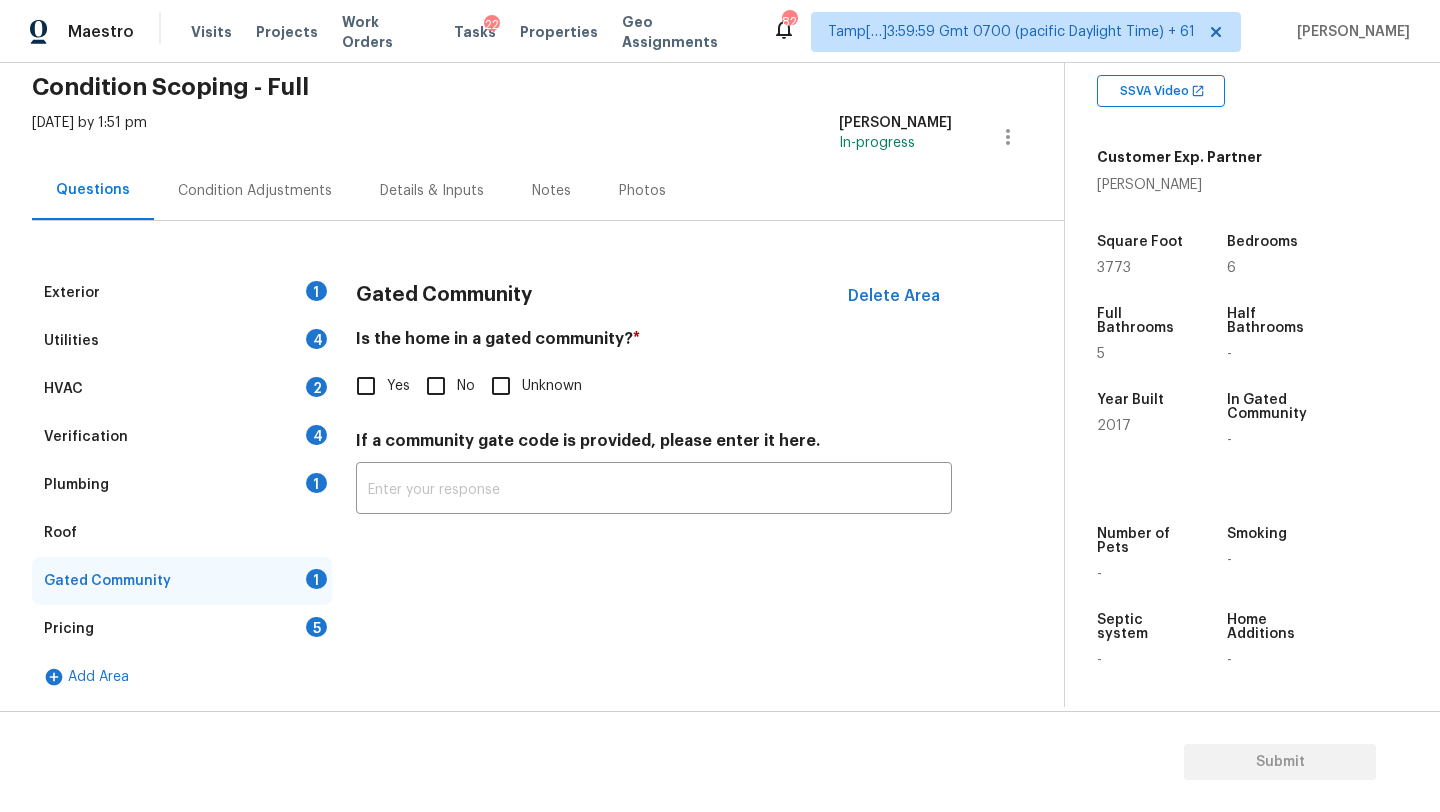 scroll, scrollTop: 82, scrollLeft: 0, axis: vertical 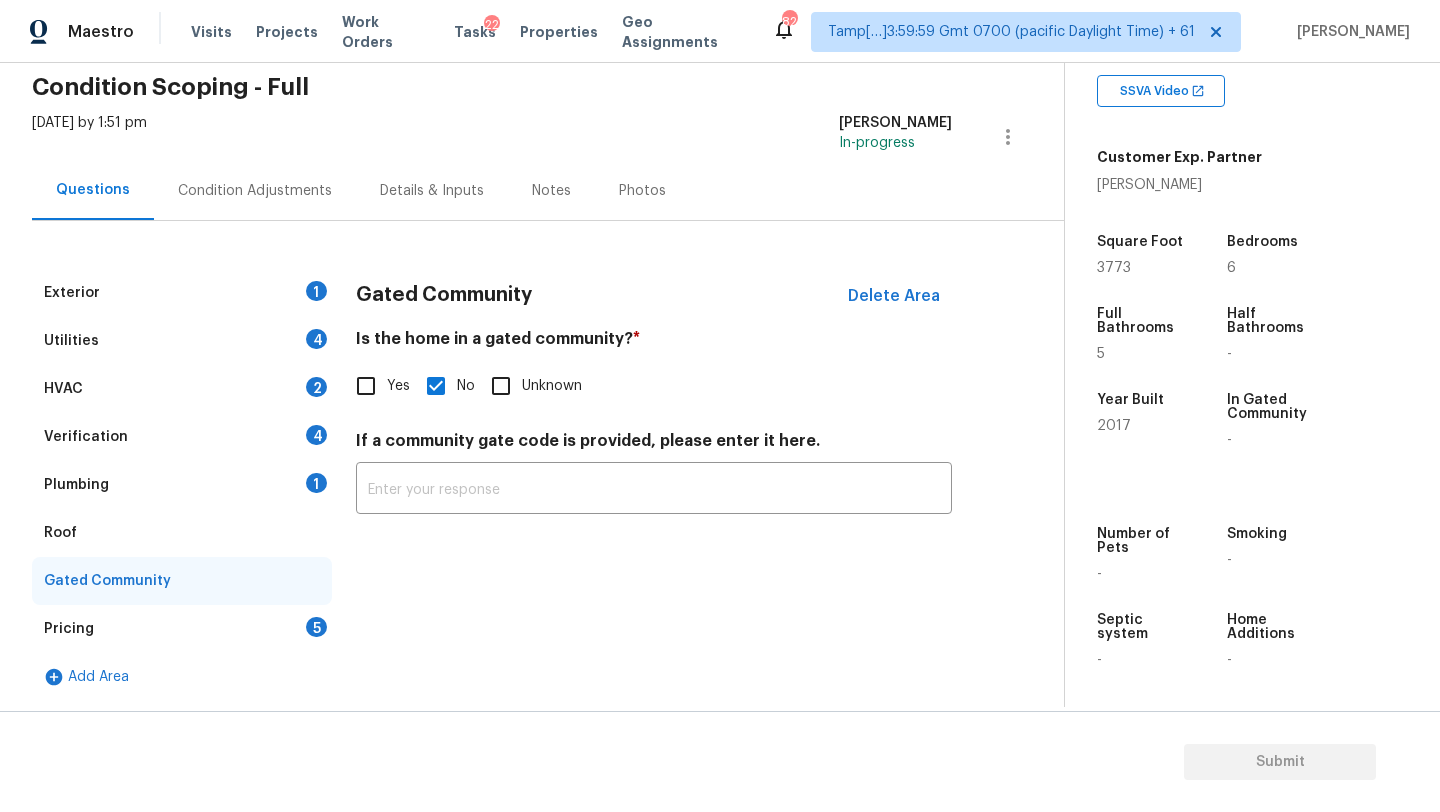 click on "Roof" at bounding box center (182, 533) 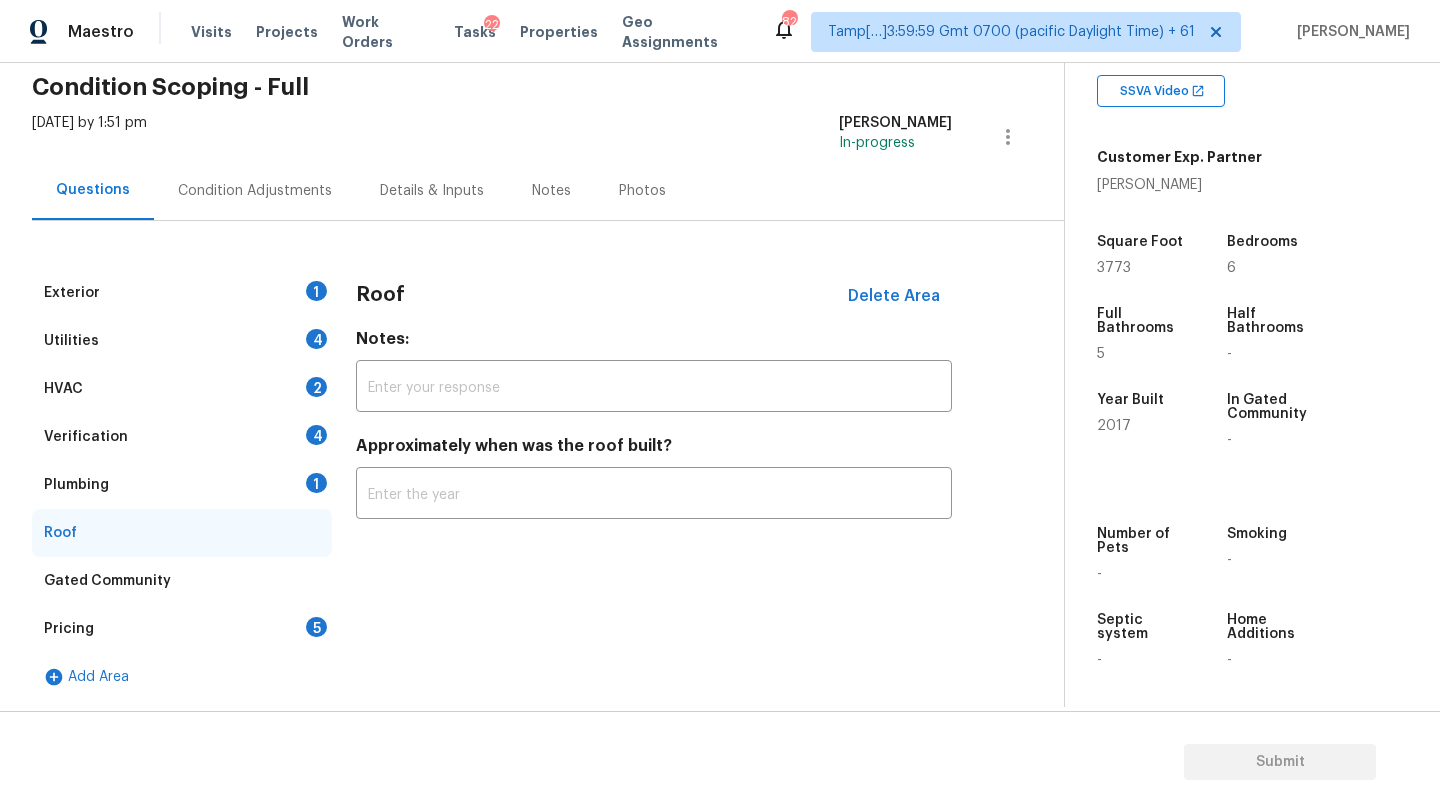 click on "Pricing" at bounding box center [69, 629] 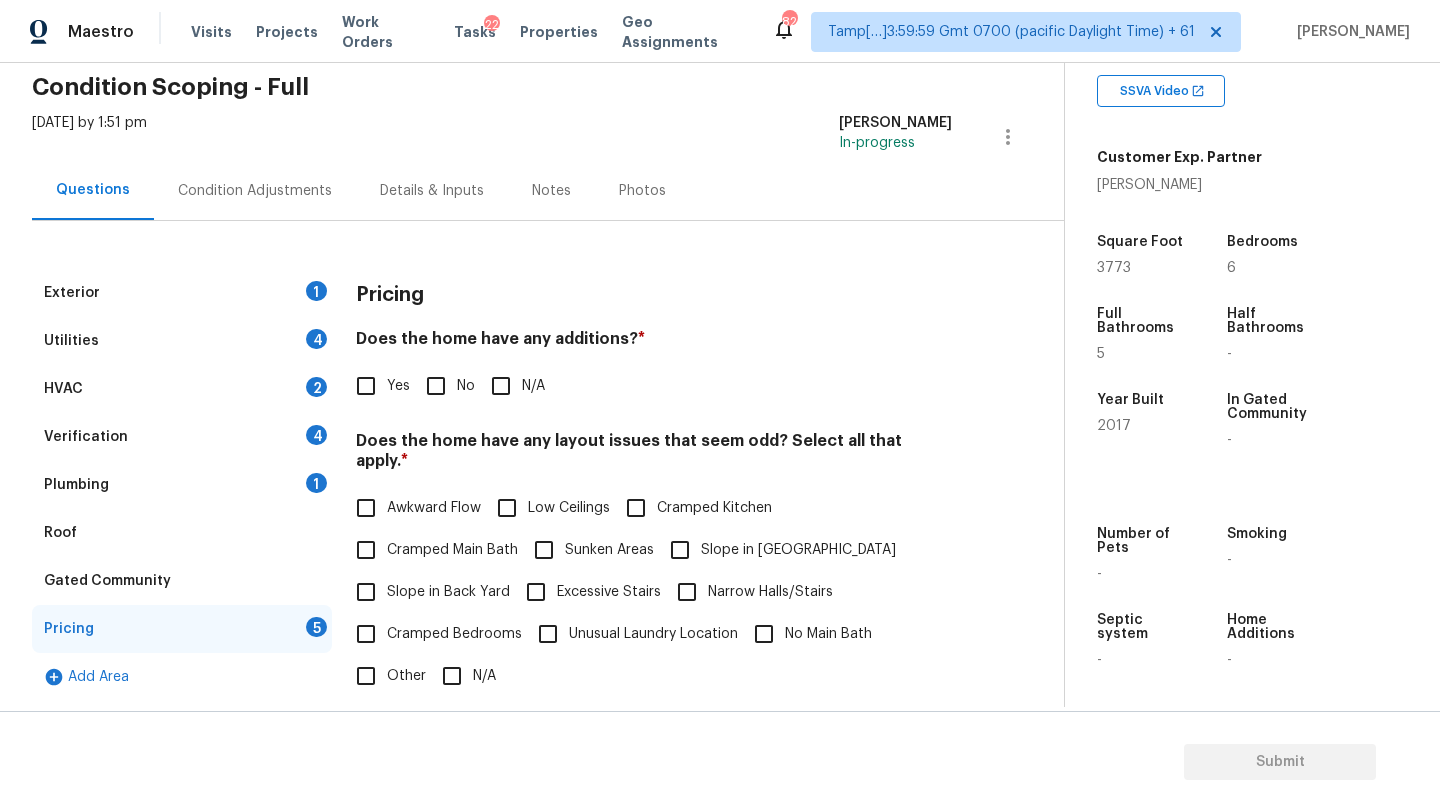 scroll, scrollTop: 291, scrollLeft: 0, axis: vertical 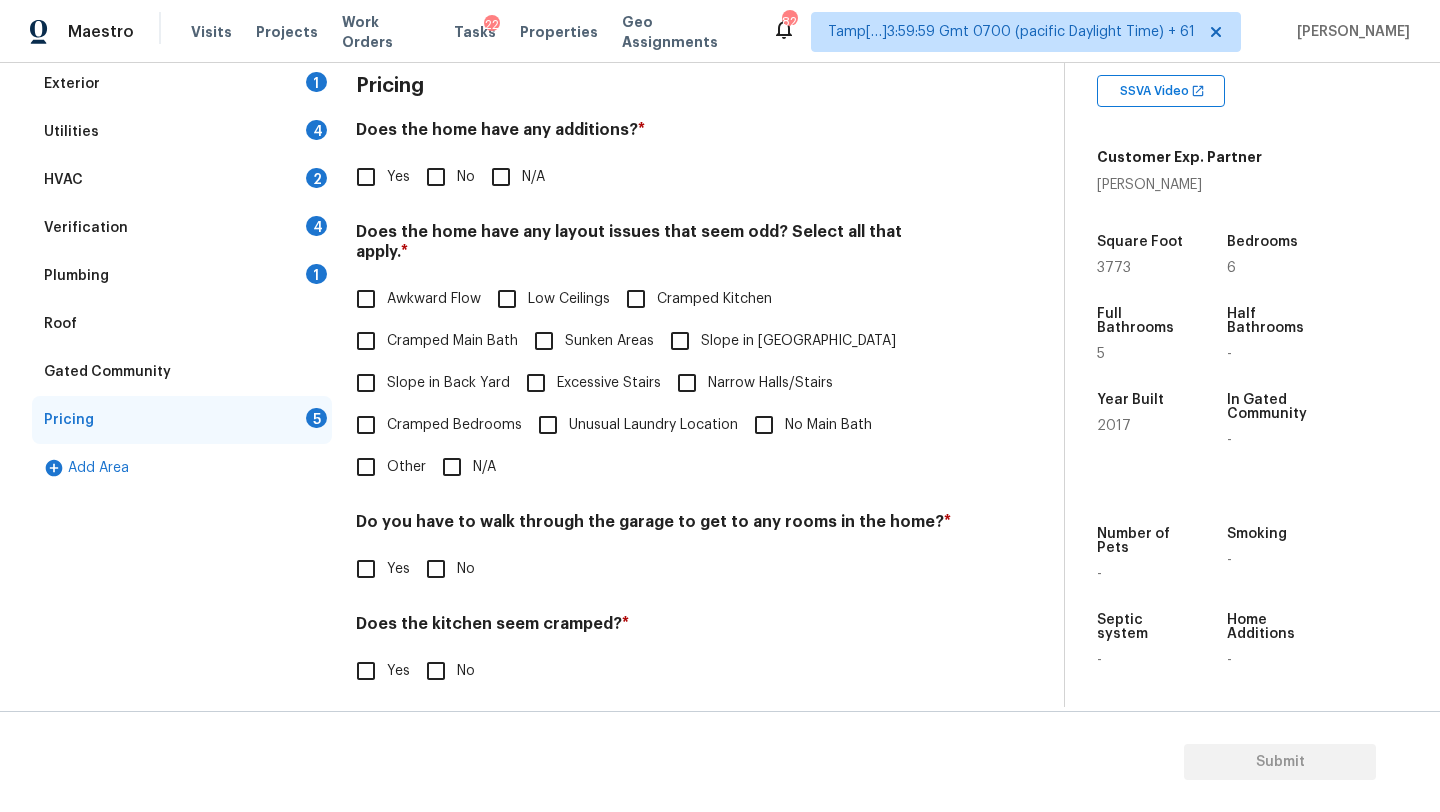 click on "Other" at bounding box center [366, 467] 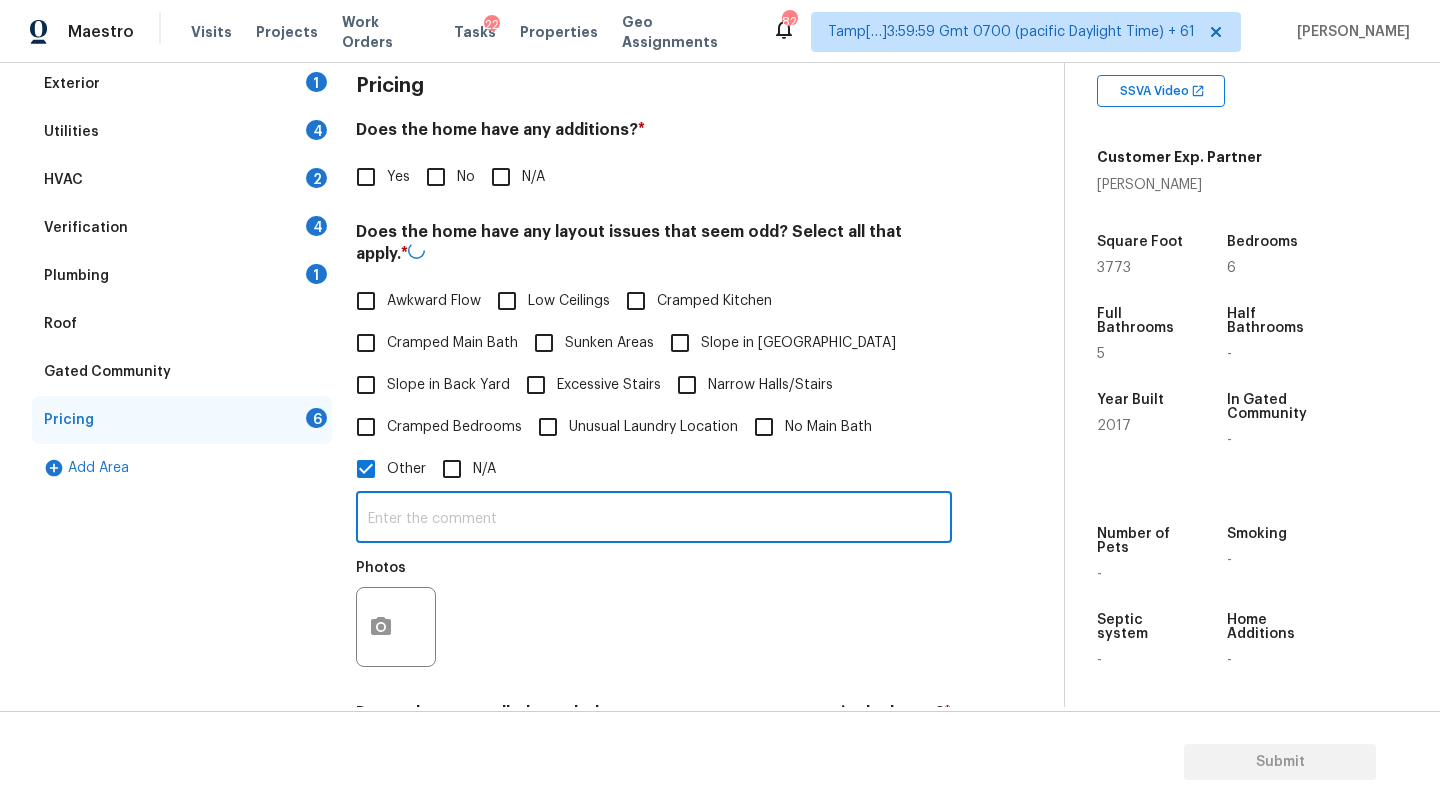 click at bounding box center [654, 519] 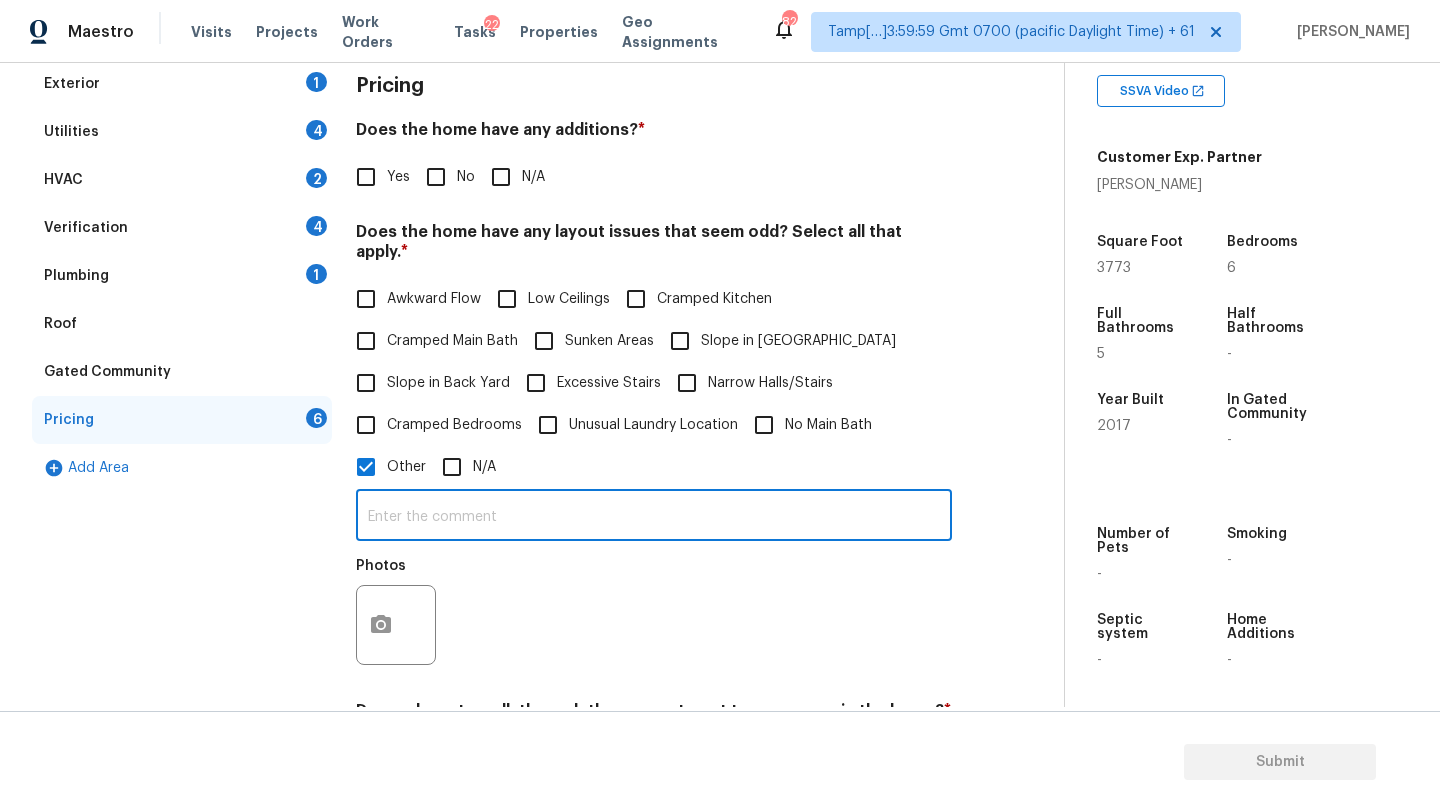 paste on "Minor slope: front and/or back yard slope toward or away from the house" 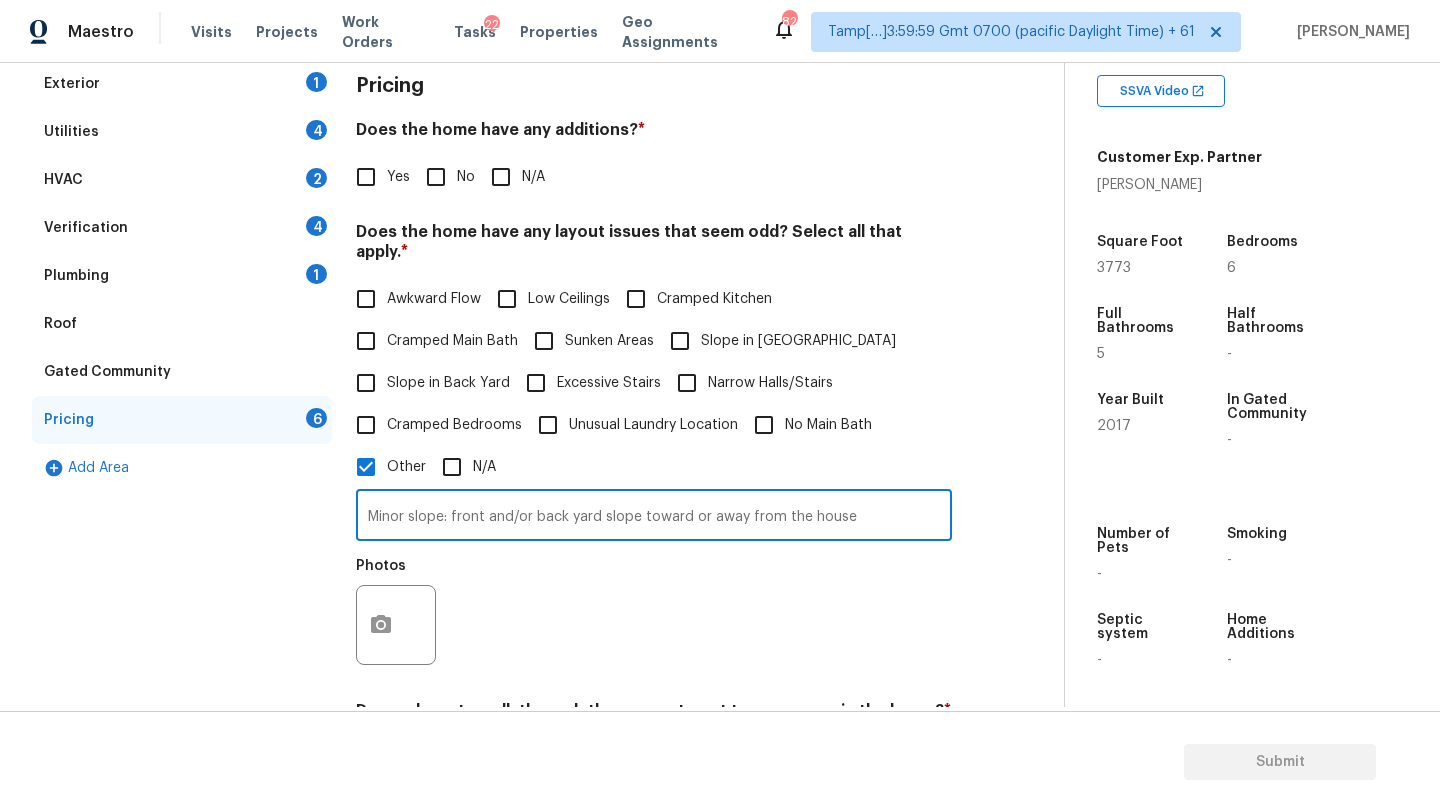 type on "Minor slope: front and/or back yard slope toward or away from the house" 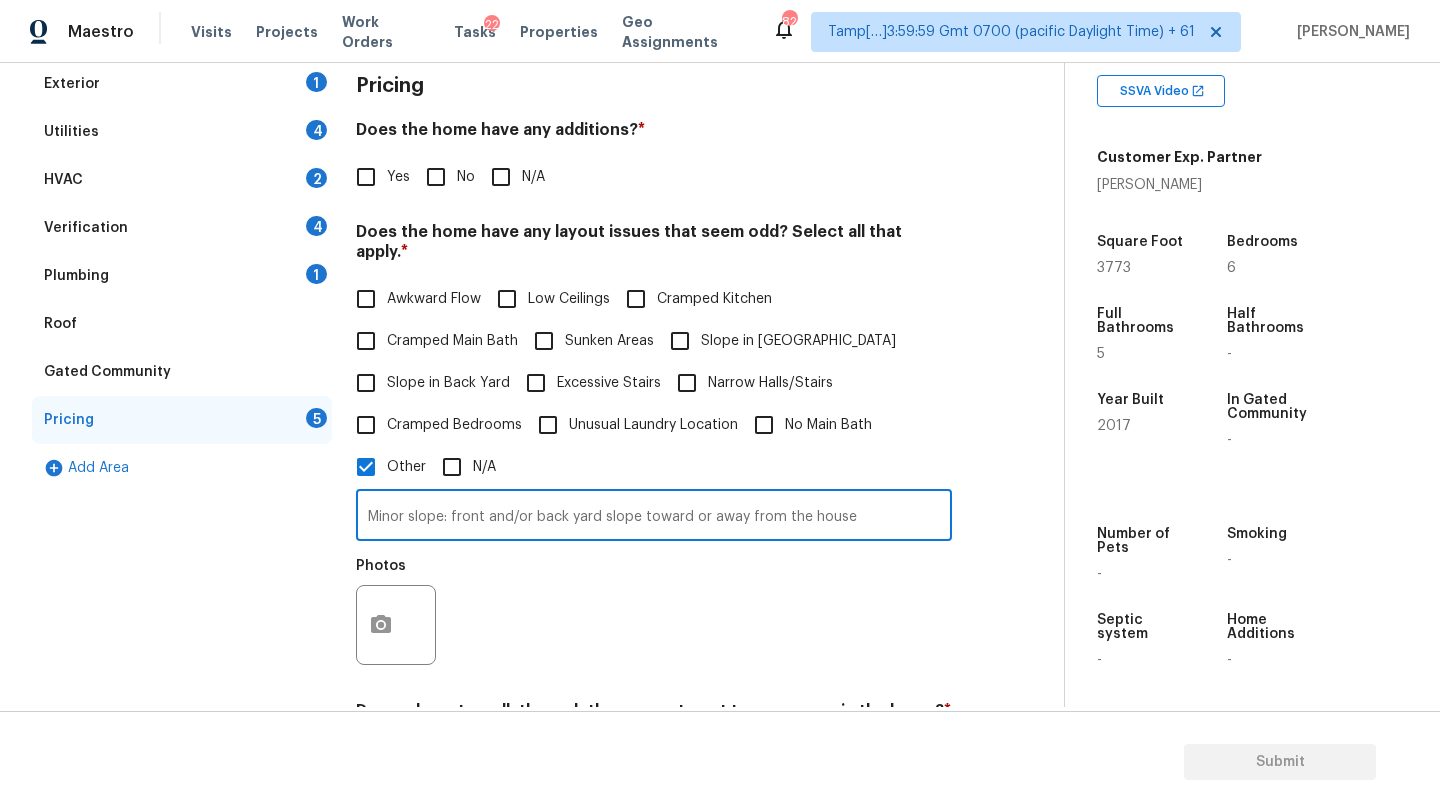 click on "Gated Community" at bounding box center (107, 372) 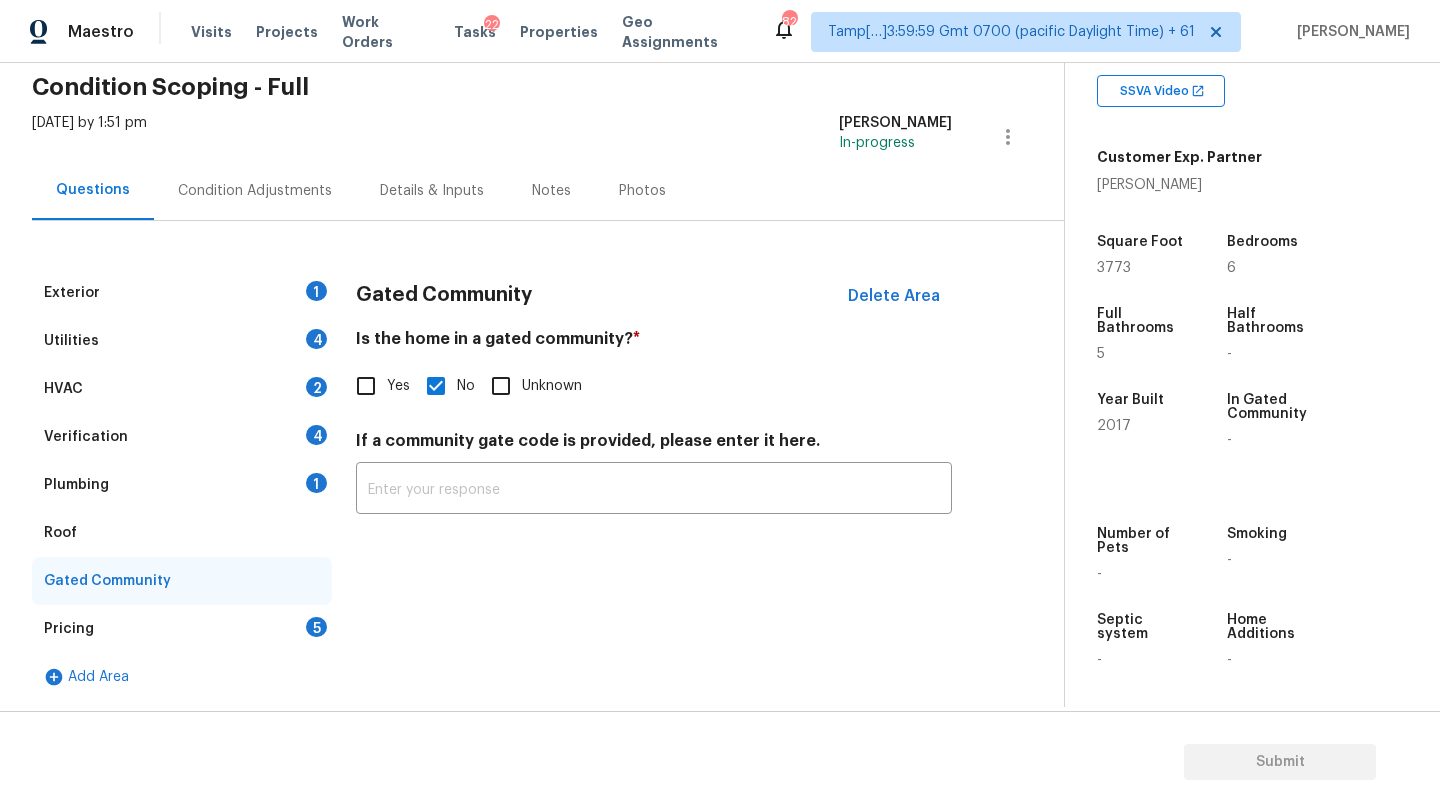 scroll, scrollTop: 82, scrollLeft: 0, axis: vertical 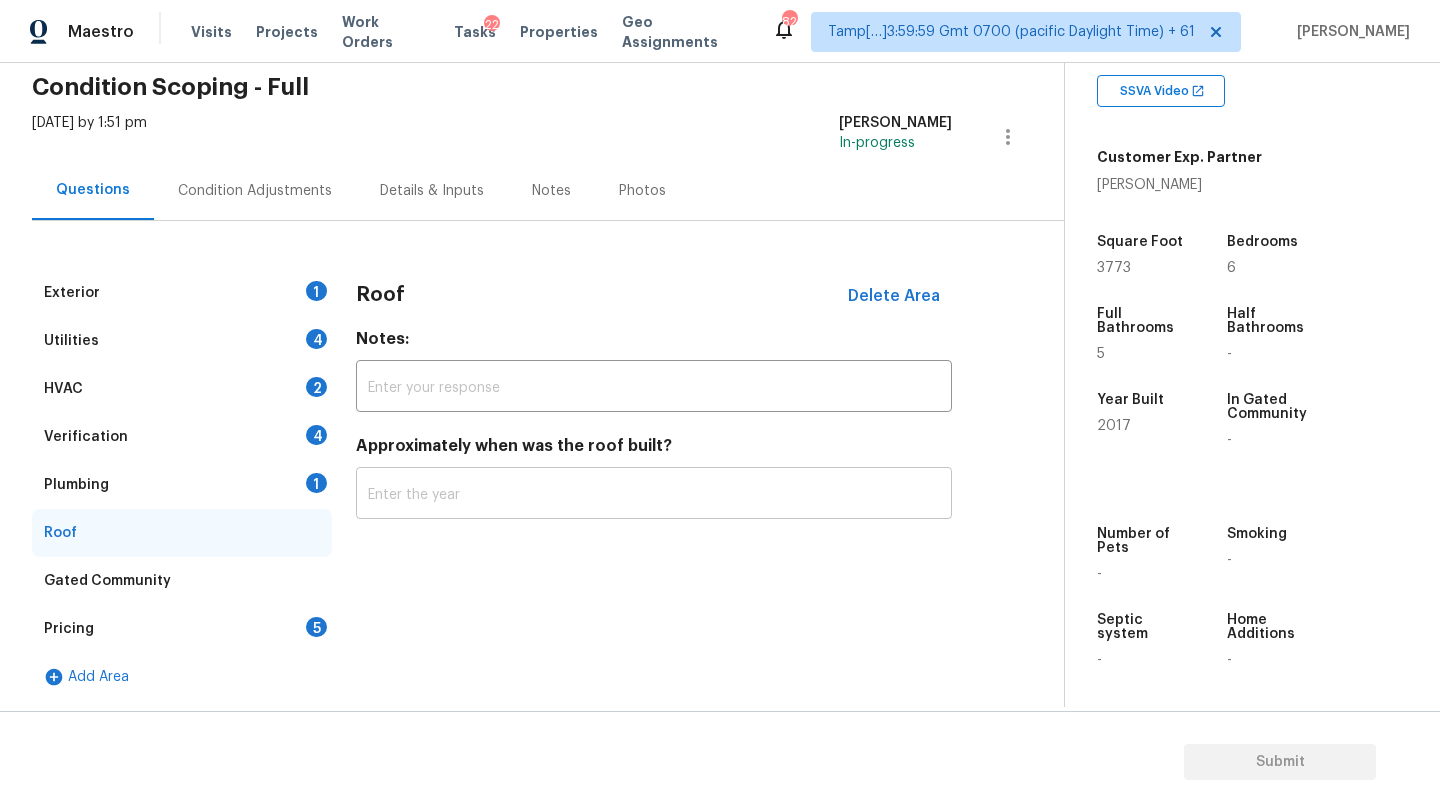 click at bounding box center [654, 495] 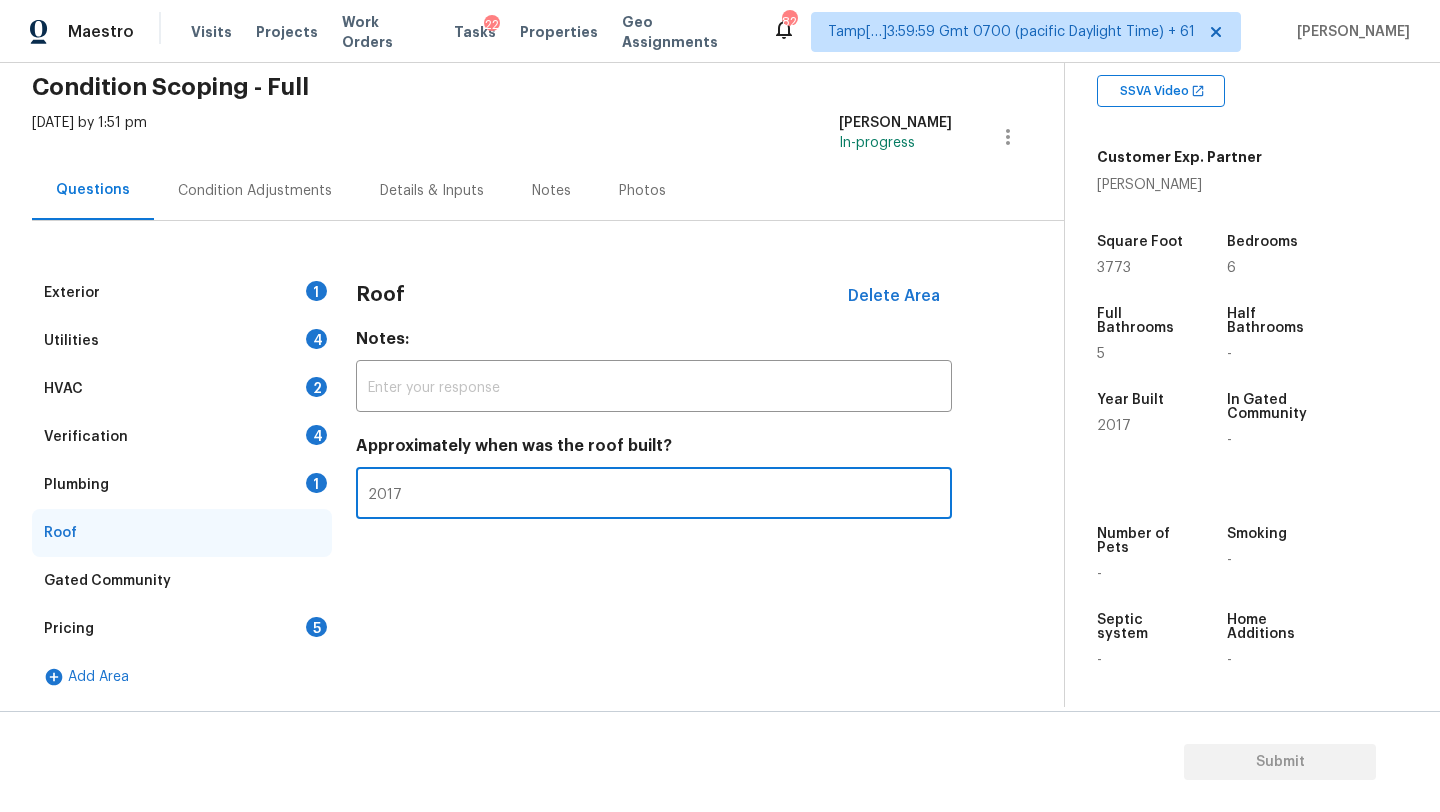 type on "2017" 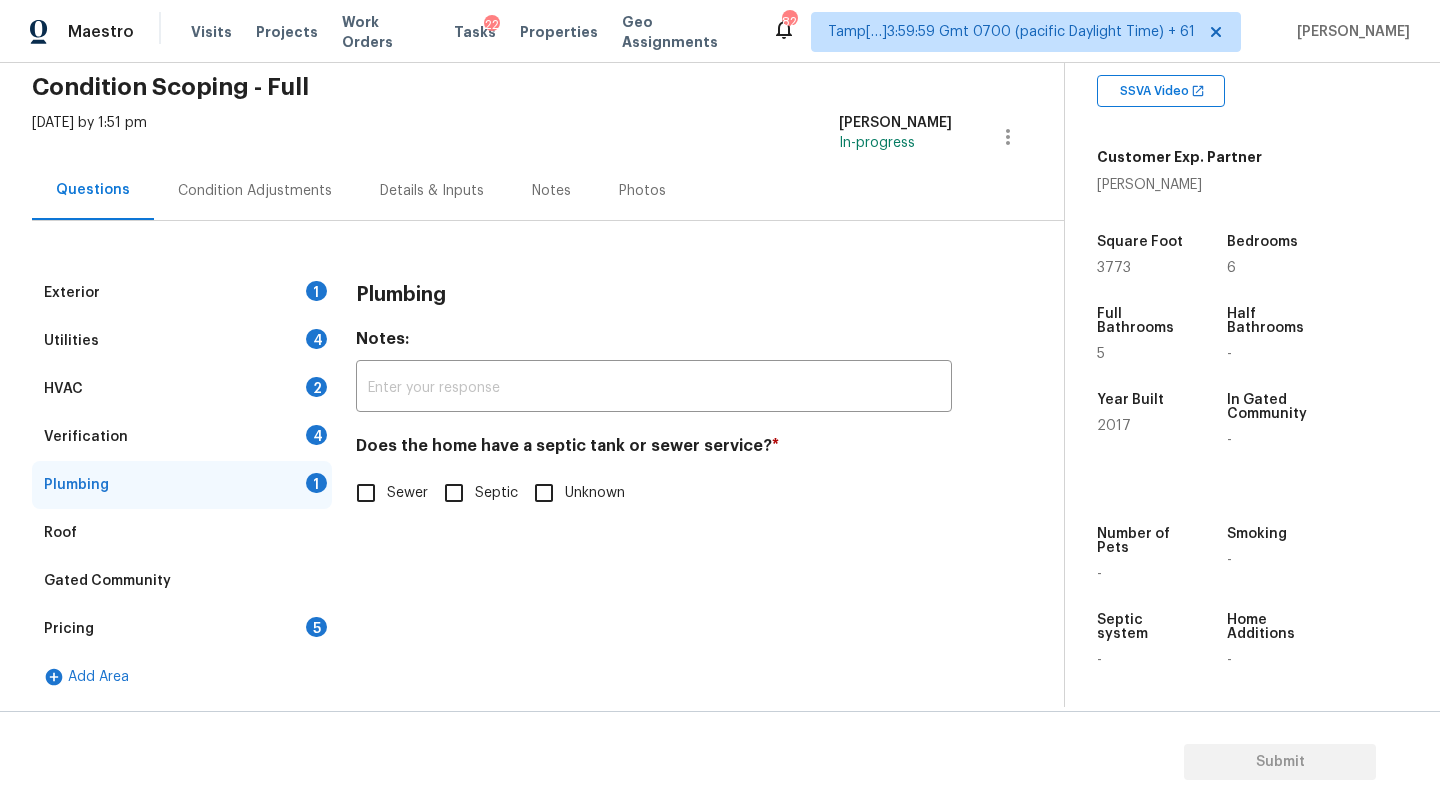 click on "Sewer" at bounding box center (386, 493) 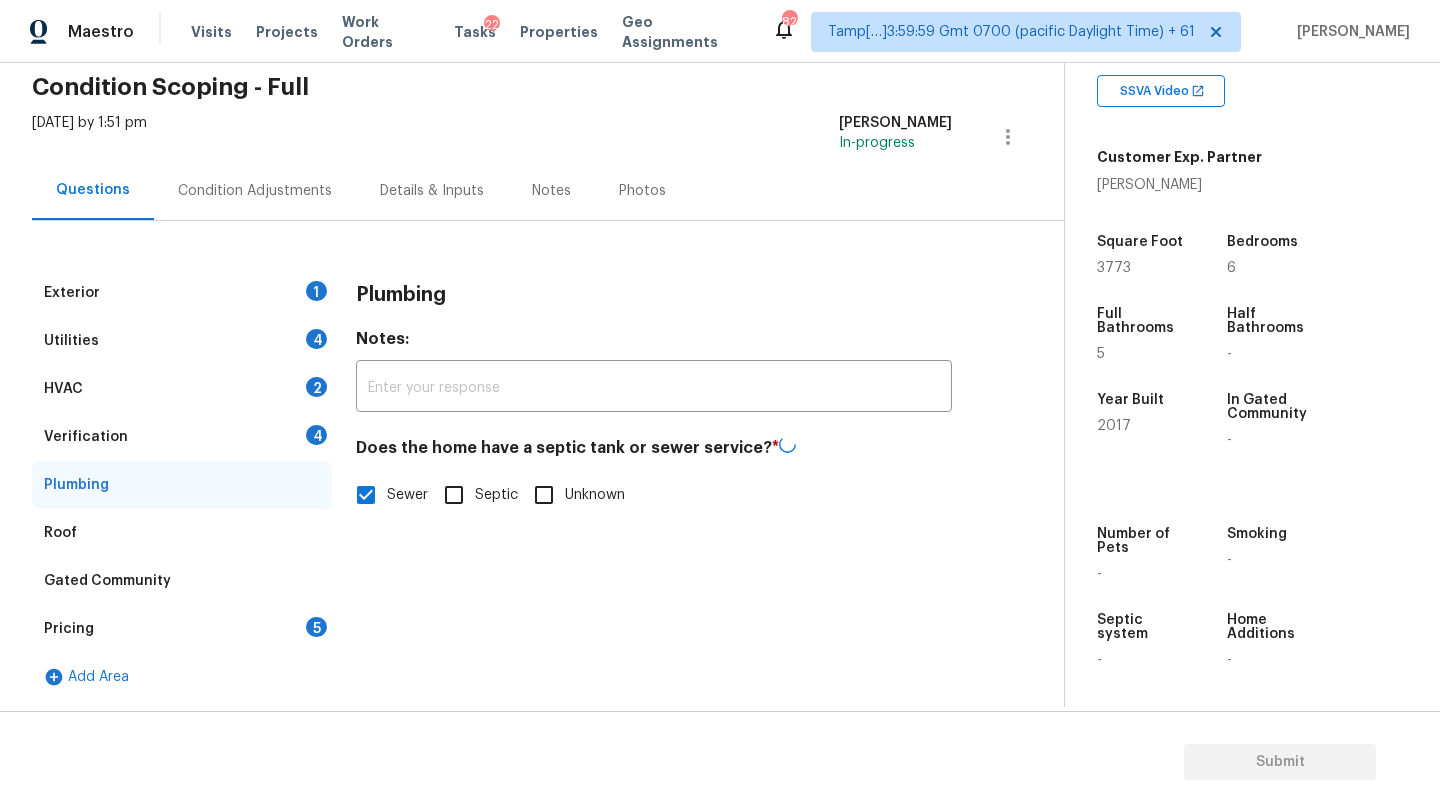 click on "Verification 4" at bounding box center [182, 437] 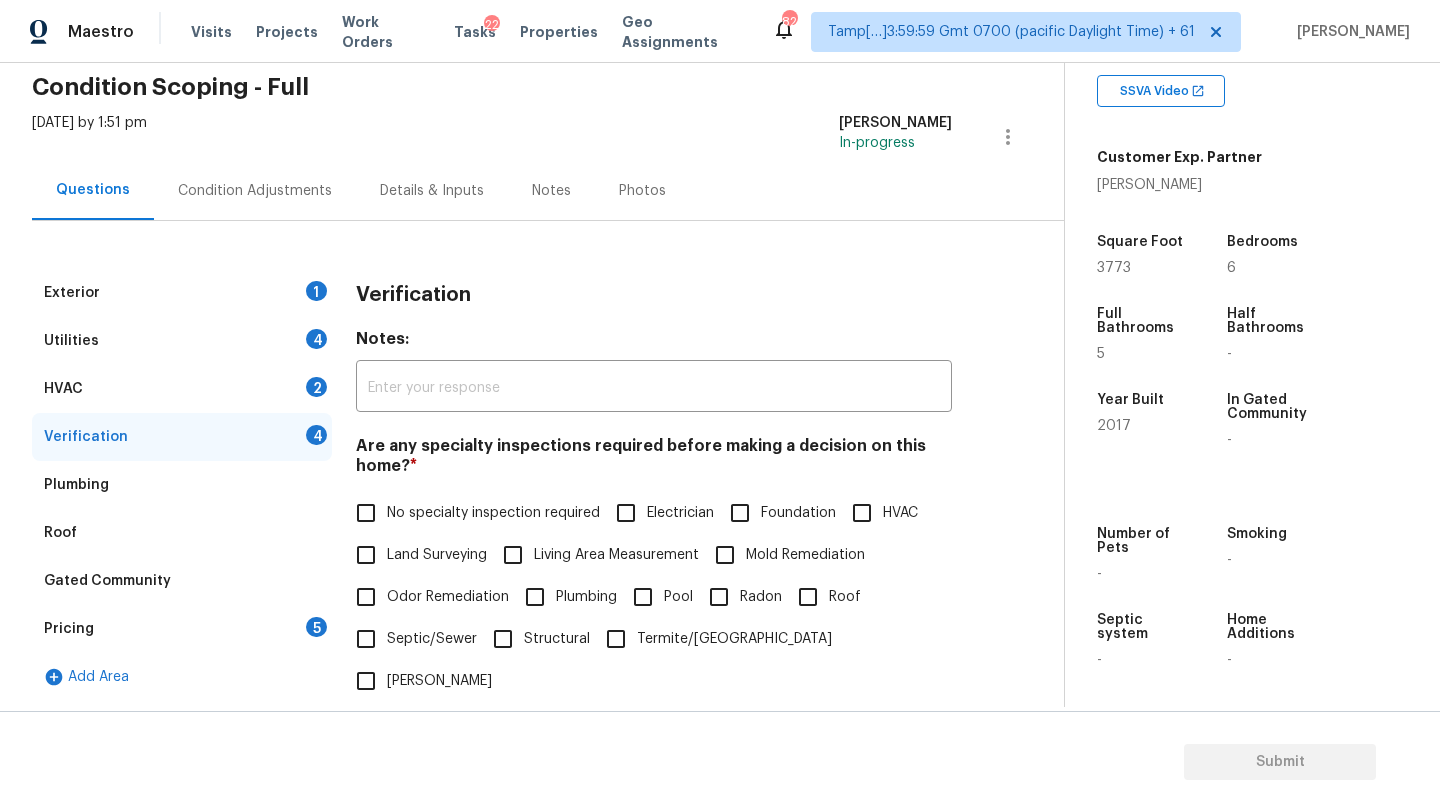 click on "No specialty inspection required" at bounding box center [493, 513] 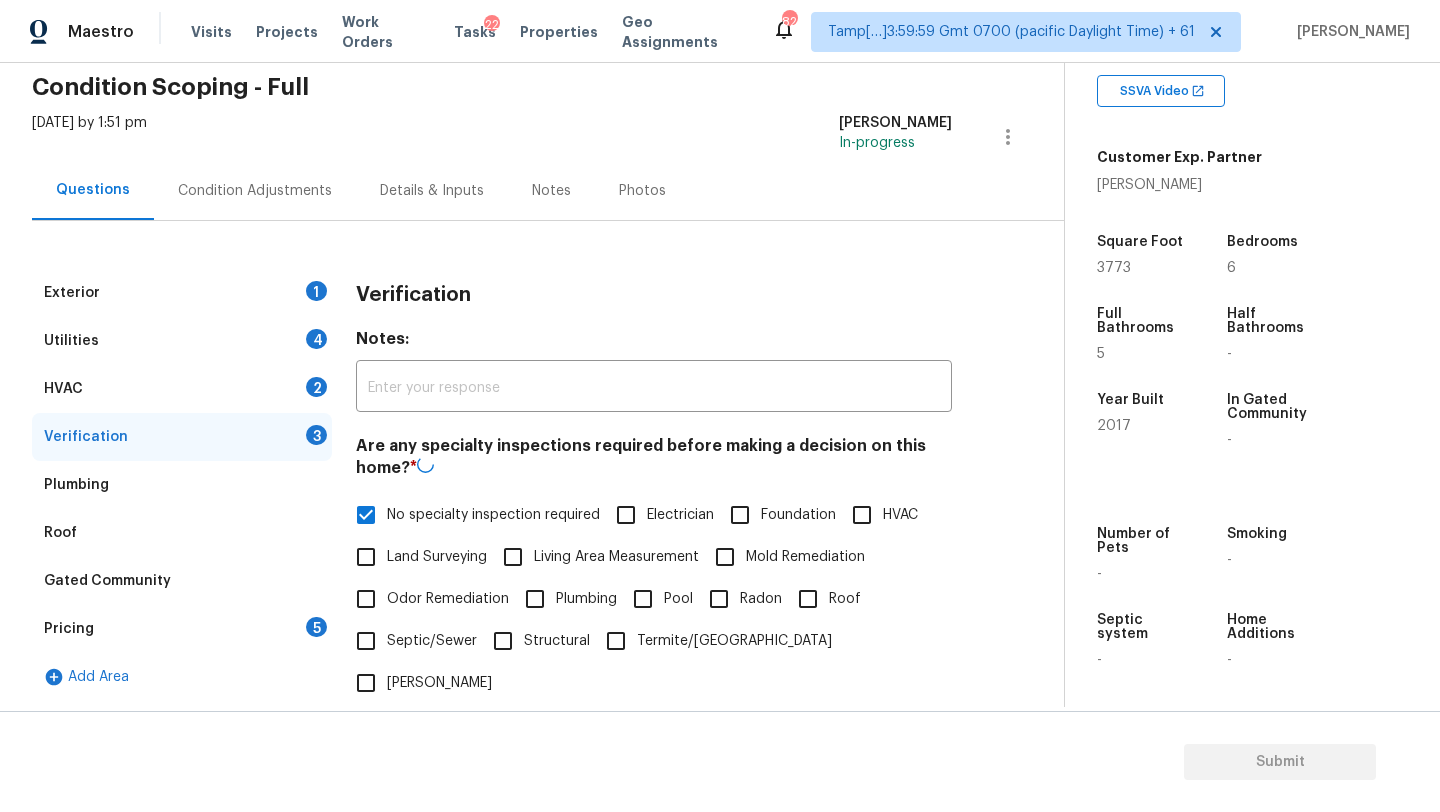 scroll, scrollTop: 391, scrollLeft: 0, axis: vertical 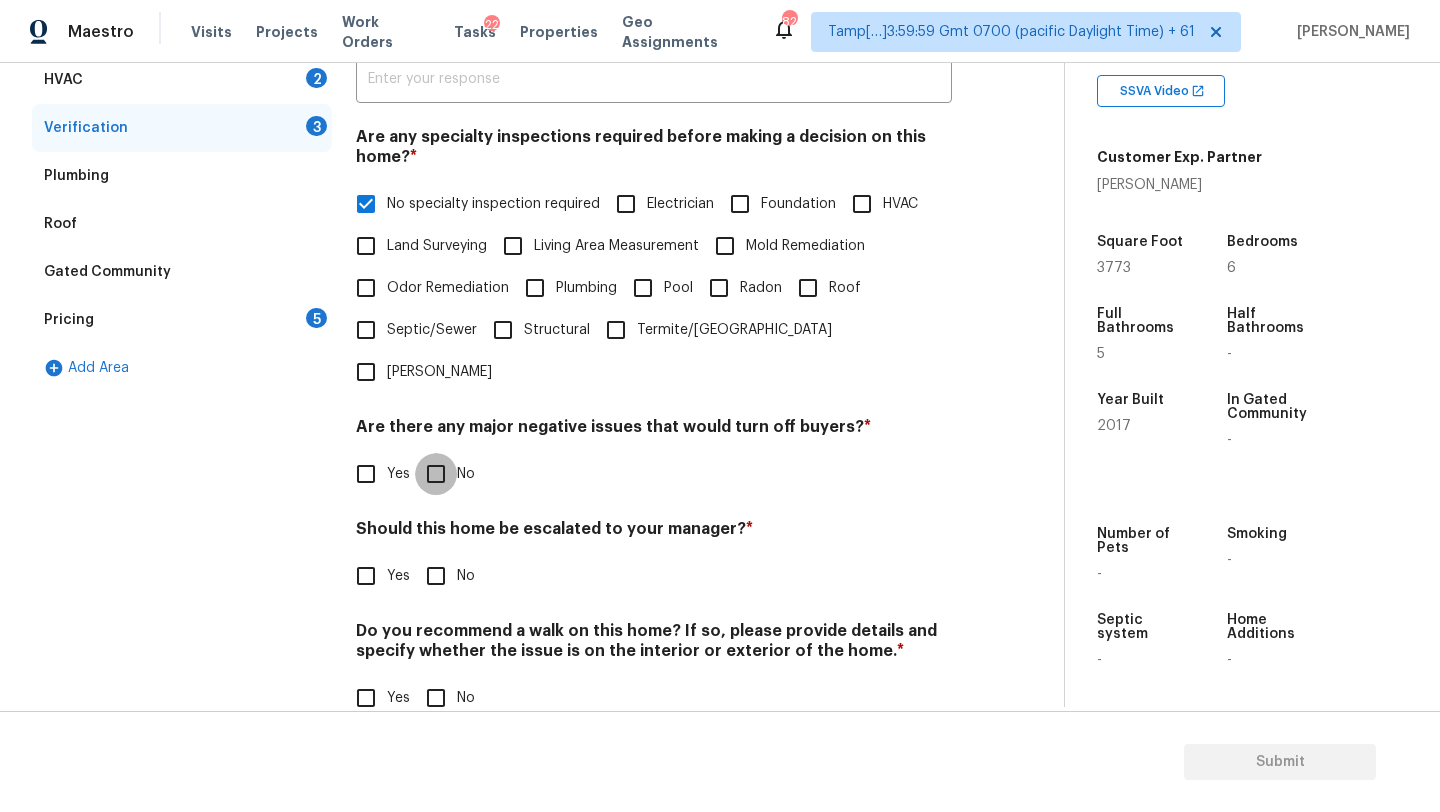 click on "No" at bounding box center [436, 474] 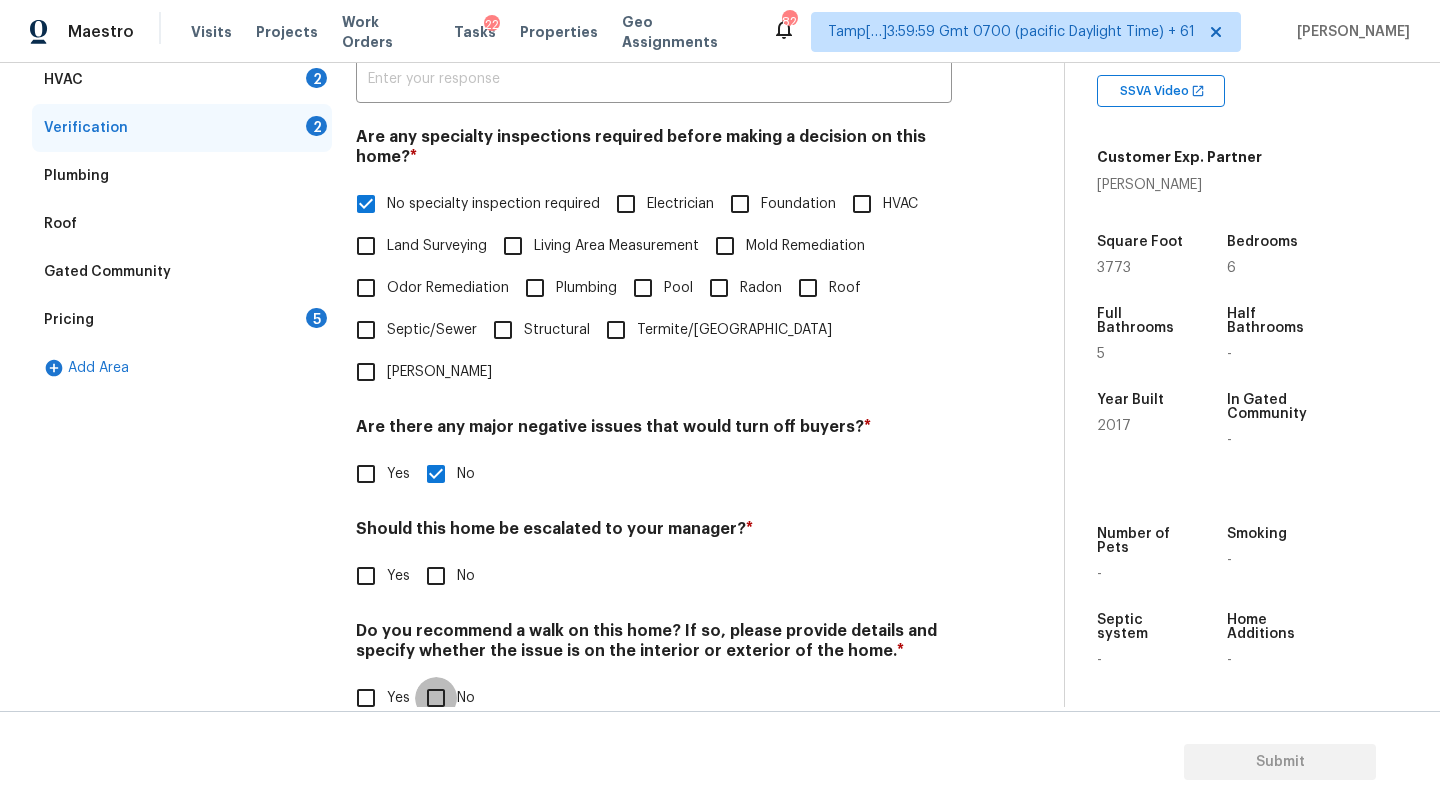 click on "No" at bounding box center (436, 698) 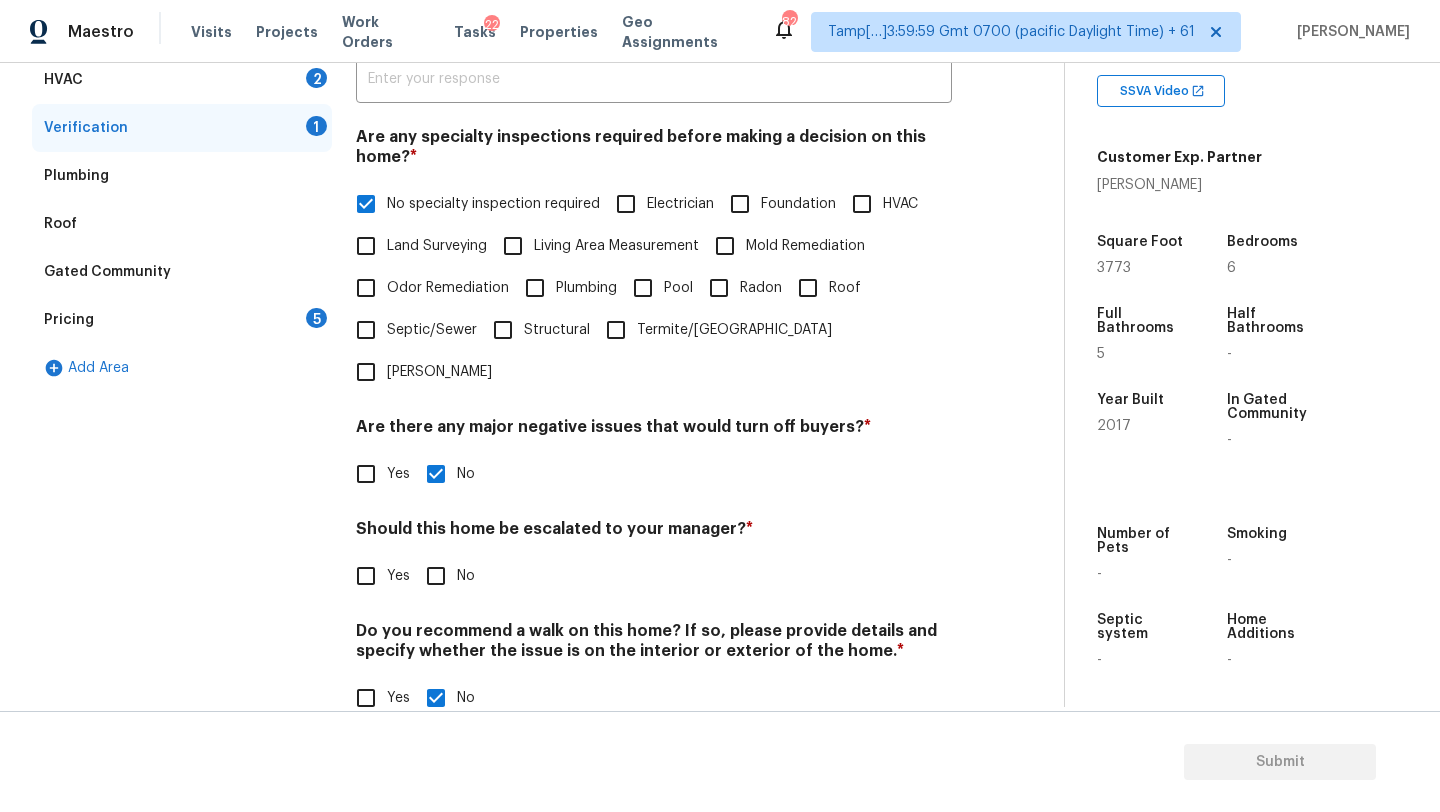 click on "Verification Notes: ​ Are any specialty inspections required before making a decision on this home?  * No specialty inspection required Electrician Foundation HVAC Land Surveying Living Area Measurement Mold Remediation Odor Remediation Plumbing Pool Radon Roof Septic/Sewer Structural Termite/Pest Wells Are there any major negative issues that would turn off buyers?  * Yes No Should this home be escalated to your manager?  * Yes No Do you recommend a walk on this home? If so, please provide details and specify whether the issue is on the interior or exterior of the home.  * Yes No" at bounding box center [654, 351] 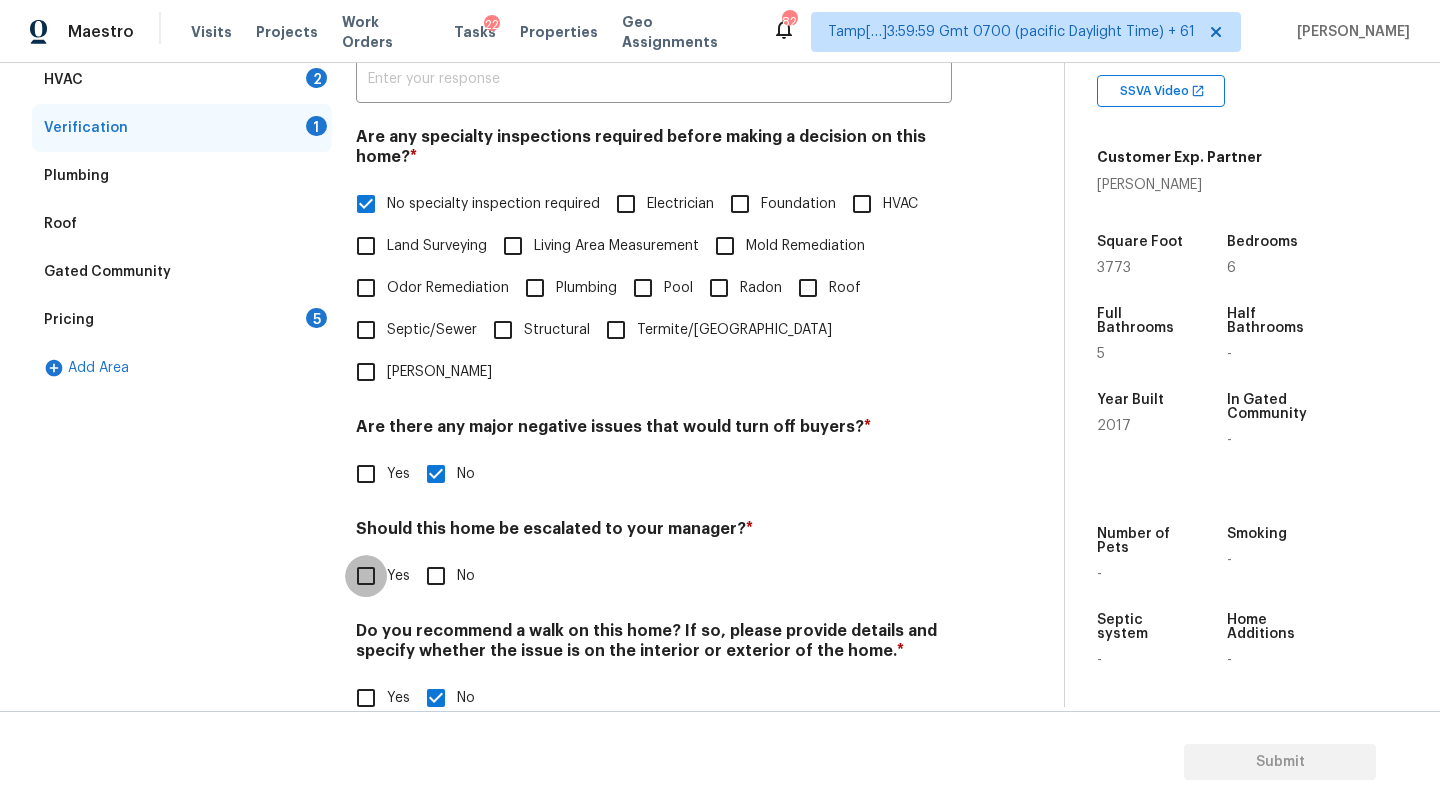 click on "Yes" at bounding box center (366, 576) 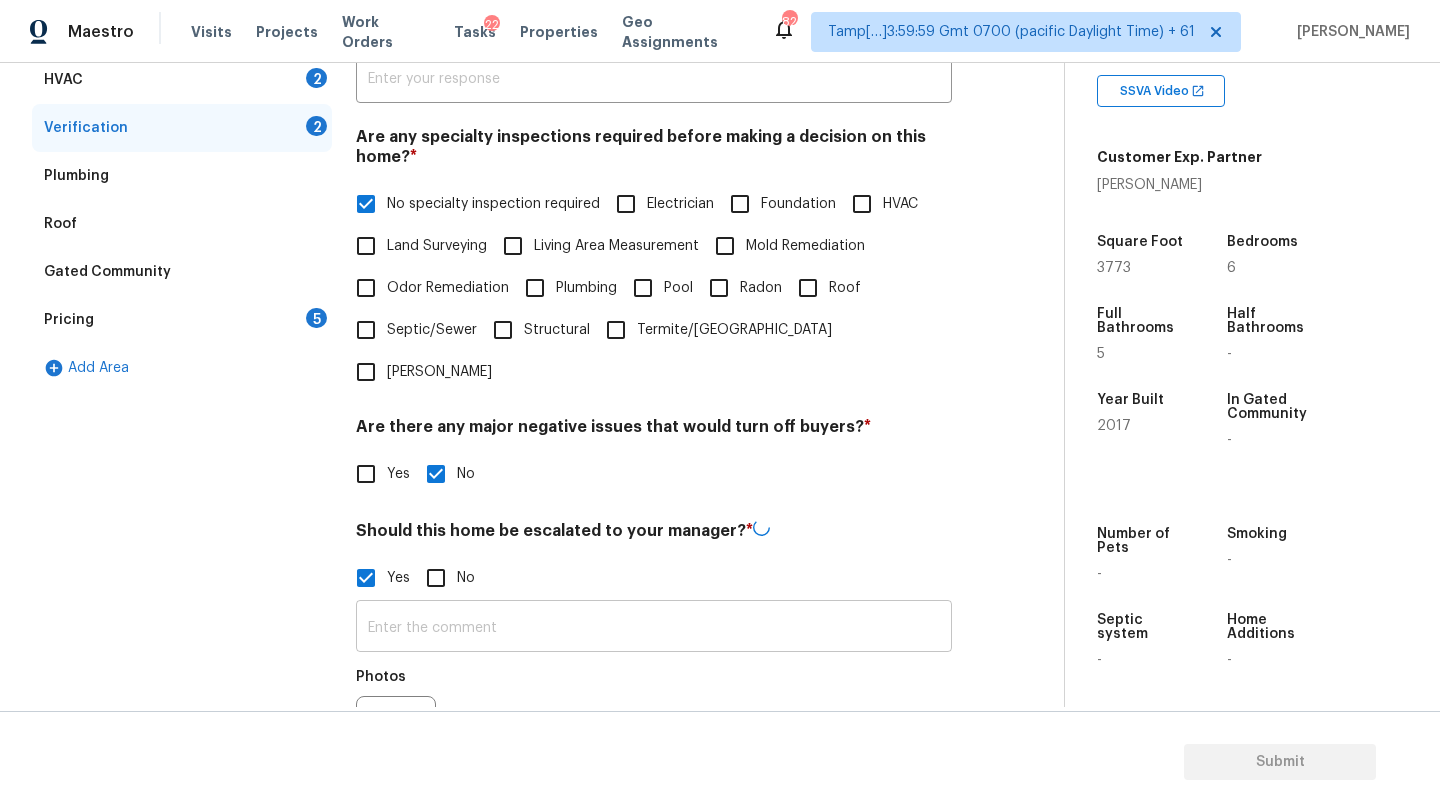 click at bounding box center (654, 628) 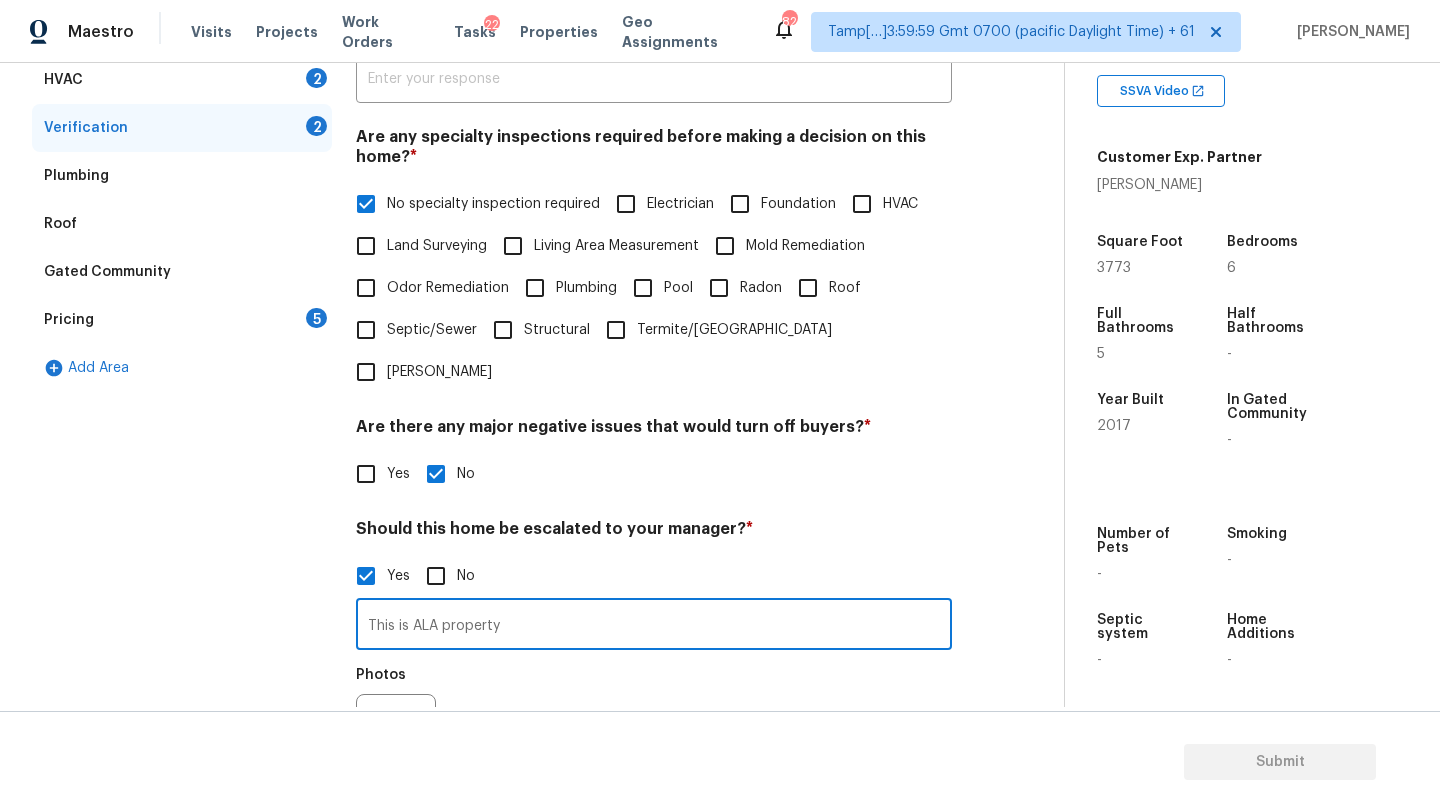 type on "This is ALA property" 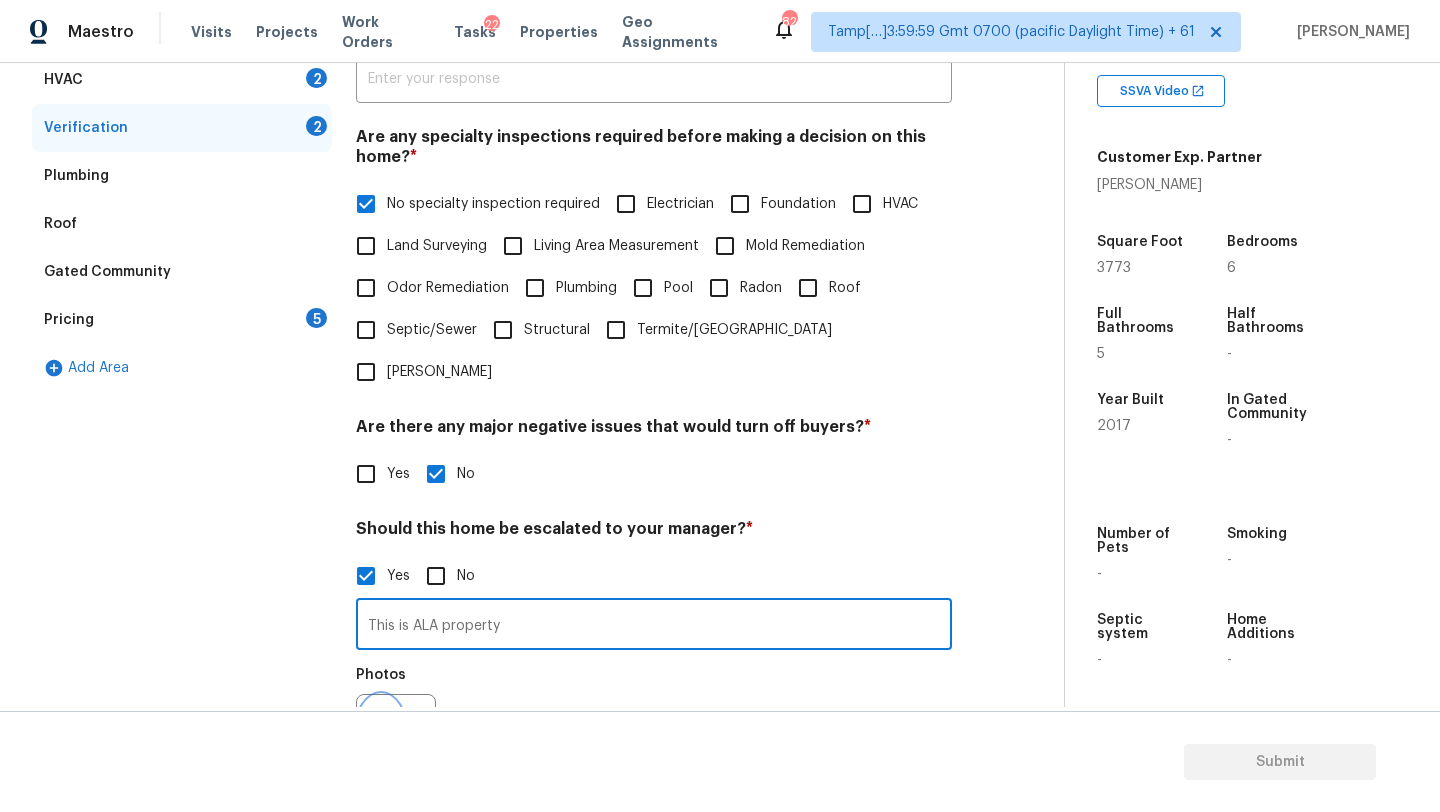 click at bounding box center [381, 734] 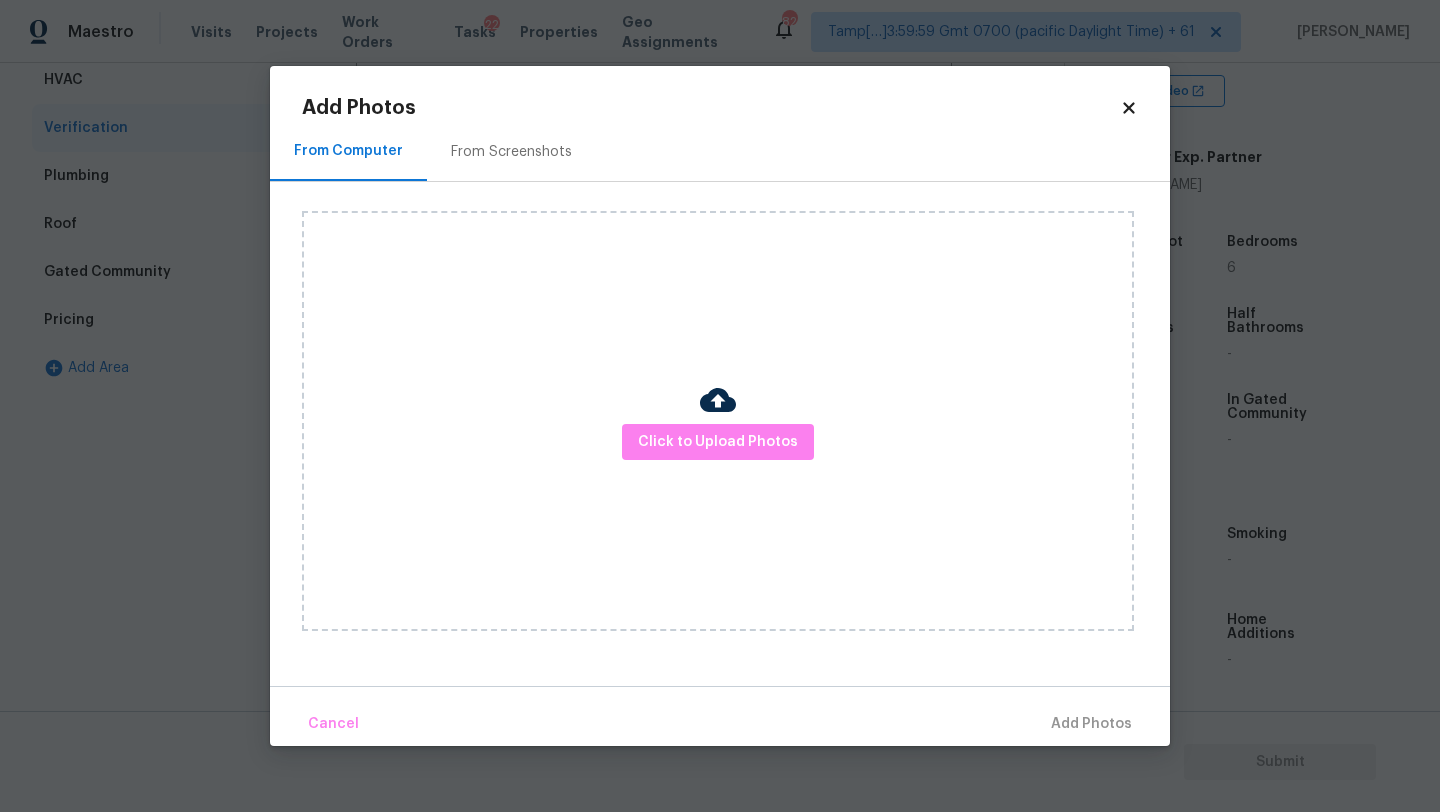 click on "From Screenshots" at bounding box center (511, 152) 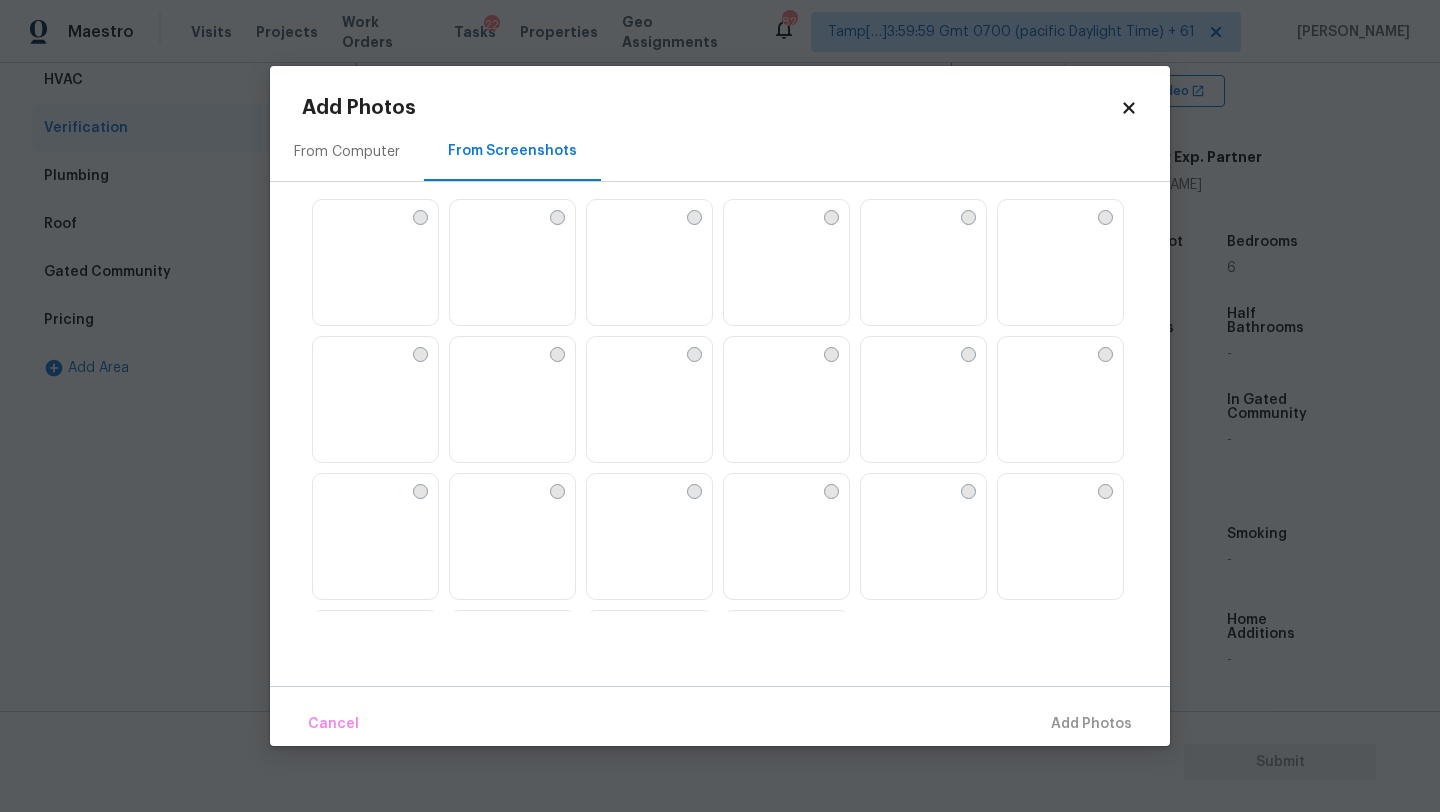 scroll, scrollTop: 1910, scrollLeft: 0, axis: vertical 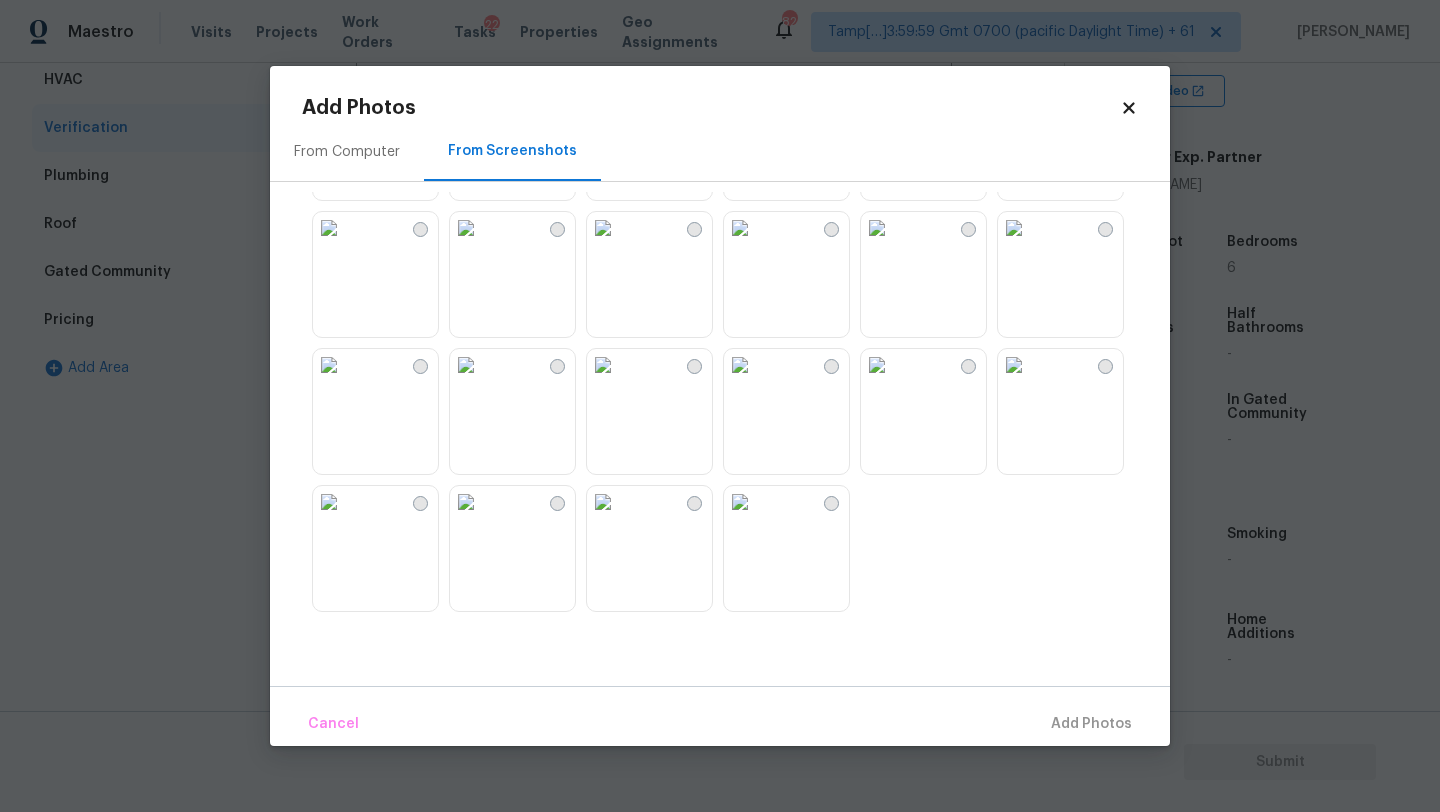 click at bounding box center (877, 365) 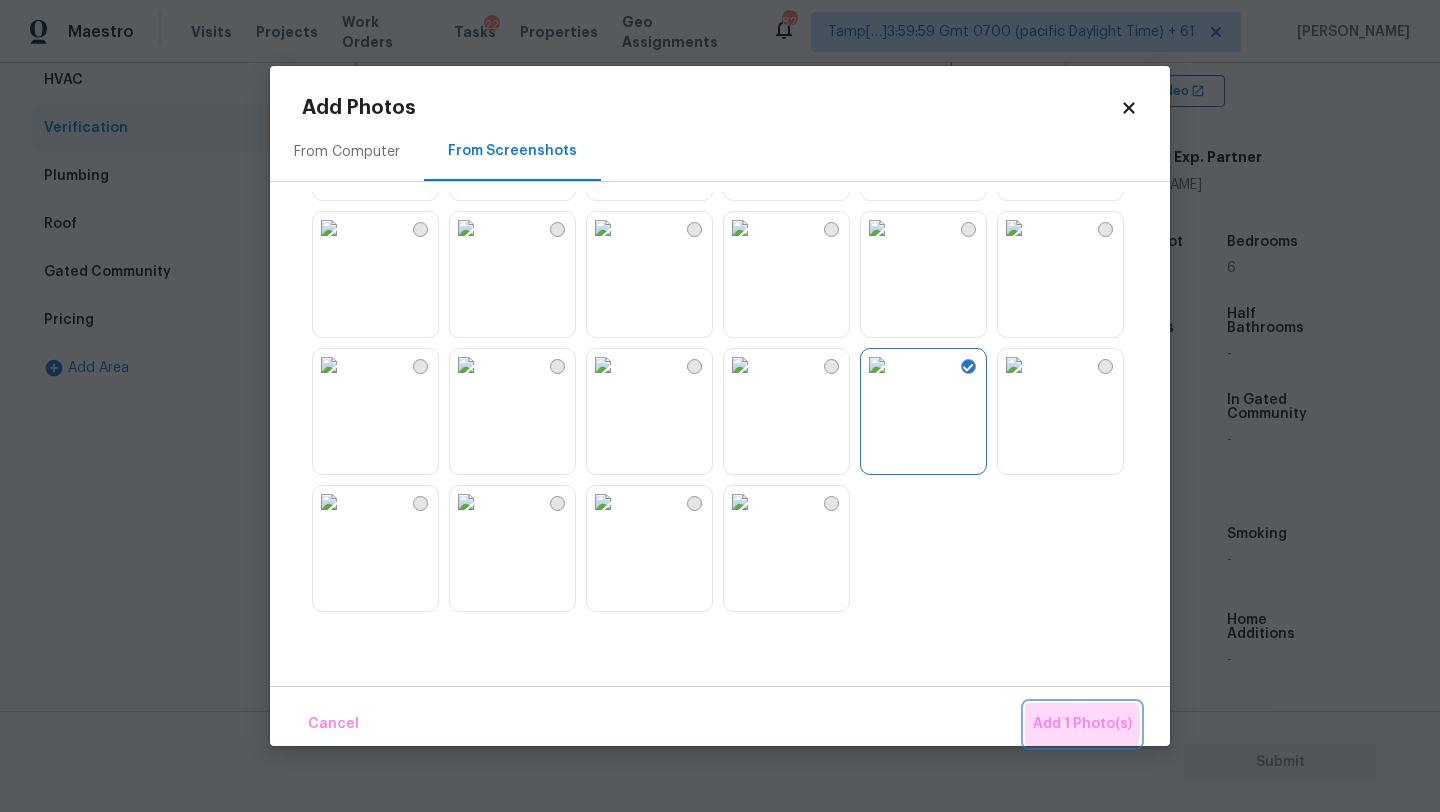 click on "Add 1 Photo(s)" at bounding box center [1082, 724] 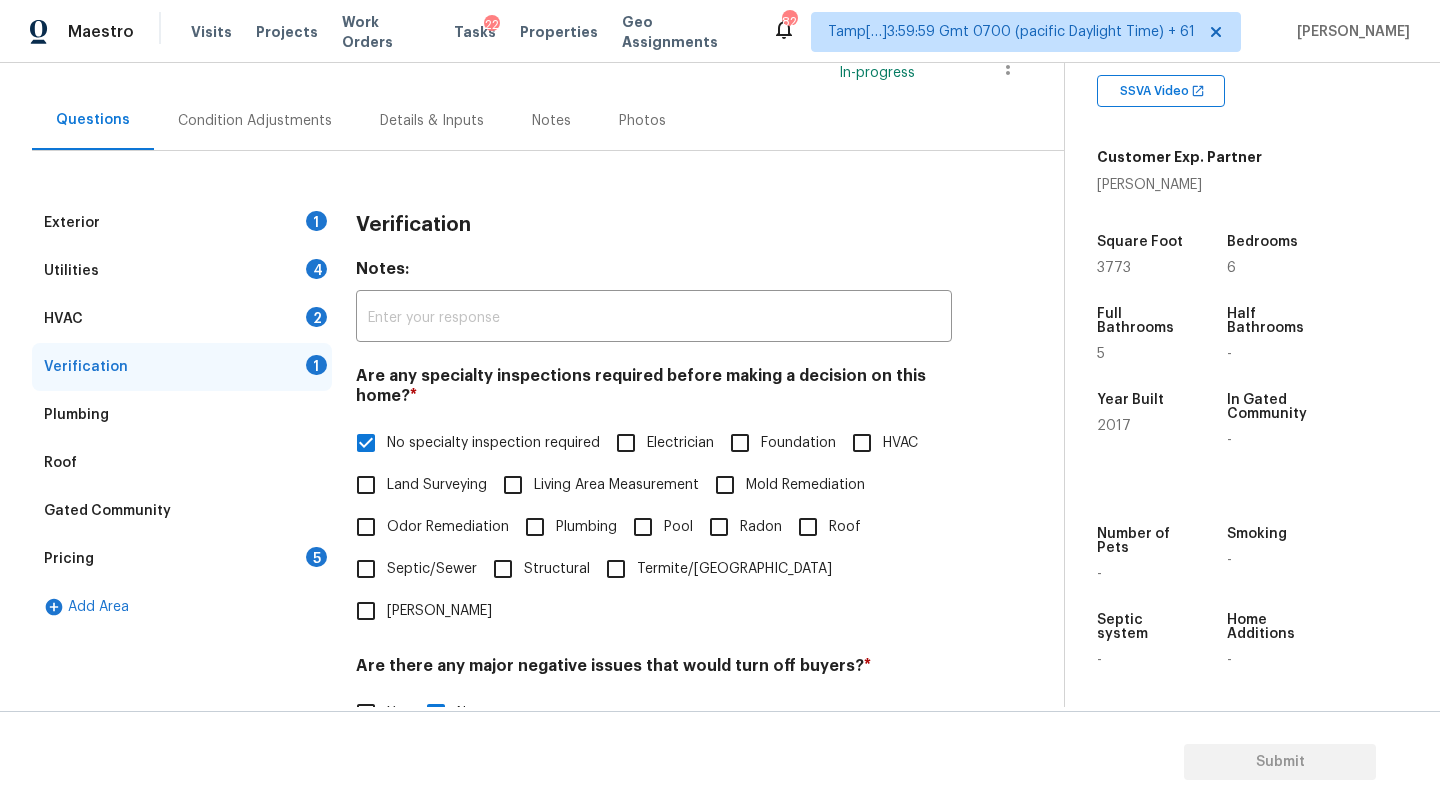 scroll, scrollTop: 128, scrollLeft: 0, axis: vertical 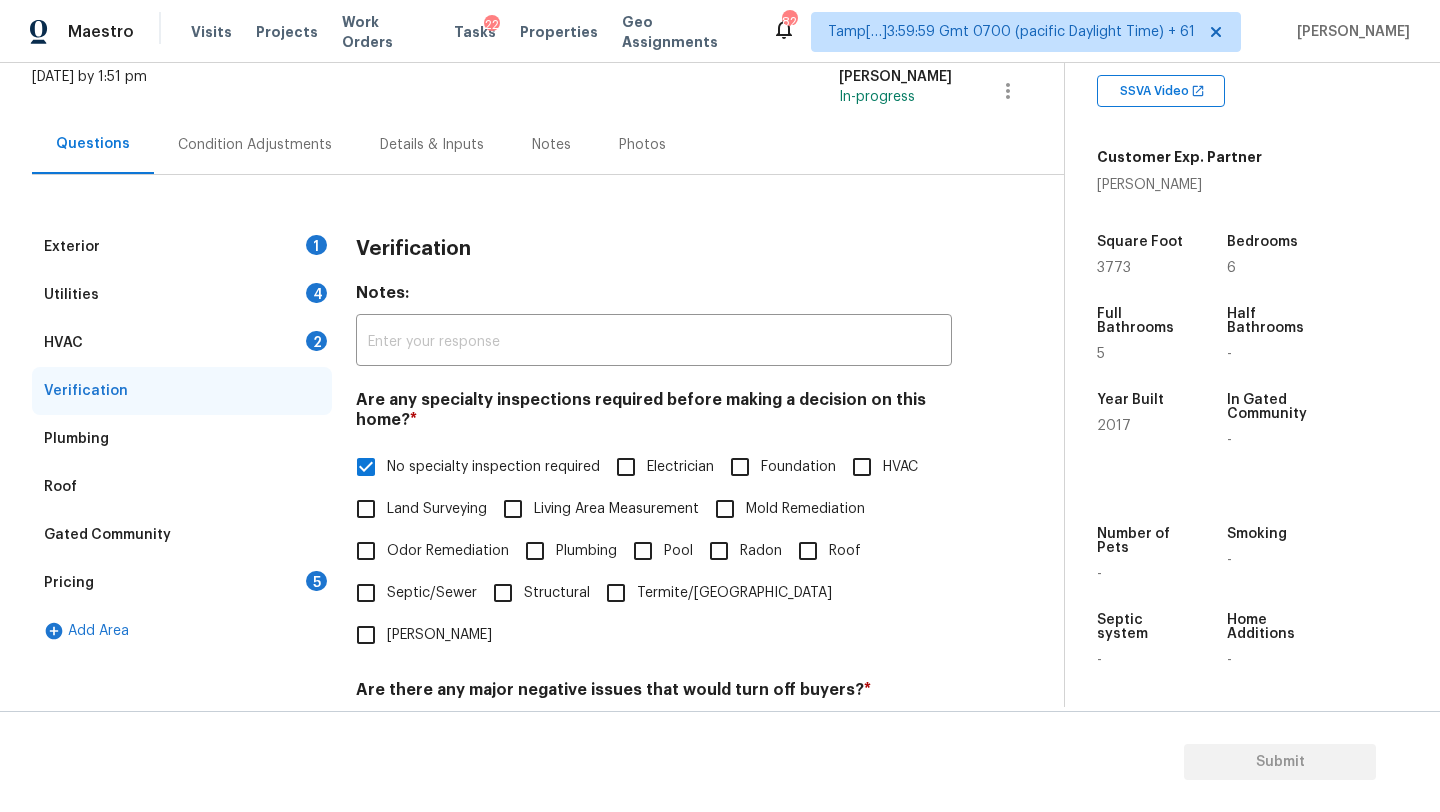 click on "HVAC 2" at bounding box center [182, 343] 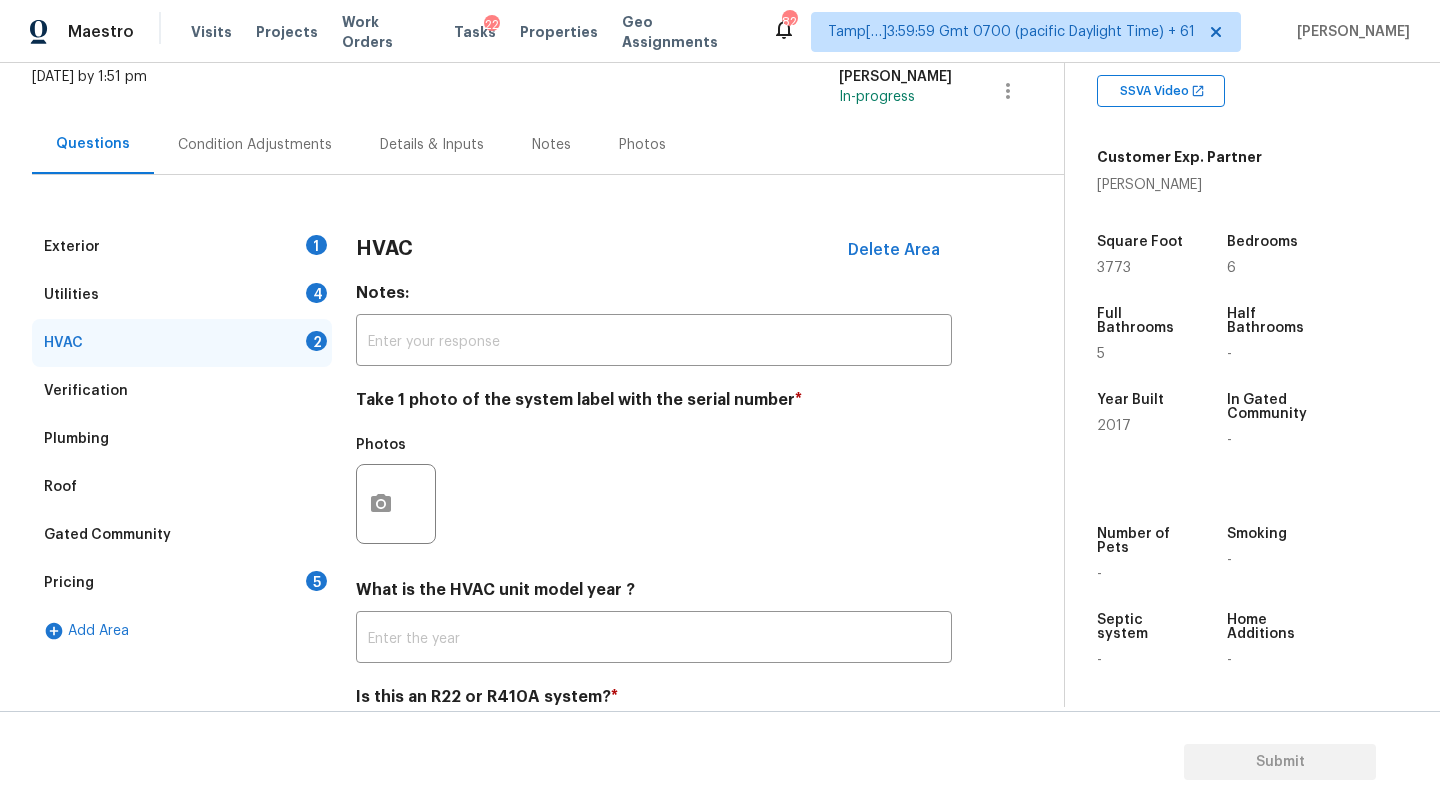 scroll, scrollTop: 217, scrollLeft: 0, axis: vertical 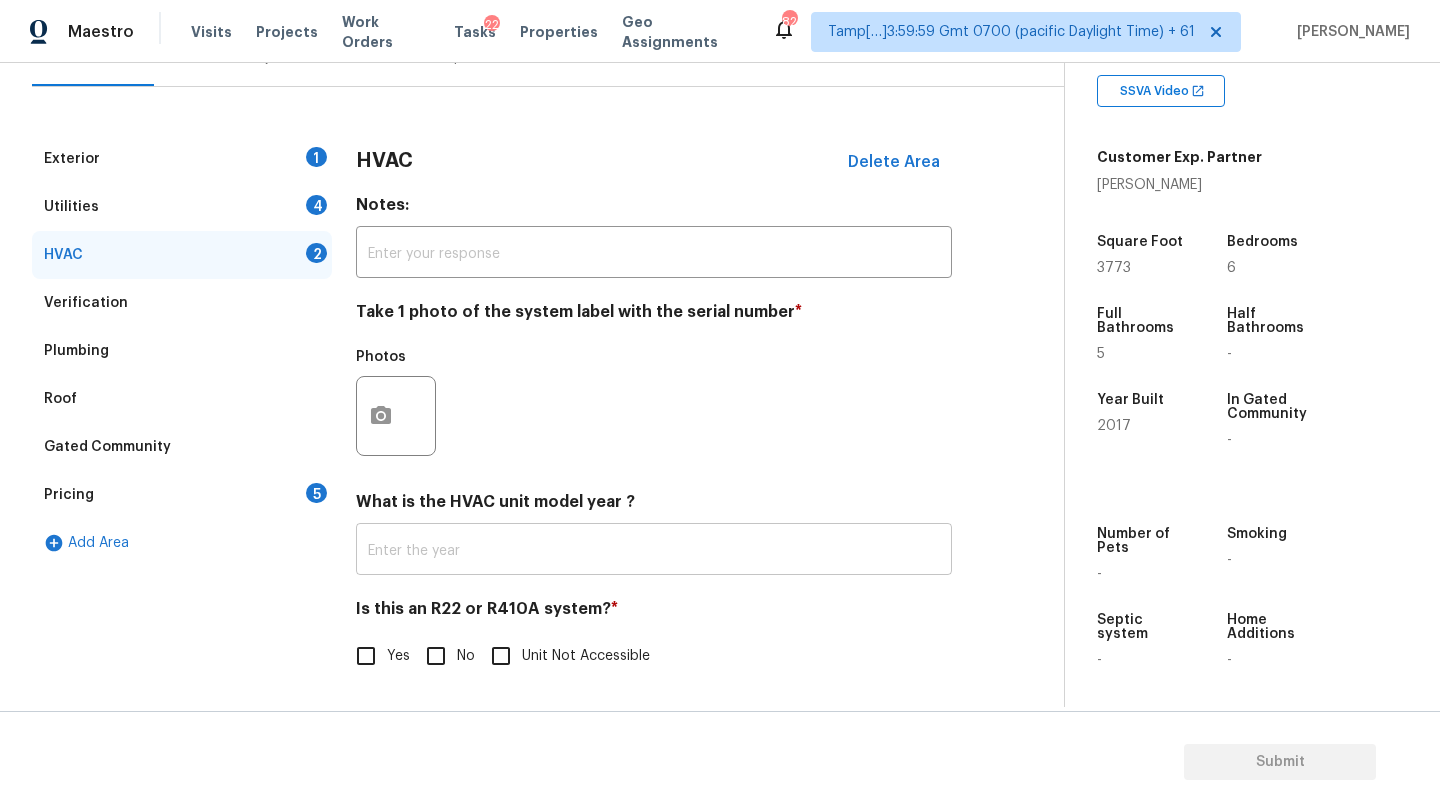 click at bounding box center (654, 551) 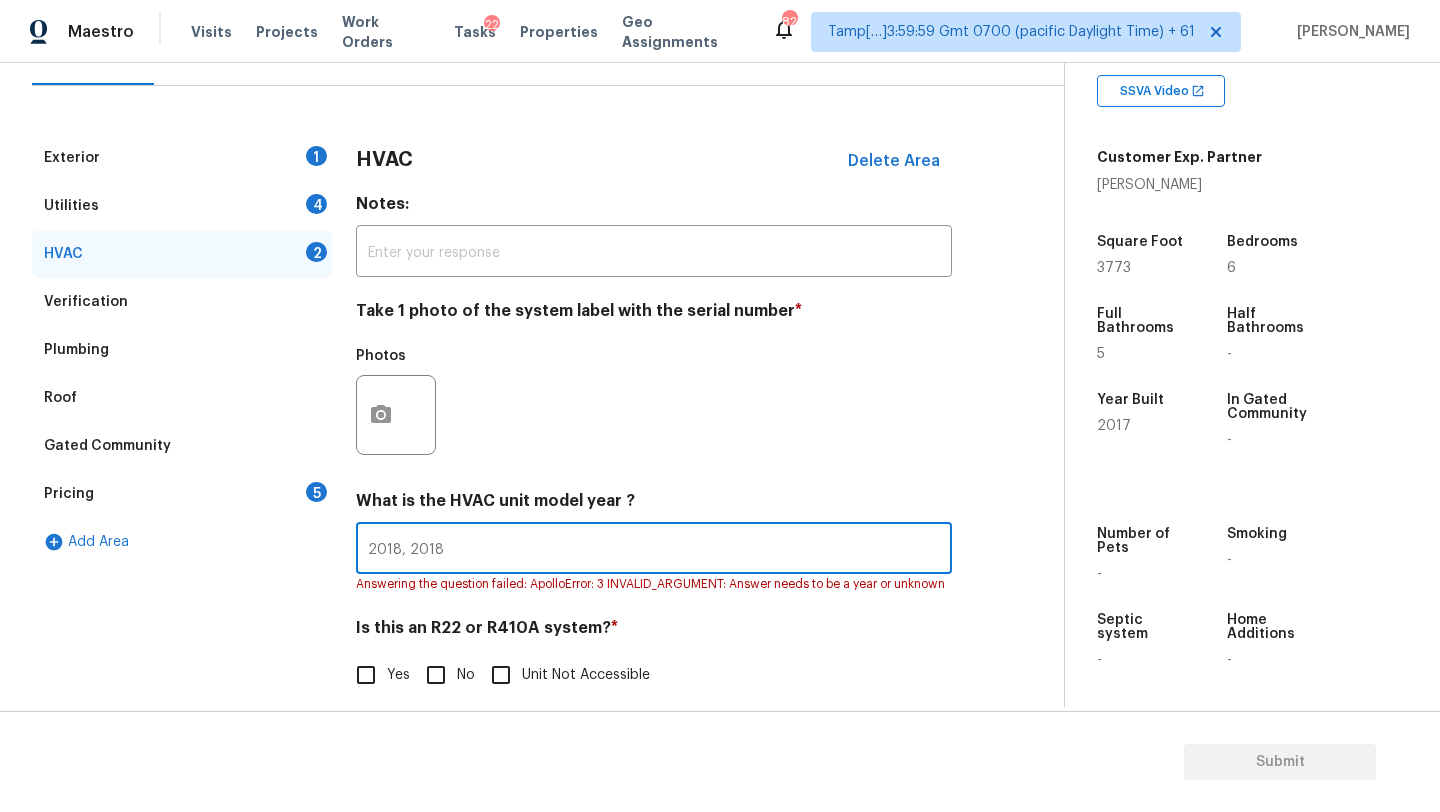 type on "2018, 2018" 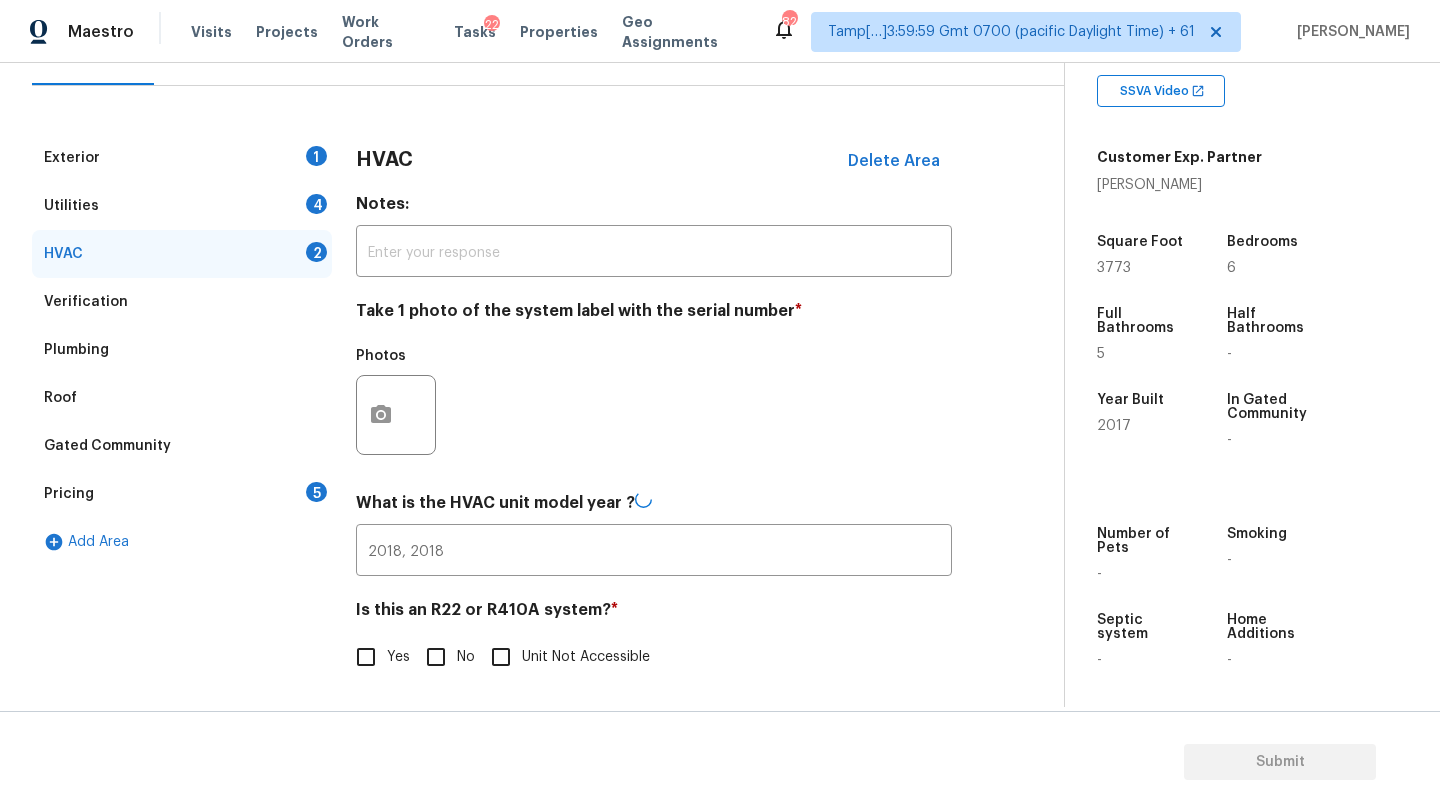click on "No" at bounding box center (445, 657) 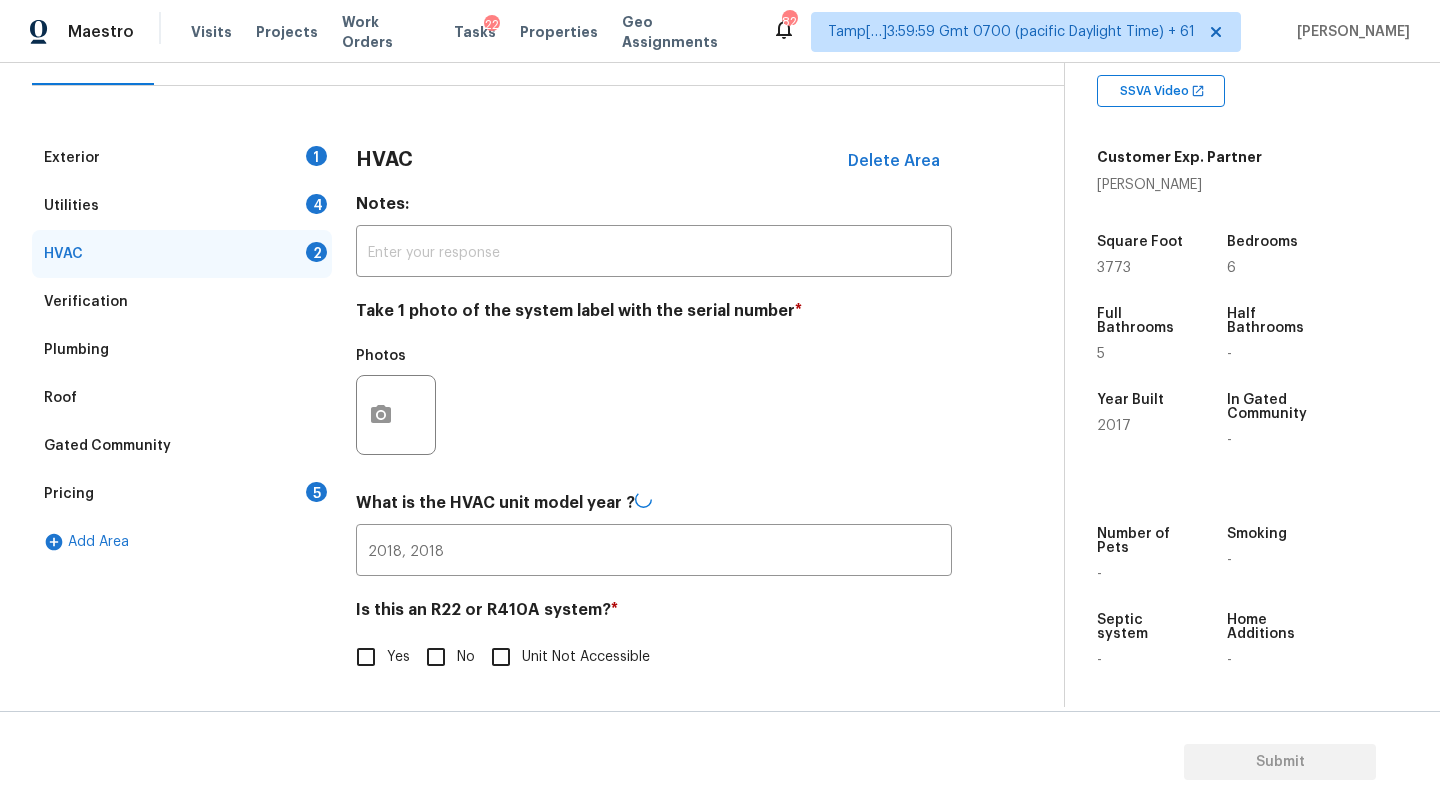 click on "No" at bounding box center (436, 657) 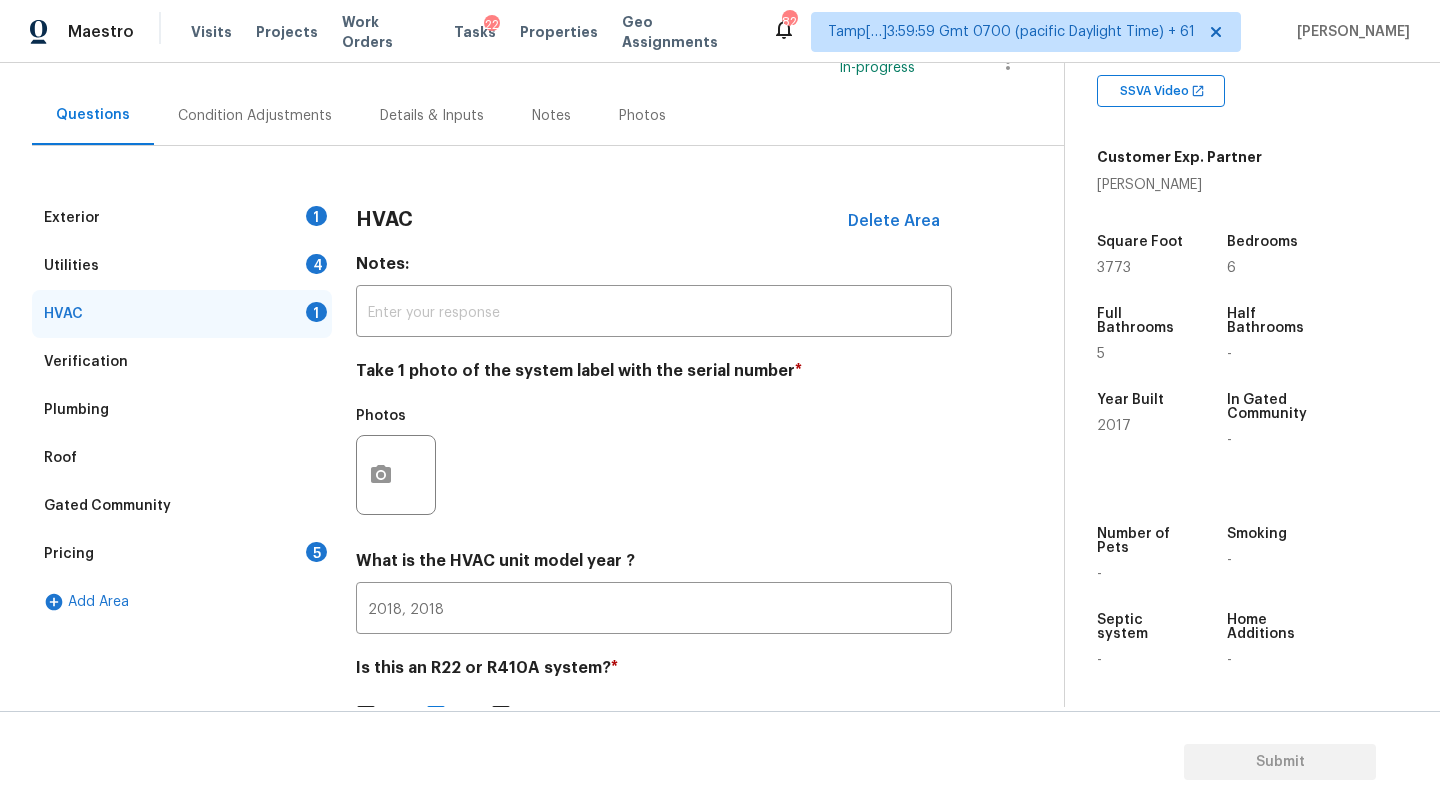 scroll, scrollTop: 66, scrollLeft: 0, axis: vertical 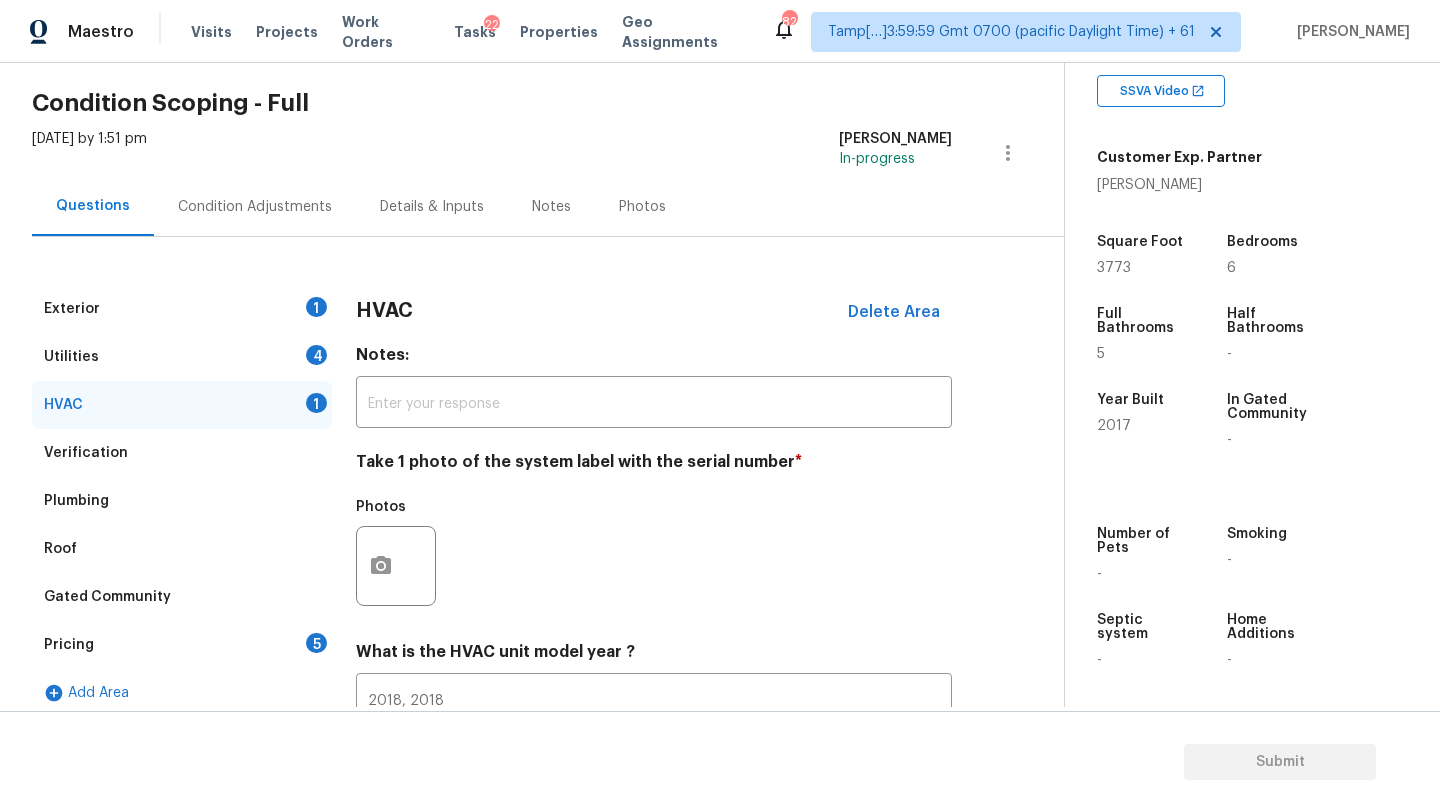 click on "Utilities 4" at bounding box center [182, 357] 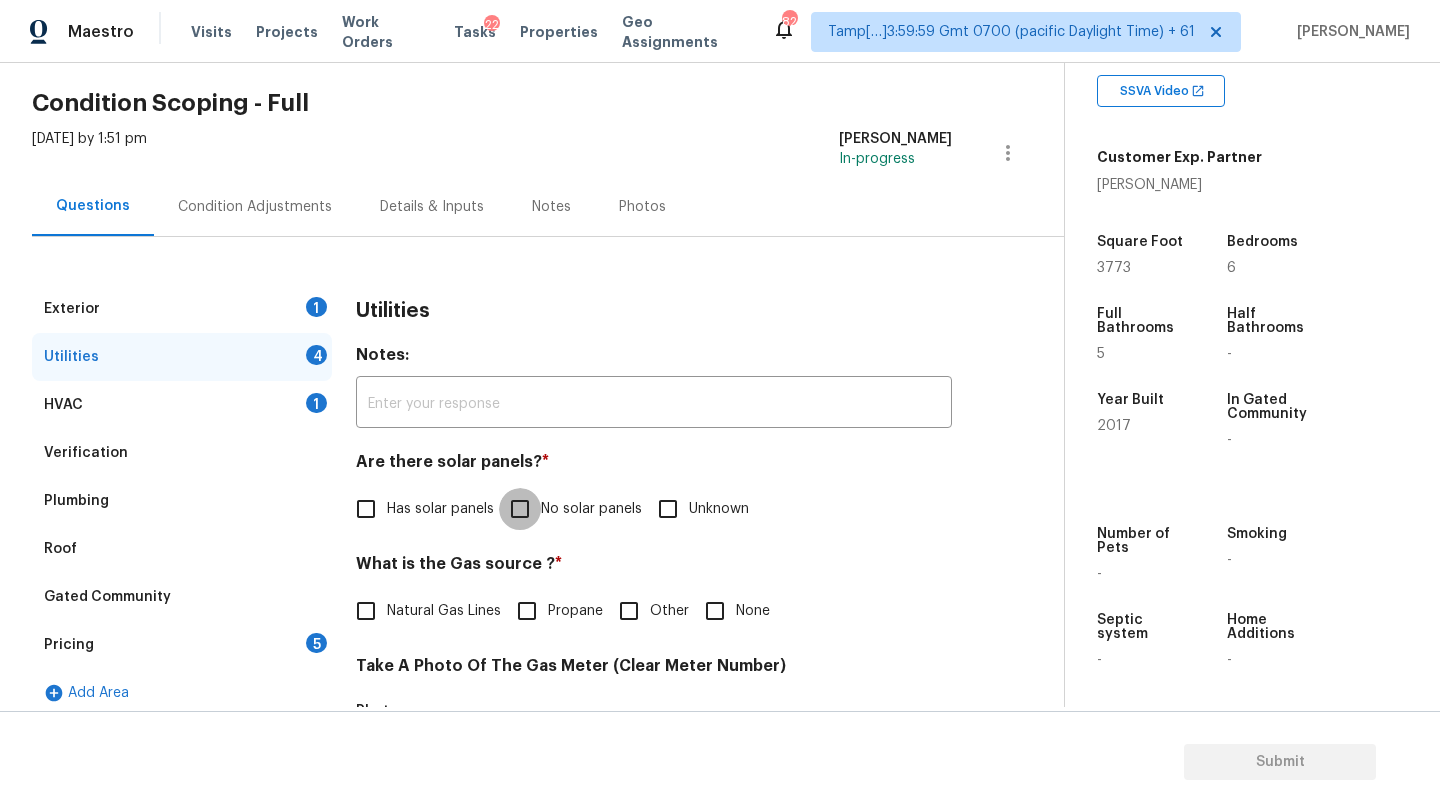 click on "No solar panels" at bounding box center [520, 509] 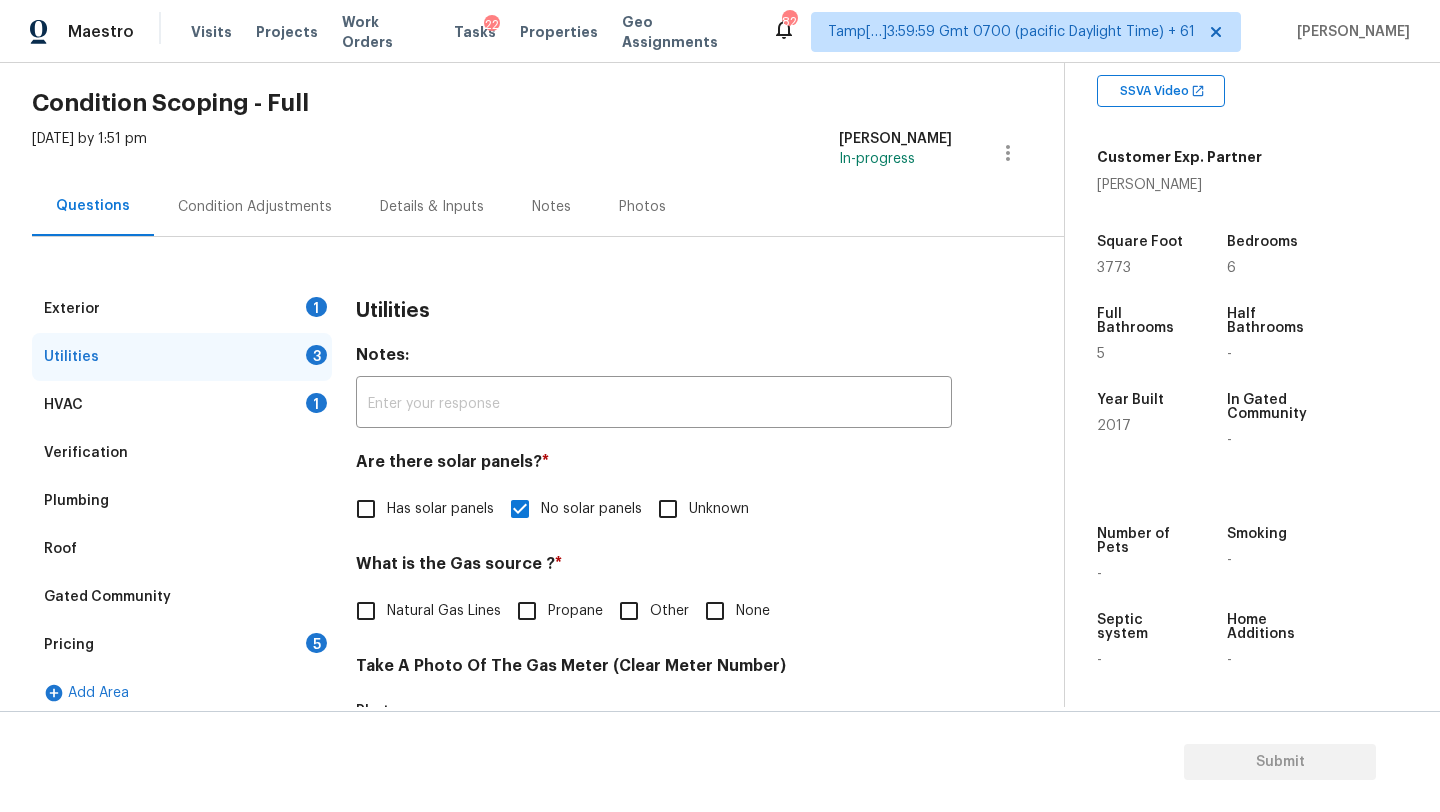 scroll, scrollTop: 215, scrollLeft: 0, axis: vertical 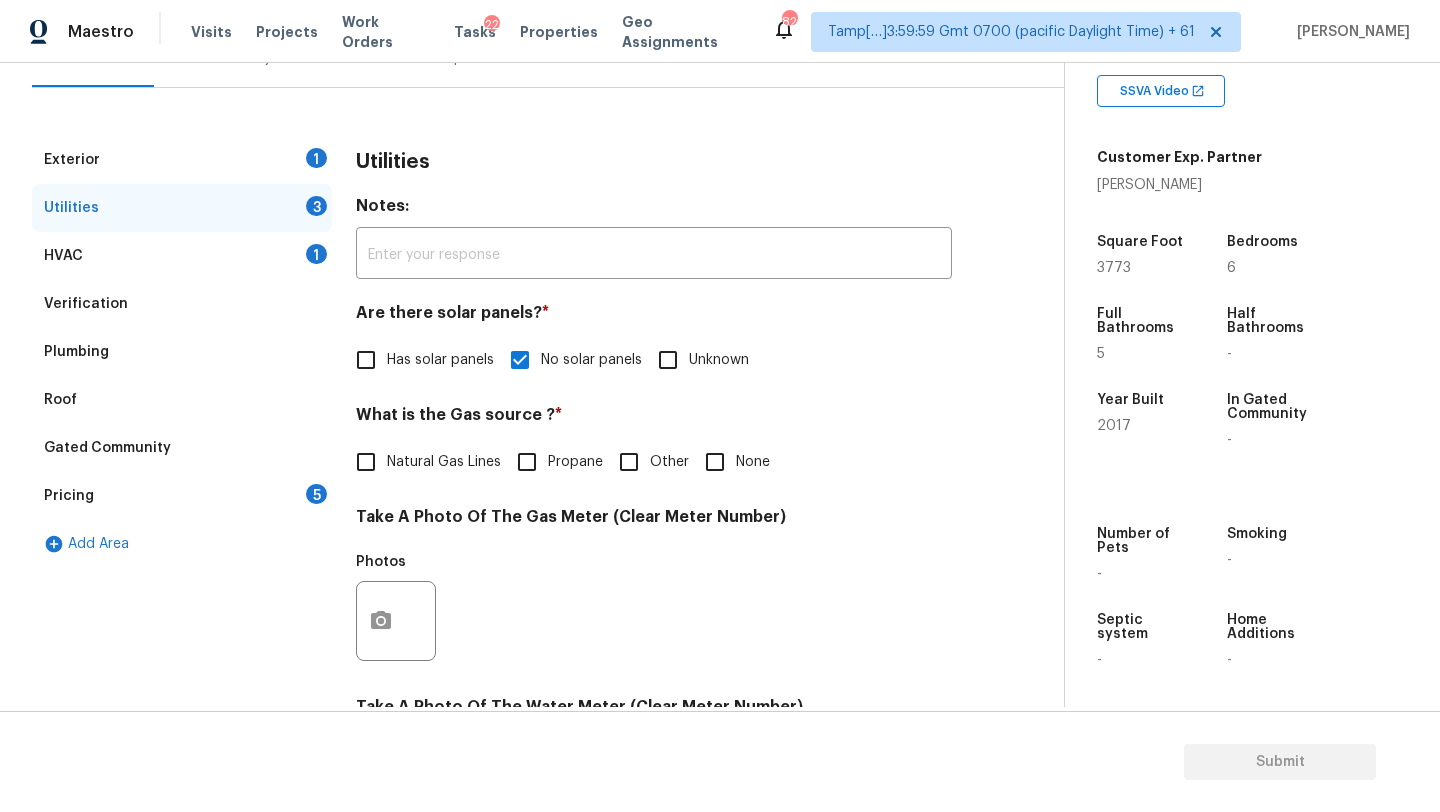 click on "Natural Gas Lines" at bounding box center [423, 462] 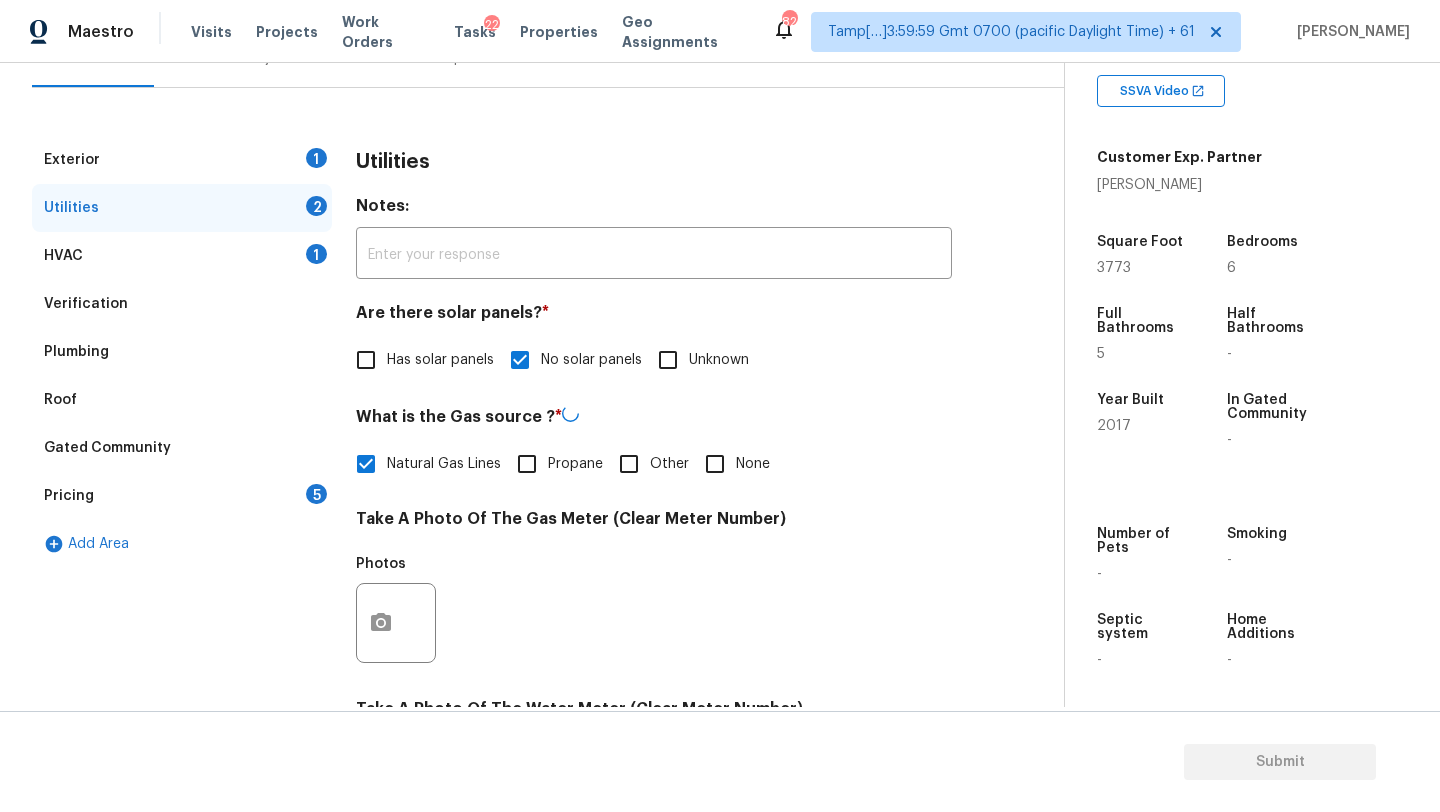 scroll, scrollTop: 693, scrollLeft: 0, axis: vertical 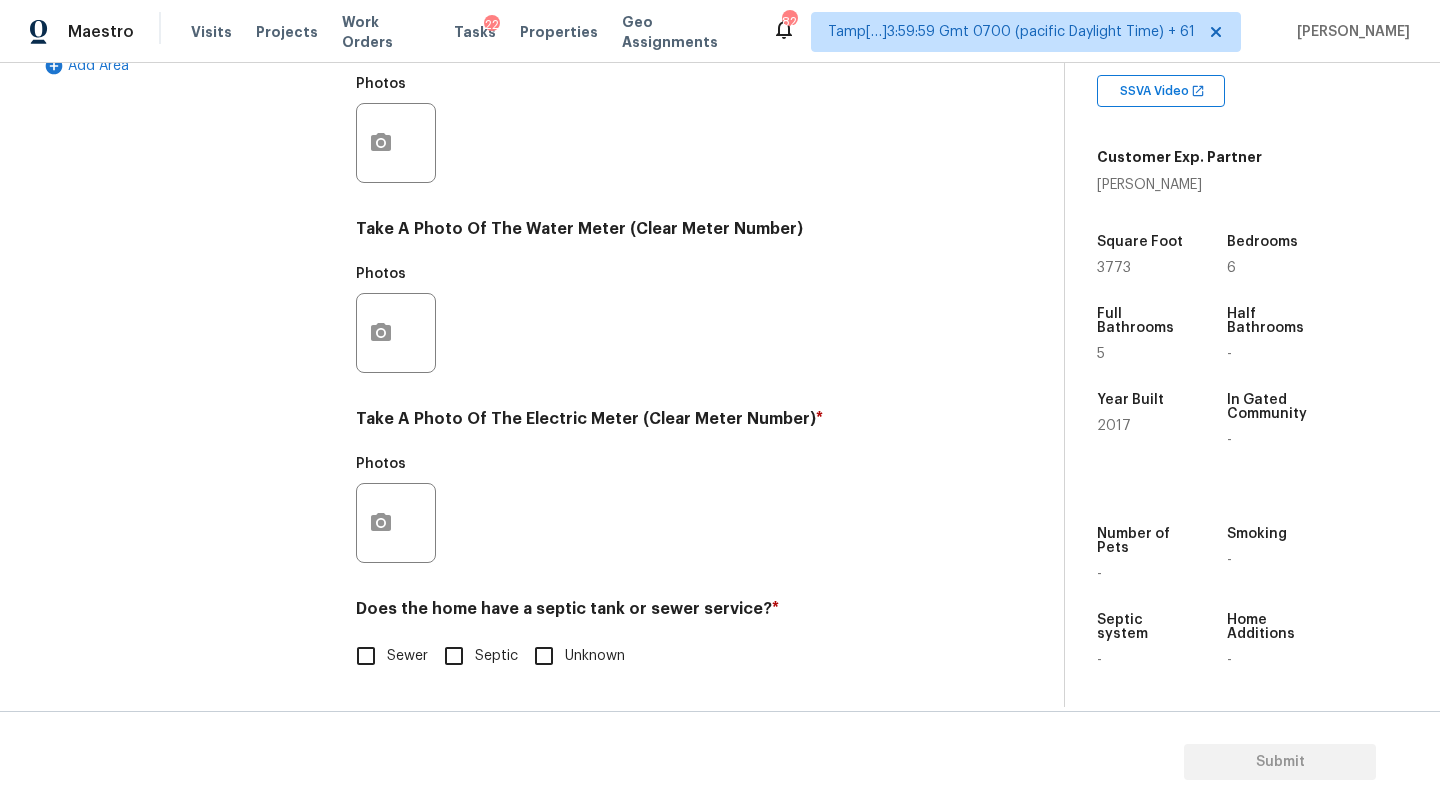 click on "Sewer" at bounding box center [366, 656] 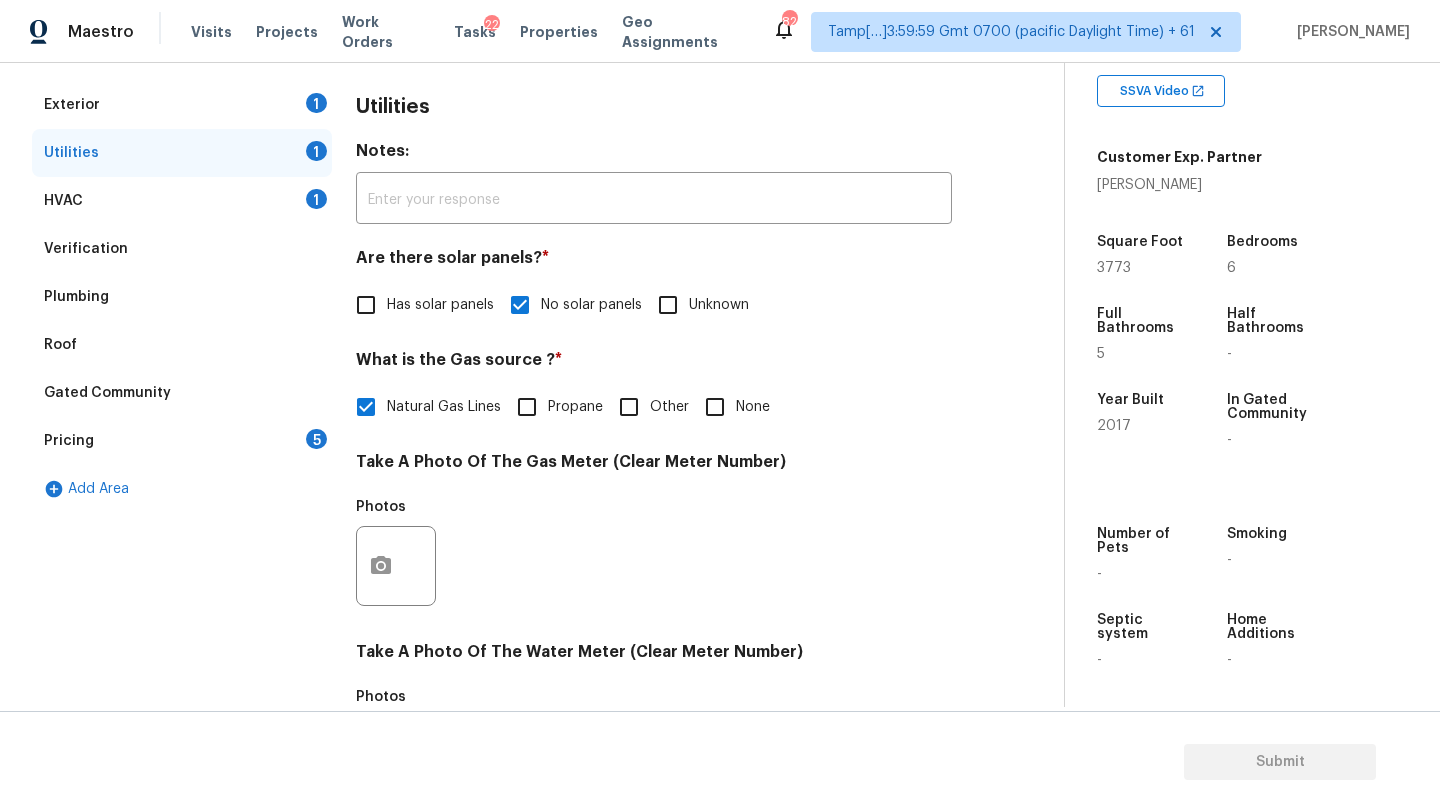 scroll, scrollTop: 119, scrollLeft: 0, axis: vertical 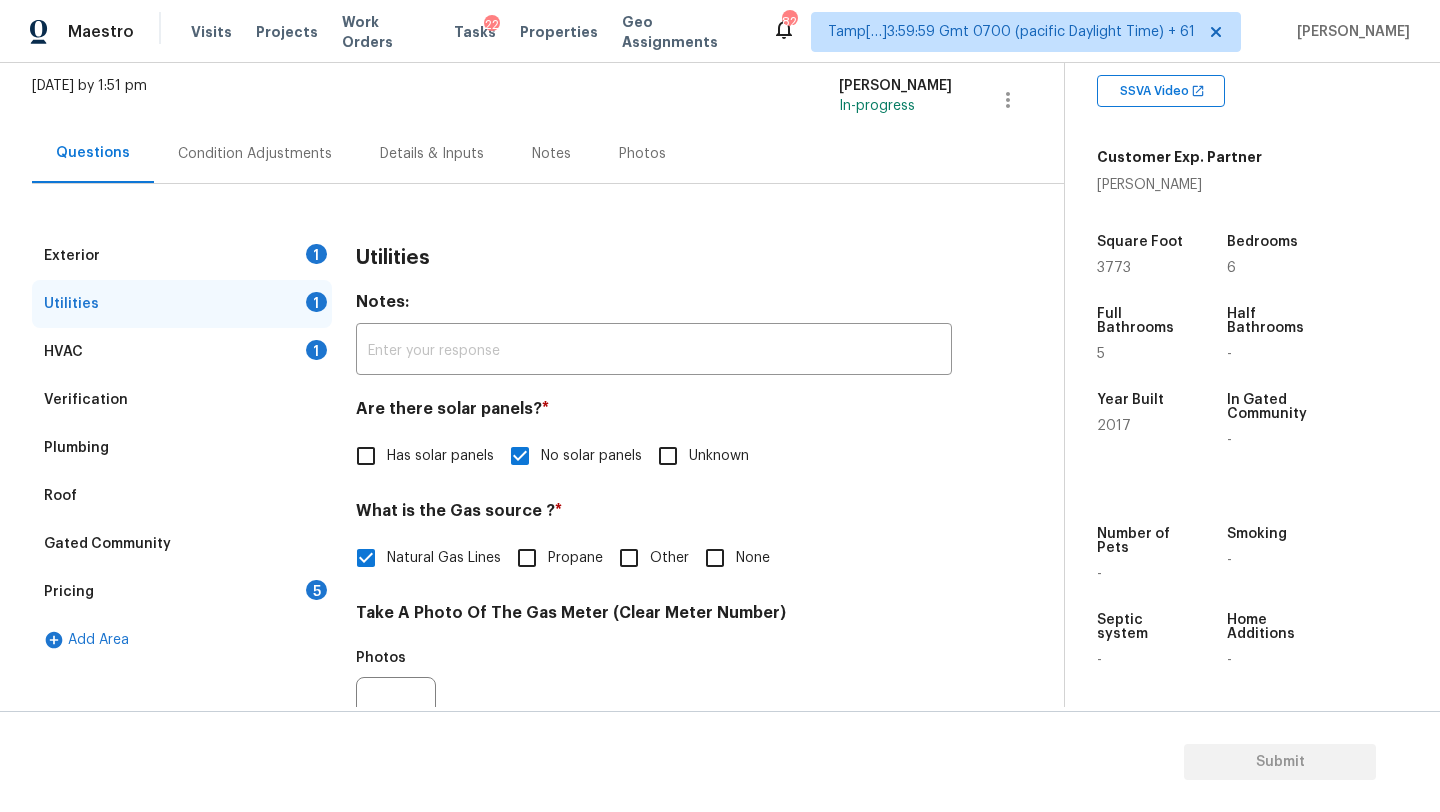 click on "Exterior 1" at bounding box center (182, 256) 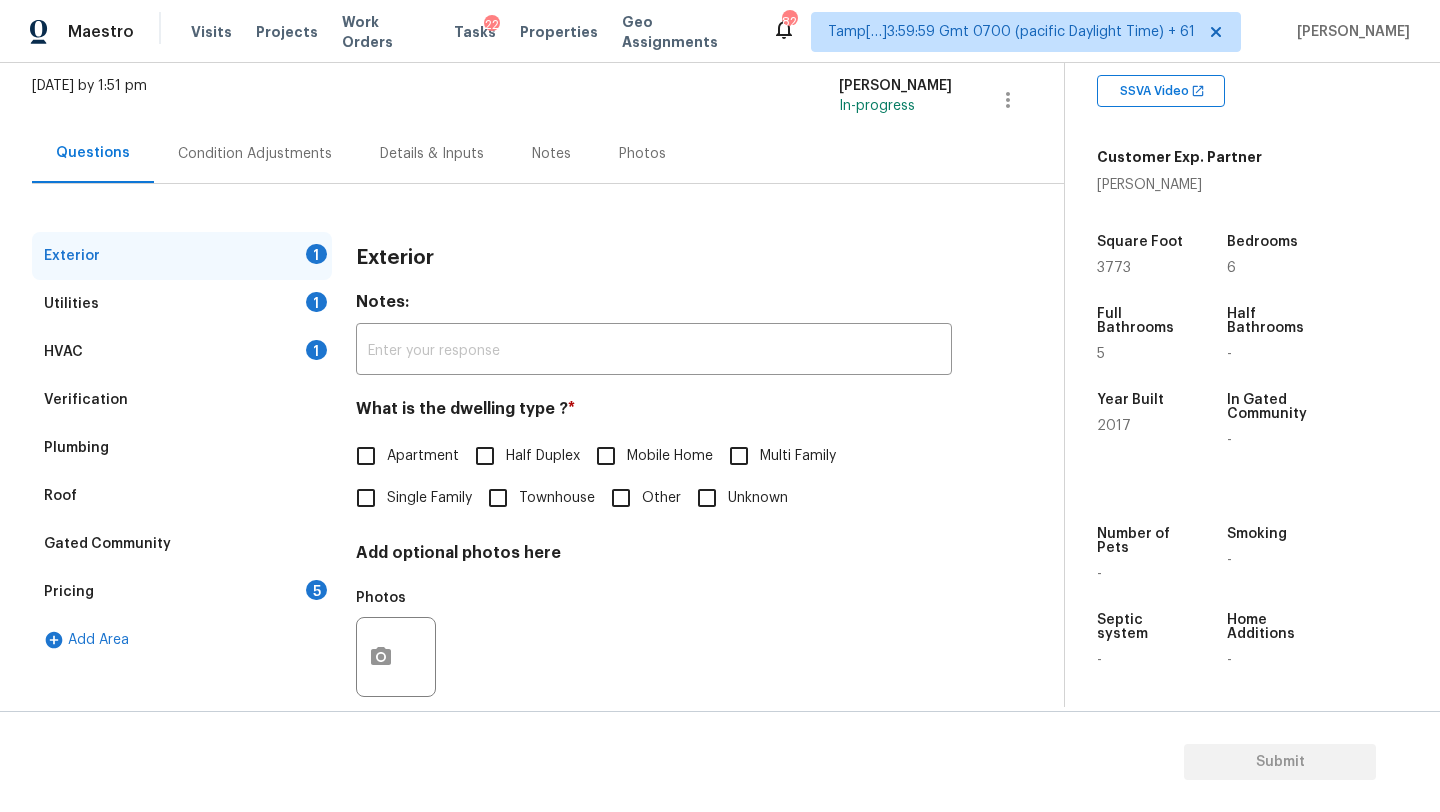 click on "Single Family" at bounding box center (366, 498) 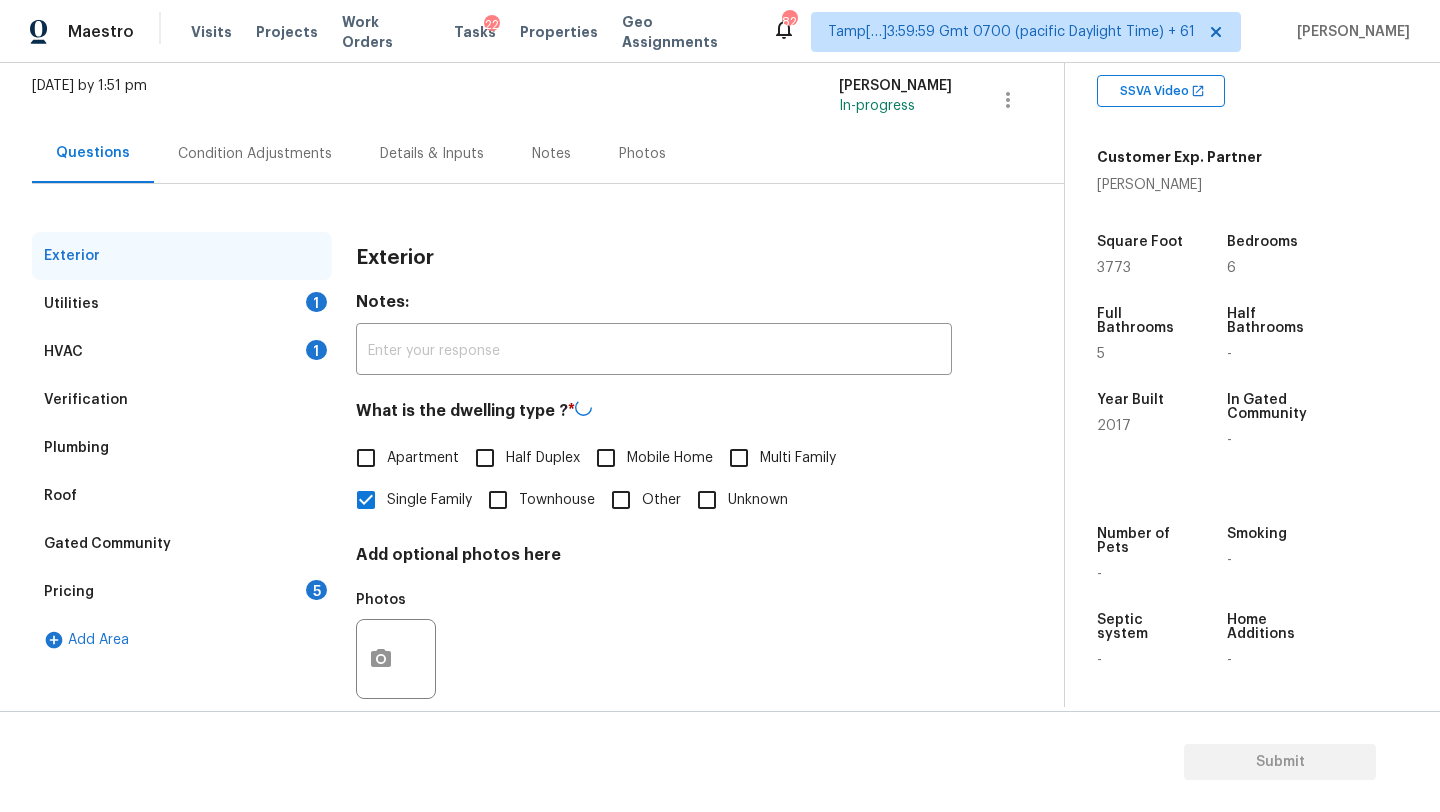 click on "Pricing 5" at bounding box center [182, 592] 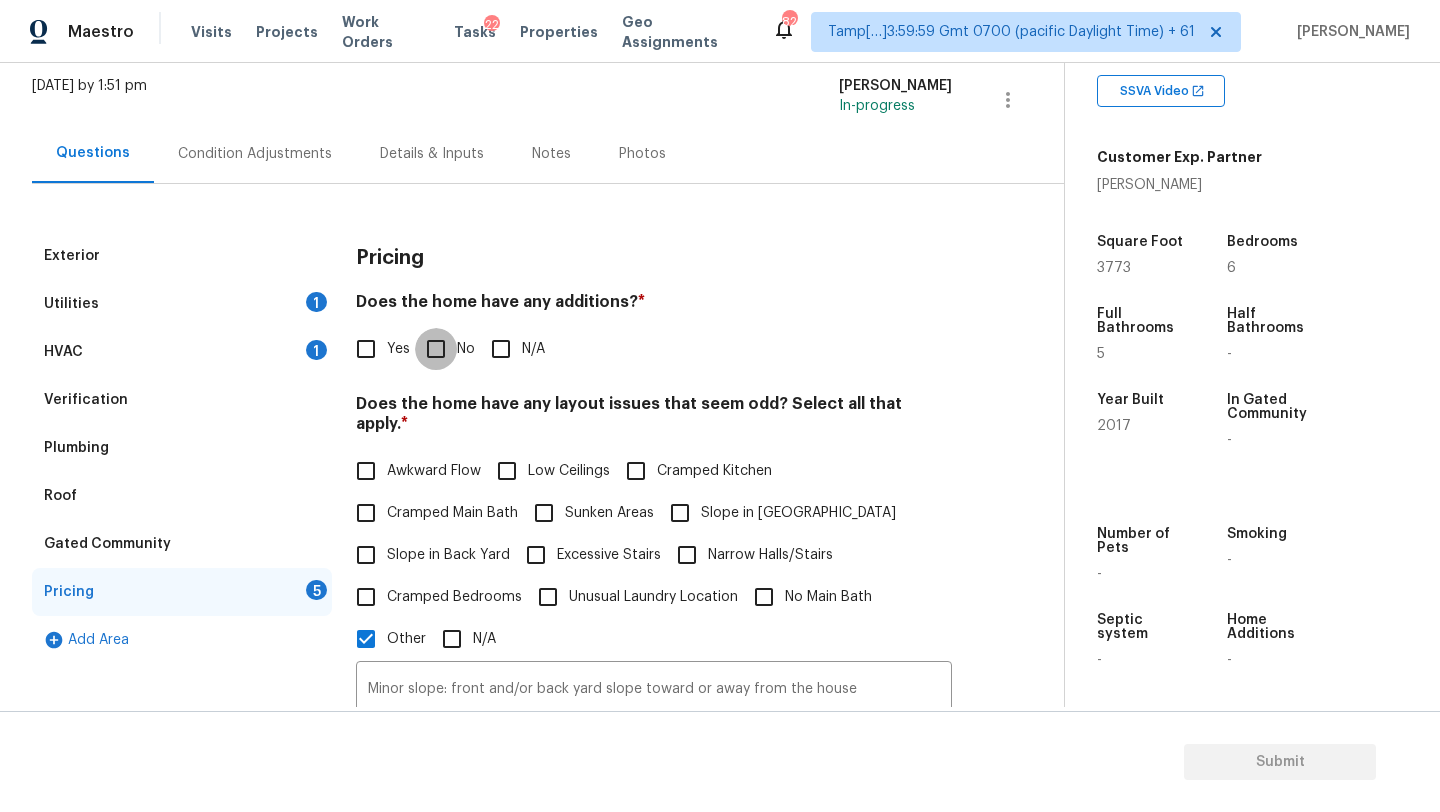 click on "No" at bounding box center [436, 349] 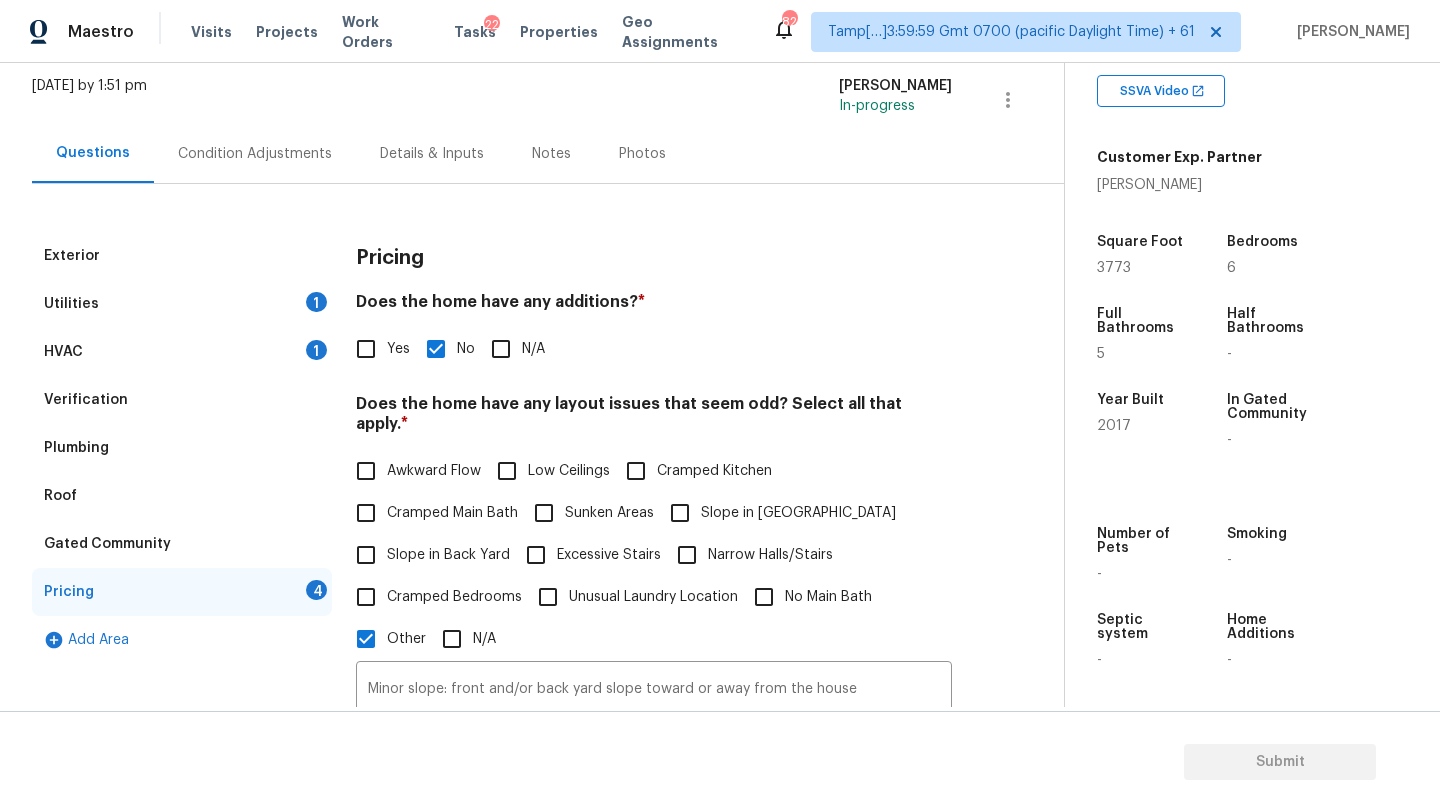 scroll, scrollTop: 577, scrollLeft: 0, axis: vertical 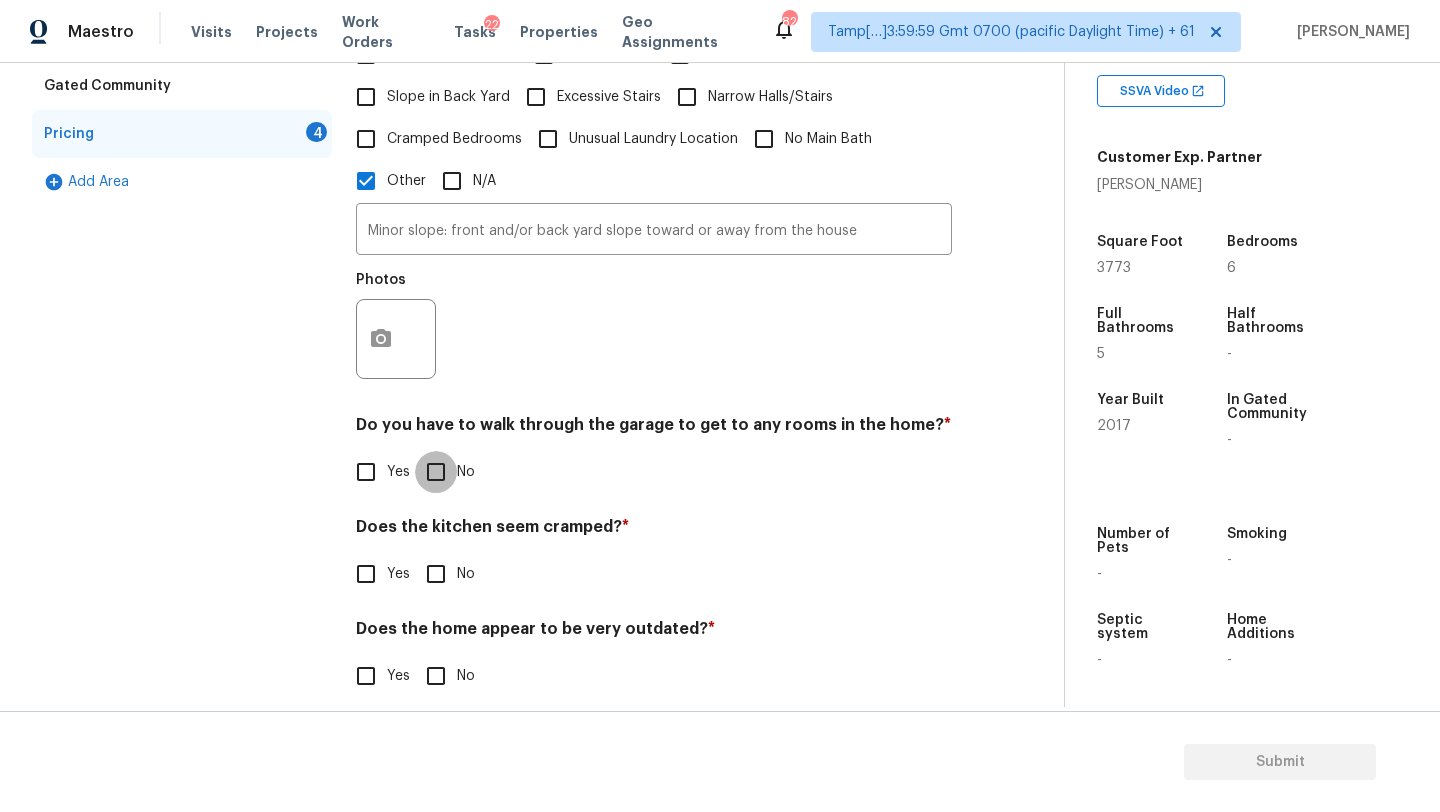 click on "No" at bounding box center (436, 472) 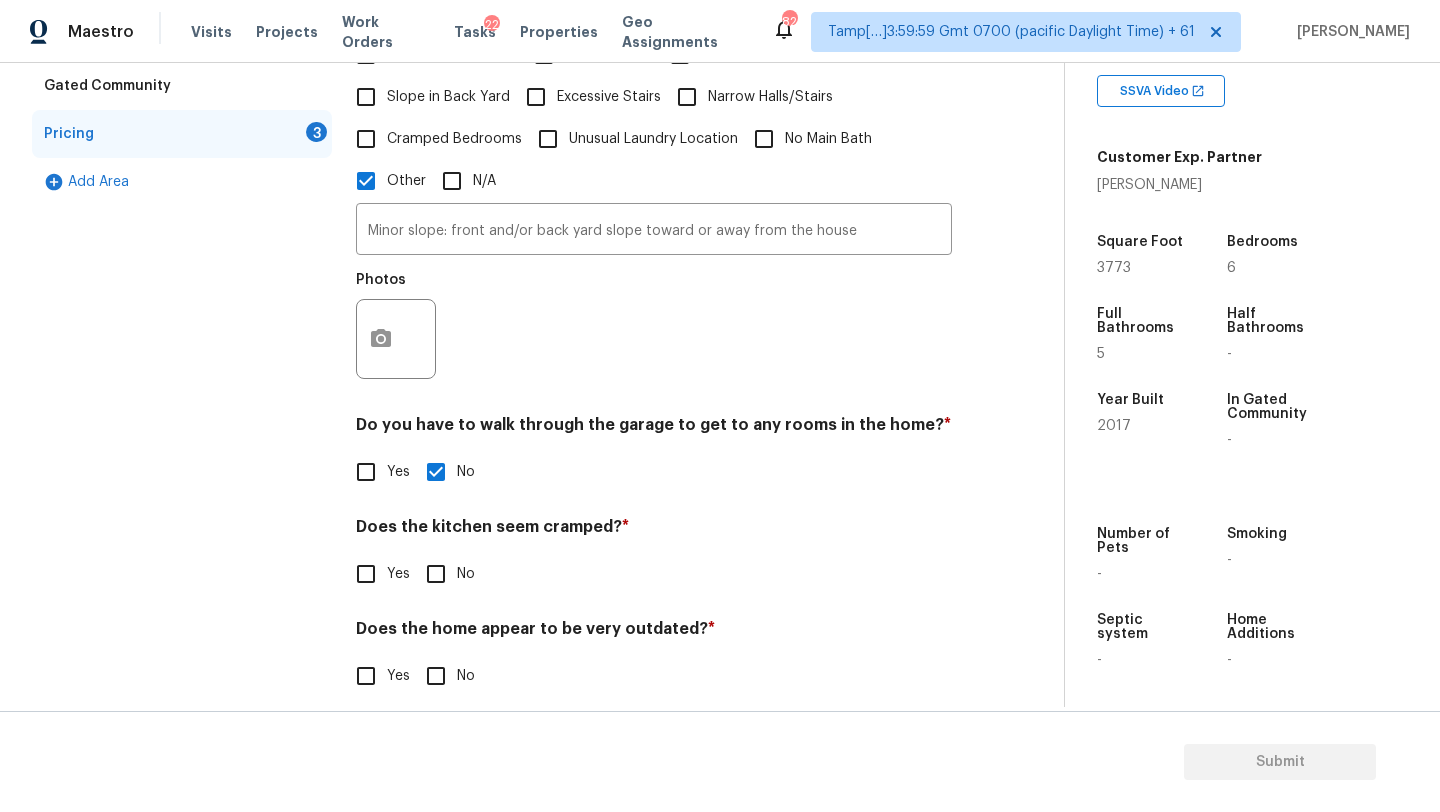 click on "Pricing Does the home have any additions?  * Yes No N/A Does the home have any layout issues that seem odd? Select all that apply.  * Awkward Flow Low Ceilings Cramped Kitchen Cramped Main Bath Sunken Areas Slope in Front Yard Slope in Back Yard Excessive Stairs Narrow Halls/Stairs Cramped Bedrooms Unusual Laundry Location No Main Bath Other N/A Minor slope: front and/or back yard slope toward or away from the house ​ Photos Do you have to walk through the garage to get to any rooms in the home?  * Yes No Does the kitchen seem cramped?  * Yes No Does the home appear to be very outdated?  * Yes No" at bounding box center (654, 247) 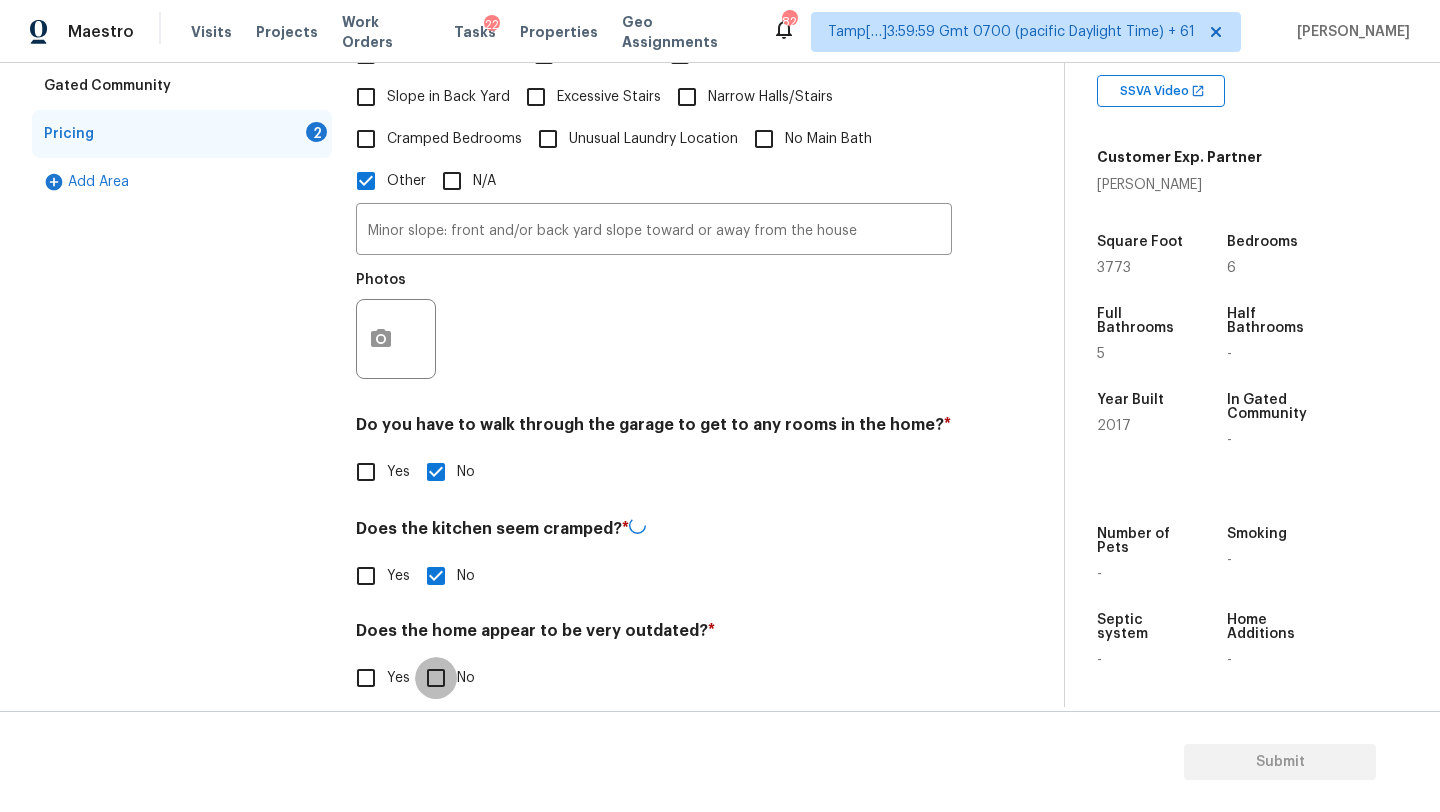 click on "No" at bounding box center [436, 678] 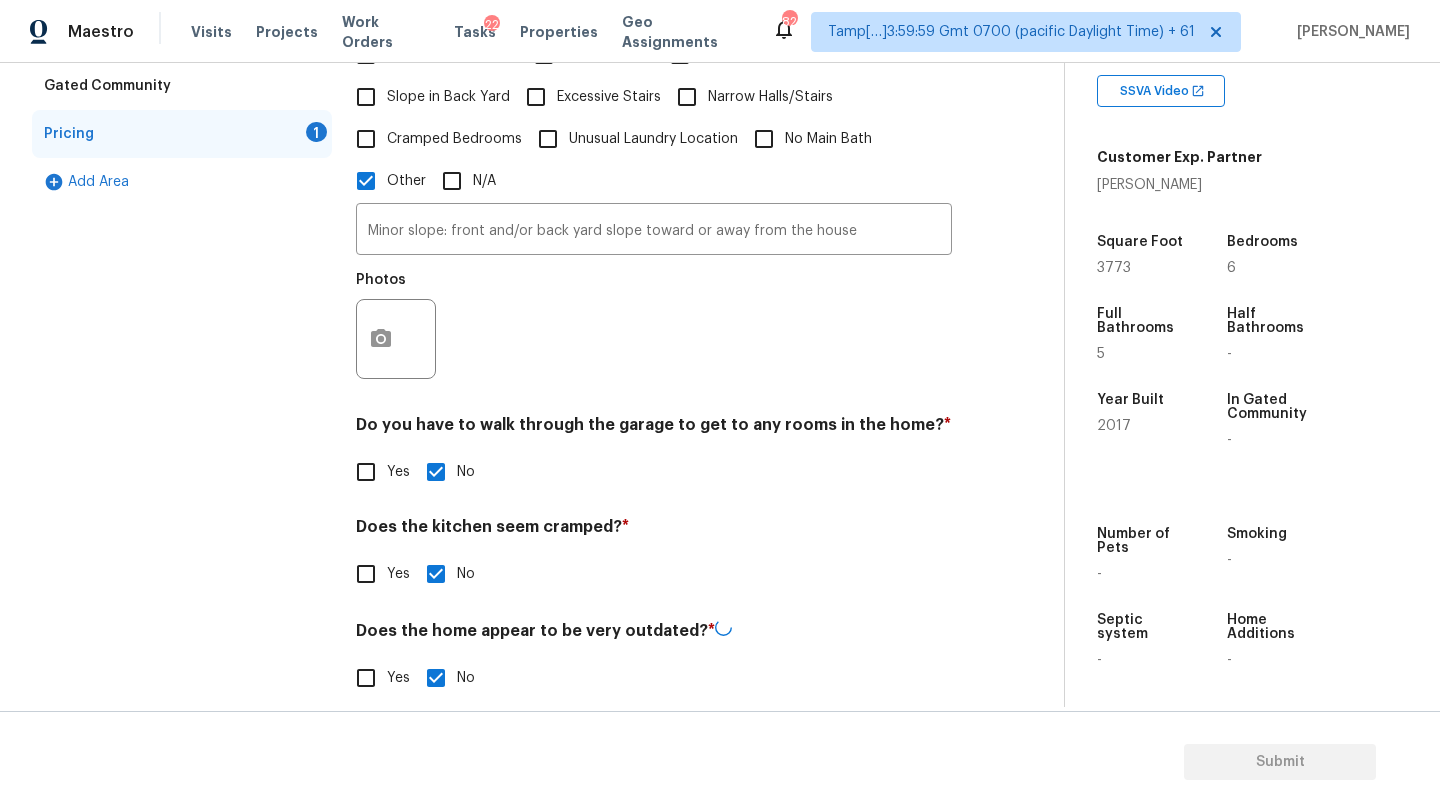 scroll, scrollTop: 360, scrollLeft: 0, axis: vertical 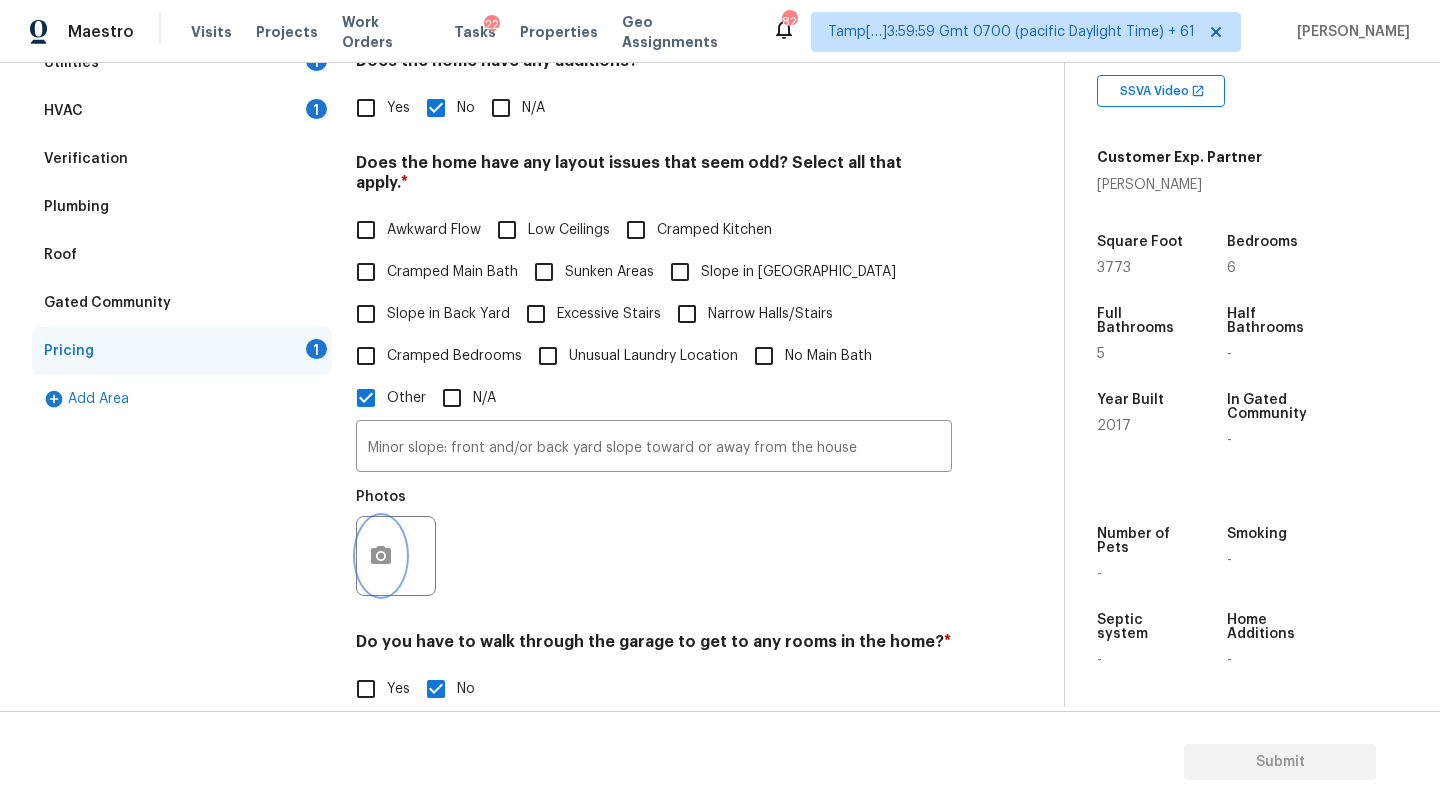 click 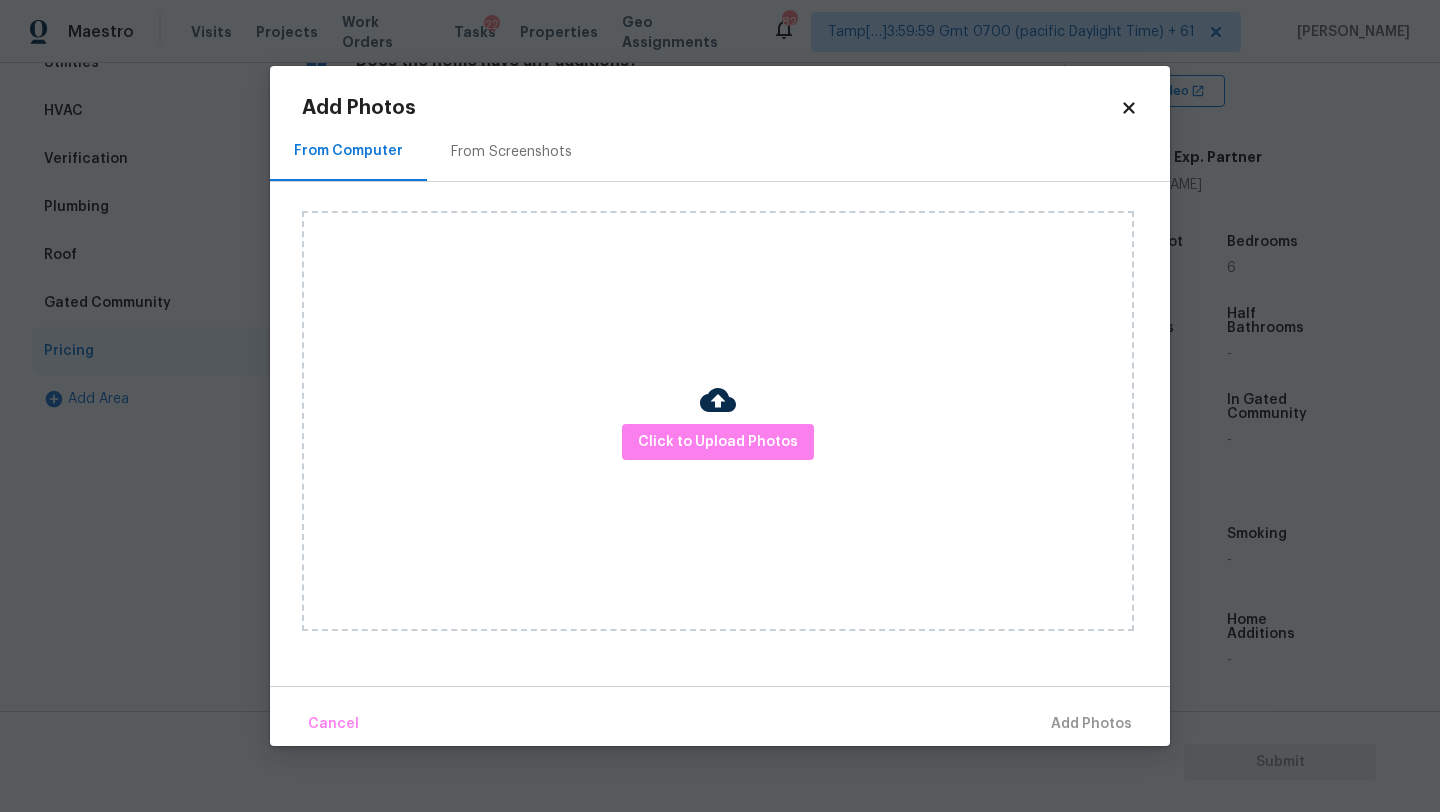 click on "From Screenshots" at bounding box center (511, 152) 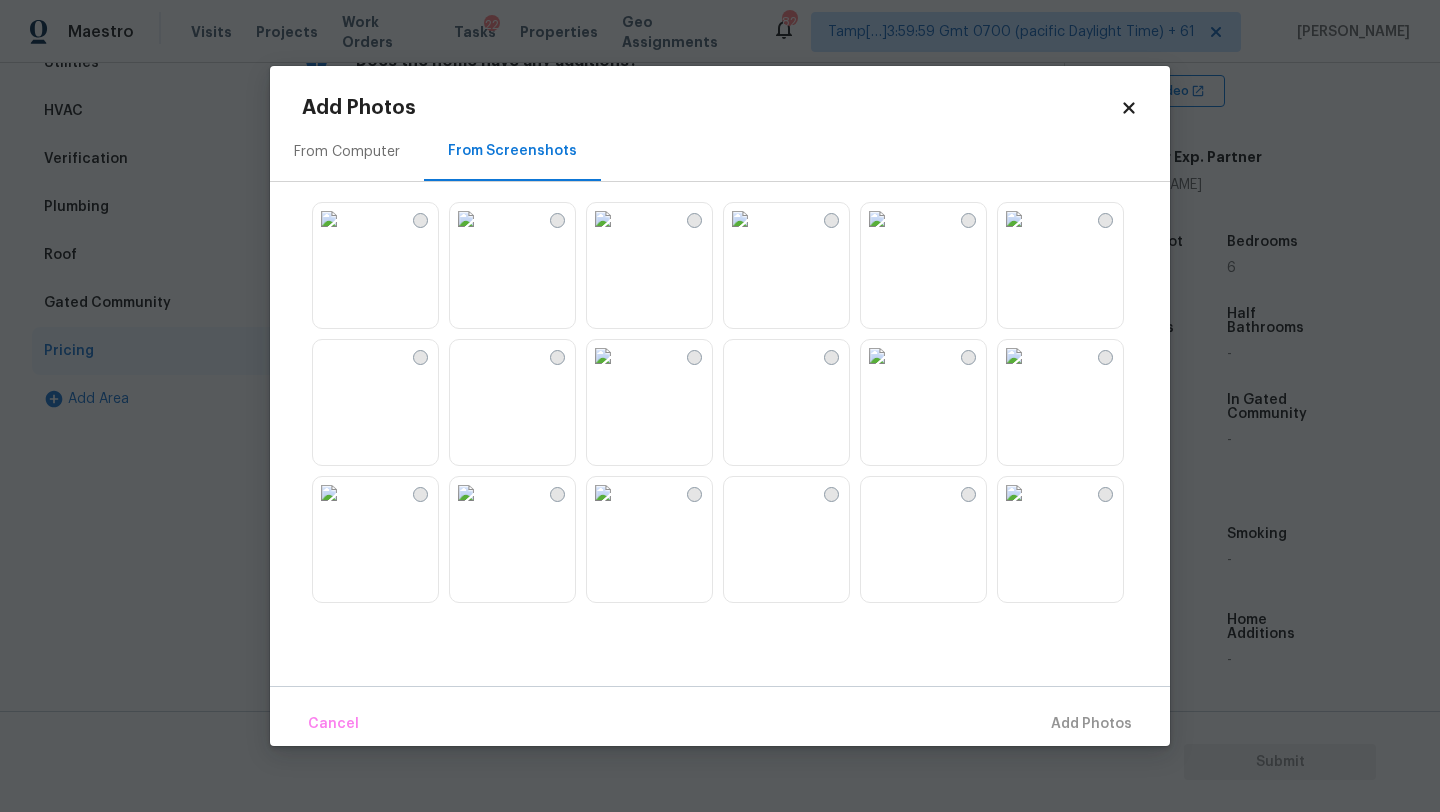 click at bounding box center (603, 356) 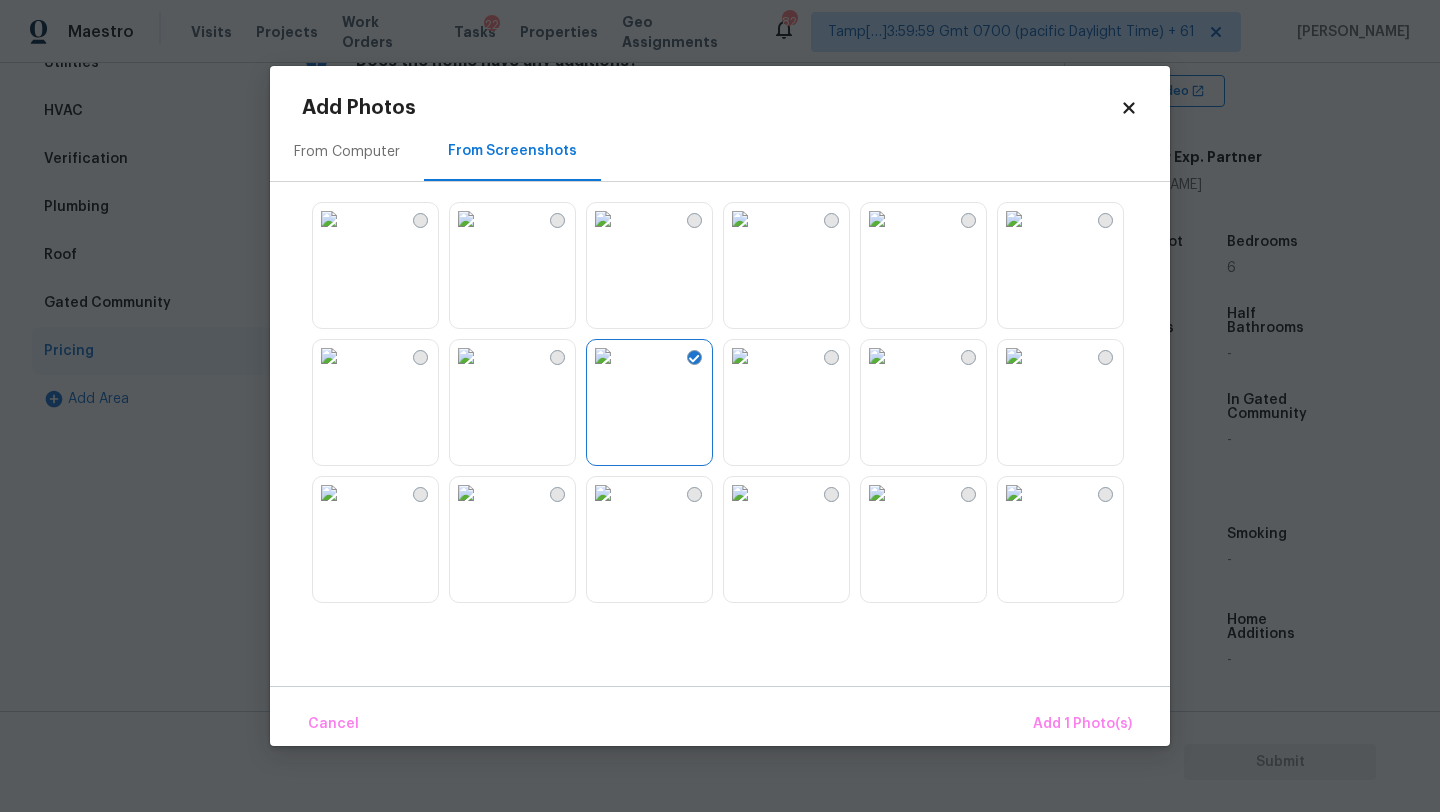 click at bounding box center (603, 493) 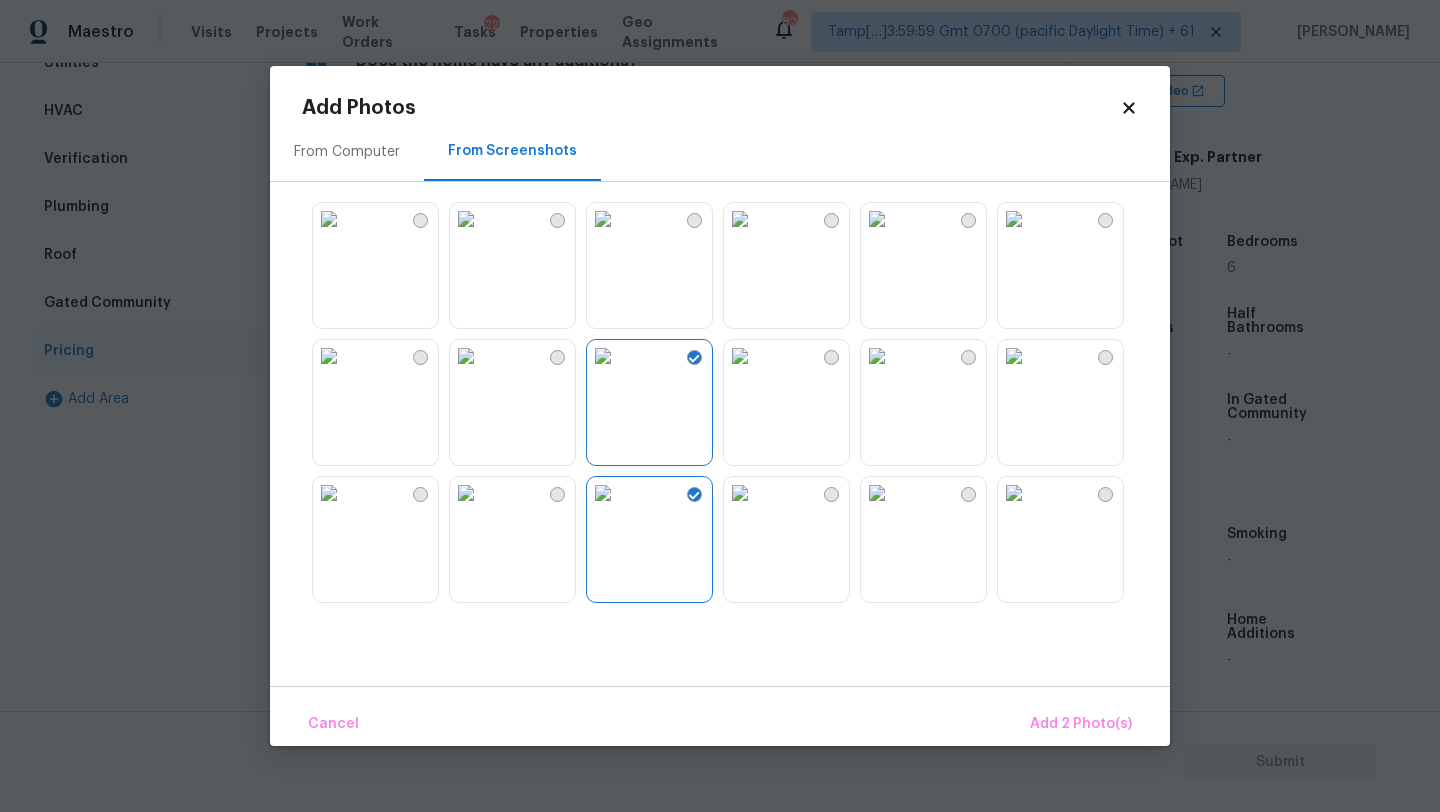 click at bounding box center [329, 493] 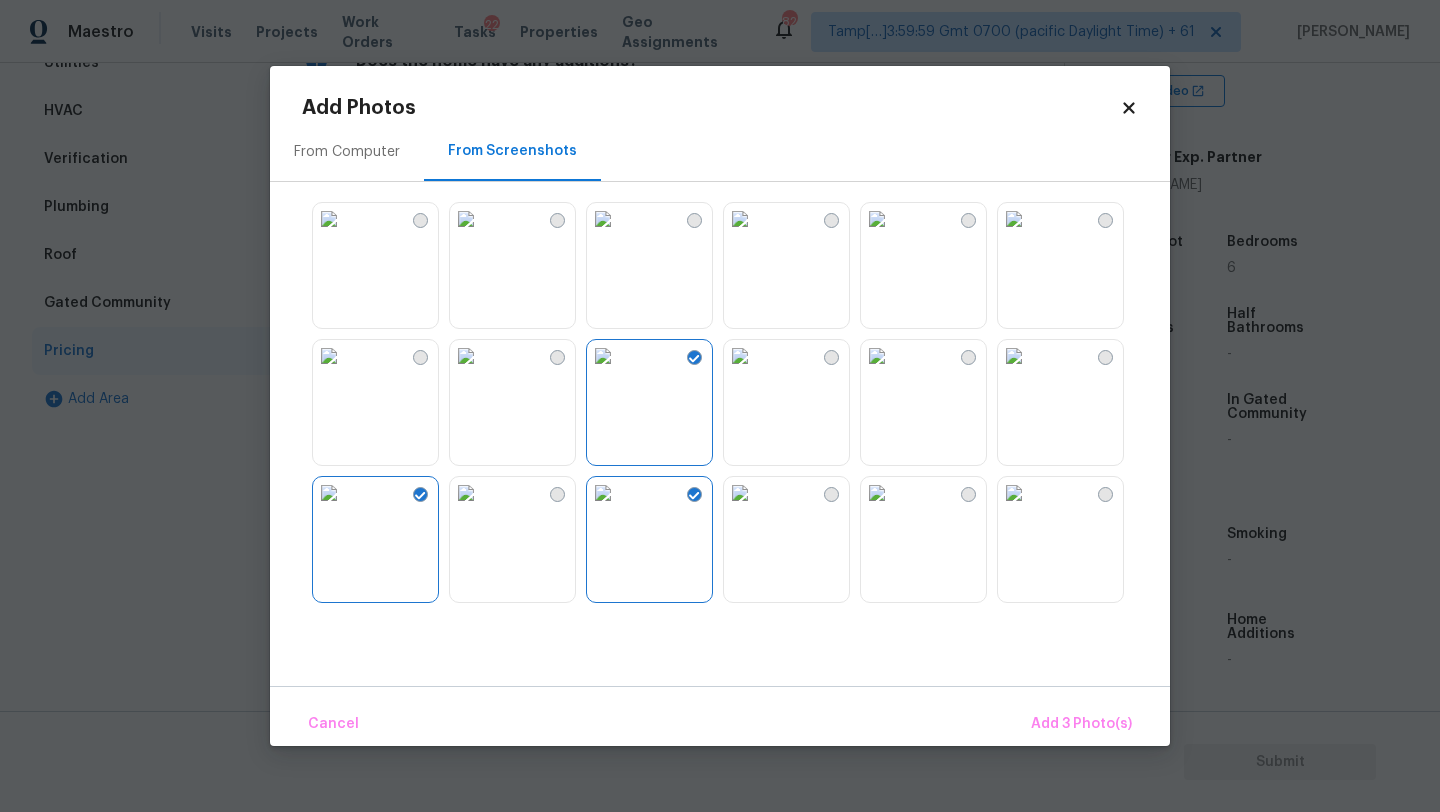 click on "Cancel Add 3 Photo(s)" at bounding box center [720, 716] 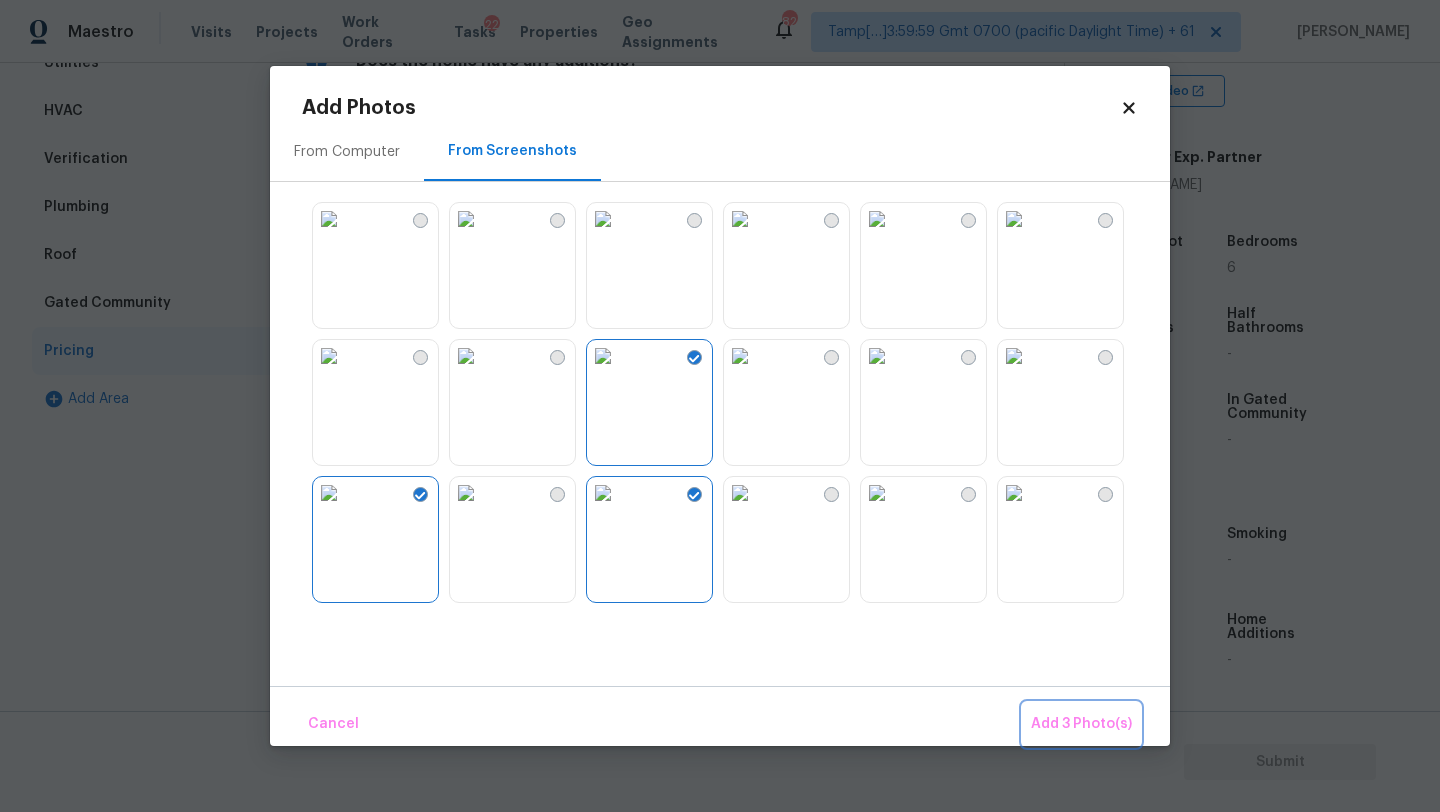 click on "Add 3 Photo(s)" at bounding box center [1081, 724] 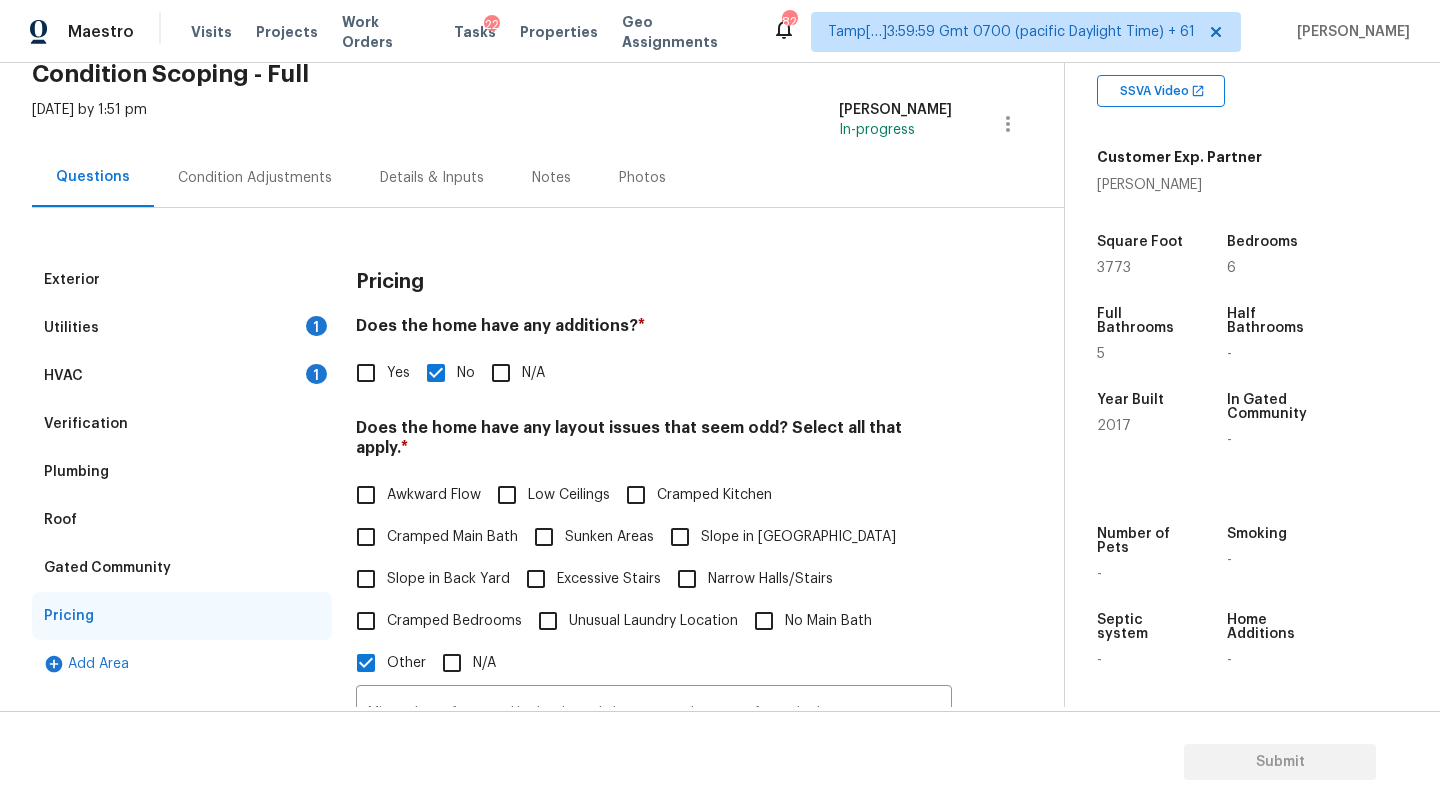 scroll, scrollTop: 0, scrollLeft: 0, axis: both 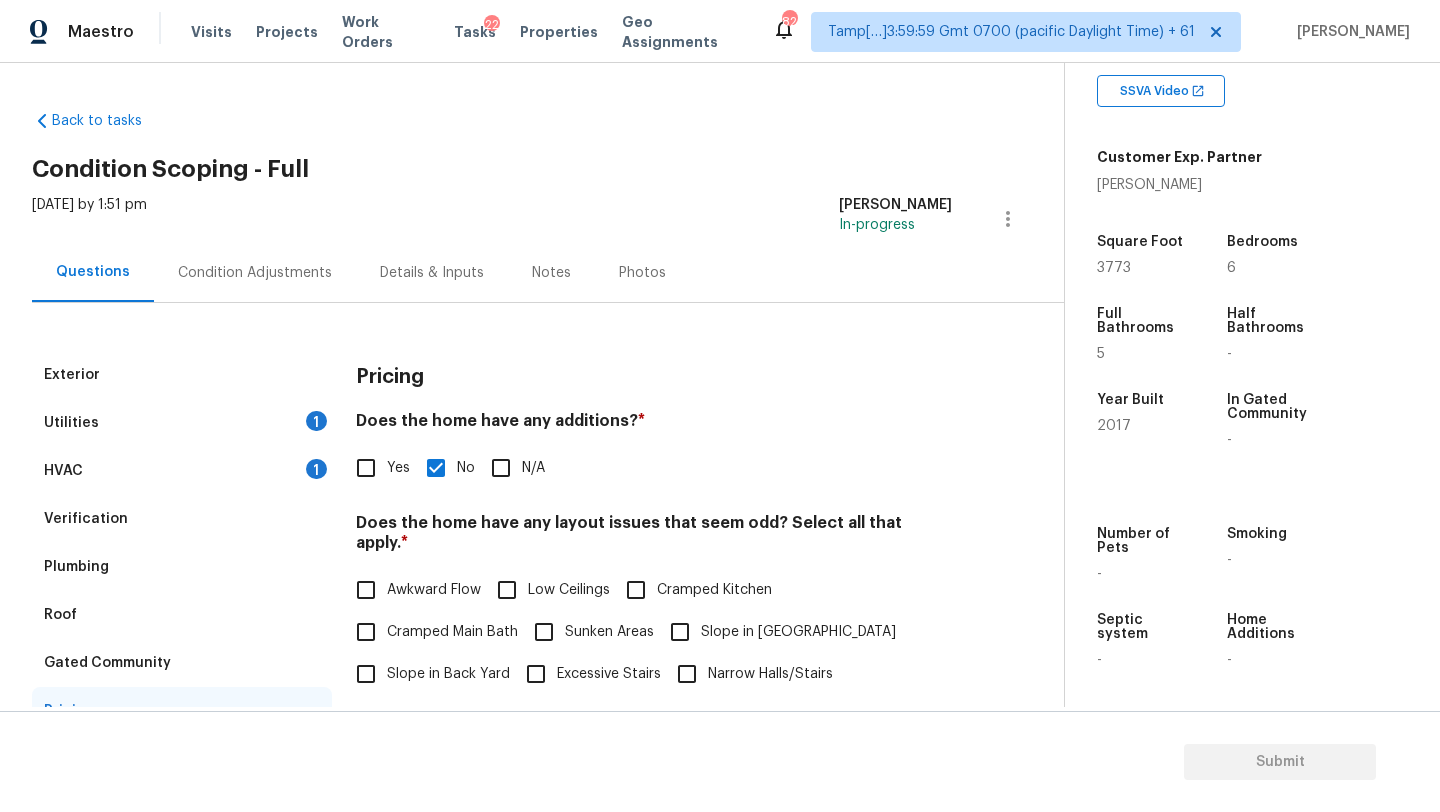 click on "HVAC 1" at bounding box center (182, 471) 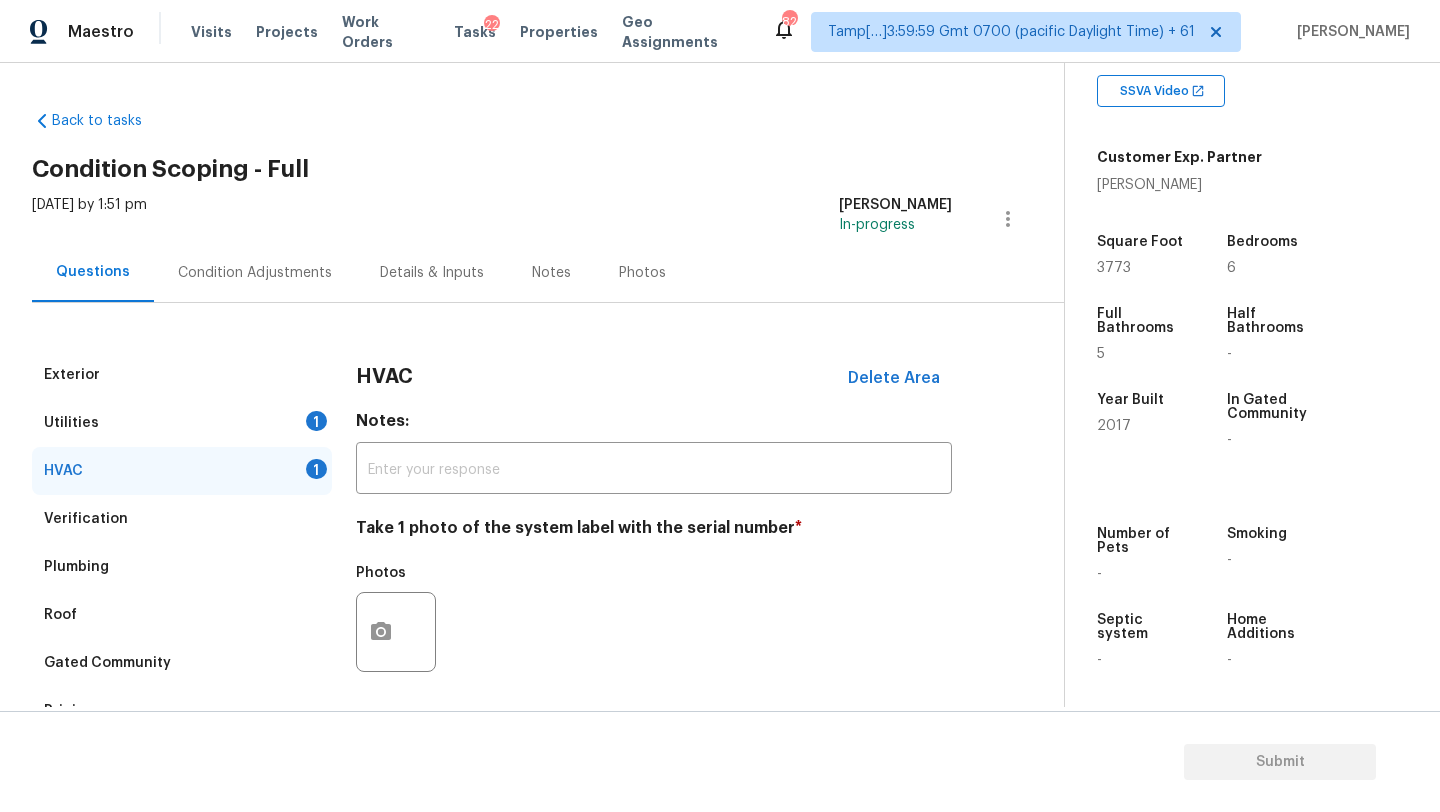 click on "Condition Adjustments" at bounding box center [255, 272] 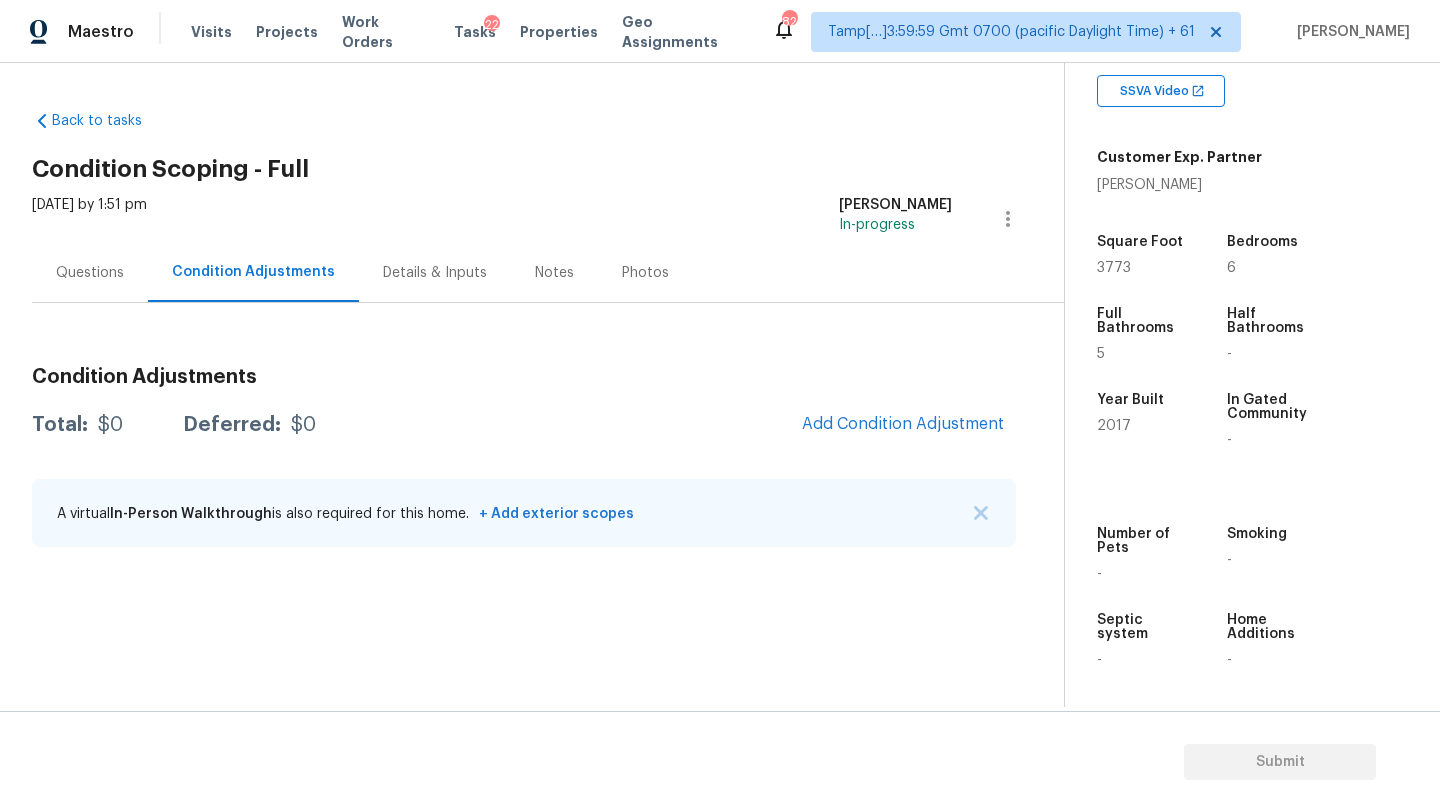 click on "Questions" at bounding box center [90, 273] 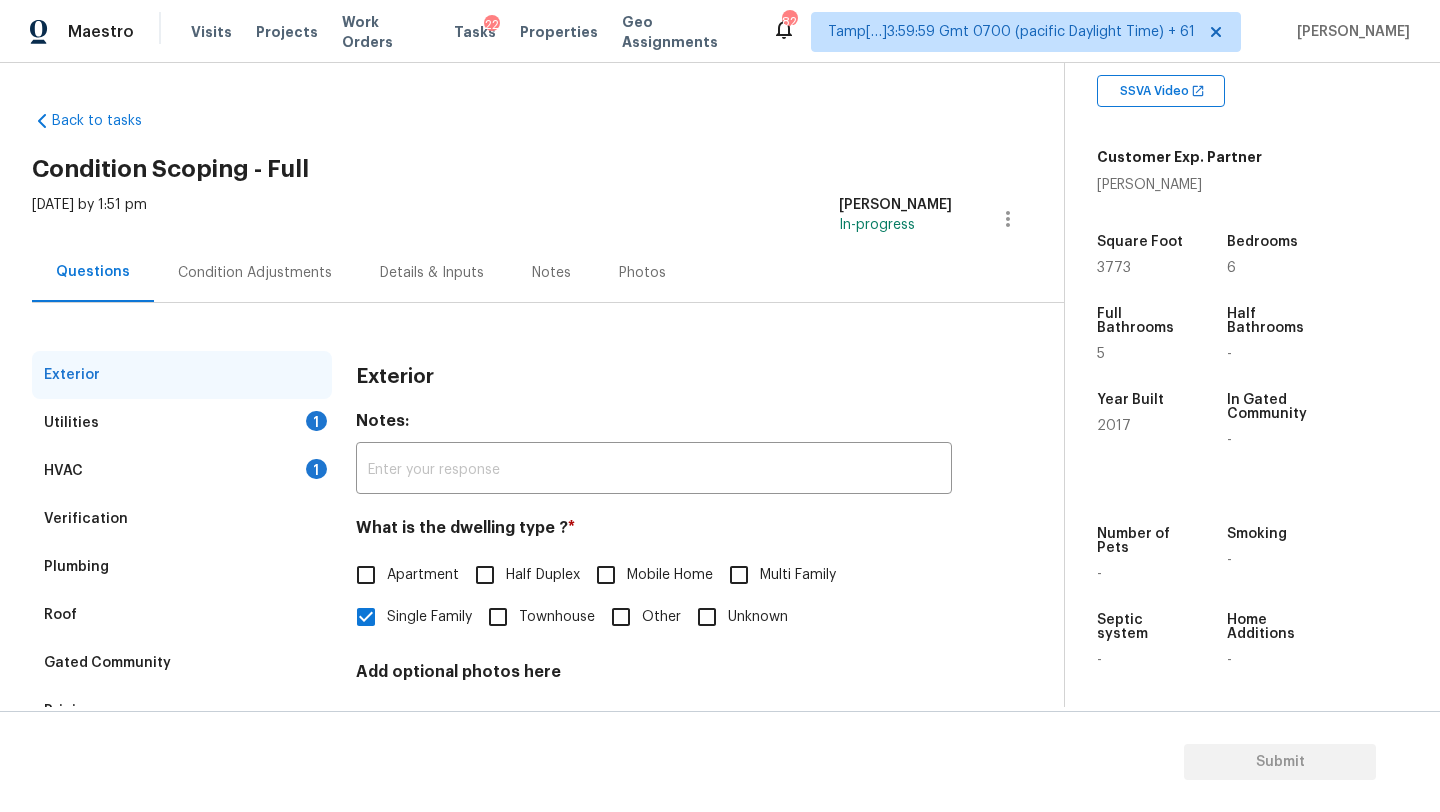scroll, scrollTop: 151, scrollLeft: 0, axis: vertical 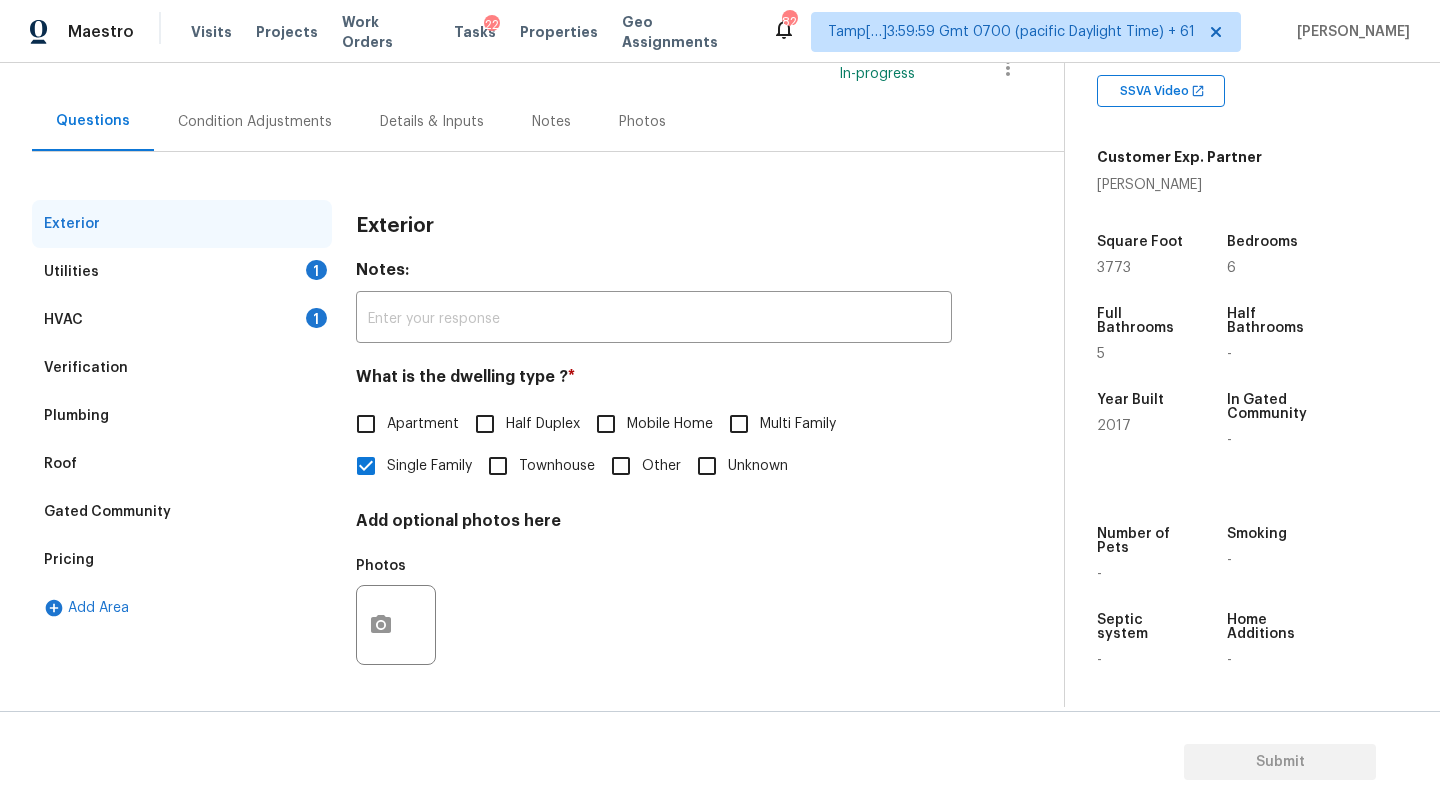 click on "Verification" at bounding box center [86, 368] 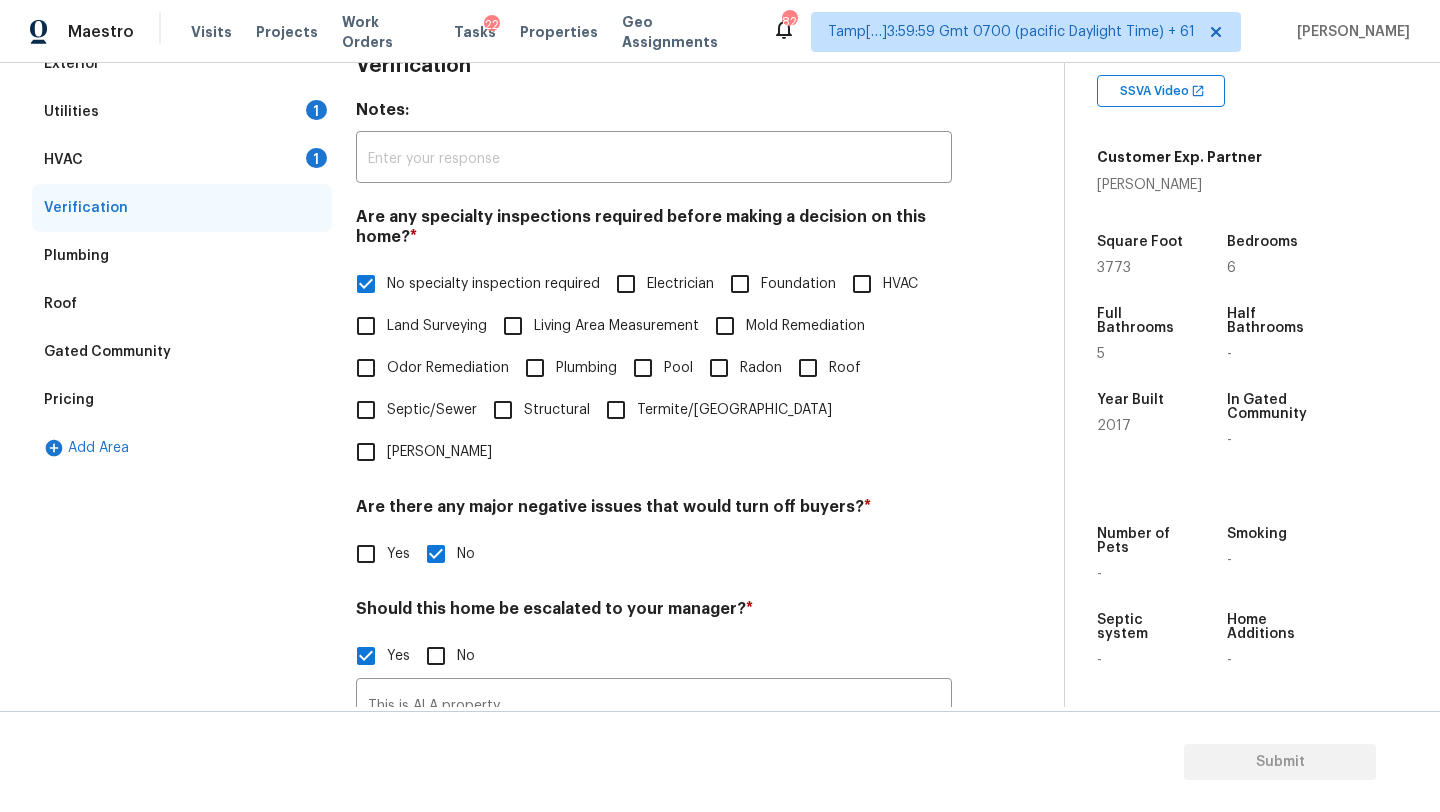 scroll, scrollTop: 72, scrollLeft: 0, axis: vertical 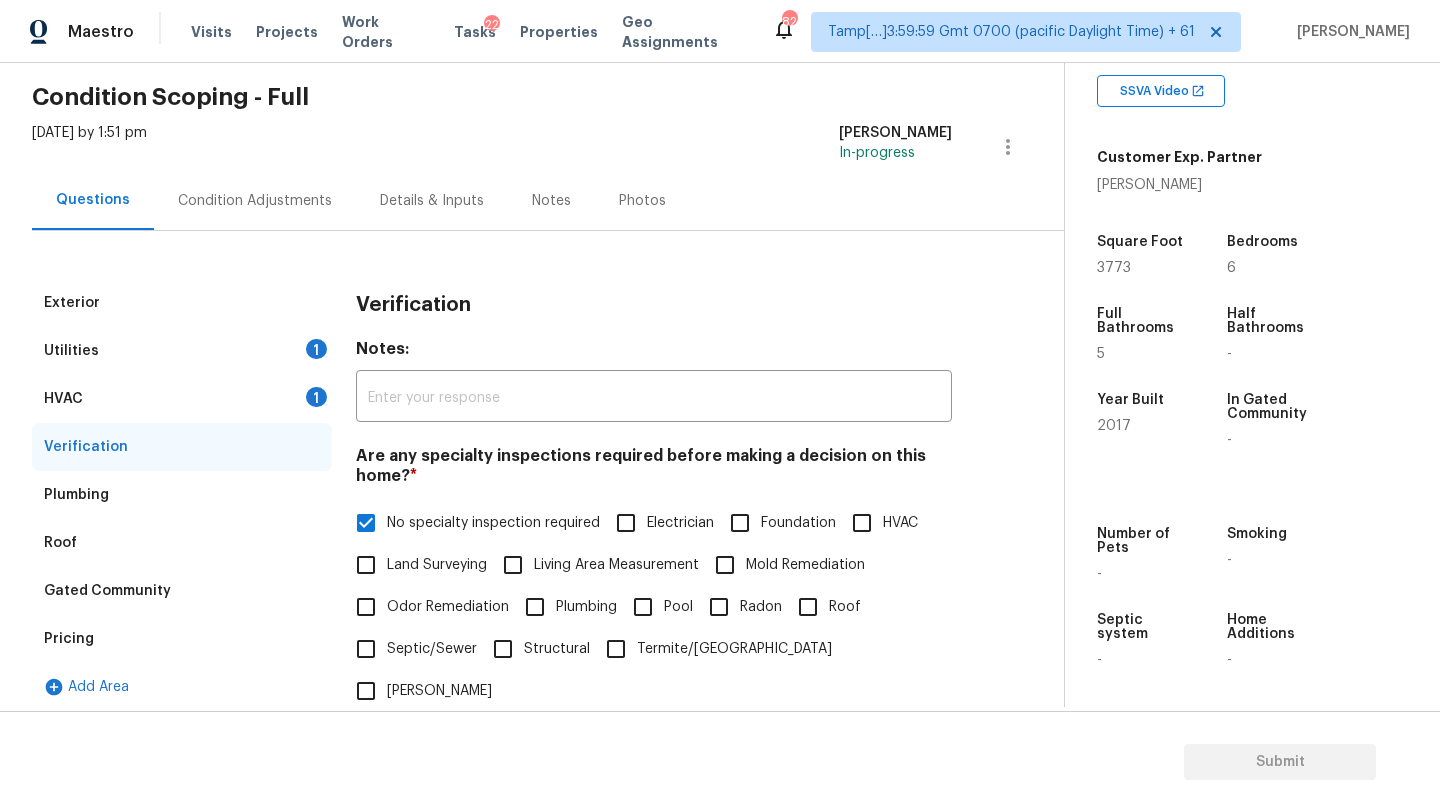 click on "Condition Adjustments" at bounding box center [255, 201] 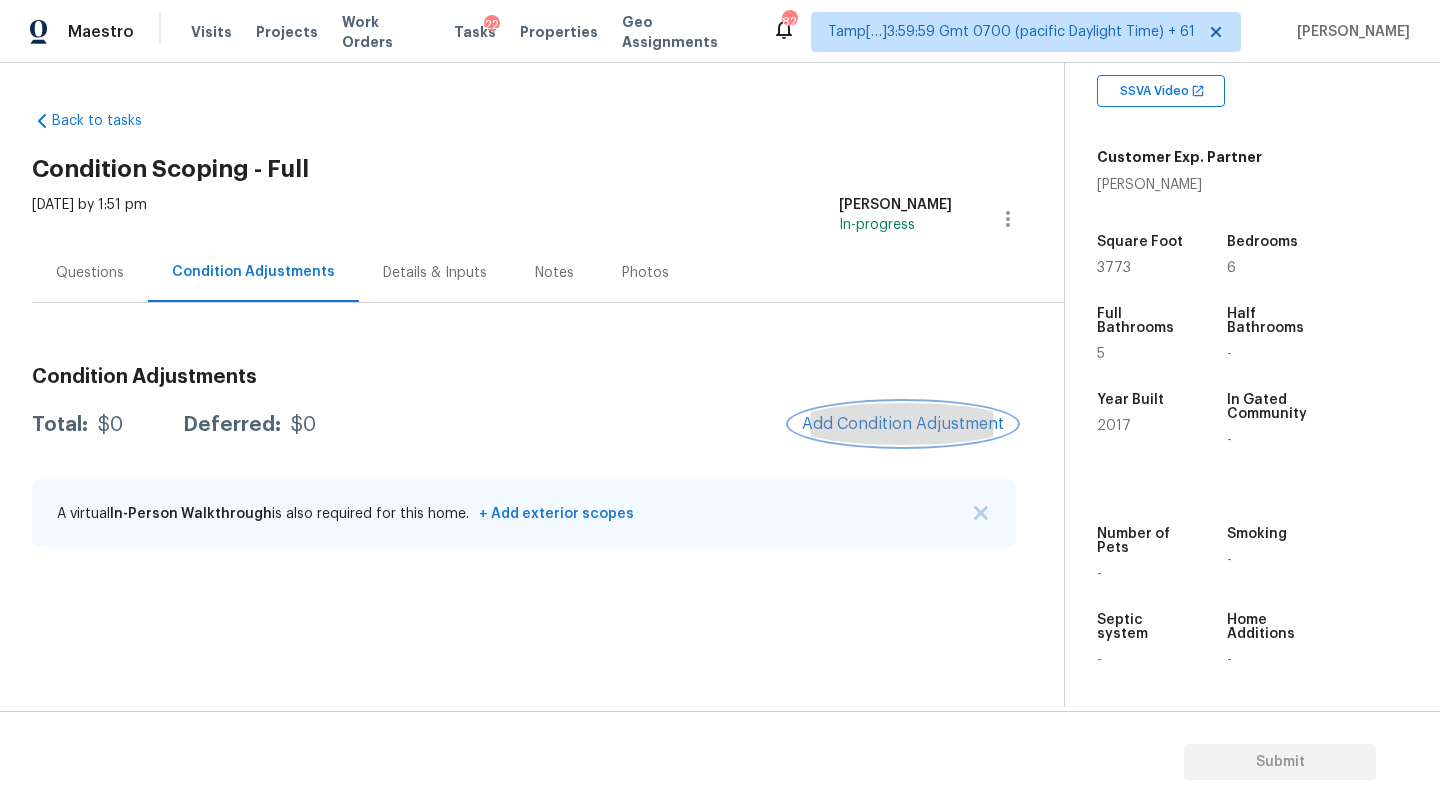 click on "Add Condition Adjustment" at bounding box center (903, 424) 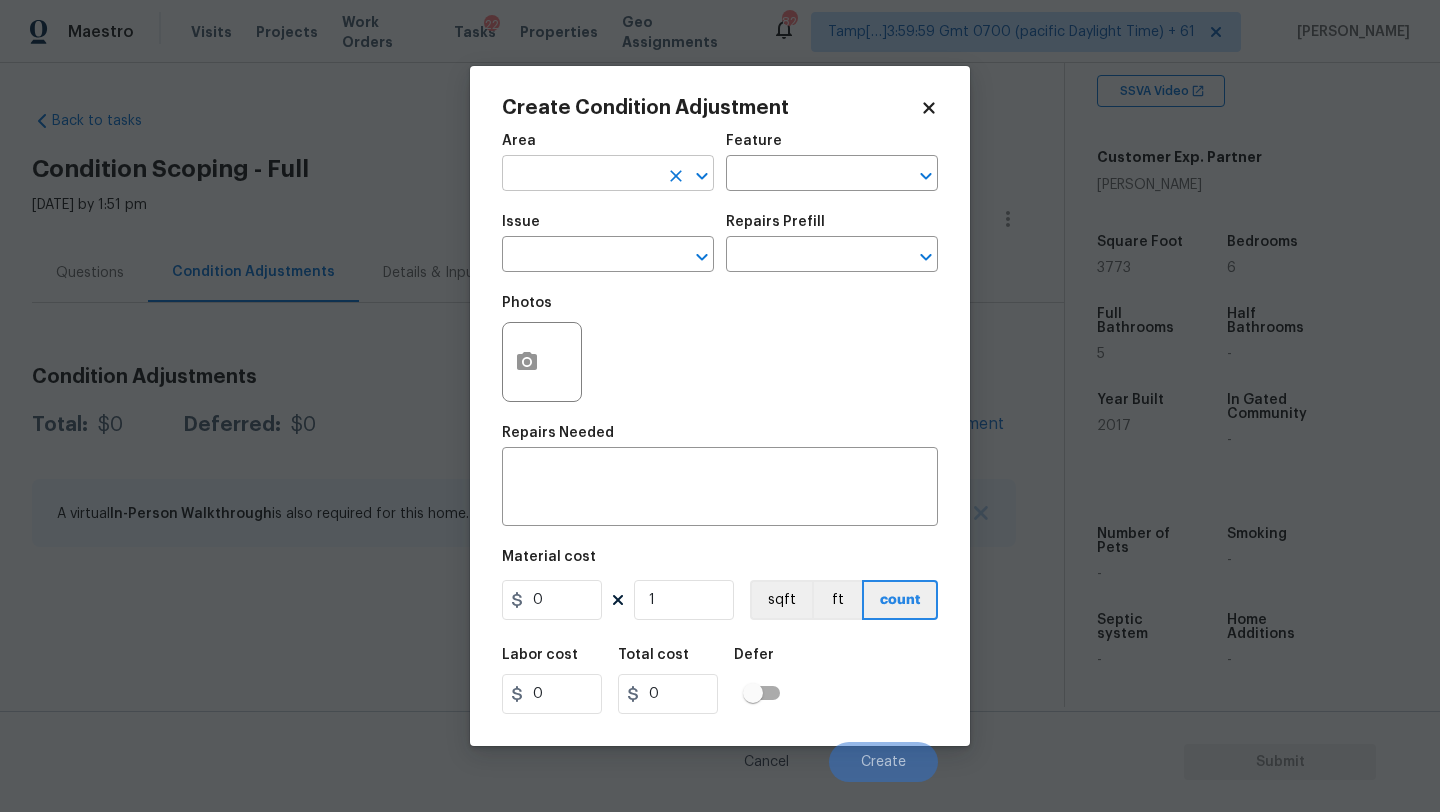 click at bounding box center [580, 175] 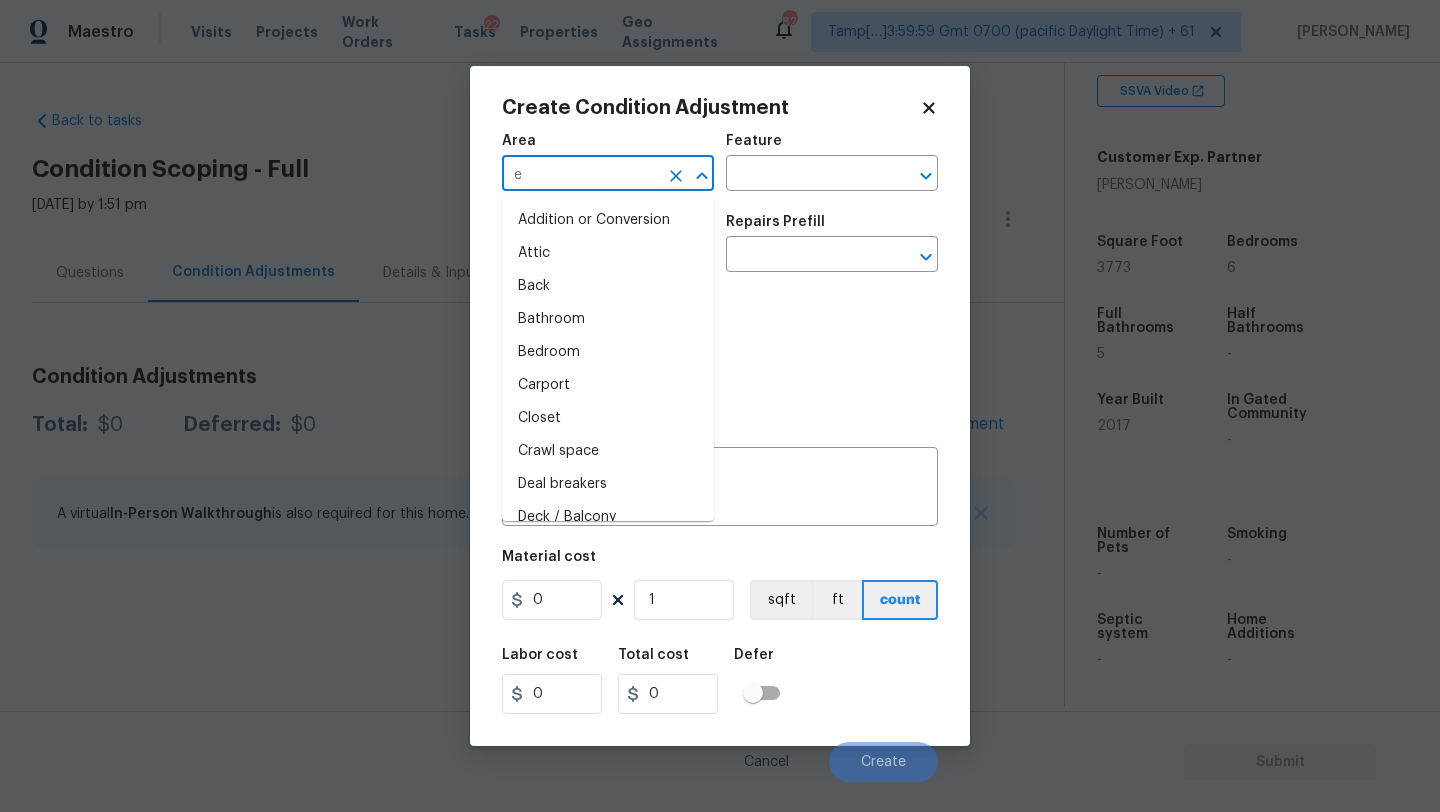 type on "ex" 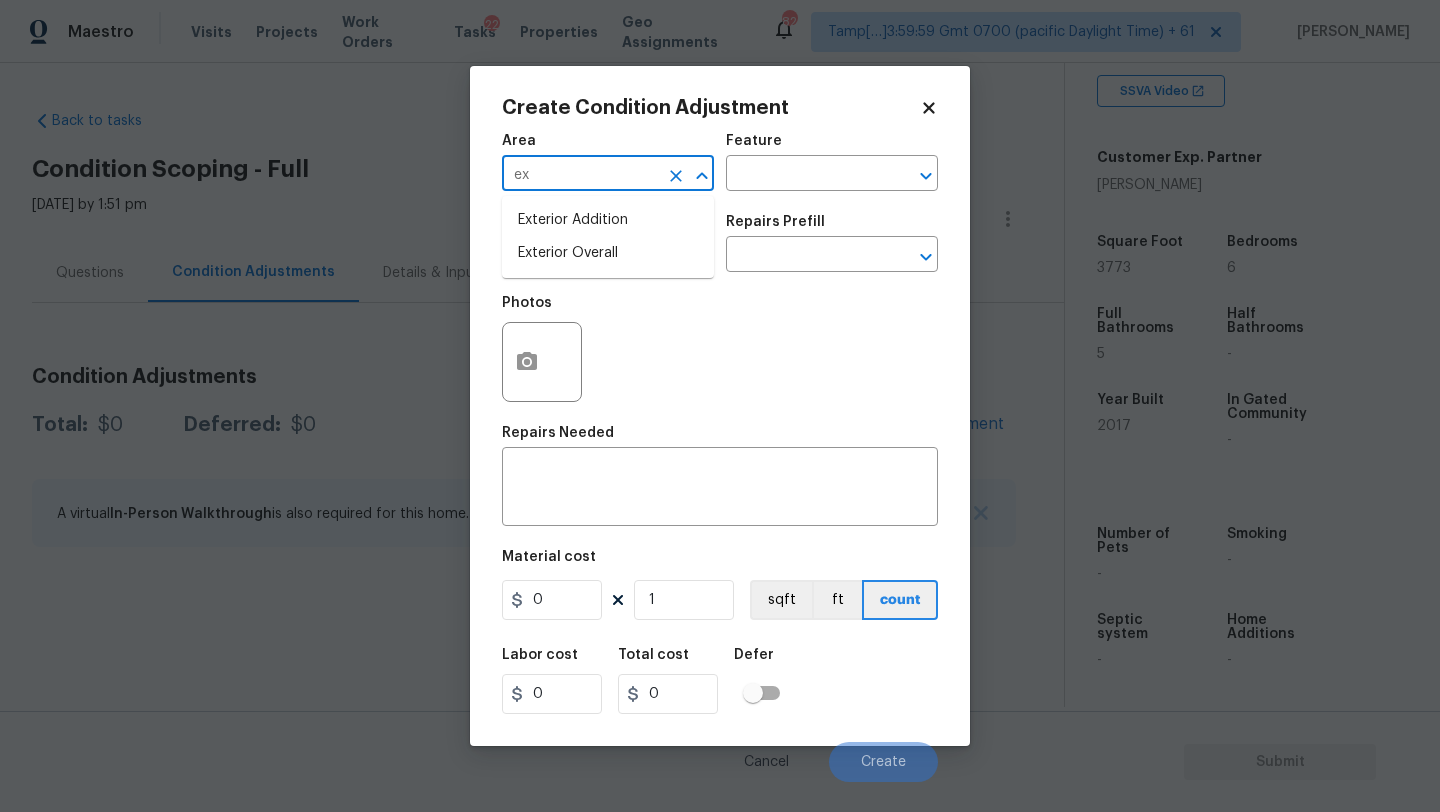 click on "Exterior Overall" at bounding box center (608, 253) 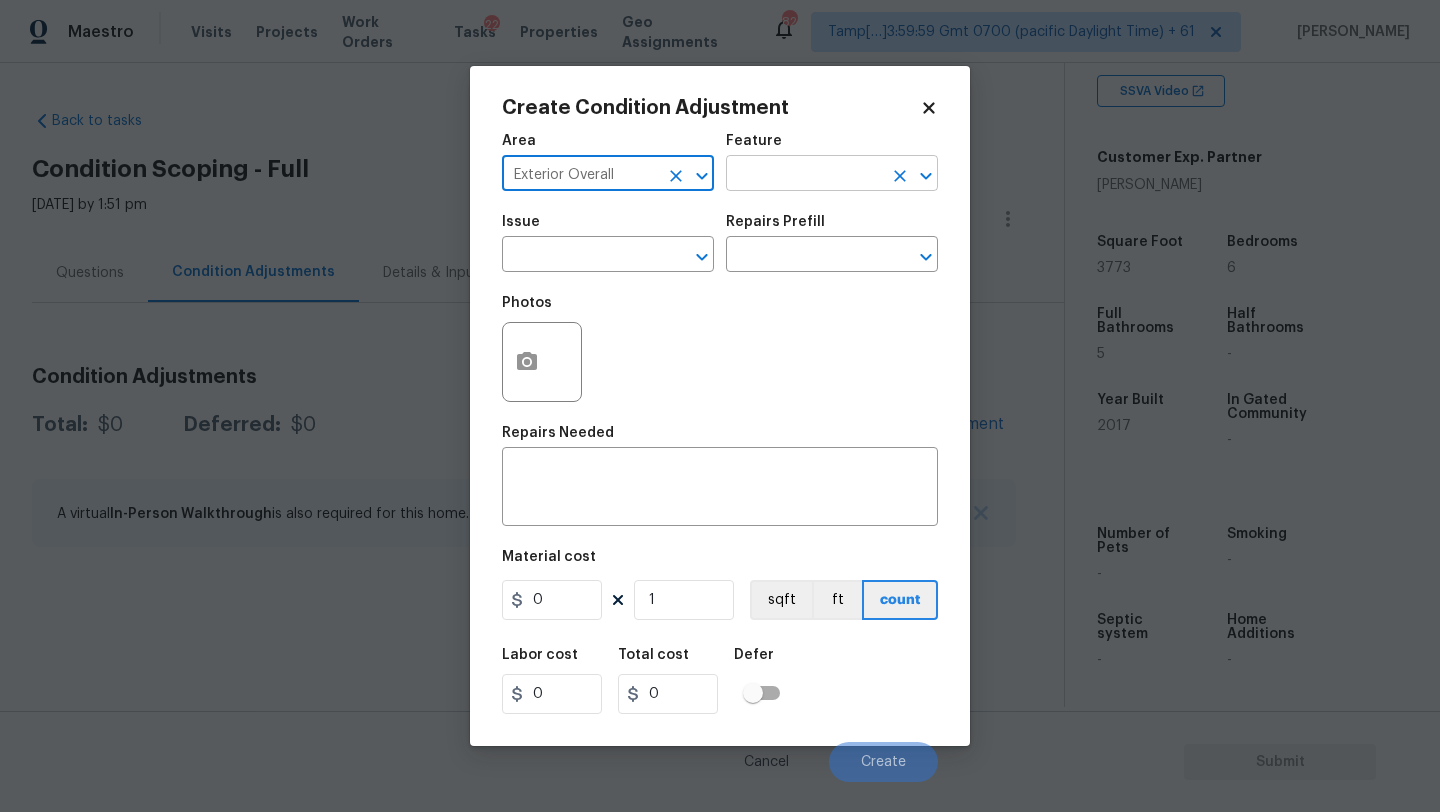type on "Exterior Overall" 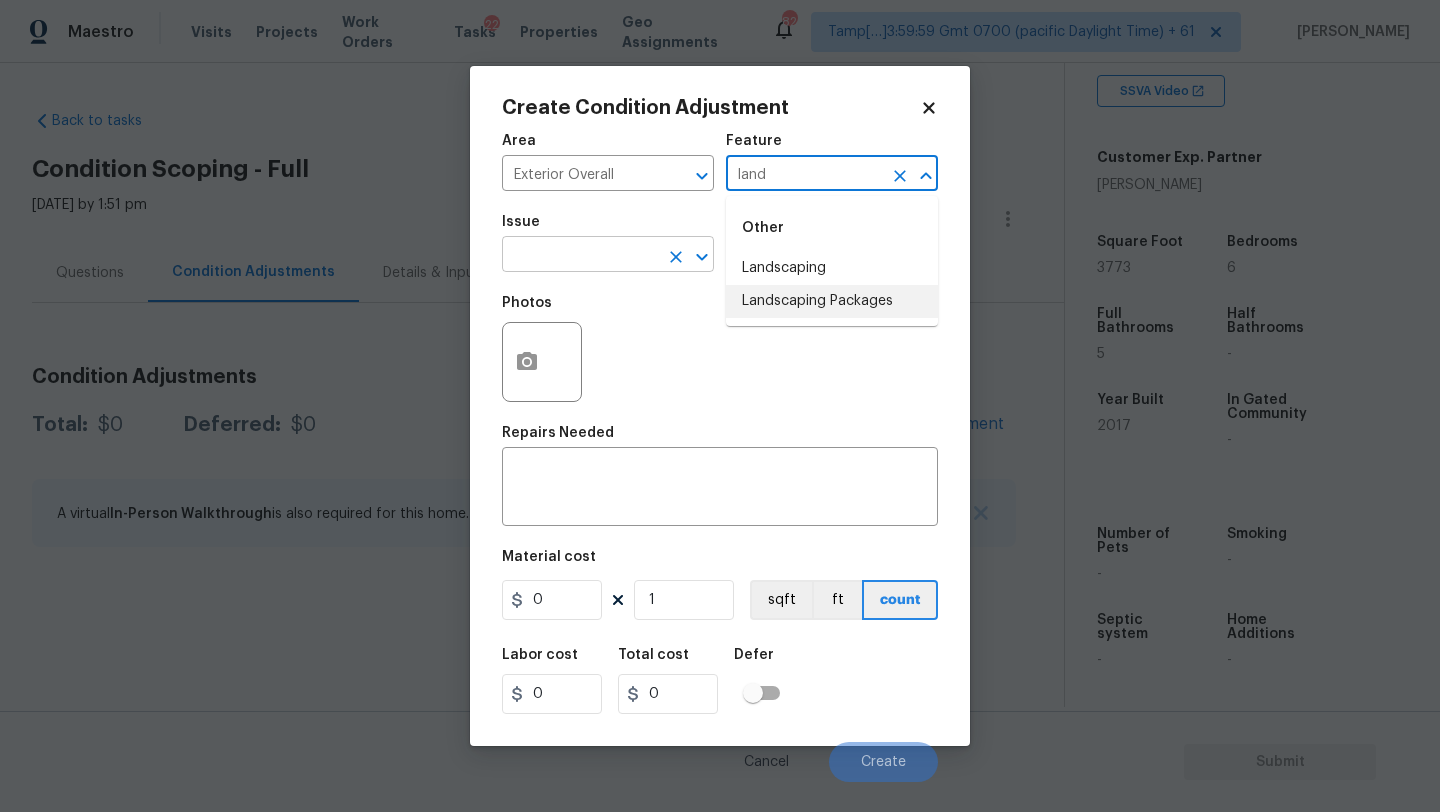 drag, startPoint x: 789, startPoint y: 291, endPoint x: 604, endPoint y: 242, distance: 191.37921 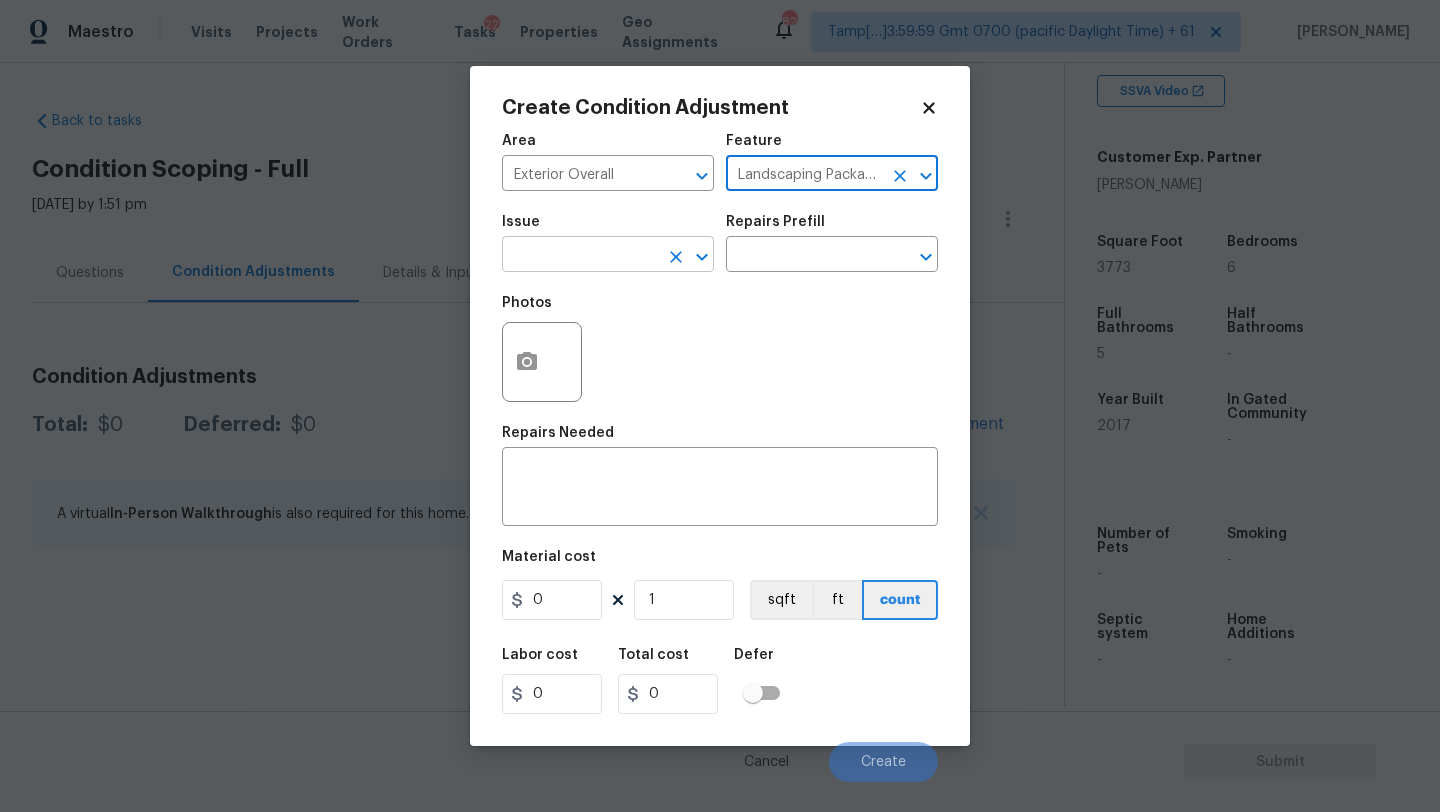 type on "Landscaping Packages" 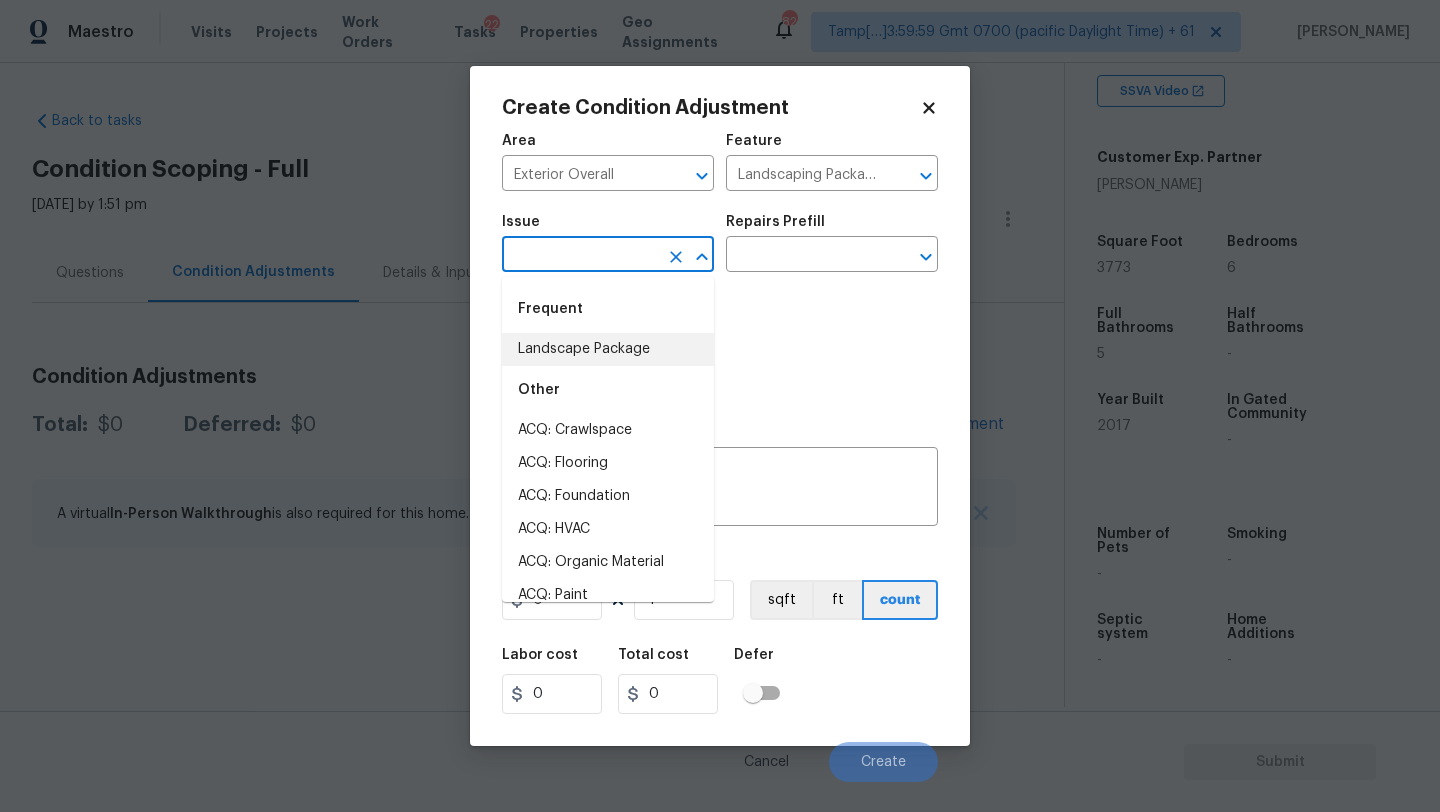 click on "Landscape Package" at bounding box center (608, 349) 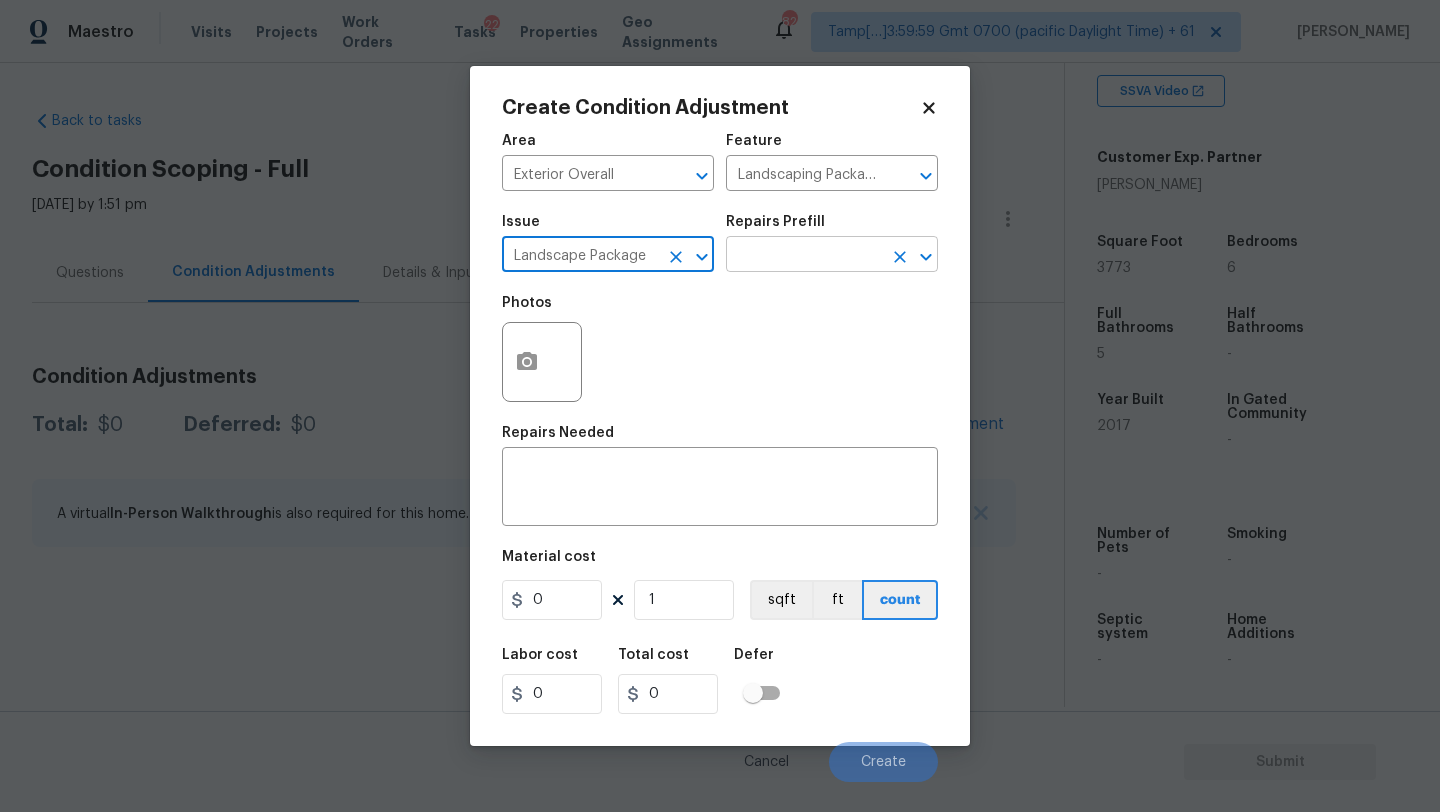 click at bounding box center [804, 256] 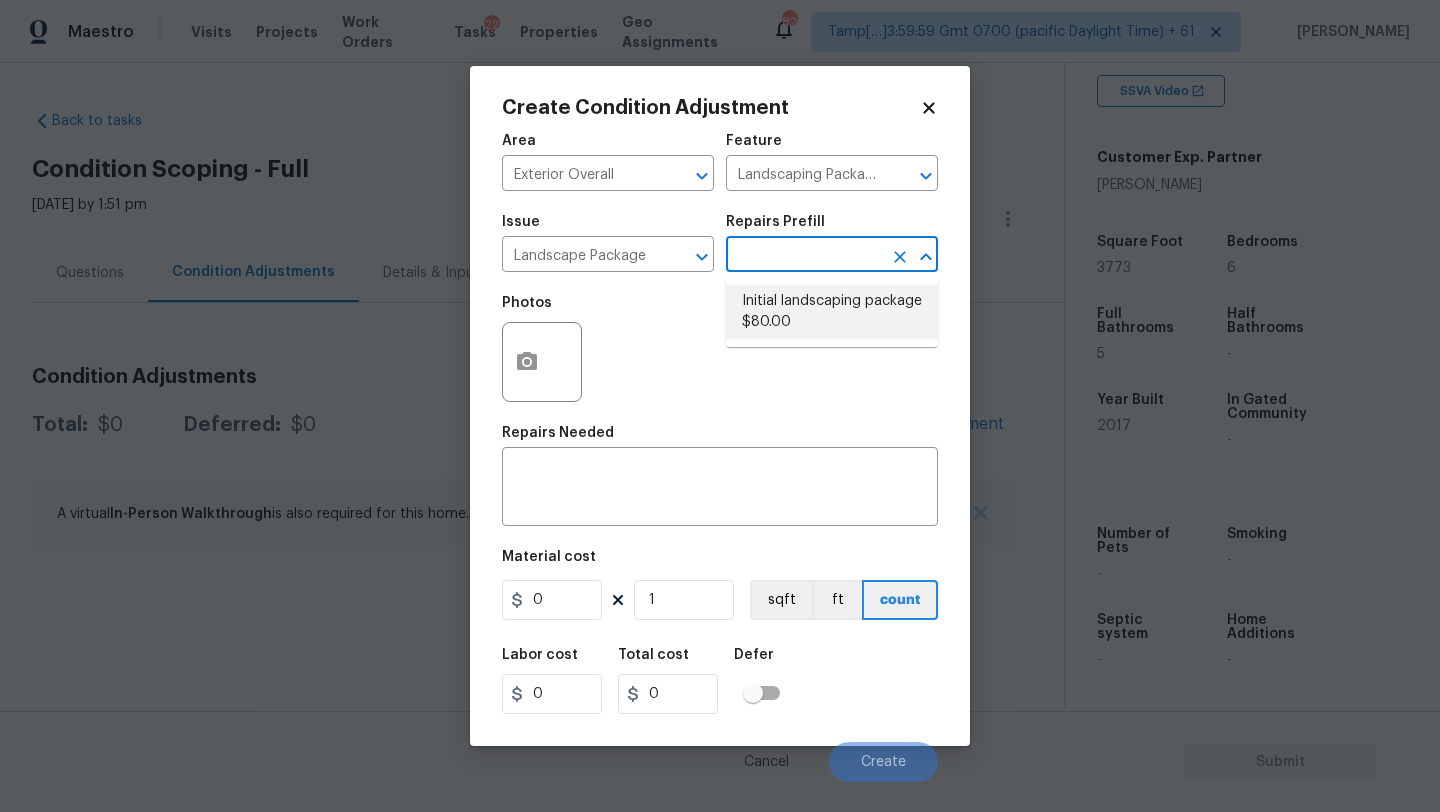 click on "Initial landscaping package $80.00" at bounding box center [832, 312] 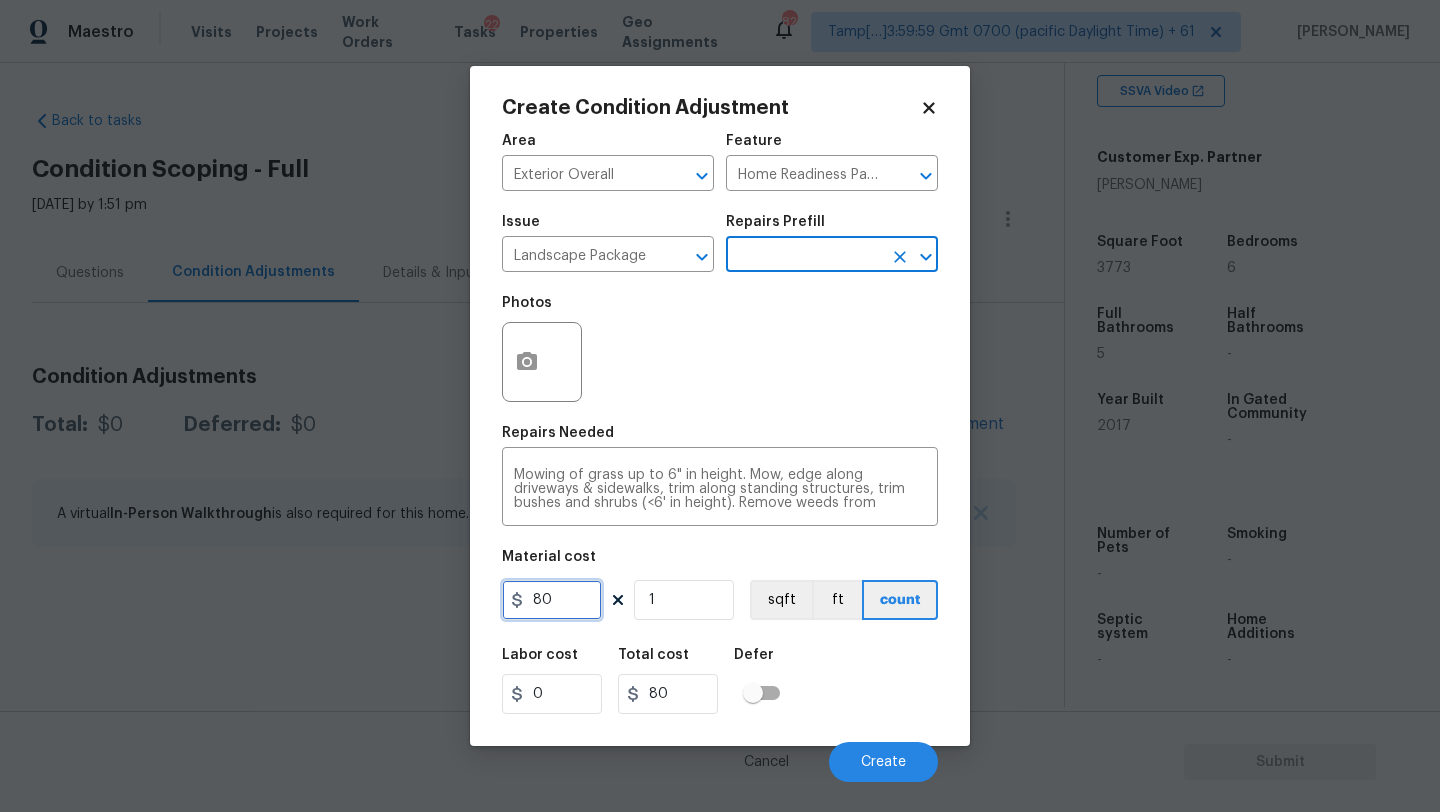click on "80" at bounding box center (552, 600) 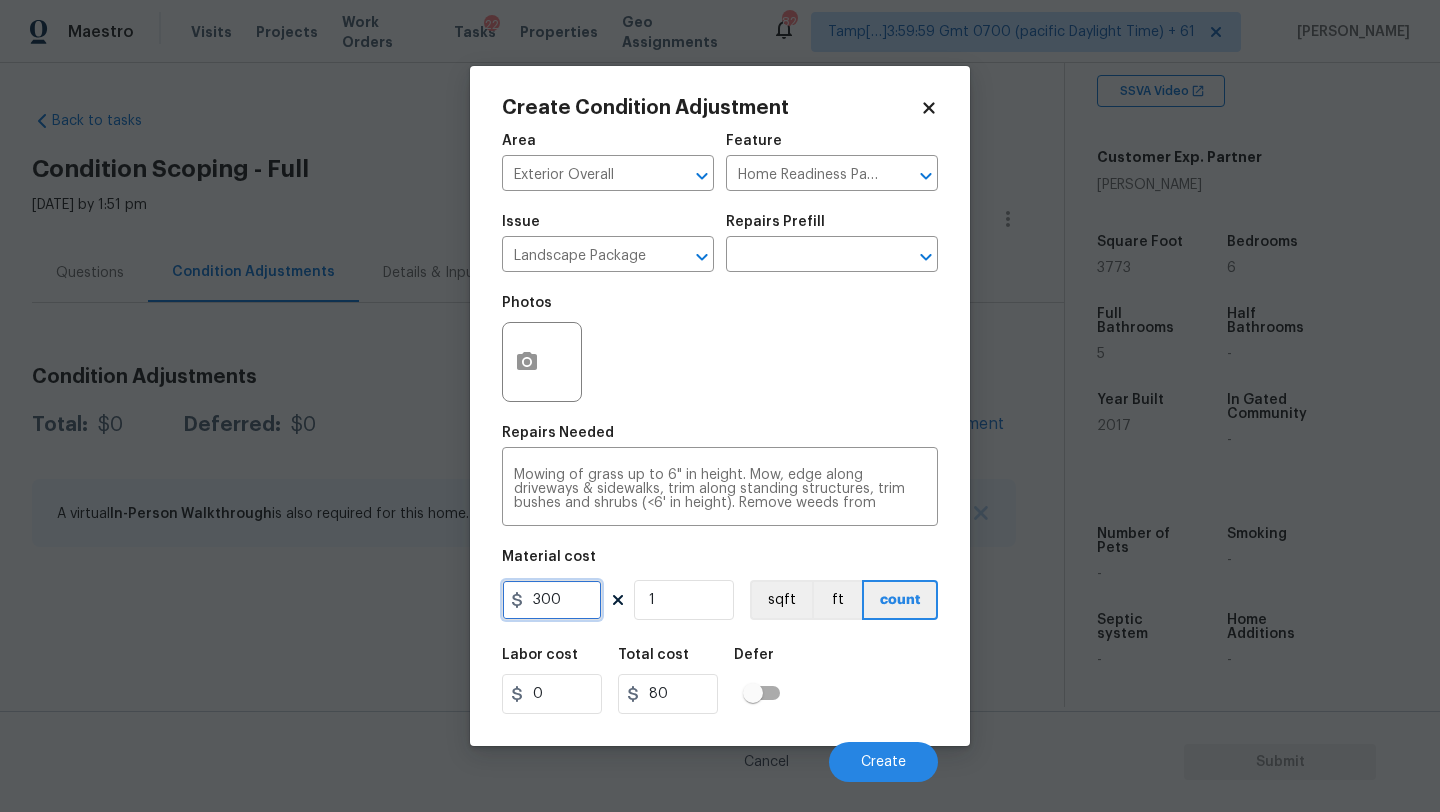 type on "300" 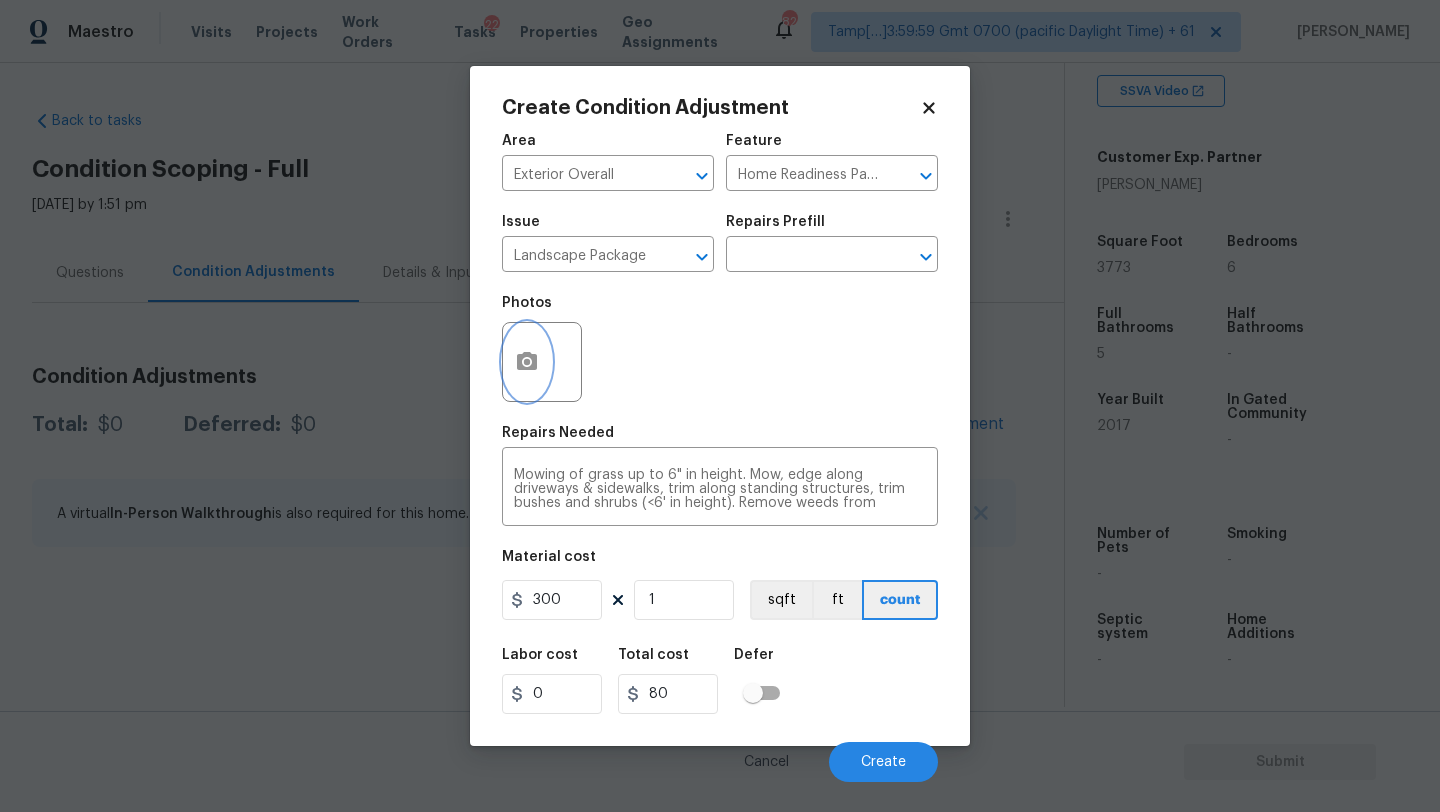 type on "300" 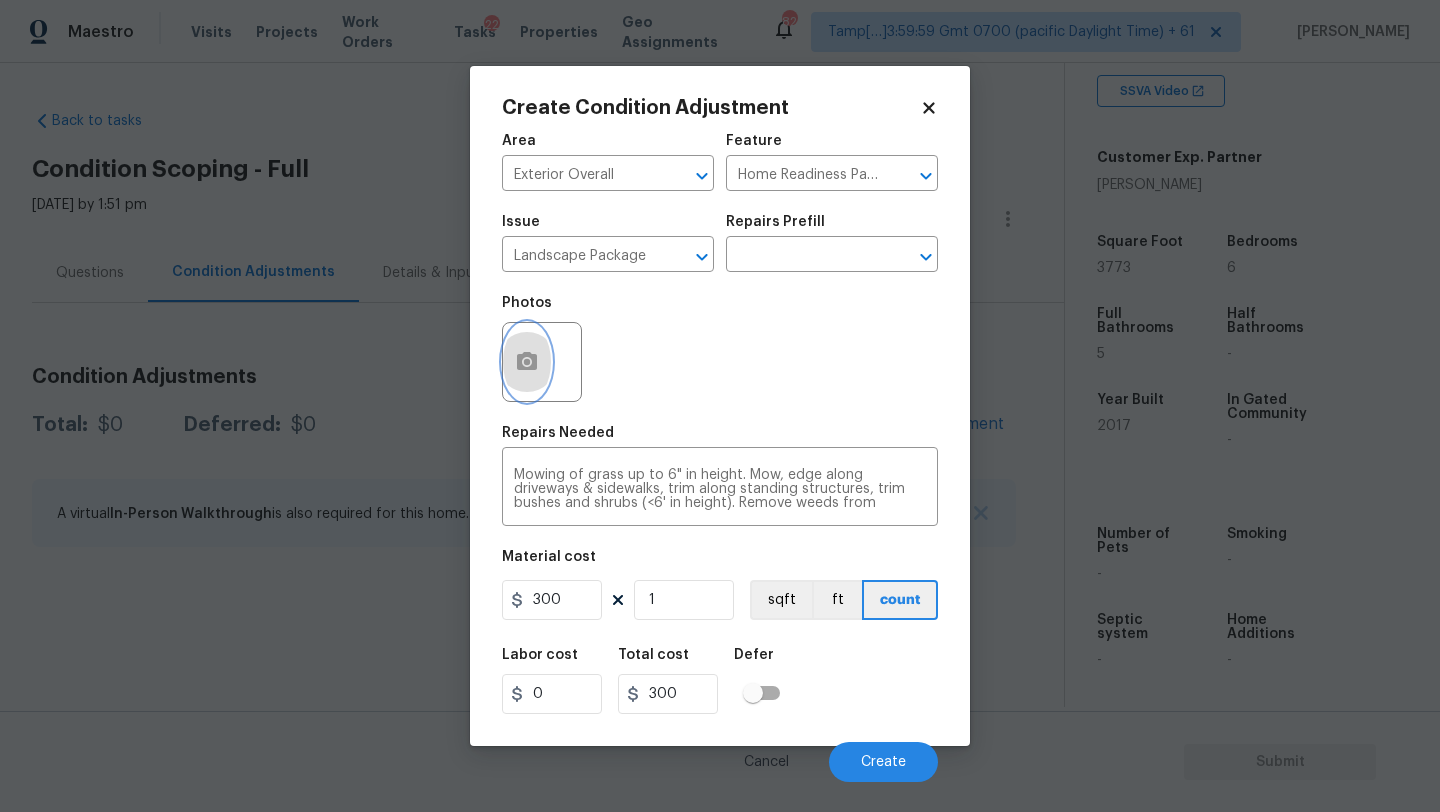 click at bounding box center [527, 362] 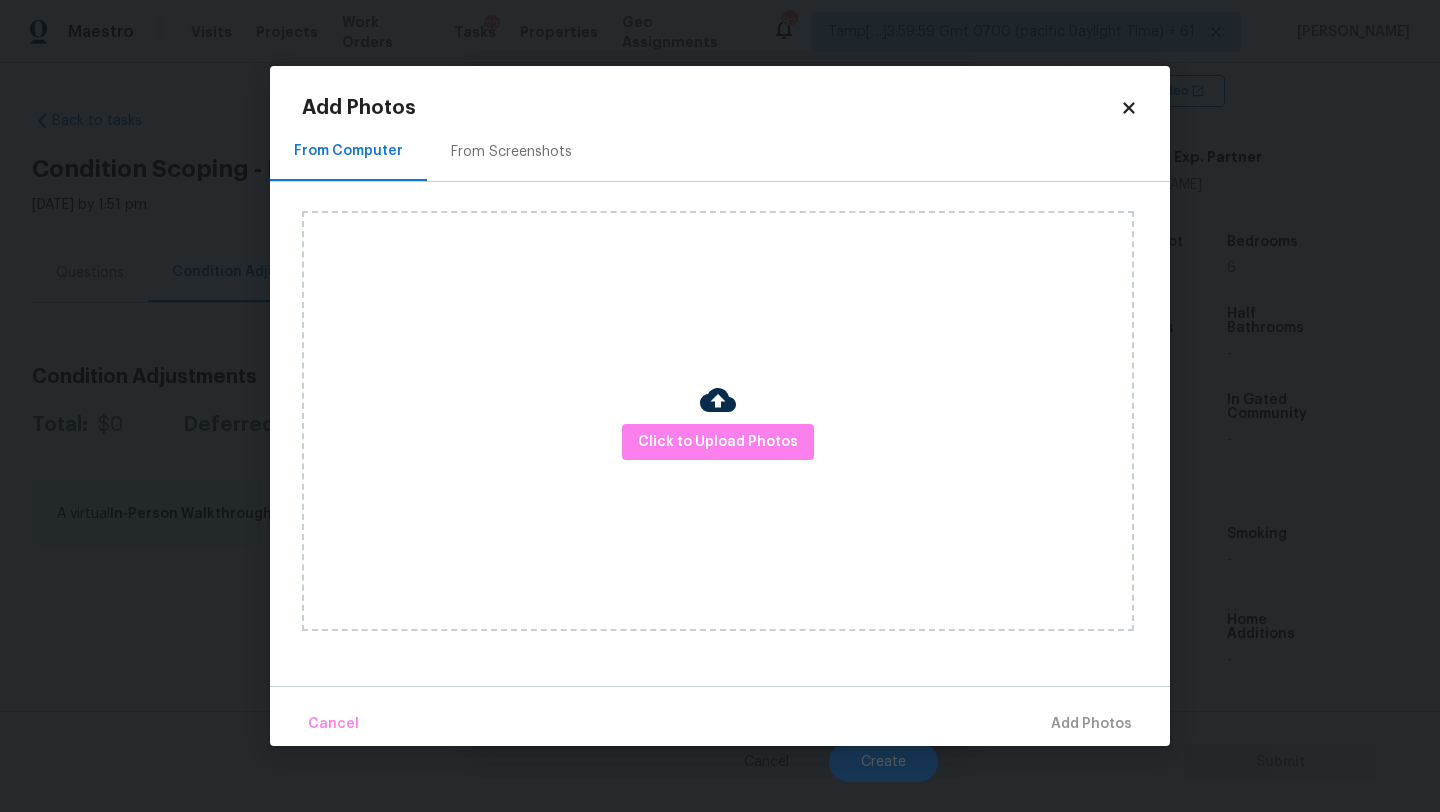 click on "From Screenshots" at bounding box center (511, 151) 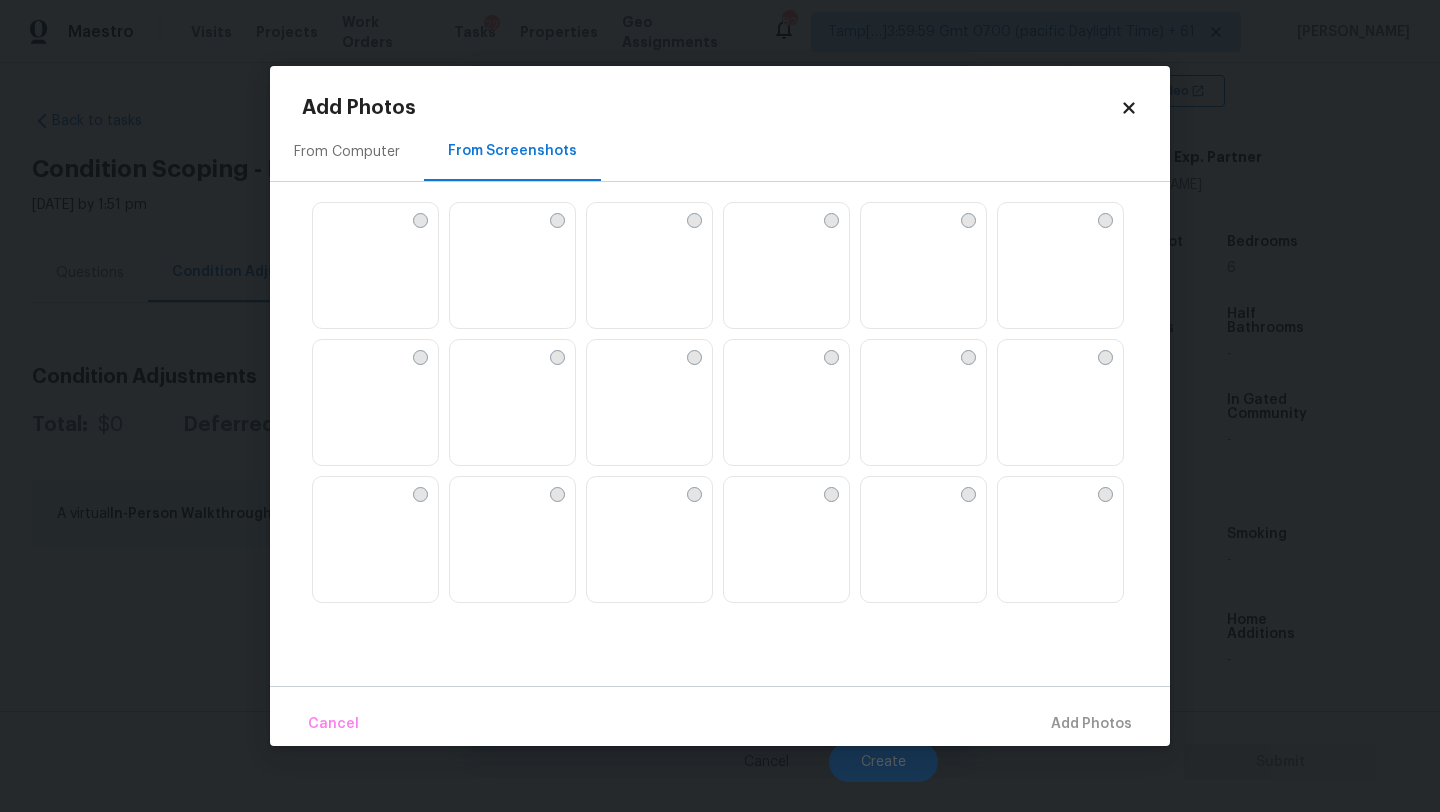 click at bounding box center [603, 356] 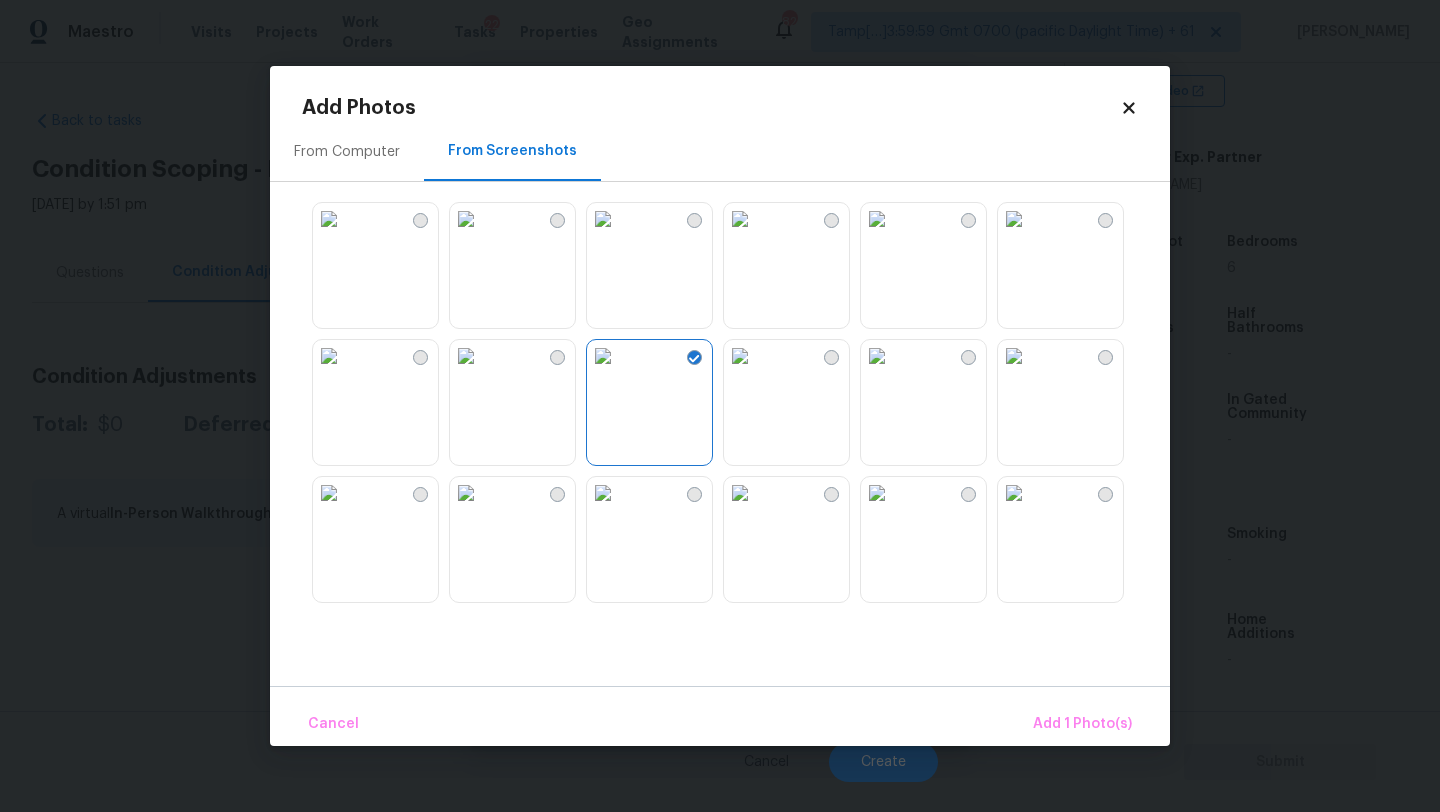click at bounding box center (603, 493) 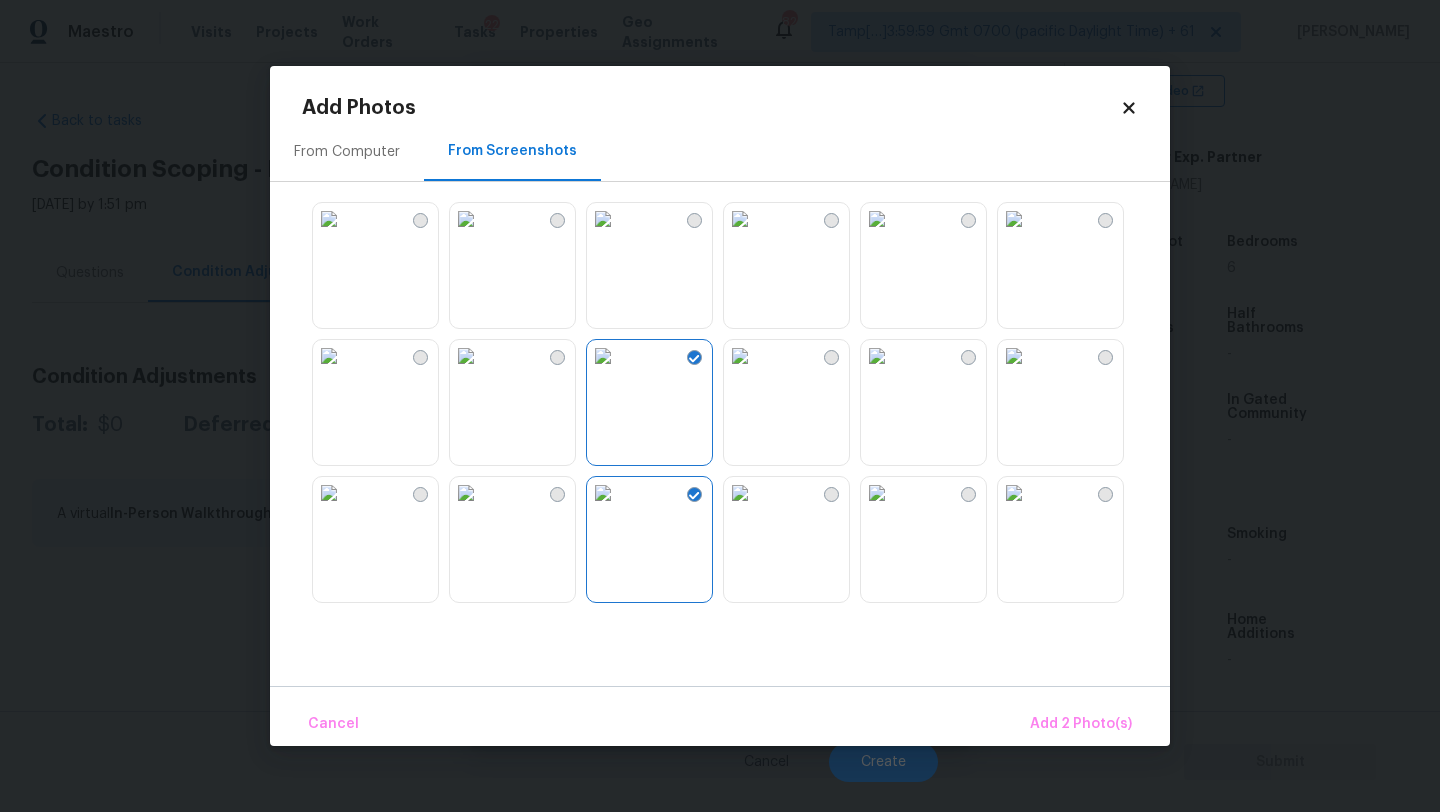 click at bounding box center [329, 493] 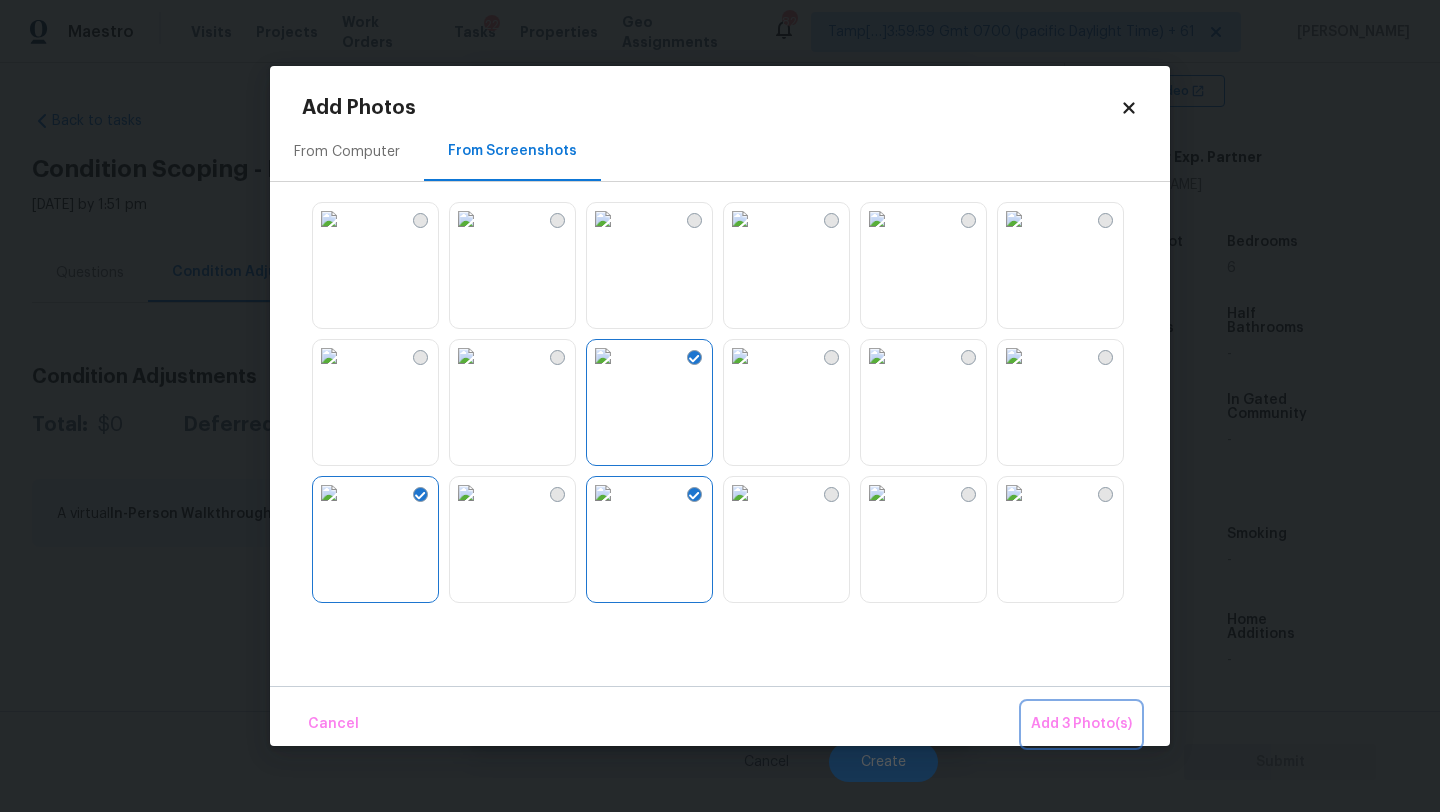 click on "Add 3 Photo(s)" at bounding box center (1081, 724) 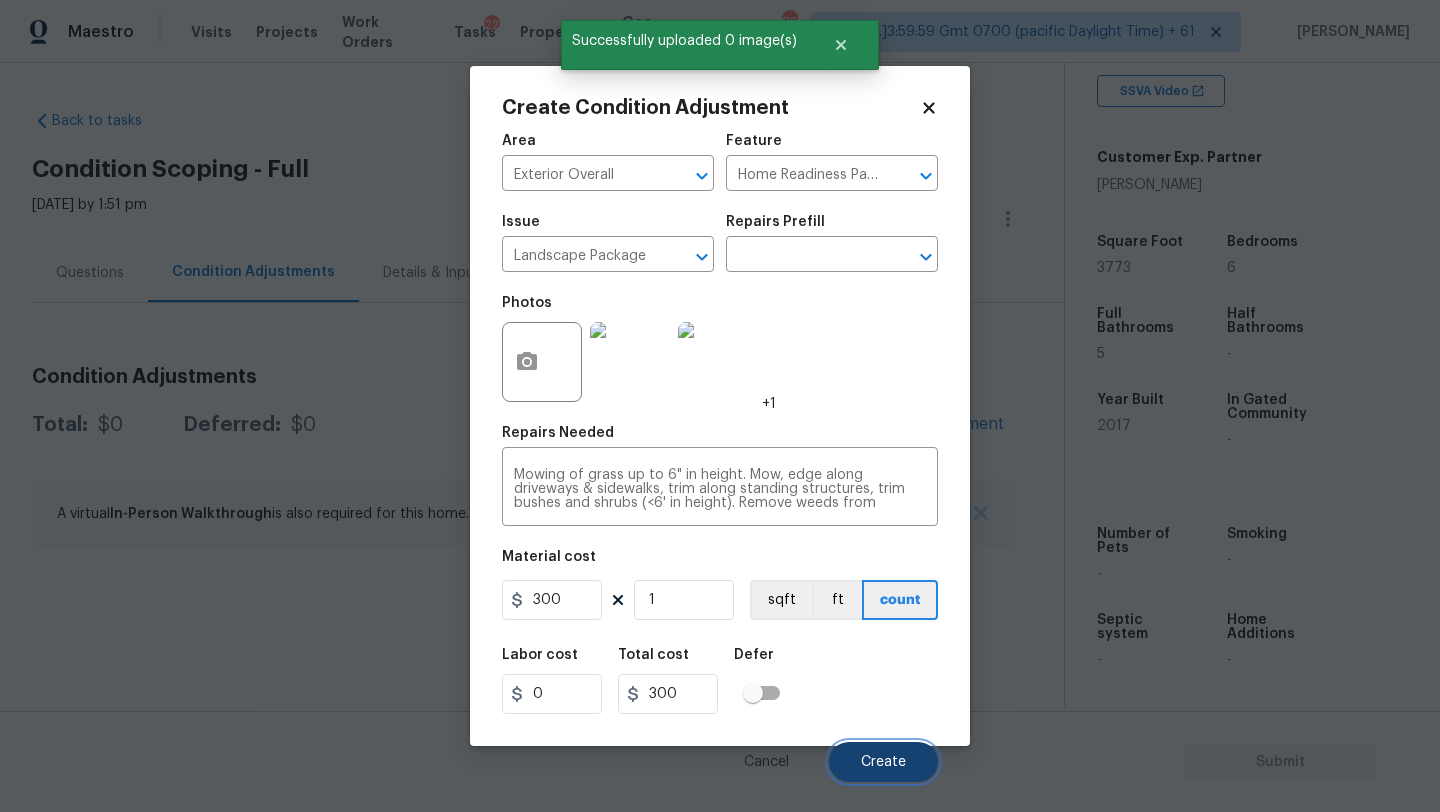 click on "Create" at bounding box center (883, 762) 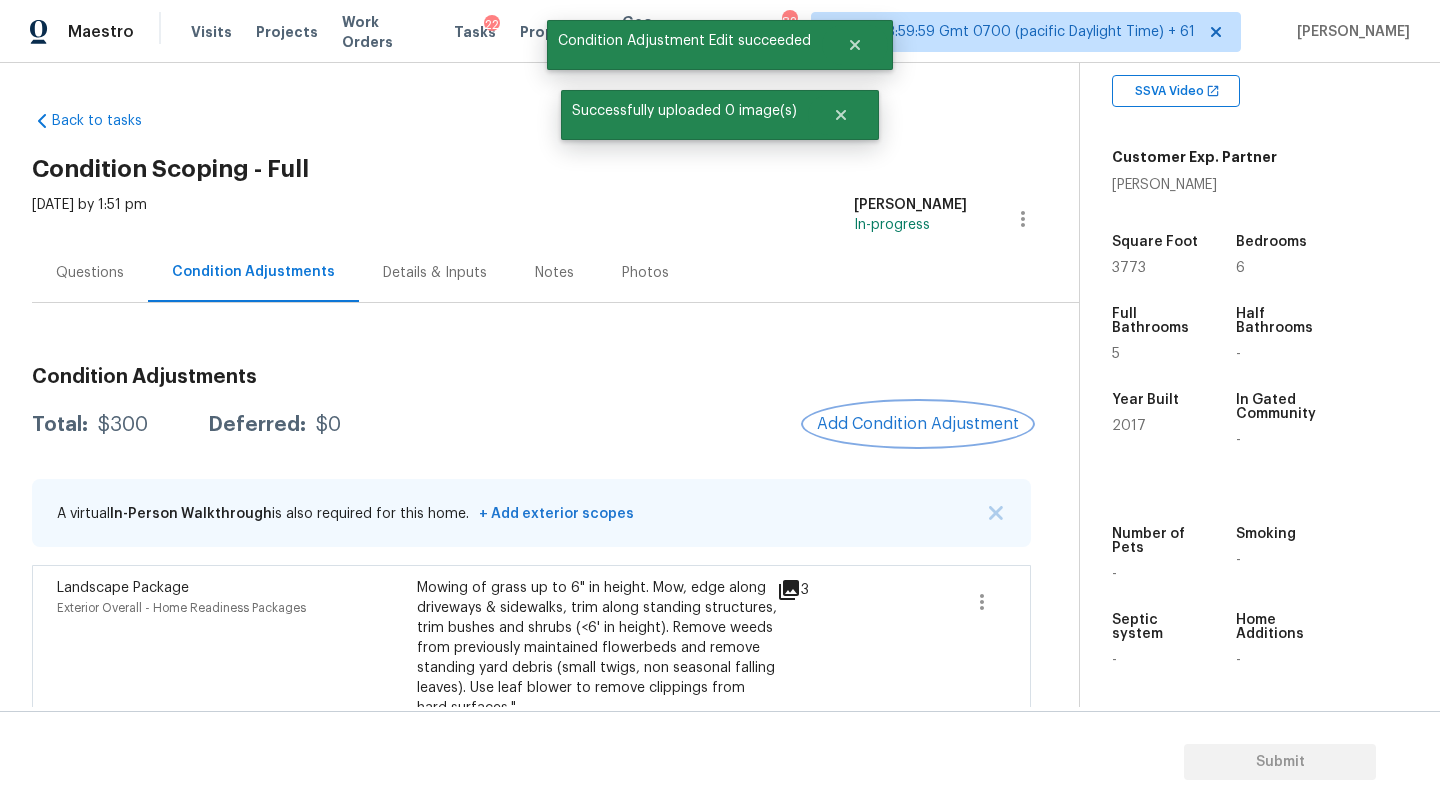 click on "Add Condition Adjustment" at bounding box center (918, 424) 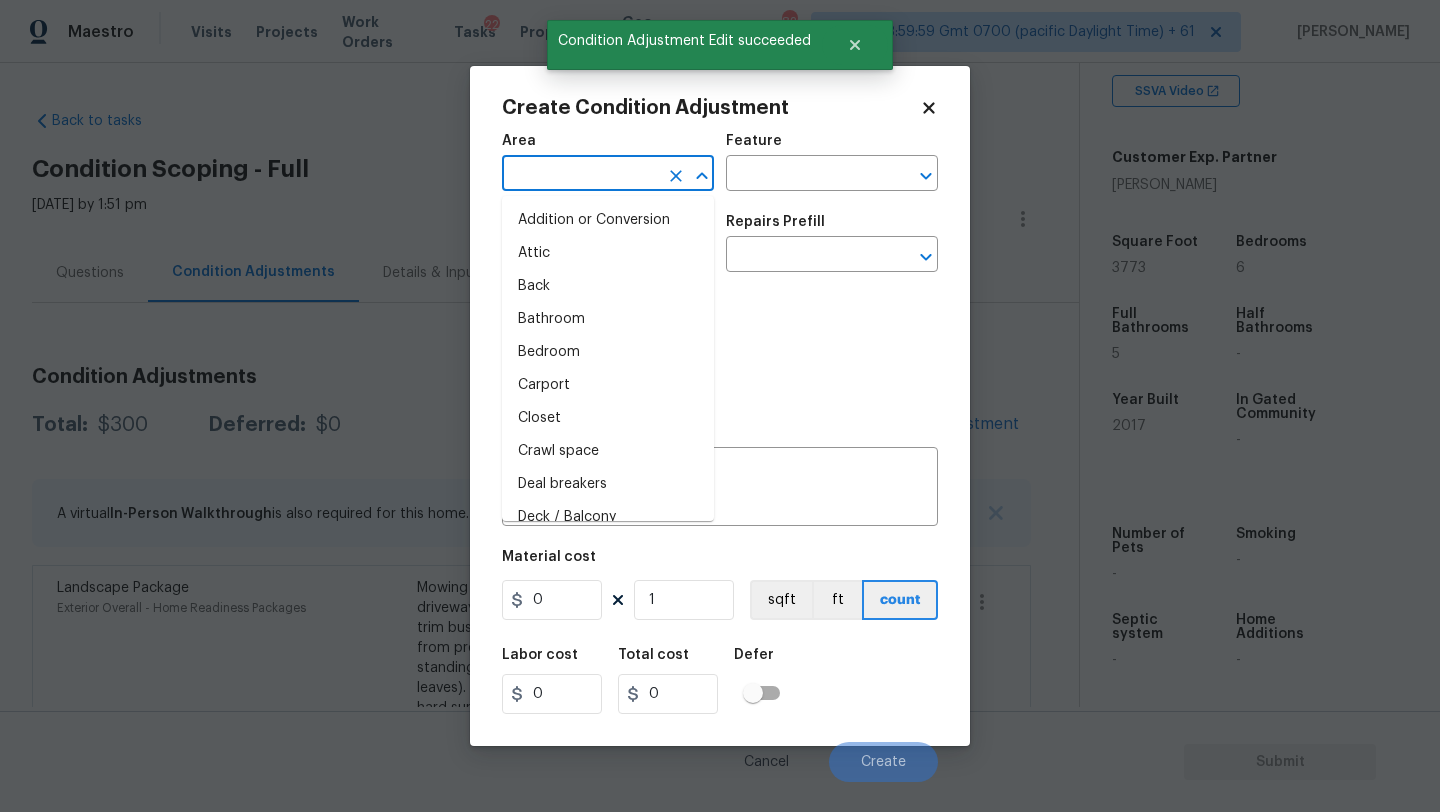 click at bounding box center (580, 175) 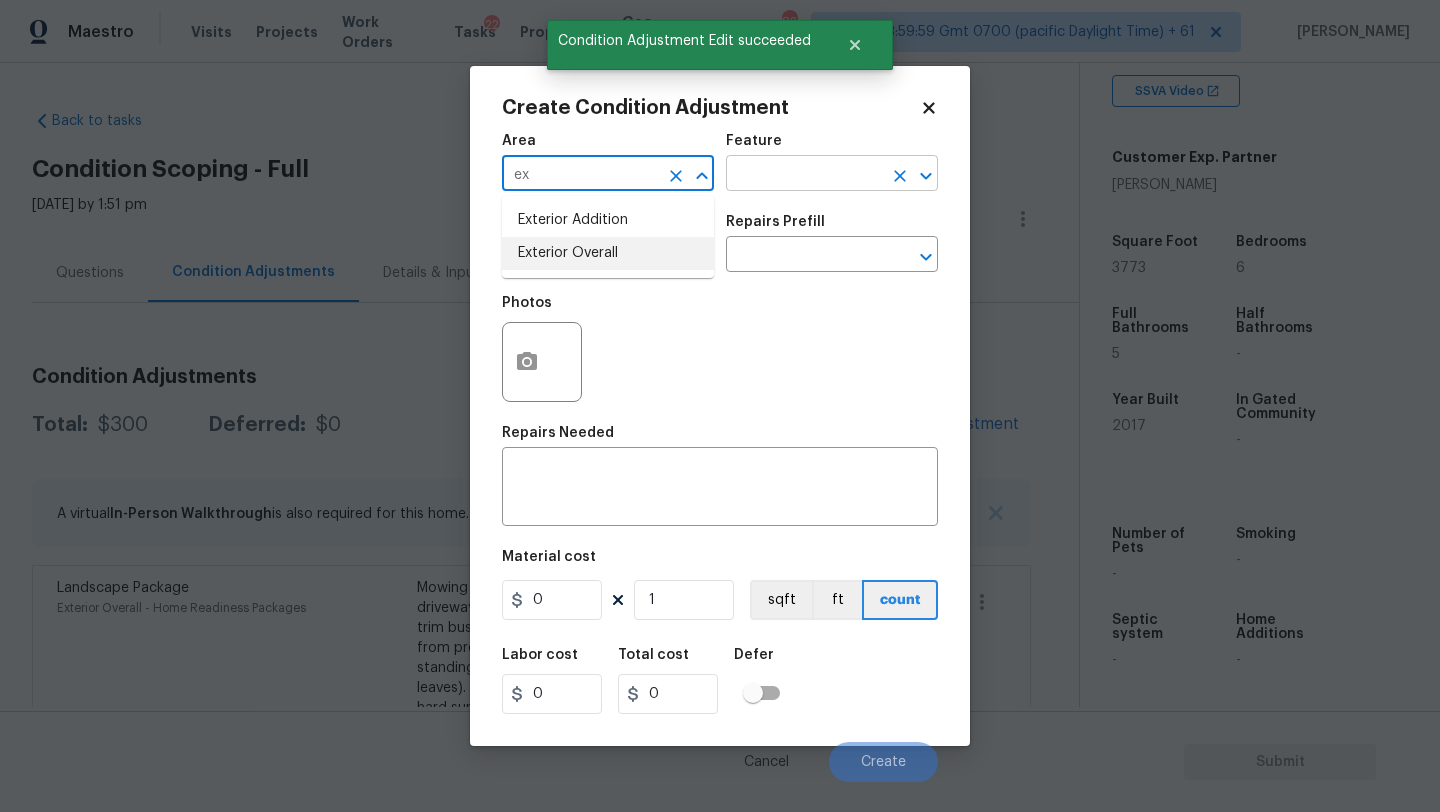 drag, startPoint x: 567, startPoint y: 250, endPoint x: 767, endPoint y: 174, distance: 213.95326 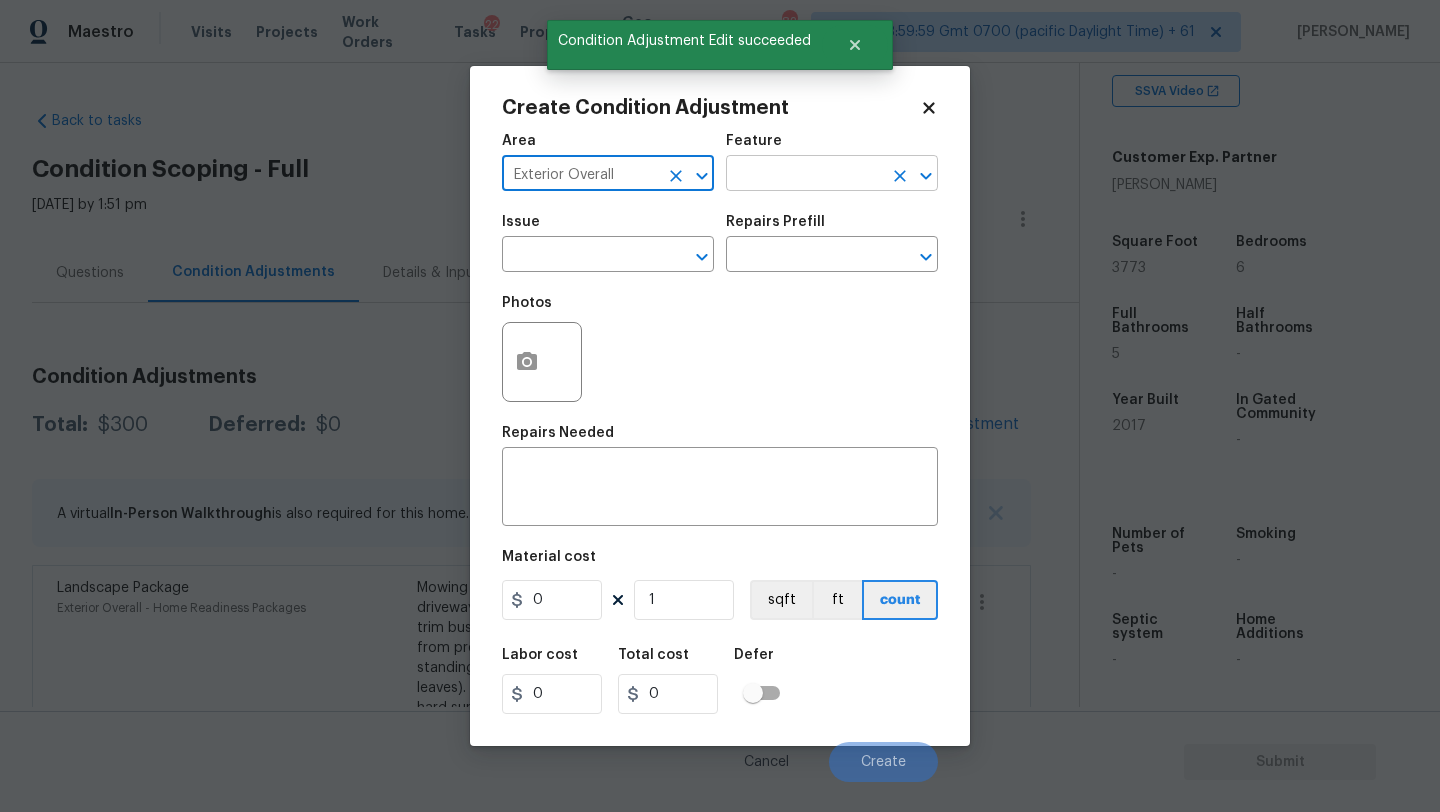type on "Exterior Overall" 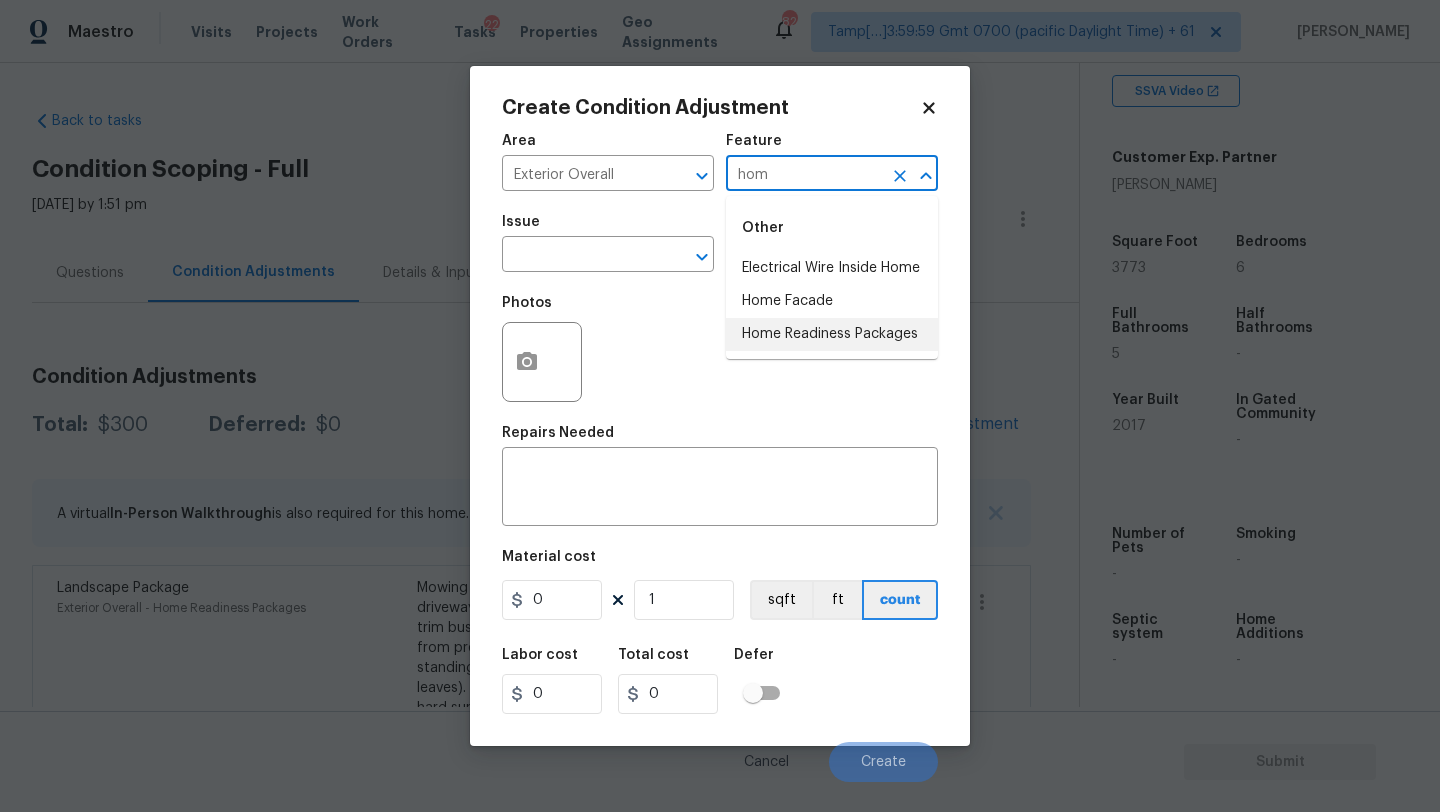 click on "Home Readiness Packages" at bounding box center (832, 334) 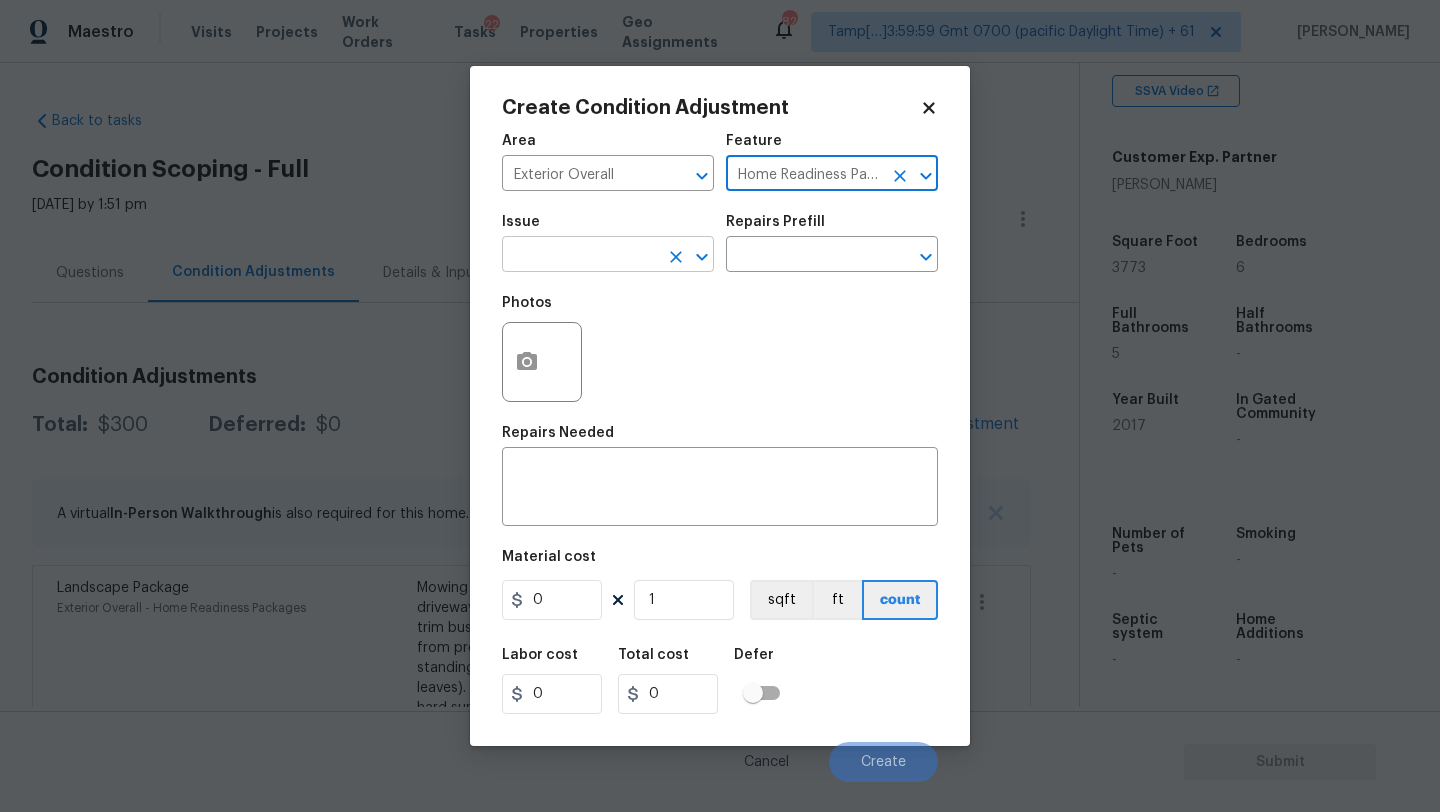 type on "Home Readiness Packages" 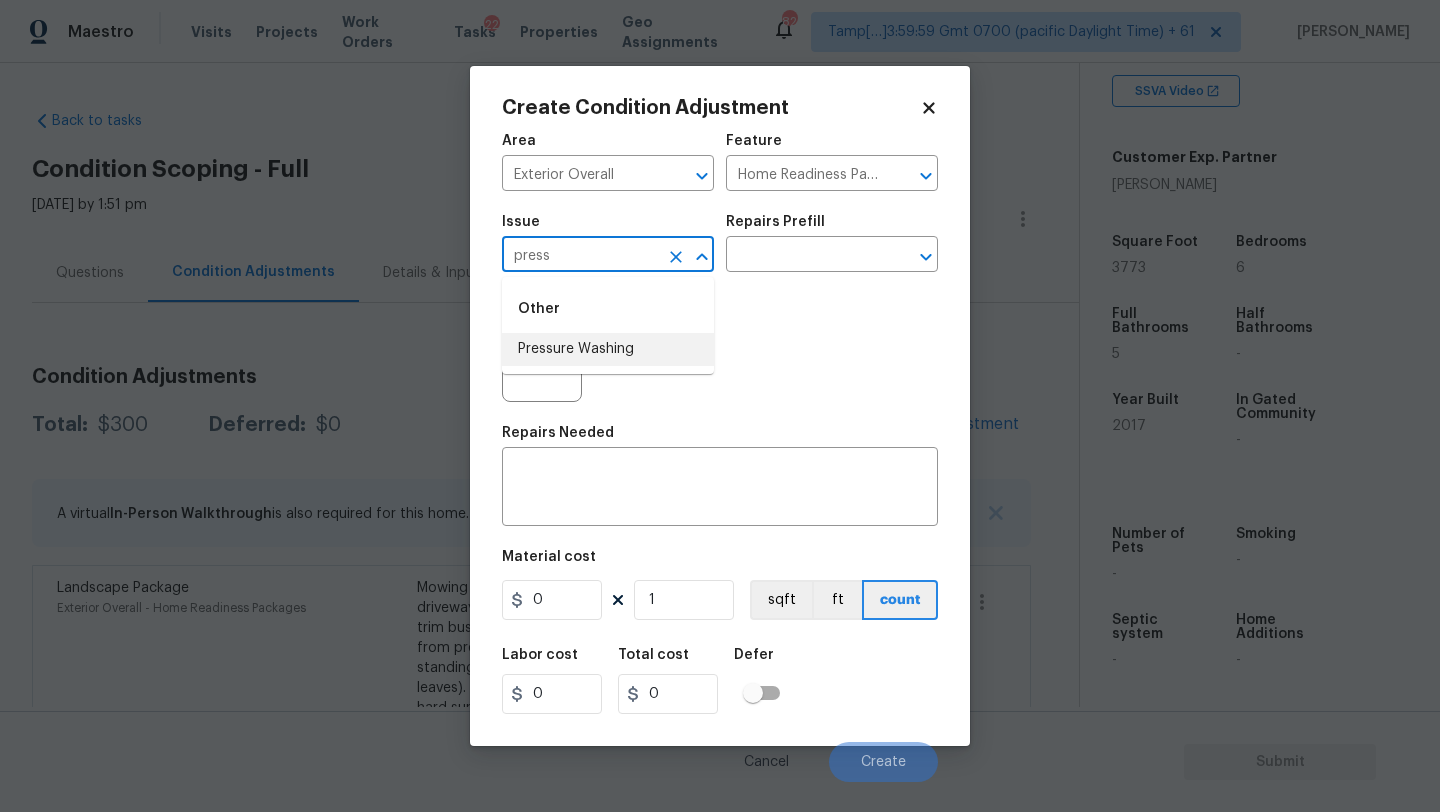 click on "Pressure Washing" at bounding box center [608, 349] 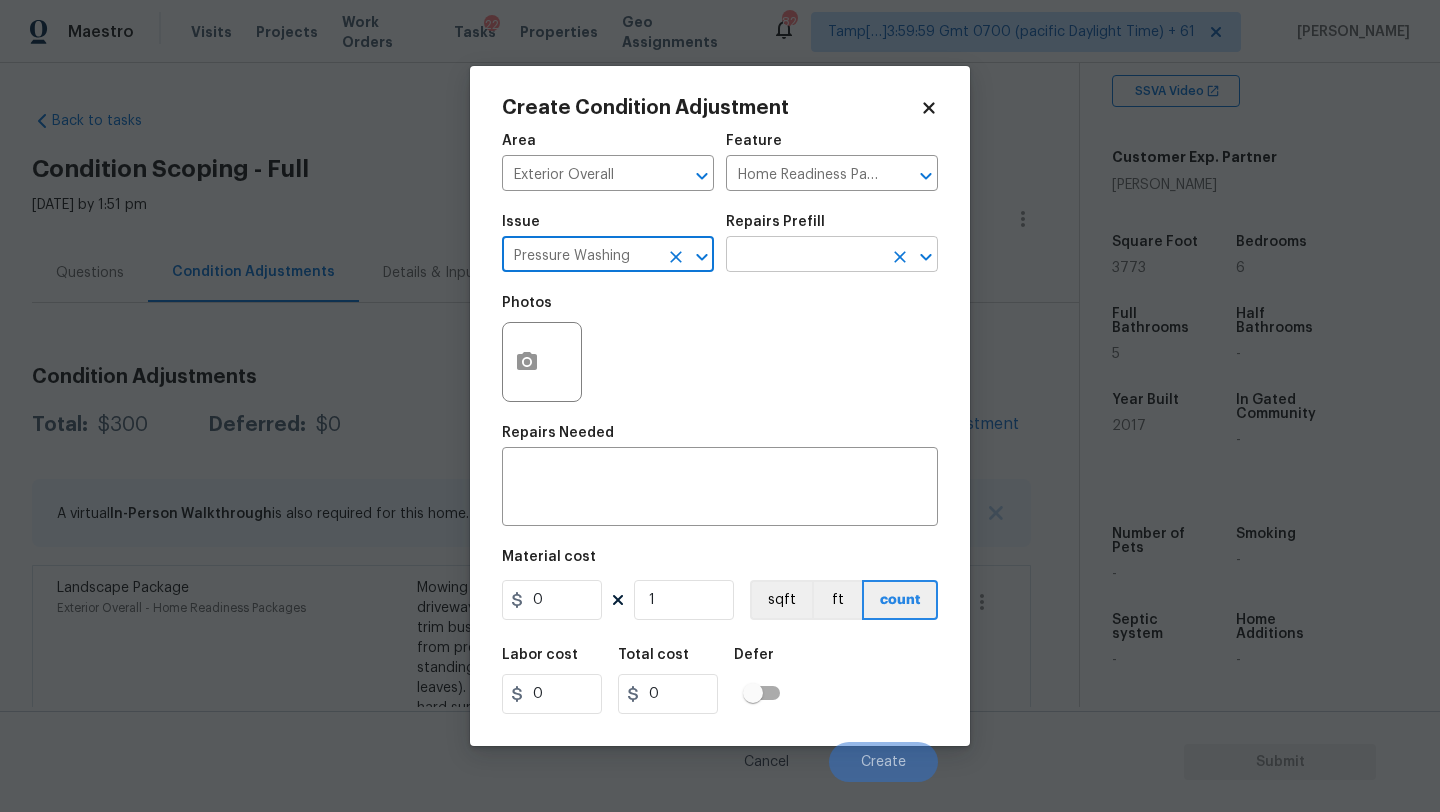 type on "Pressure Washing" 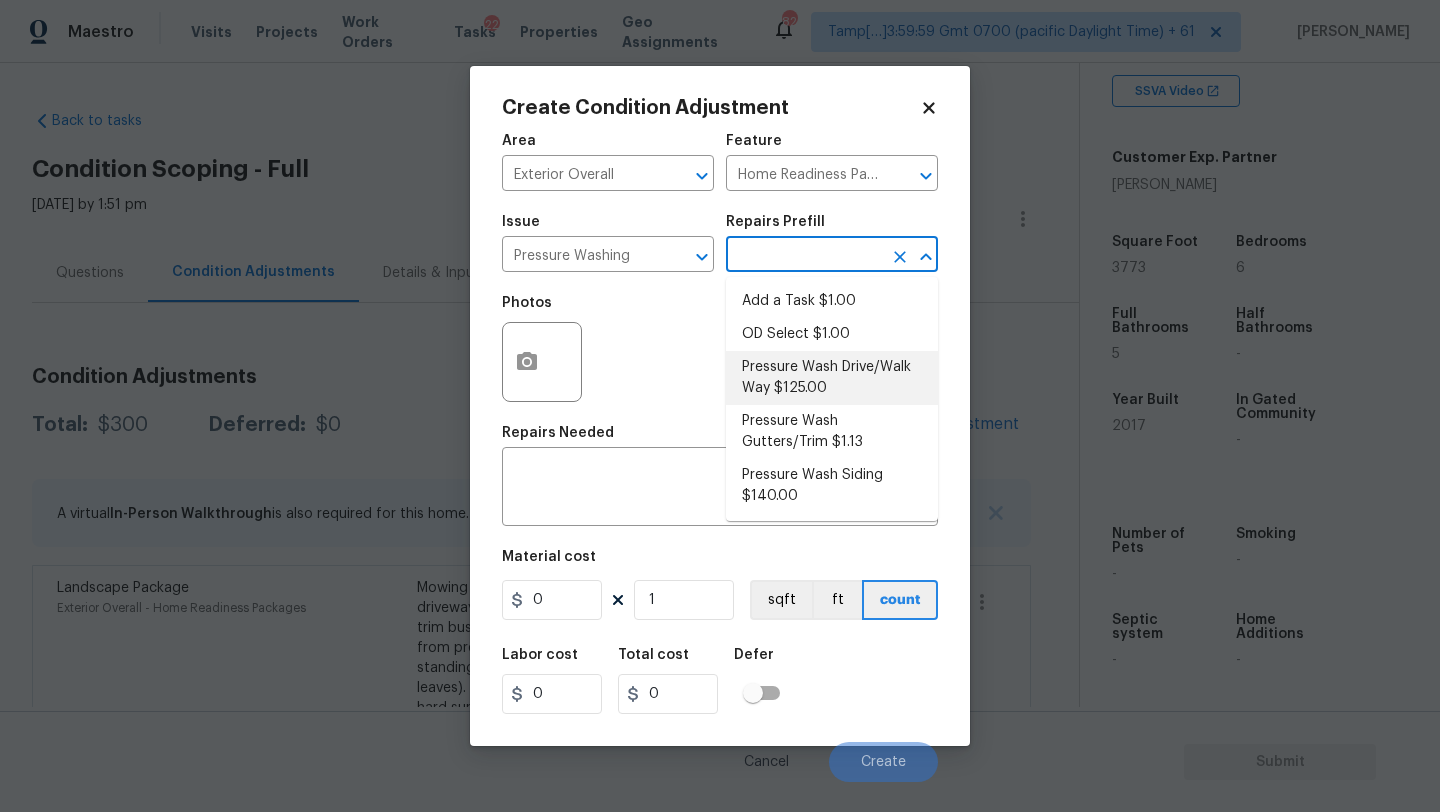 click on "Pressure Wash Drive/Walk Way $125.00" at bounding box center [832, 378] 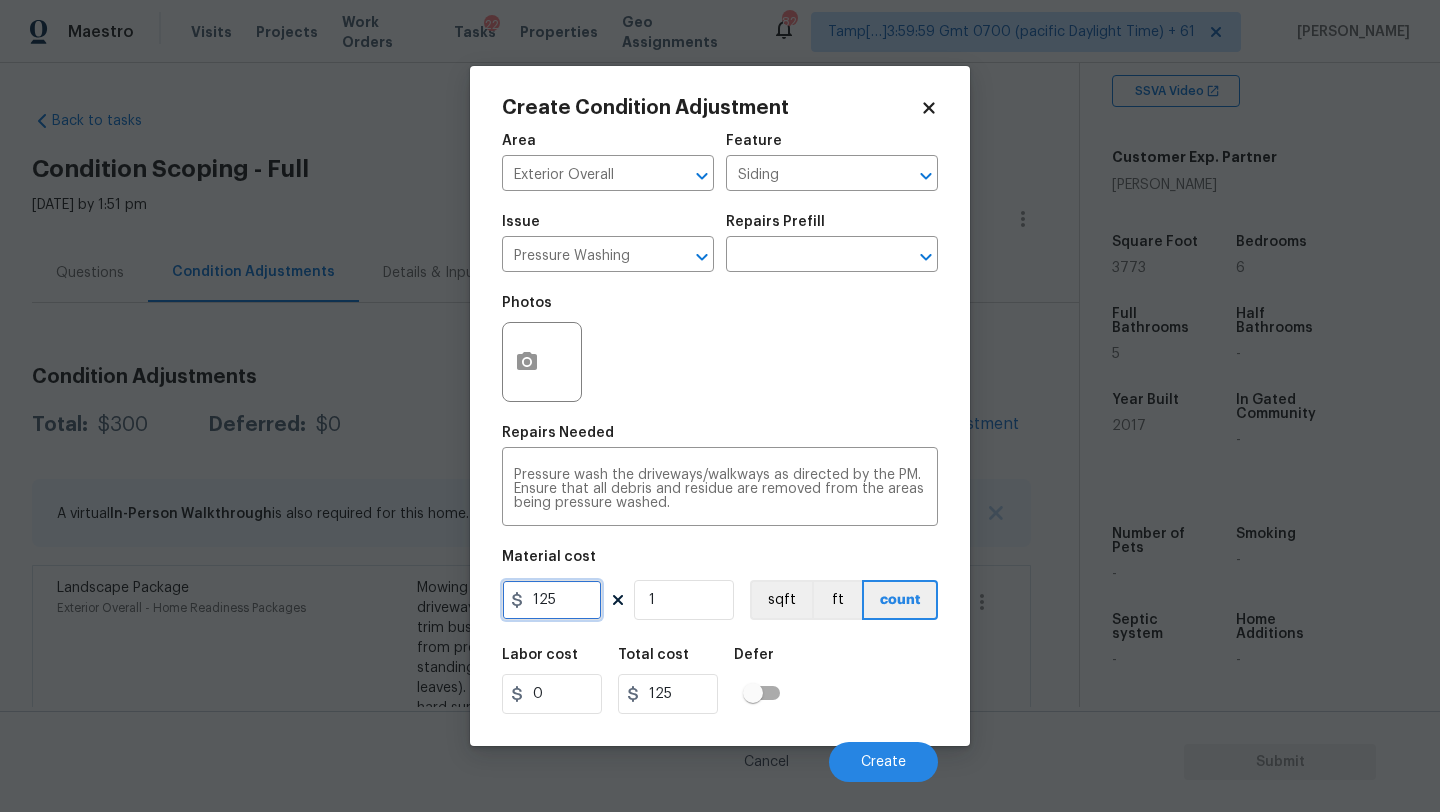 click on "125" at bounding box center [552, 600] 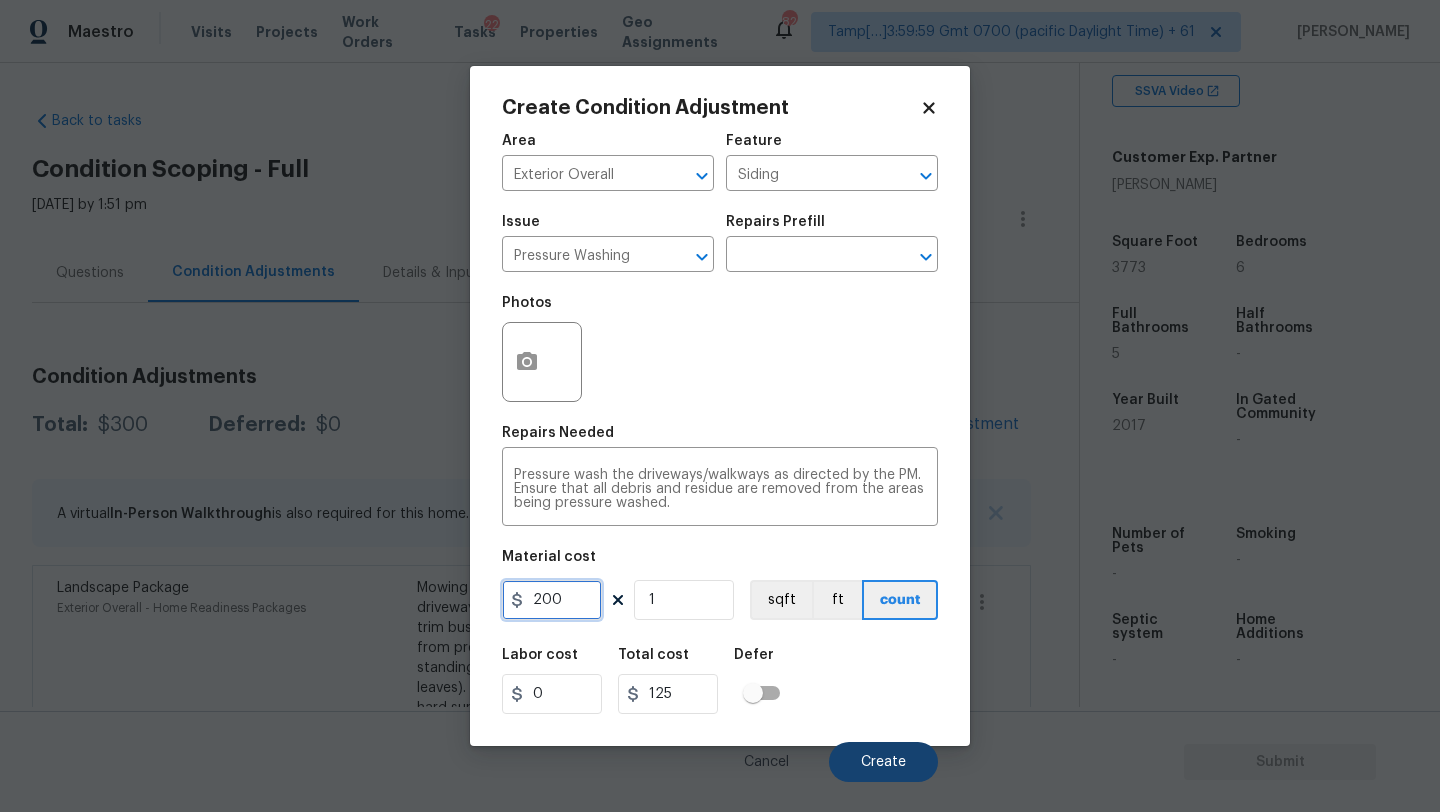 type on "200" 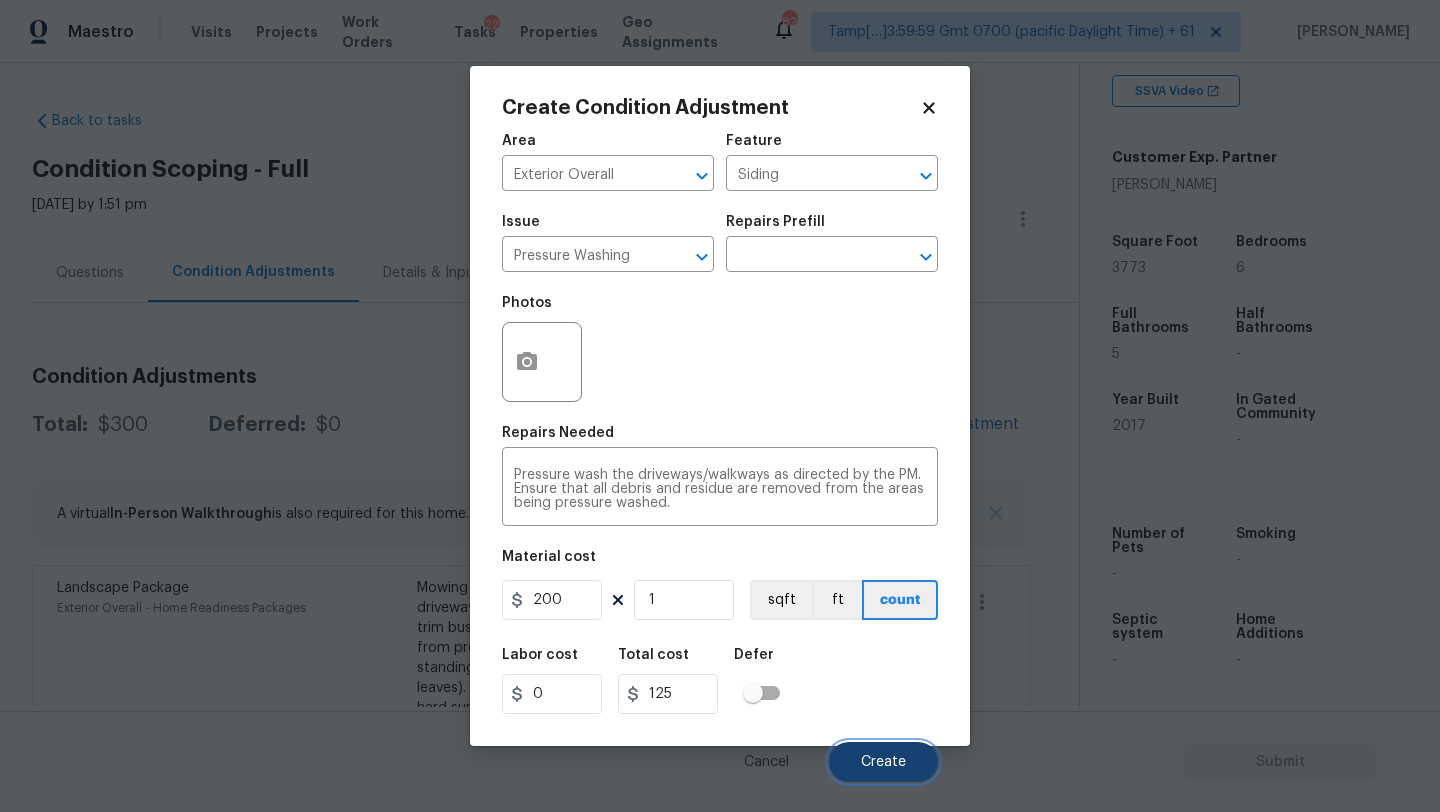 type on "200" 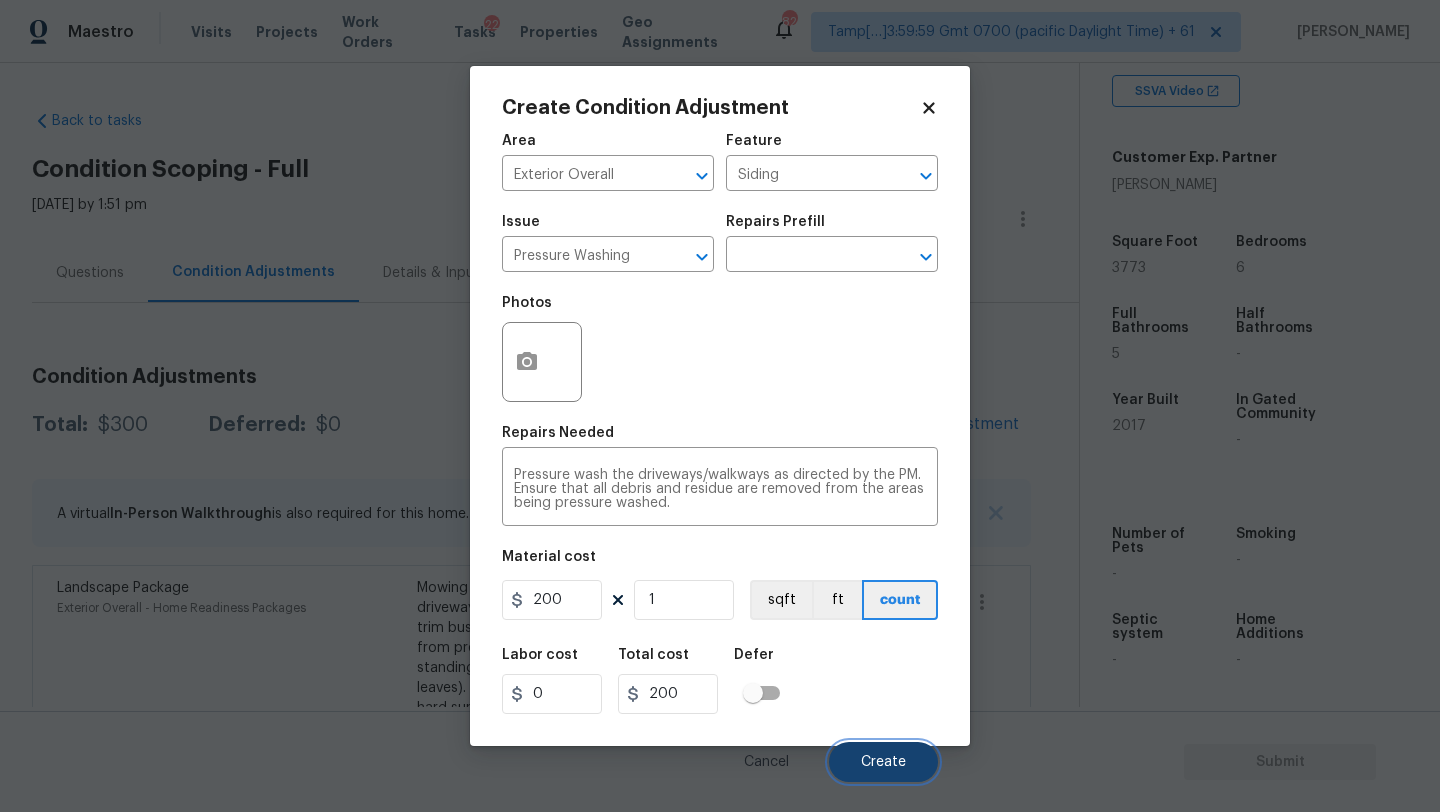 click on "Create" at bounding box center [883, 762] 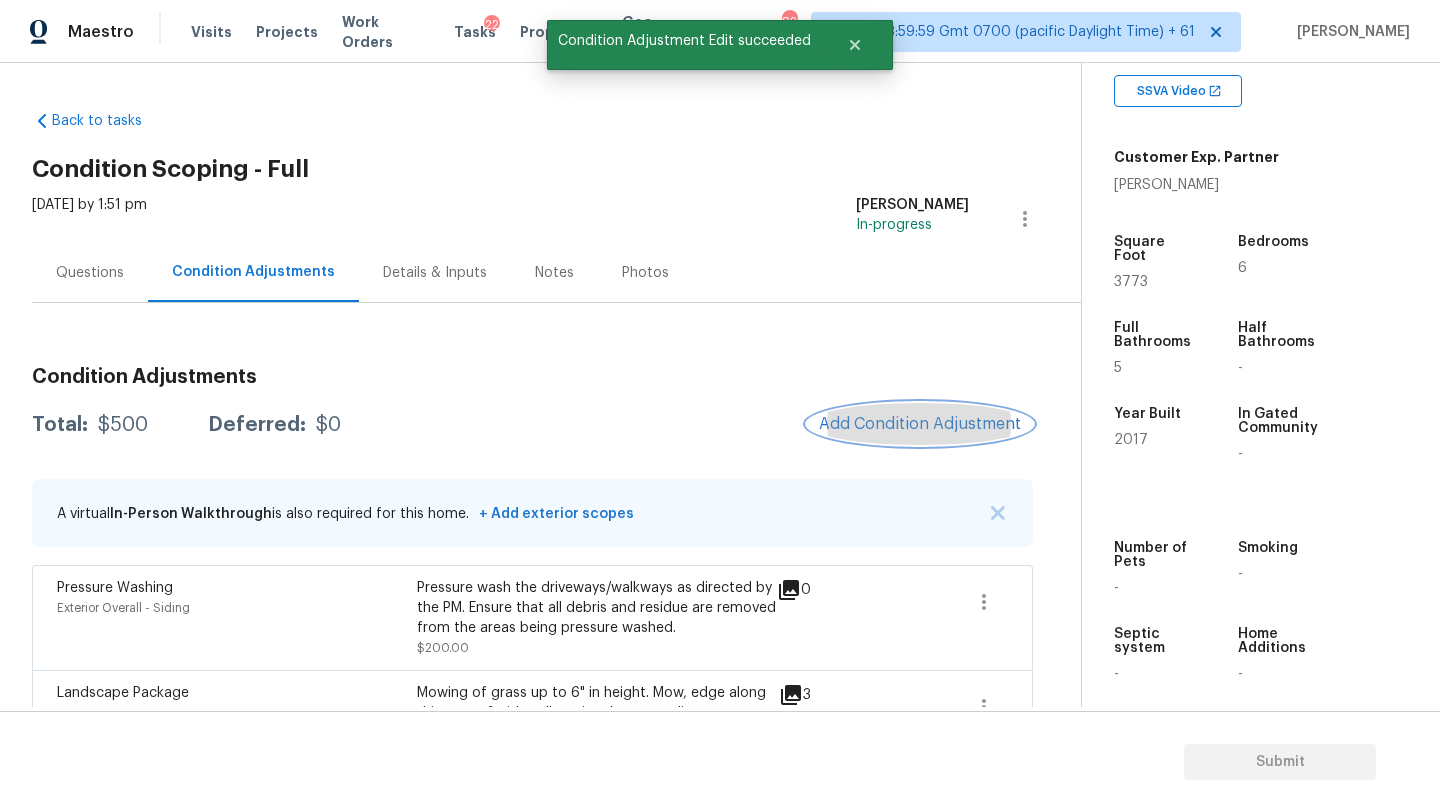 click on "Add Condition Adjustment" at bounding box center [920, 424] 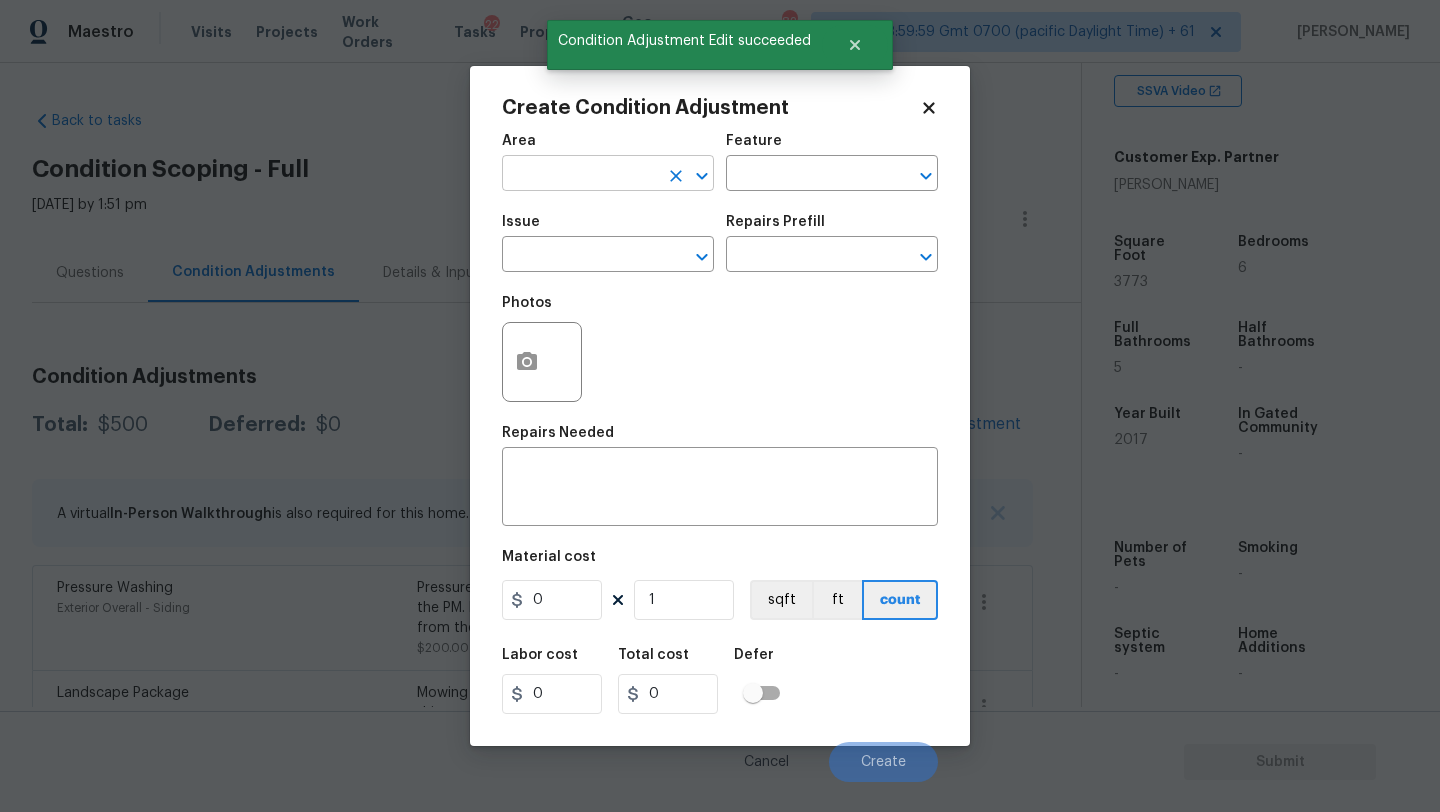 click at bounding box center (580, 175) 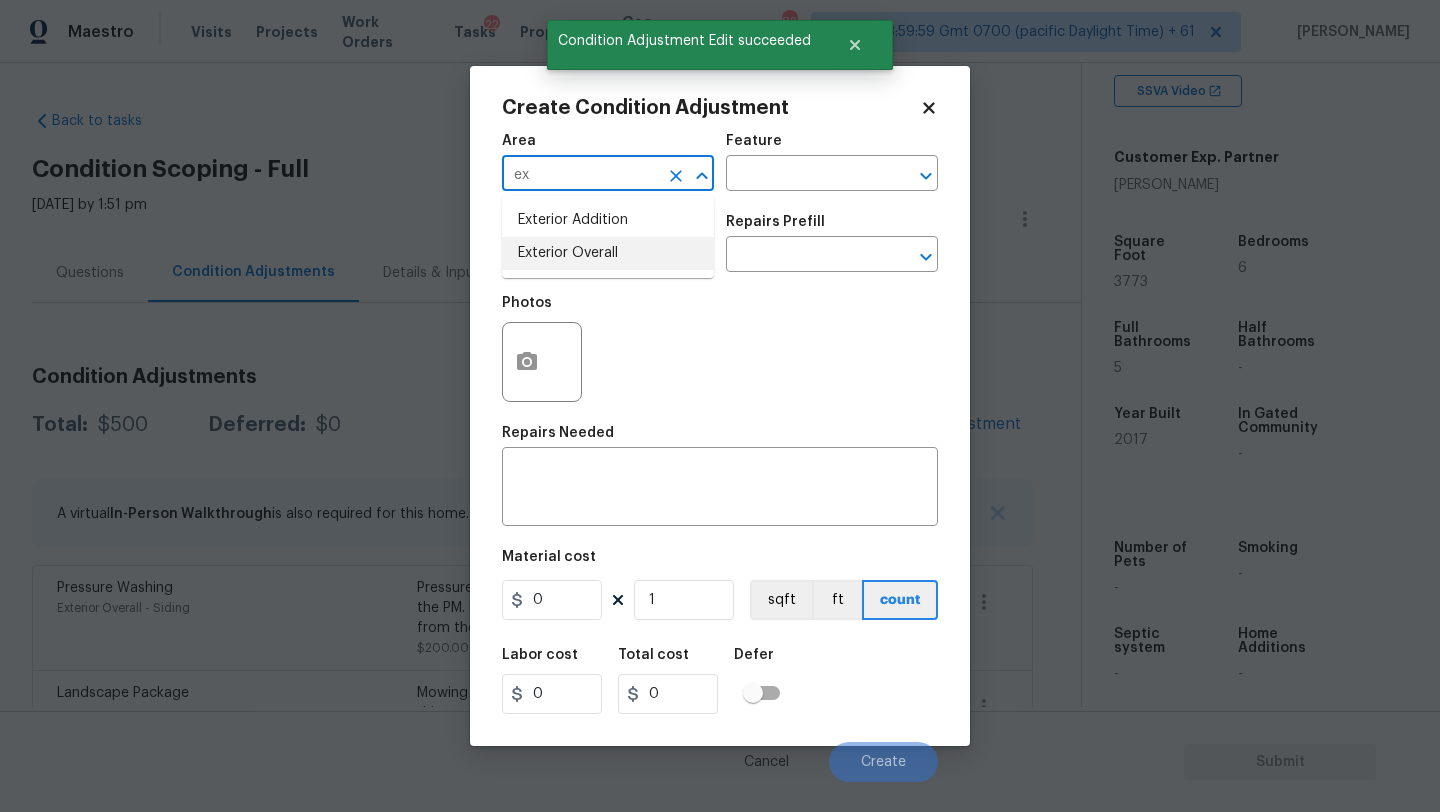 click on "Exterior Overall" at bounding box center (608, 253) 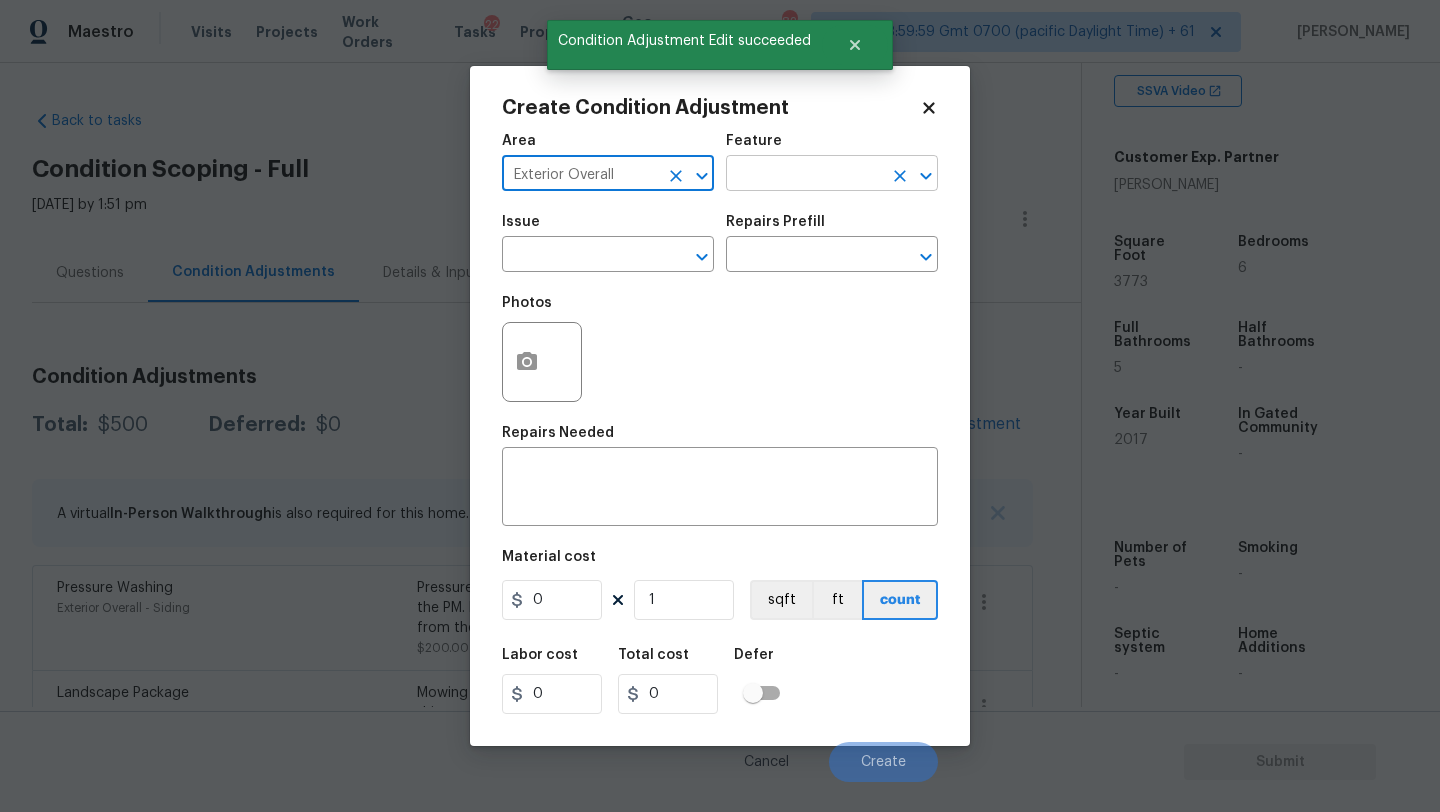 type on "Exterior Overall" 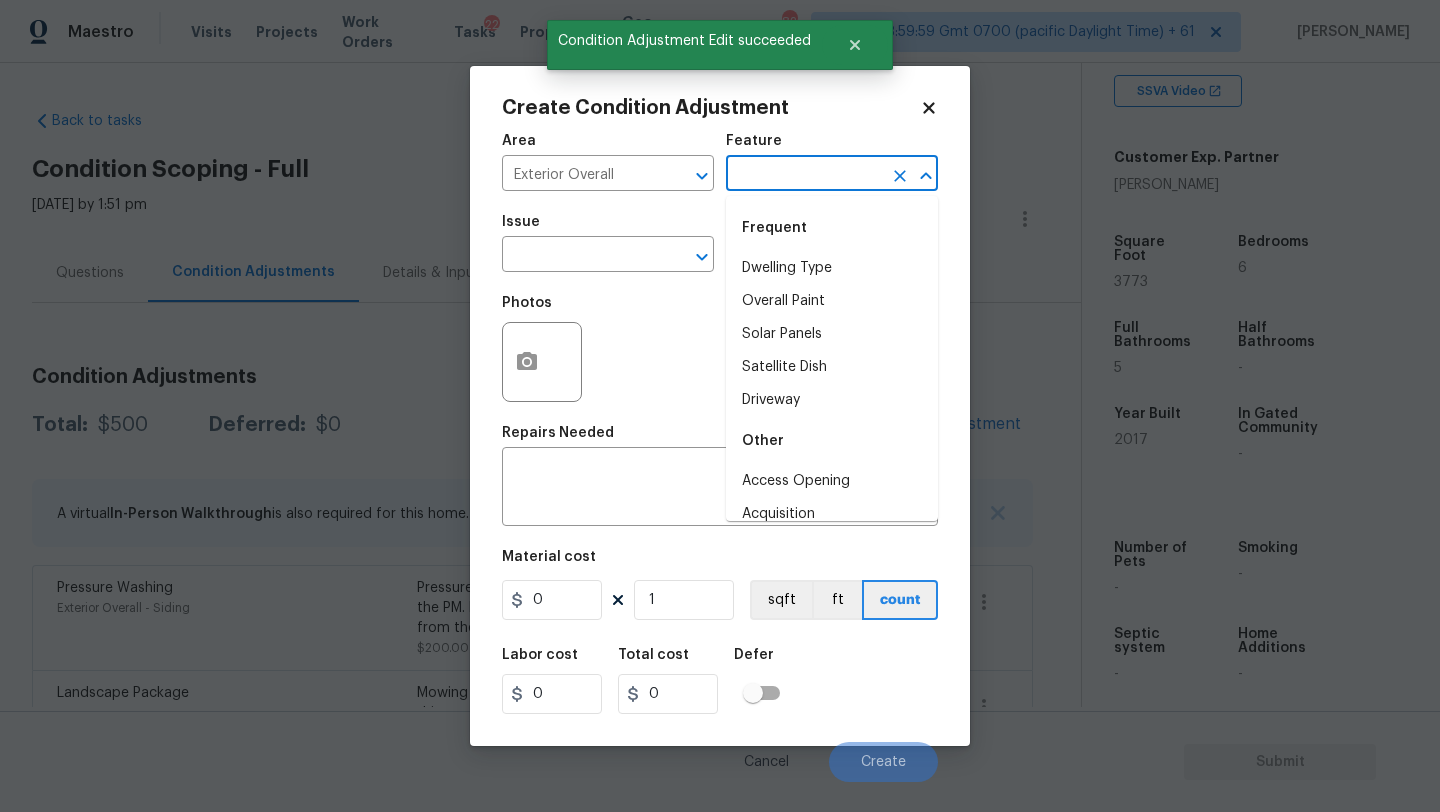 click at bounding box center [804, 175] 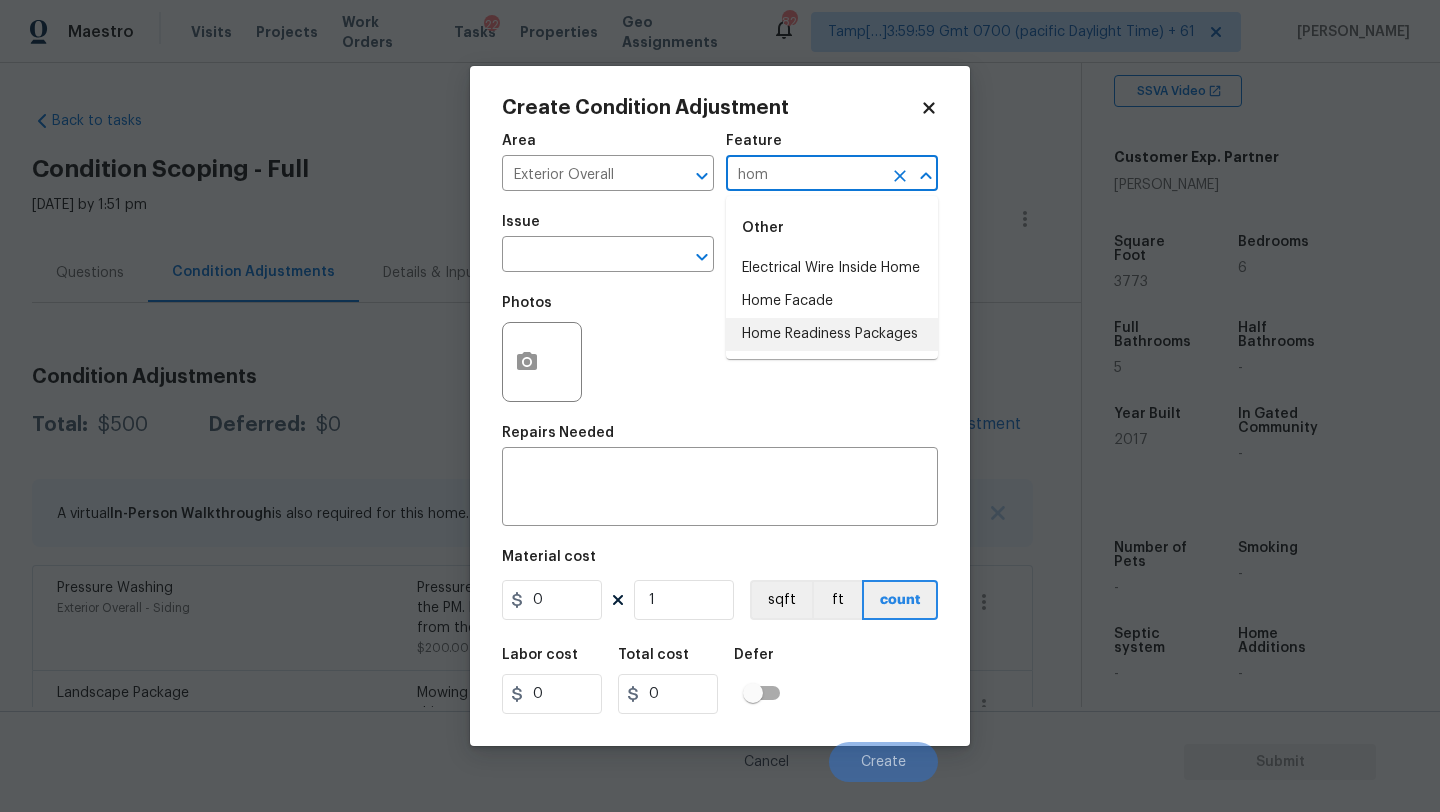 click on "Home Readiness Packages" at bounding box center (832, 334) 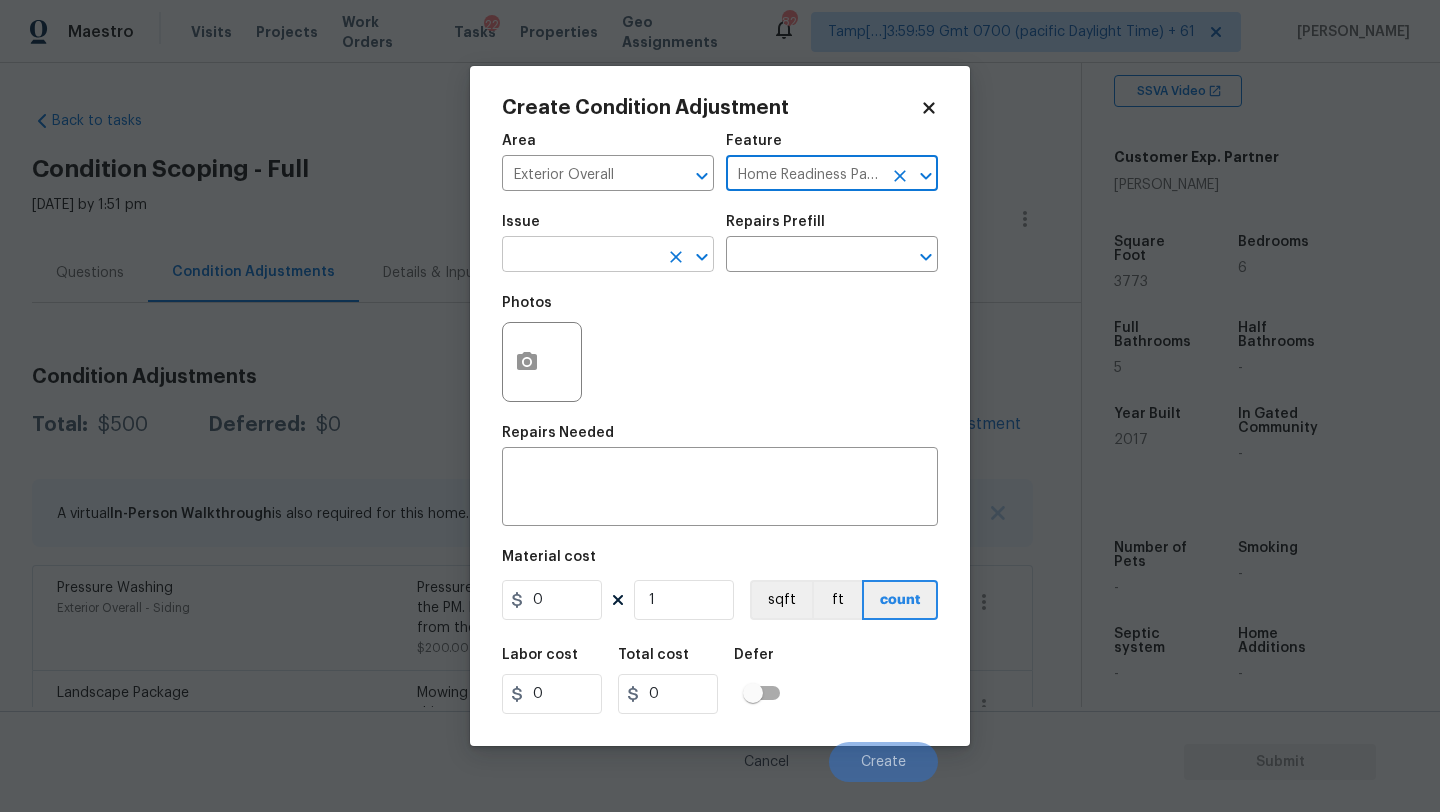 type on "Home Readiness Packages" 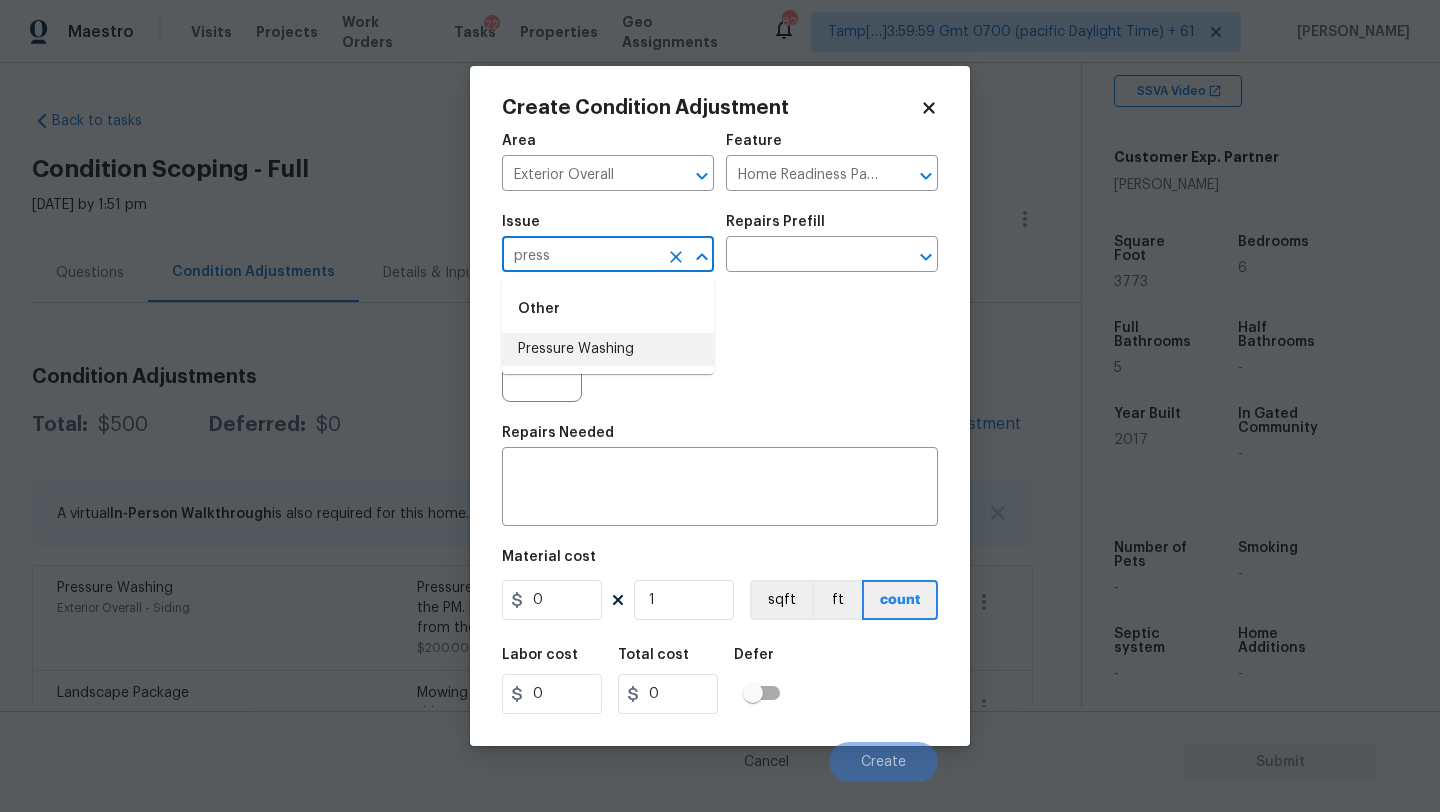 click on "Pressure Washing" at bounding box center [608, 349] 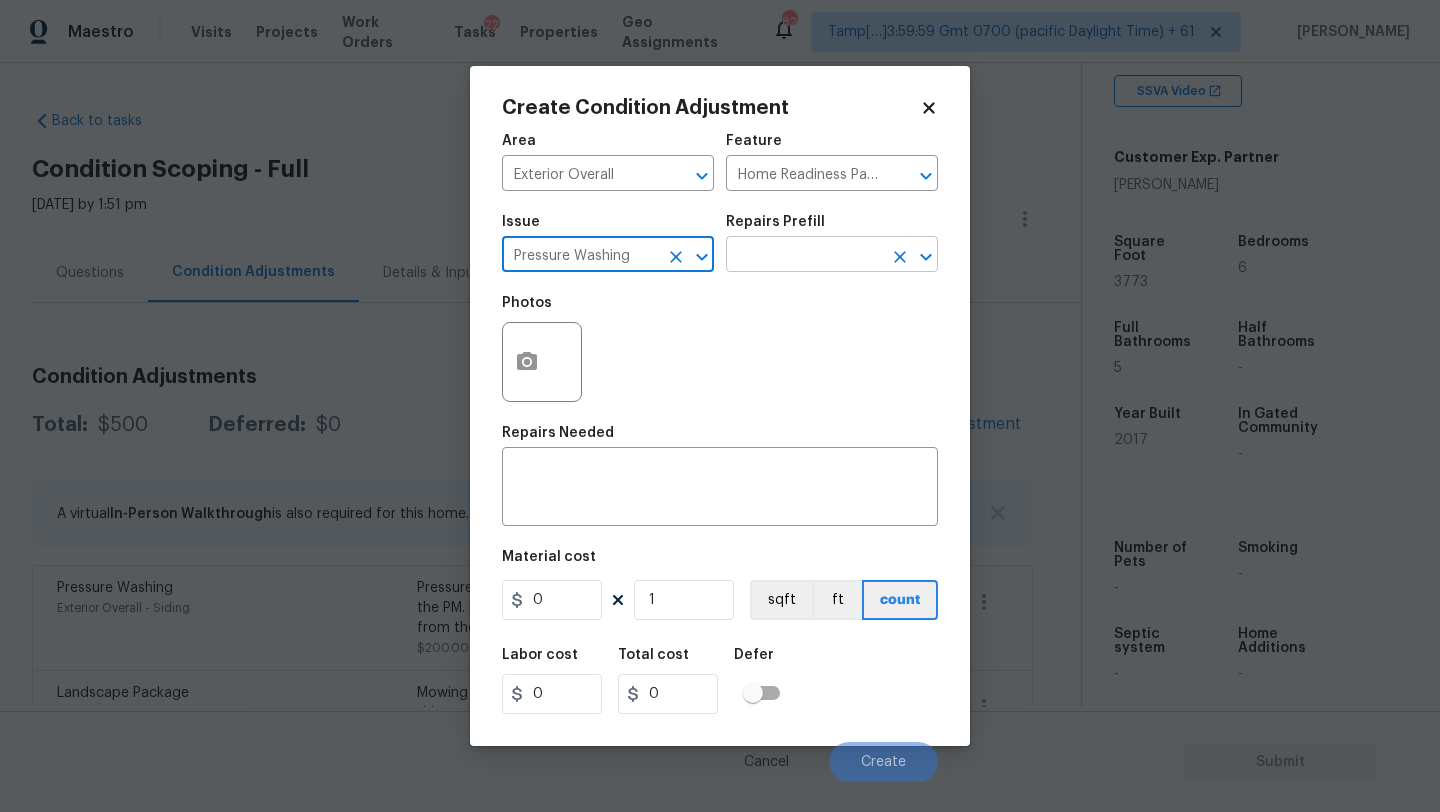 type on "Pressure Washing" 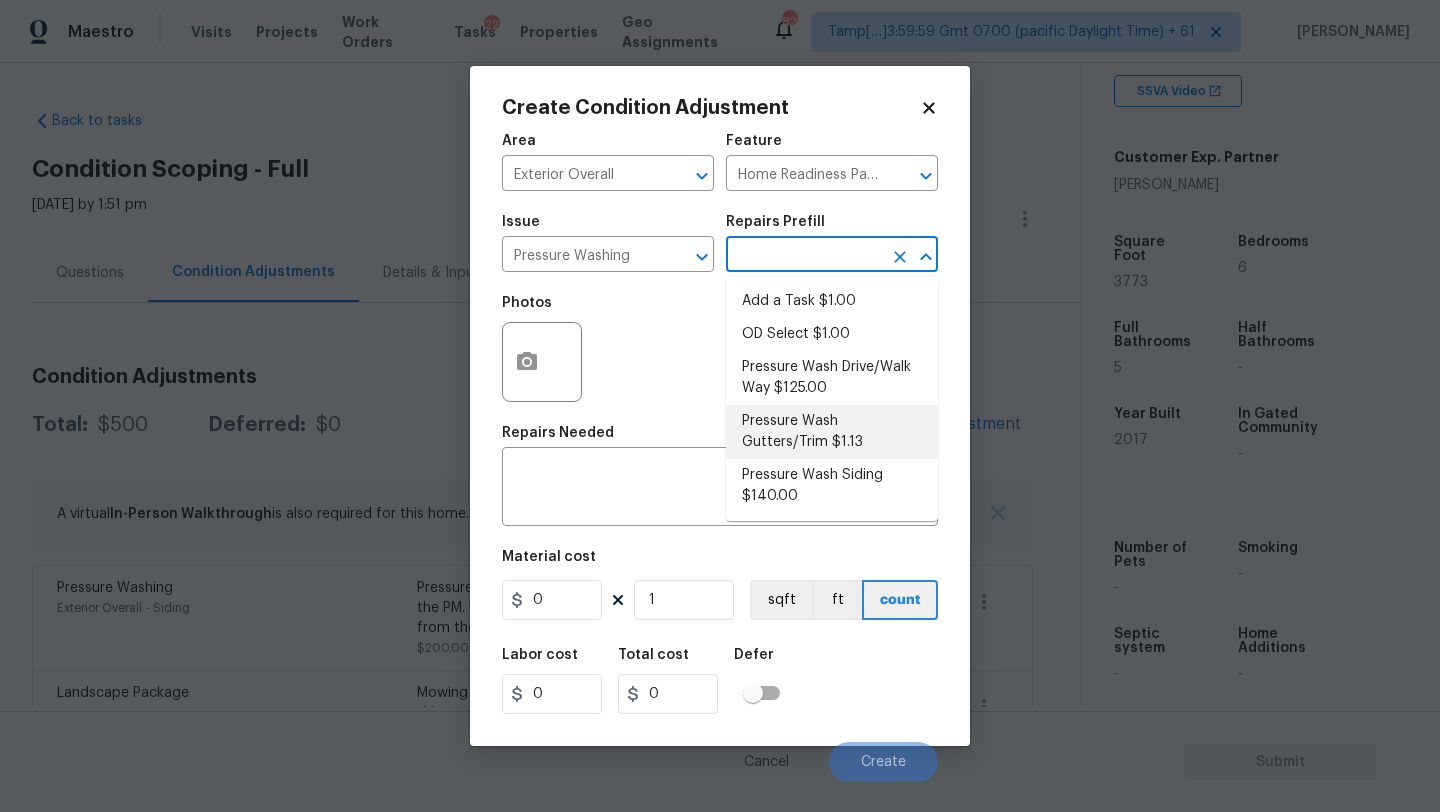 click on "Pressure Wash Gutters/Trim $1.13" at bounding box center [832, 432] 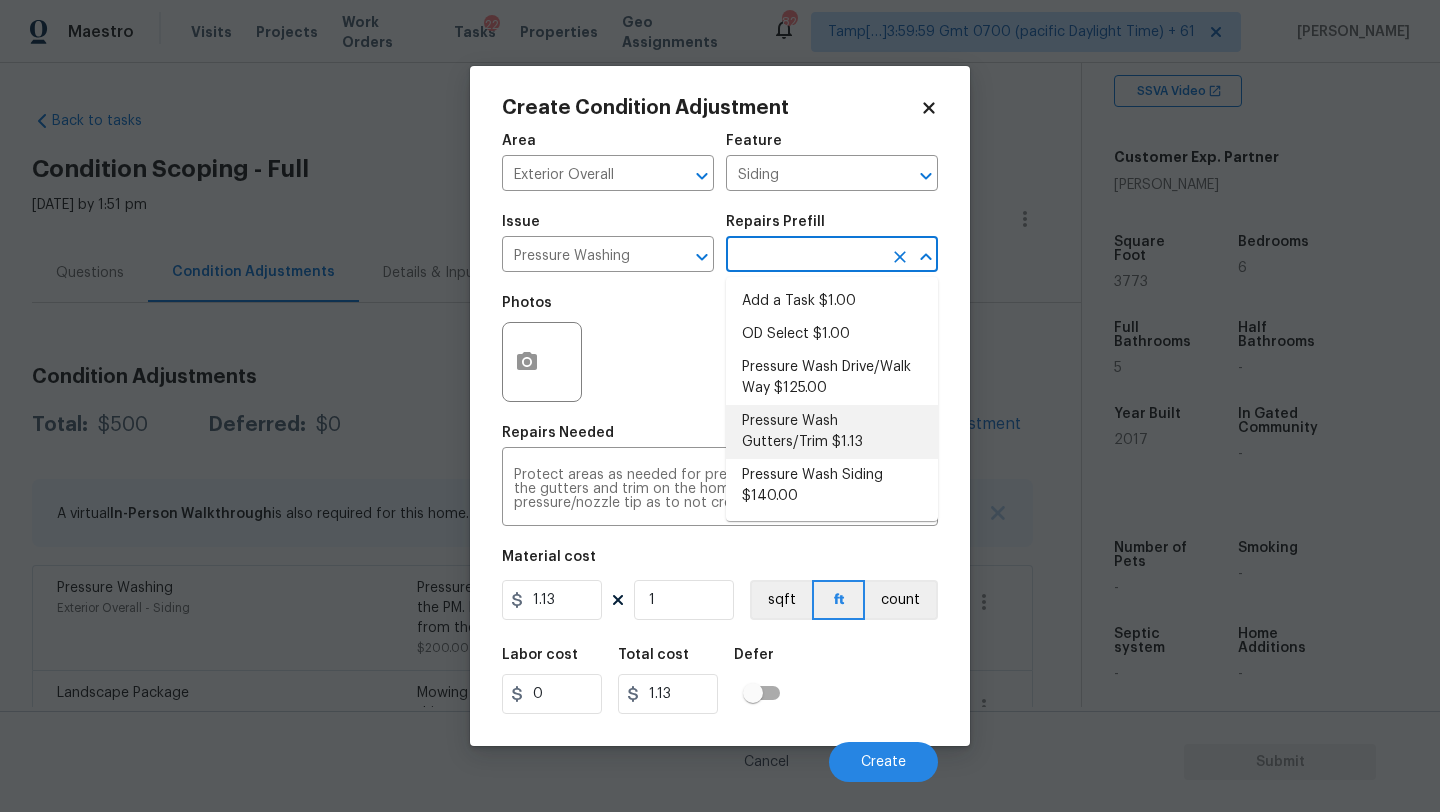 click at bounding box center (804, 256) 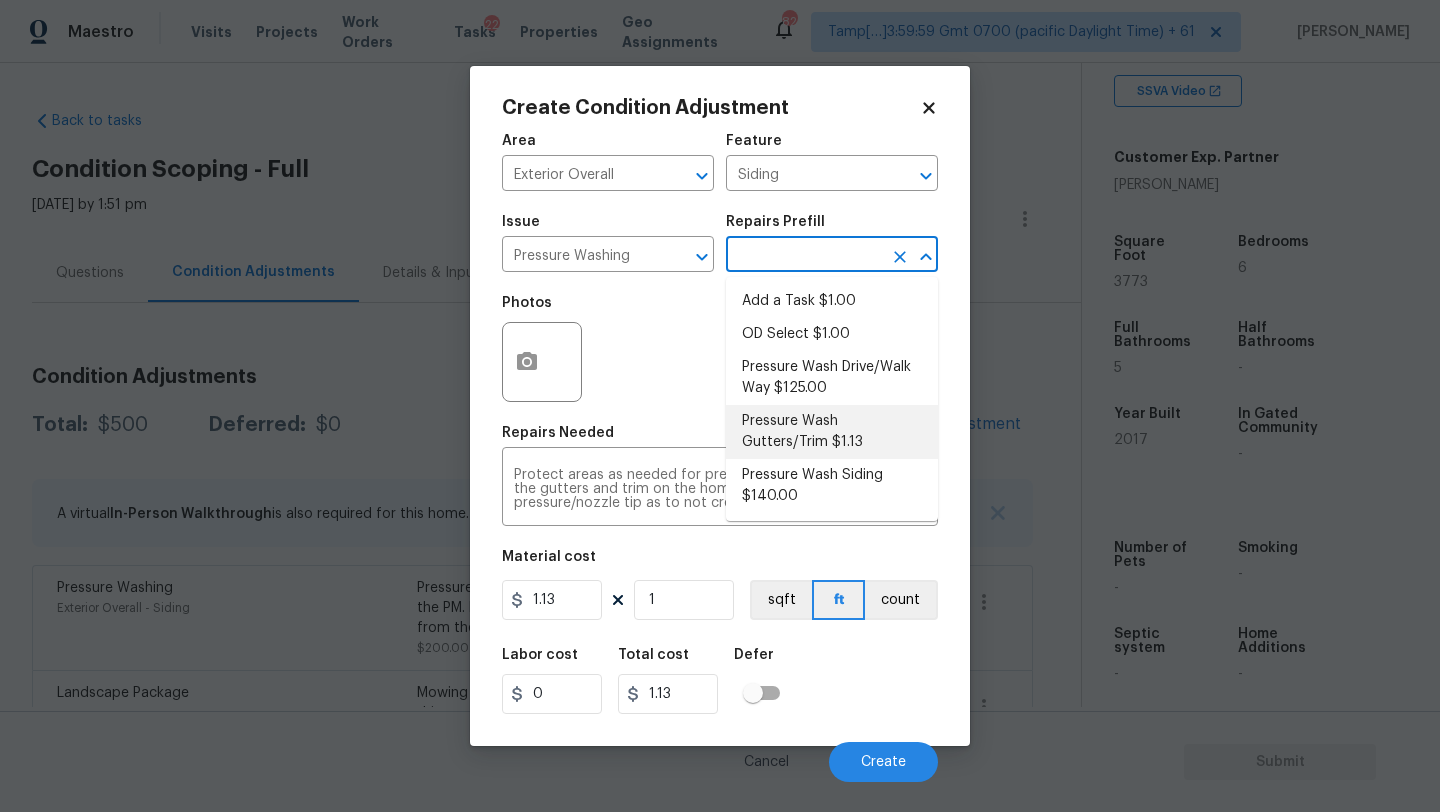 click at bounding box center [804, 256] 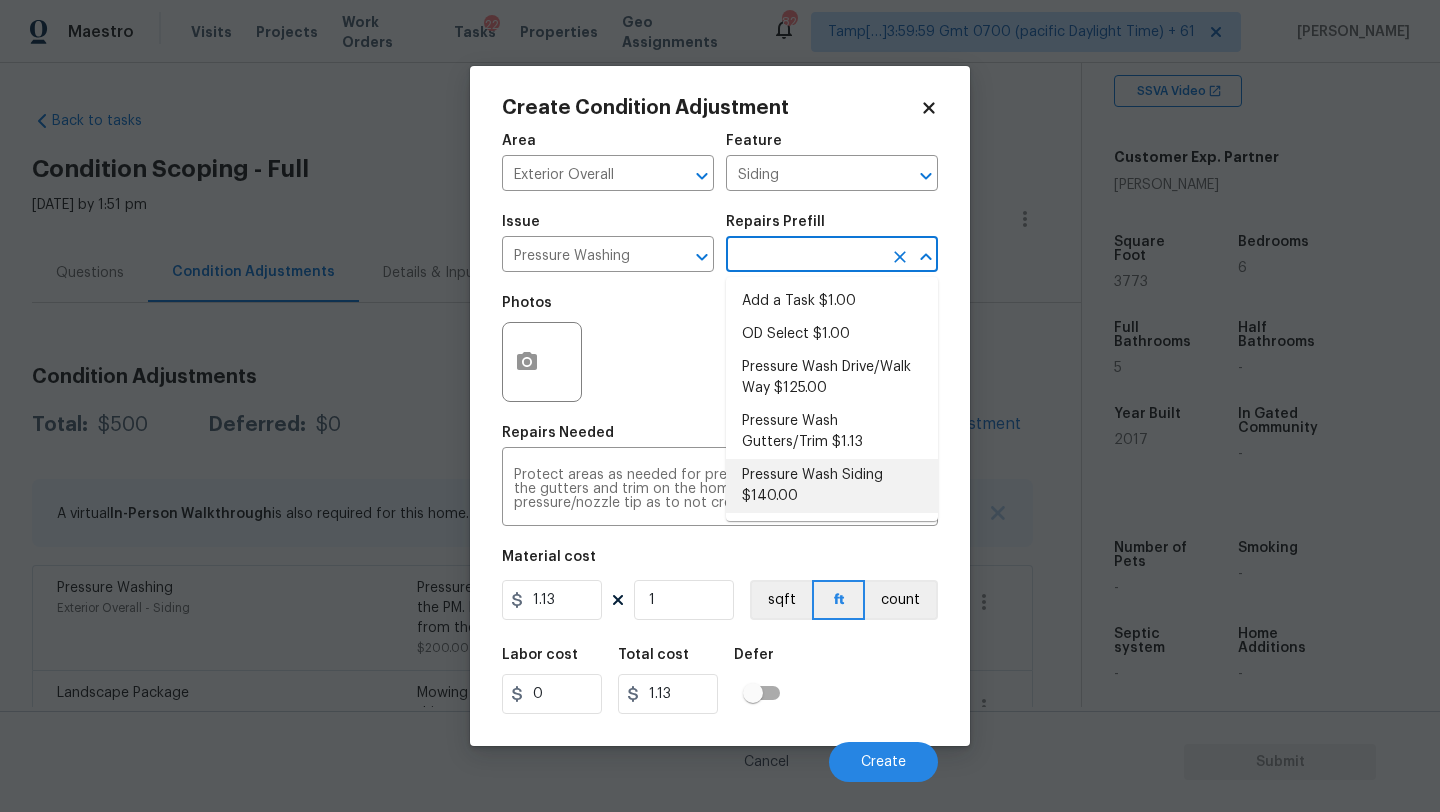click on "Pressure Wash Siding $140.00" at bounding box center [832, 486] 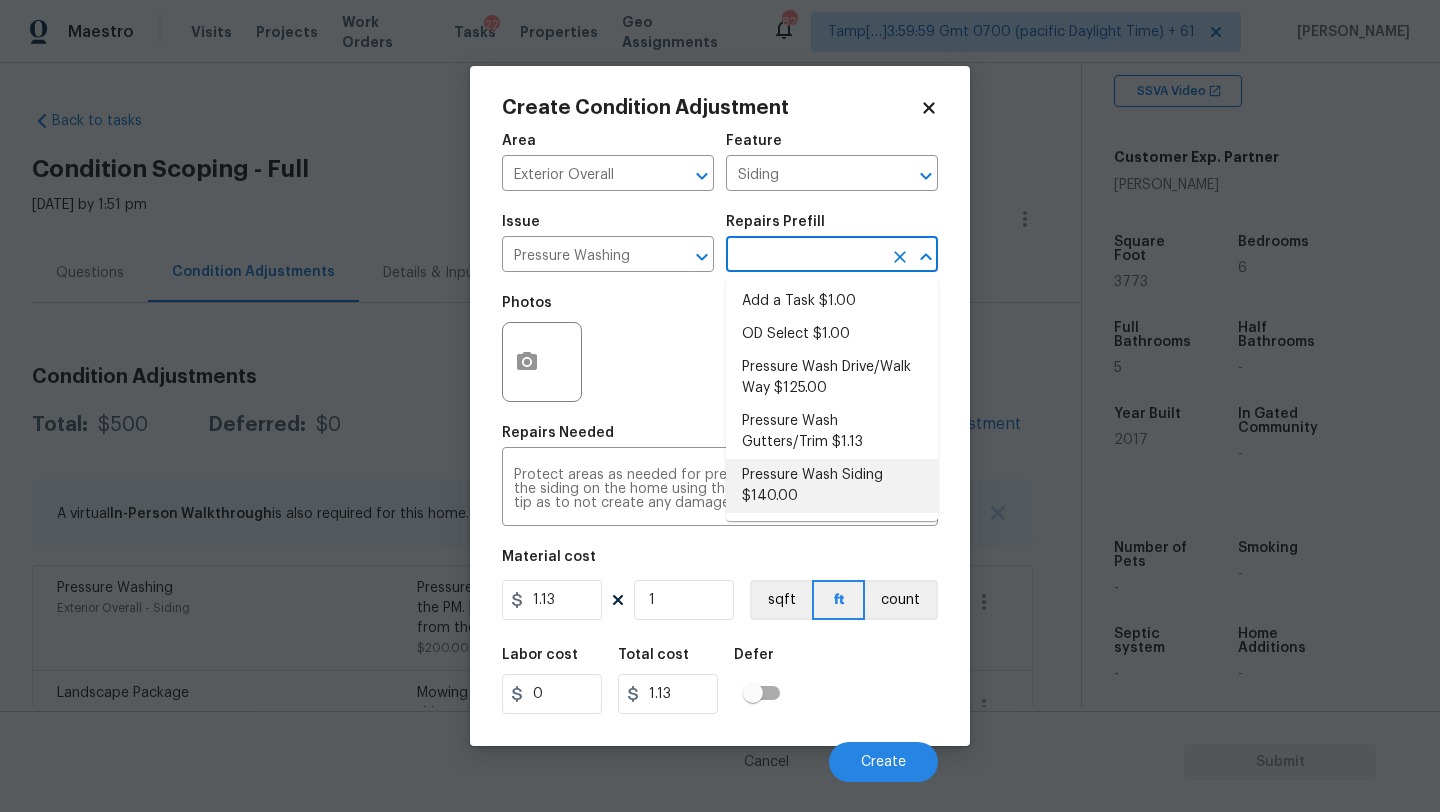 type on "140" 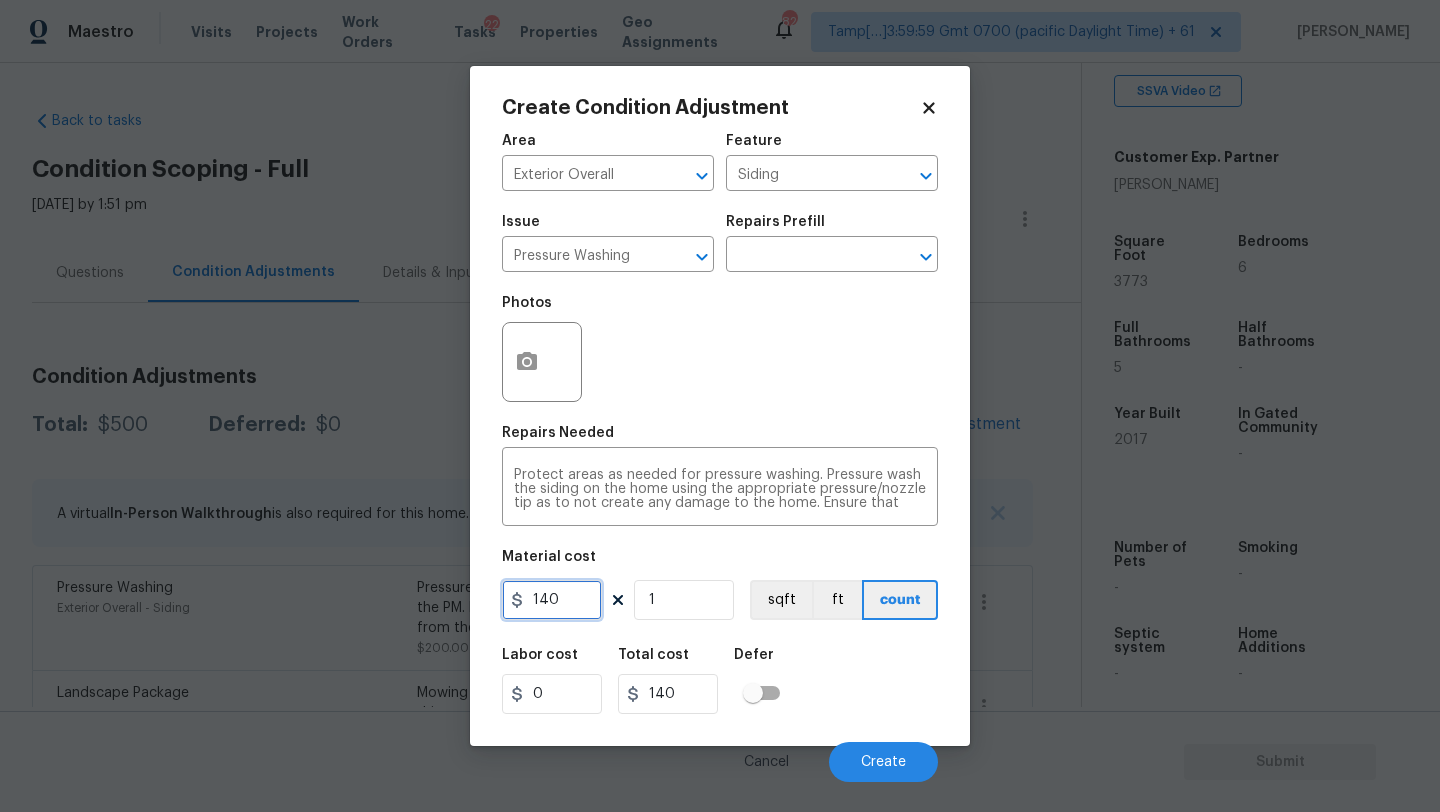 click on "140" at bounding box center [552, 600] 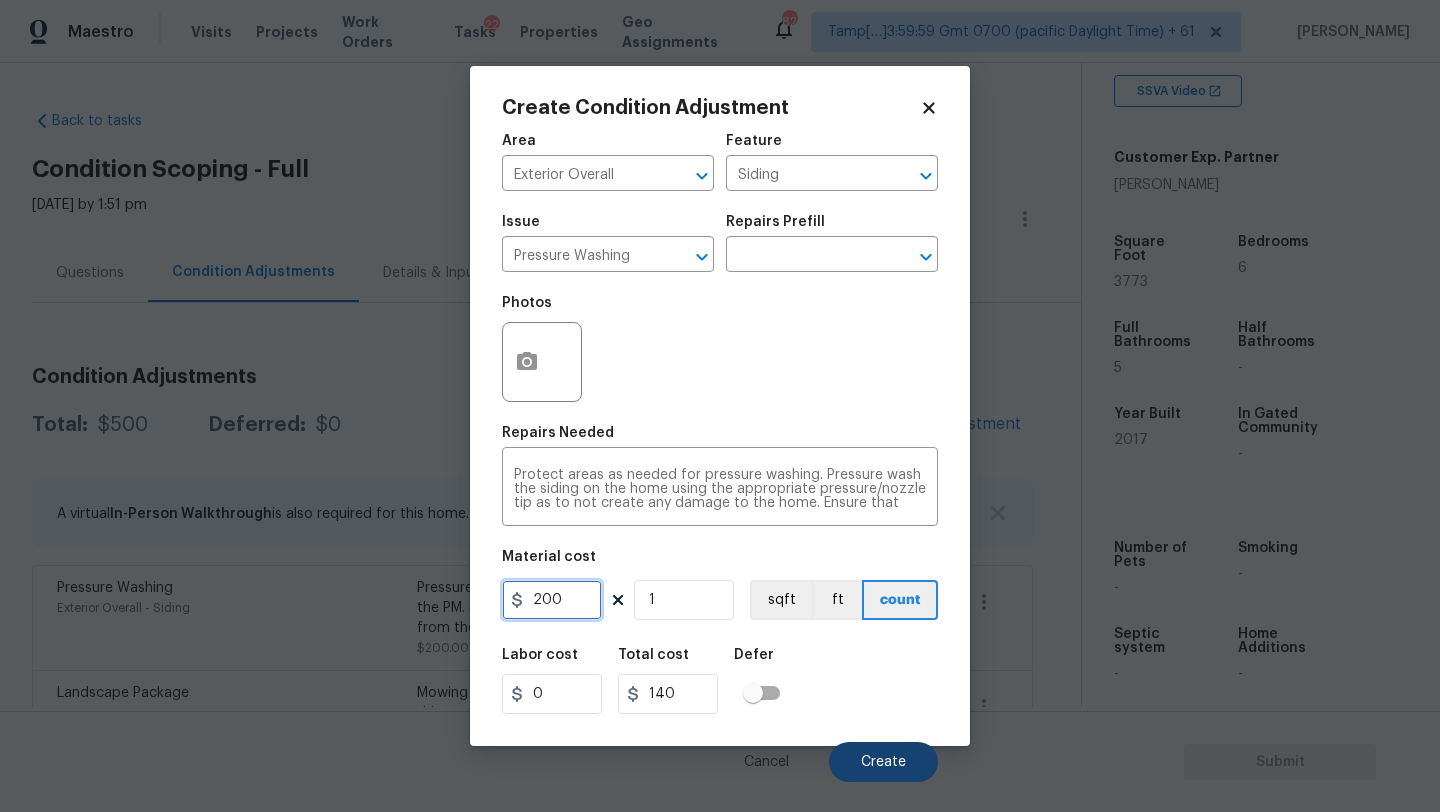 type on "200" 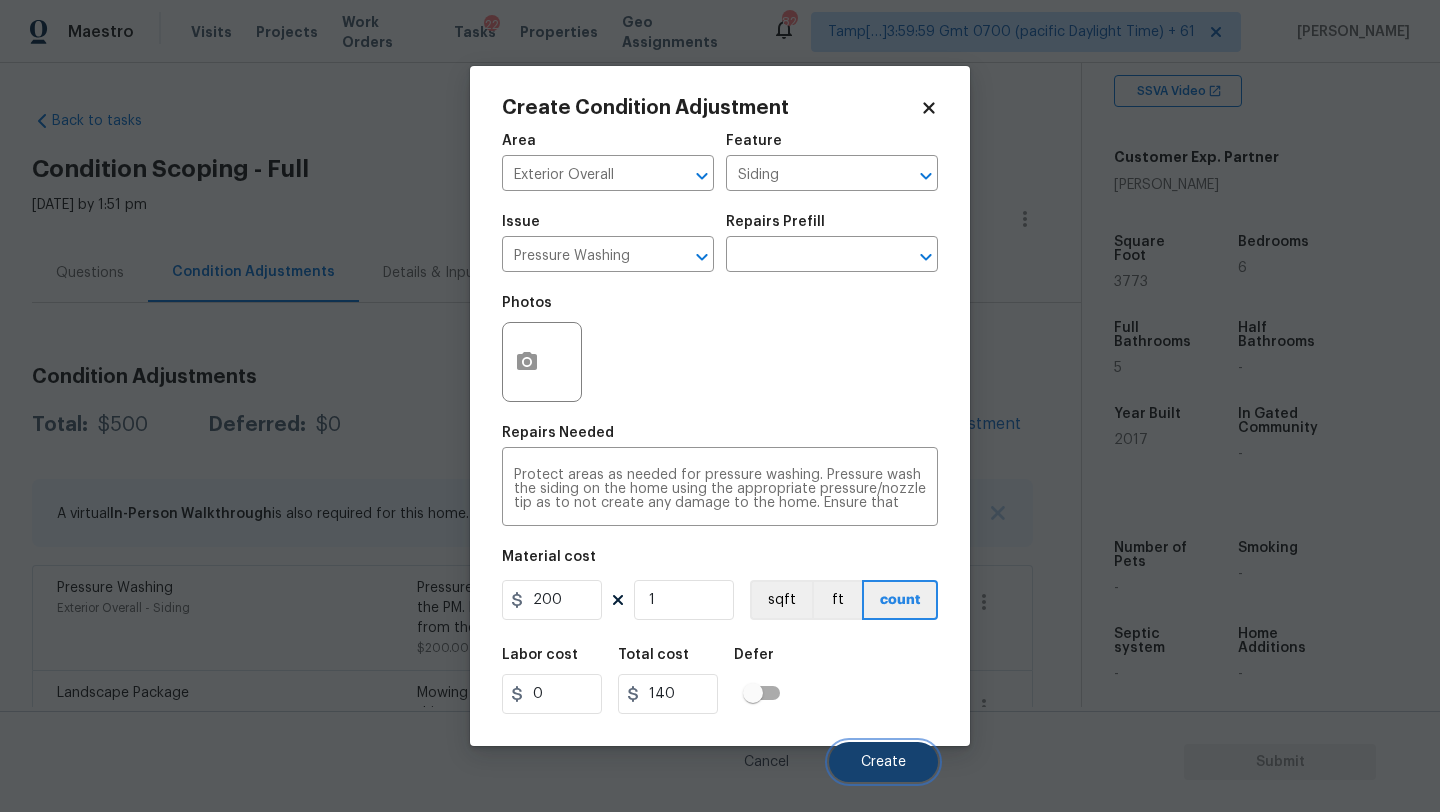 type on "200" 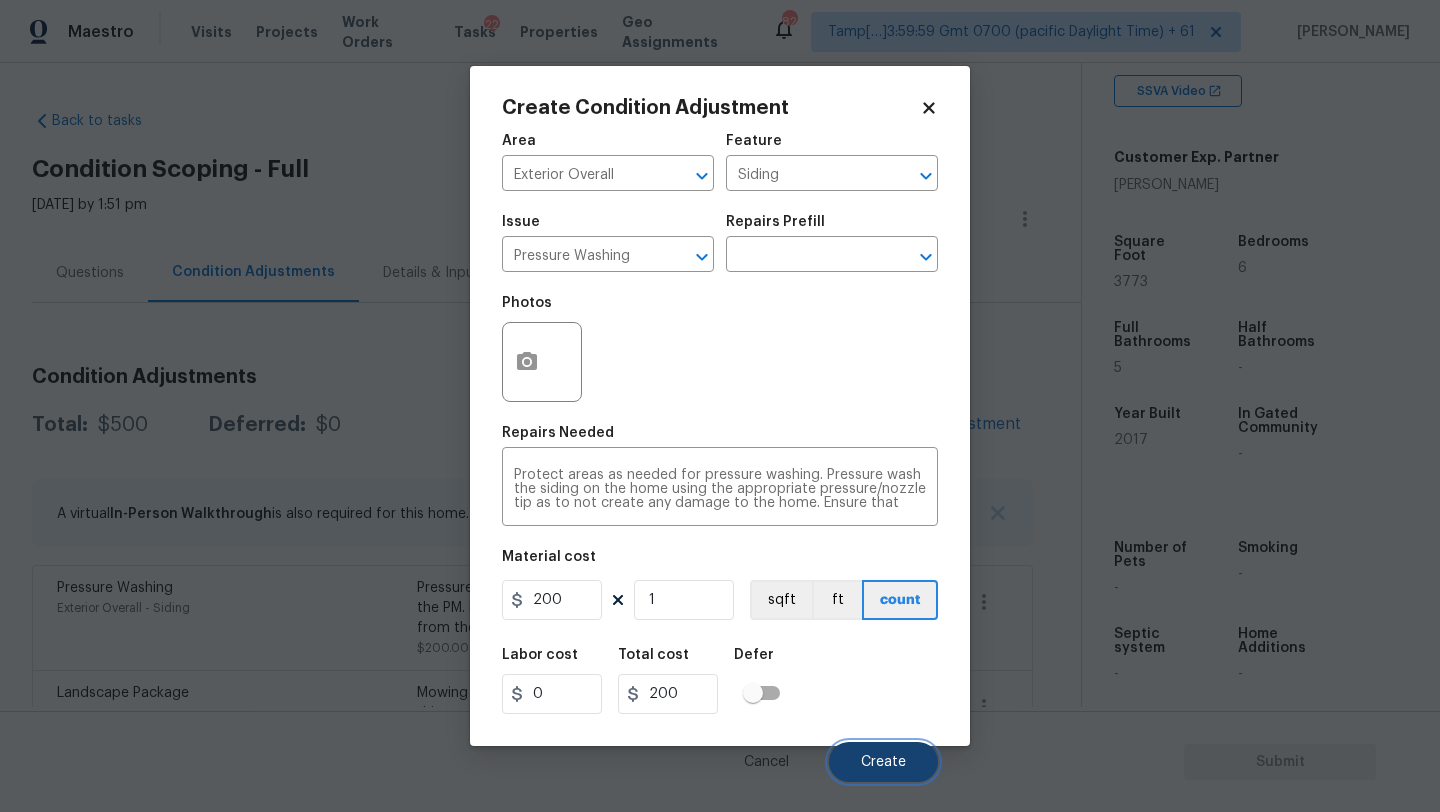 click on "Create" at bounding box center [883, 762] 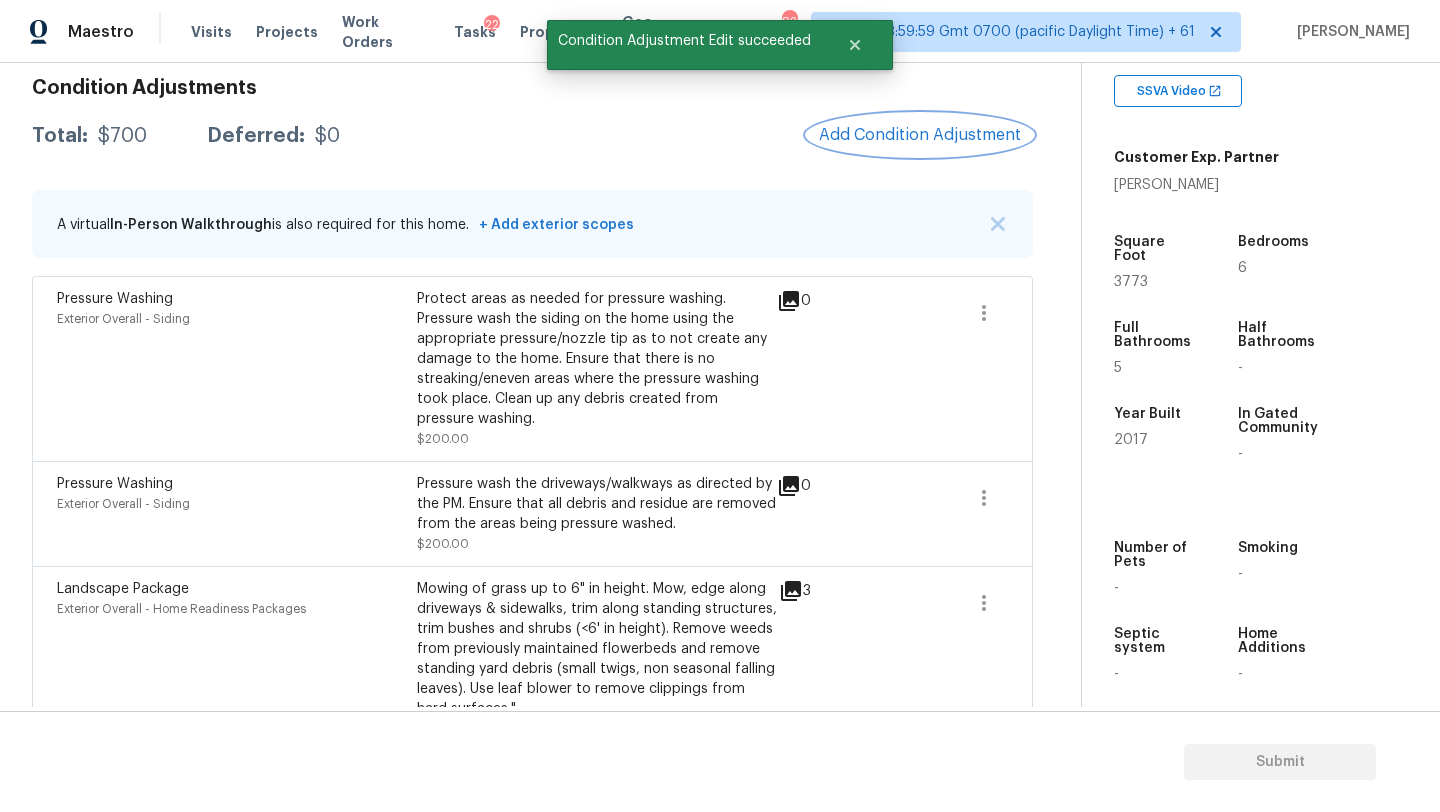 scroll, scrollTop: 182, scrollLeft: 0, axis: vertical 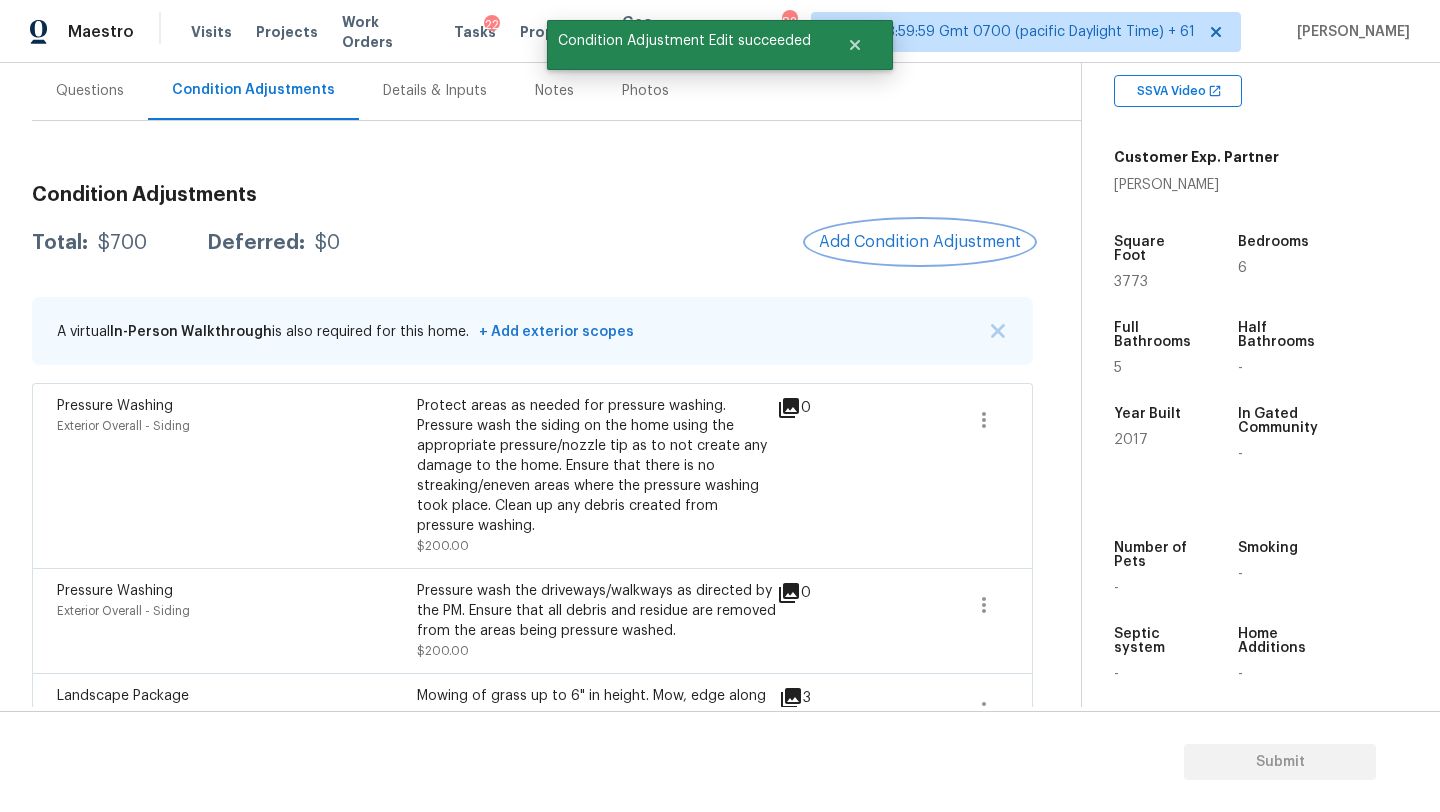 click on "Add Condition Adjustment" at bounding box center [920, 242] 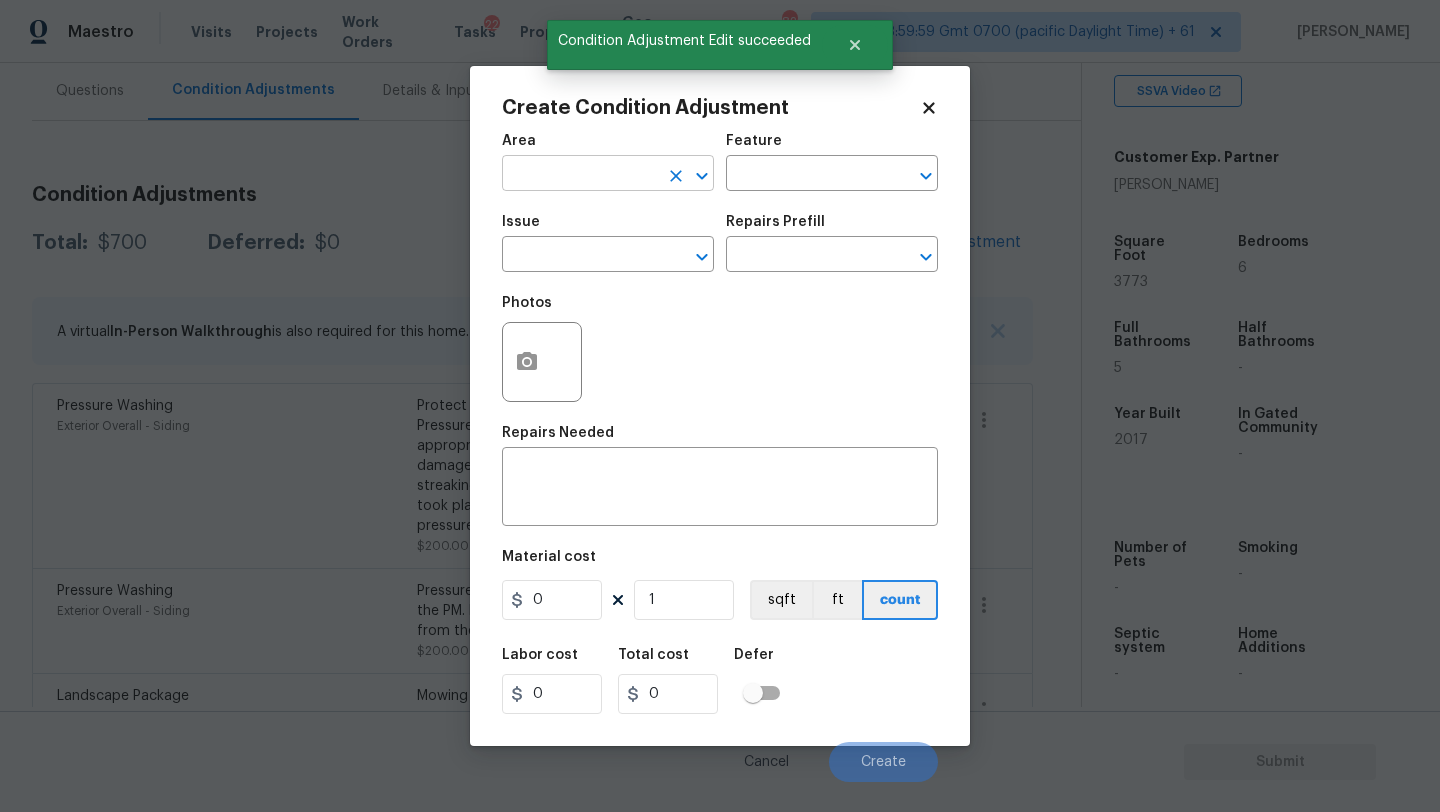 click at bounding box center [580, 175] 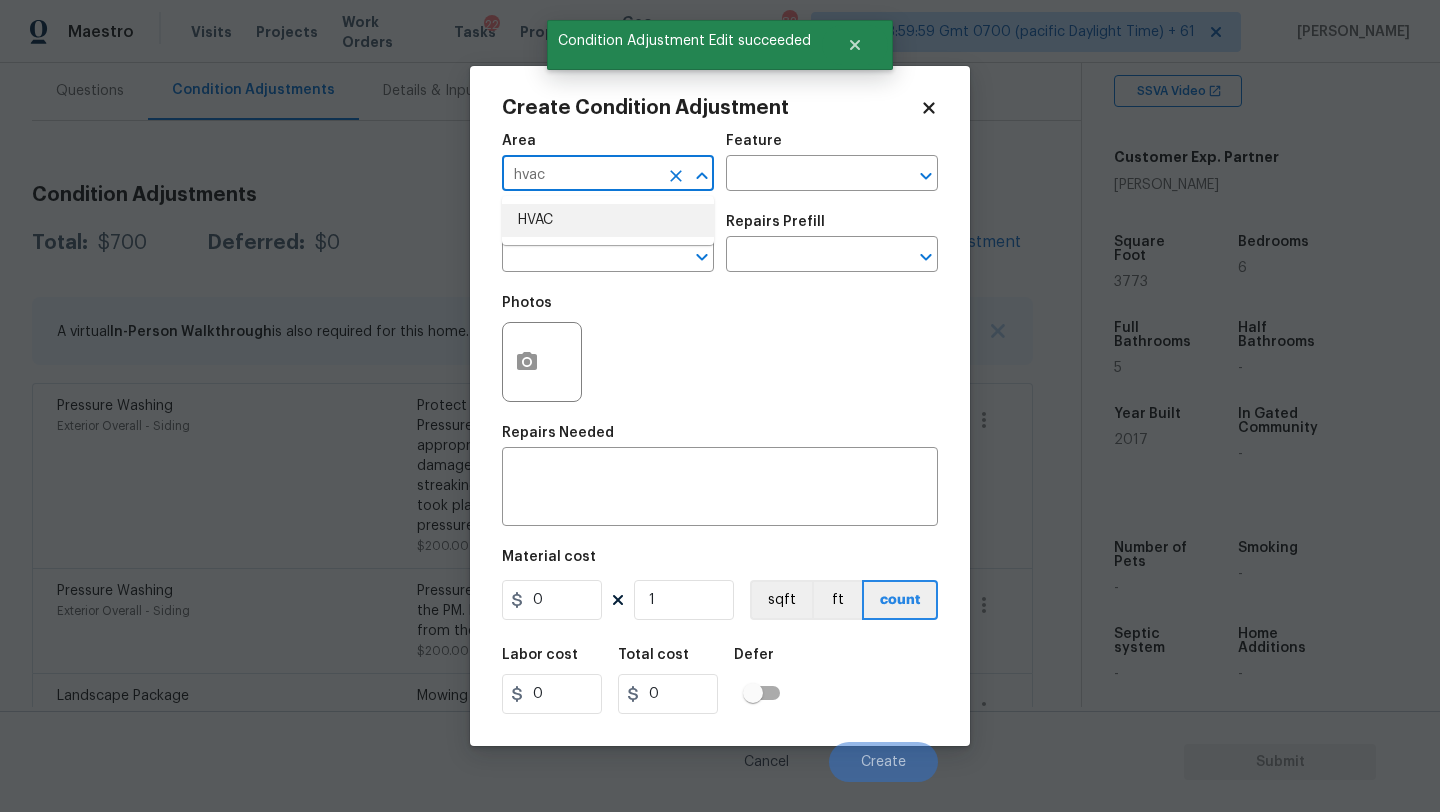 click on "HVAC" at bounding box center [608, 220] 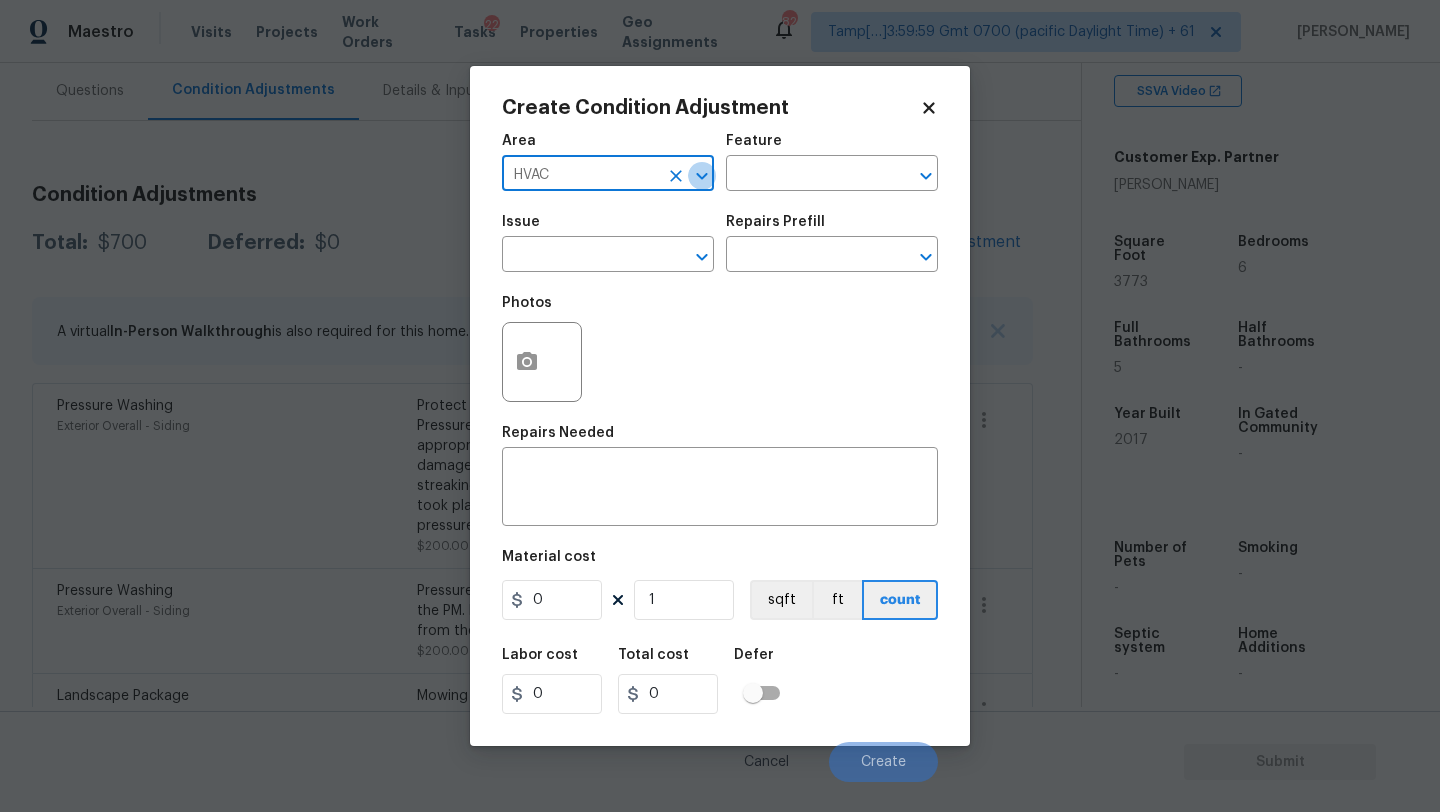 click 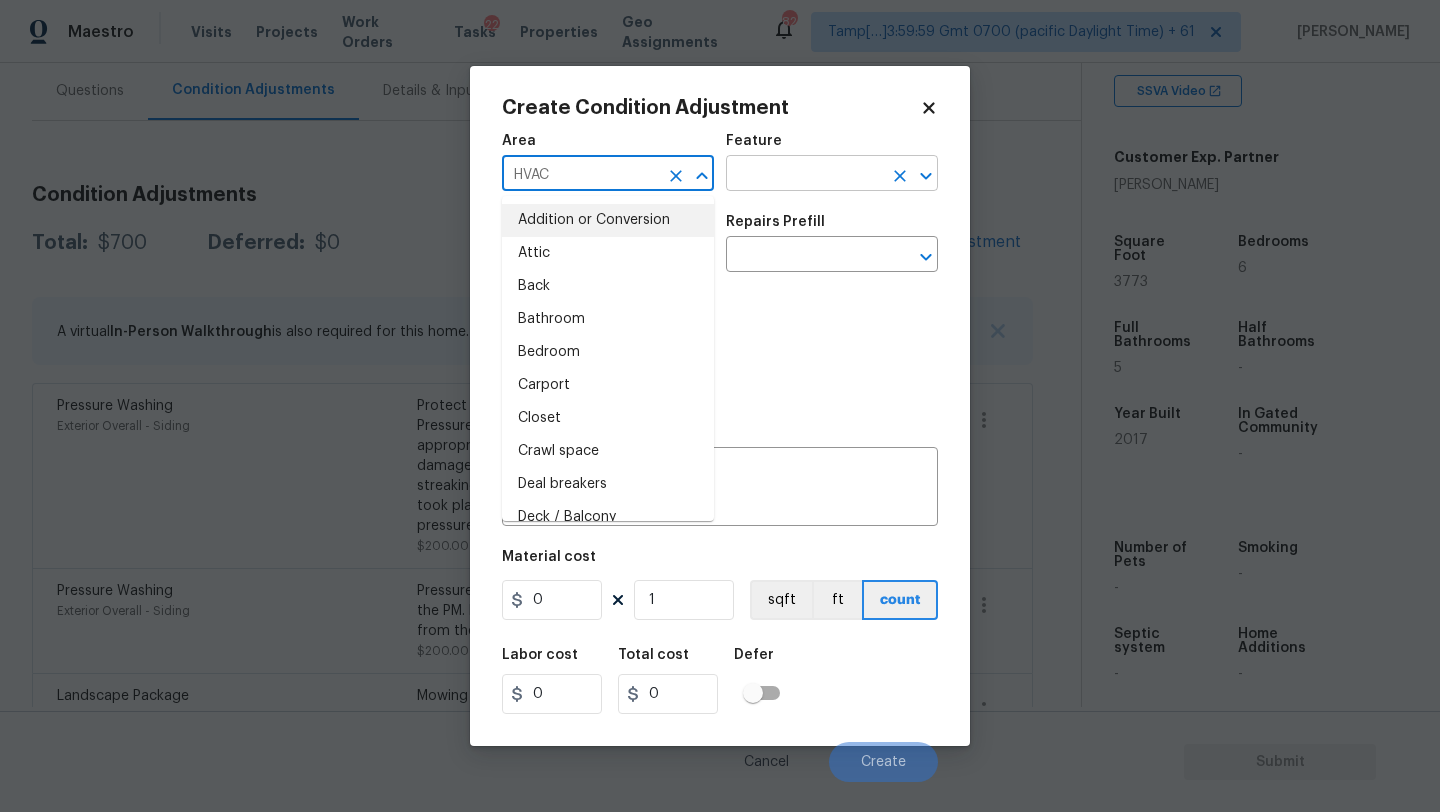 type on "HVAC" 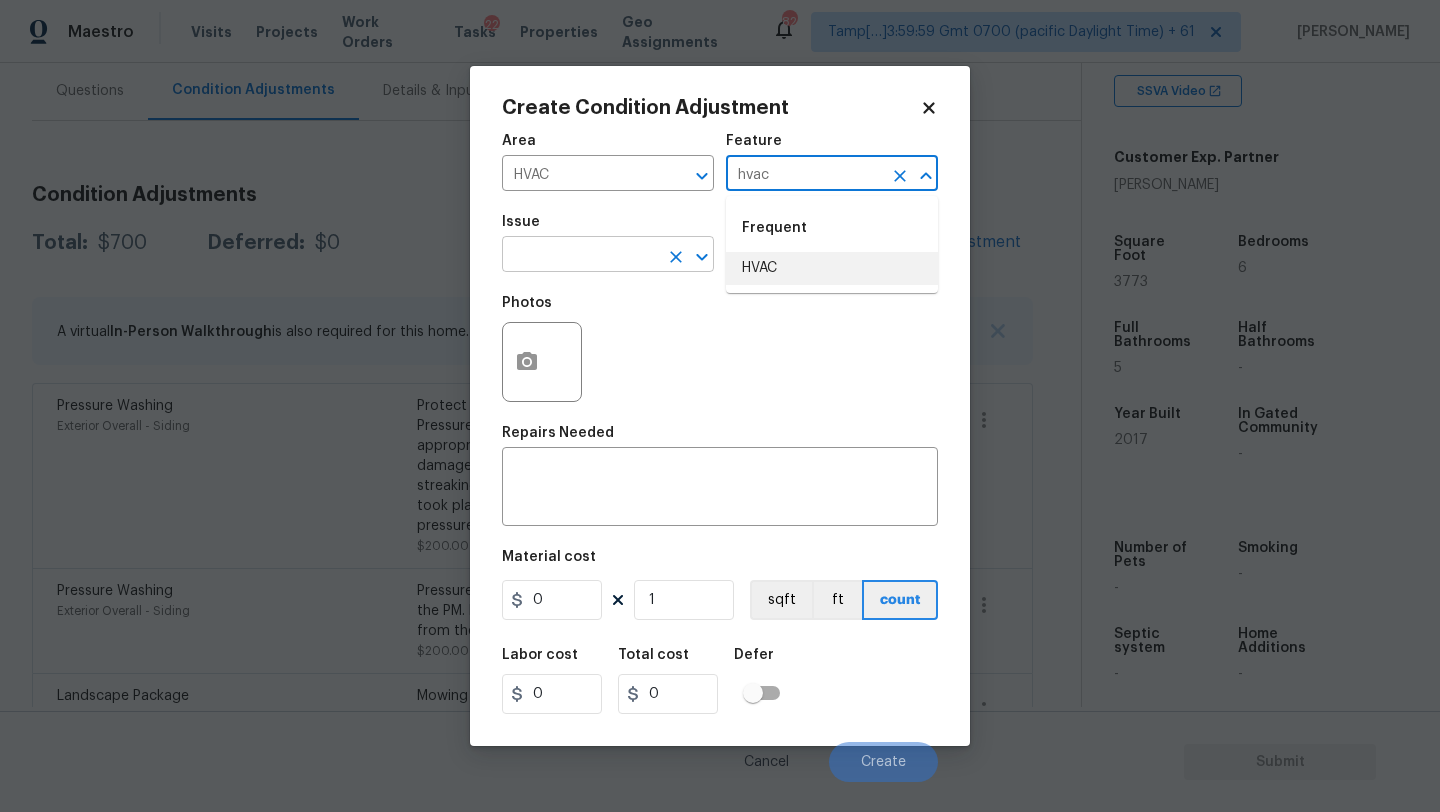 drag, startPoint x: 807, startPoint y: 263, endPoint x: 615, endPoint y: 263, distance: 192 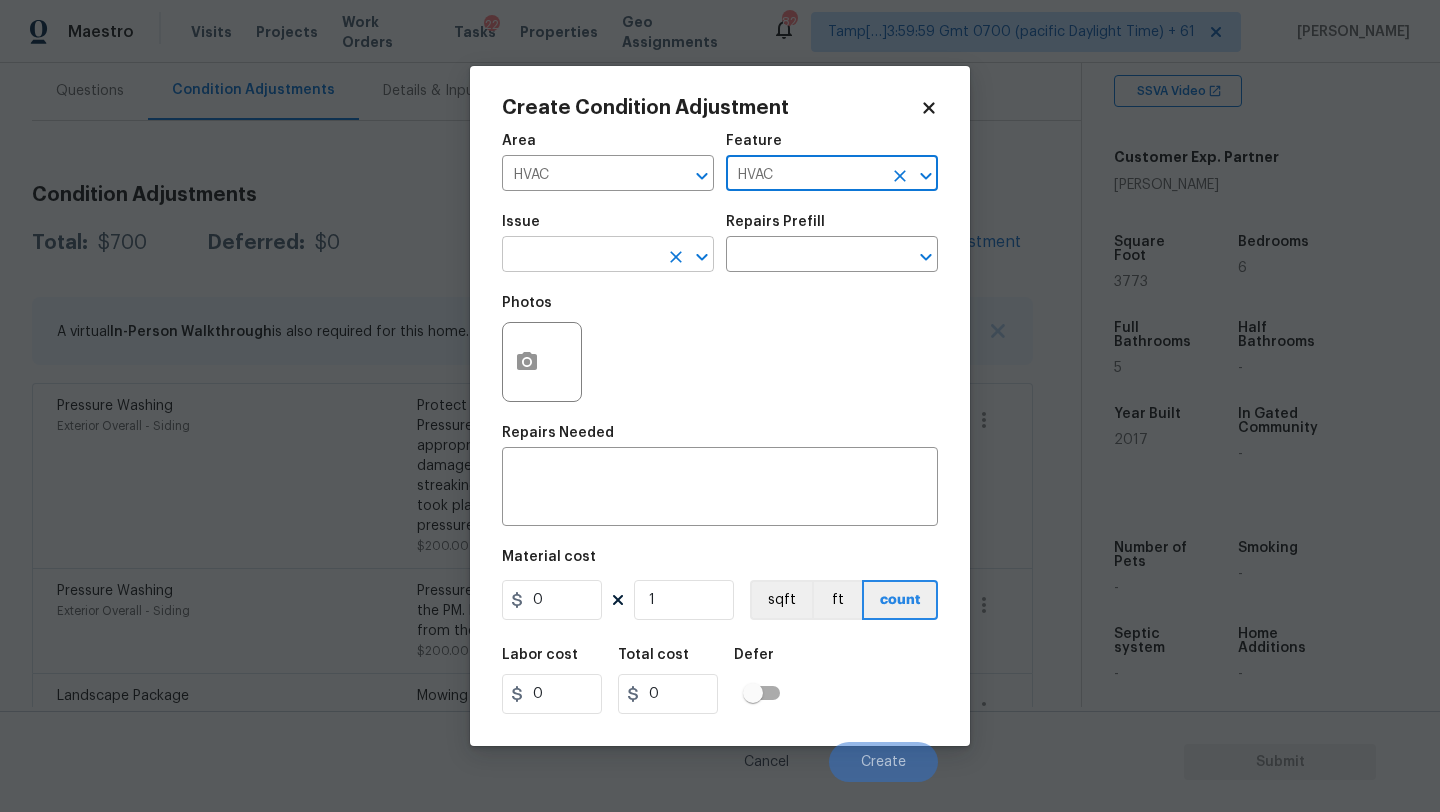 type on "HVAC" 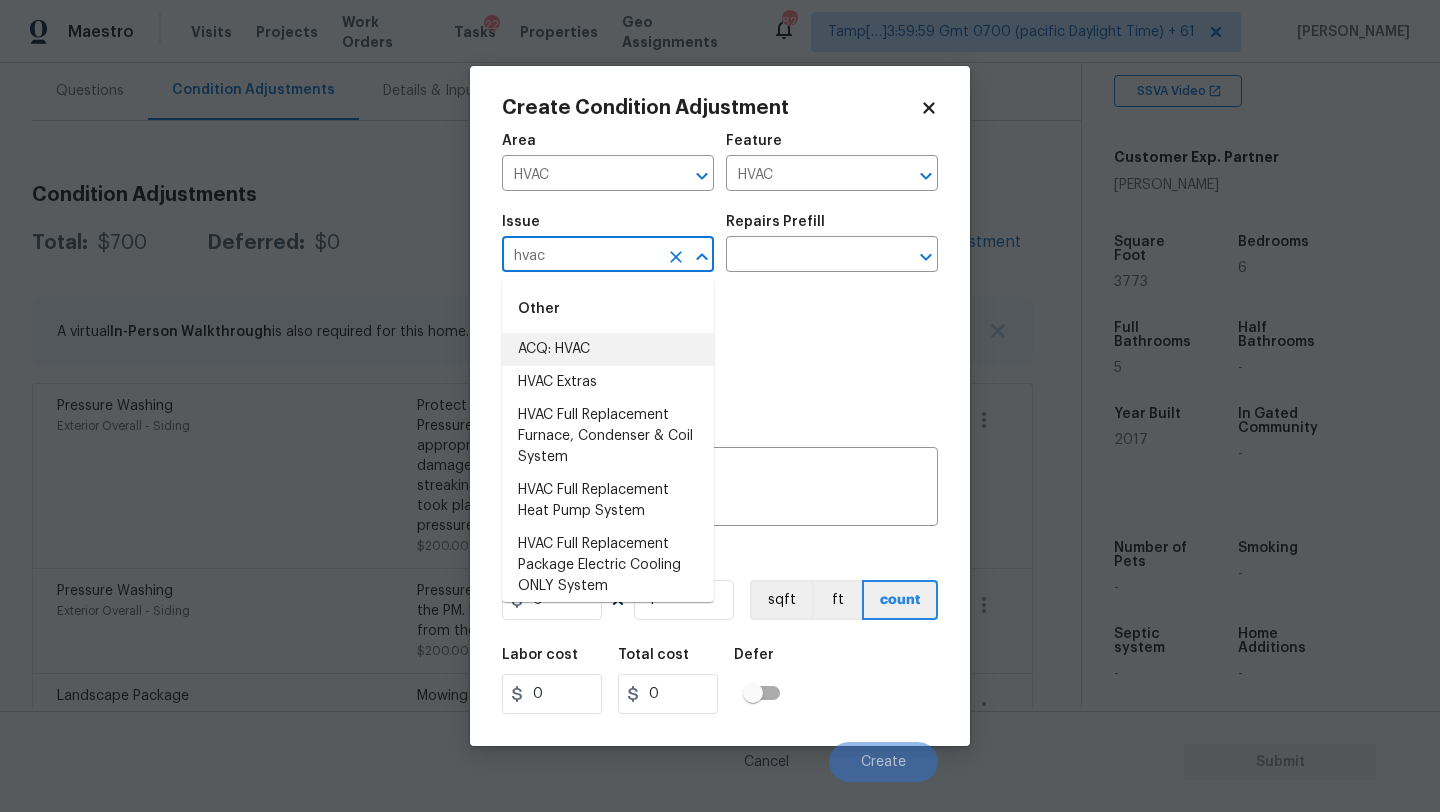 click on "Other ACQ: HVAC HVAC Extras HVAC Full Replacement Furnace, Condenser & Coil System HVAC Full Replacement Heat Pump System HVAC Full Replacement Package Electric Cooling ONLY System HVAC Full Replacement Package Electric Heat Pump System HVAC Full Replacement Package Gas System HVAC Full Replacement Straight Cool System HVAC Partial Replacement Air Handler  HVAC Partial Replacement Condenser & Evaporator Coil HVAC Partial Replacement Condenser Unit  HVAC Partial Replacement Evaporator Coil  HVAC Partial Replacement Furnace HVAC Partial Replacement Furnace & Evaporator Coil HVAC Partial Replacement Heat Pump Unit Only" at bounding box center [608, 439] 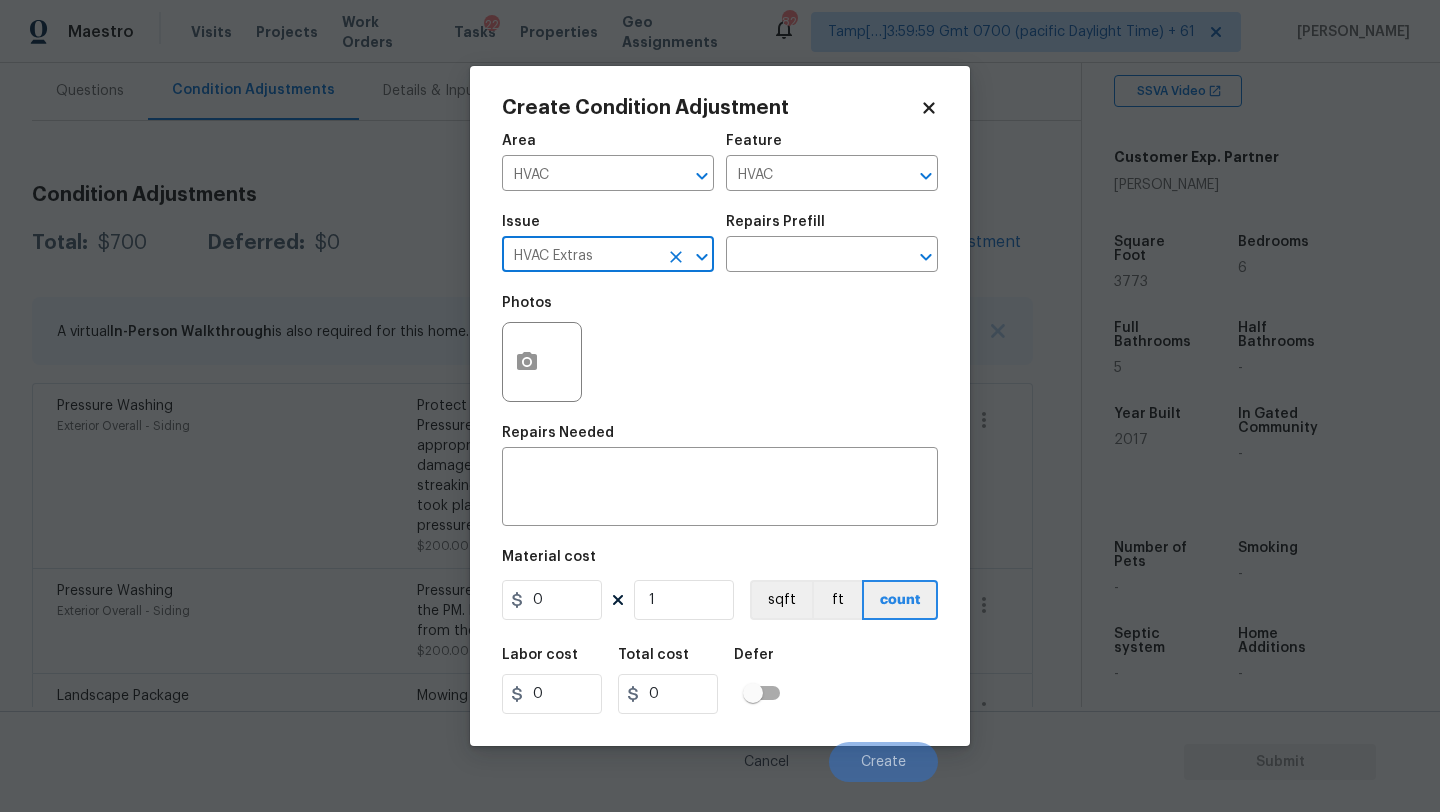 type on "HVAC Extras" 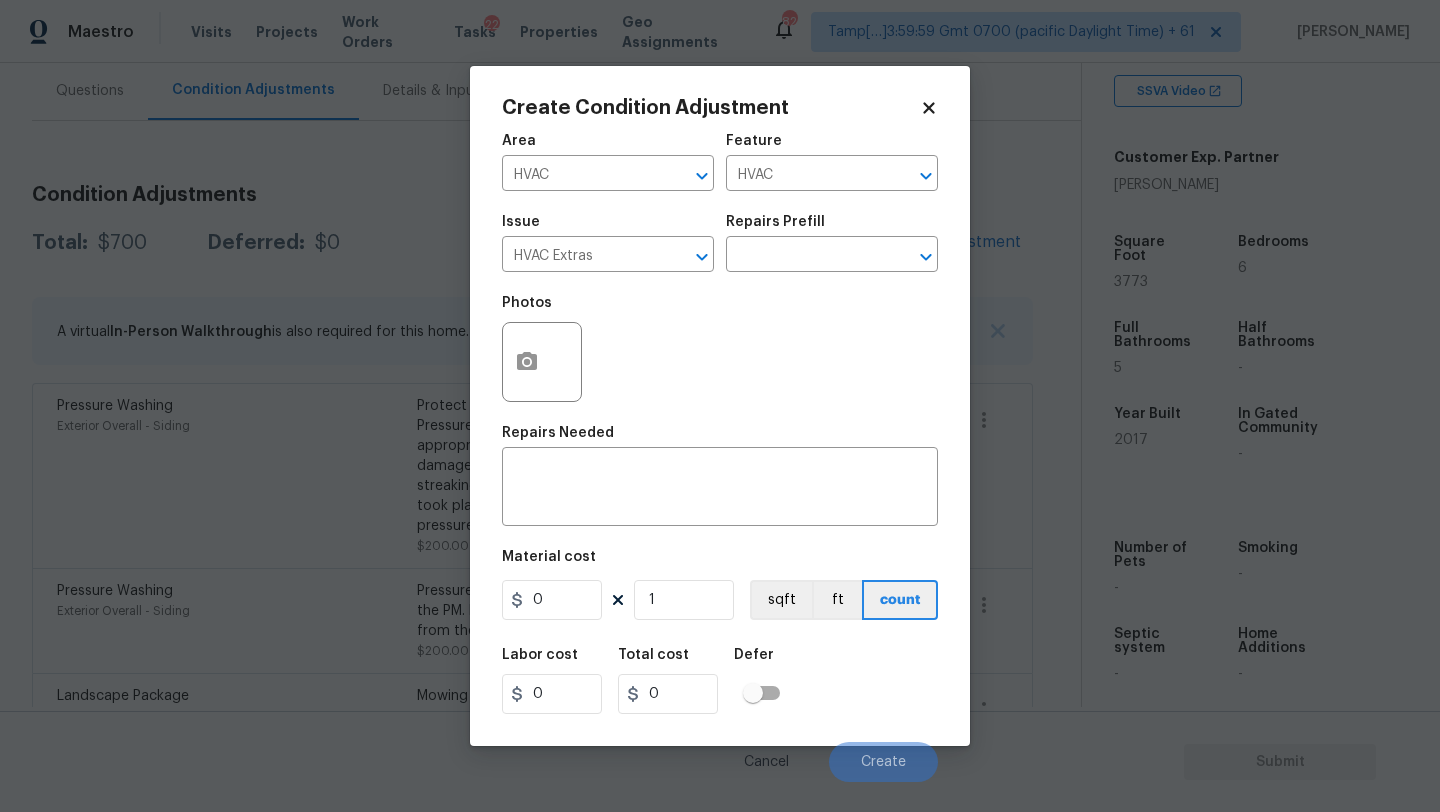 click on "Issue HVAC Extras ​" at bounding box center [608, 243] 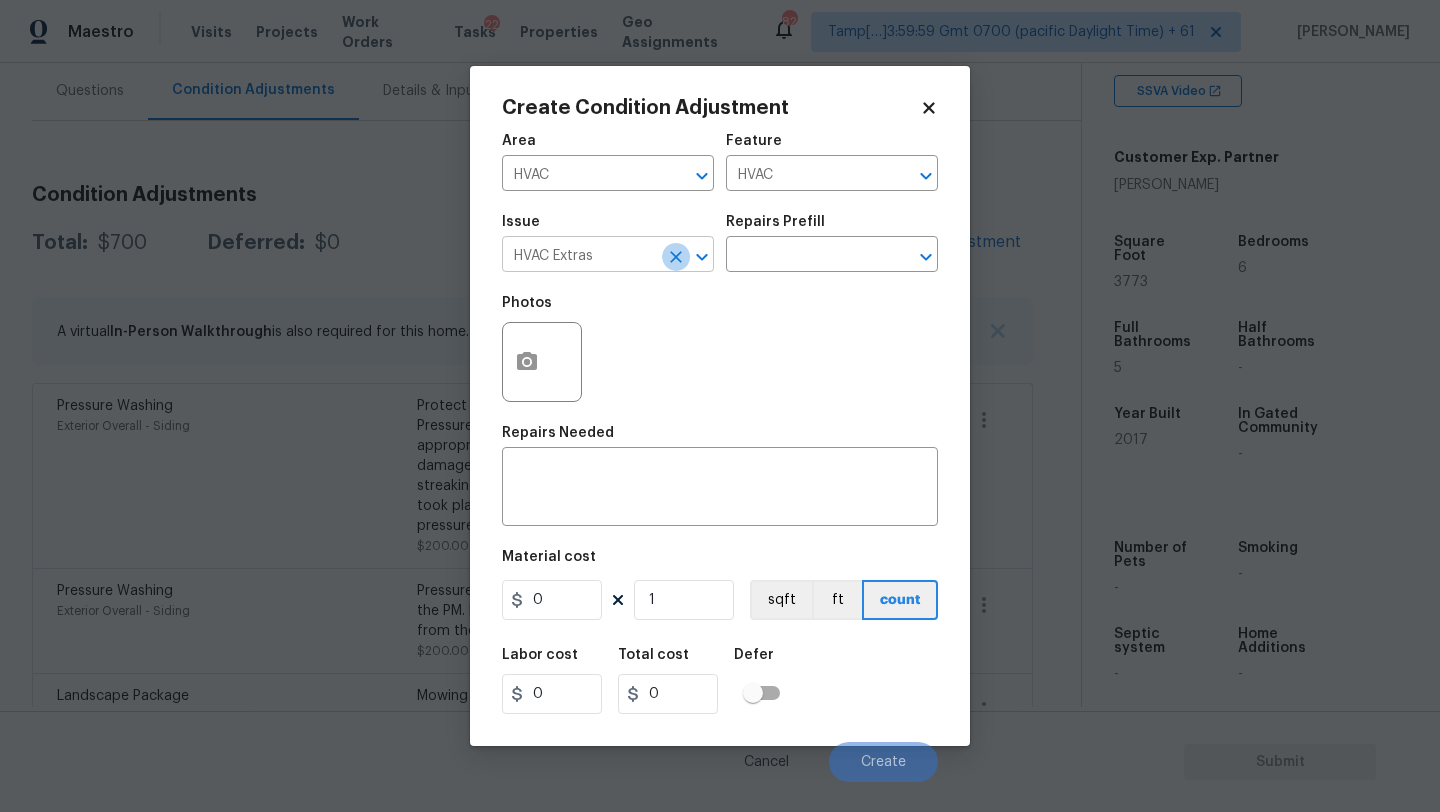 click 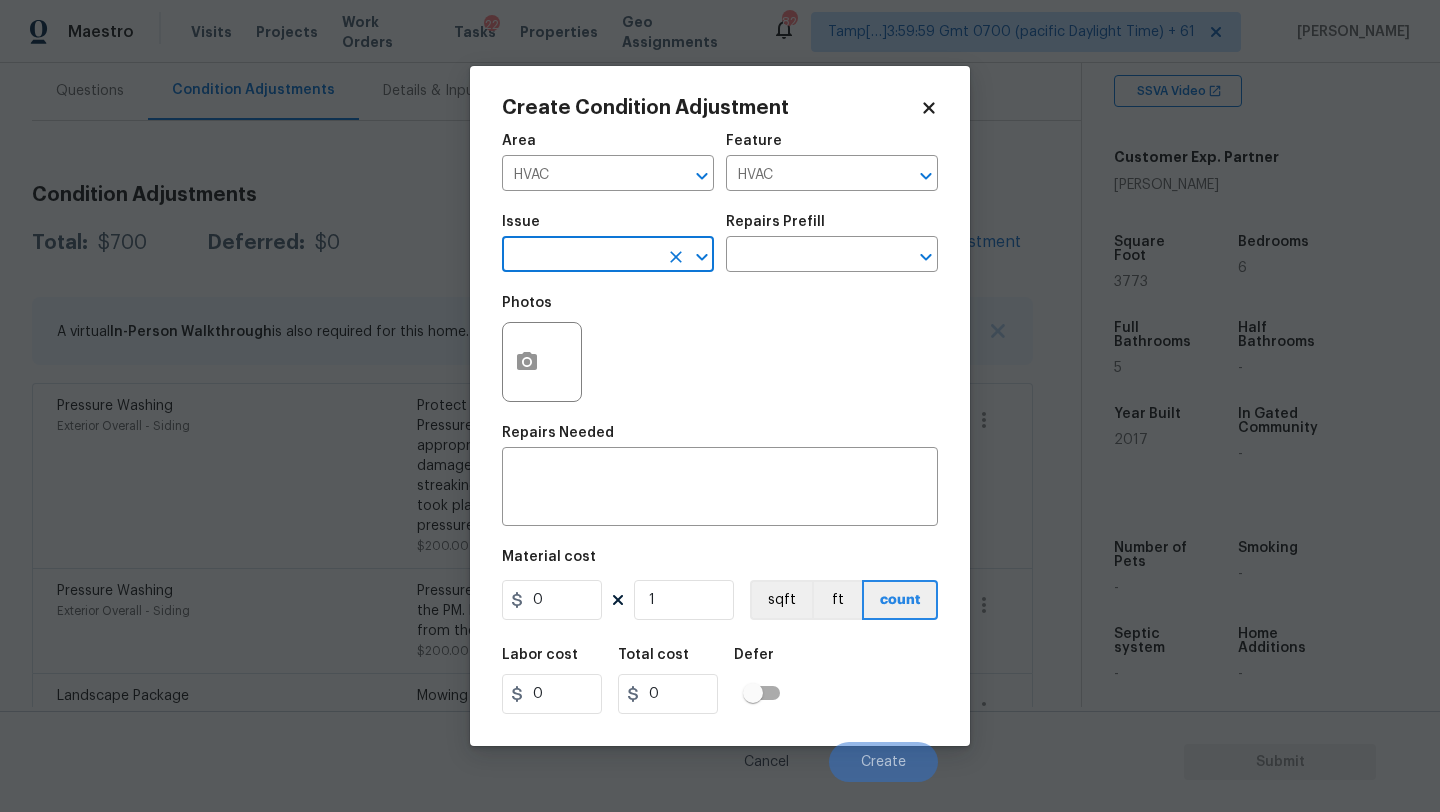 click at bounding box center (580, 256) 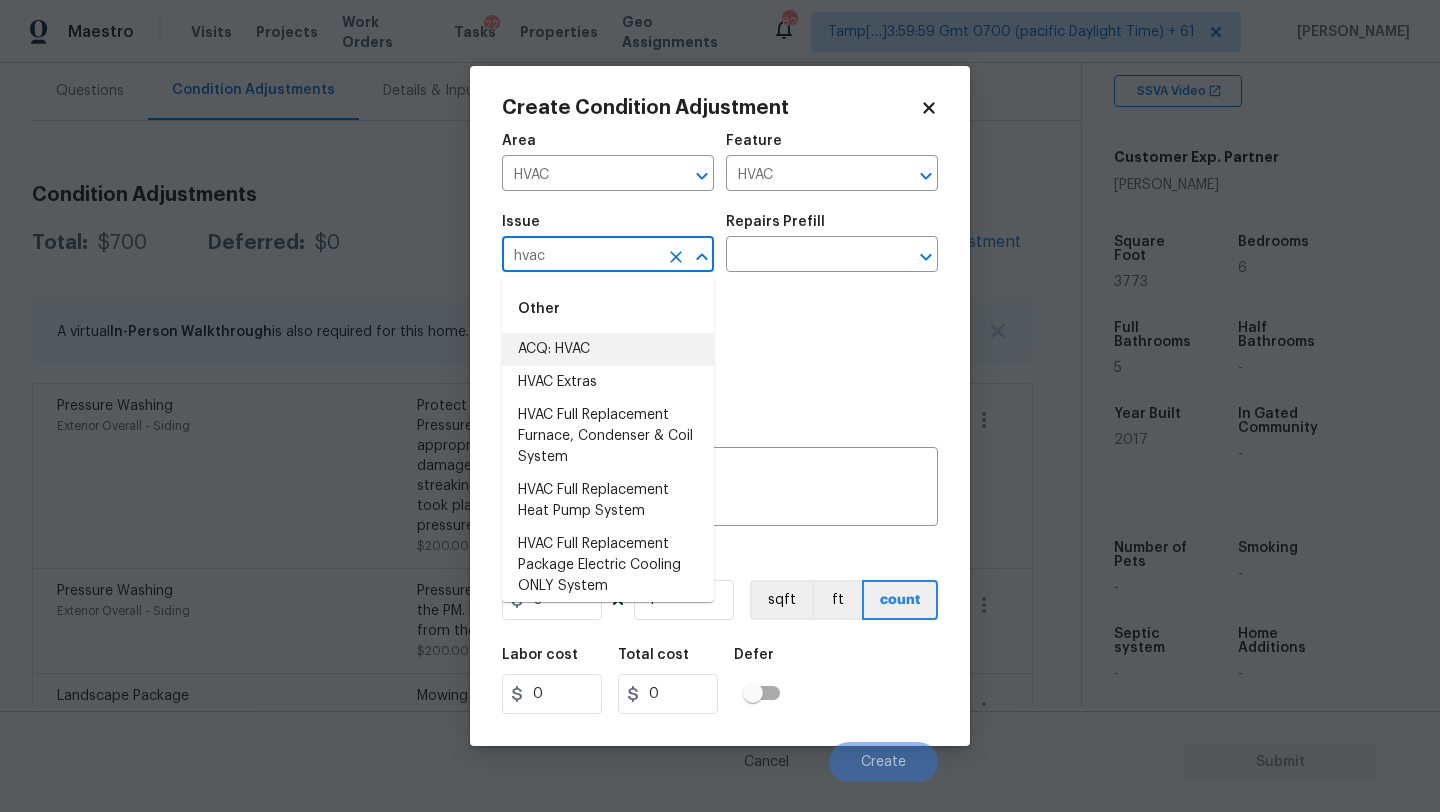 click on "ACQ: HVAC" at bounding box center (608, 349) 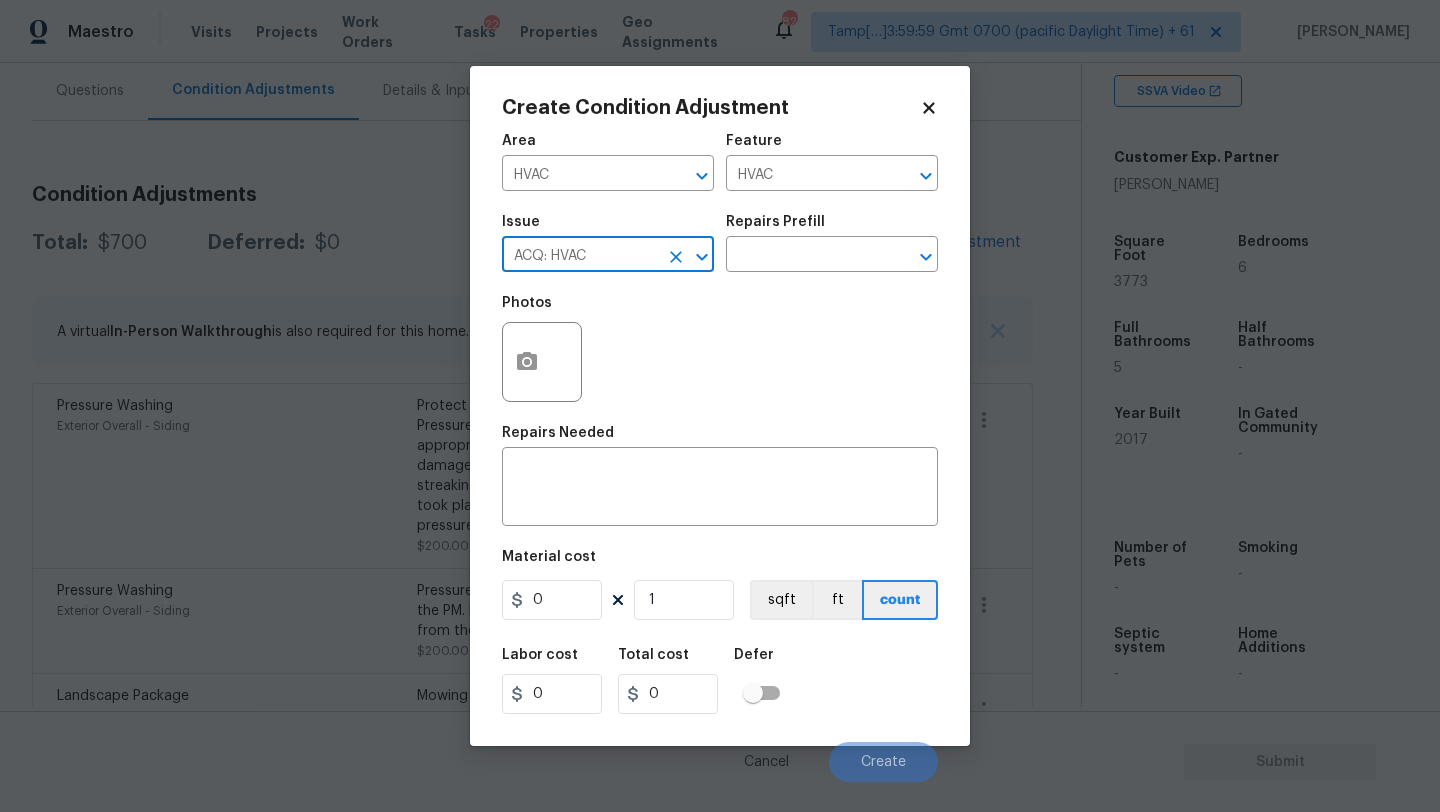 type on "ACQ: HVAC" 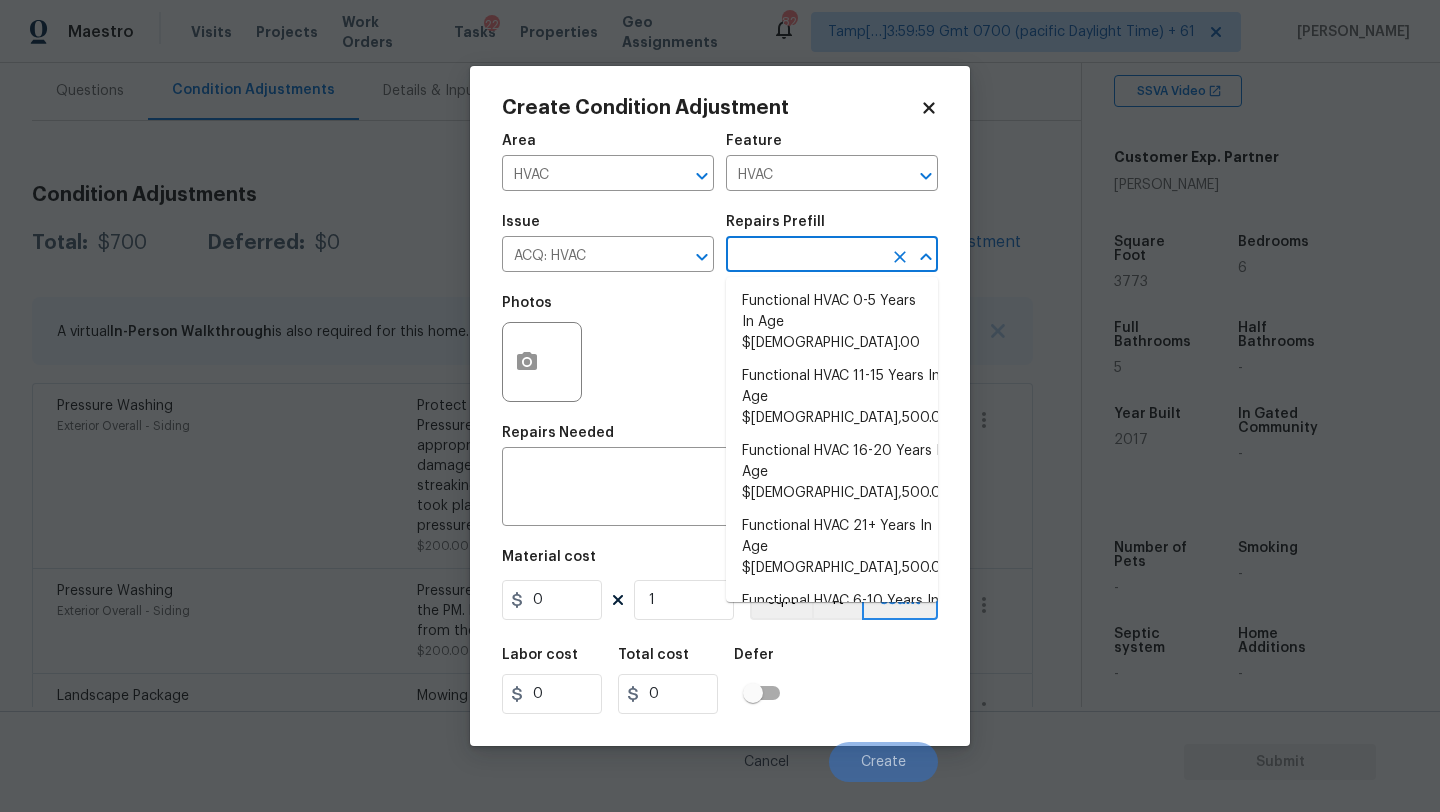 click at bounding box center (804, 256) 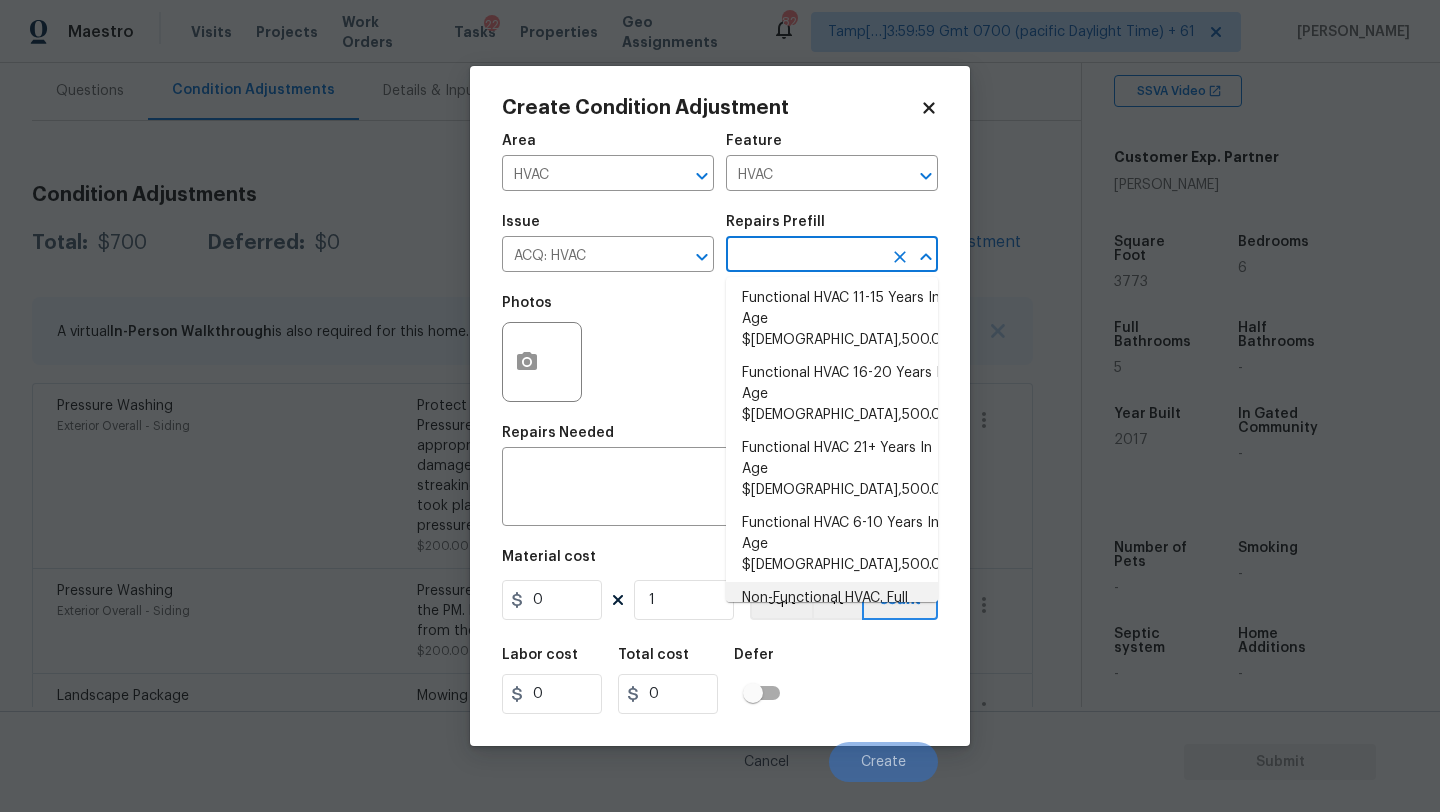 scroll, scrollTop: 111, scrollLeft: 0, axis: vertical 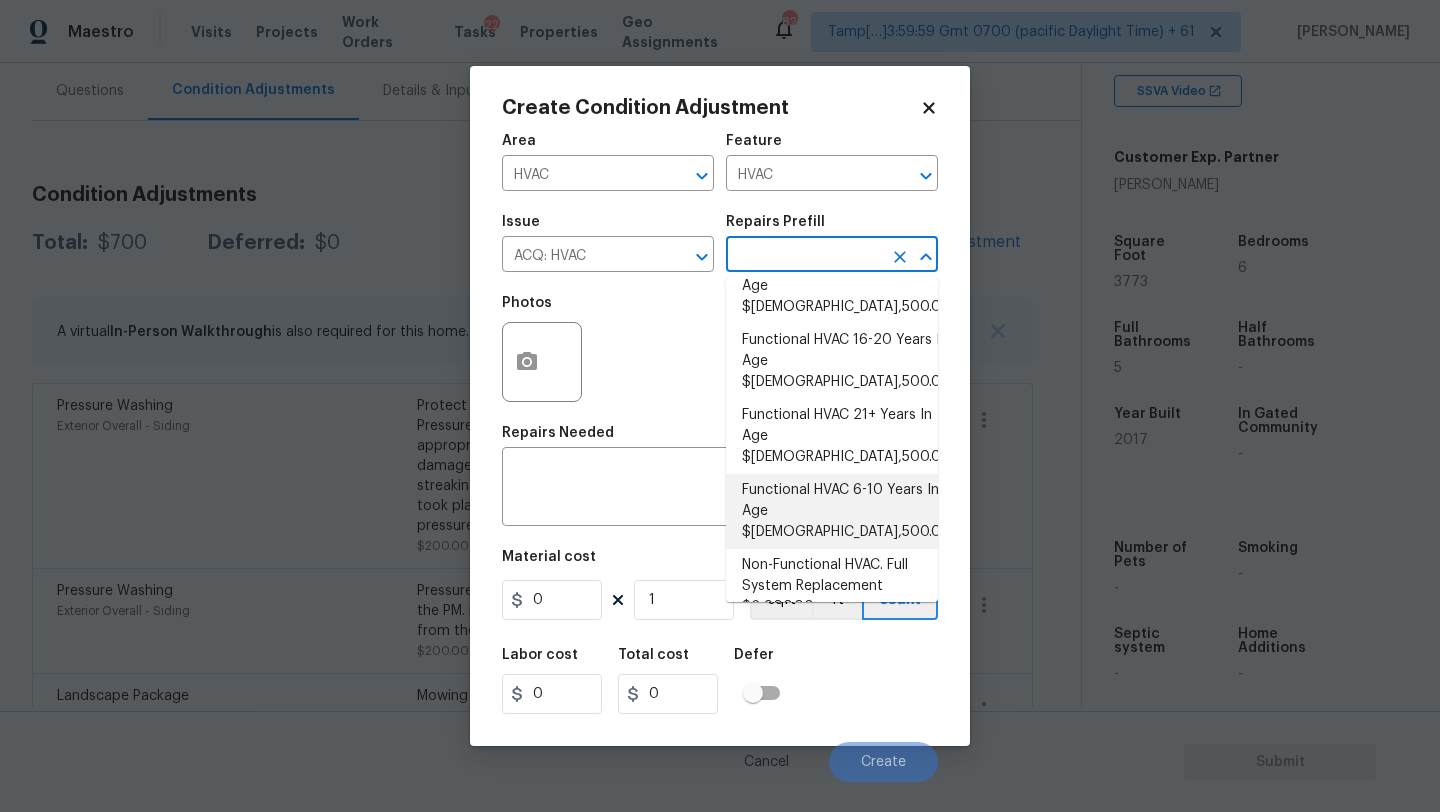 click on "Functional HVAC 6-10 Years In Age $2,500.00" at bounding box center [832, 511] 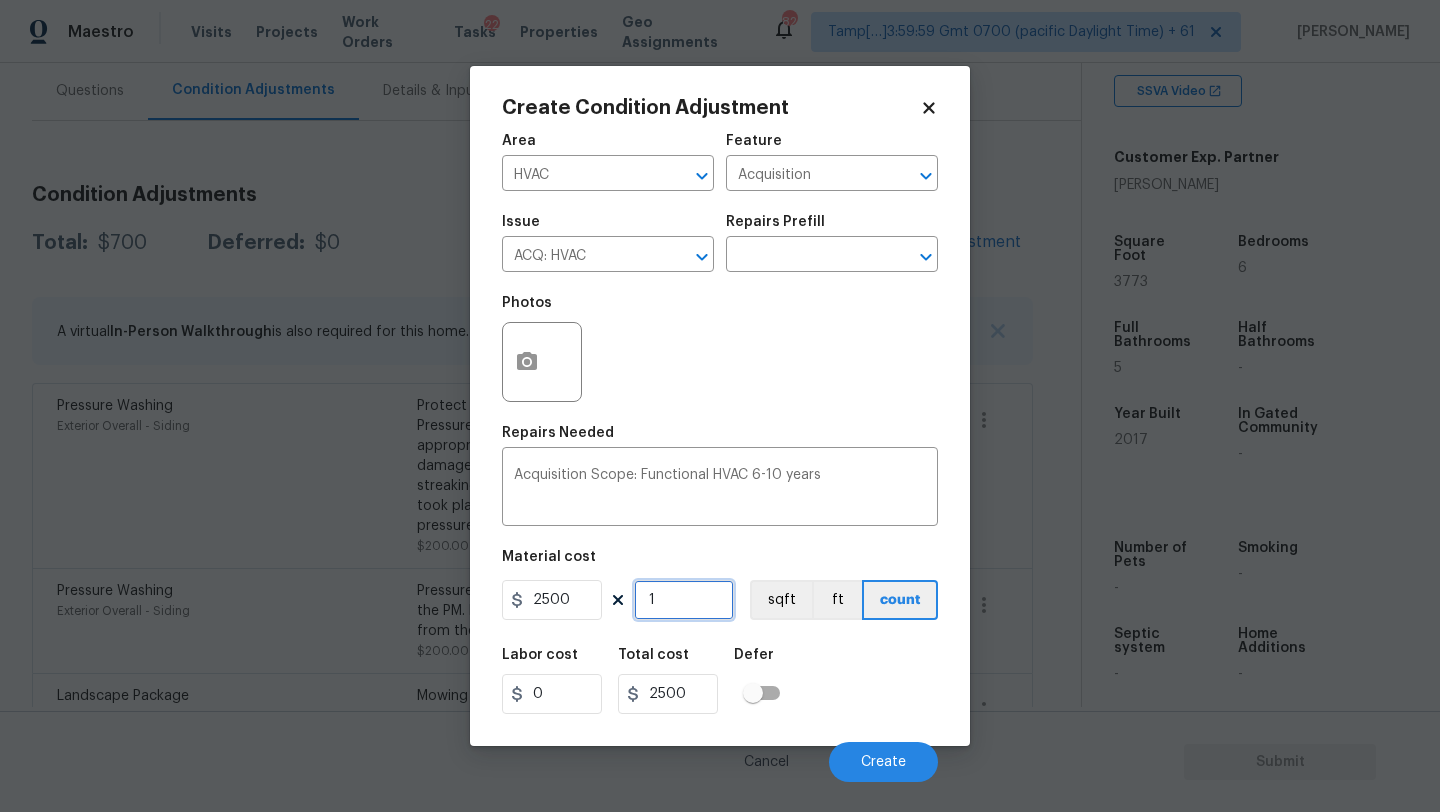 click on "1" at bounding box center (684, 600) 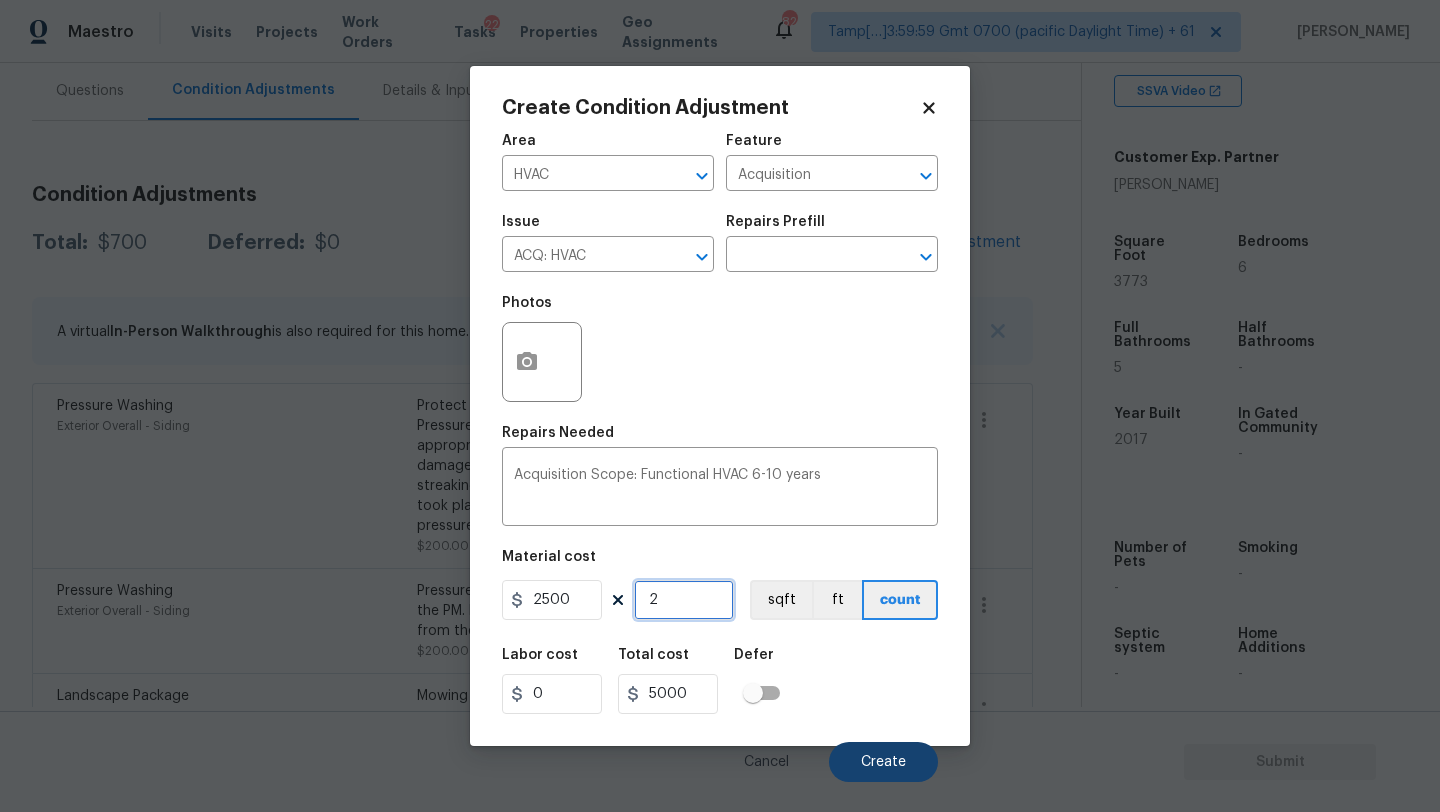 type on "2" 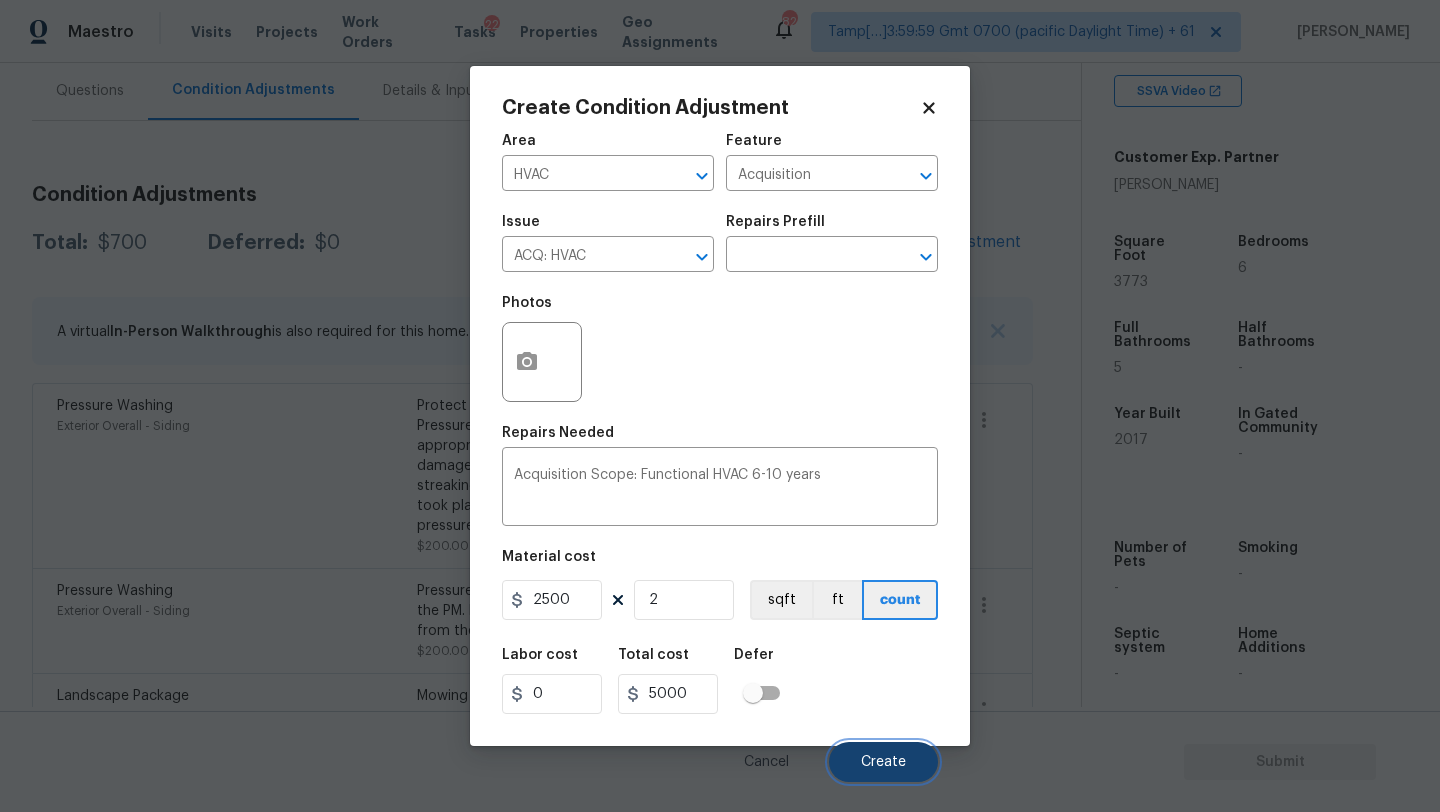 click on "Create" at bounding box center (883, 762) 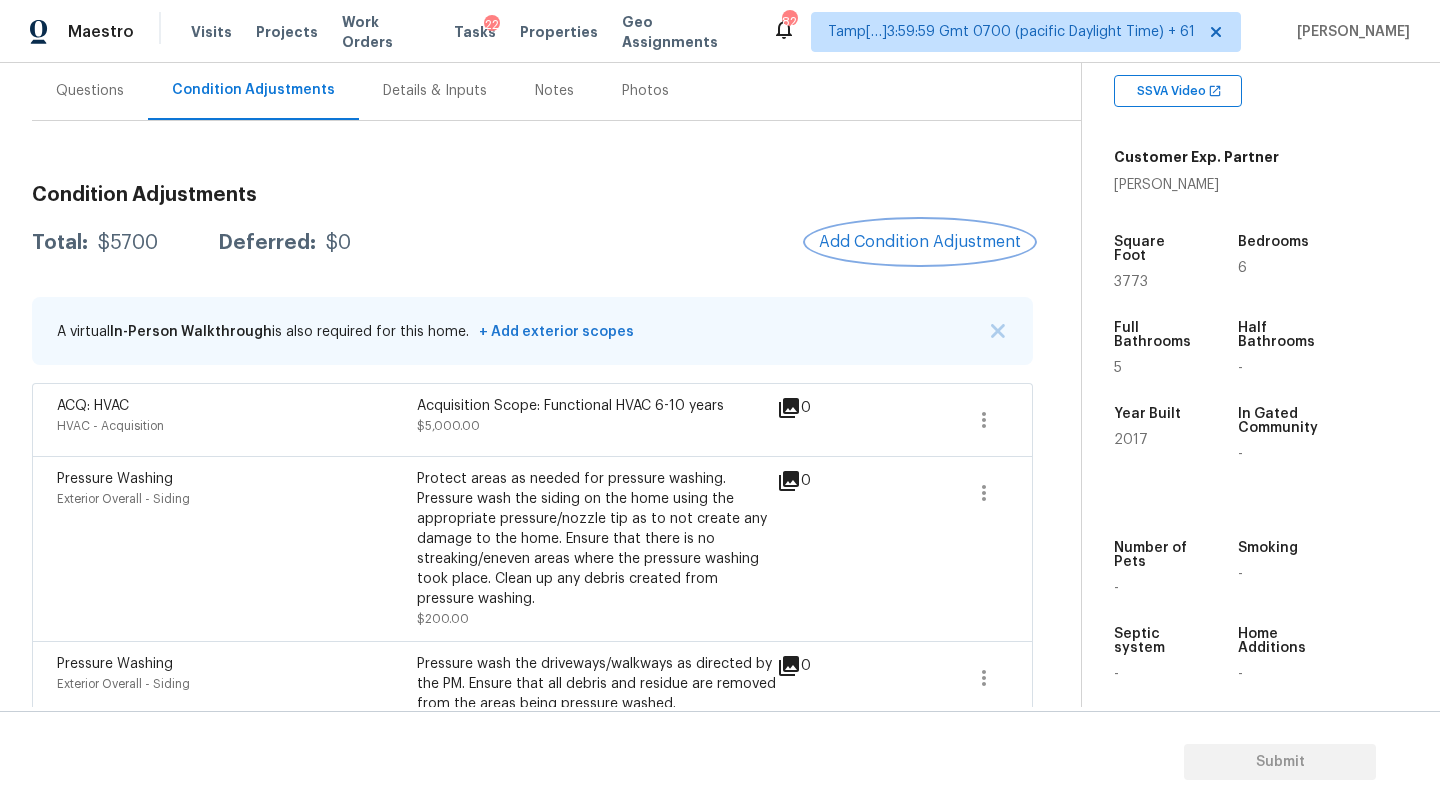 click on "Add Condition Adjustment" at bounding box center (920, 242) 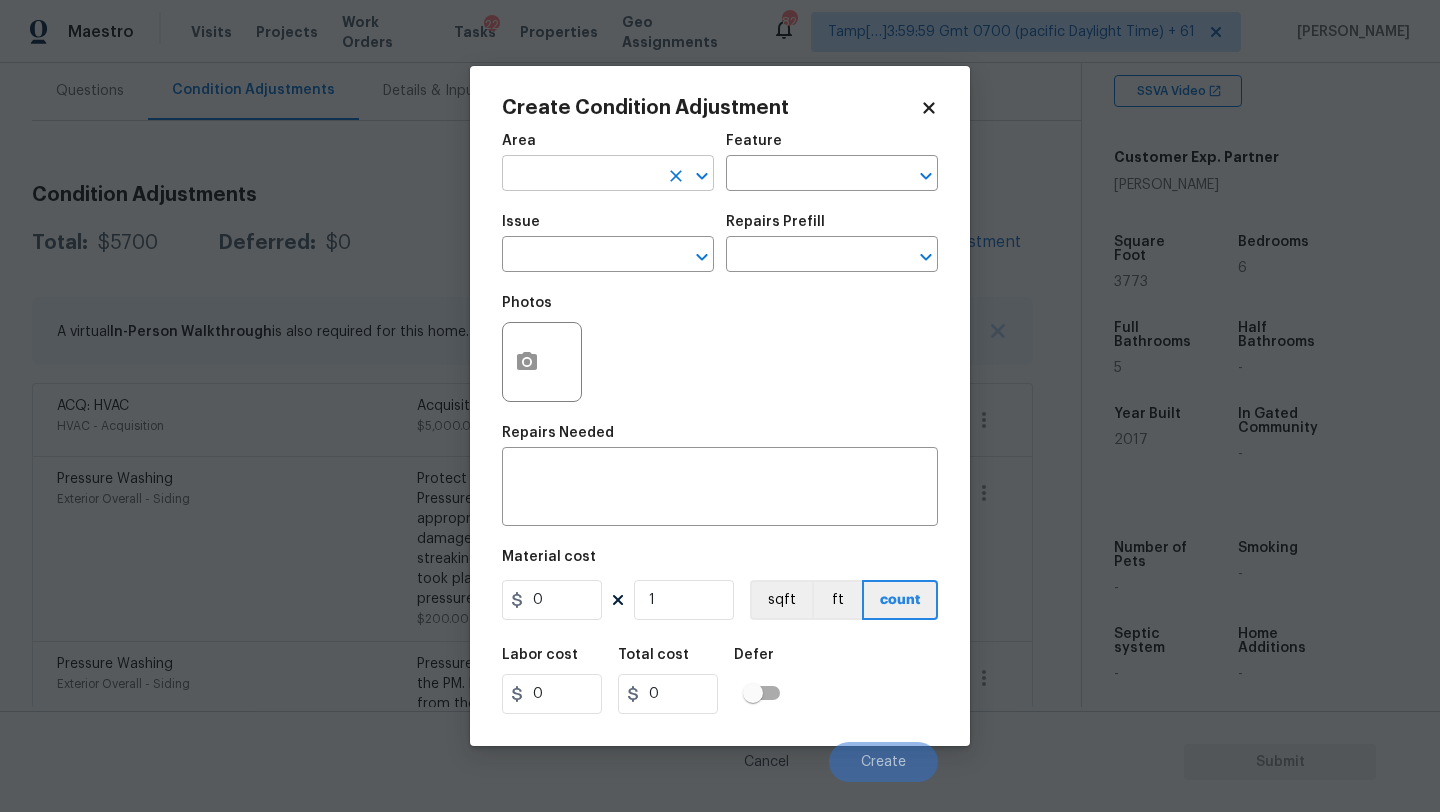 click at bounding box center [580, 175] 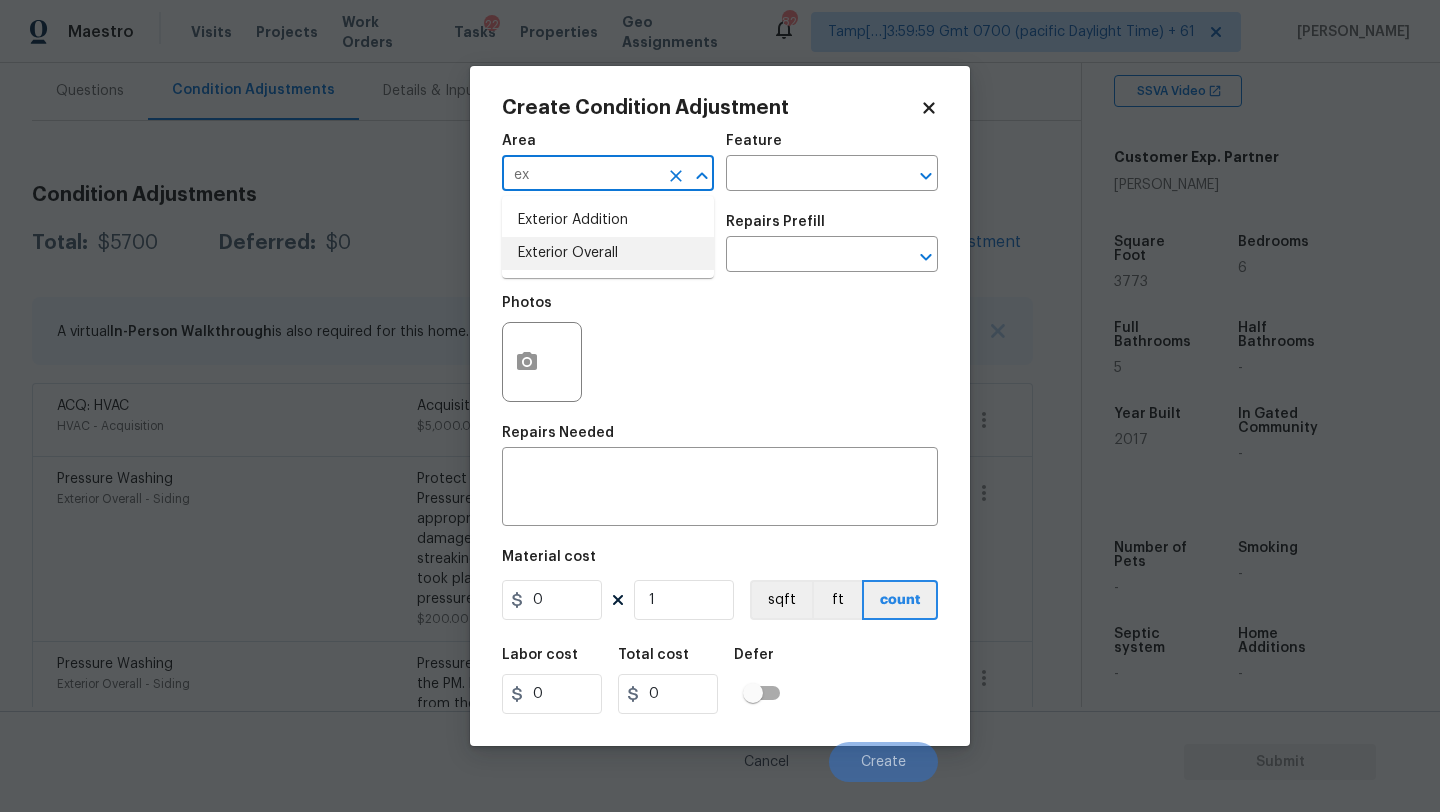 click on "Exterior Overall" at bounding box center [608, 253] 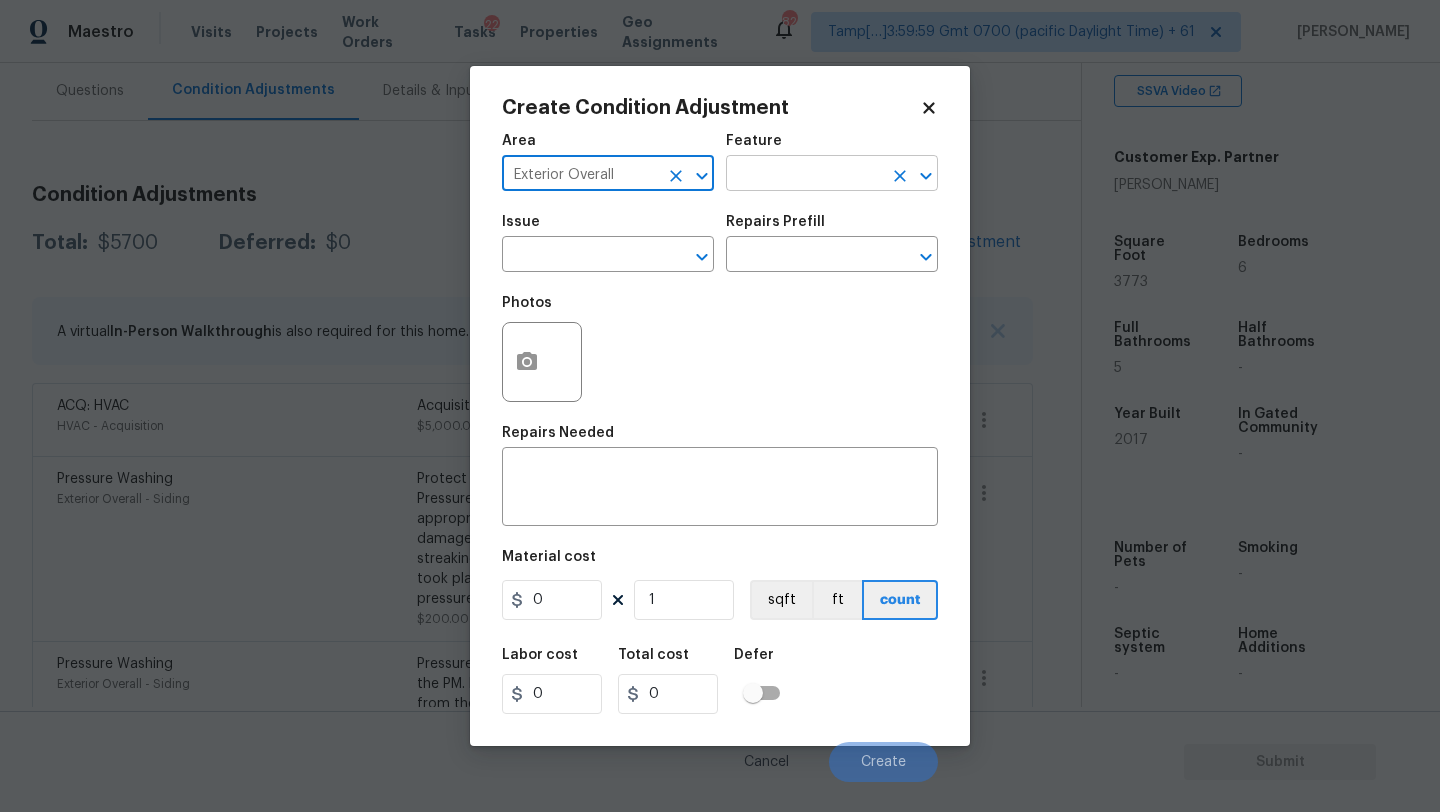type on "Exterior Overall" 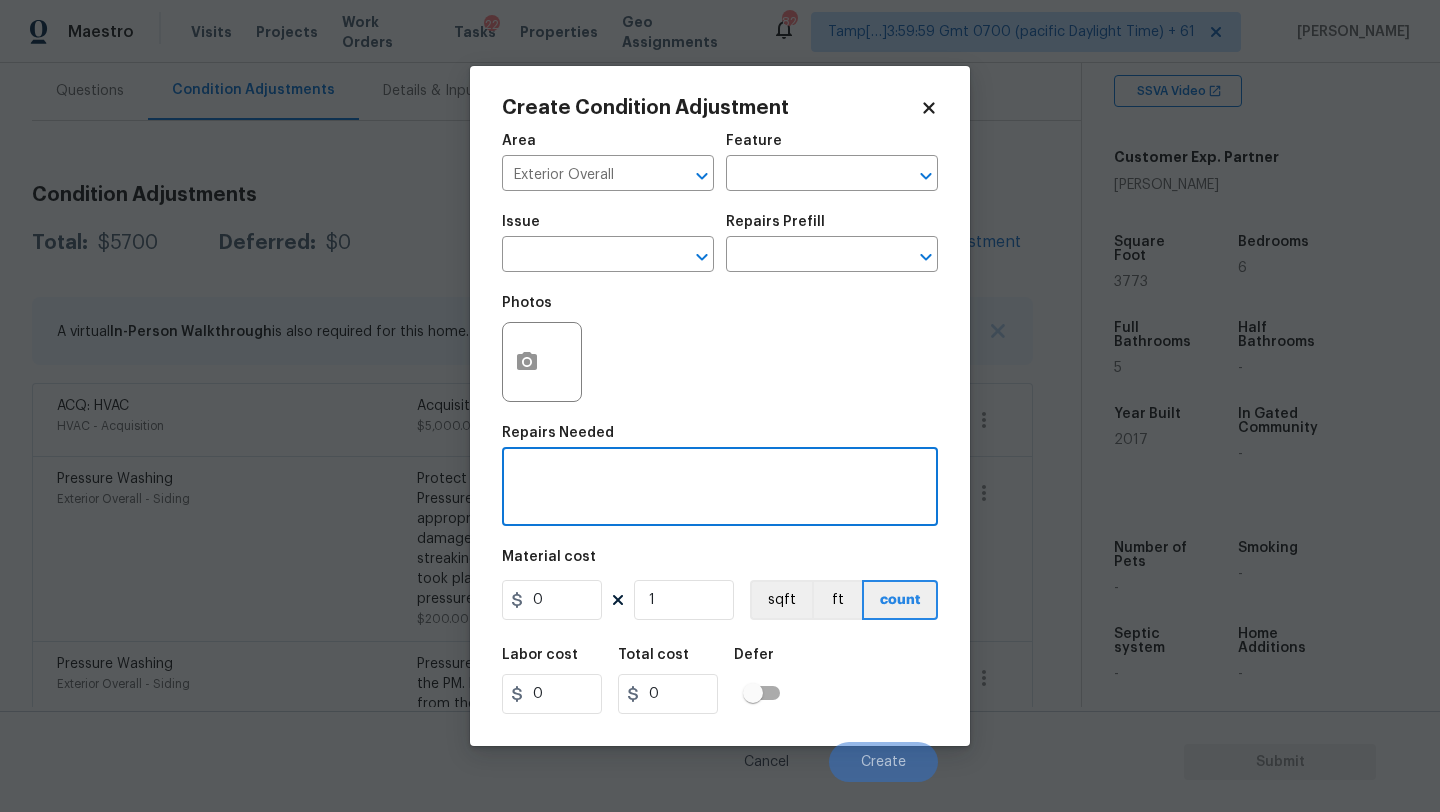 click at bounding box center (720, 489) 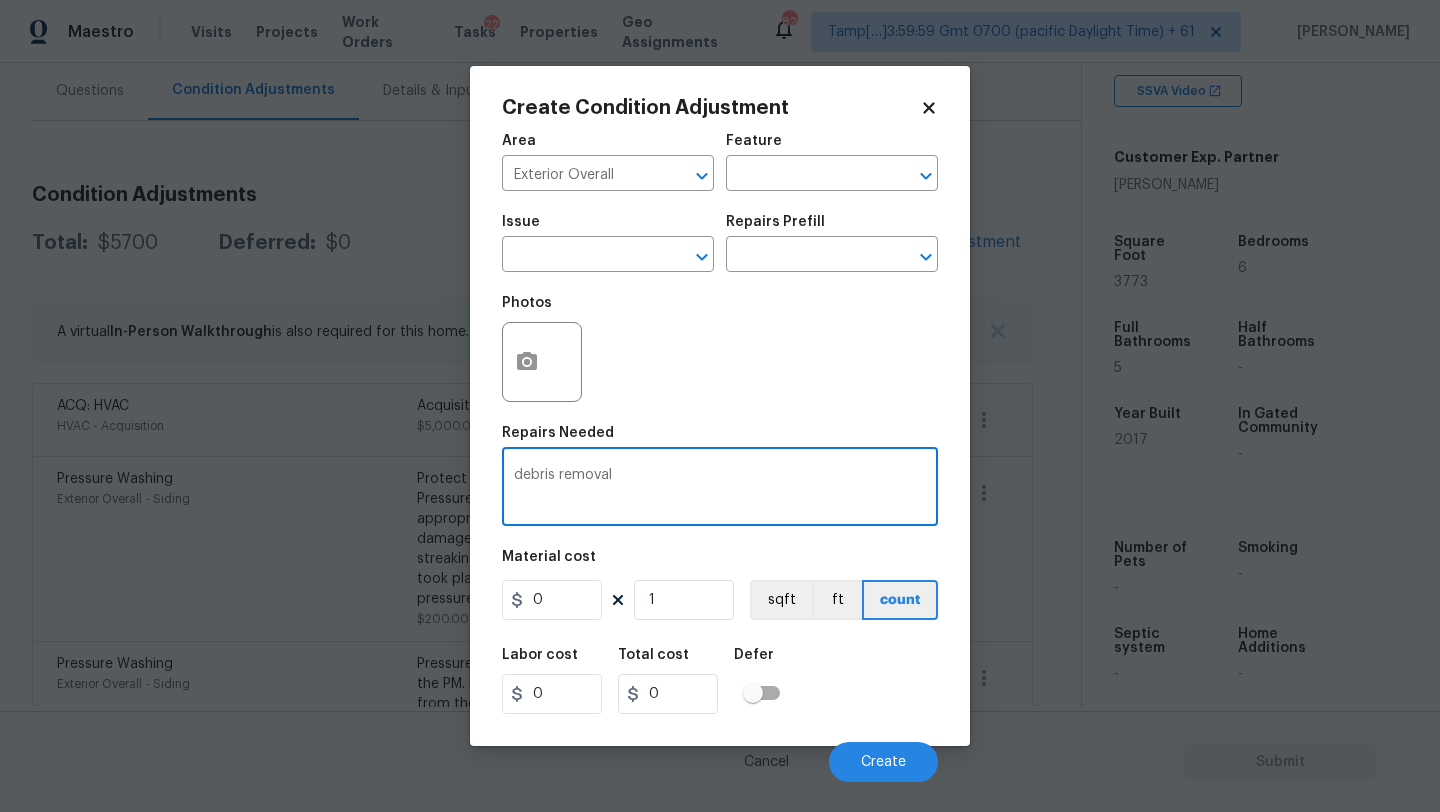 type on "debris removal" 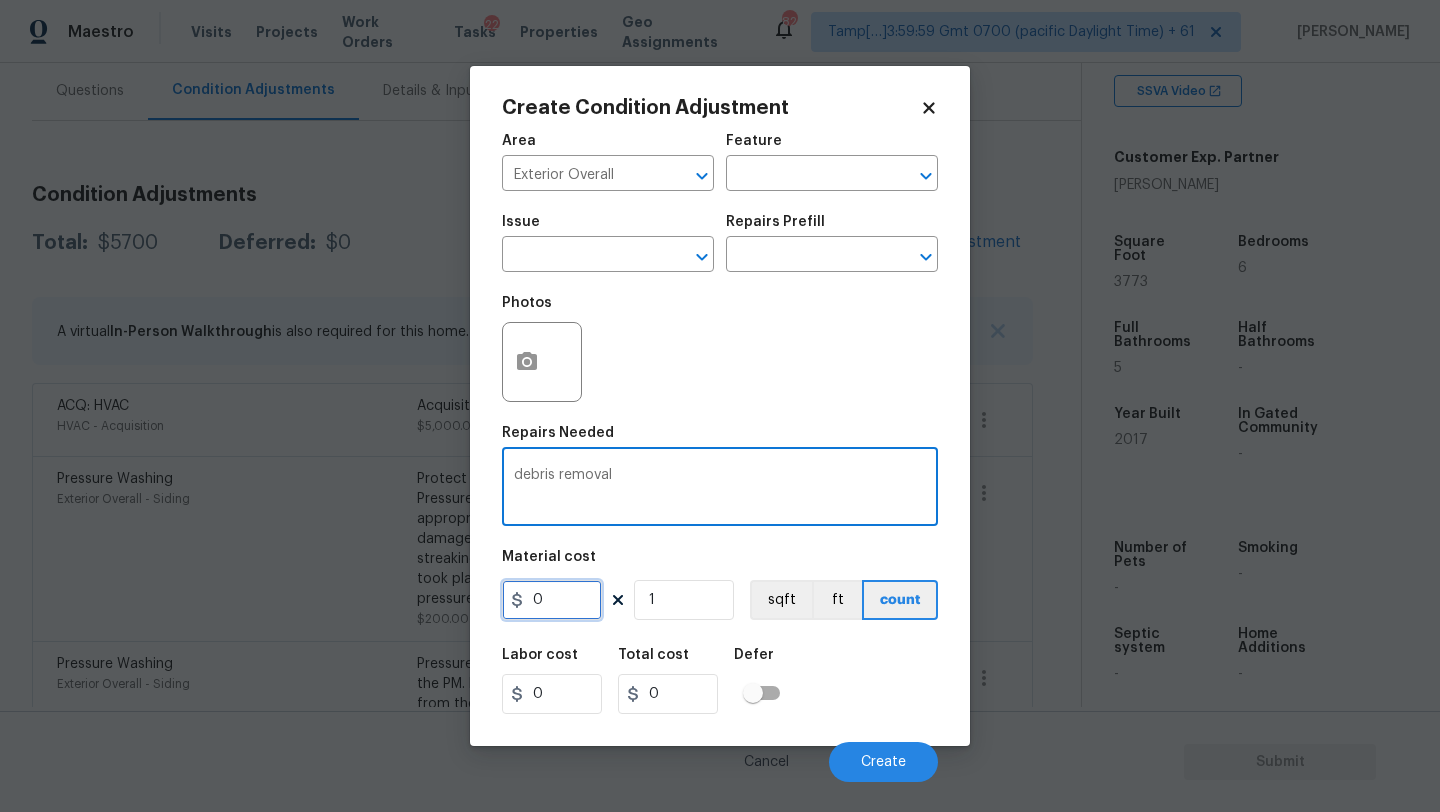 click on "0" at bounding box center [552, 600] 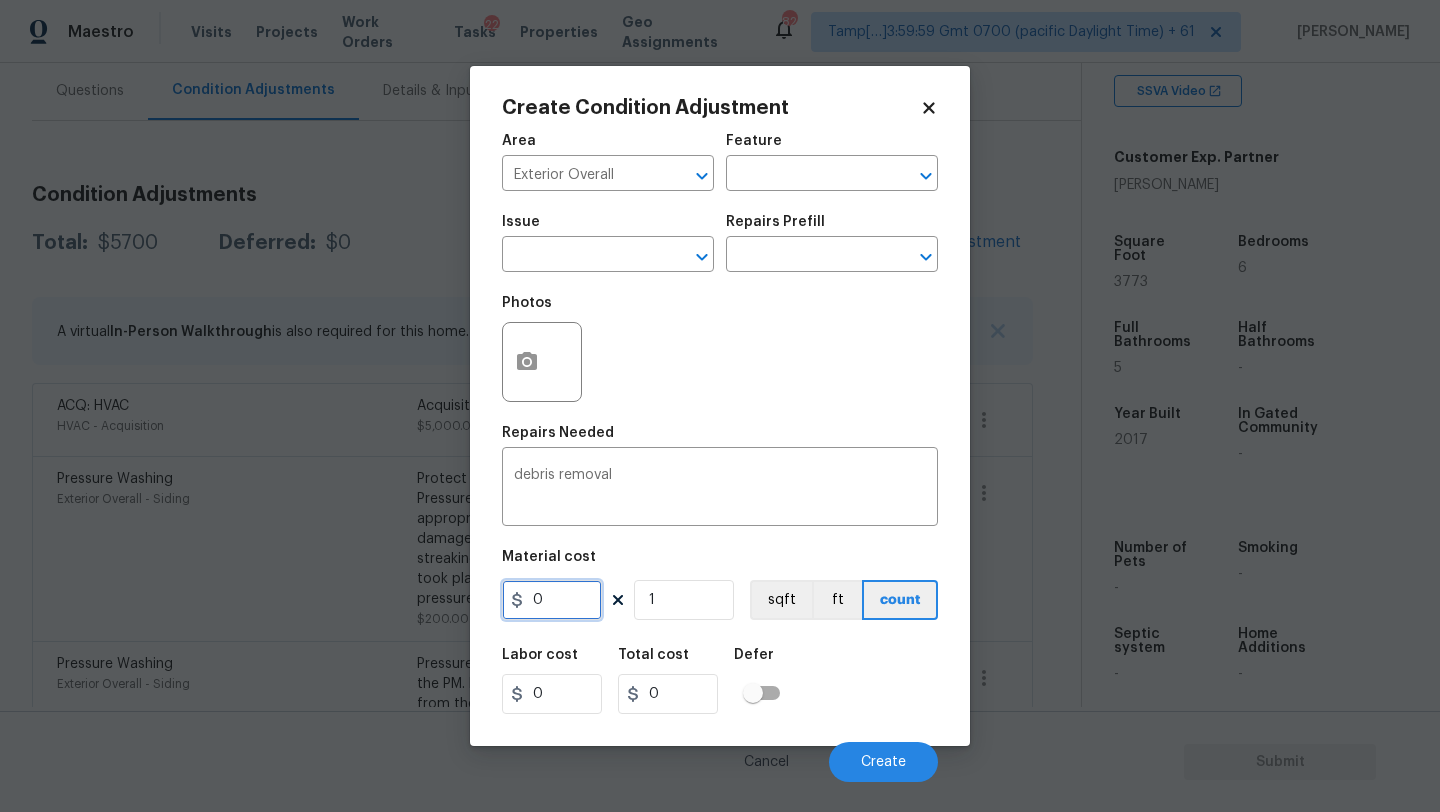 click on "0" at bounding box center (552, 600) 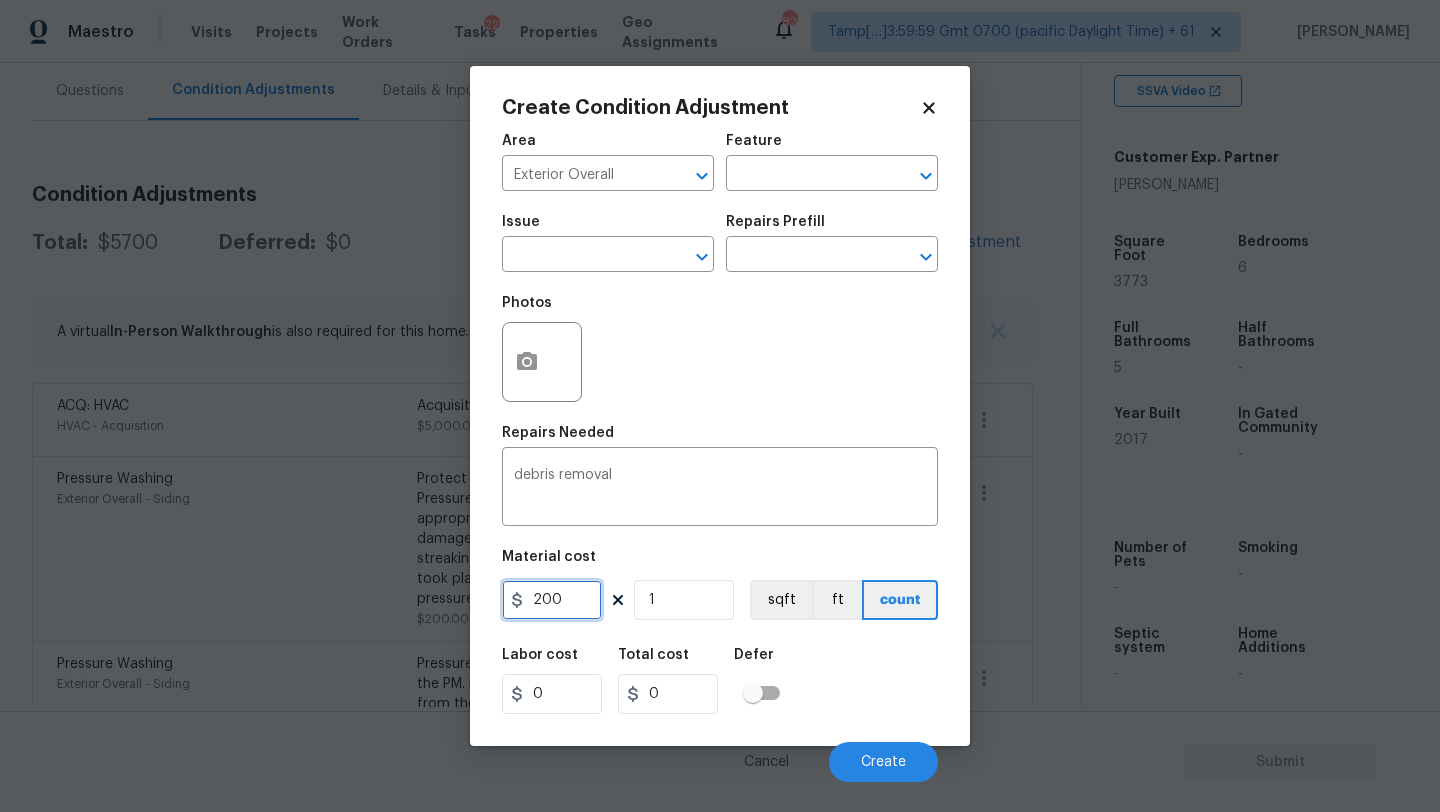 type on "200" 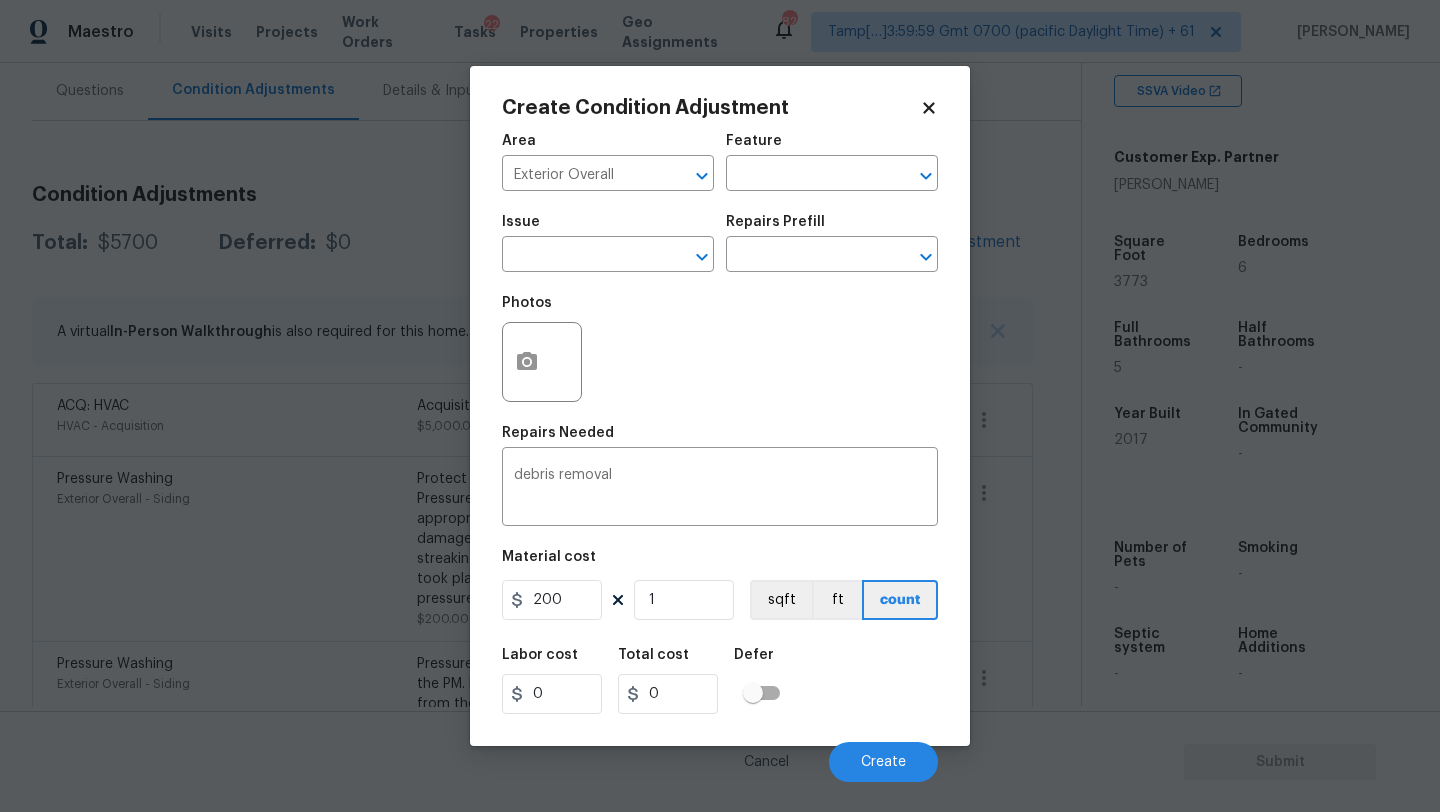 type on "200" 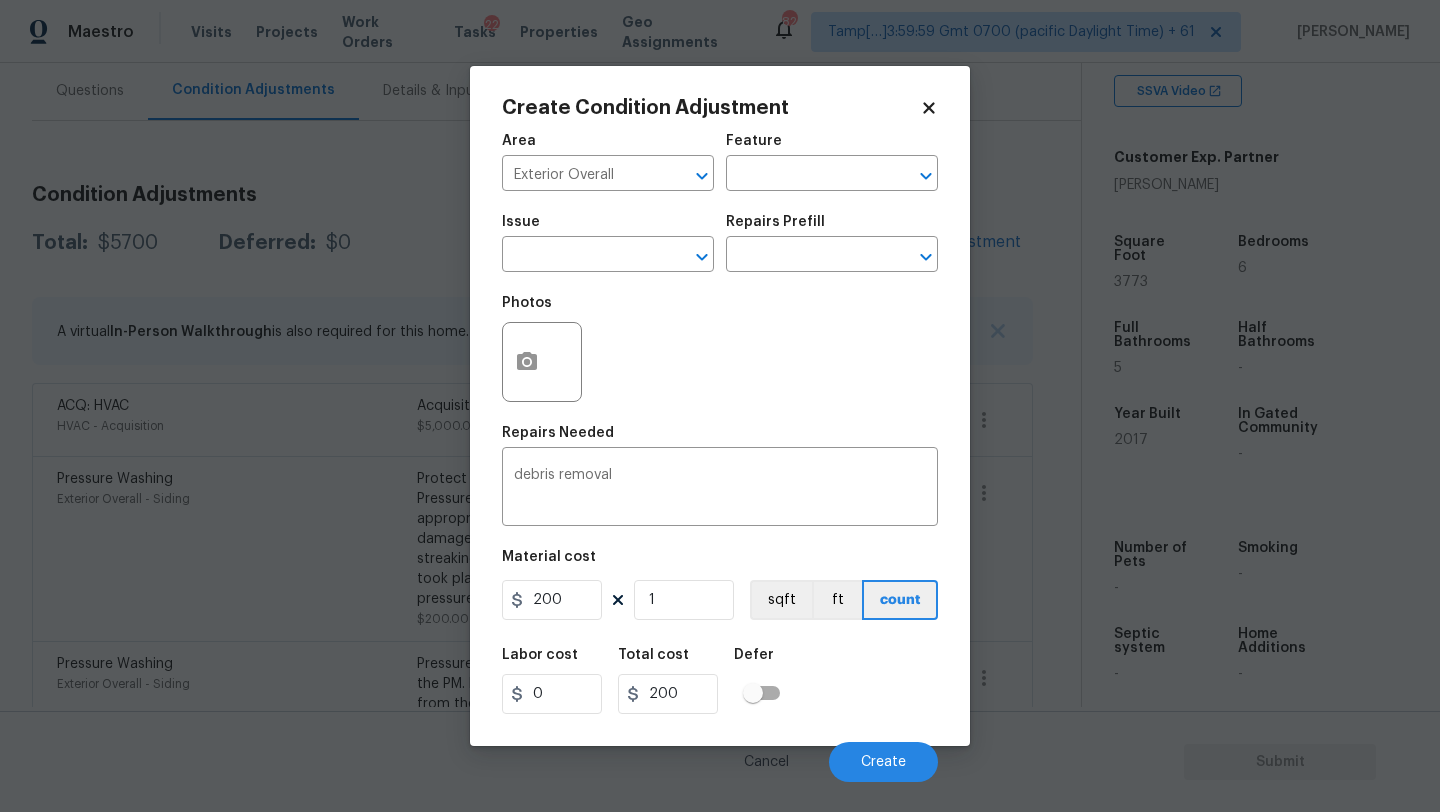 click at bounding box center (542, 362) 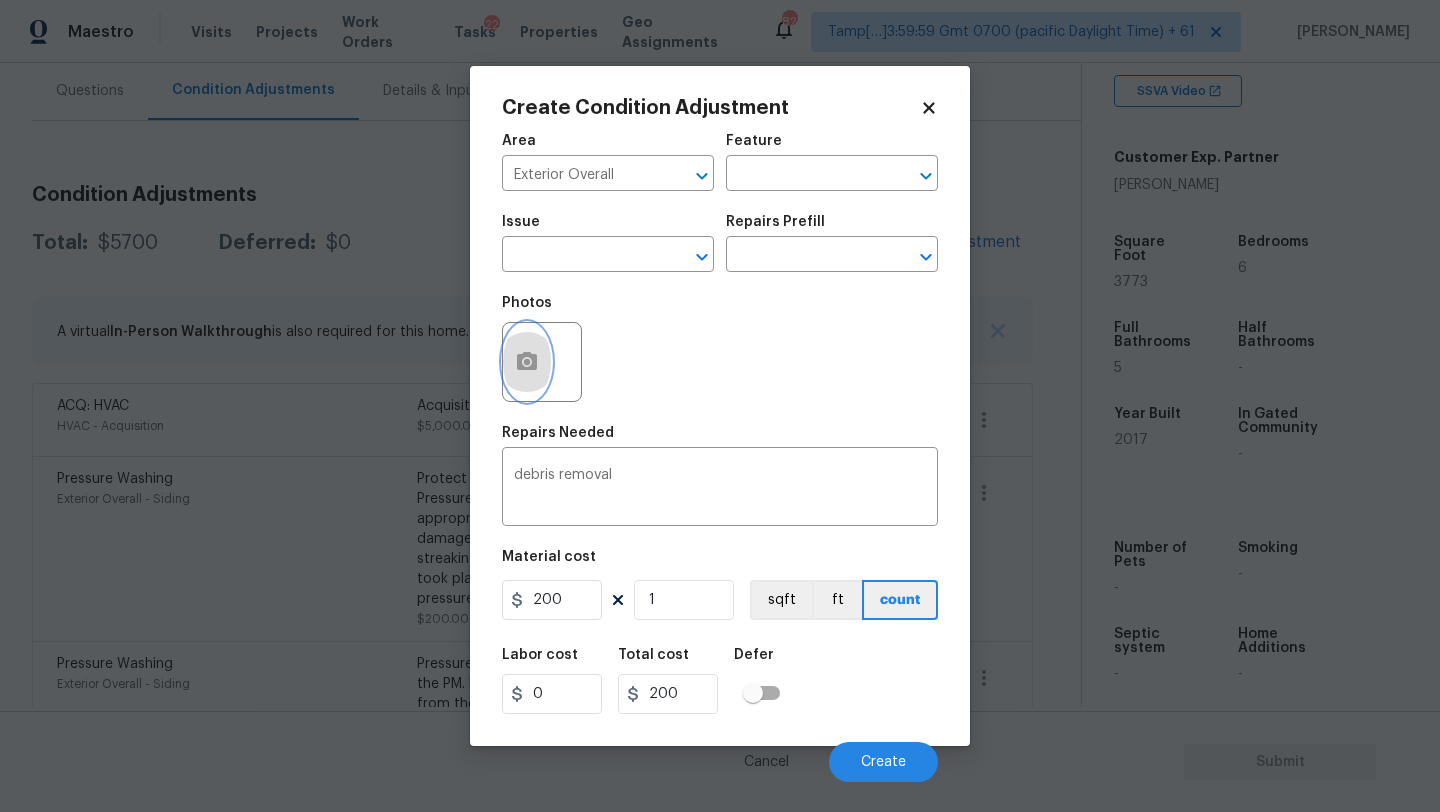 click at bounding box center [527, 362] 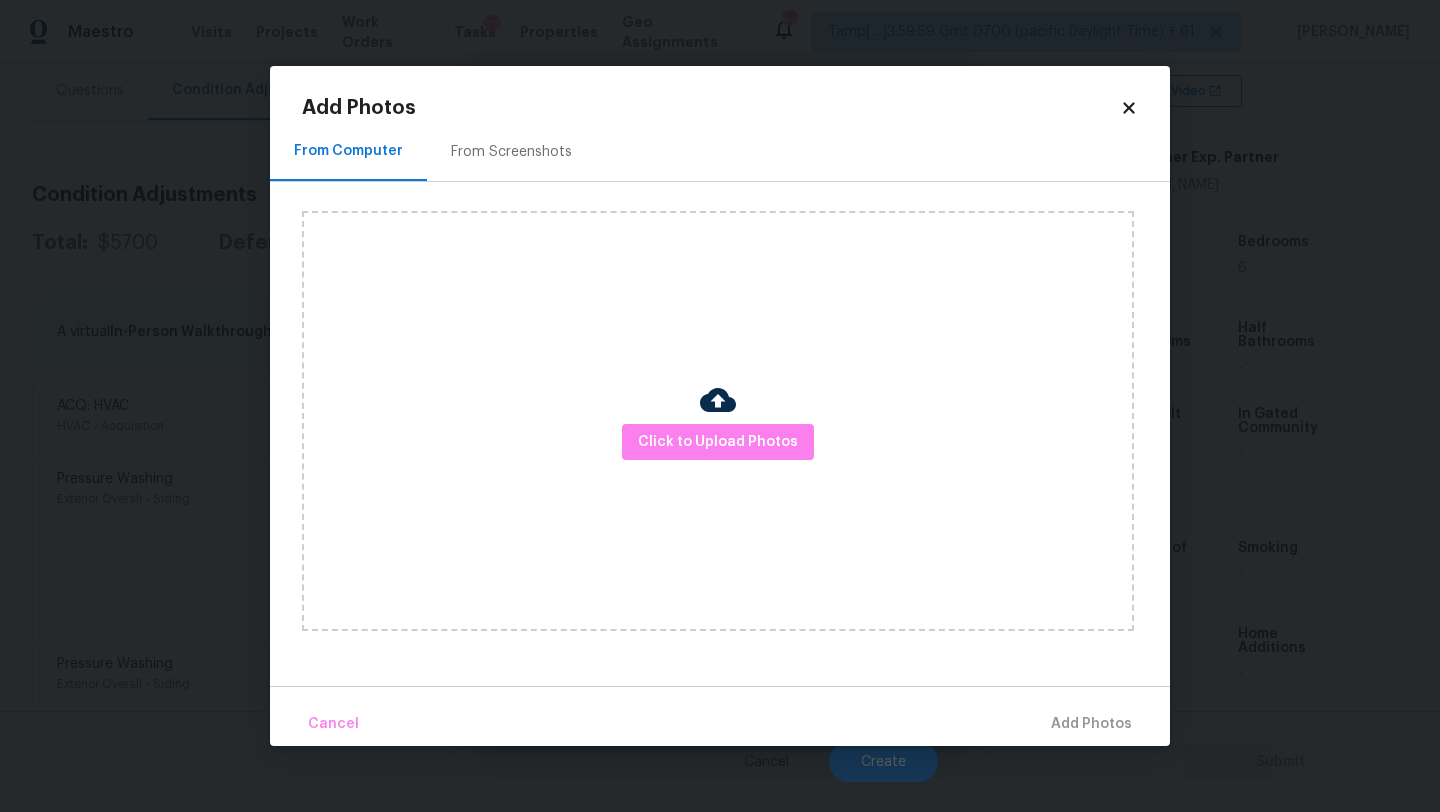 click on "From Screenshots" at bounding box center (511, 151) 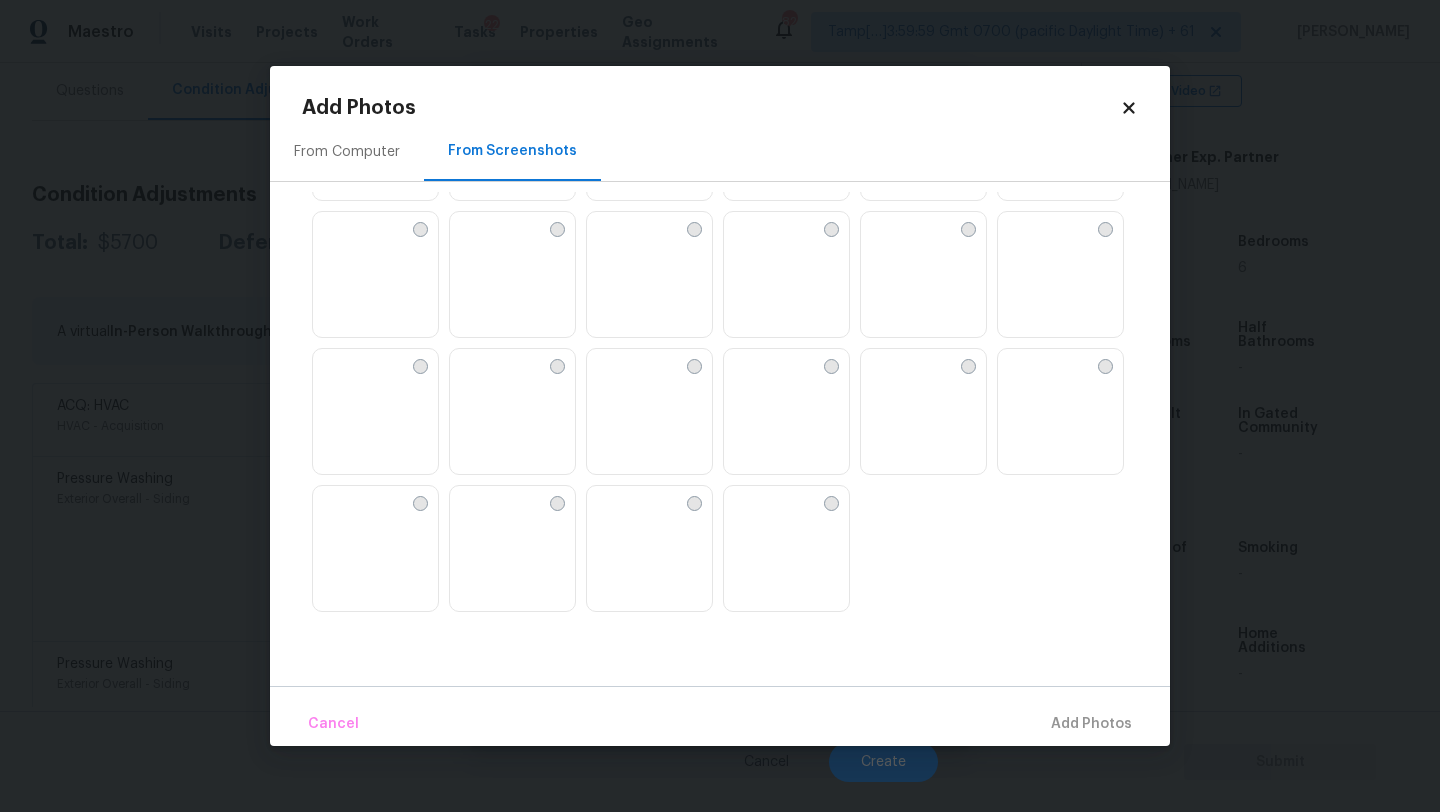 scroll, scrollTop: 1910, scrollLeft: 0, axis: vertical 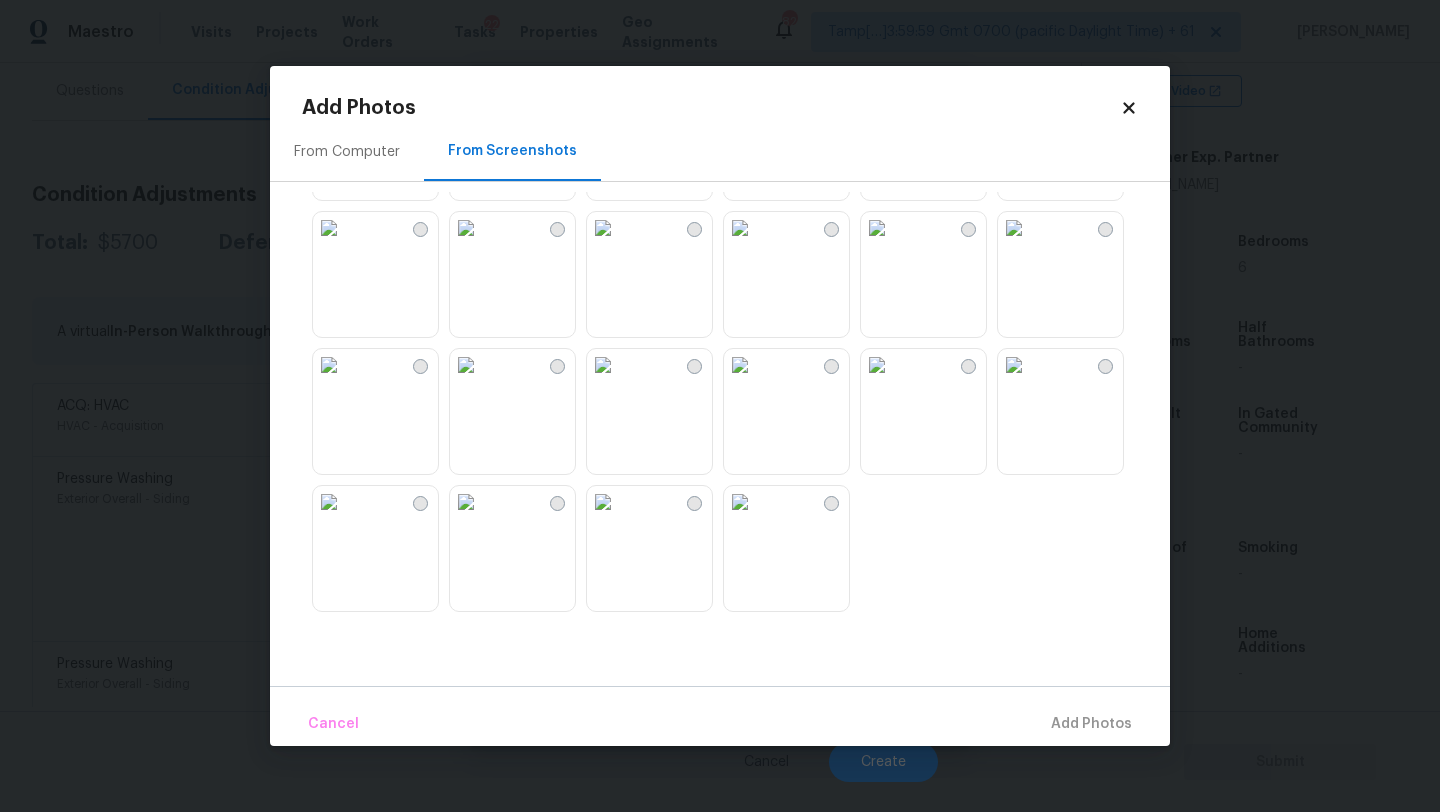 click on "From Computer" at bounding box center (347, 152) 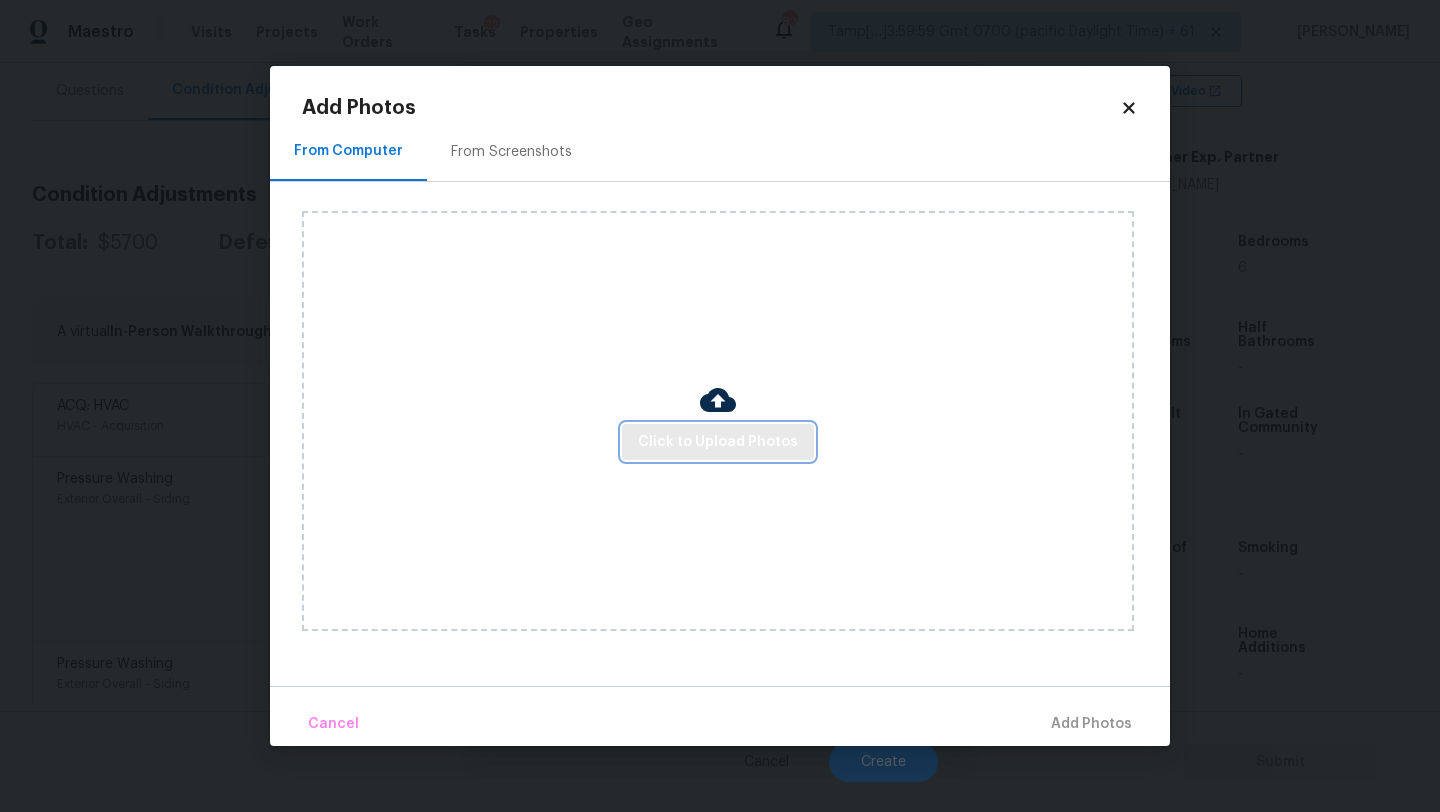 click on "Click to Upload Photos" at bounding box center (718, 442) 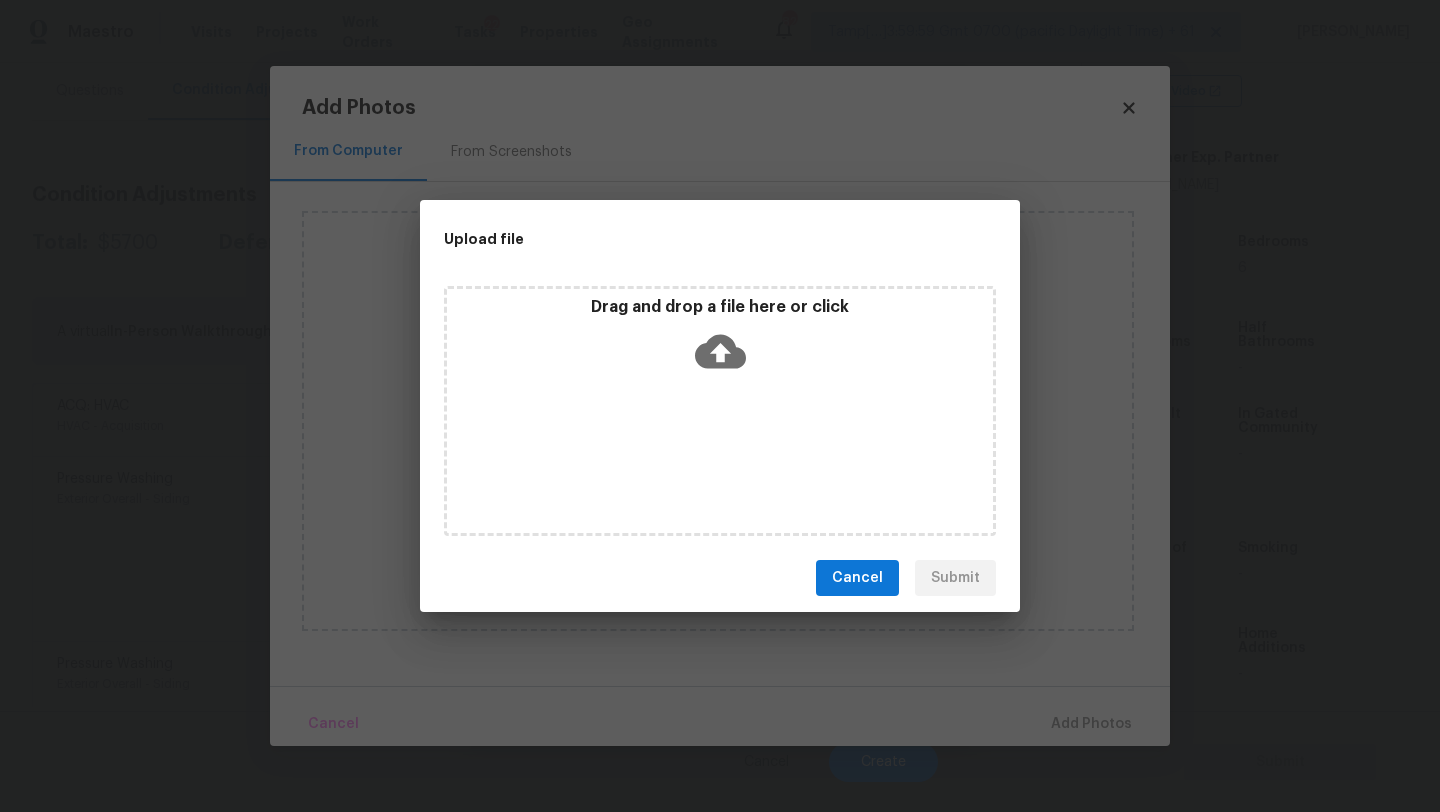 click on "Drag and drop a file here or click" at bounding box center [720, 411] 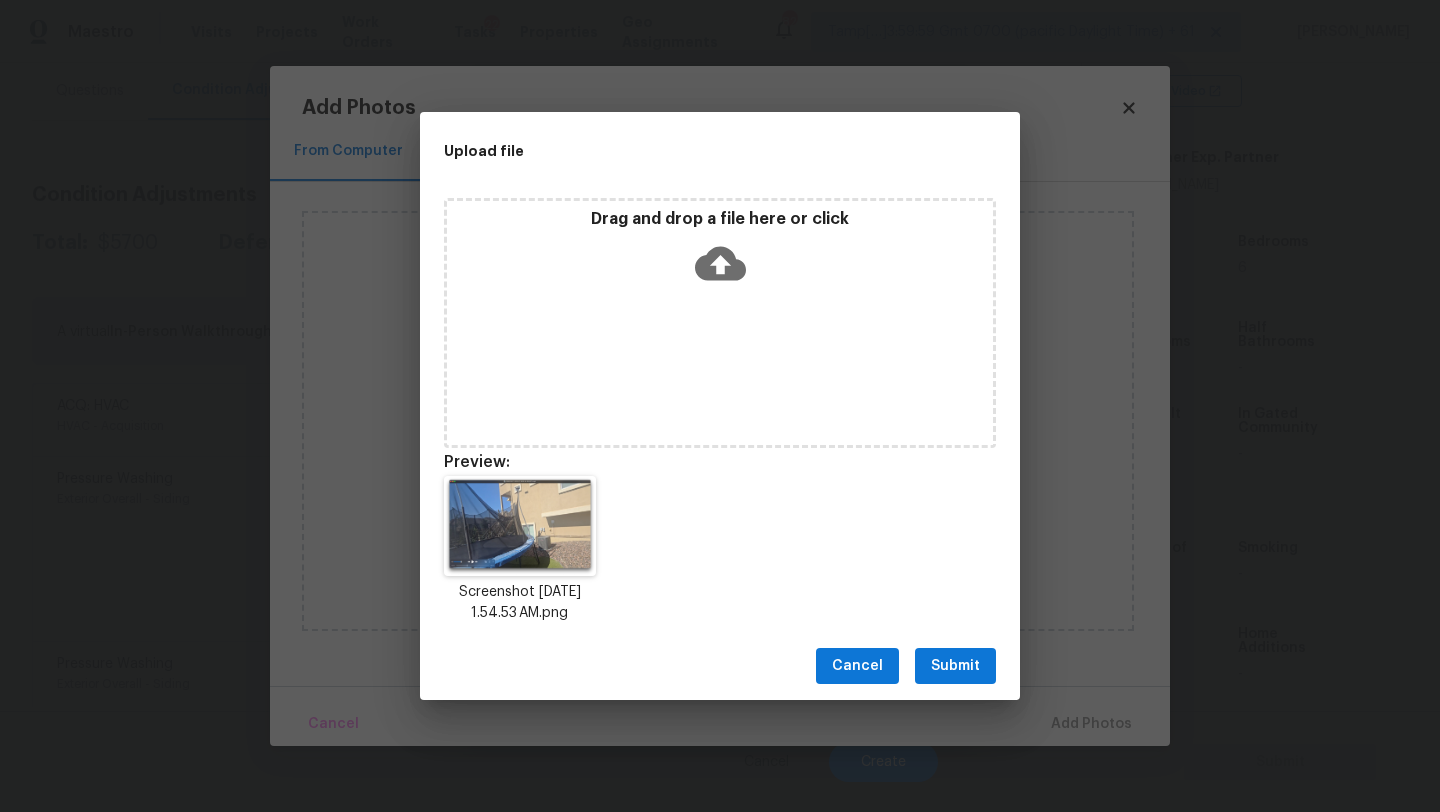 click on "Submit" at bounding box center [955, 666] 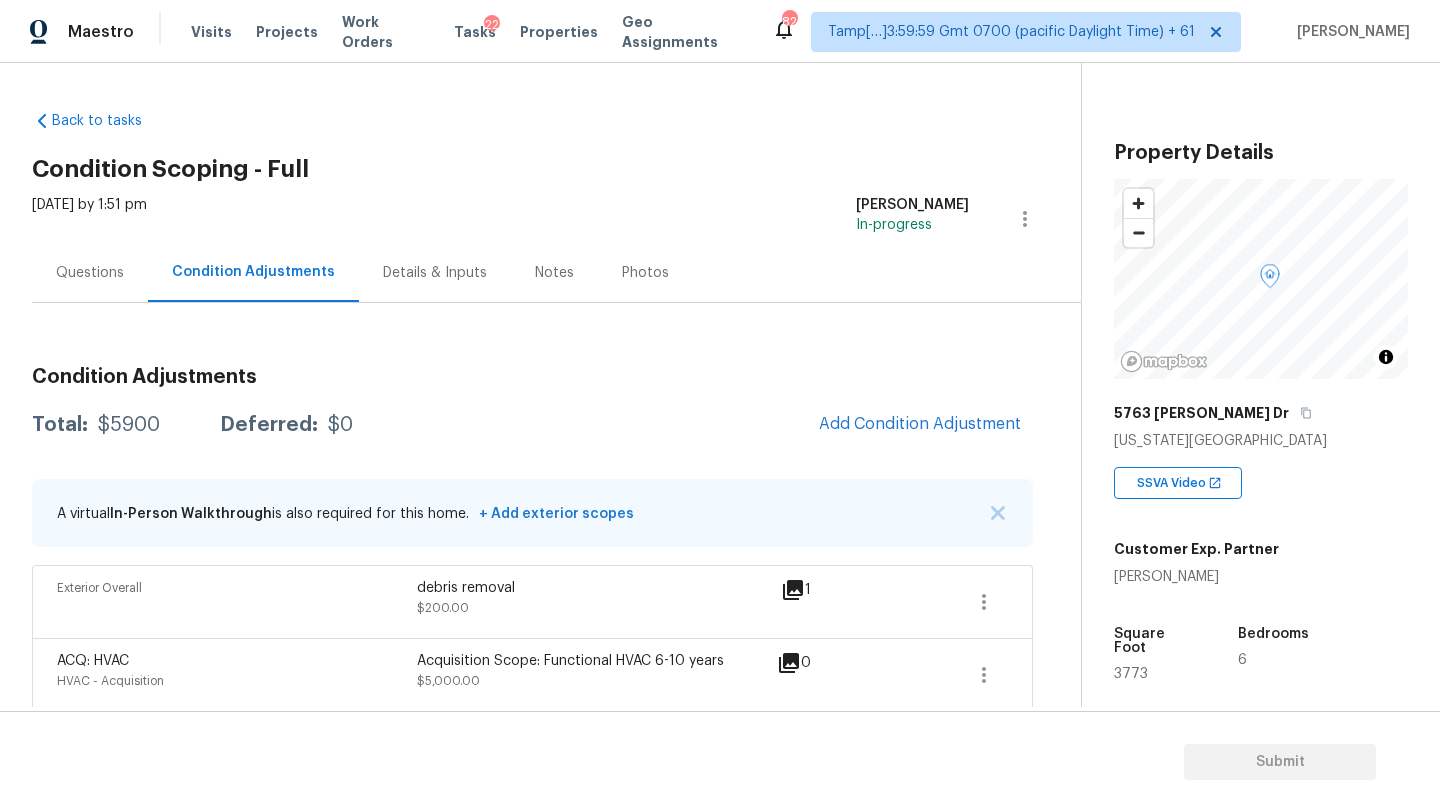 scroll, scrollTop: 0, scrollLeft: 0, axis: both 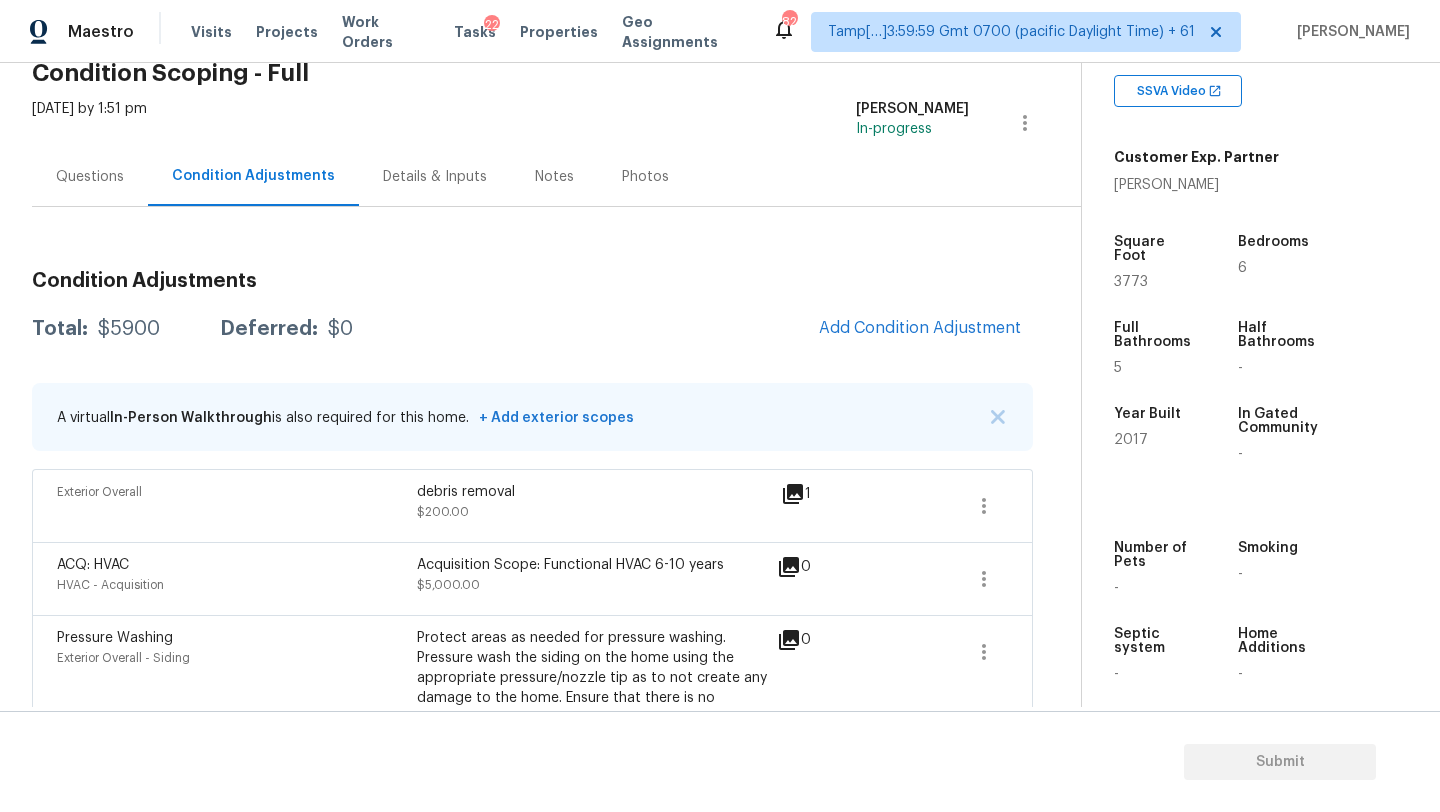 click on "Questions" at bounding box center [90, 177] 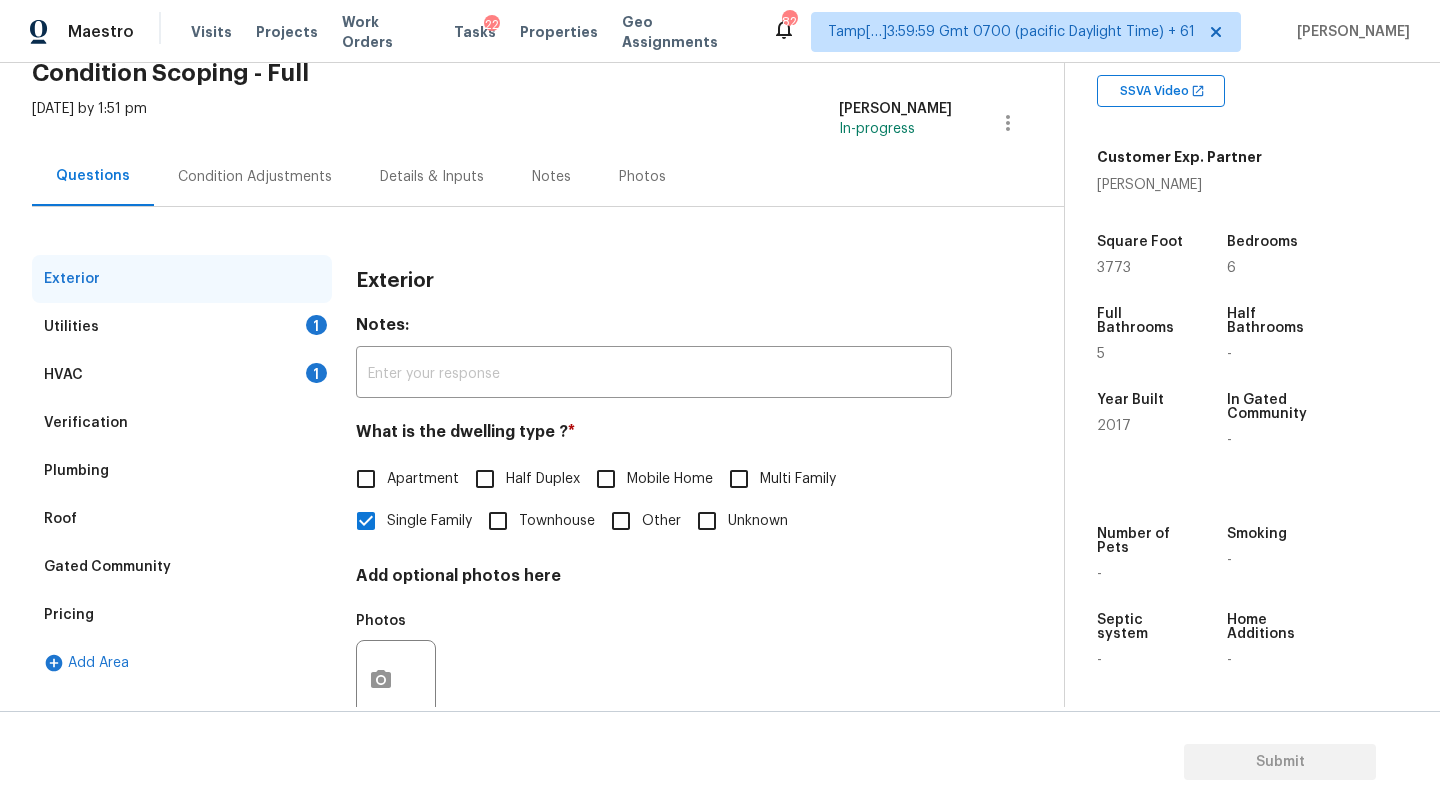 click on "Utilities 1" at bounding box center [182, 327] 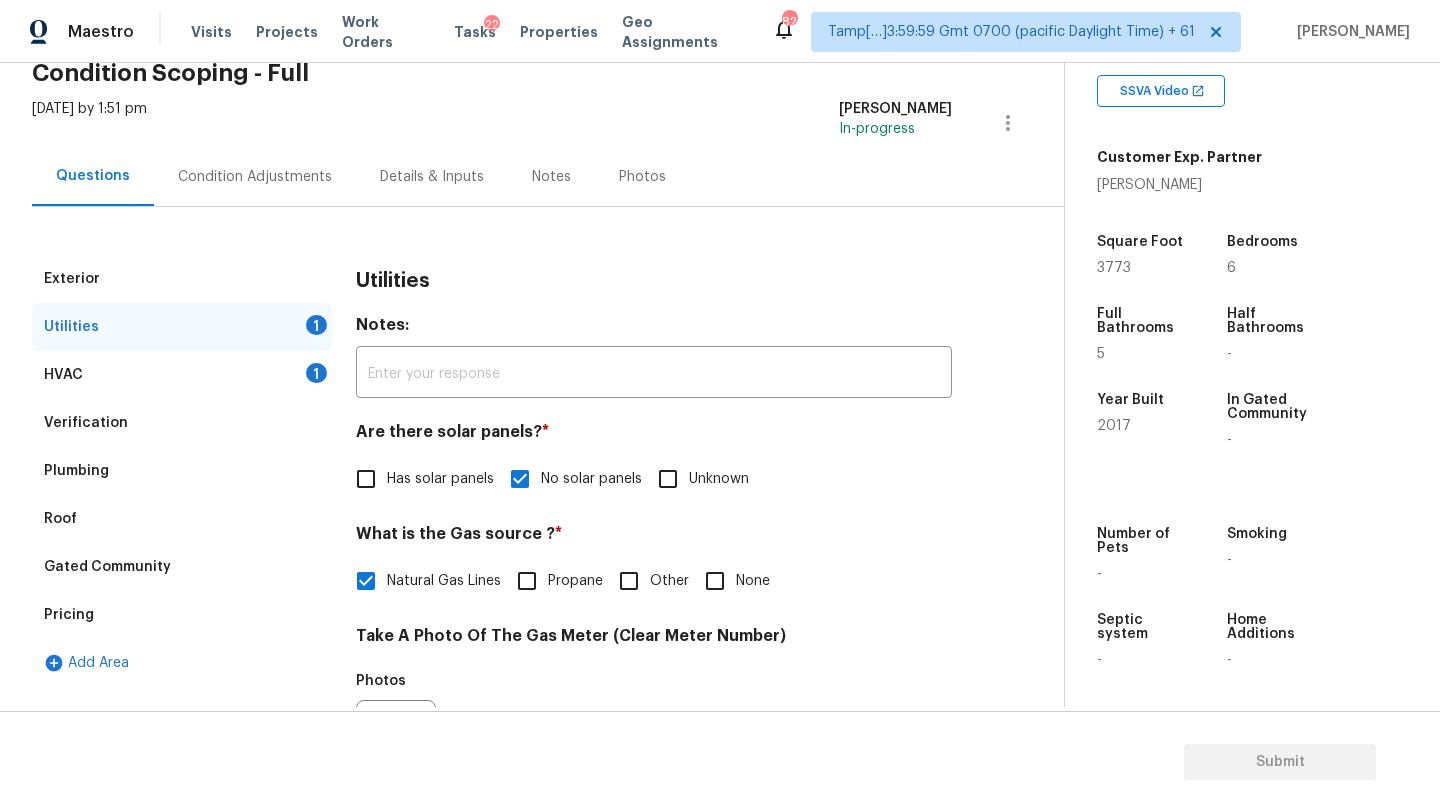 click on "Photos" at bounding box center (398, 687) 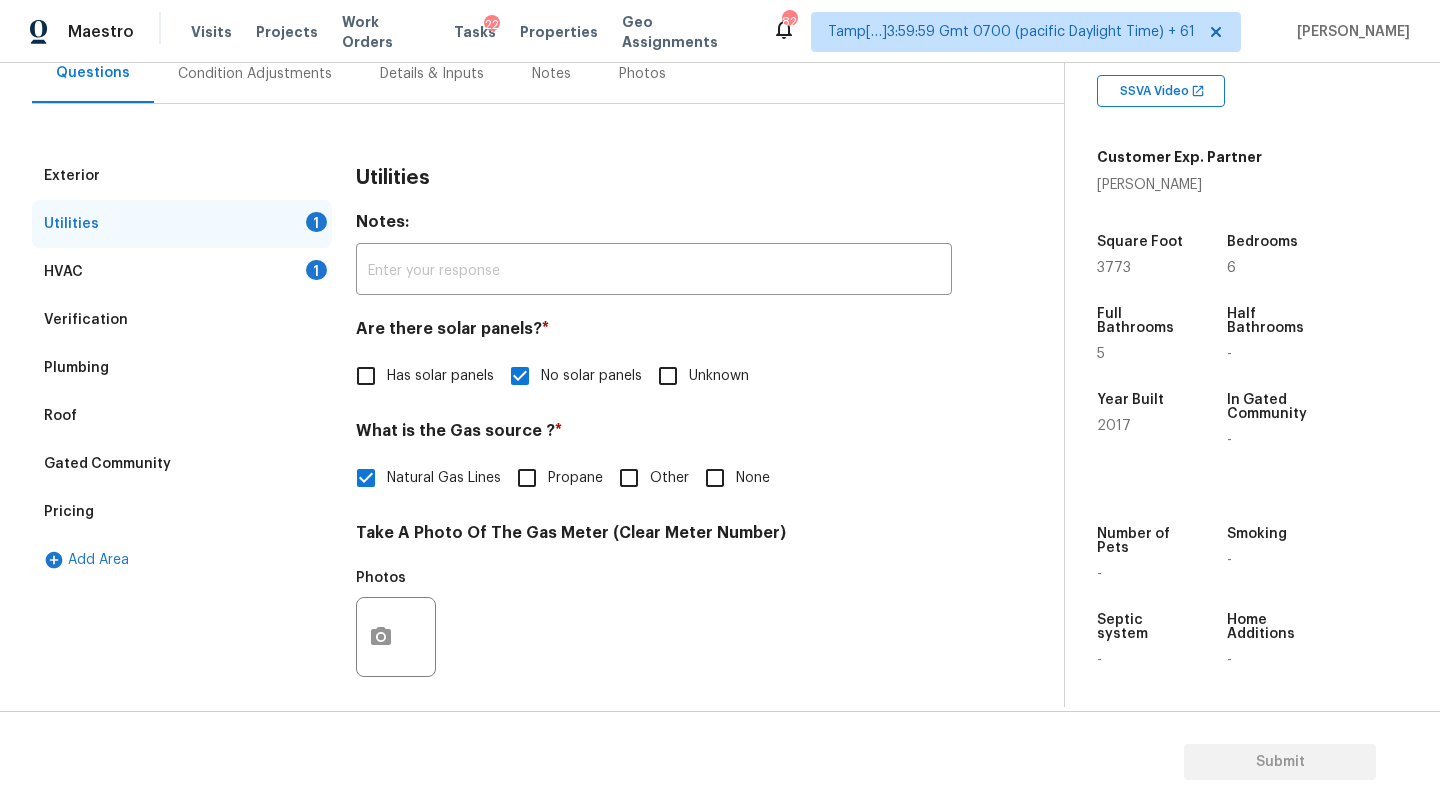 scroll, scrollTop: 216, scrollLeft: 0, axis: vertical 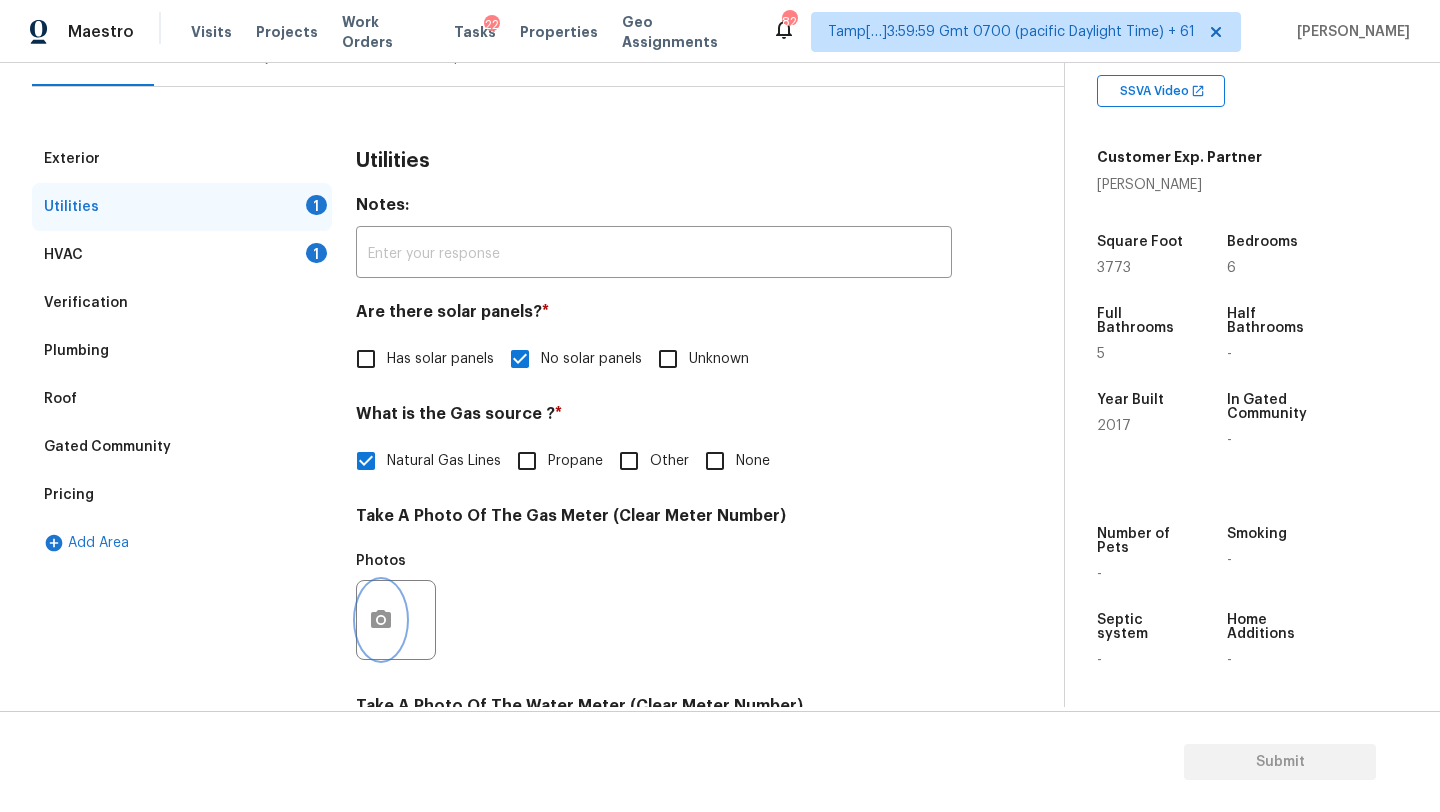 click 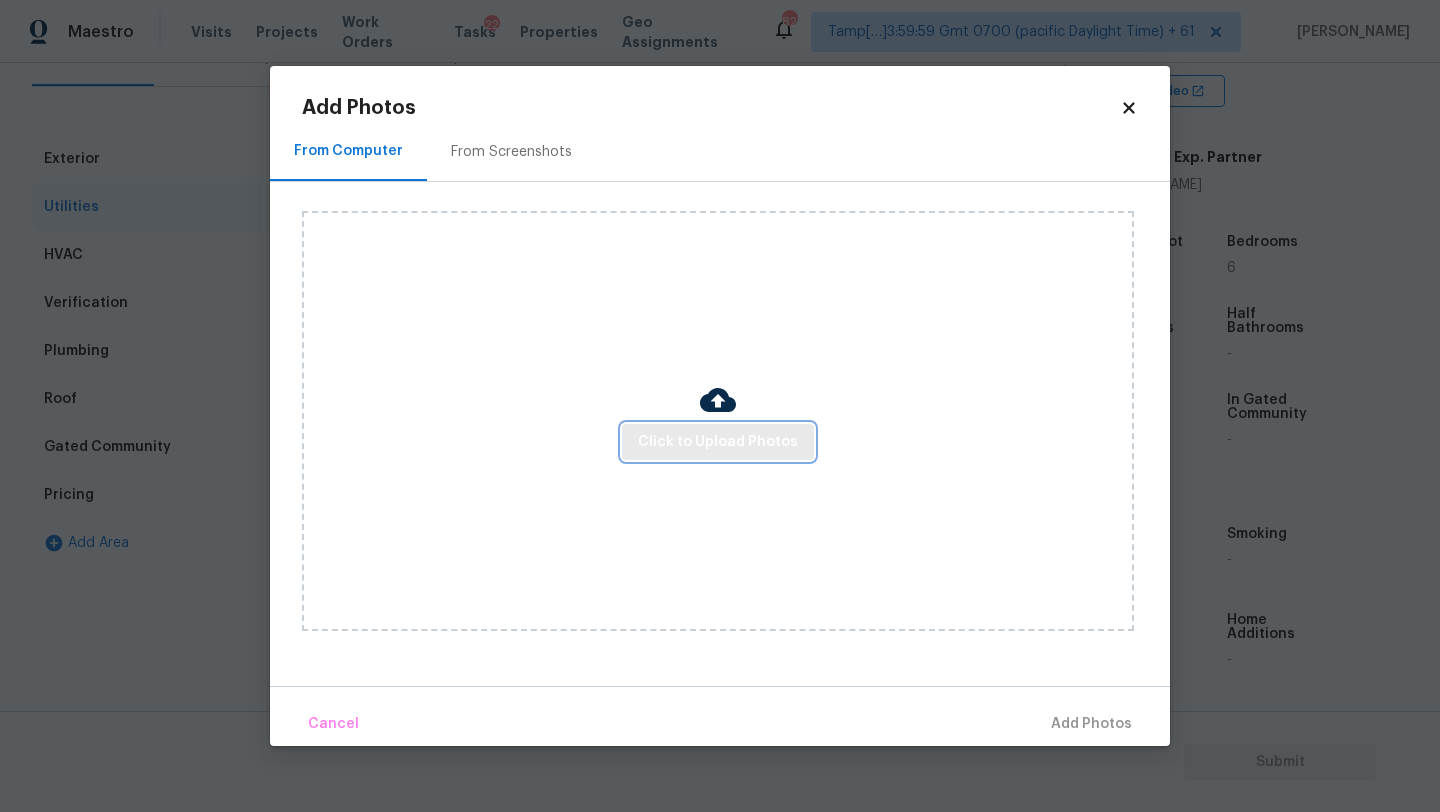 click on "Click to Upload Photos" at bounding box center (718, 442) 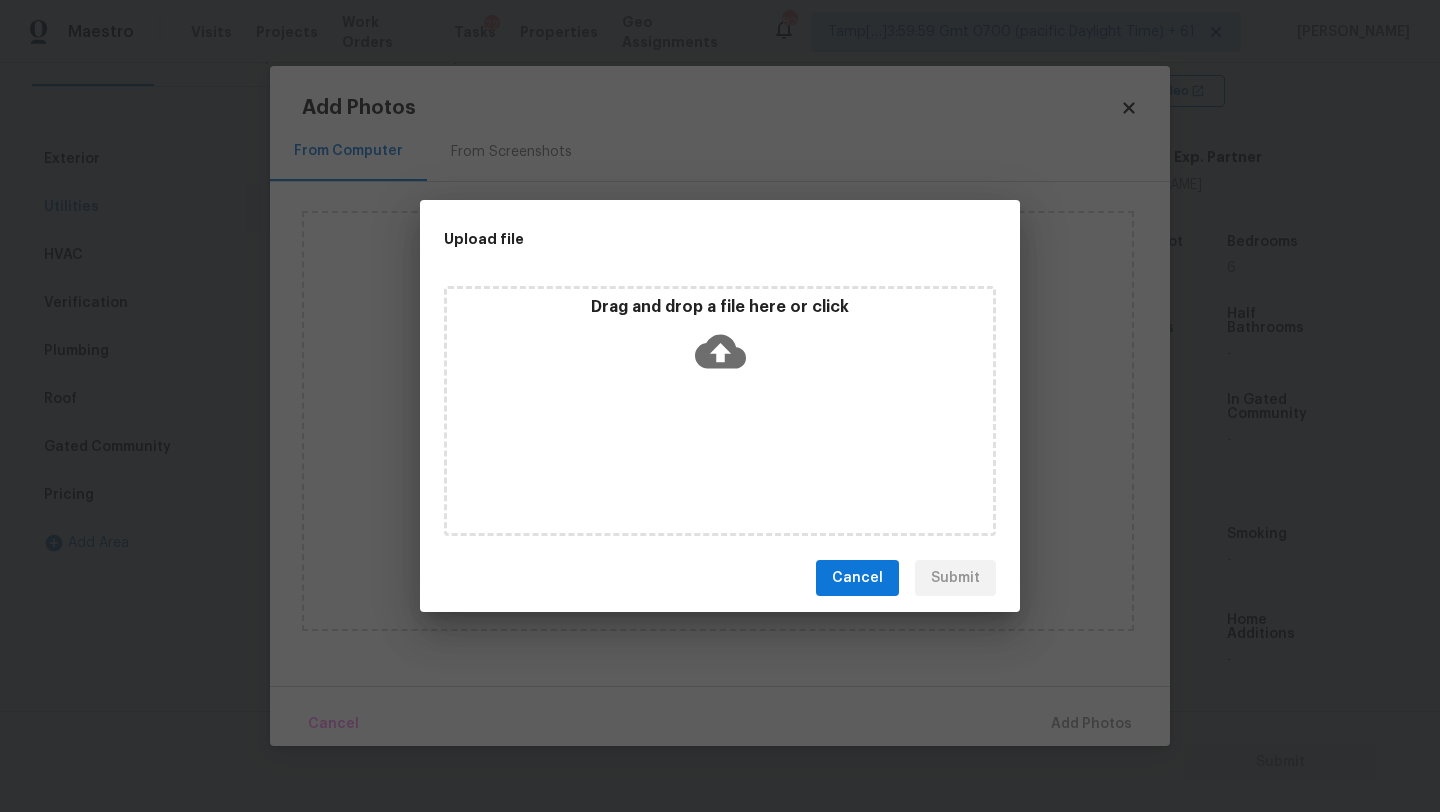 click 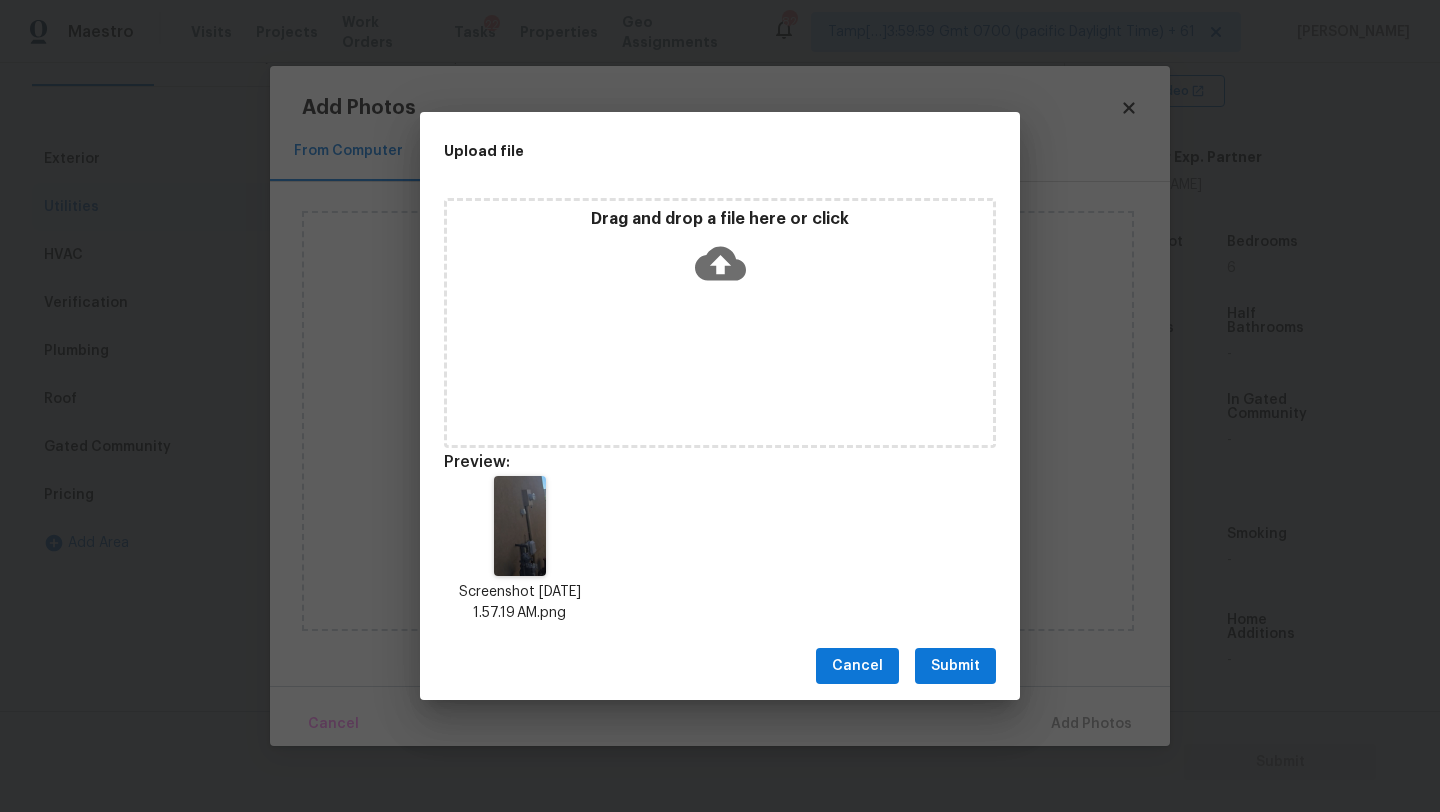 click on "Submit" at bounding box center (955, 666) 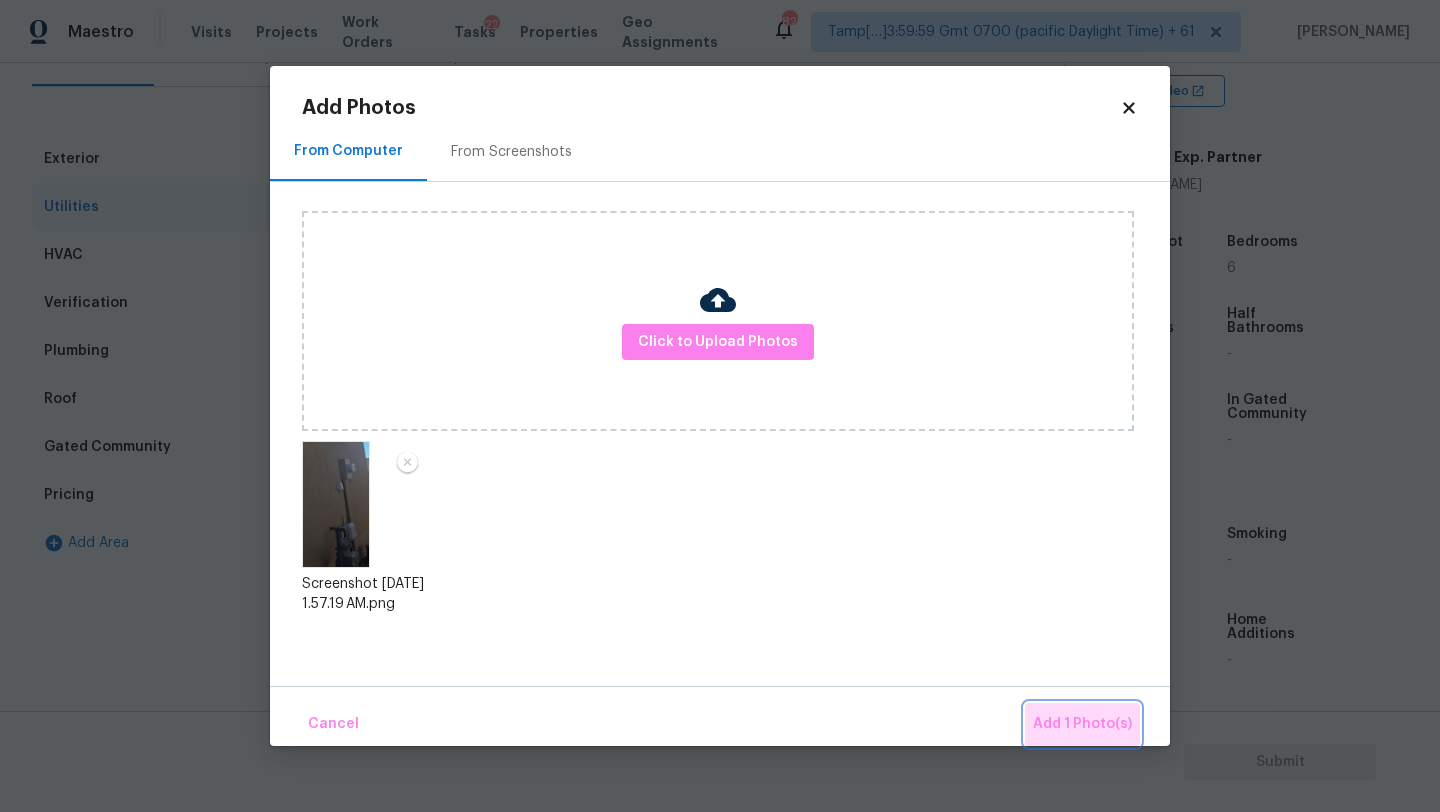 click on "Add 1 Photo(s)" at bounding box center (1082, 724) 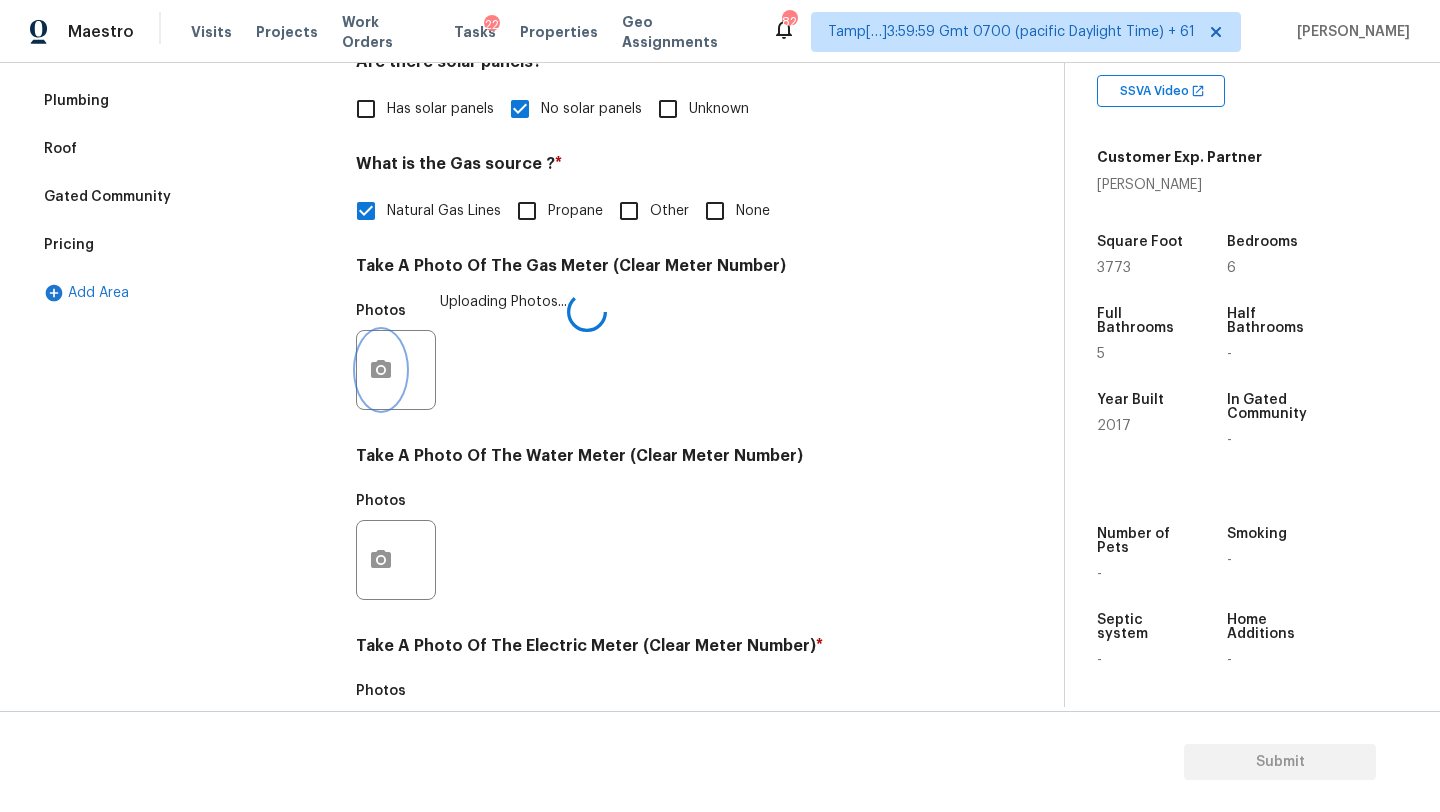 scroll, scrollTop: 693, scrollLeft: 0, axis: vertical 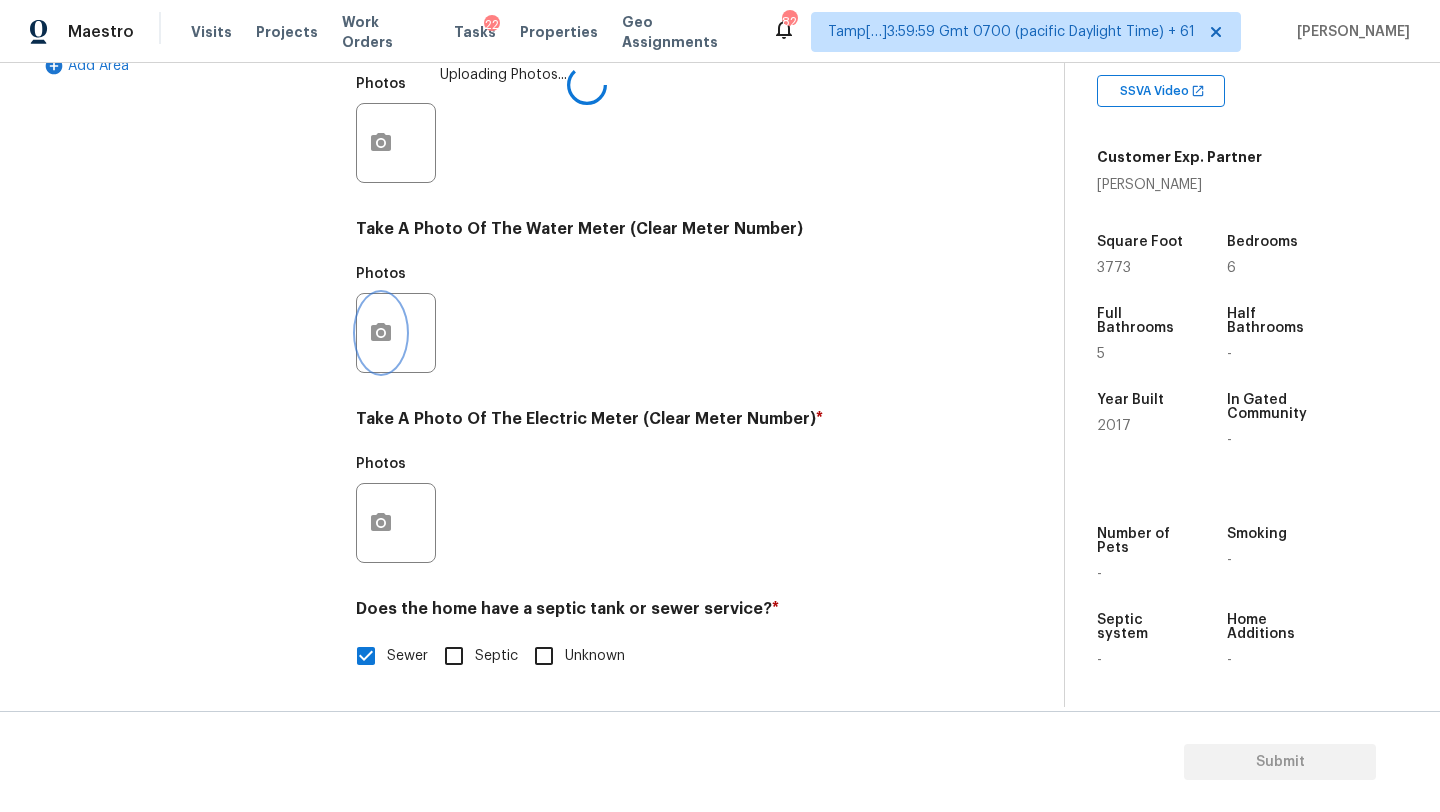 click at bounding box center (381, 333) 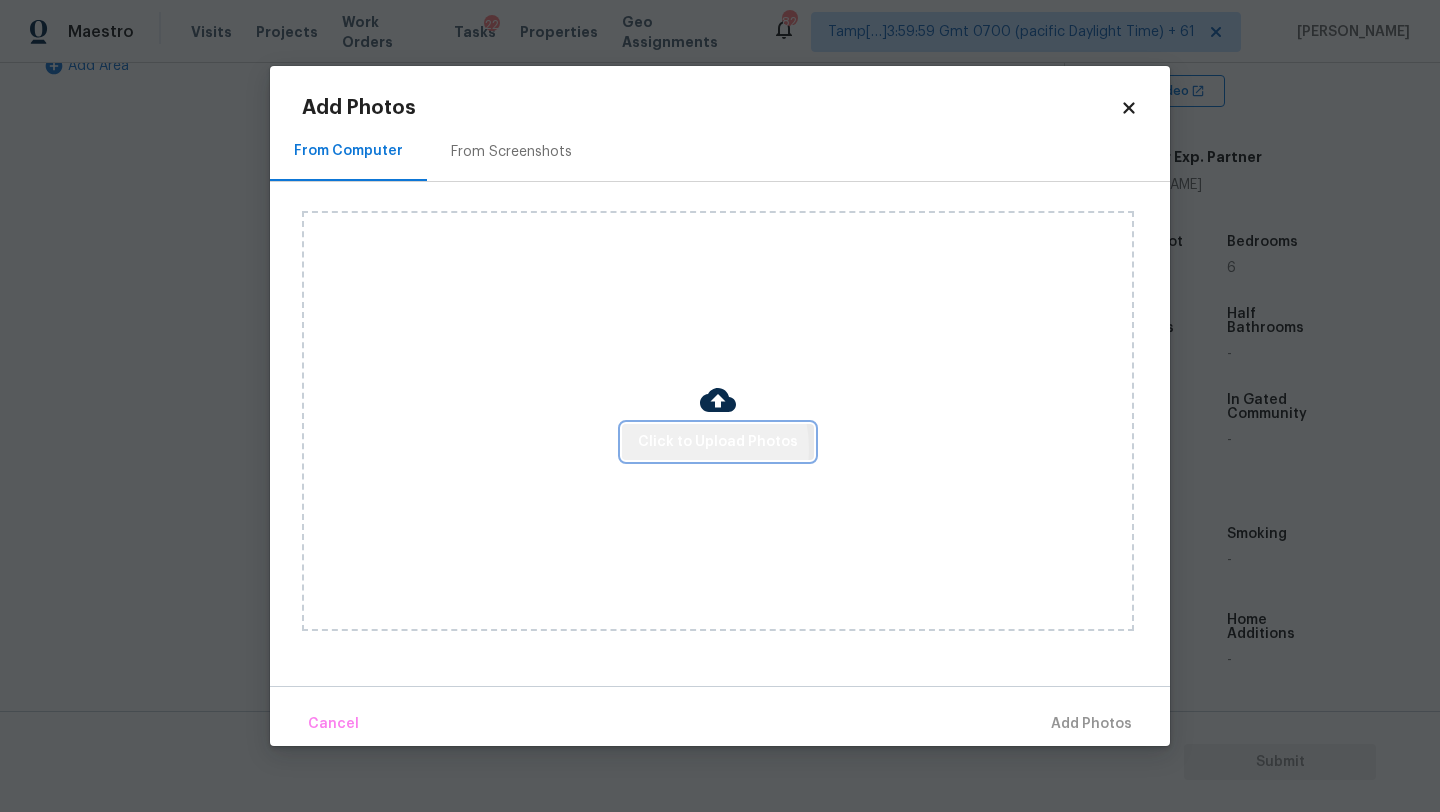 click on "Click to Upload Photos" at bounding box center (718, 442) 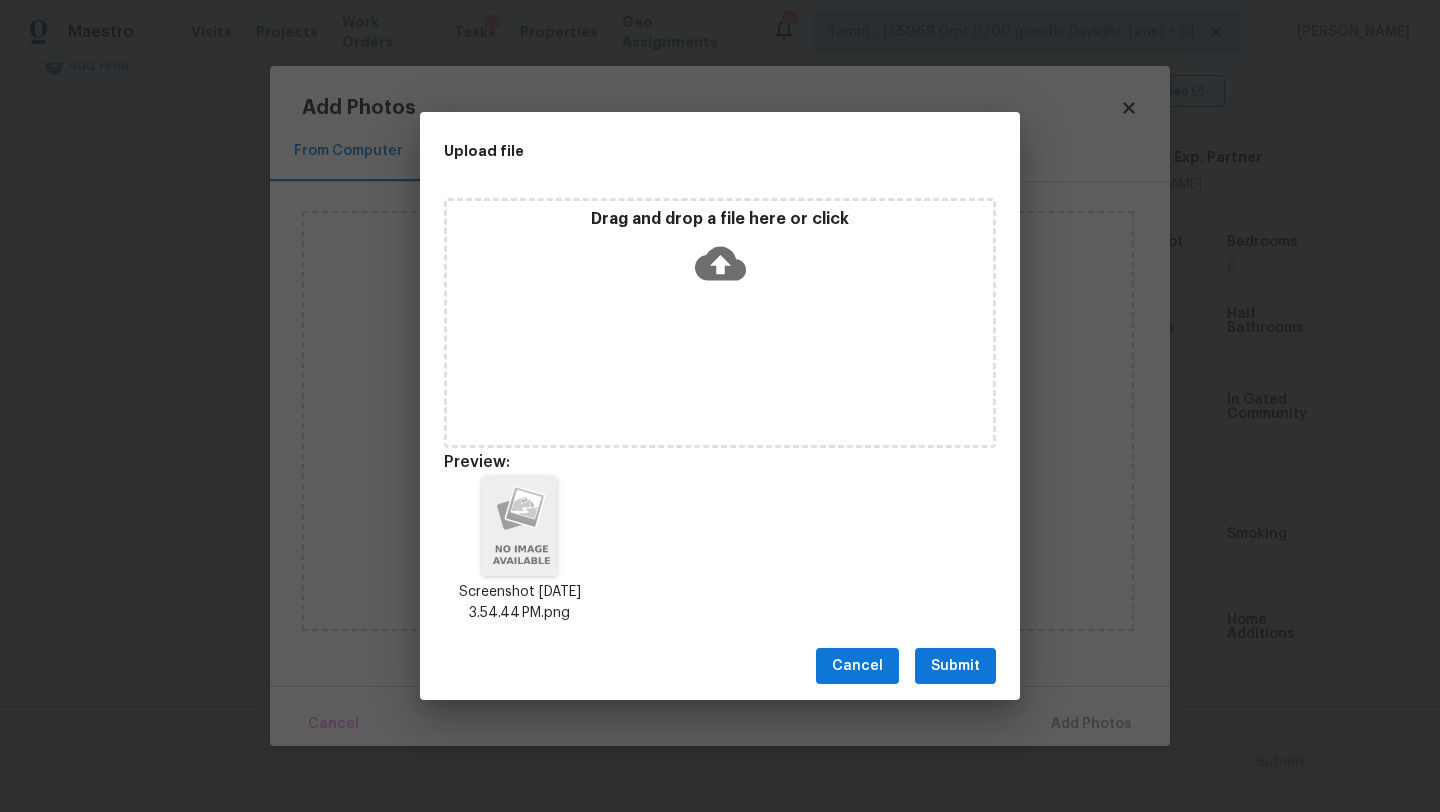 click on "Submit" at bounding box center [955, 666] 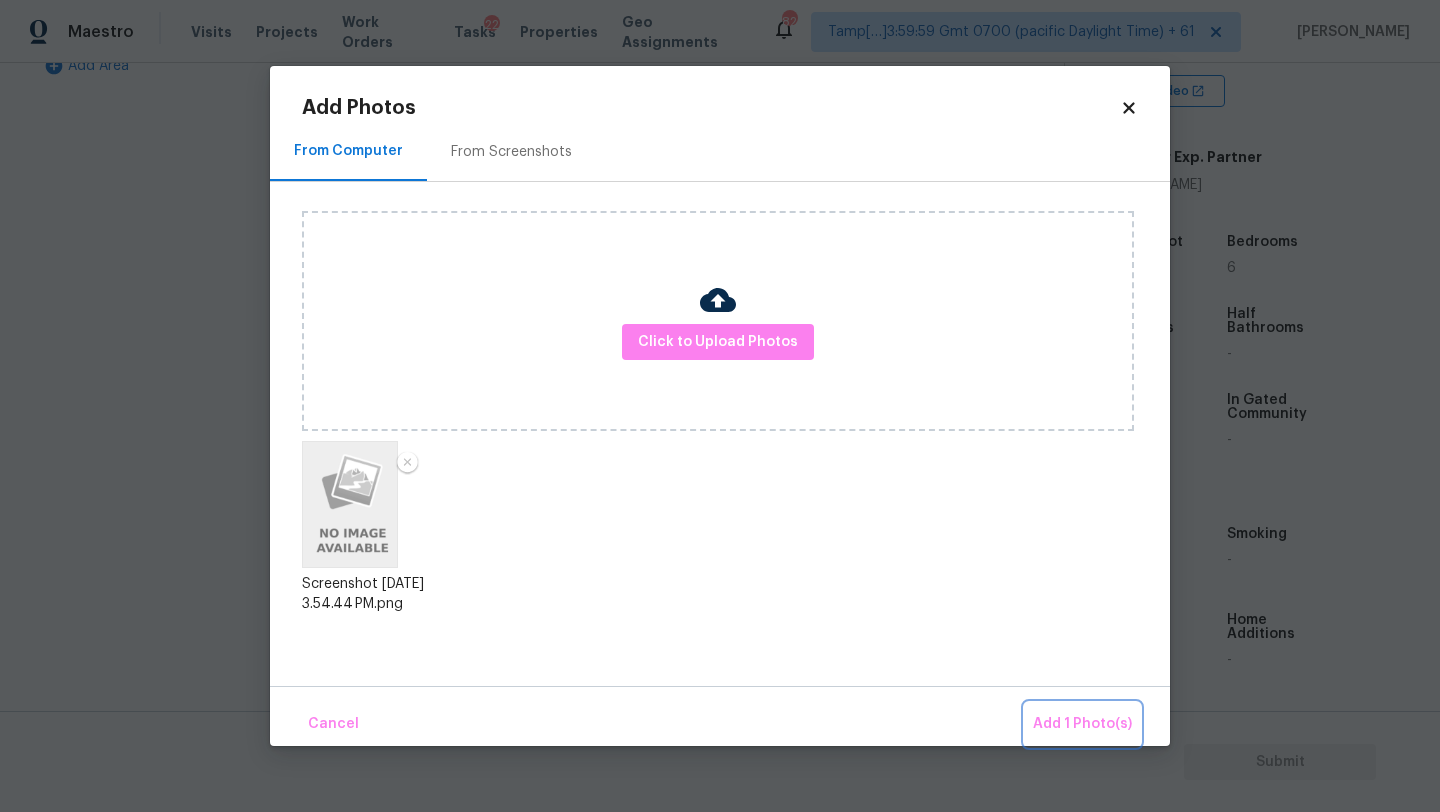 click on "Add 1 Photo(s)" at bounding box center (1082, 724) 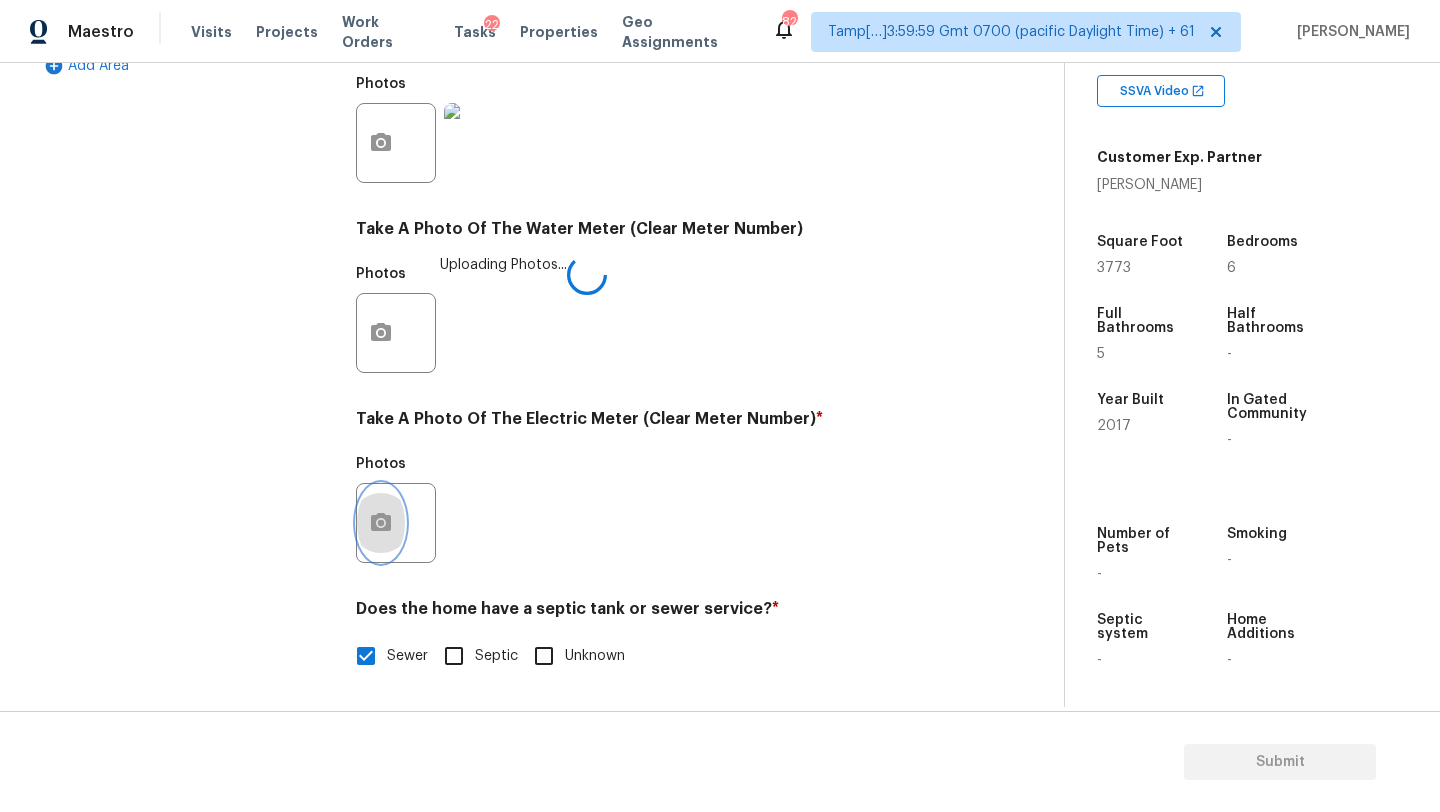 click 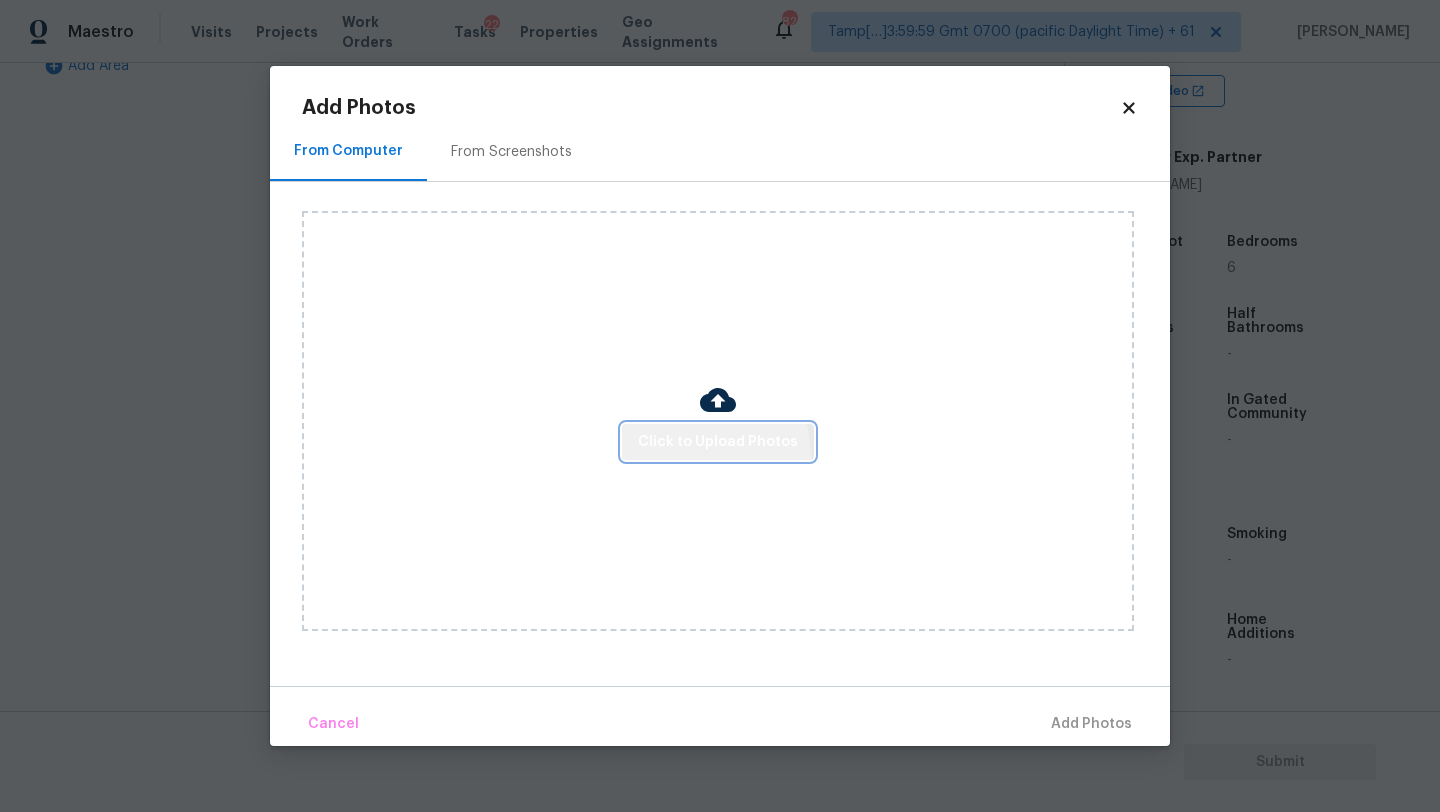 click on "Click to Upload Photos" at bounding box center [718, 442] 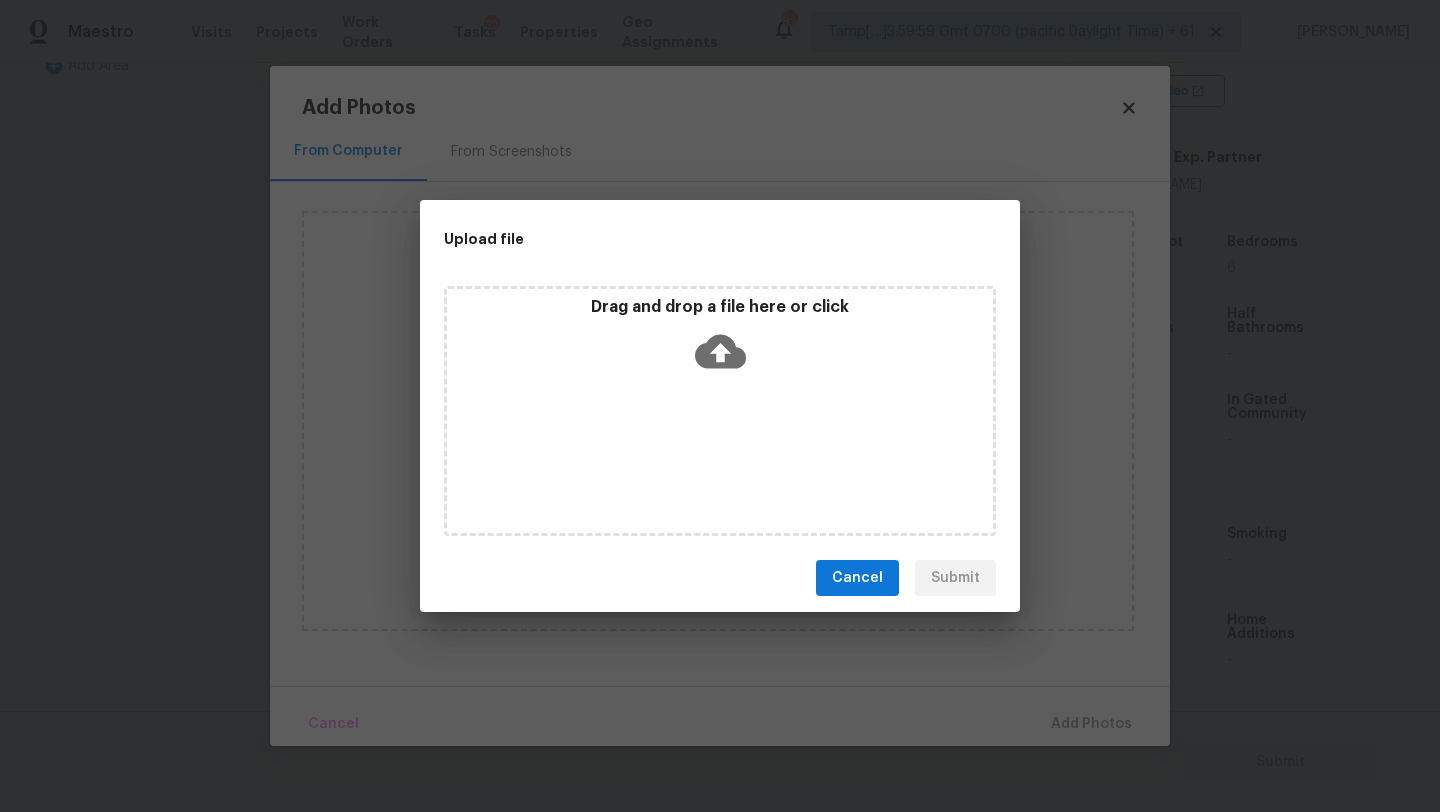 click 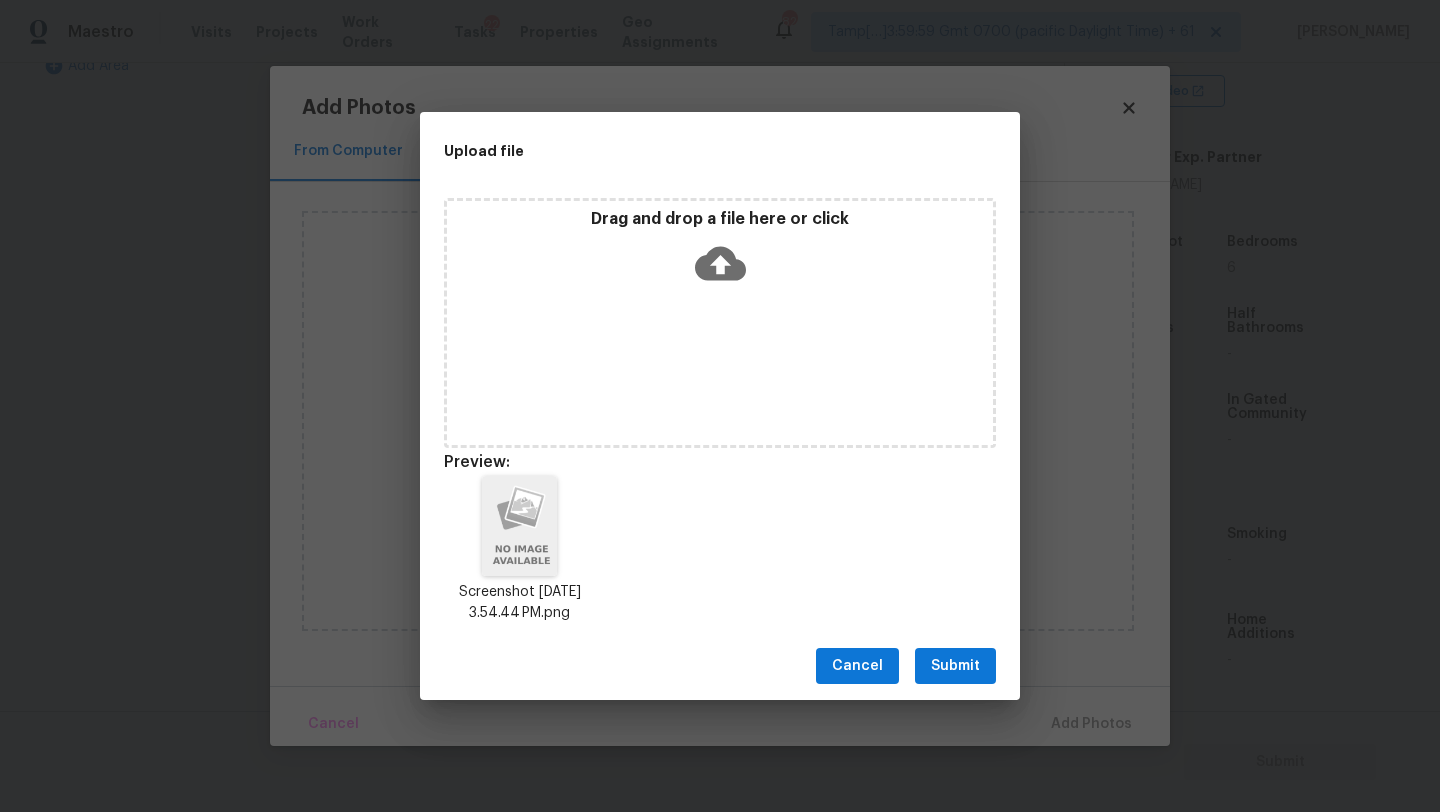 drag, startPoint x: 968, startPoint y: 662, endPoint x: 982, endPoint y: 664, distance: 14.142136 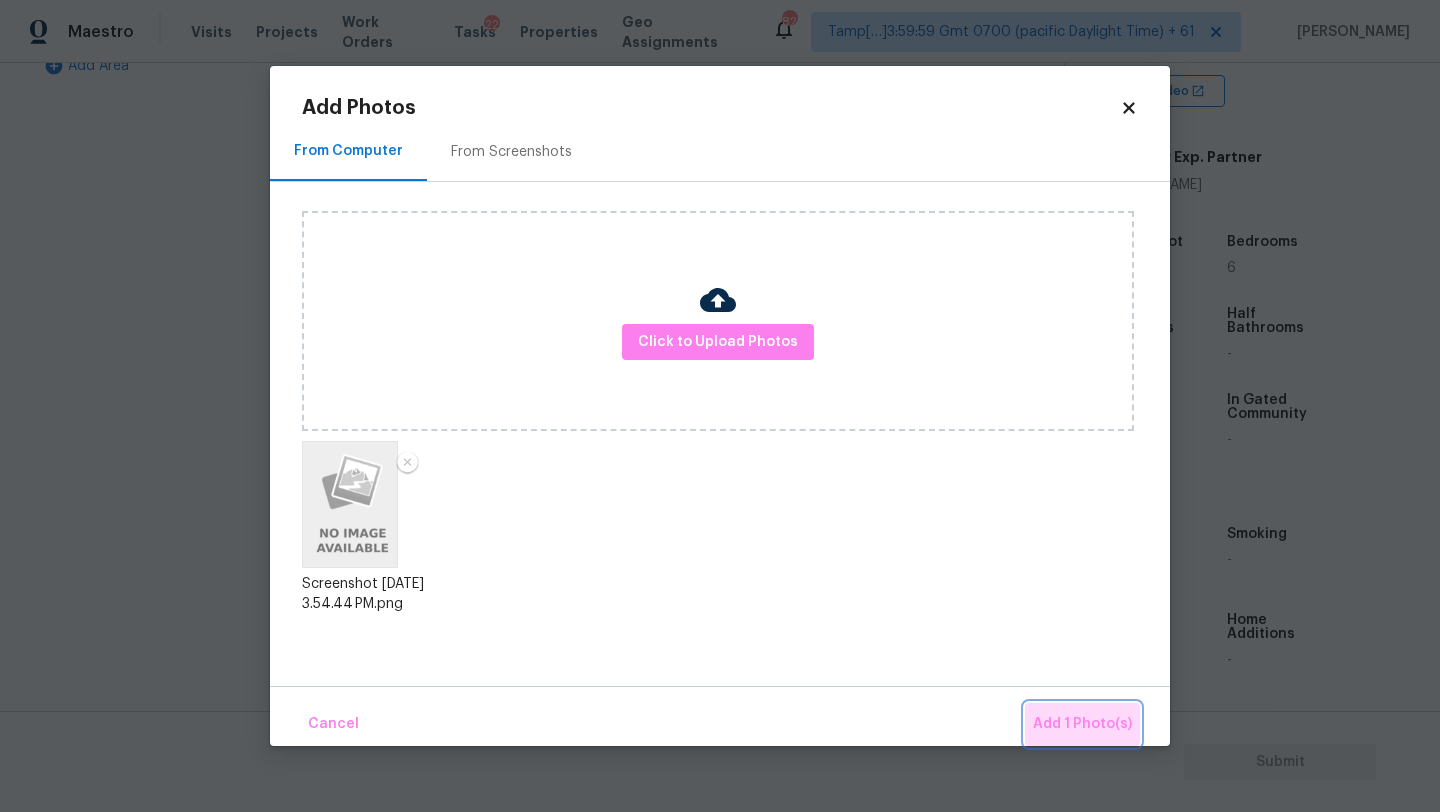 click on "Add 1 Photo(s)" at bounding box center (1082, 724) 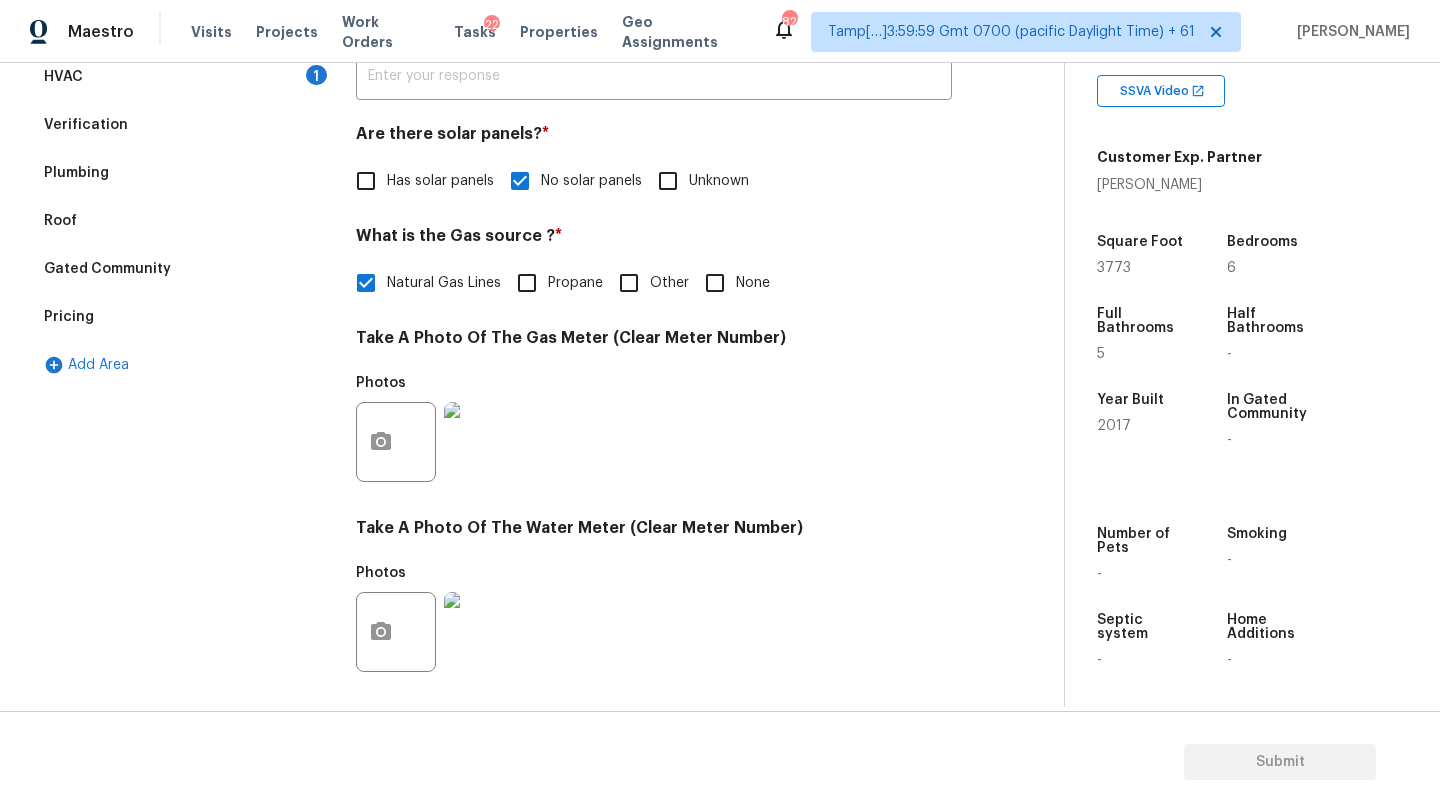 scroll, scrollTop: 0, scrollLeft: 0, axis: both 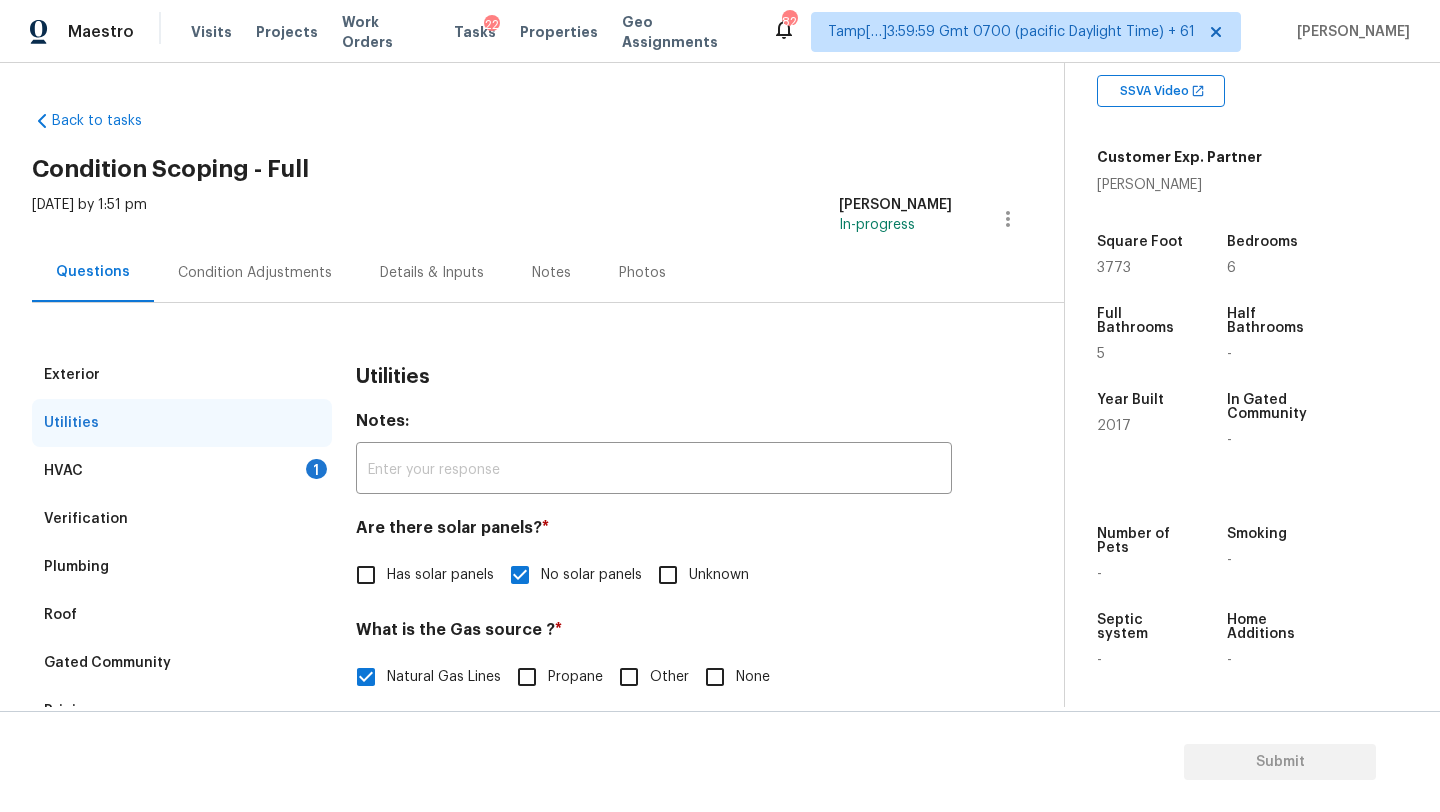 click on "HVAC 1" at bounding box center [182, 471] 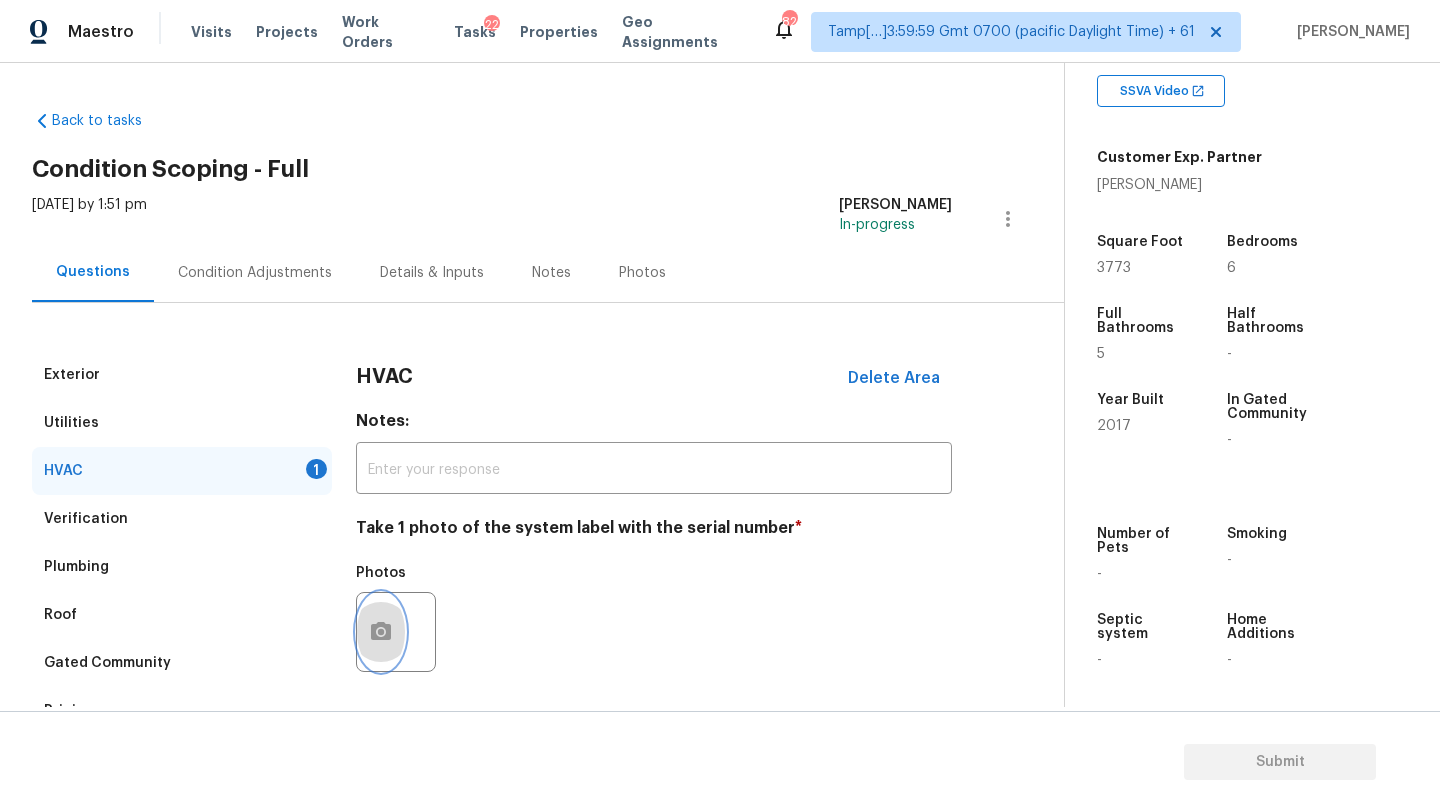 click 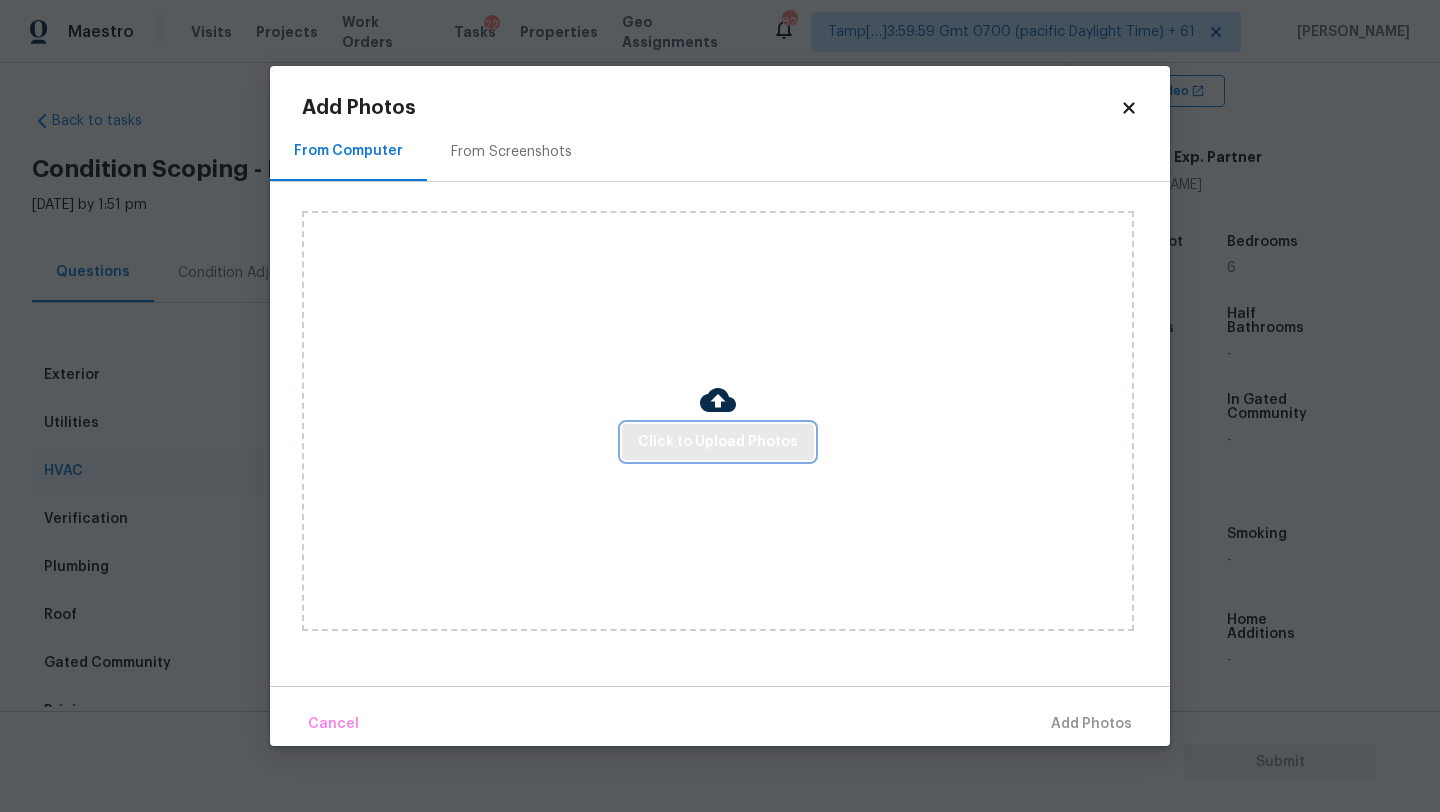 click on "Click to Upload Photos" at bounding box center (718, 442) 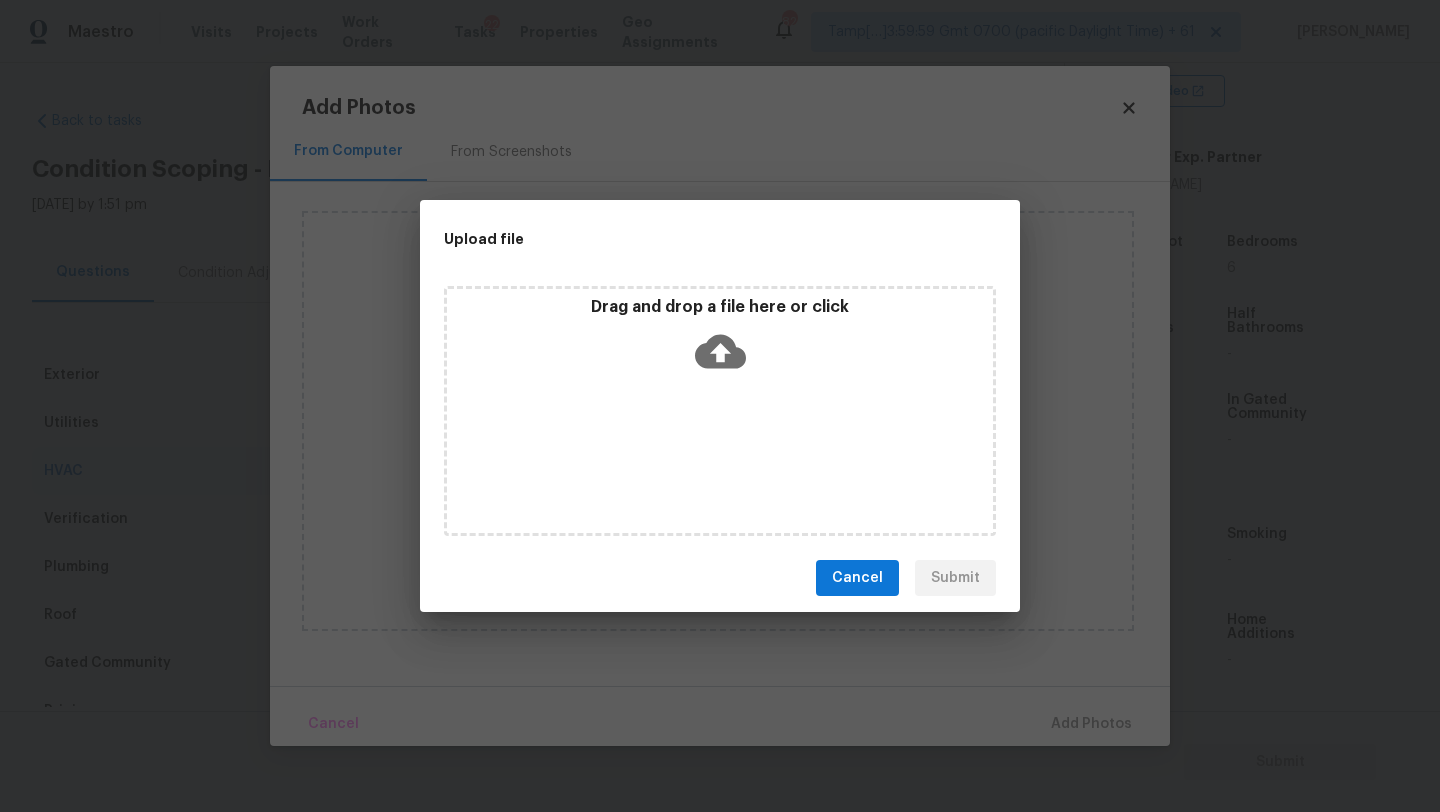 click on "Drag and drop a file here or click" at bounding box center [720, 411] 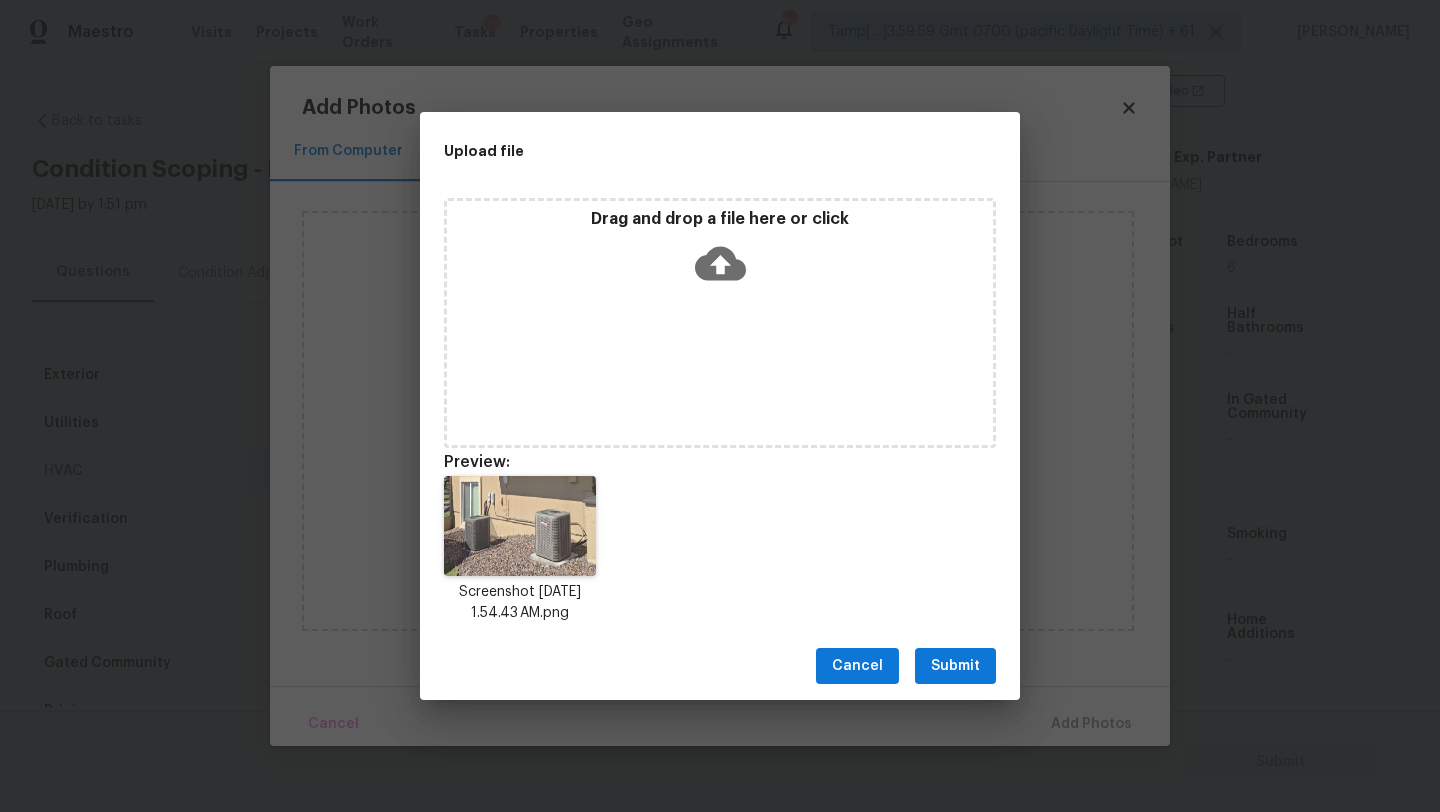 click on "Submit" at bounding box center (955, 666) 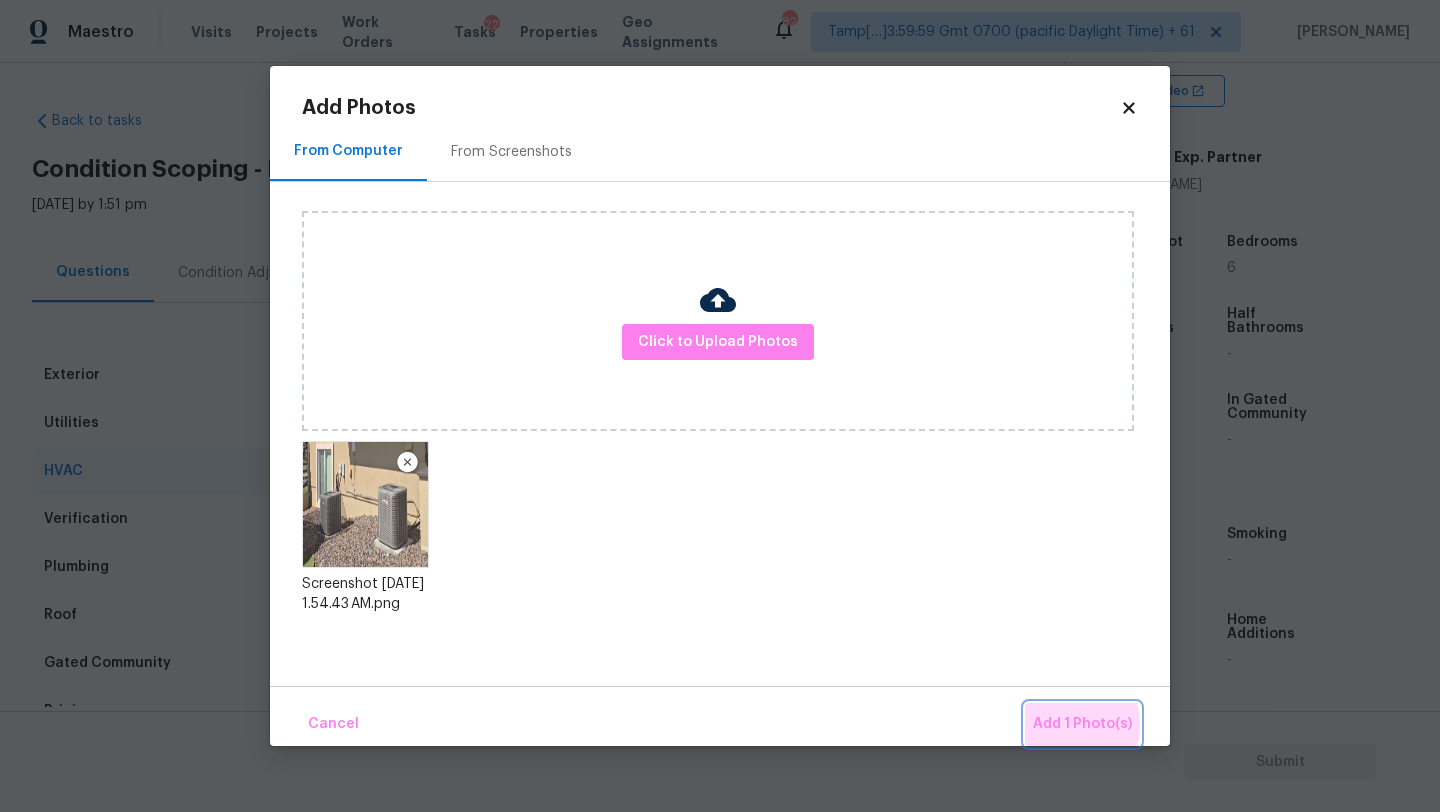 click on "Add 1 Photo(s)" at bounding box center (1082, 724) 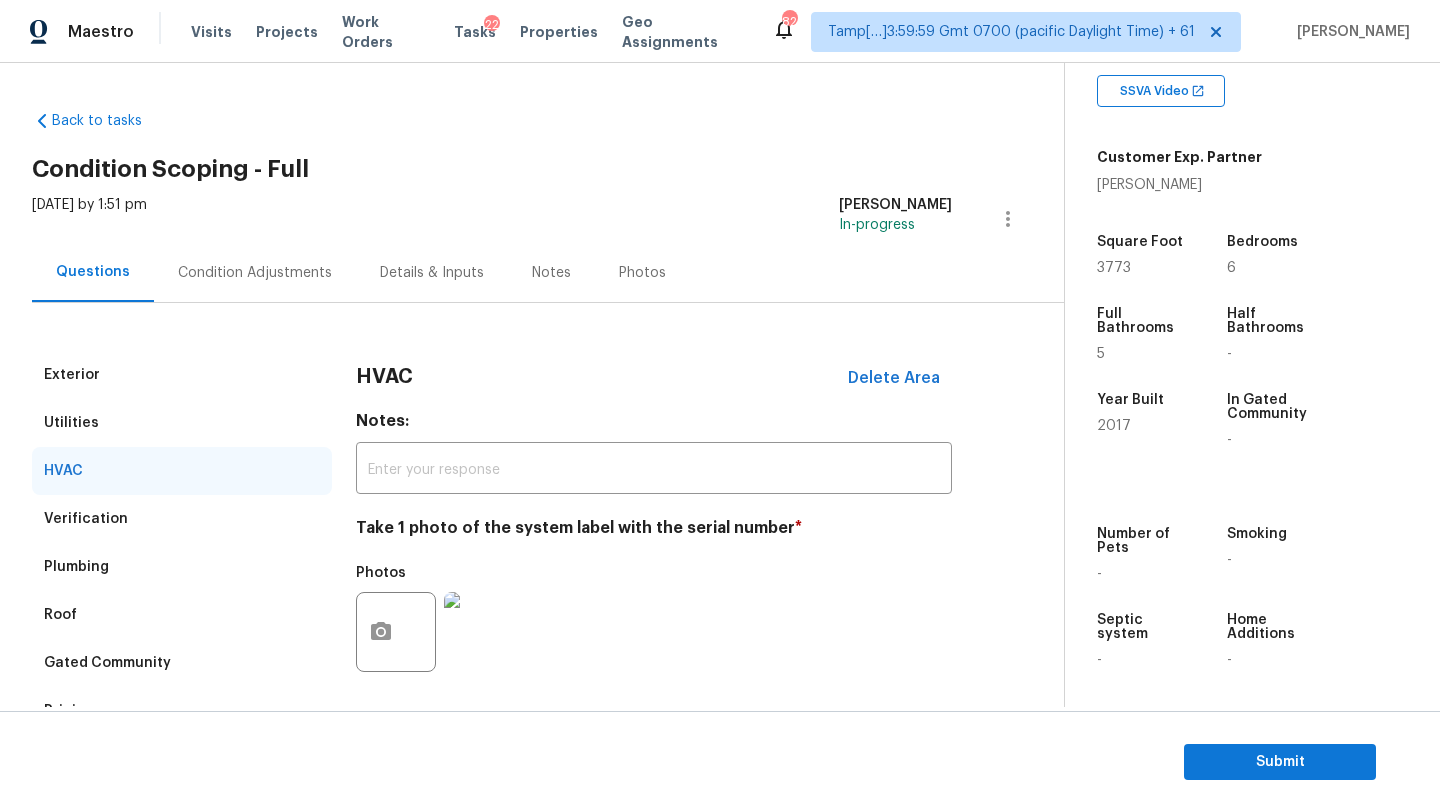 click on "Condition Adjustments" at bounding box center (255, 273) 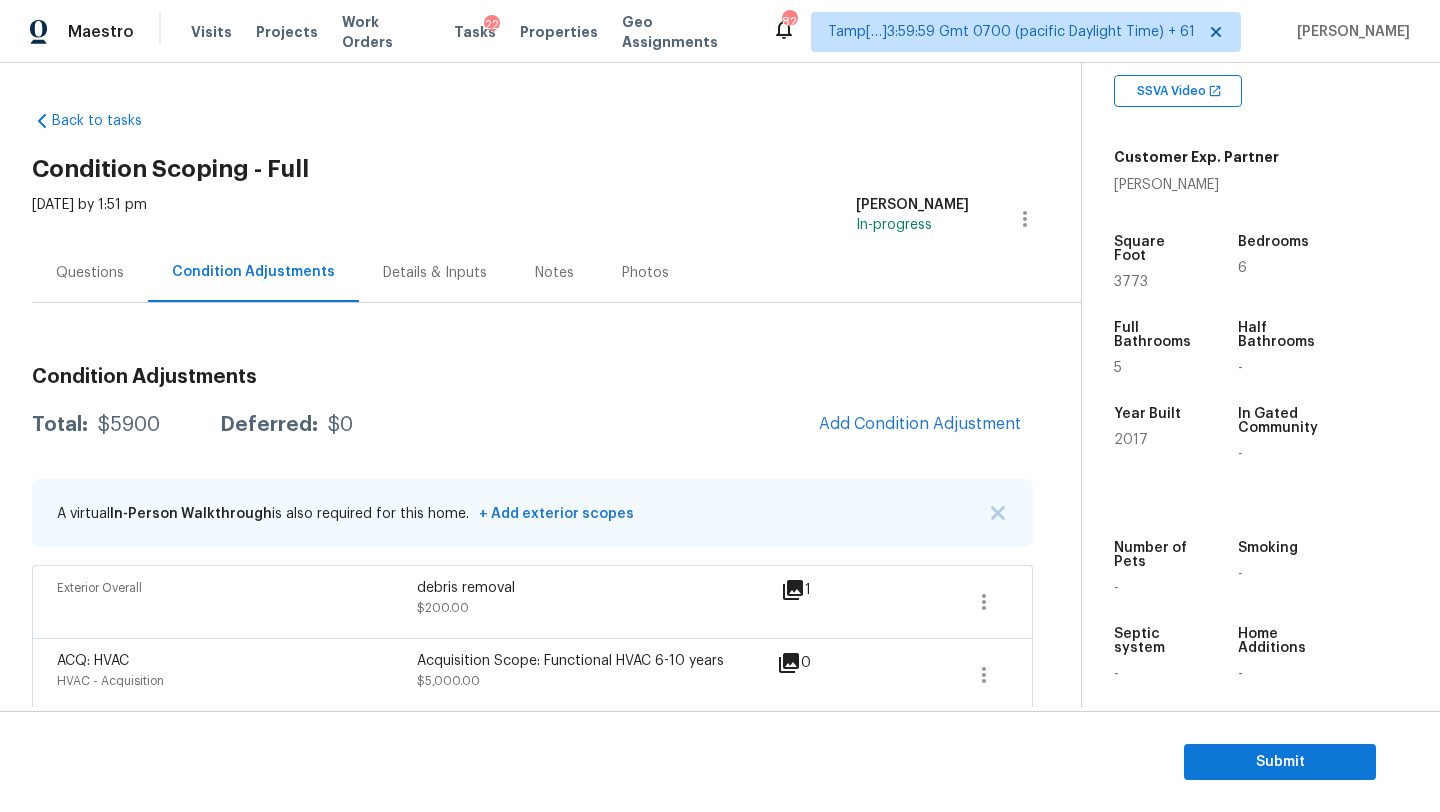 click on "Questions" at bounding box center [90, 273] 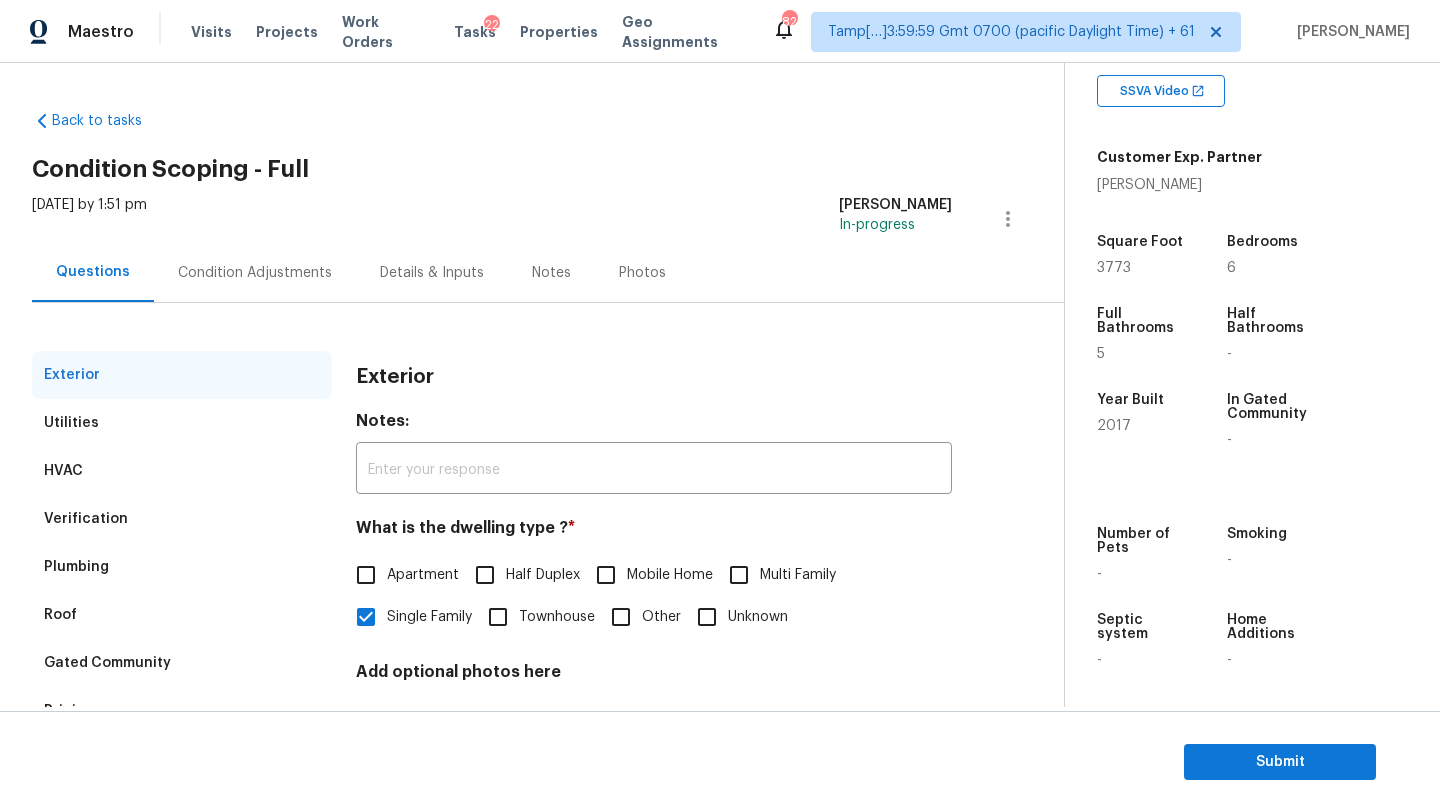 click on "Verification" at bounding box center (182, 519) 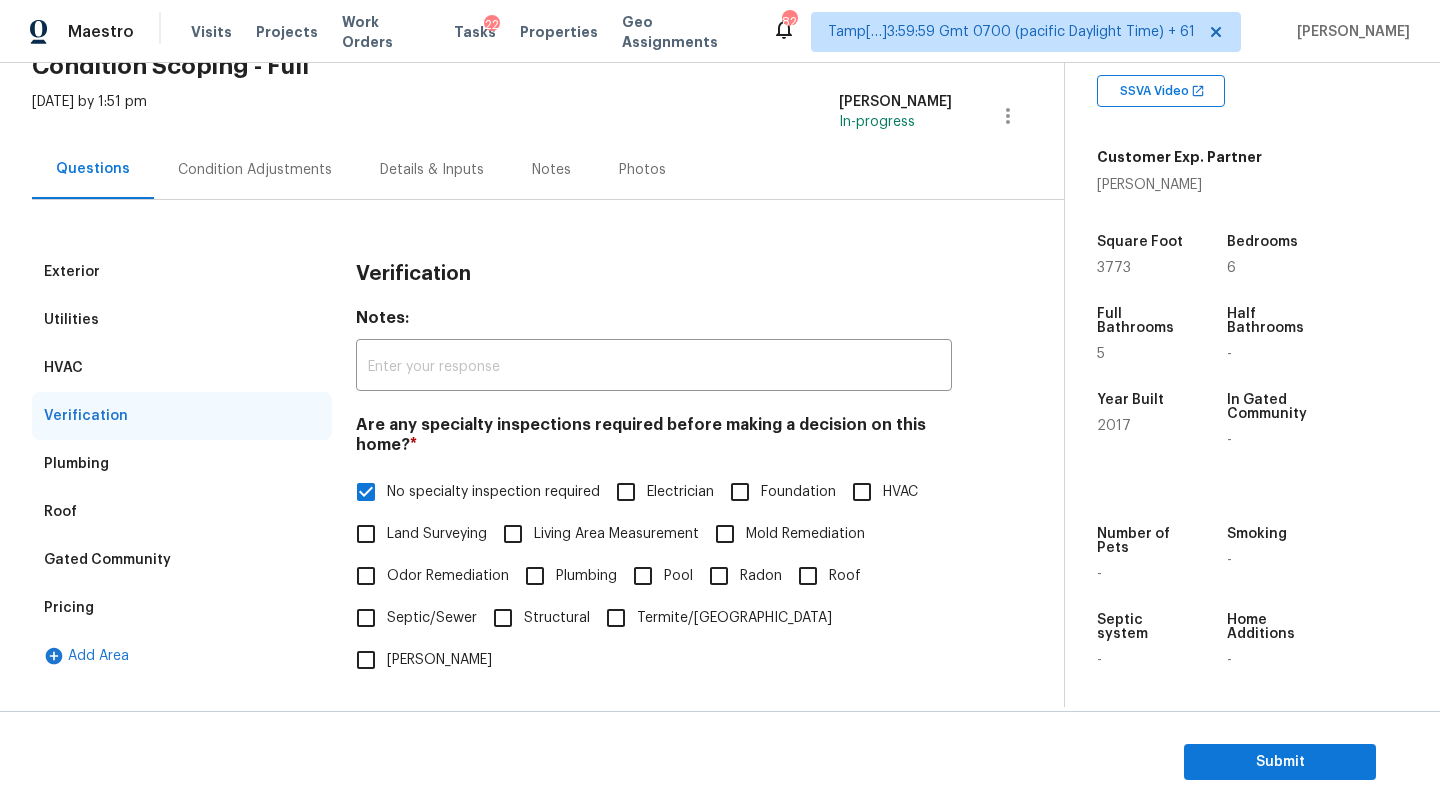 scroll, scrollTop: 294, scrollLeft: 0, axis: vertical 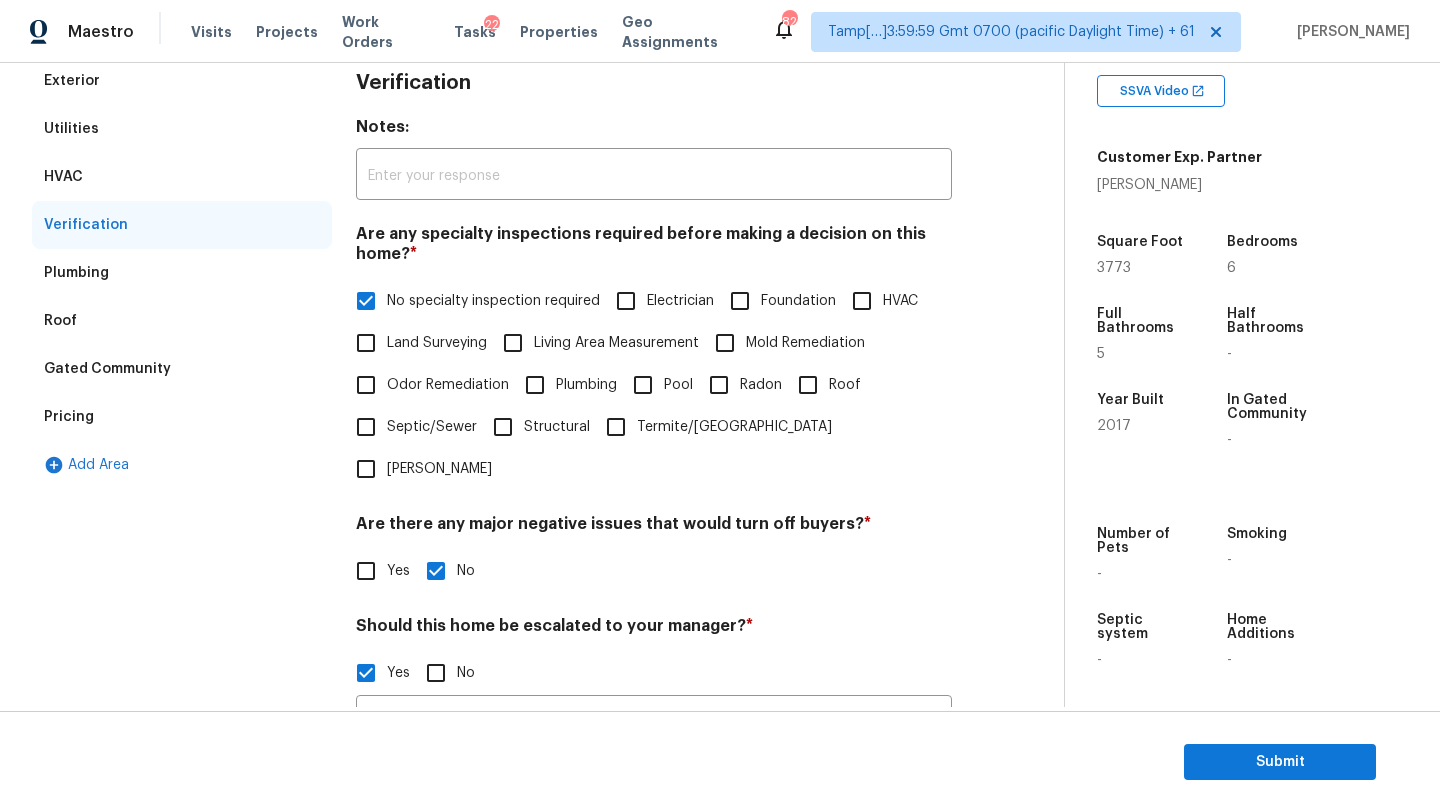 click on "Foundation" at bounding box center [740, 301] 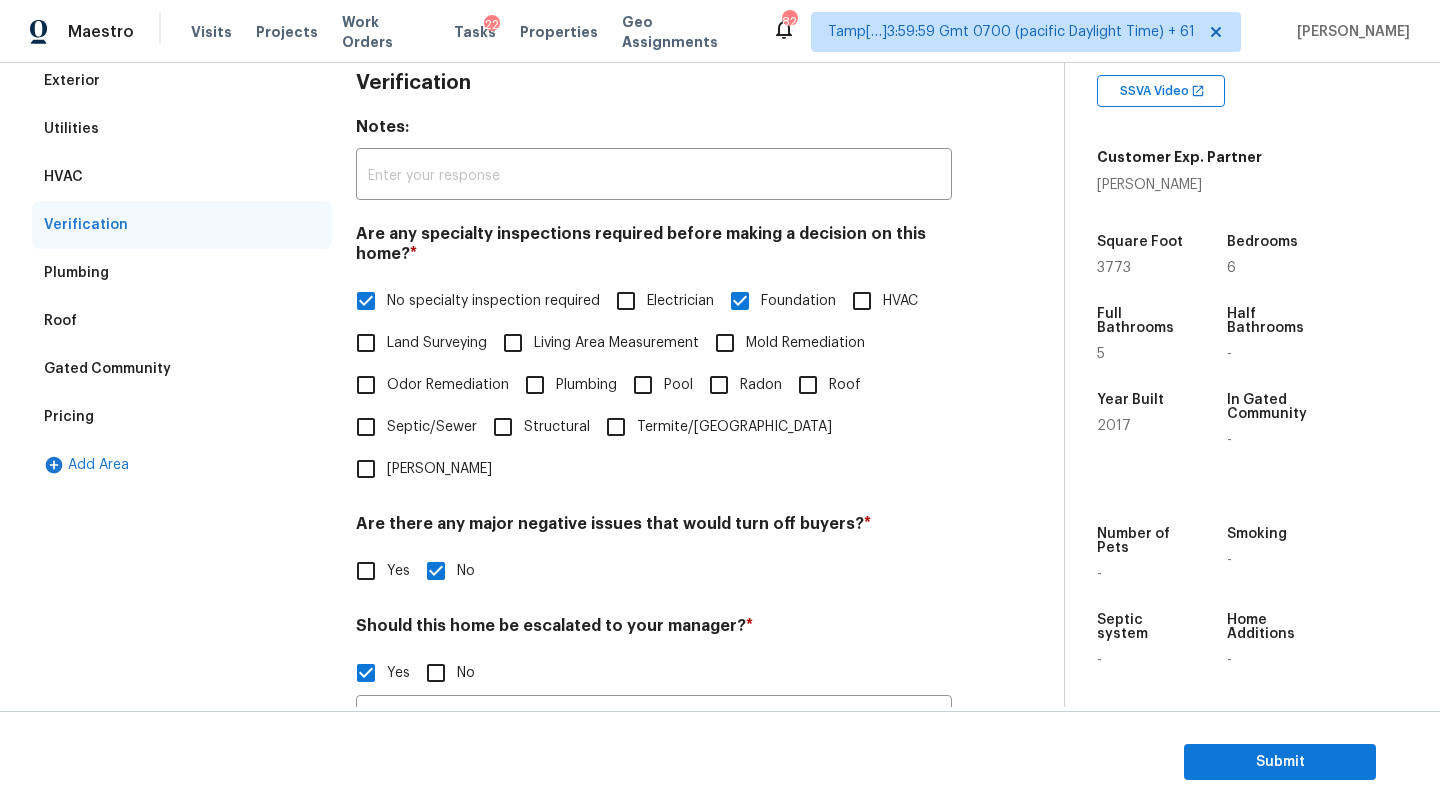 click on "No specialty inspection required" at bounding box center [366, 301] 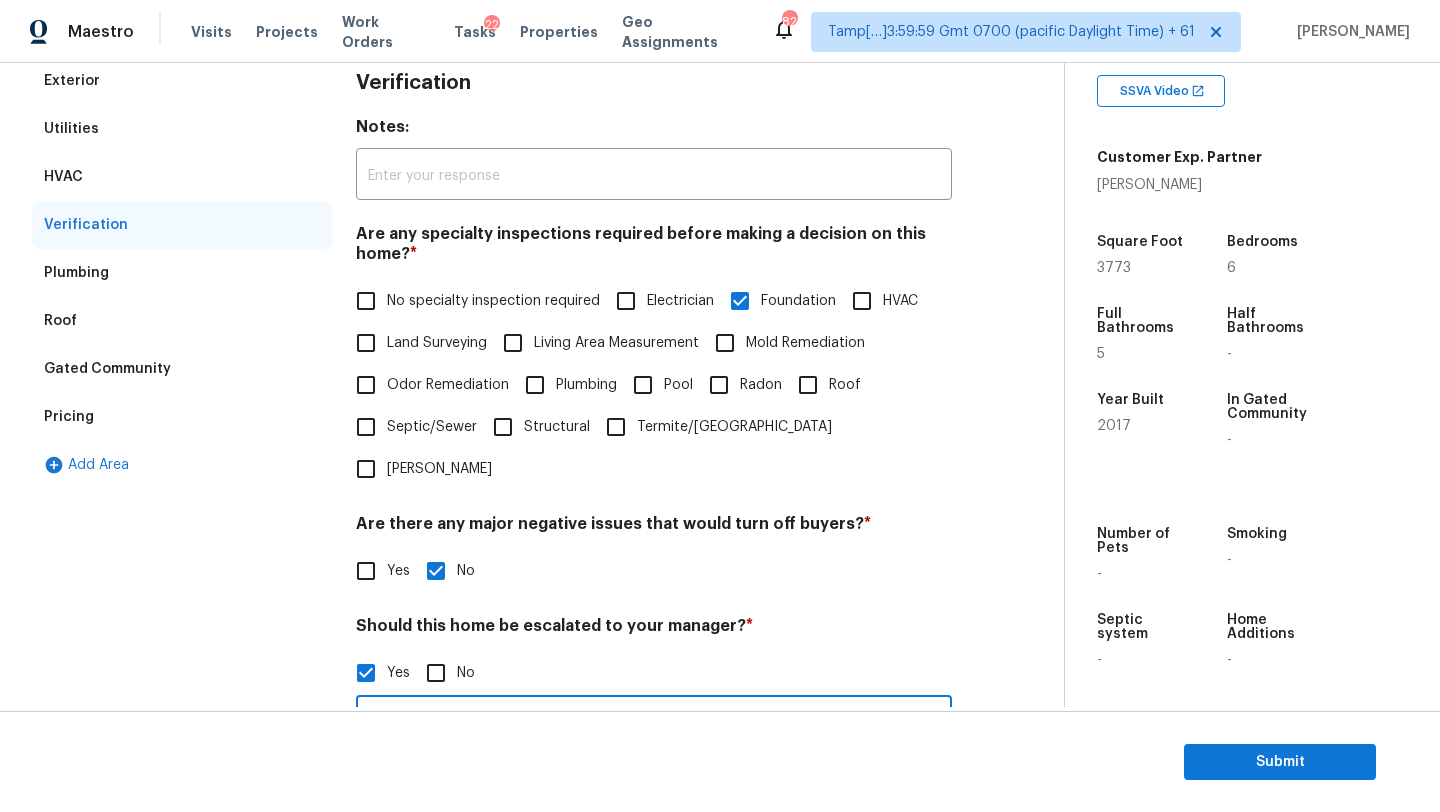 click on "This is ALA property" at bounding box center [654, 723] 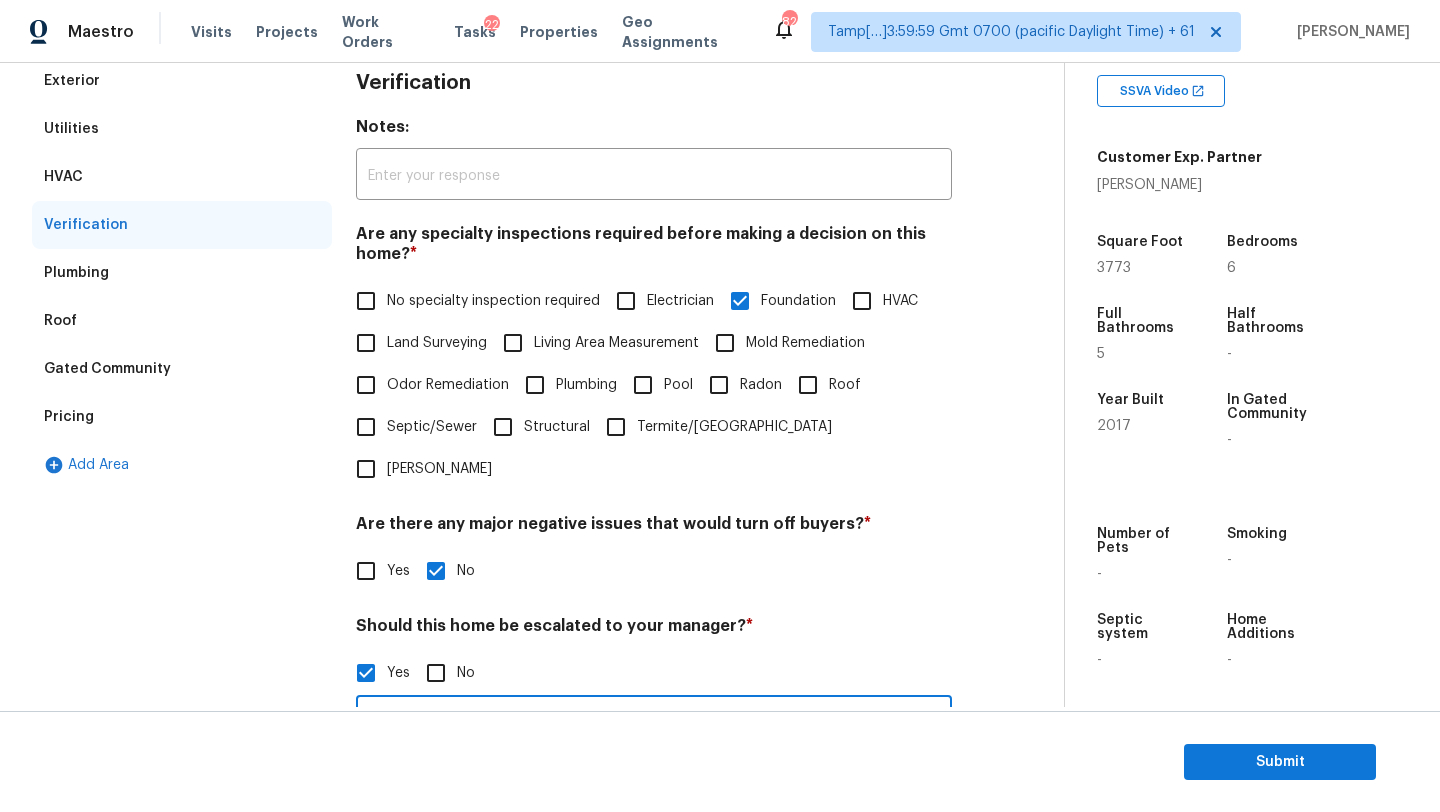 scroll, scrollTop: 581, scrollLeft: 0, axis: vertical 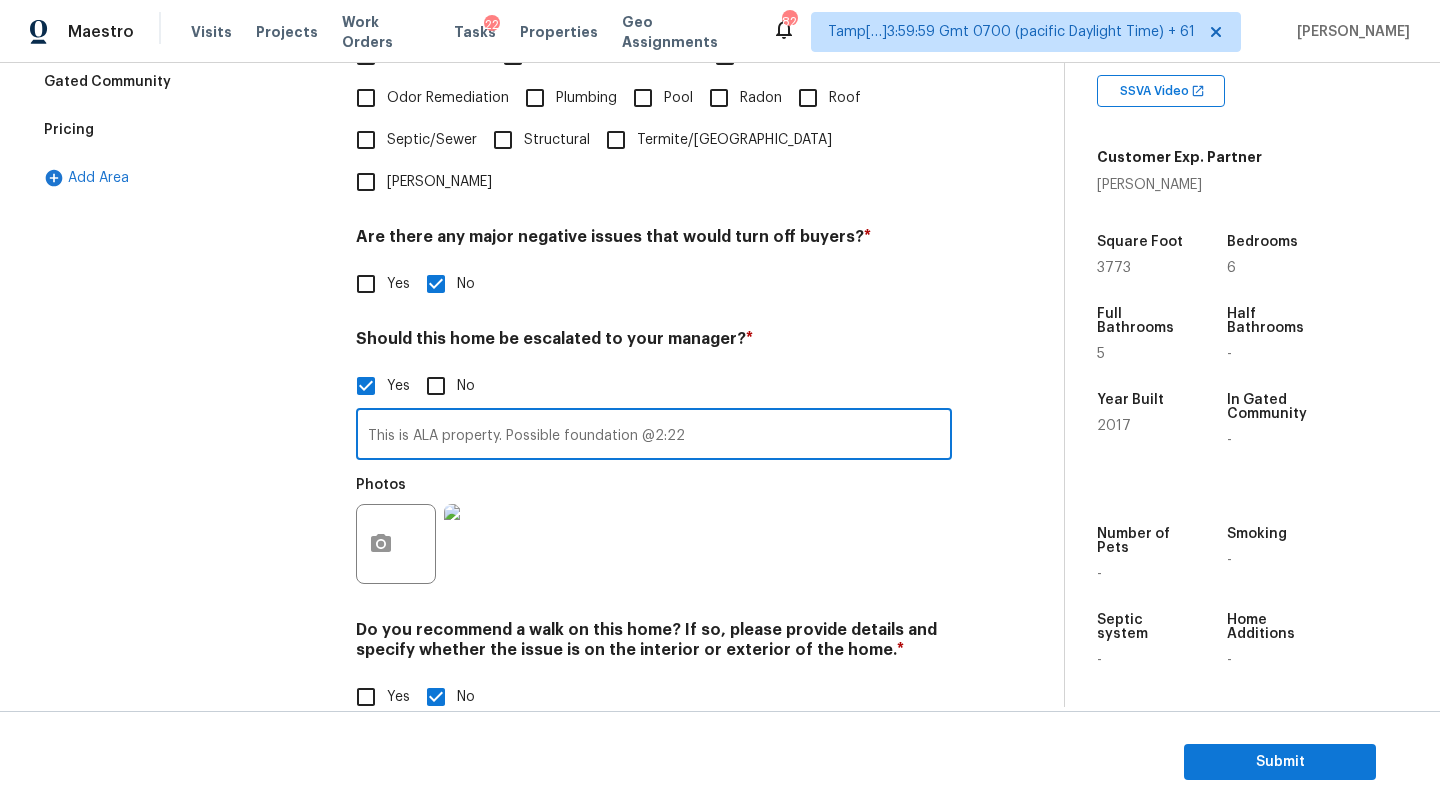 type on "This is ALA property. Possible foundation @2:22" 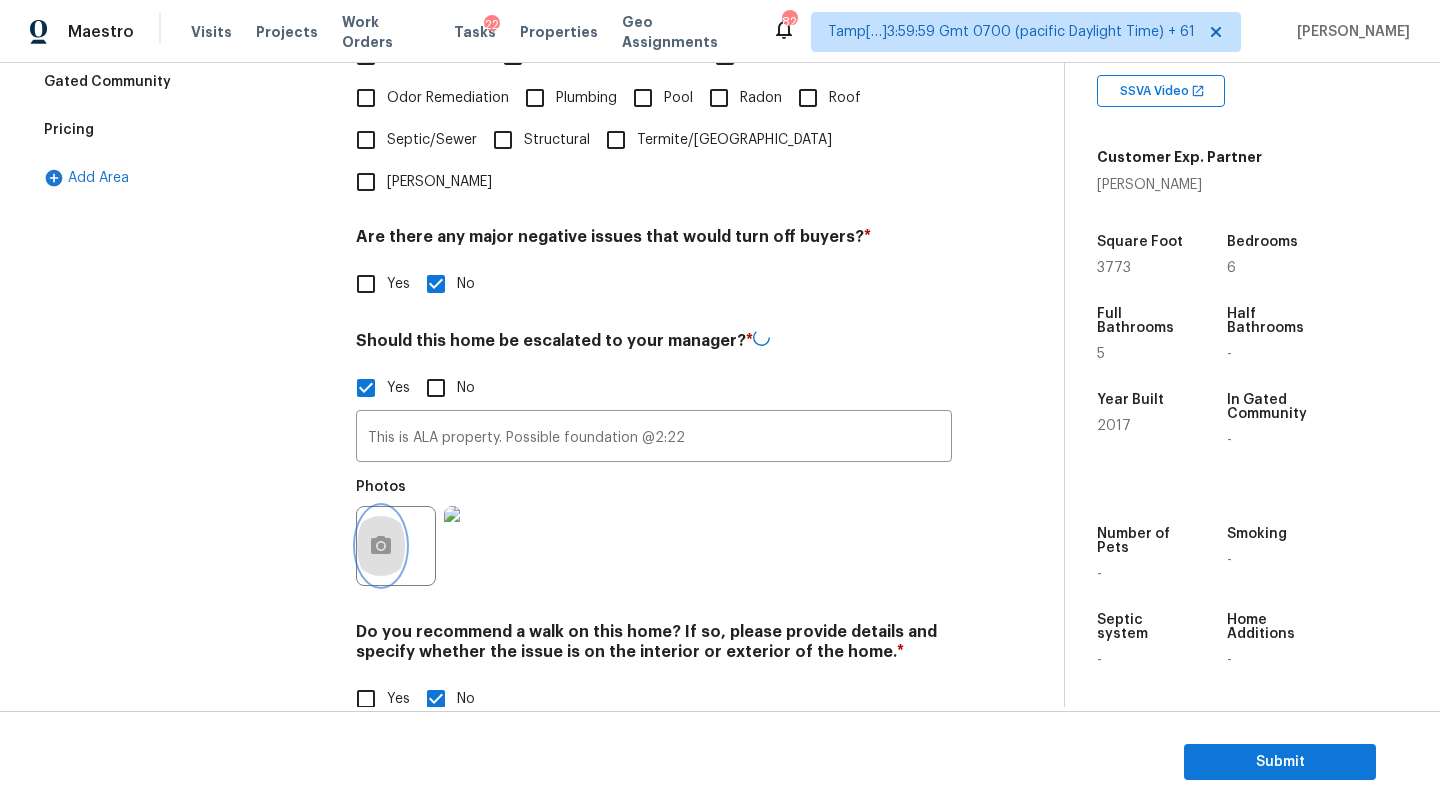 click 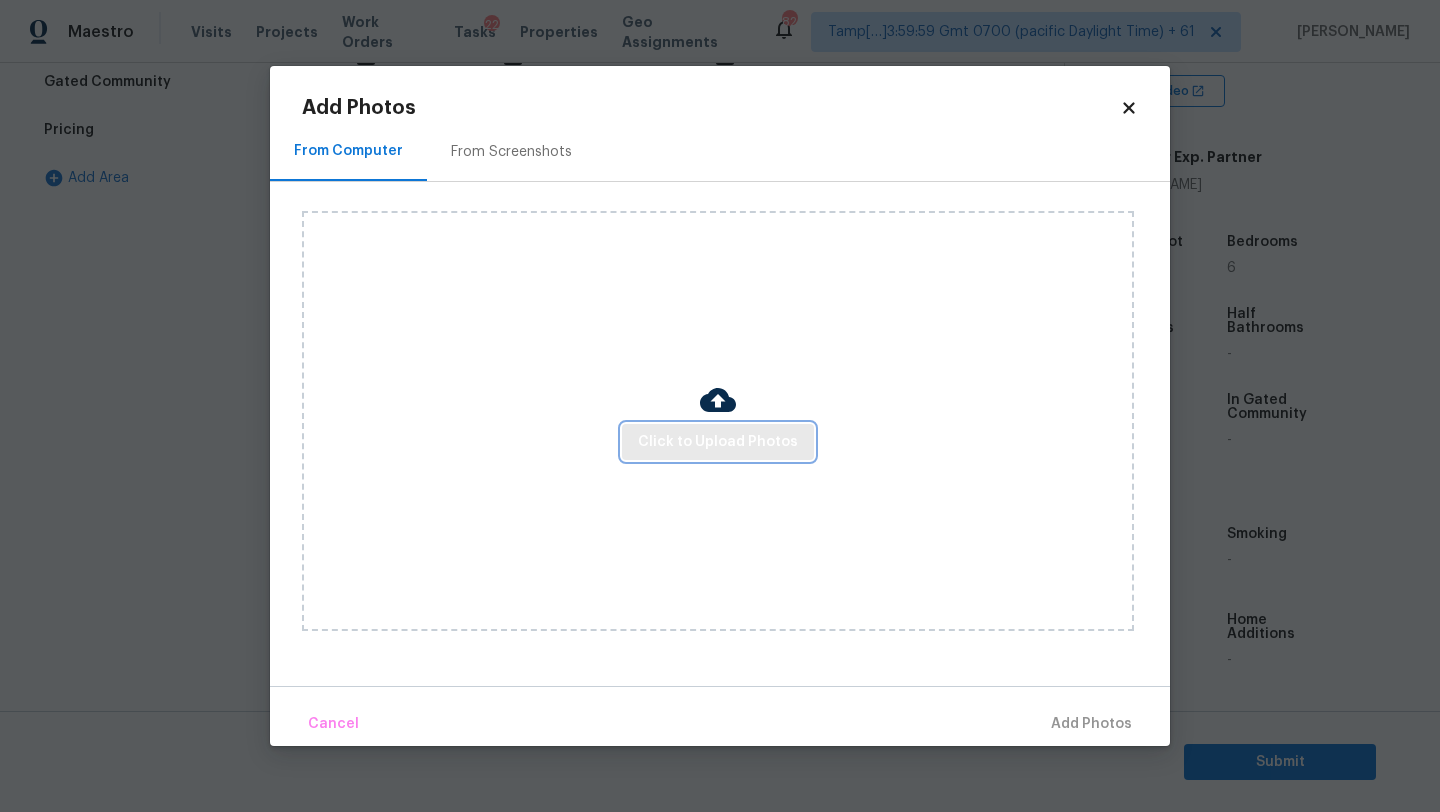 click on "Click to Upload Photos" at bounding box center (718, 442) 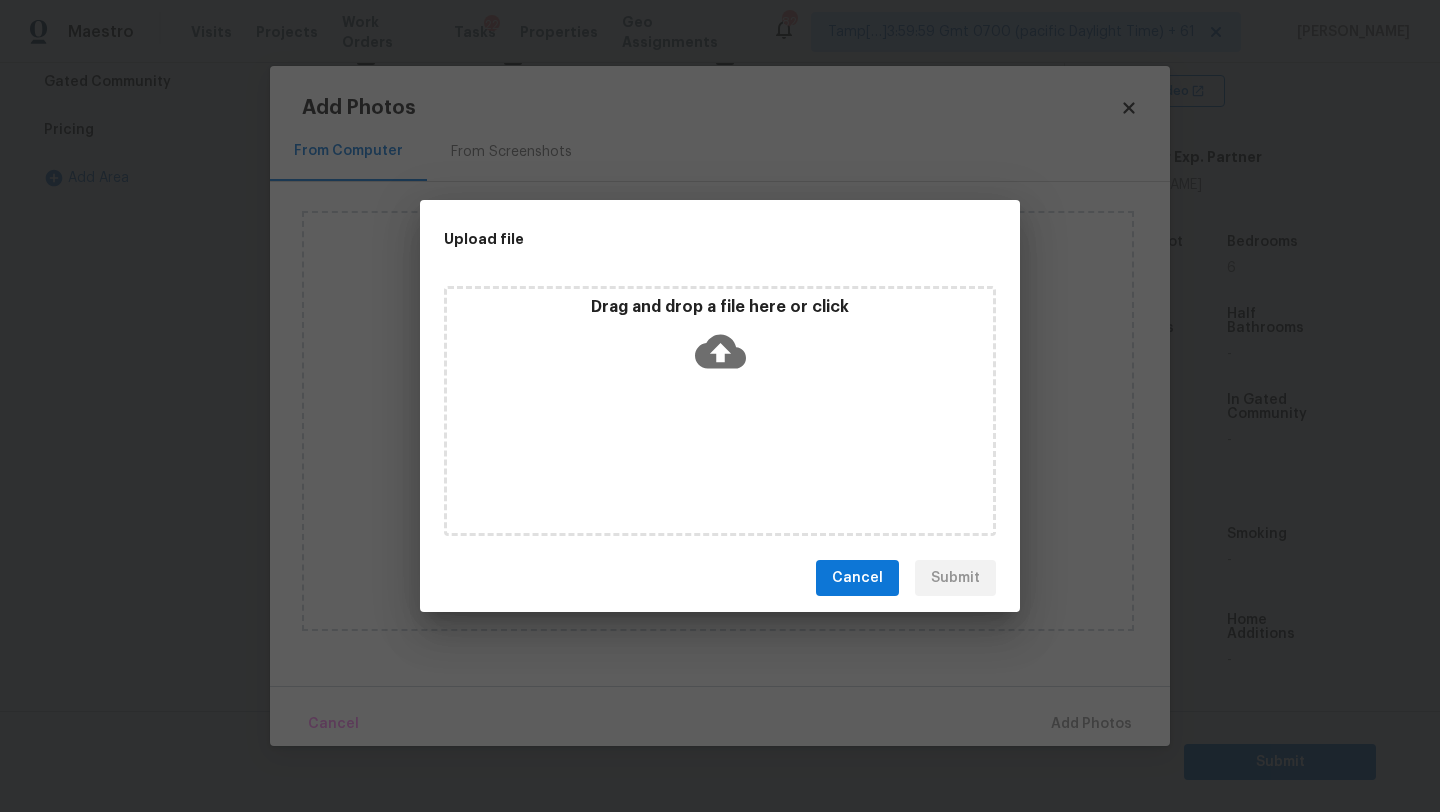 click on "Drag and drop a file here or click" at bounding box center [720, 340] 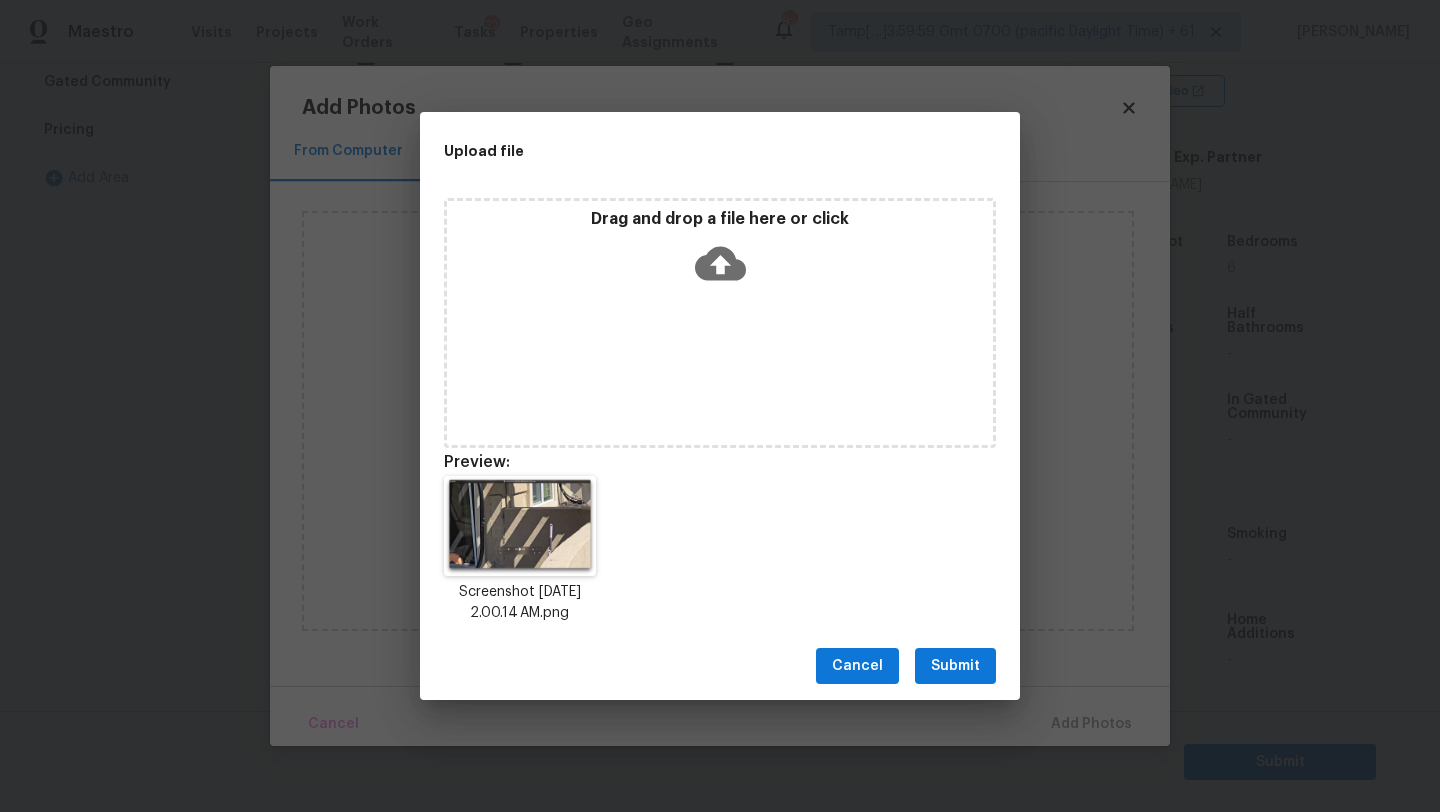 click on "Submit" at bounding box center [955, 666] 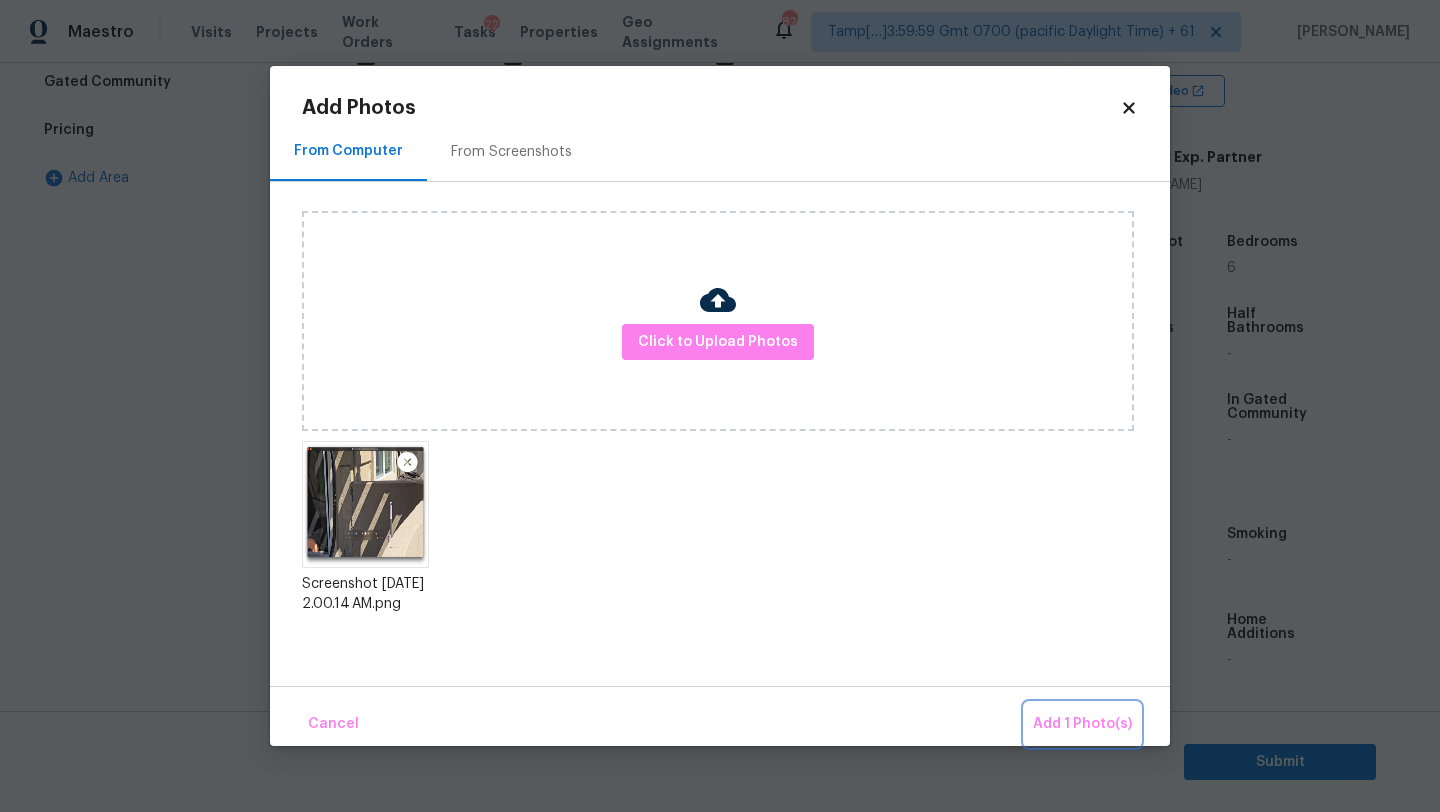 click on "Add 1 Photo(s)" at bounding box center [1082, 724] 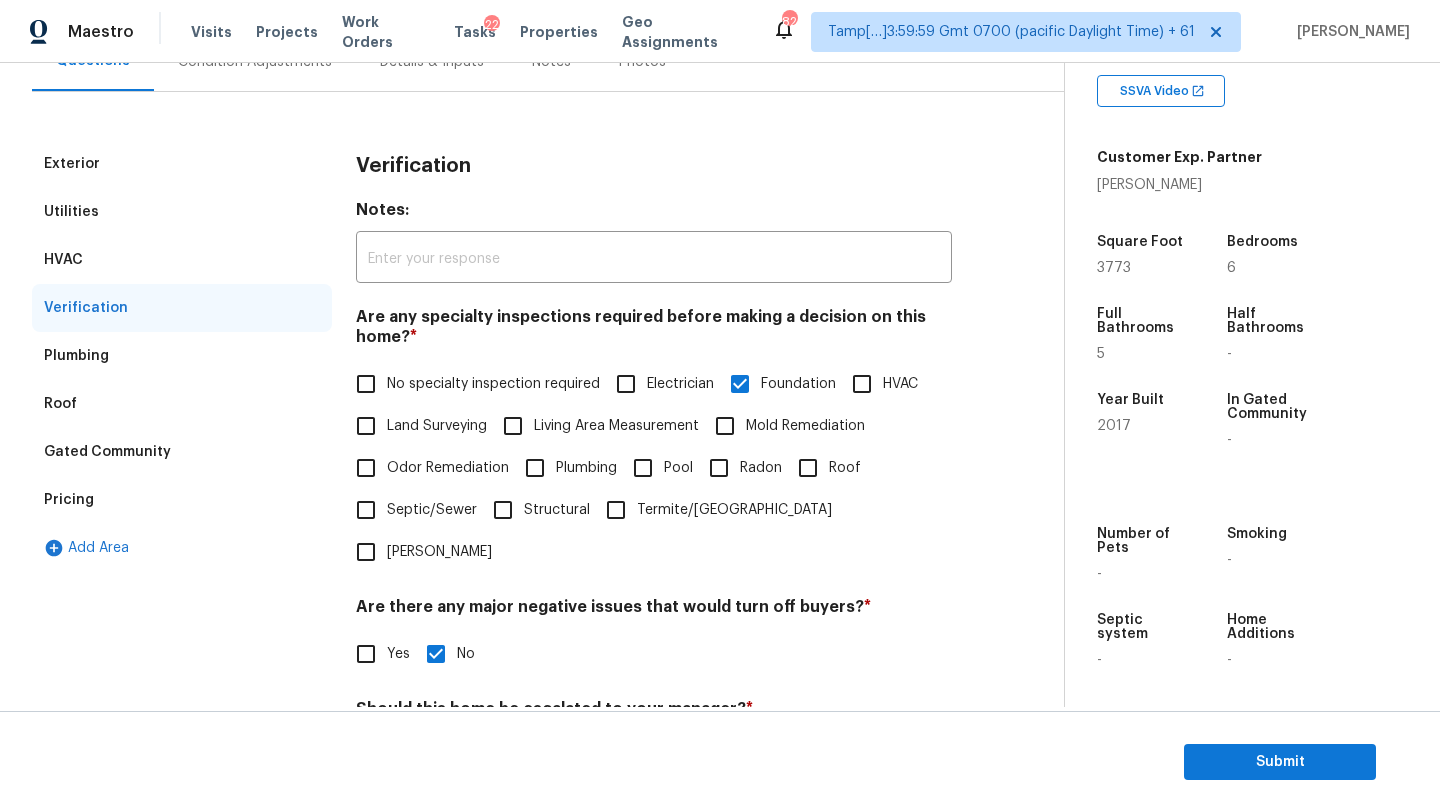 scroll, scrollTop: 0, scrollLeft: 0, axis: both 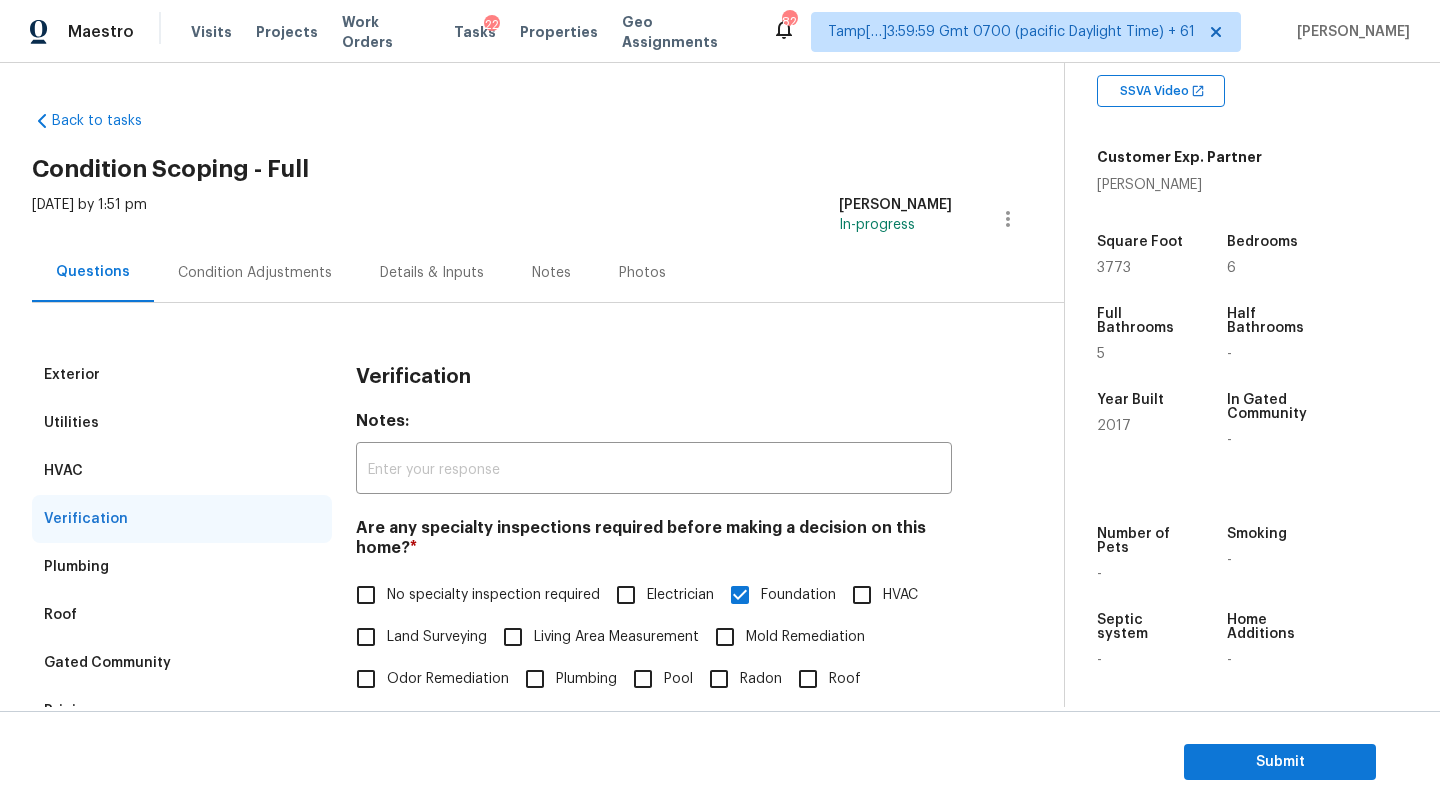 click on "Condition Adjustments" at bounding box center [255, 272] 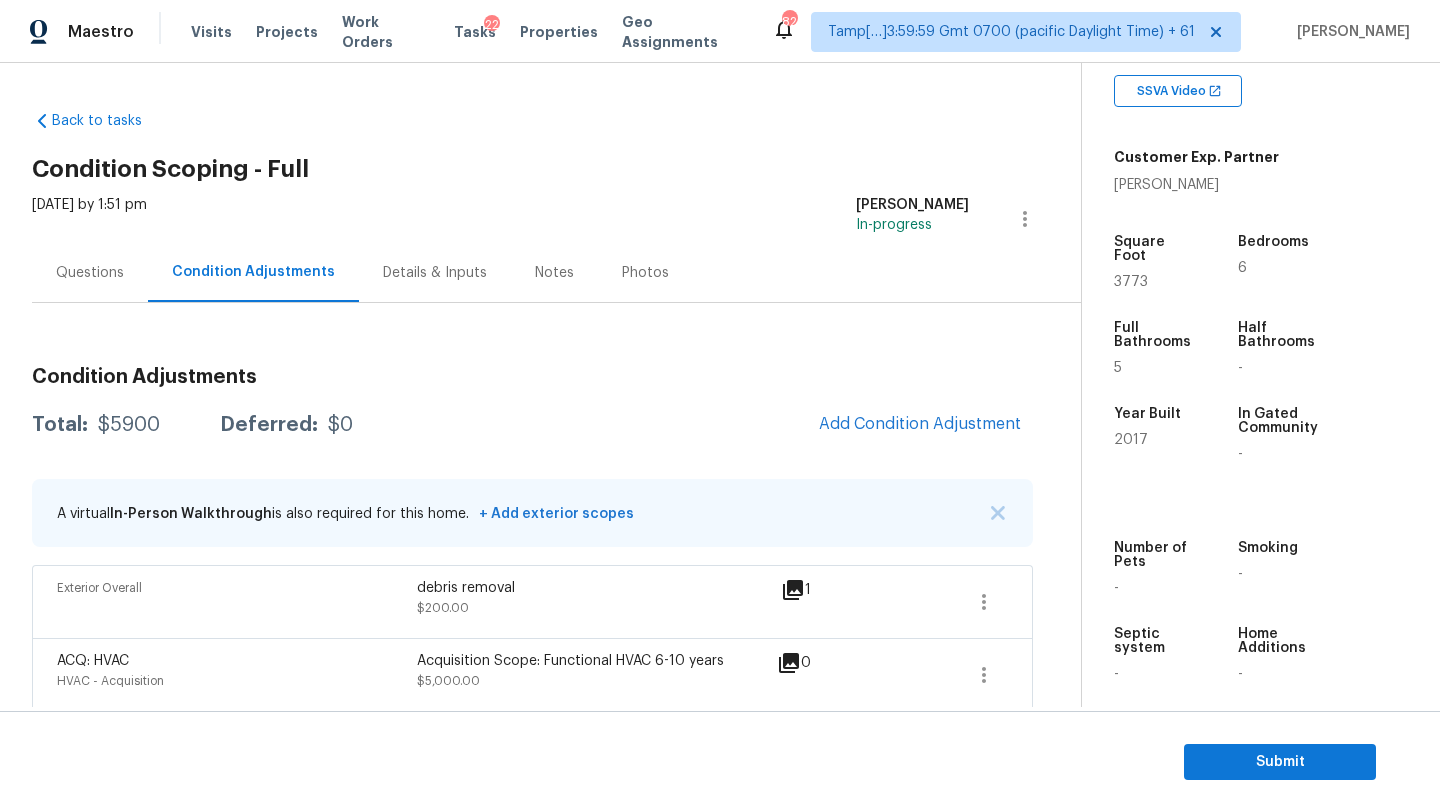 scroll, scrollTop: 135, scrollLeft: 0, axis: vertical 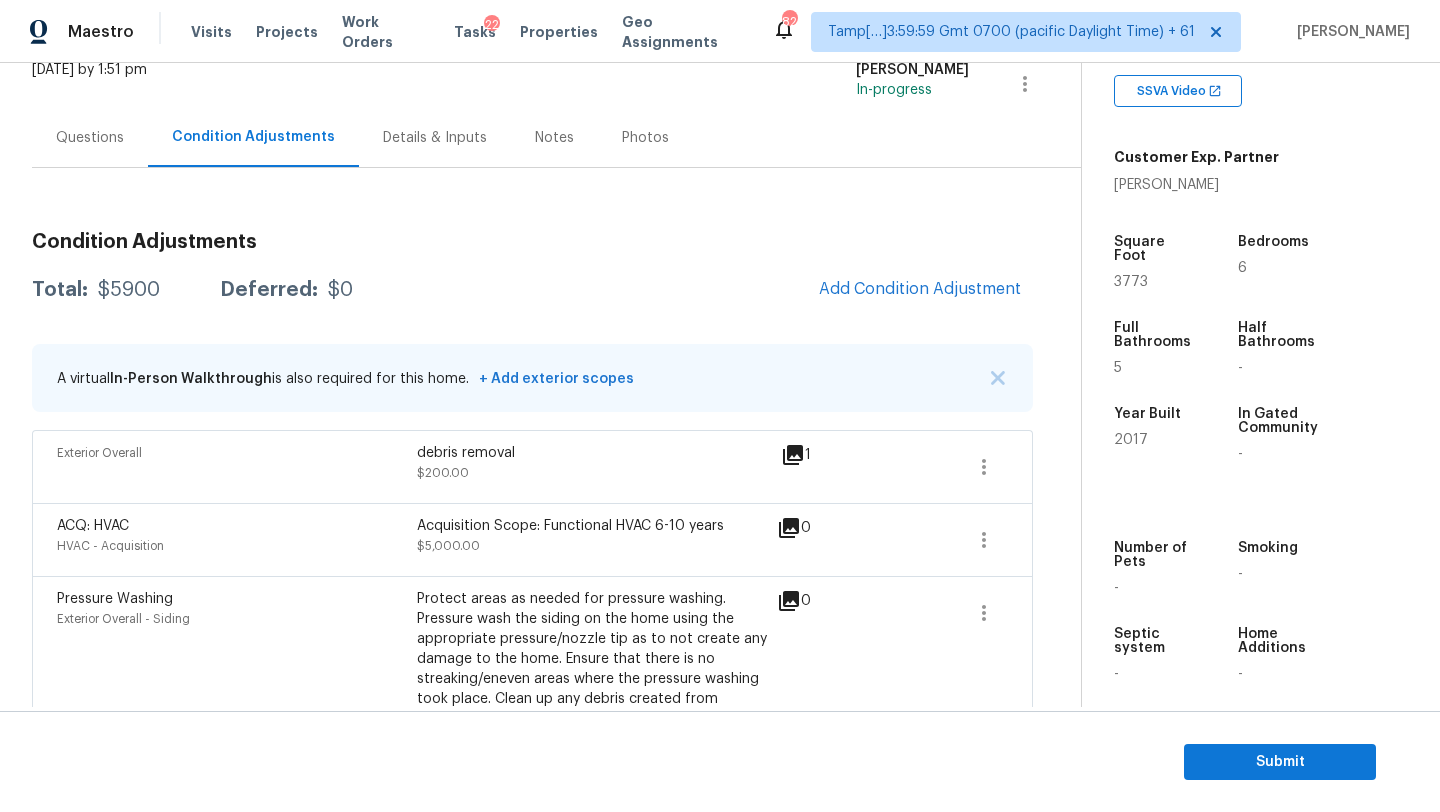 click on "Add Condition Adjustment" at bounding box center (920, 290) 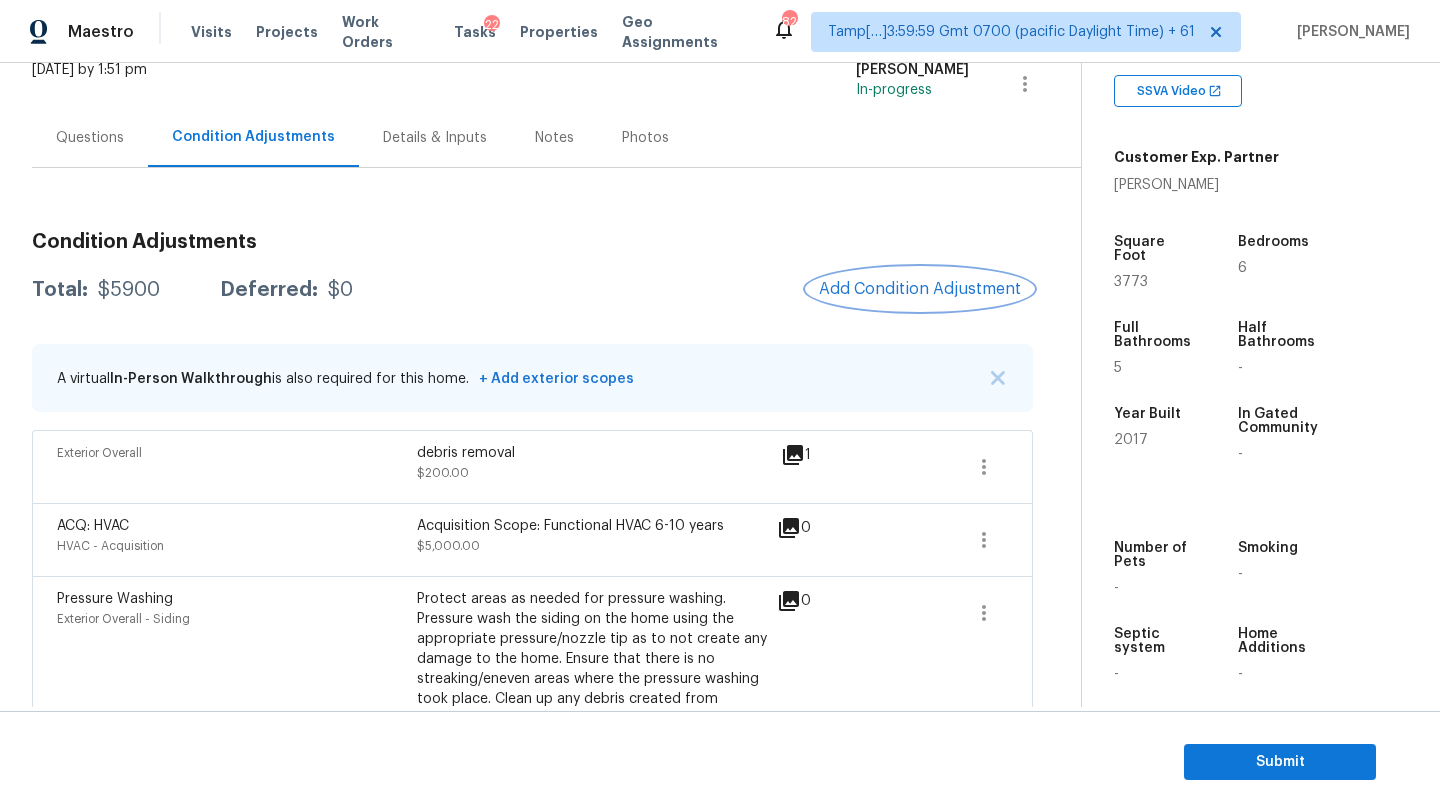 click on "Add Condition Adjustment" at bounding box center [920, 289] 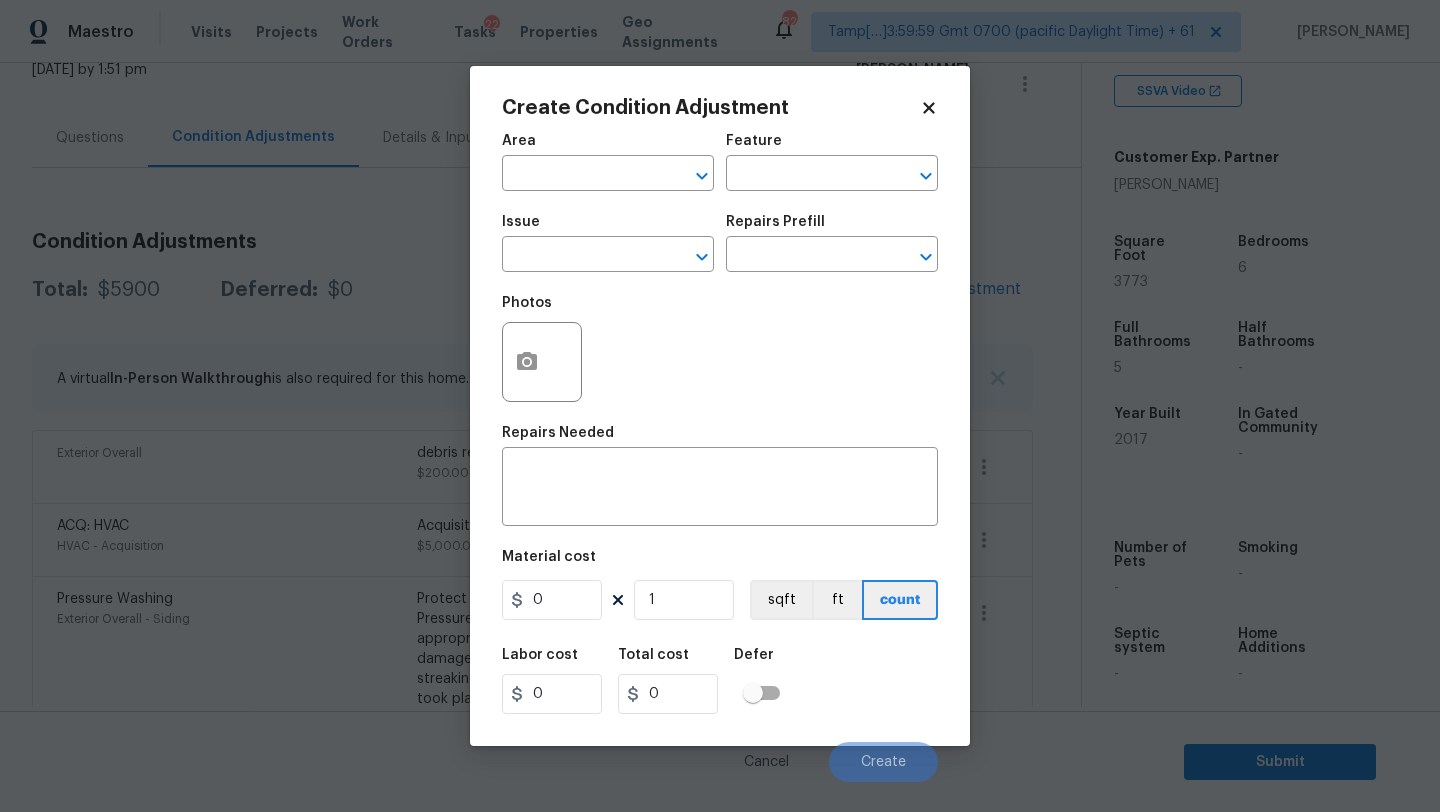 click on "Area" at bounding box center [608, 147] 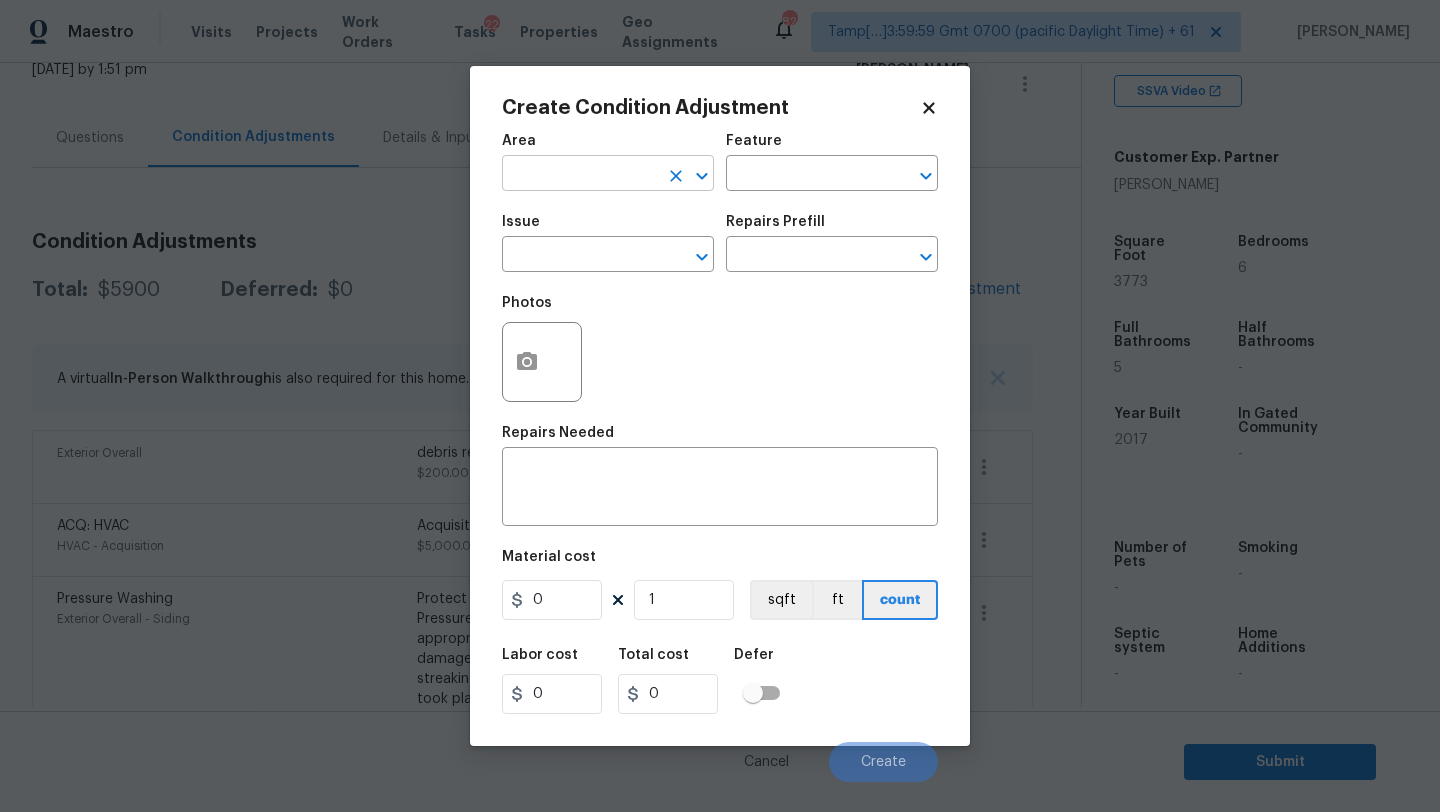 click at bounding box center (580, 175) 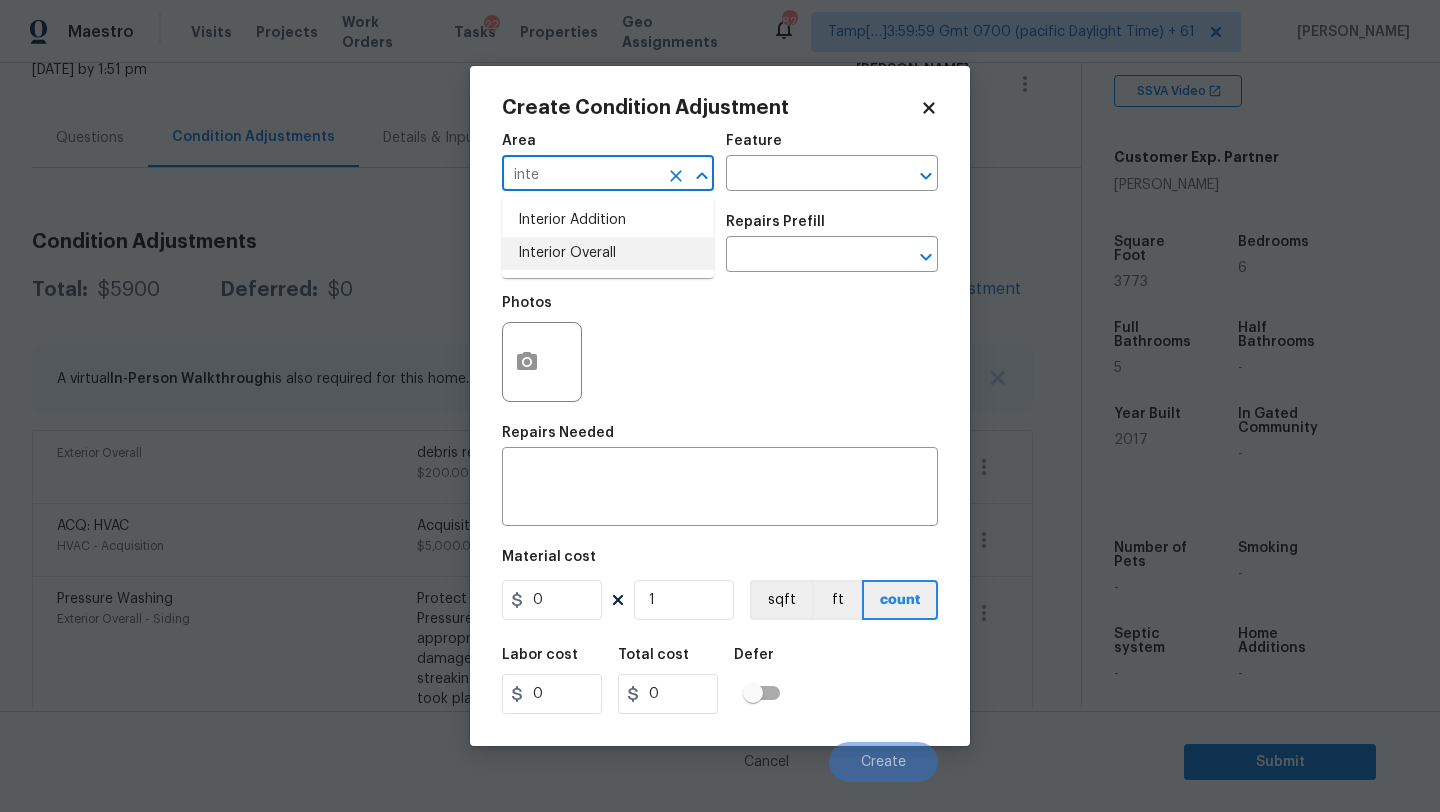 click on "Interior Overall" at bounding box center (608, 253) 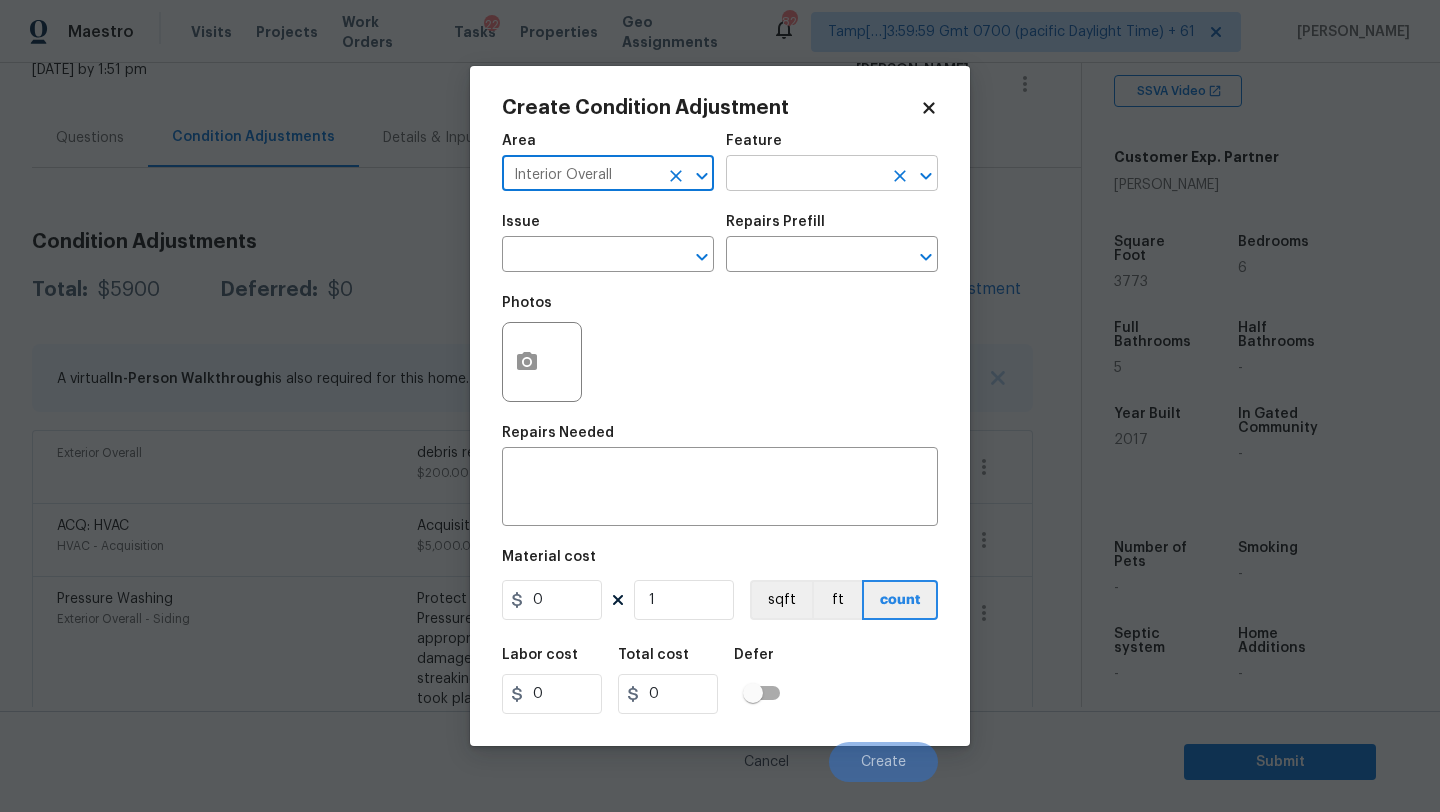 type on "Interior Overall" 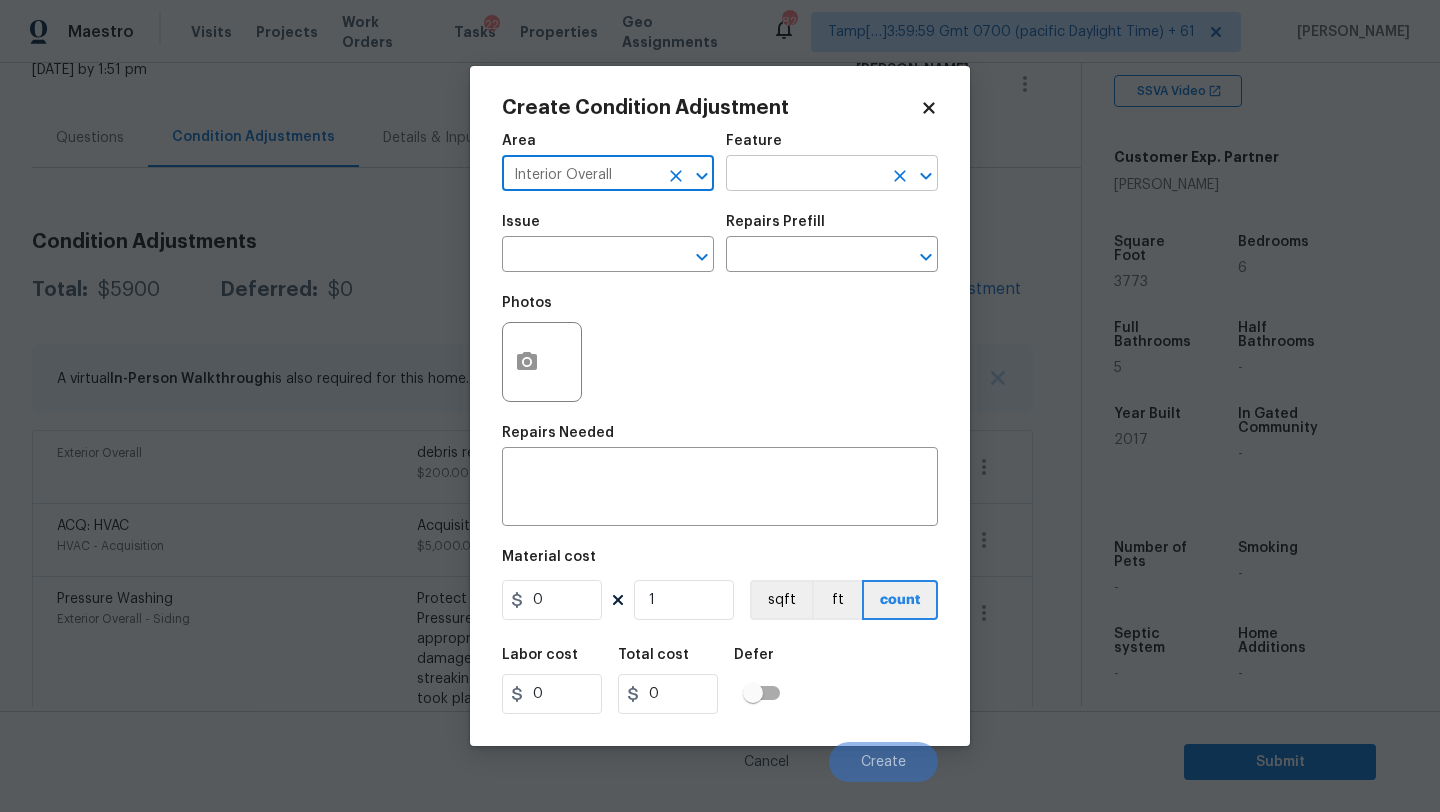 click at bounding box center (804, 175) 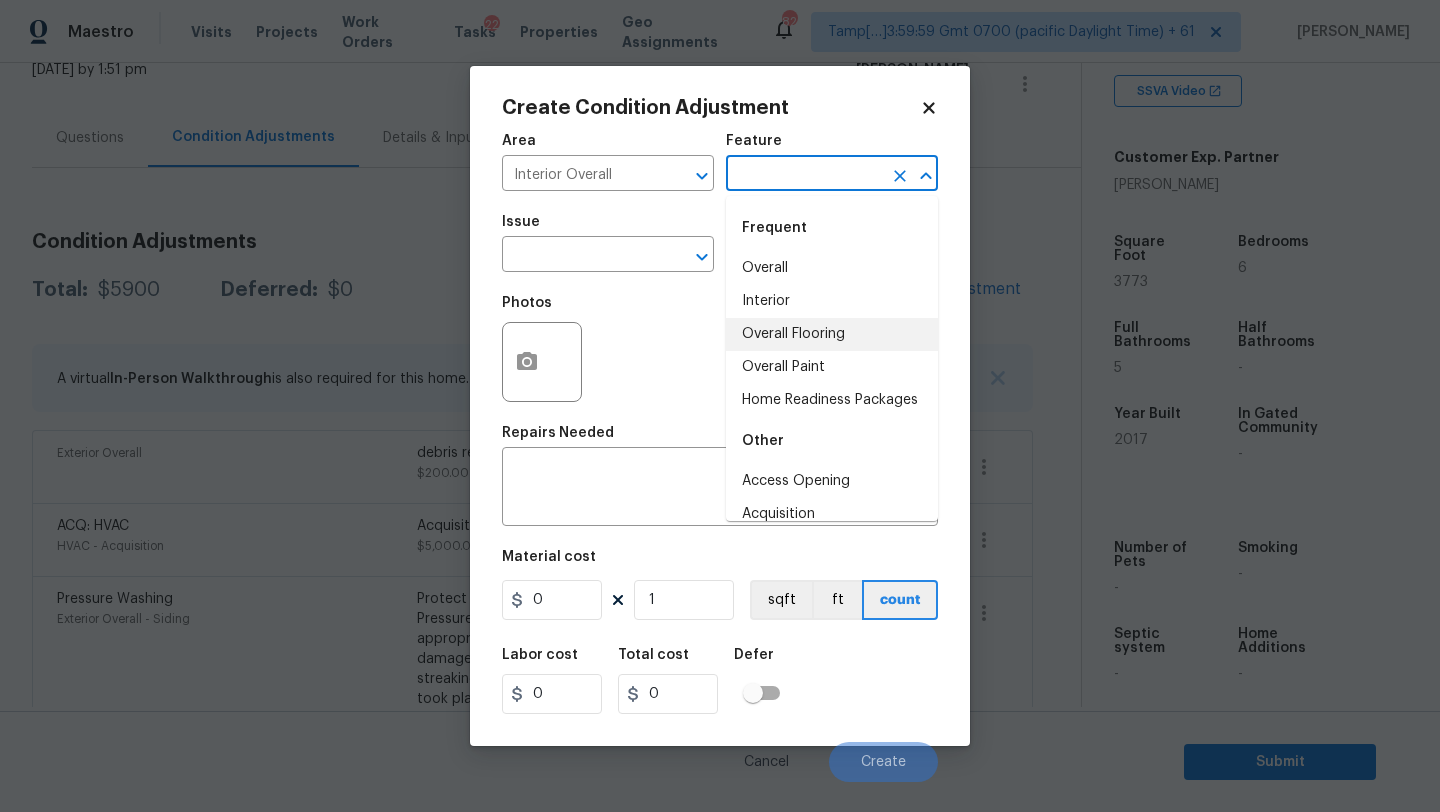 click on "Overall Flooring" at bounding box center (832, 334) 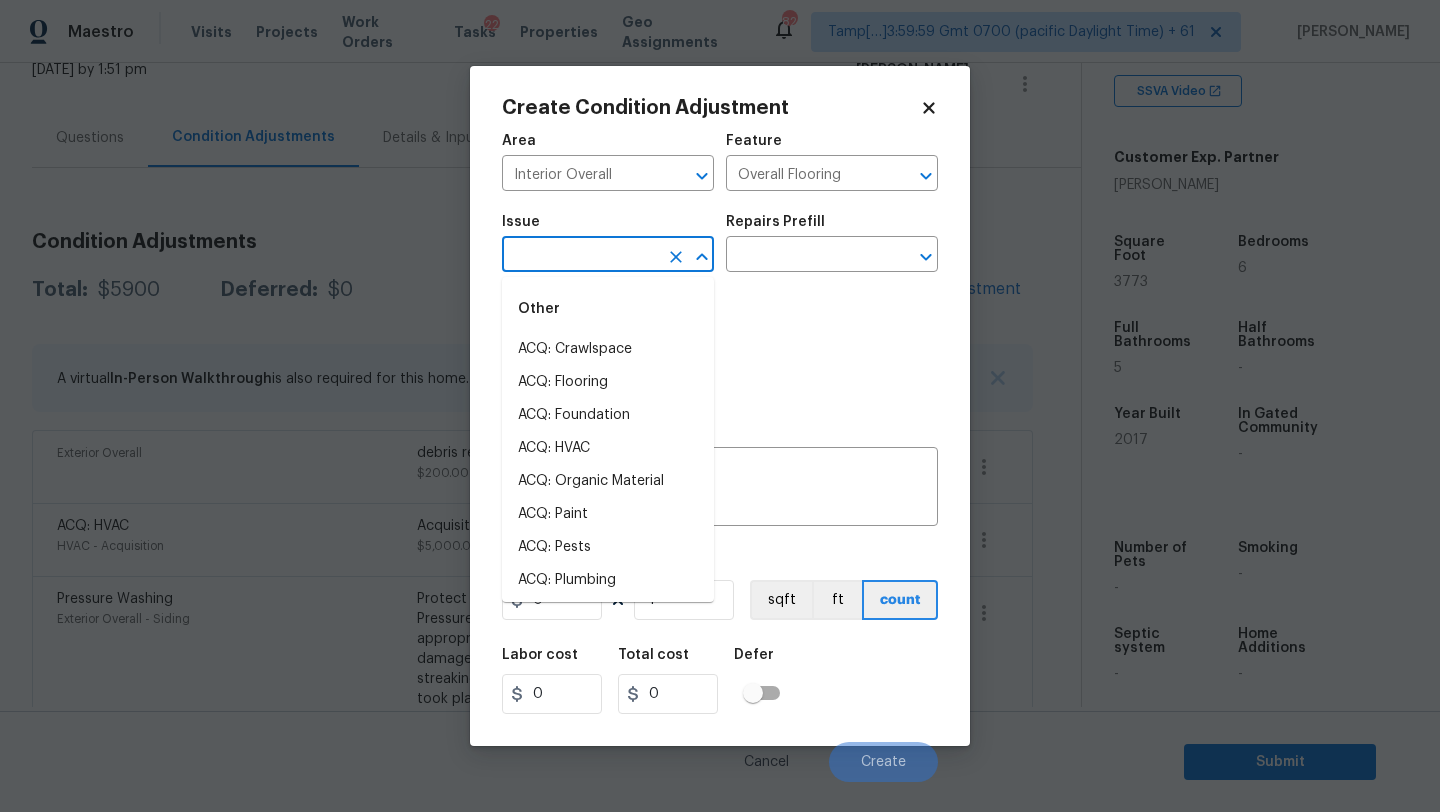 click at bounding box center (580, 256) 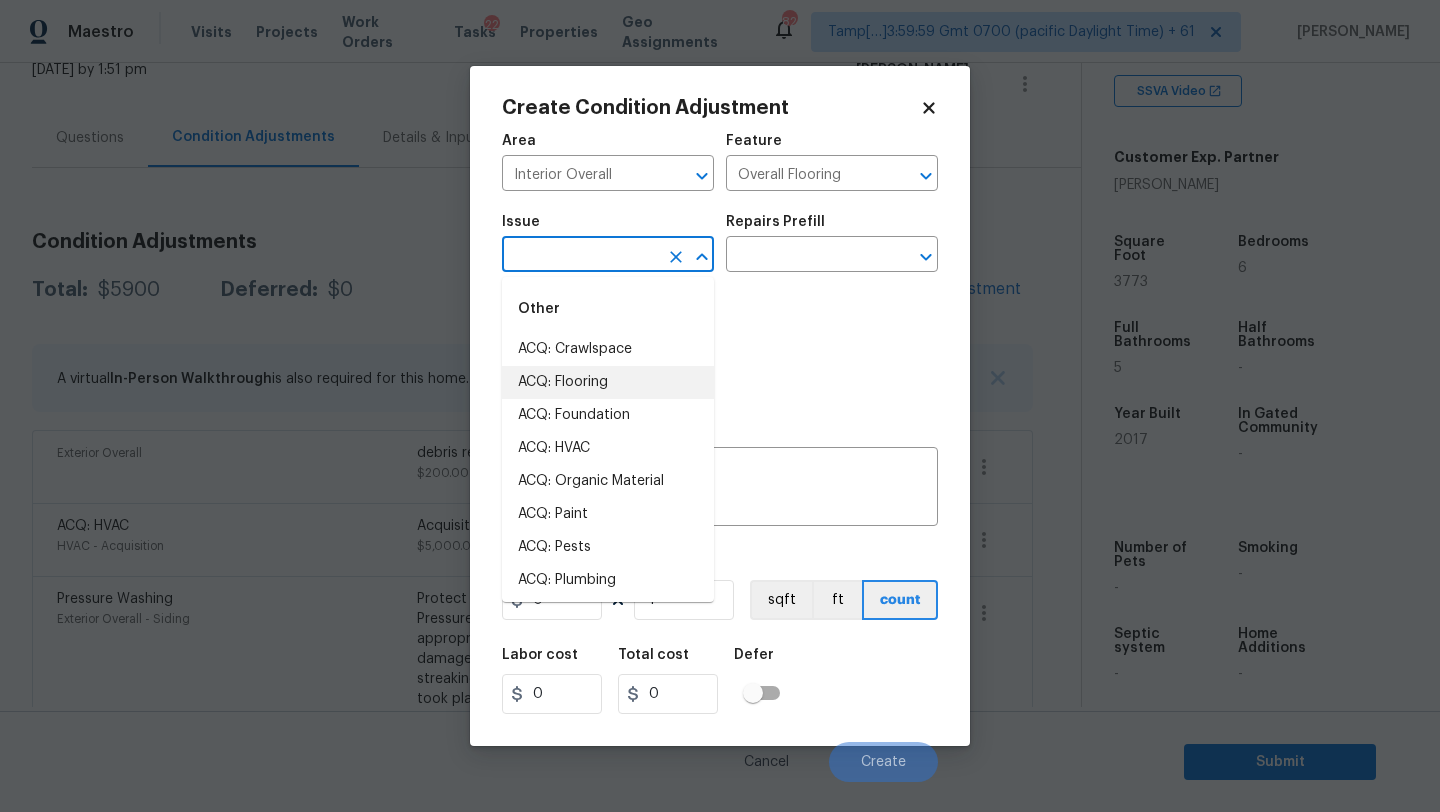 click on "ACQ: Flooring" at bounding box center (608, 382) 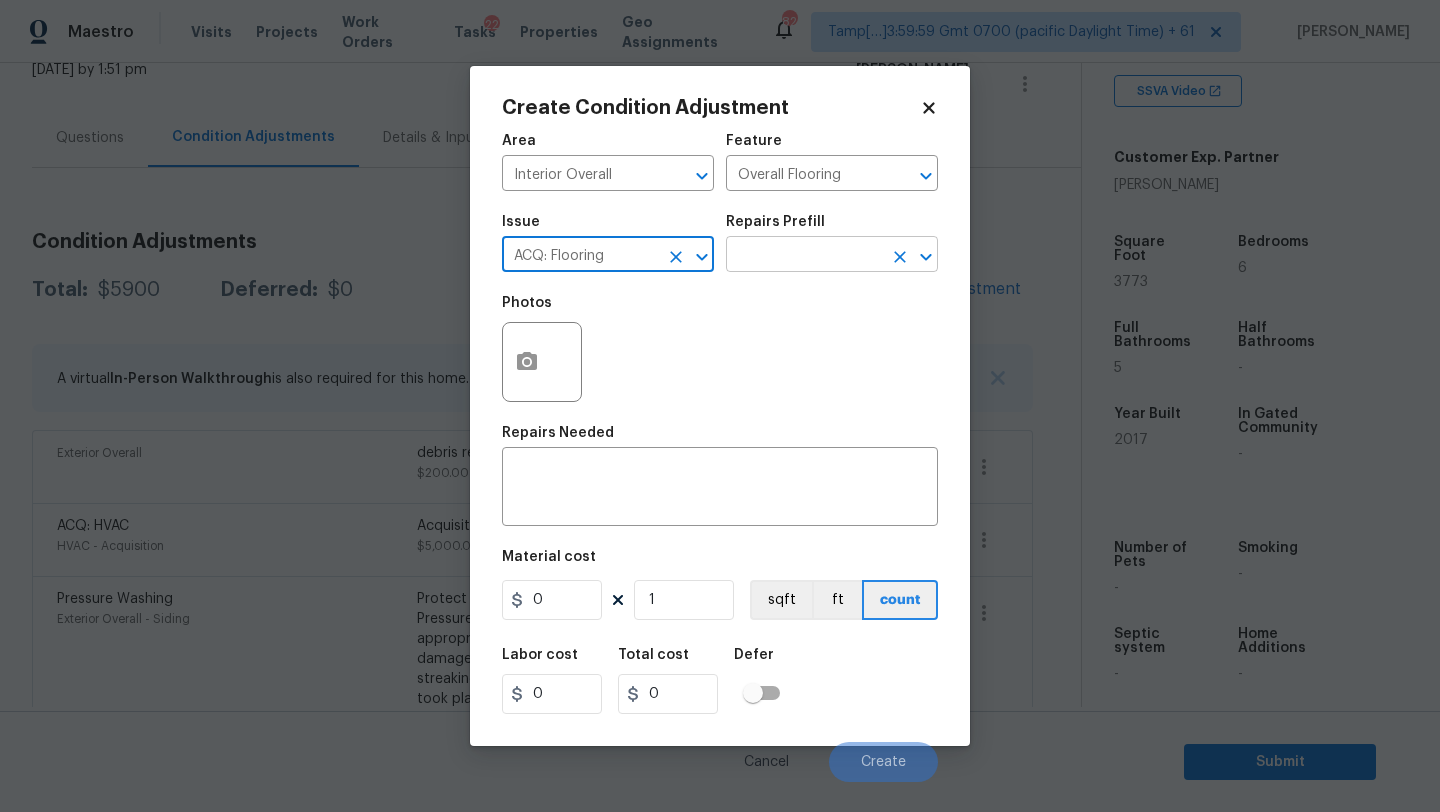 click at bounding box center (804, 256) 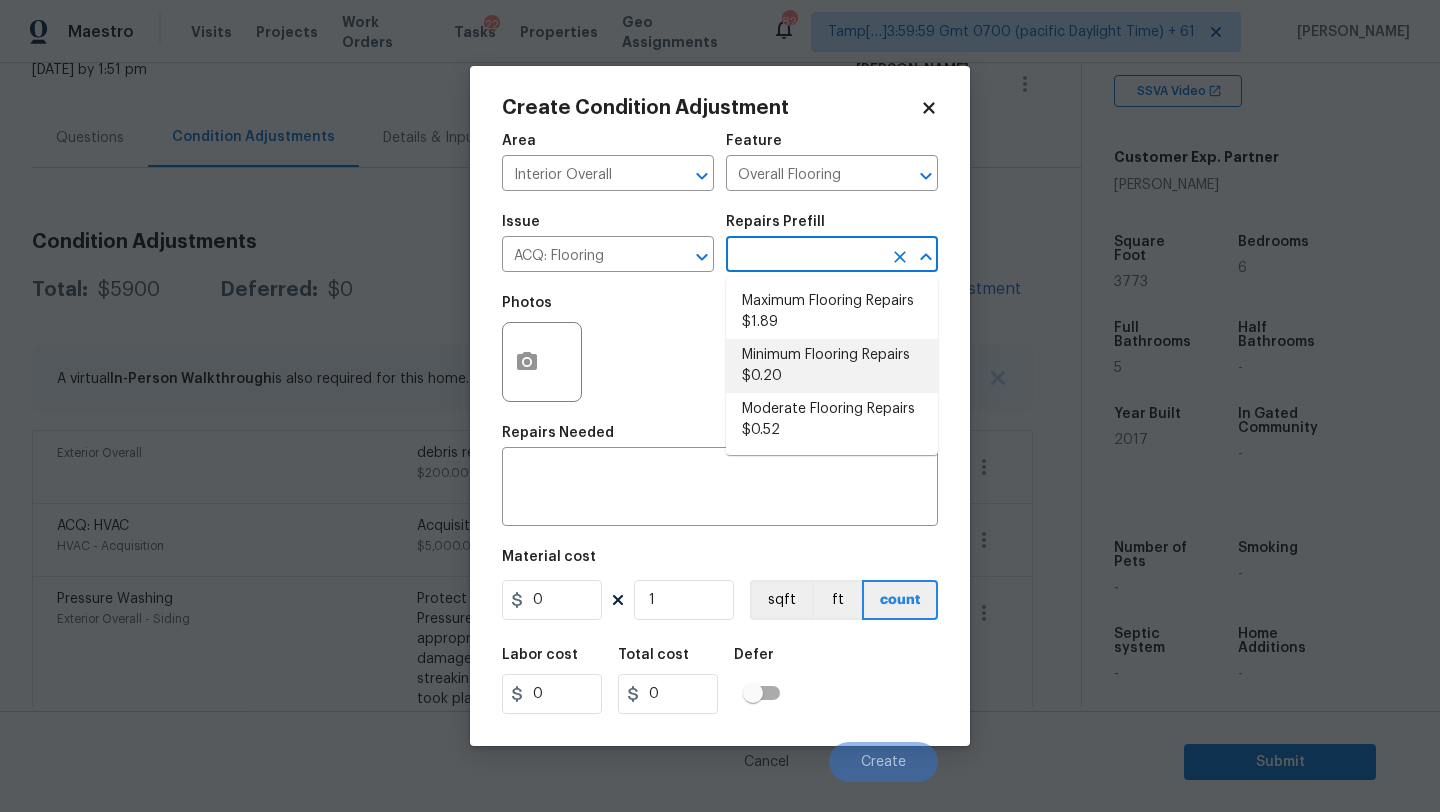 click on "Minimum Flooring Repairs $0.20" at bounding box center (832, 366) 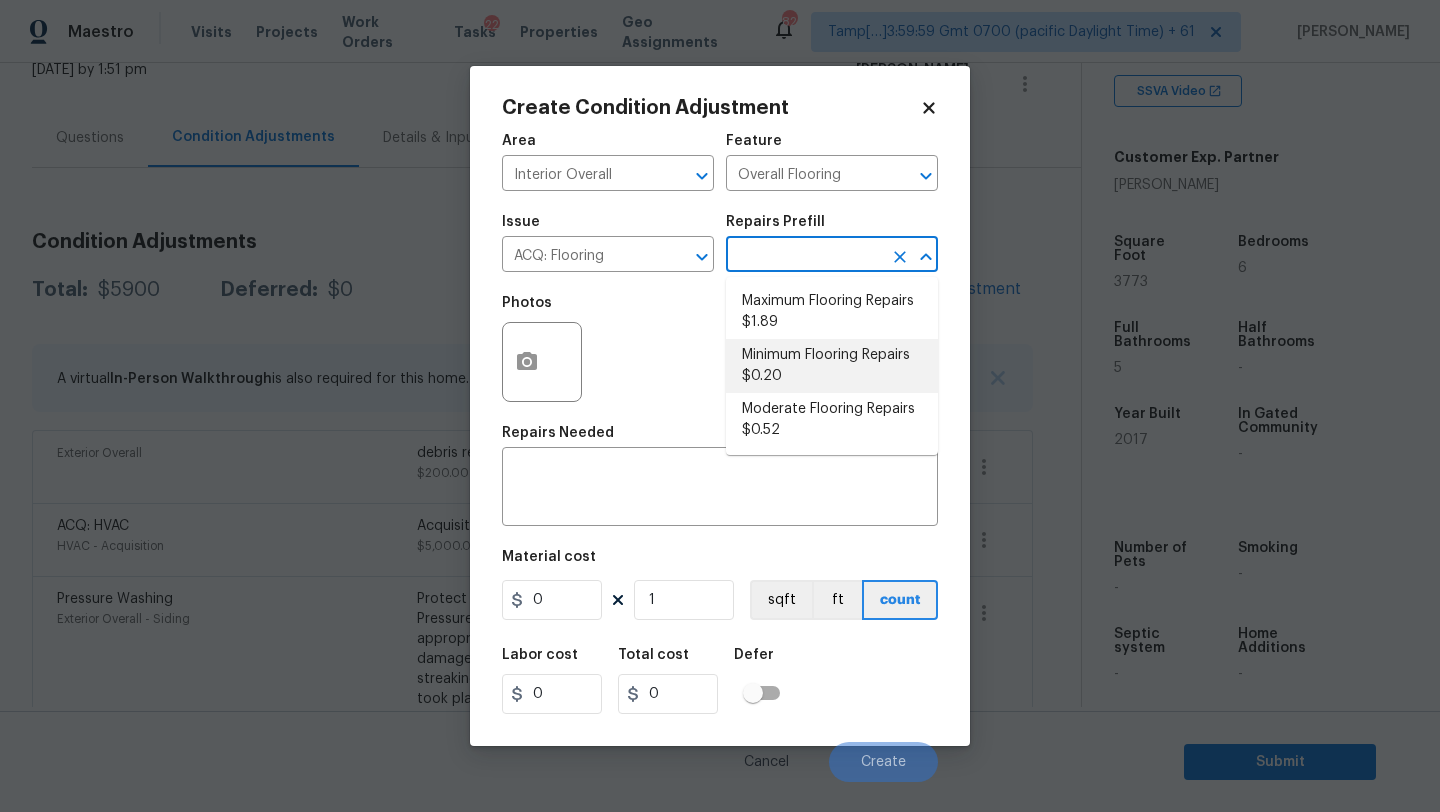 type on "Acquisition" 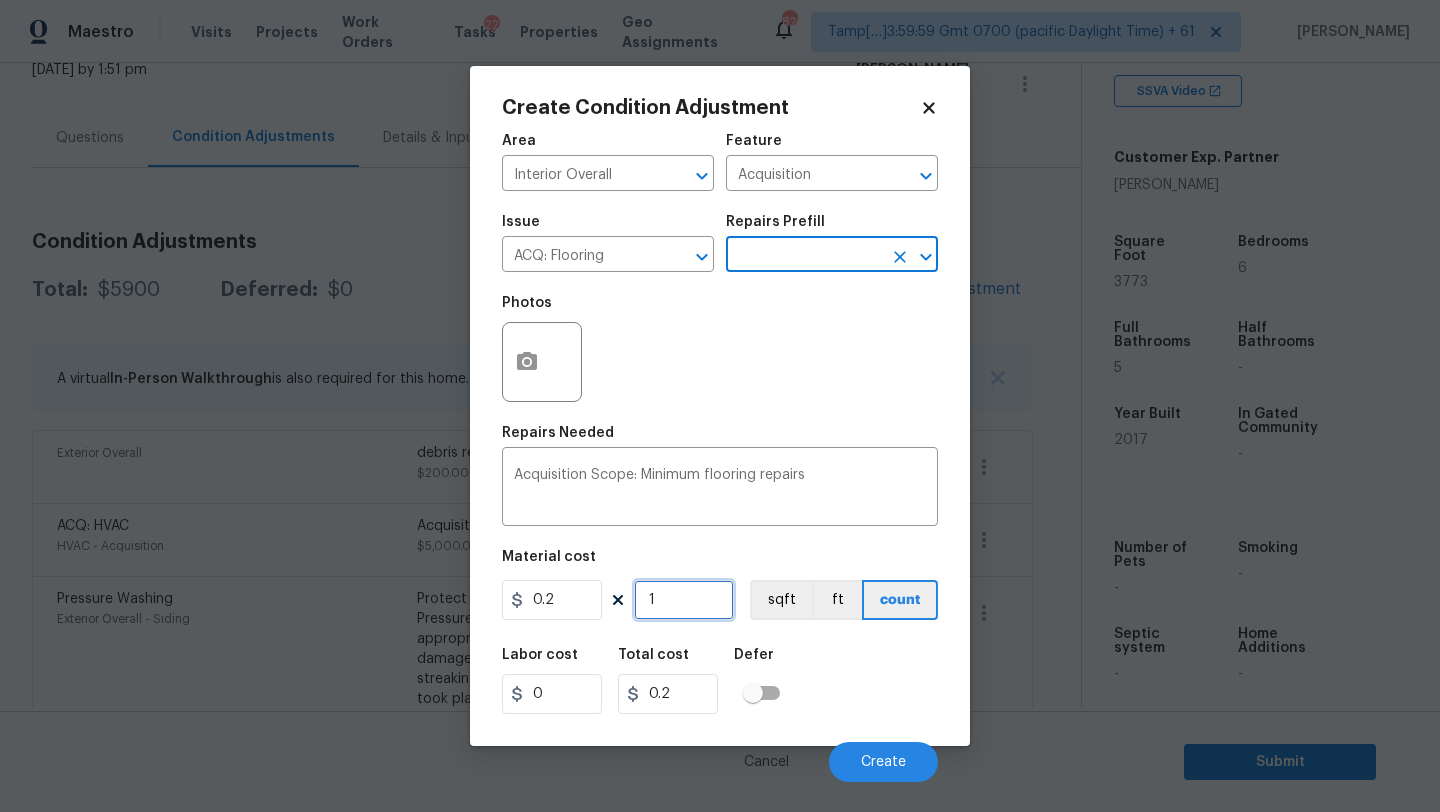 click on "1" at bounding box center [684, 600] 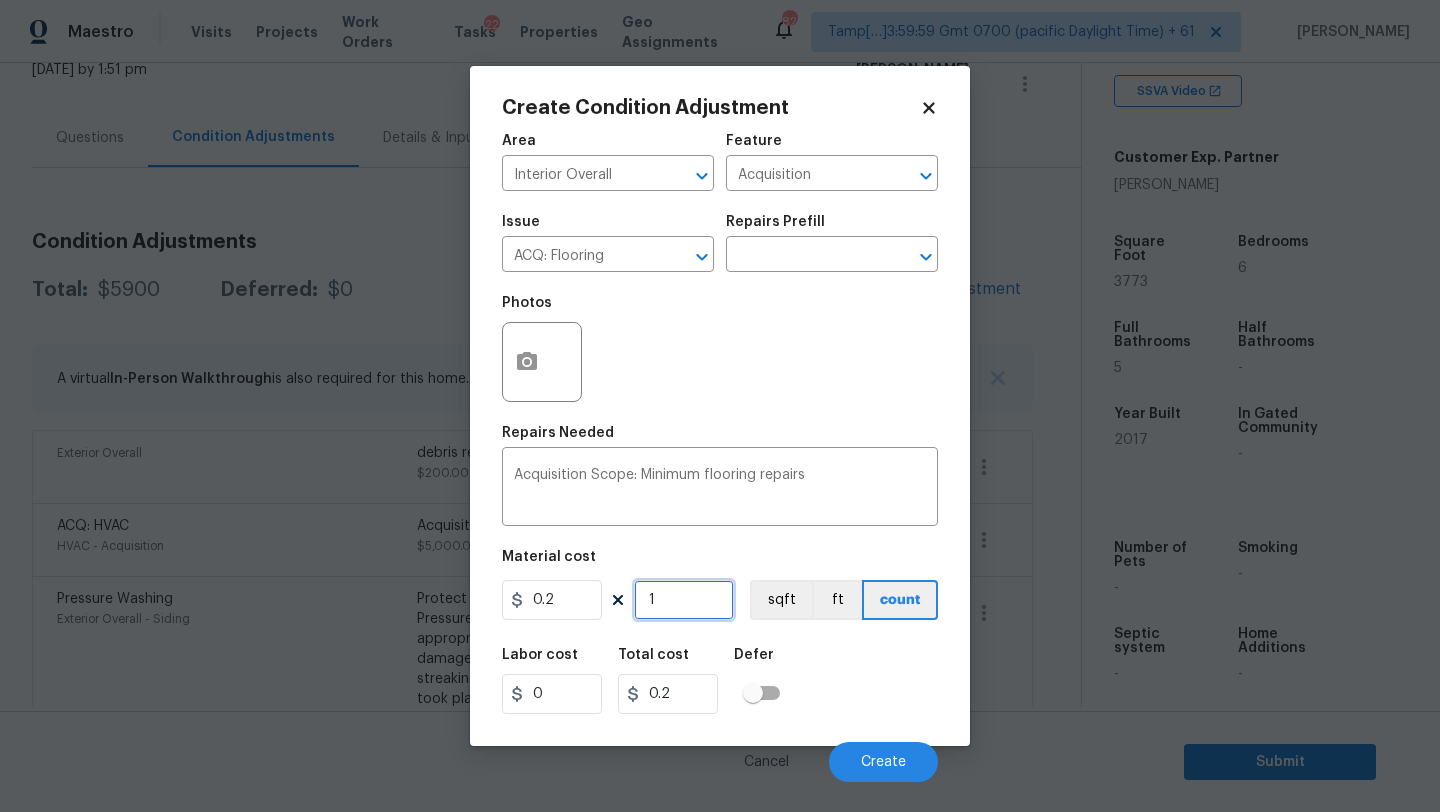 click on "1" at bounding box center (684, 600) 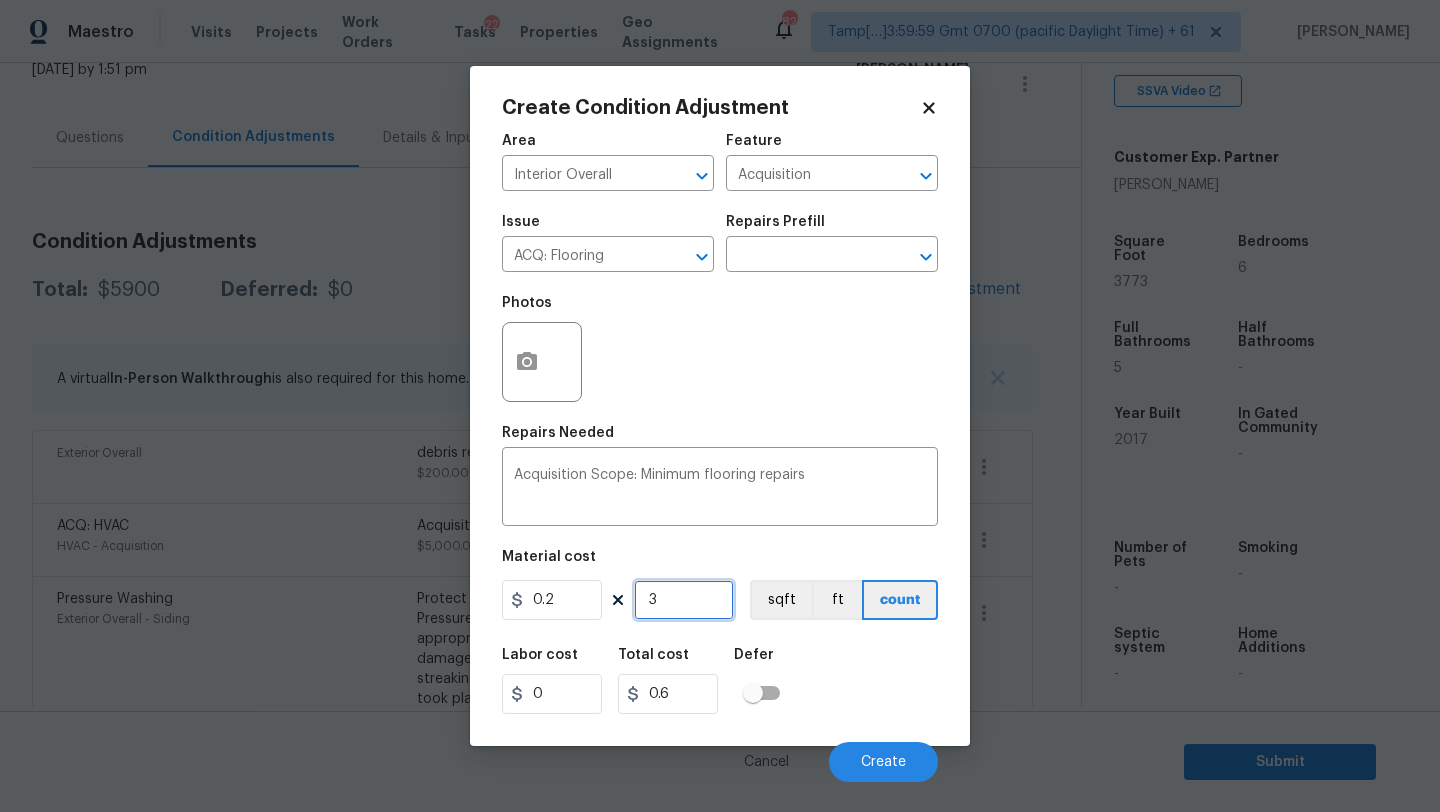 type on "37" 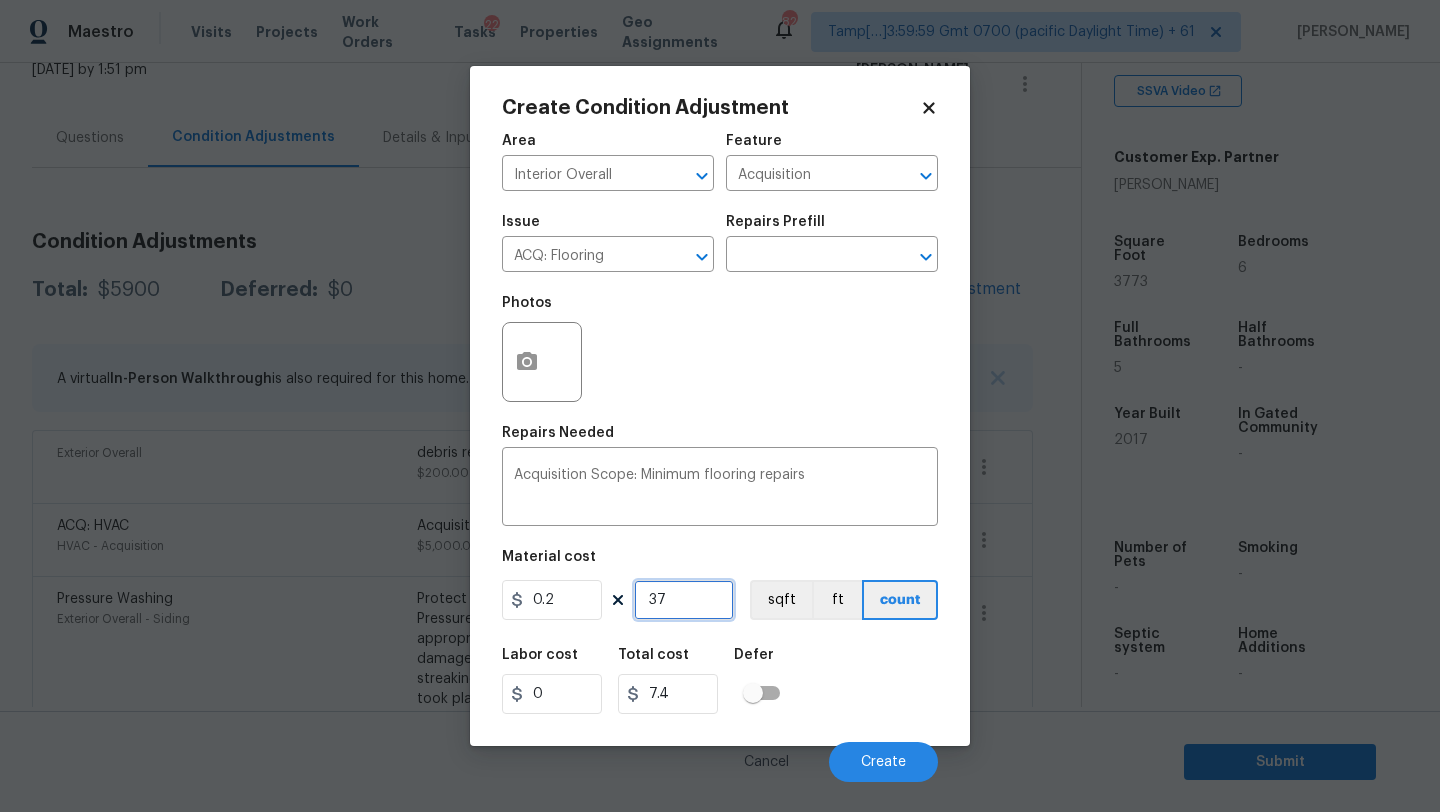 type on "377" 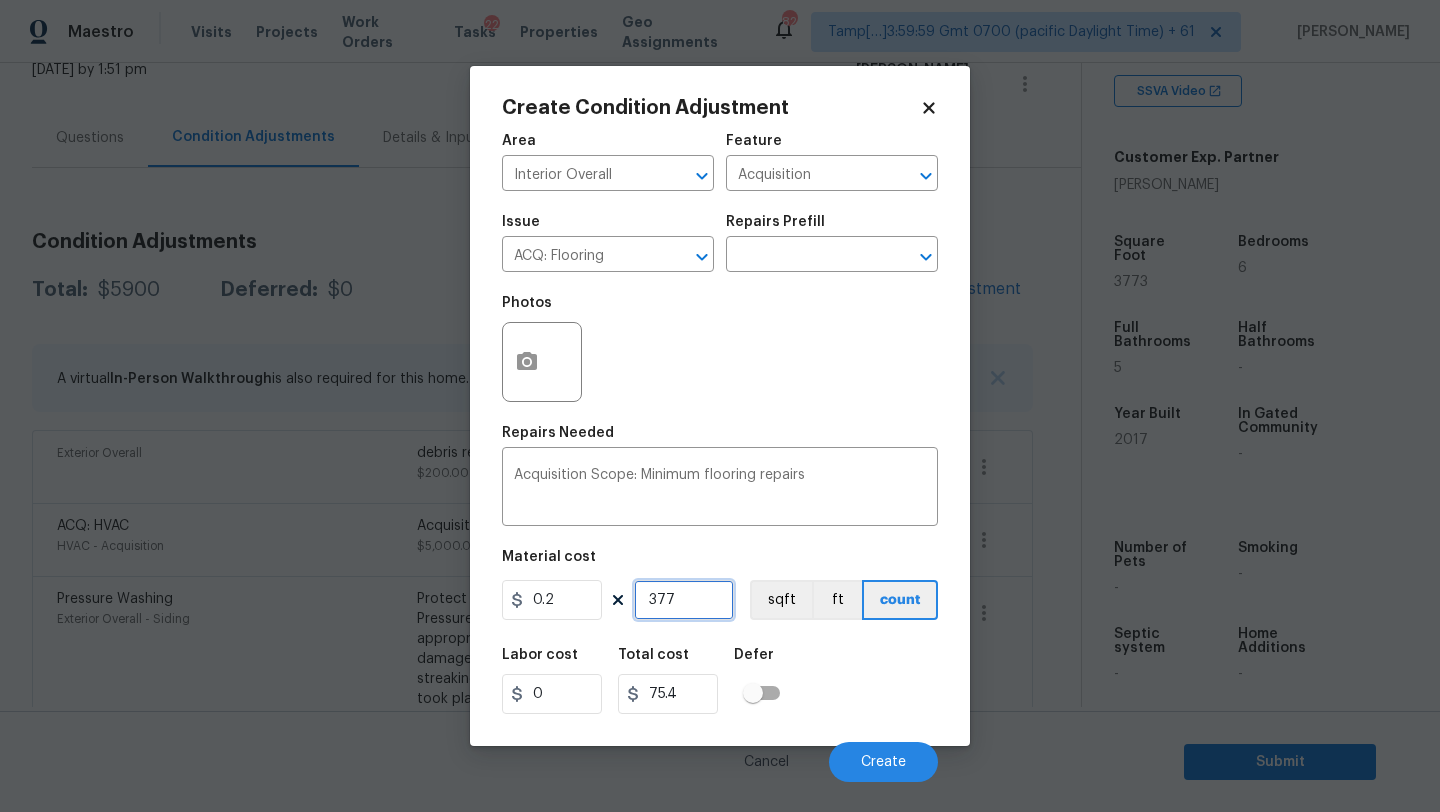 type on "3773" 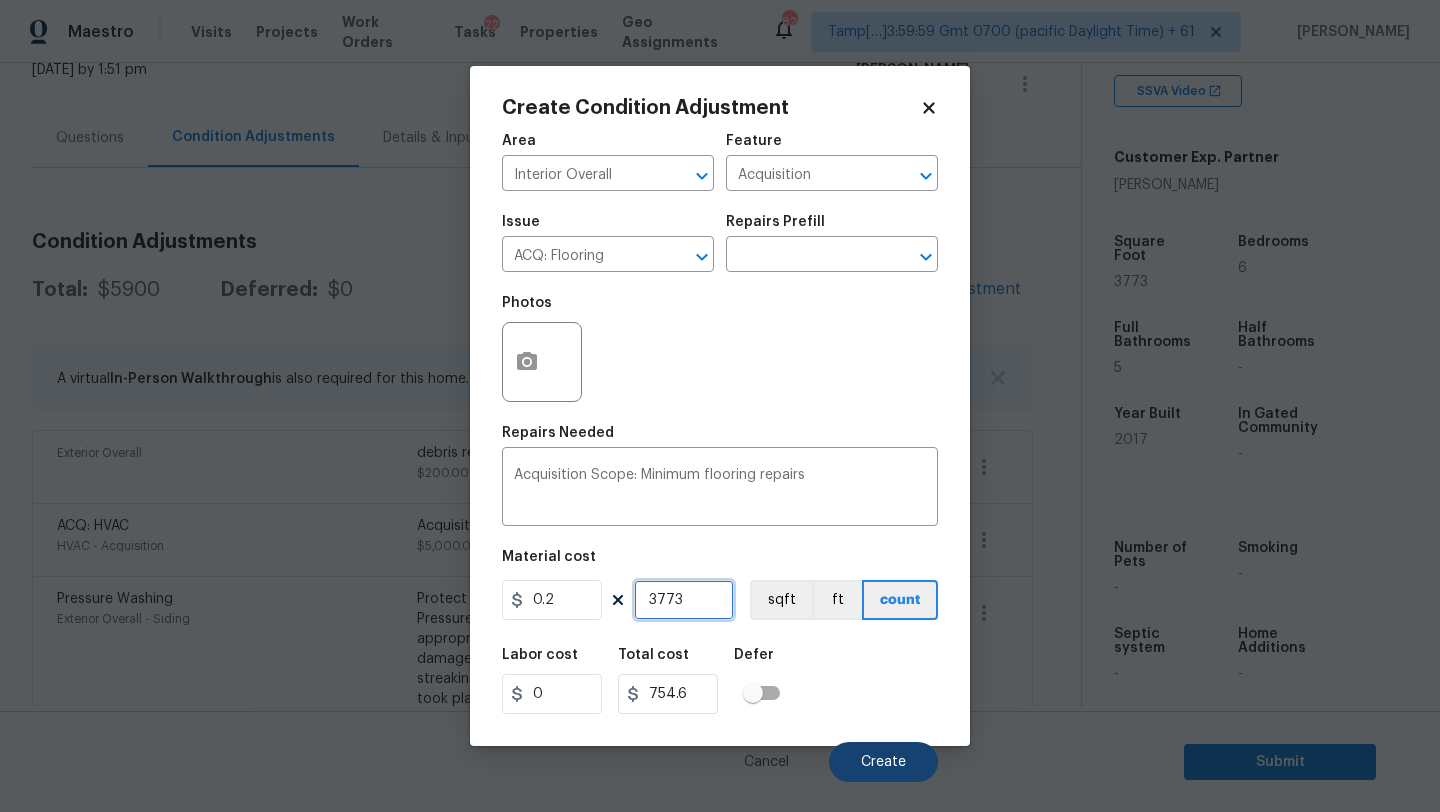 type on "3773" 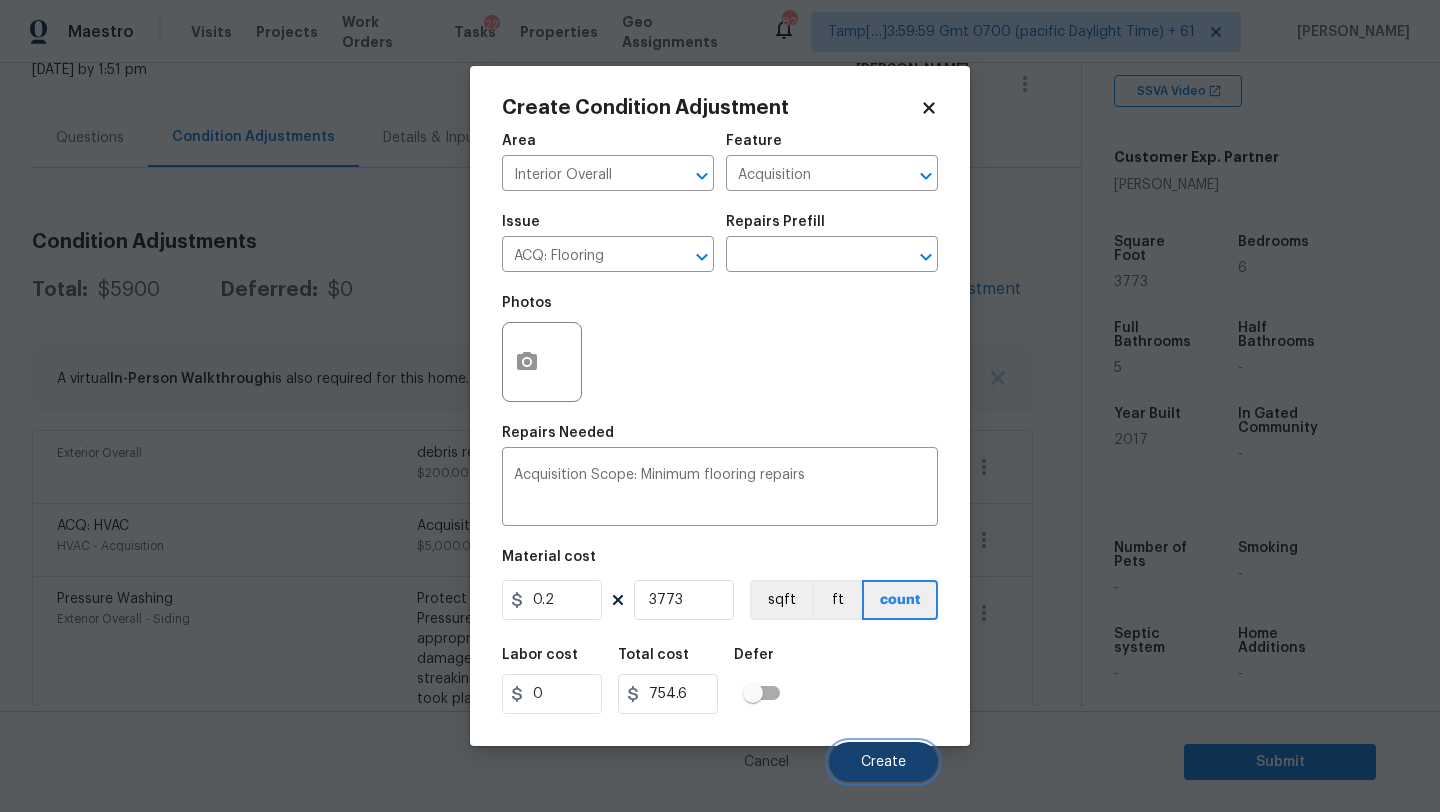 click on "Create" at bounding box center (883, 762) 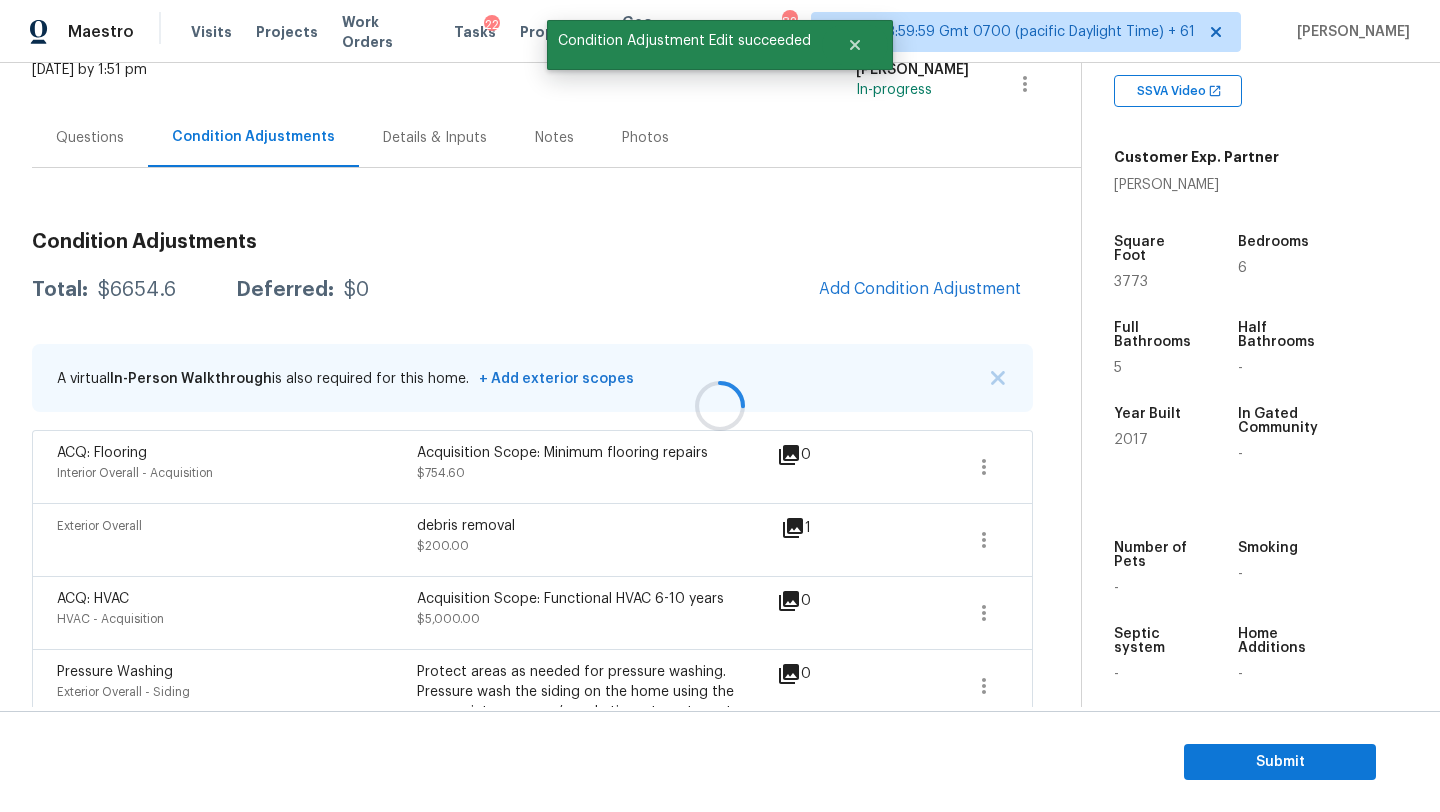 click at bounding box center [720, 406] 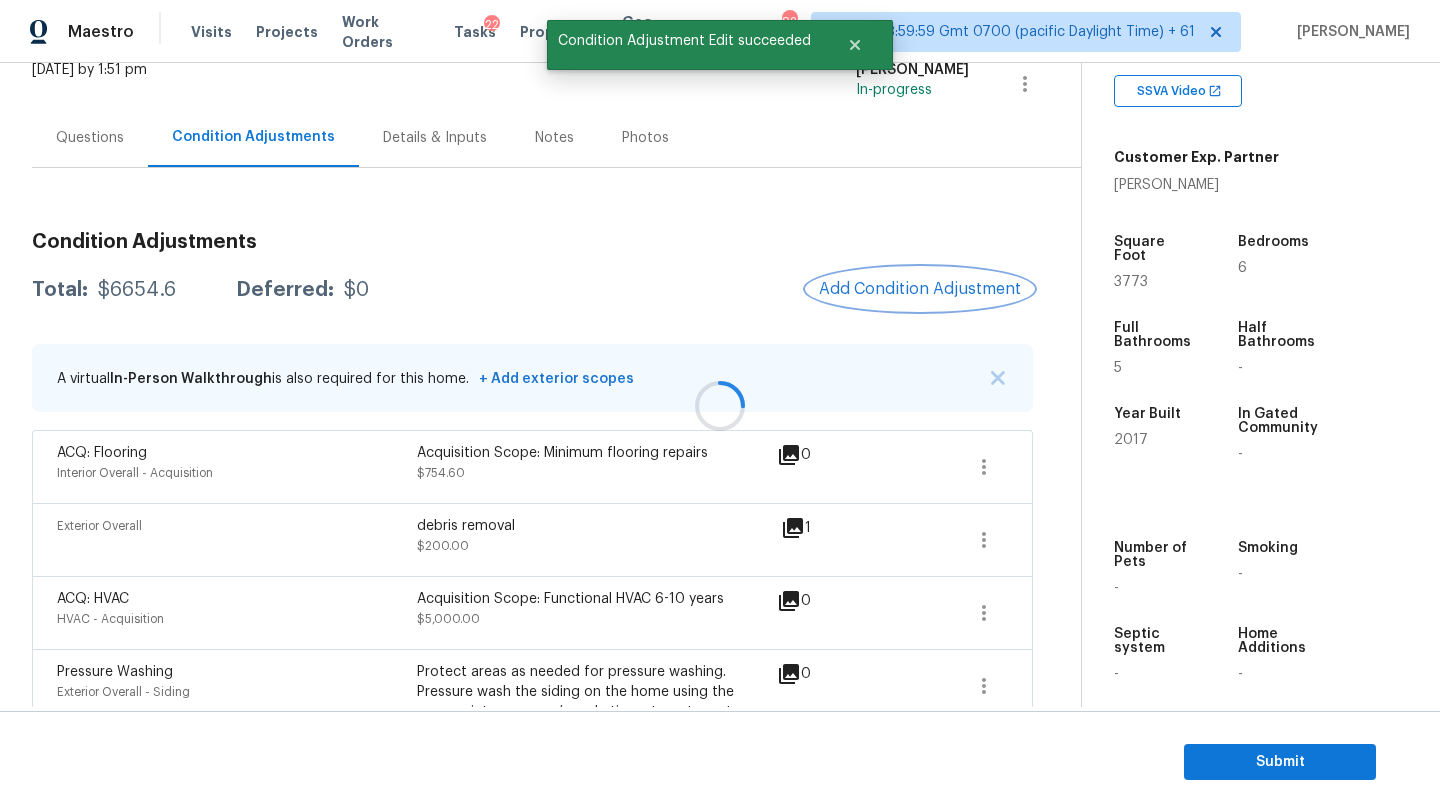 click on "Add Condition Adjustment" at bounding box center (920, 289) 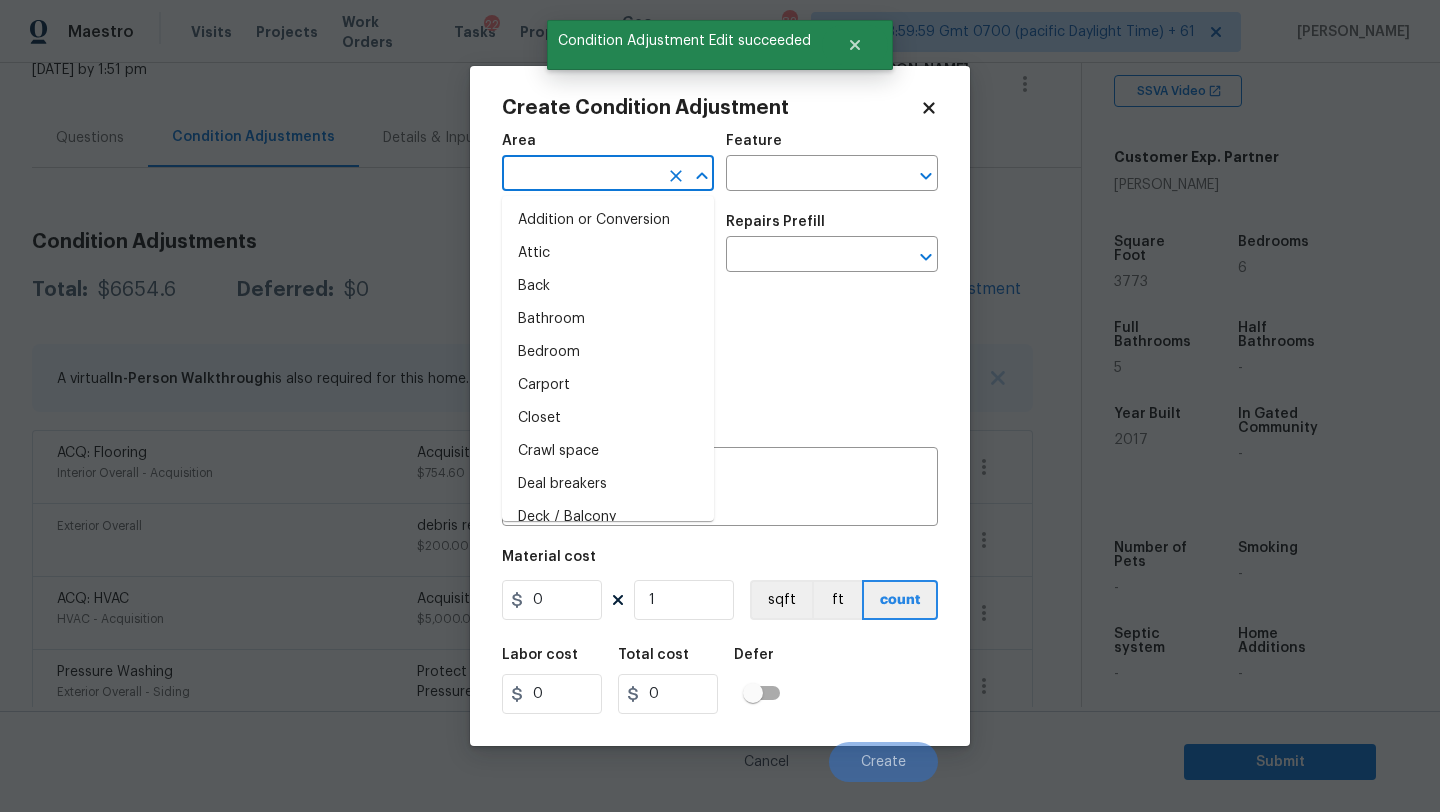 click at bounding box center (580, 175) 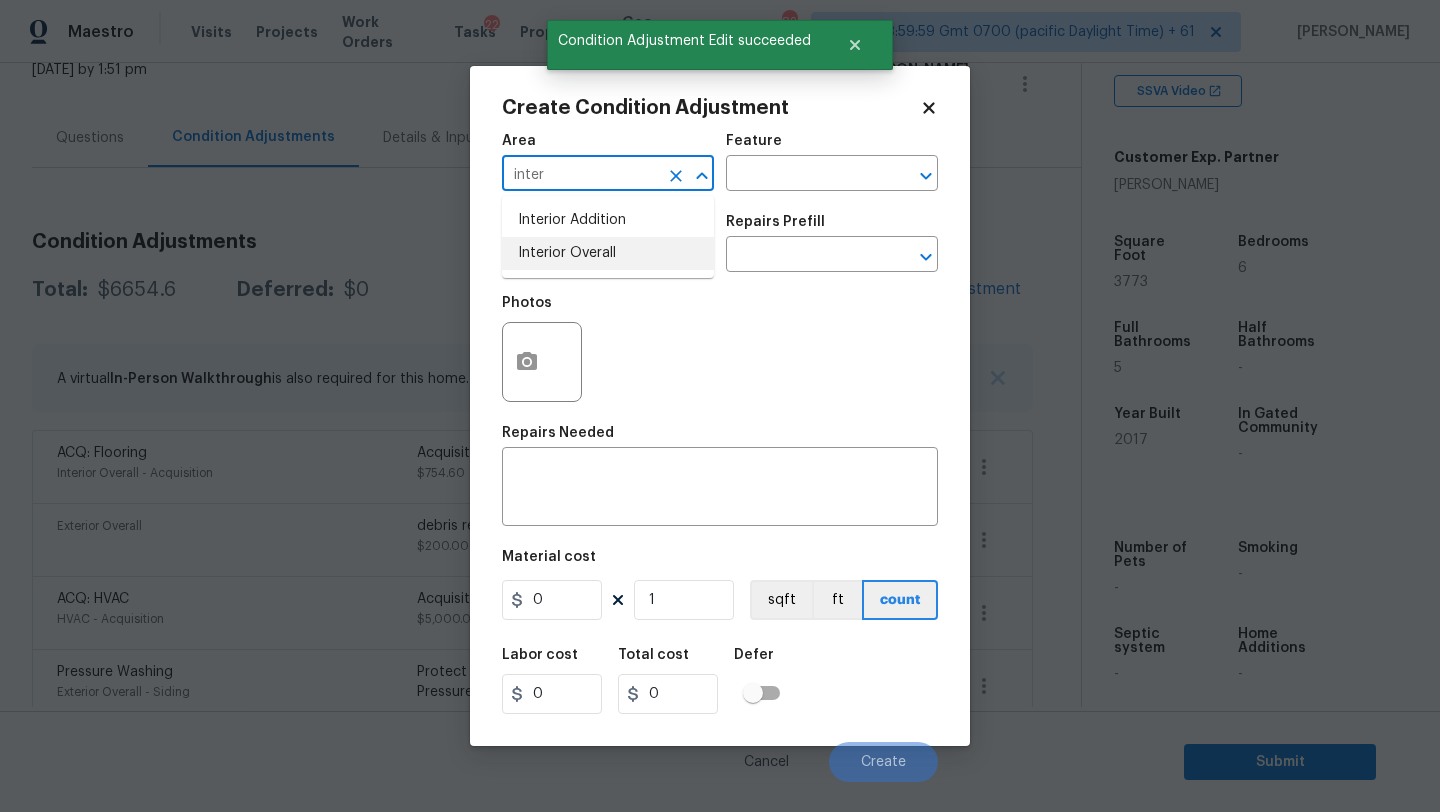 click on "Interior Overall" at bounding box center (608, 253) 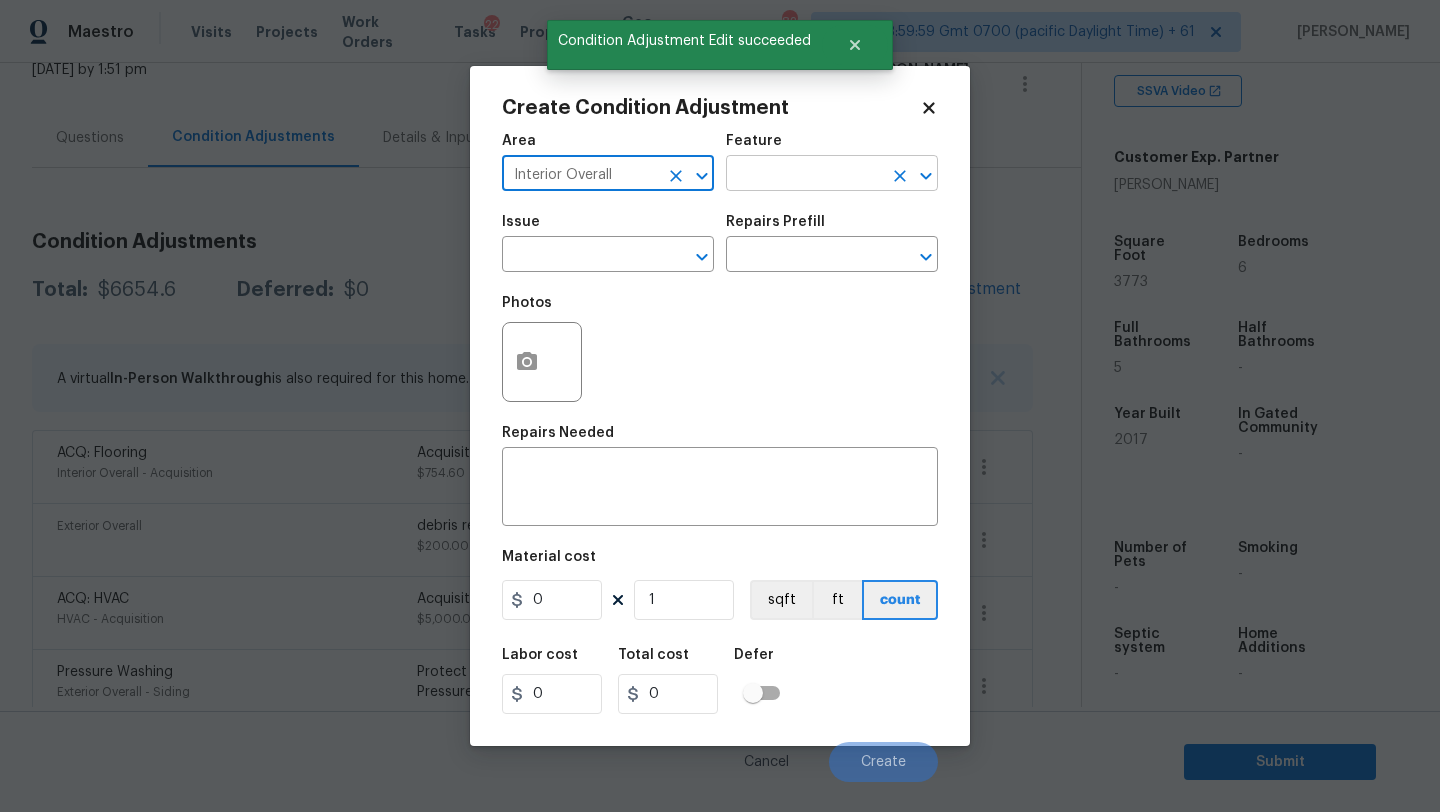 type on "Interior Overall" 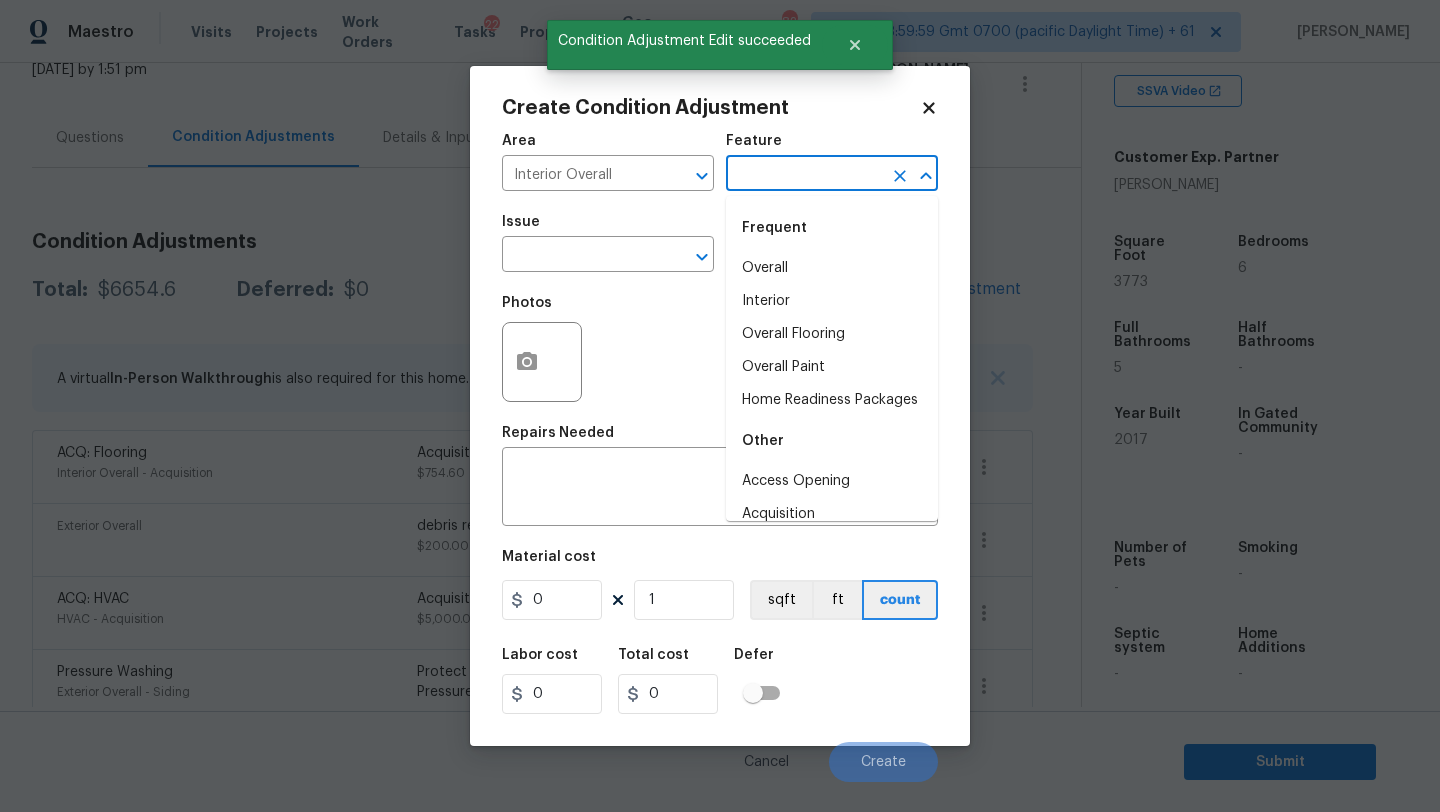 click at bounding box center (804, 175) 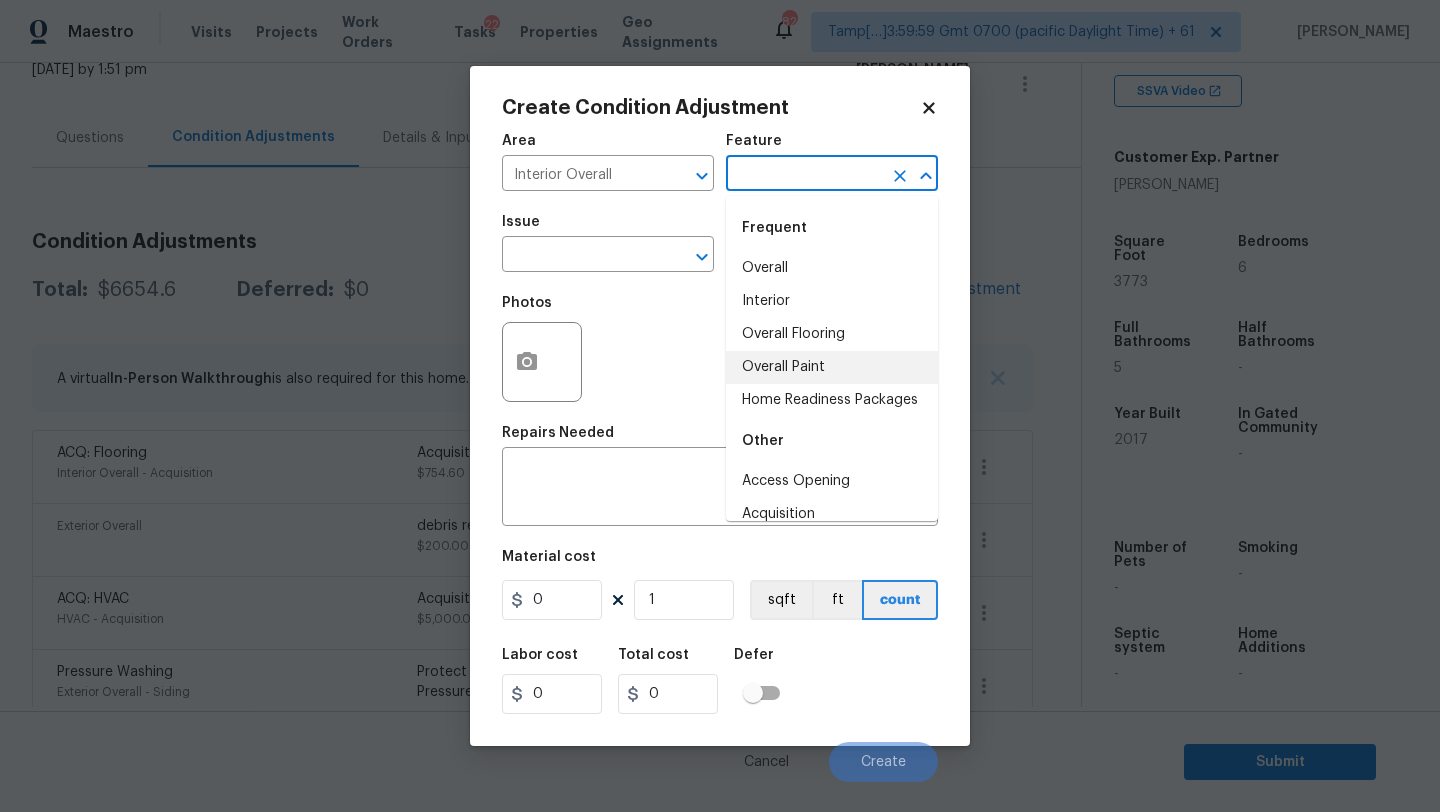 drag, startPoint x: 789, startPoint y: 376, endPoint x: 748, endPoint y: 360, distance: 44.011364 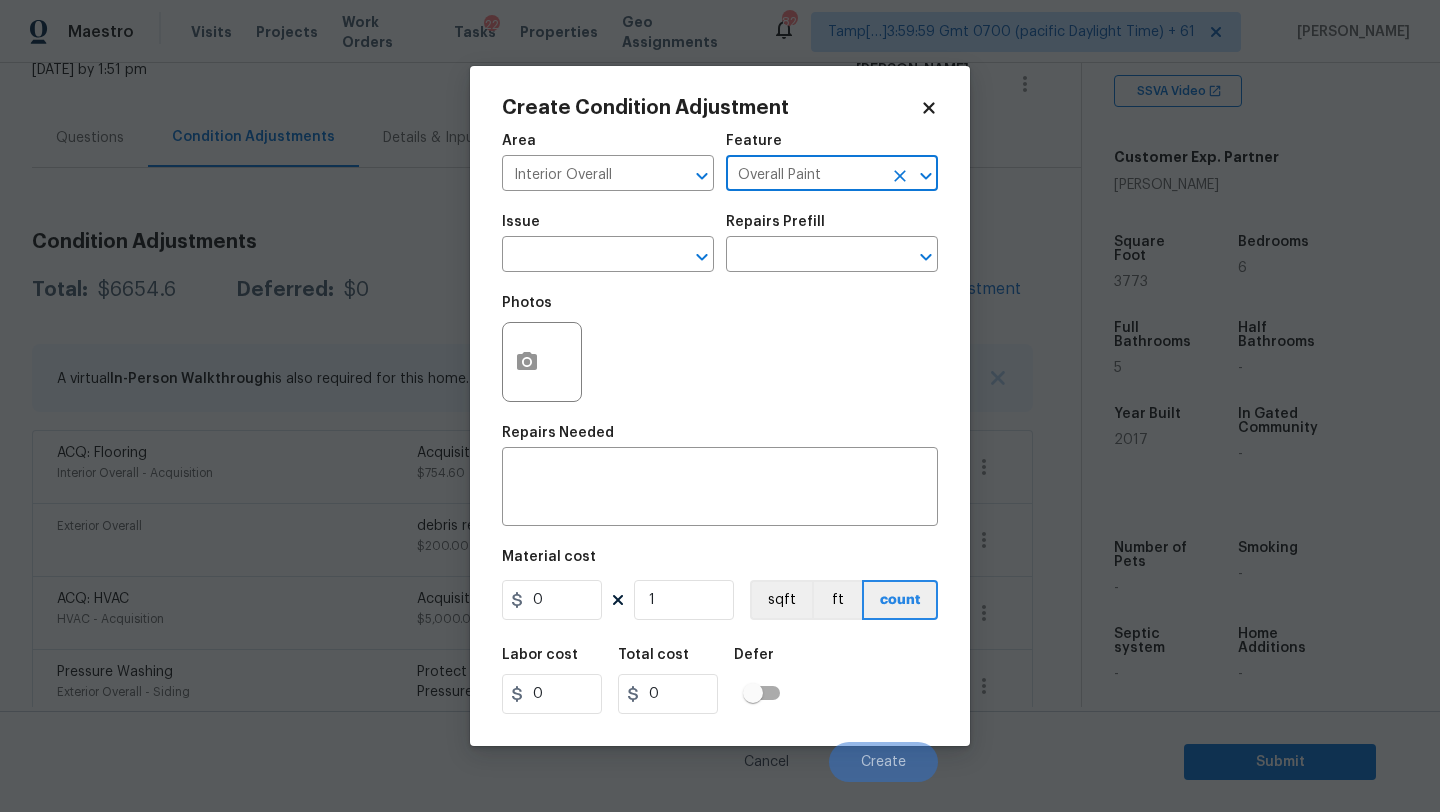 click on "Photos" at bounding box center (720, 349) 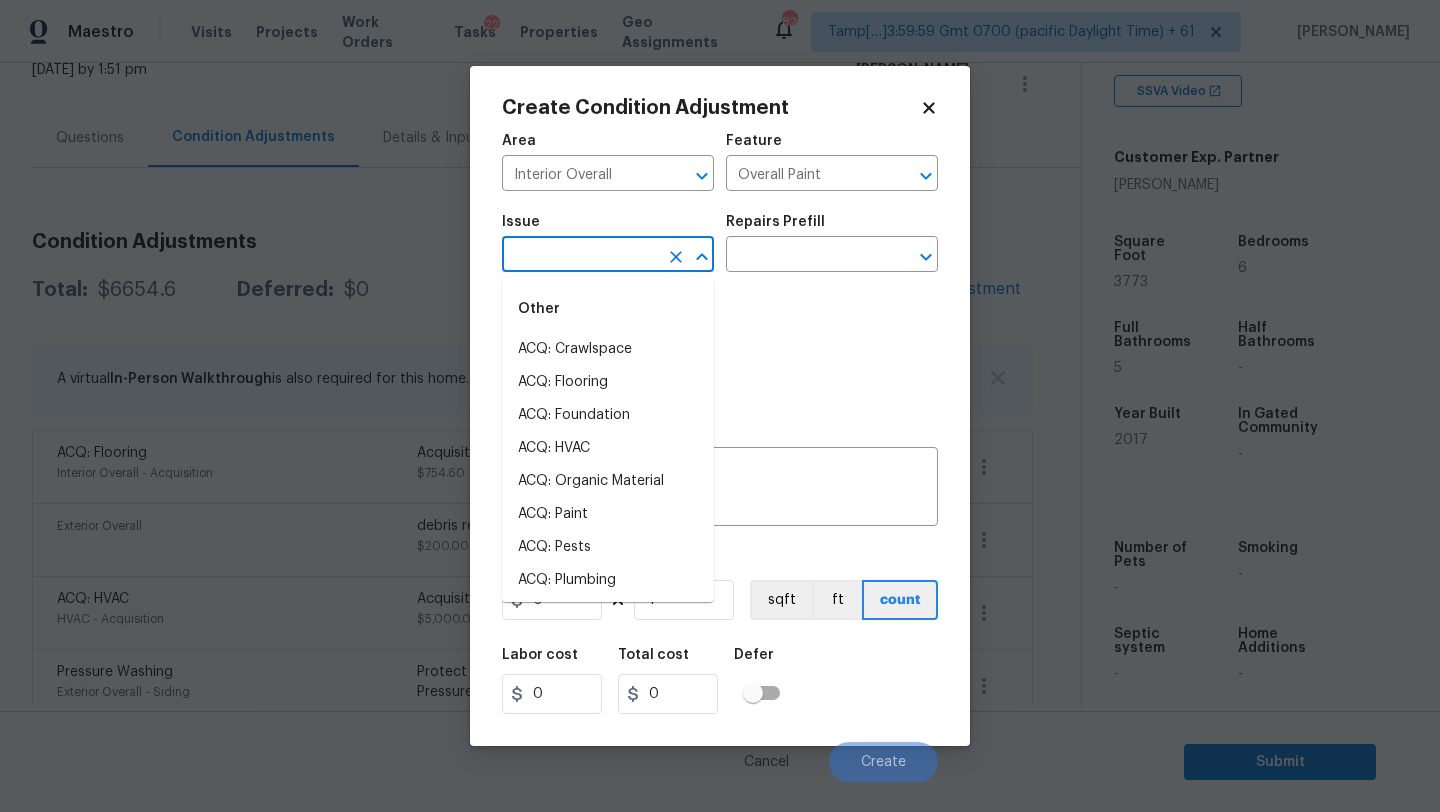 click at bounding box center (580, 256) 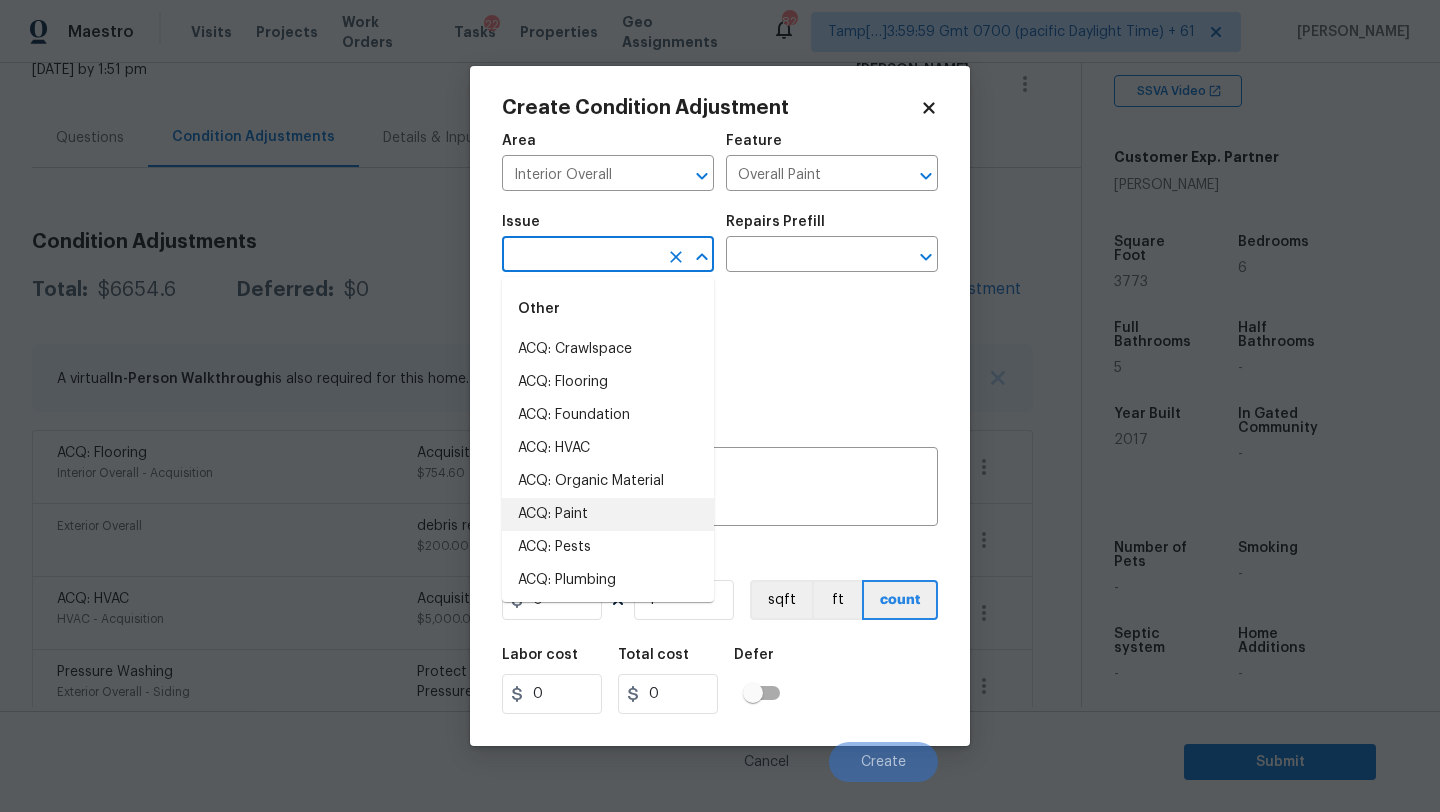 click on "ACQ: Paint" at bounding box center [608, 514] 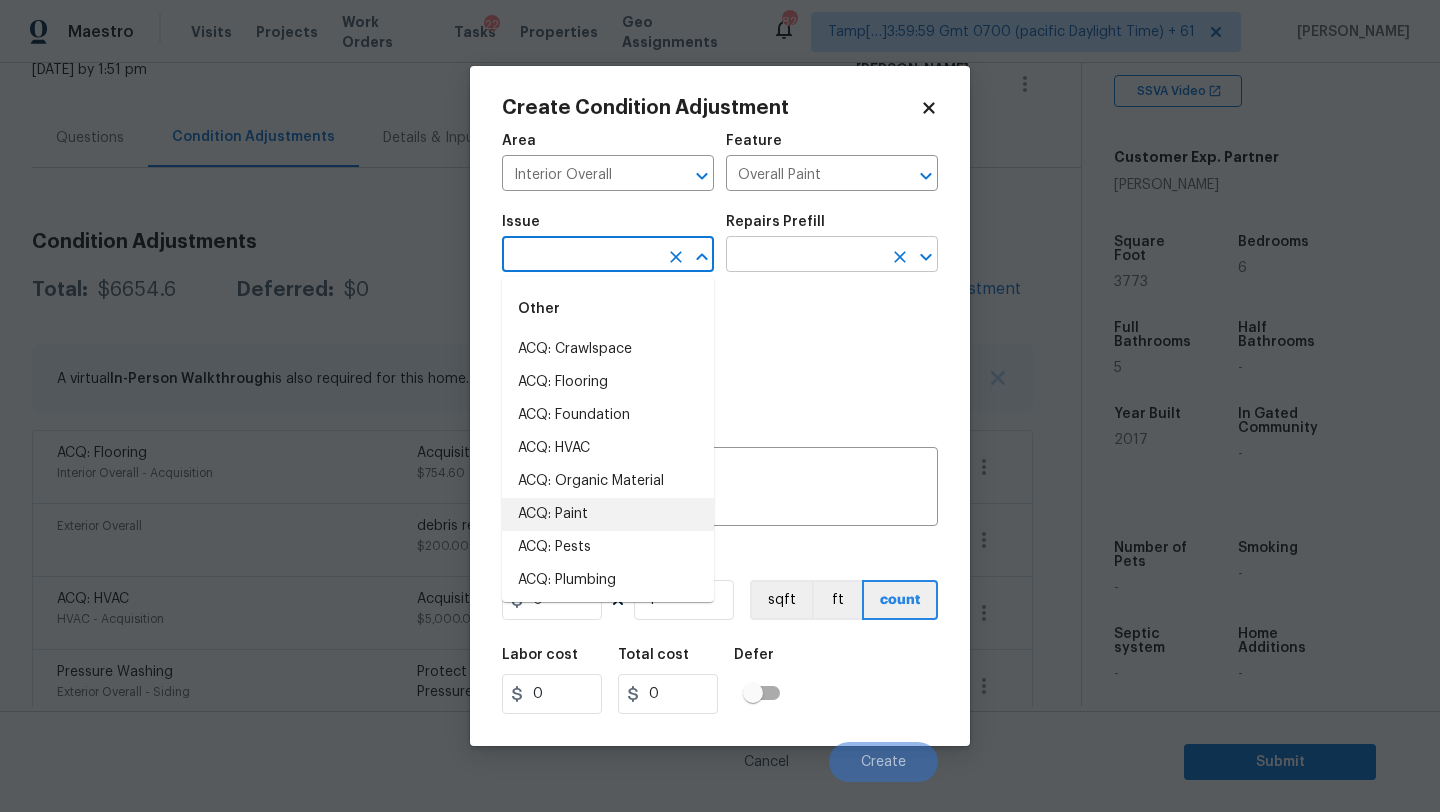 type on "ACQ: Paint" 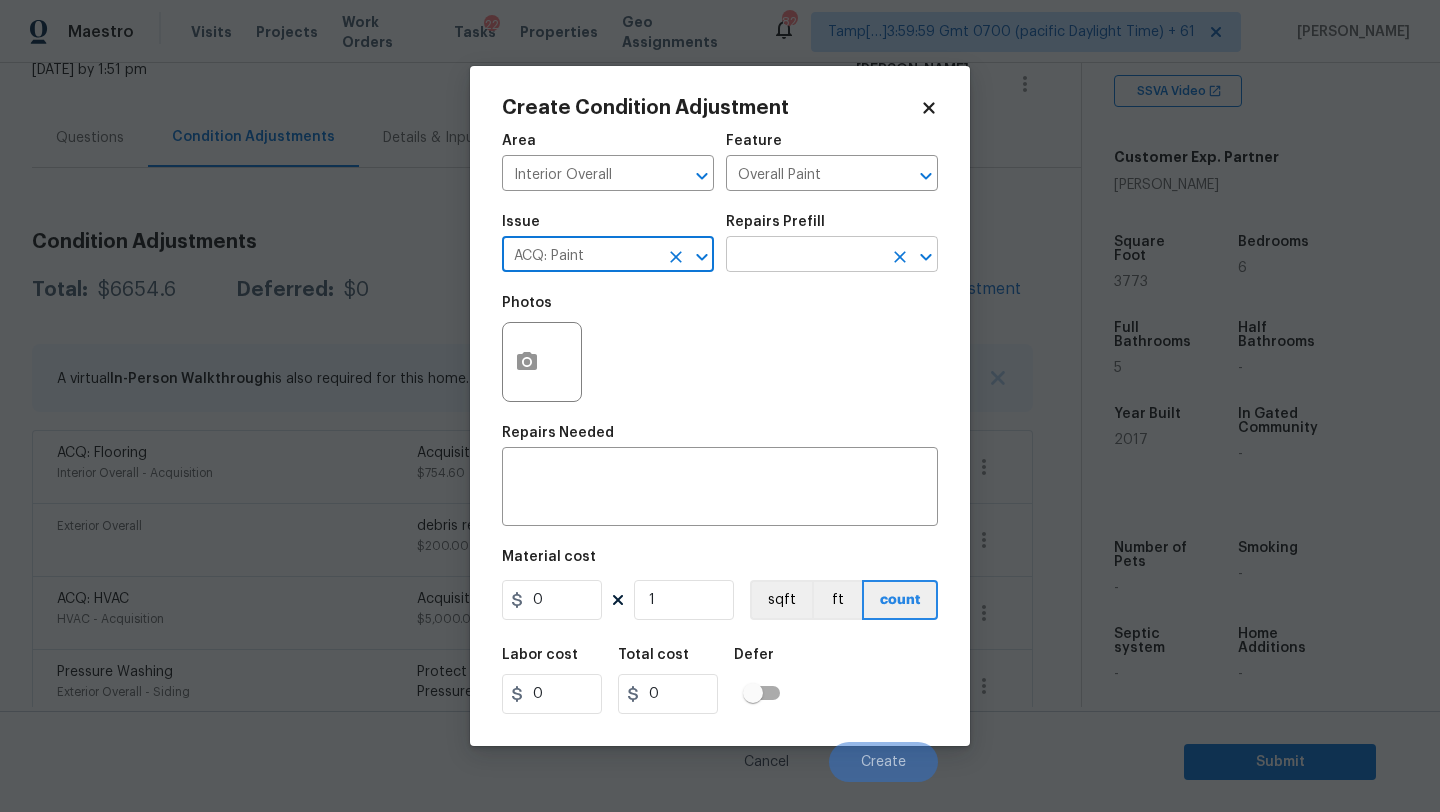 click at bounding box center (804, 256) 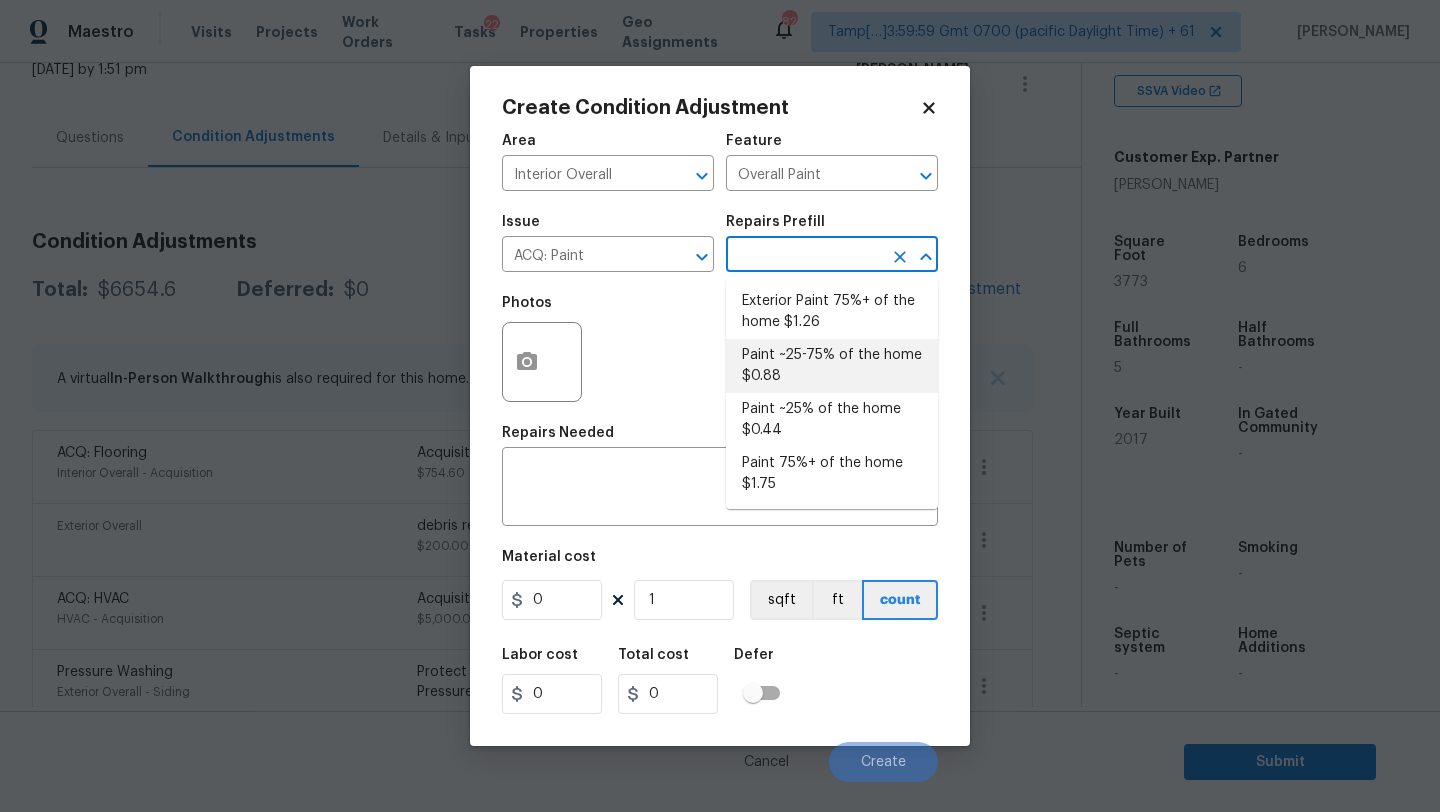 click on "Paint ~25-75% of the home $0.88" at bounding box center (832, 366) 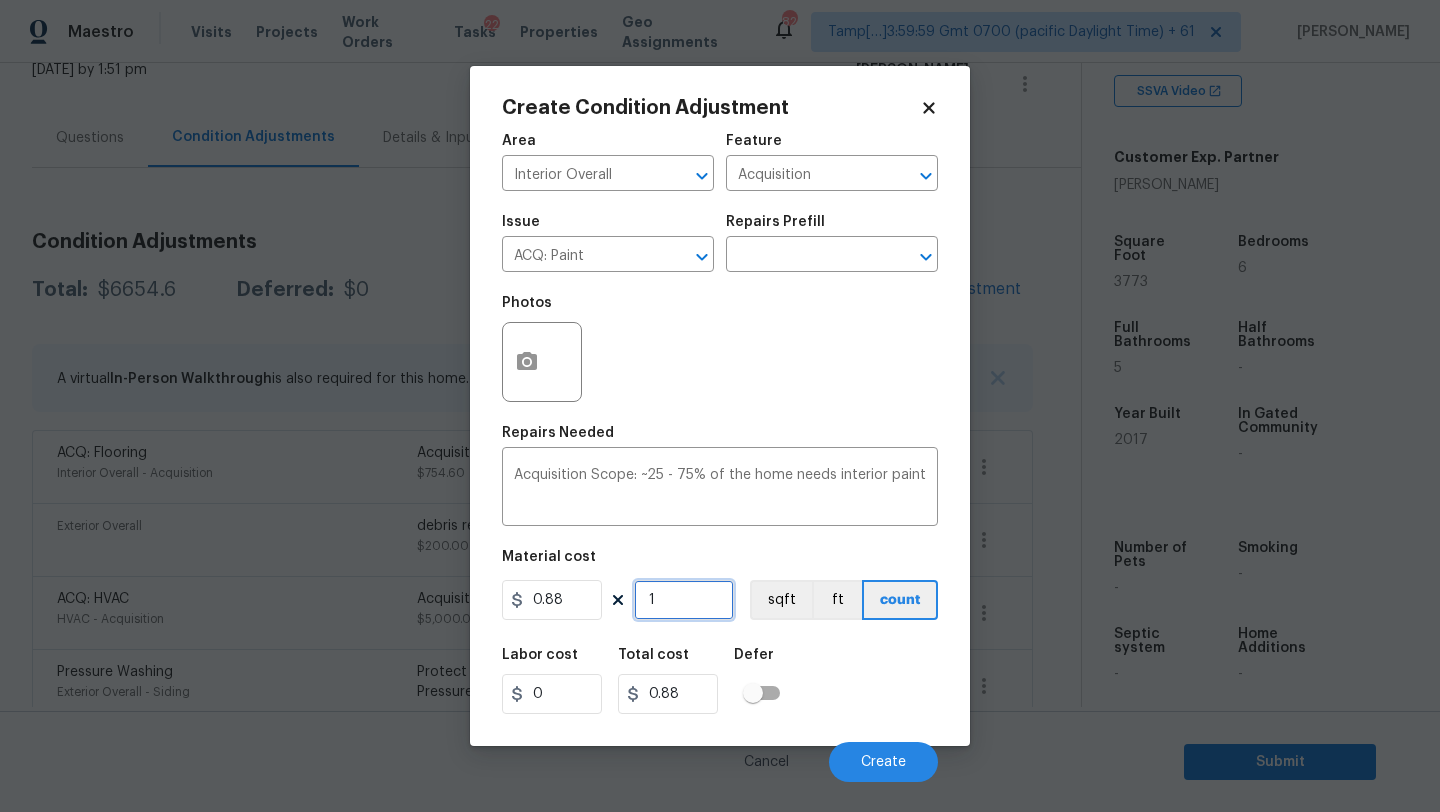 click on "1" at bounding box center [684, 600] 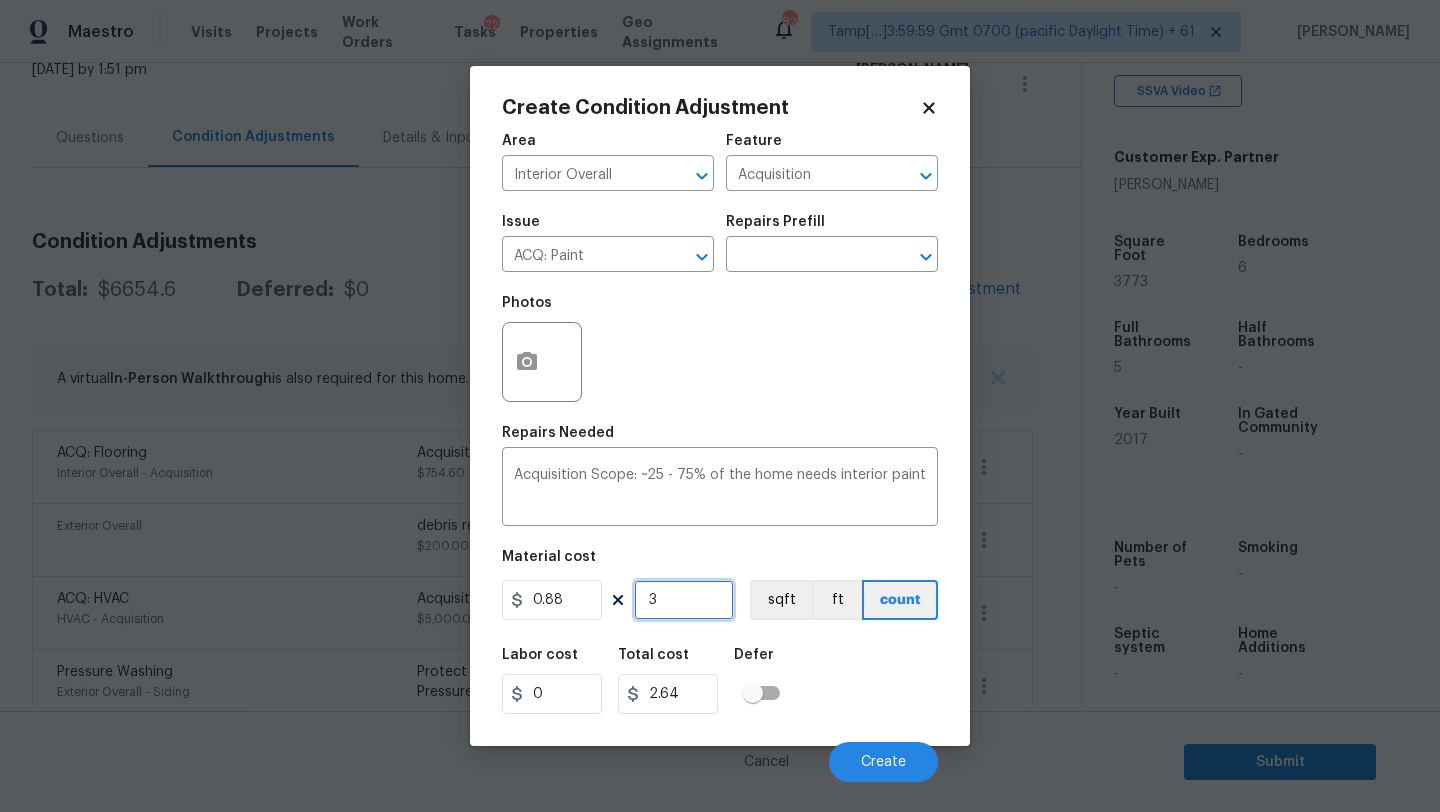 type on "37" 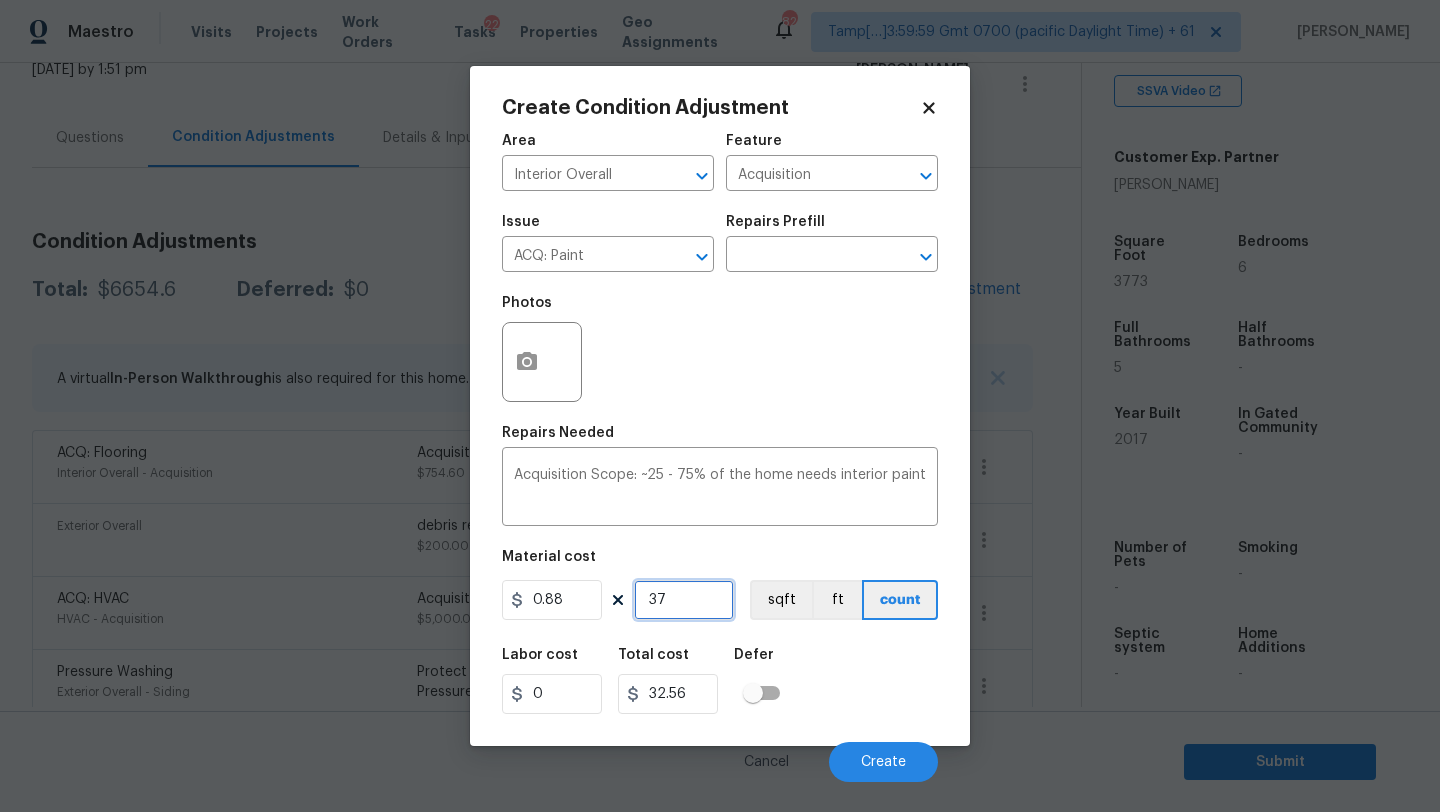 type on "377" 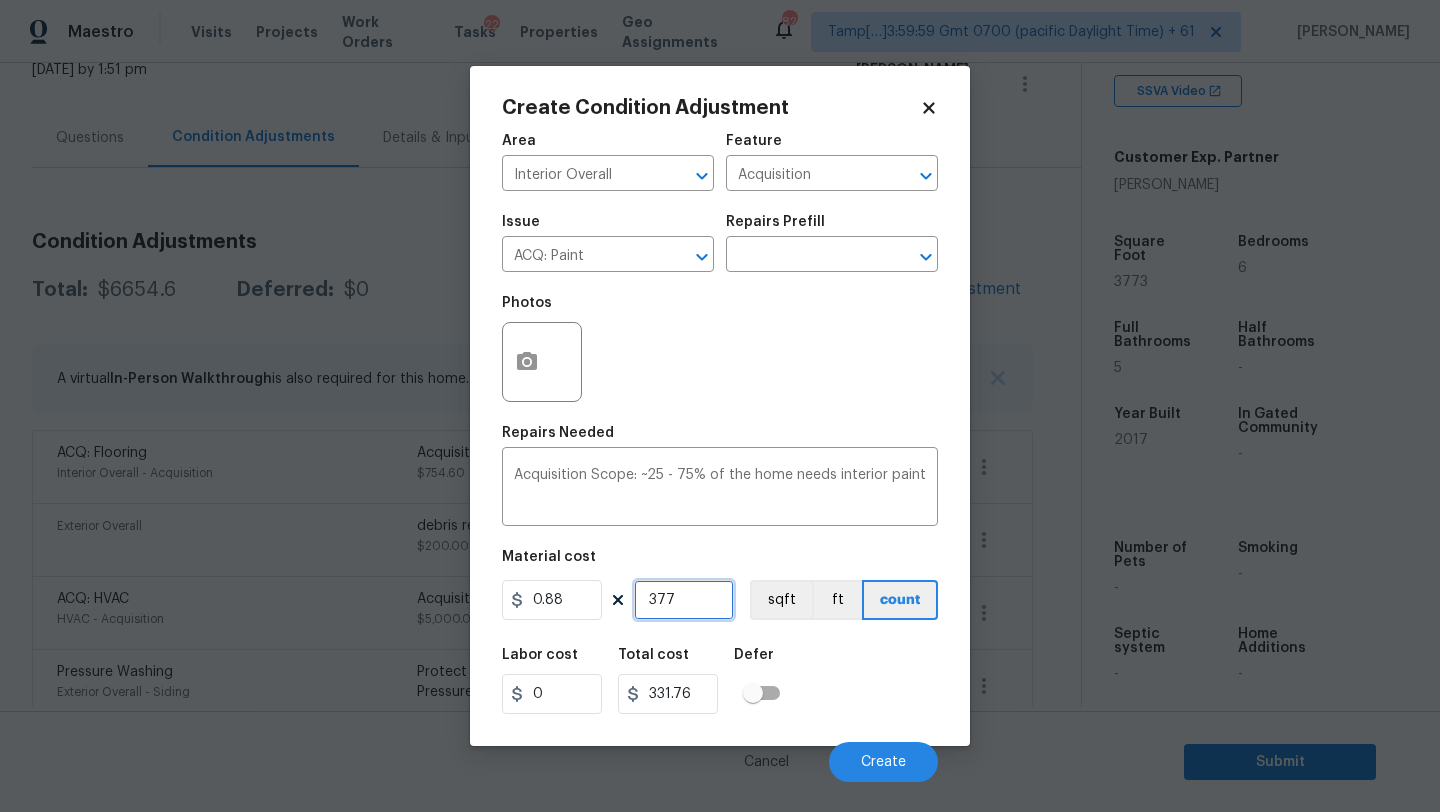 type on "3773" 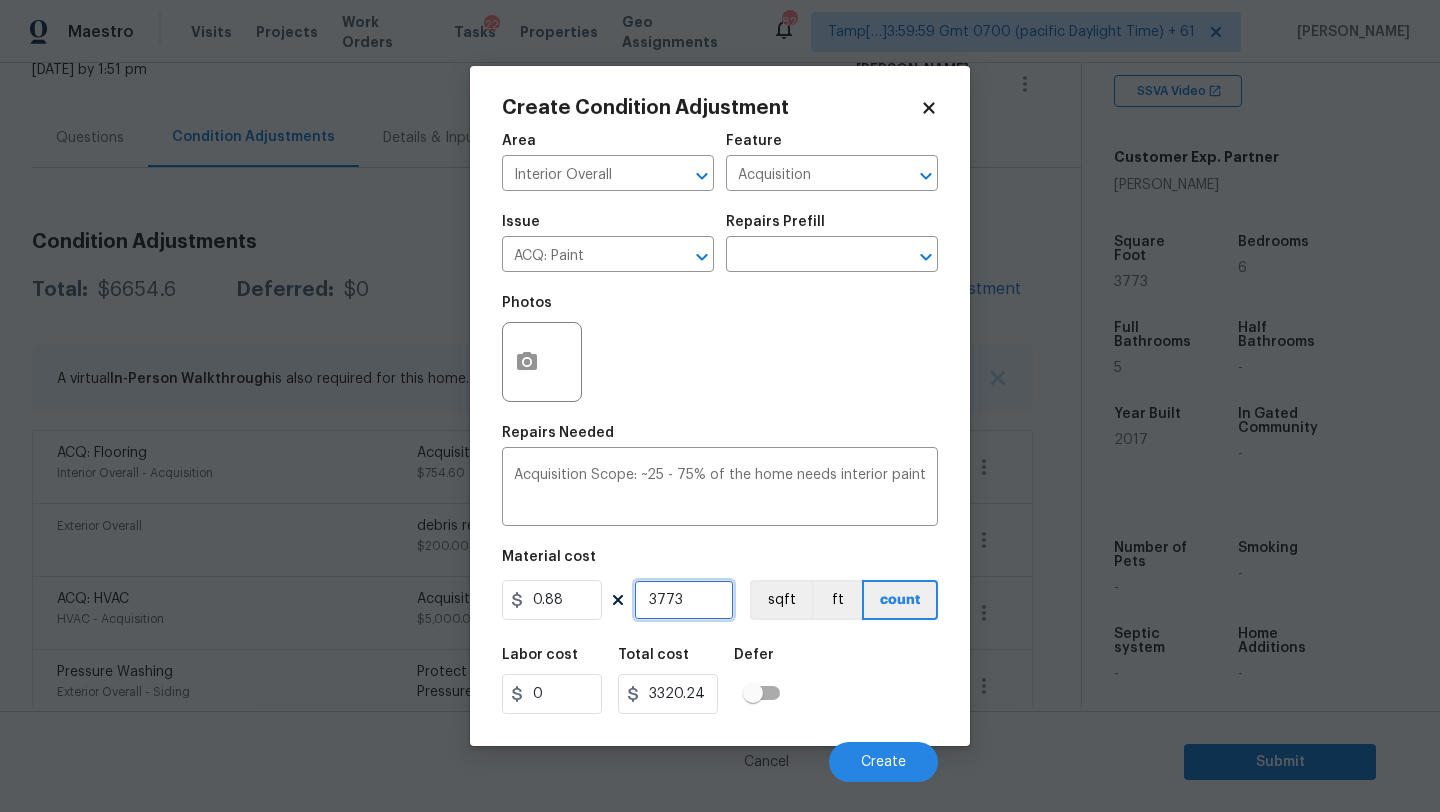 type on "3773" 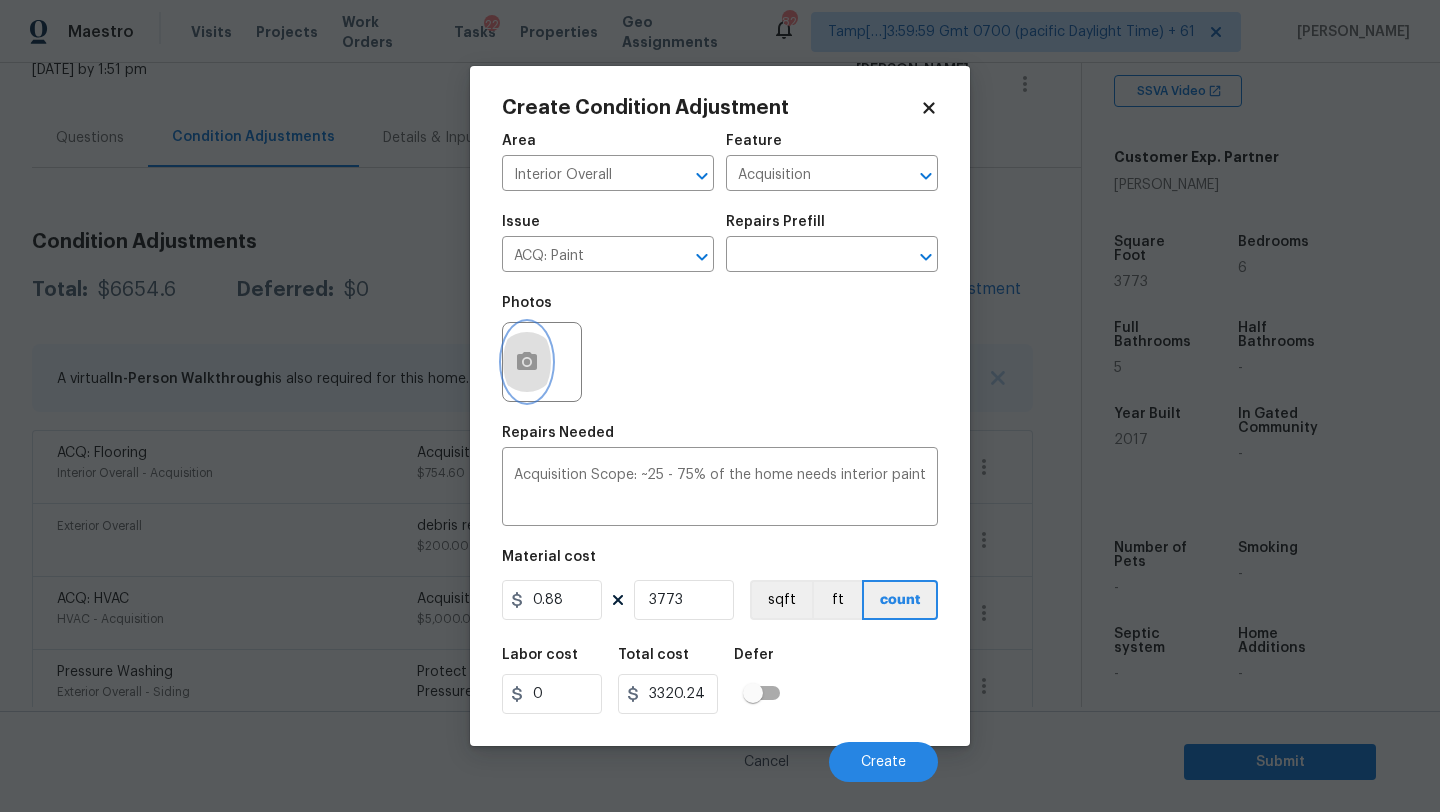 click at bounding box center (527, 362) 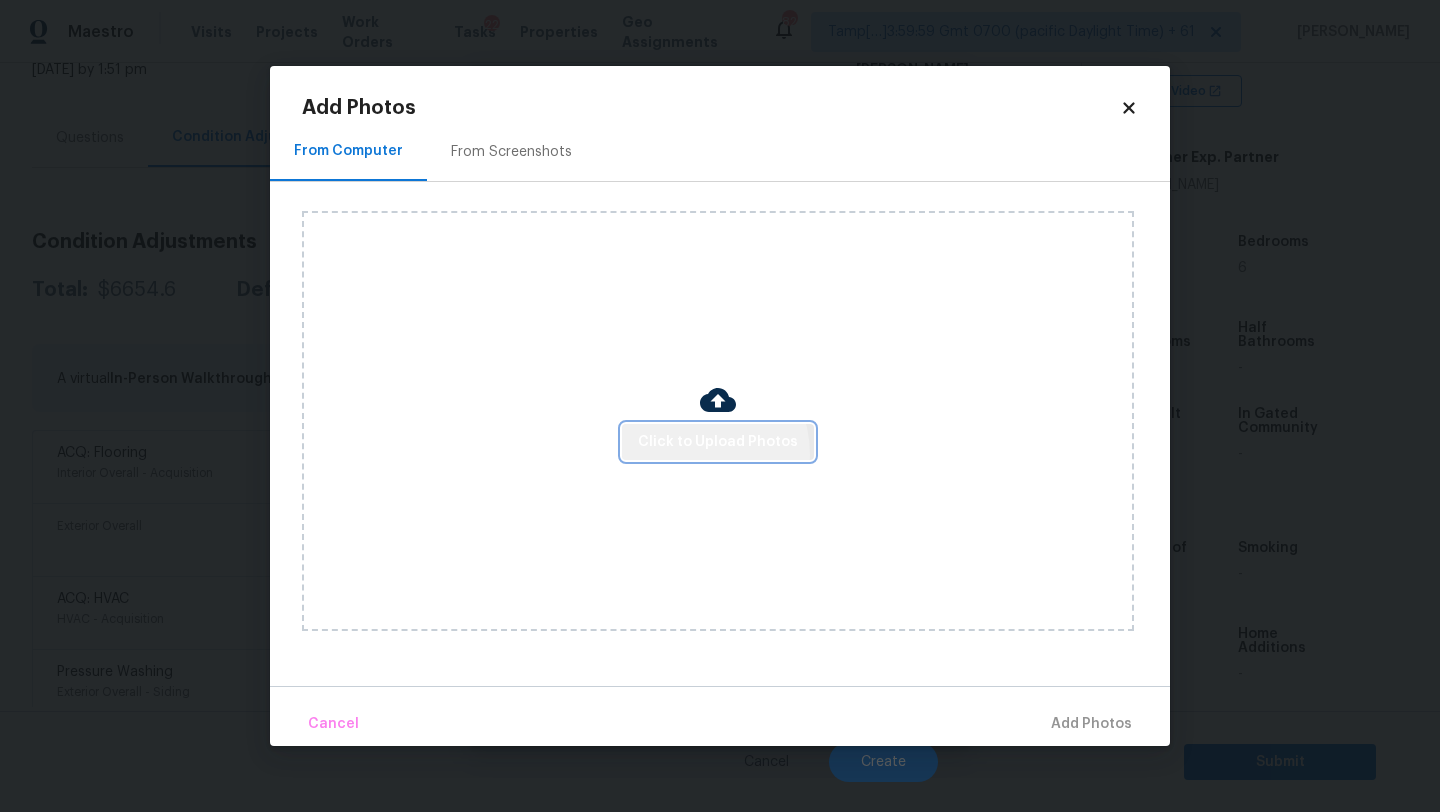 click on "Click to Upload Photos" at bounding box center (718, 442) 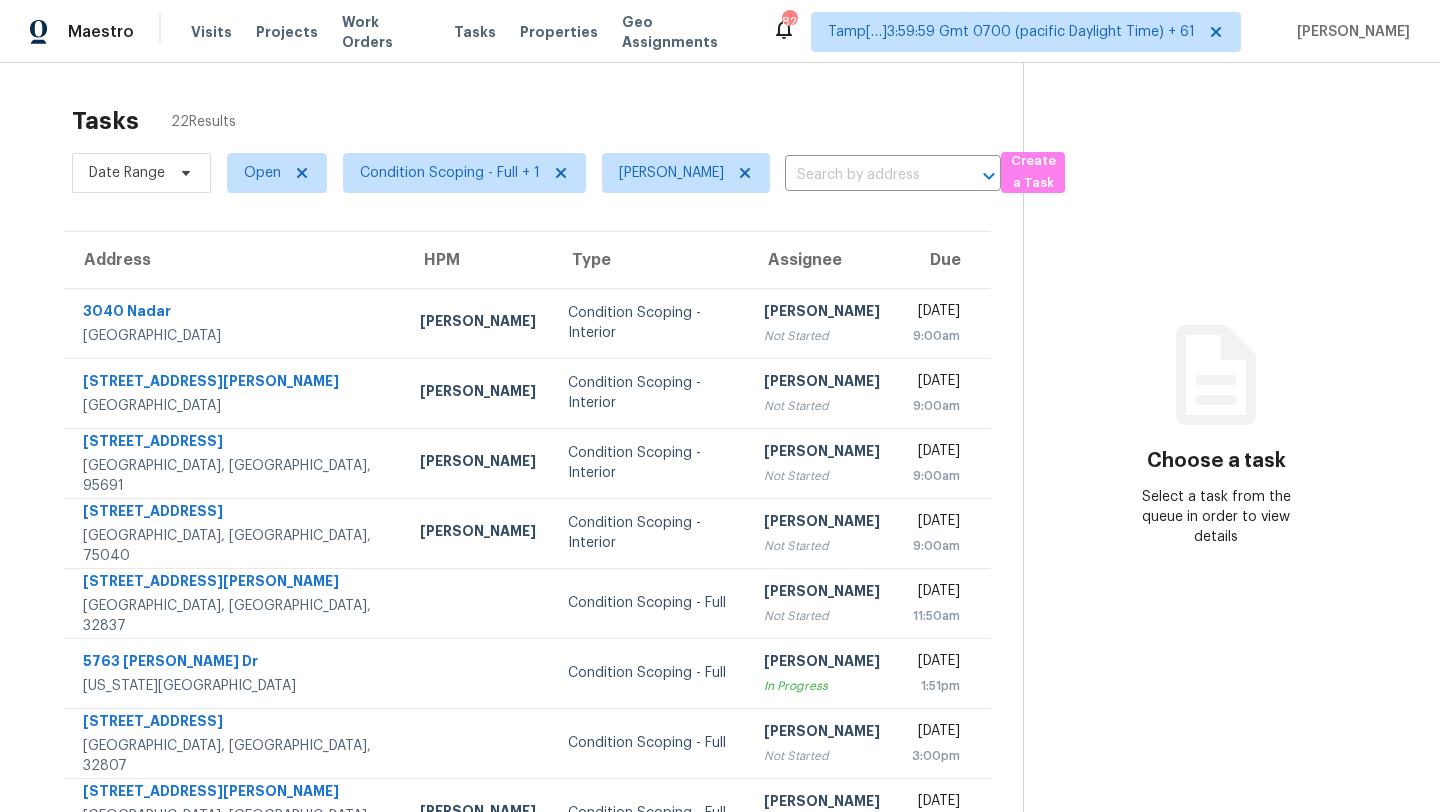 scroll, scrollTop: 0, scrollLeft: 0, axis: both 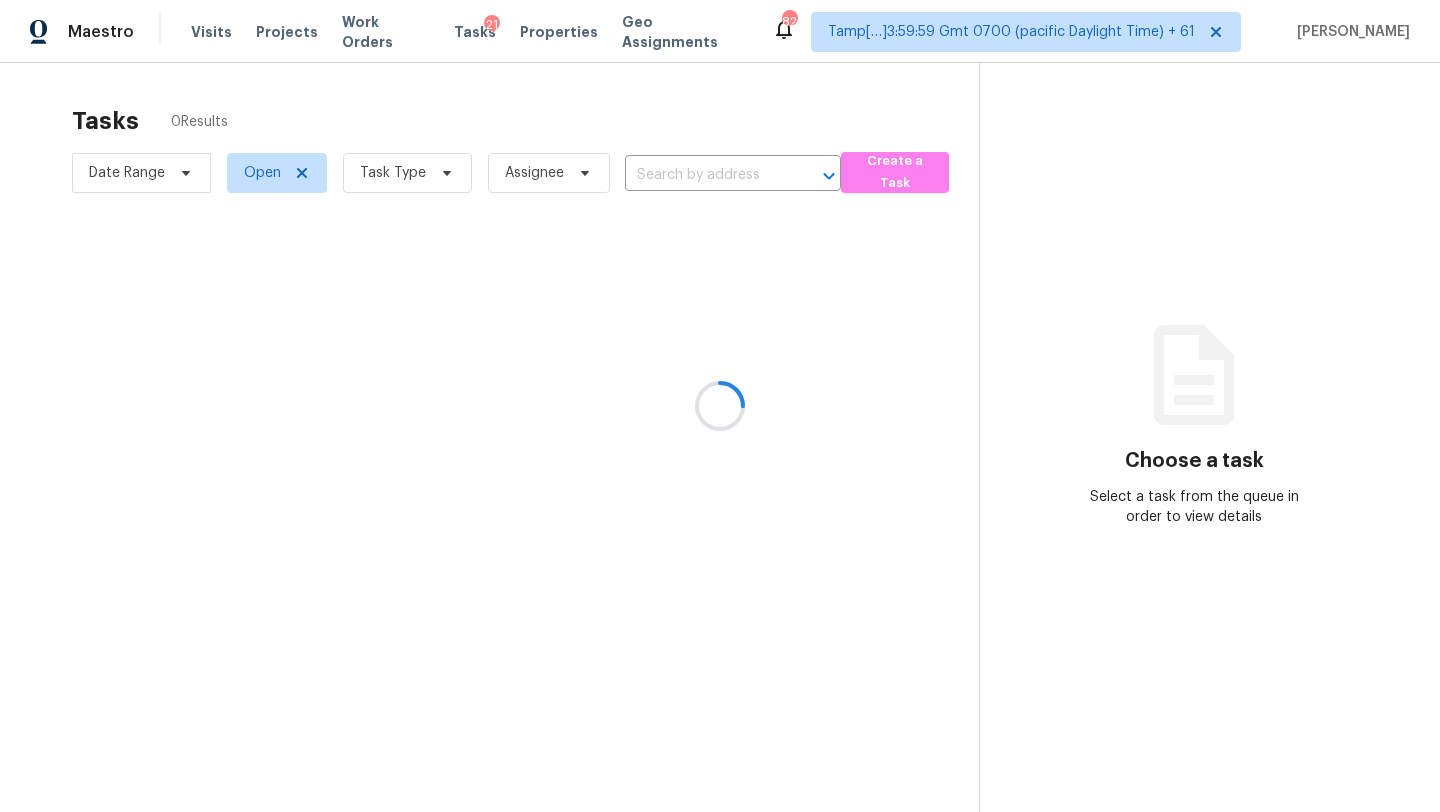 click at bounding box center [720, 406] 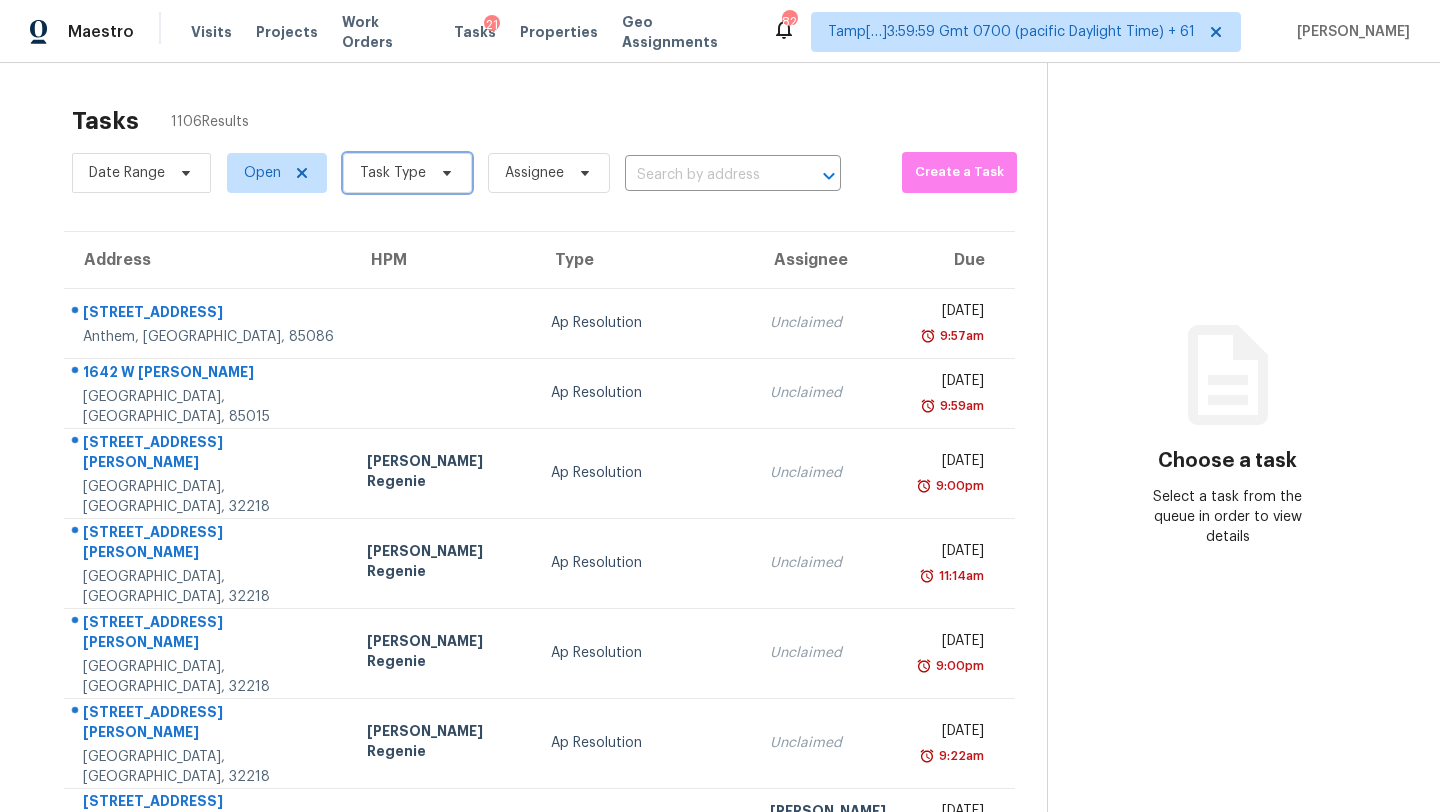 click on "Task Type" at bounding box center (407, 173) 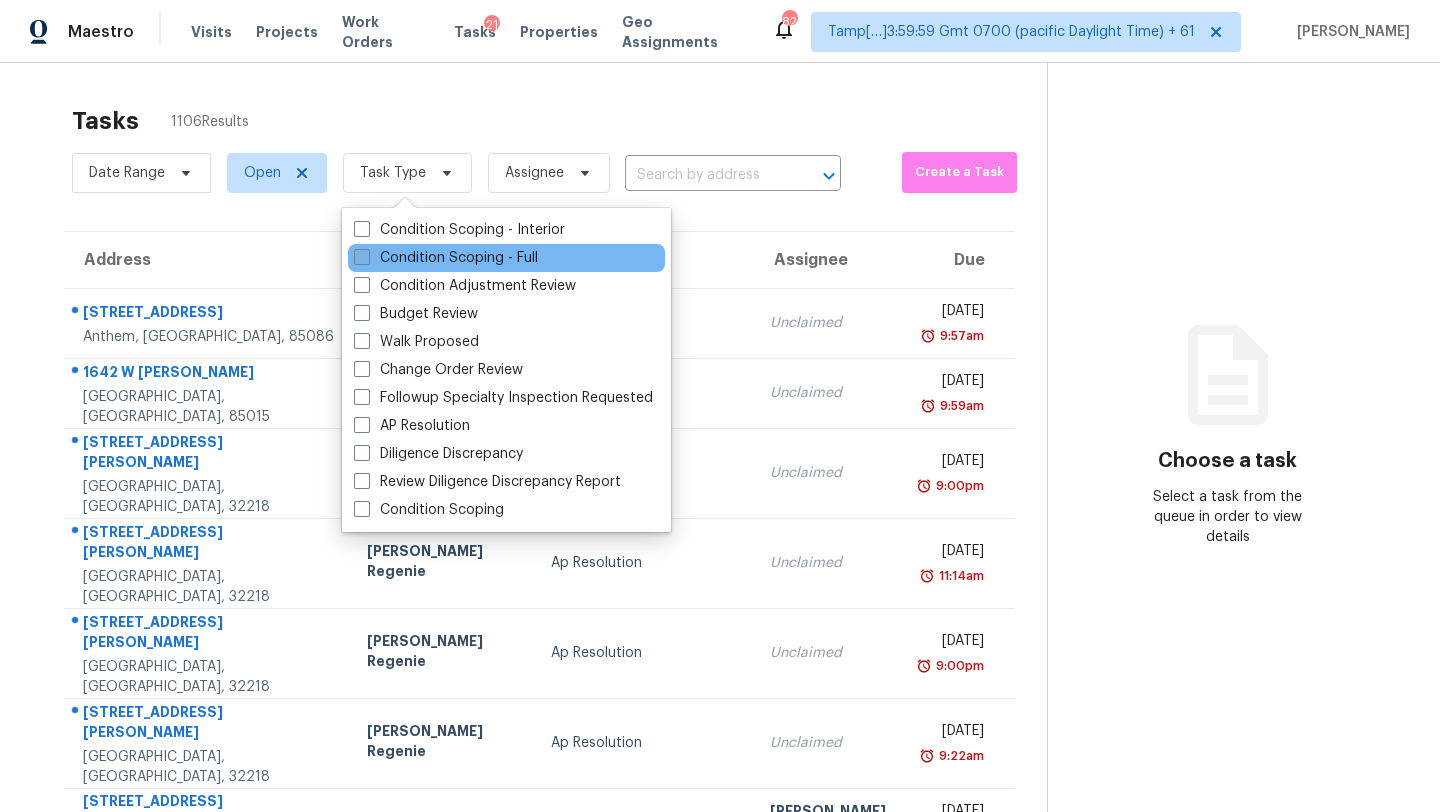 click on "Condition Scoping - Full" at bounding box center [446, 258] 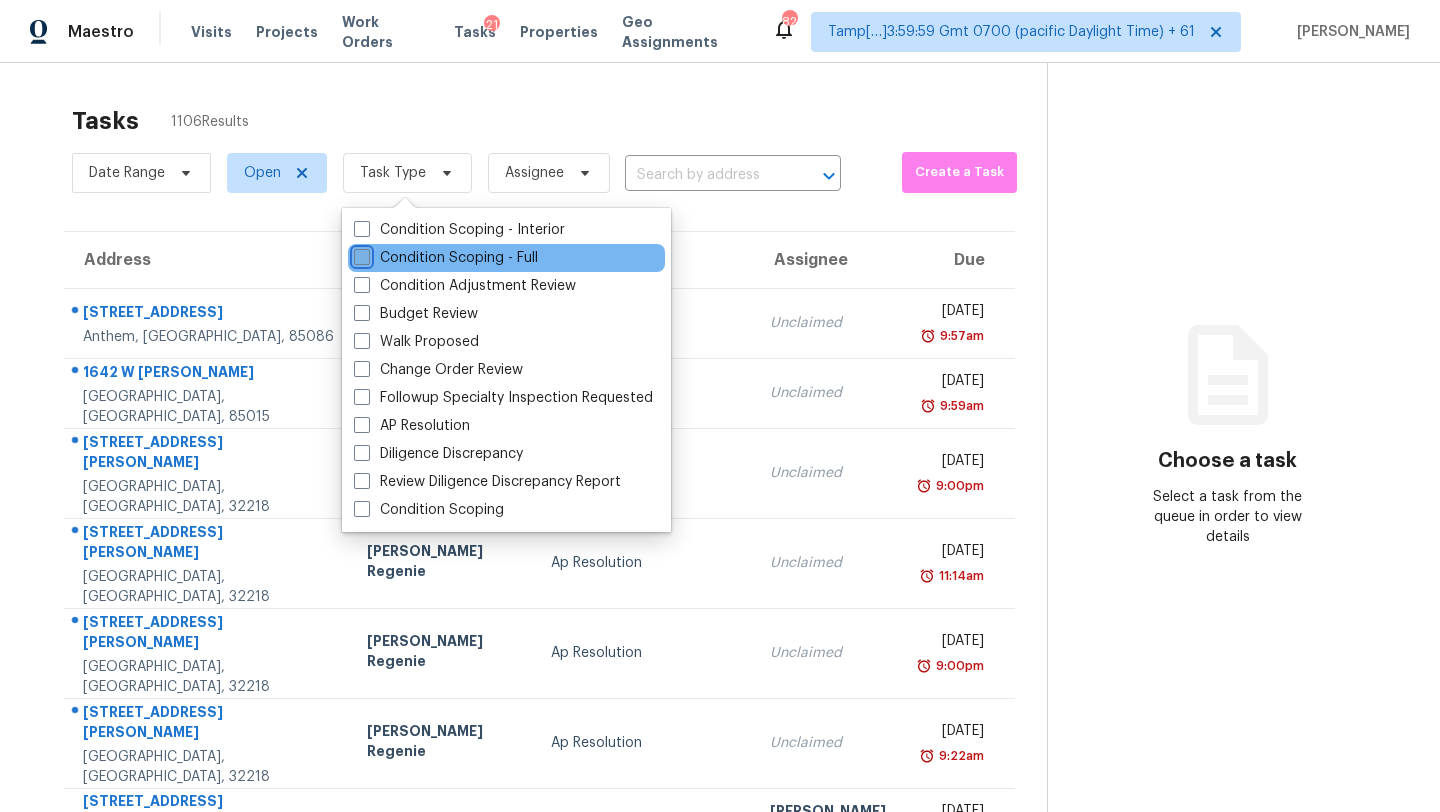 click on "Condition Scoping - Full" at bounding box center (360, 254) 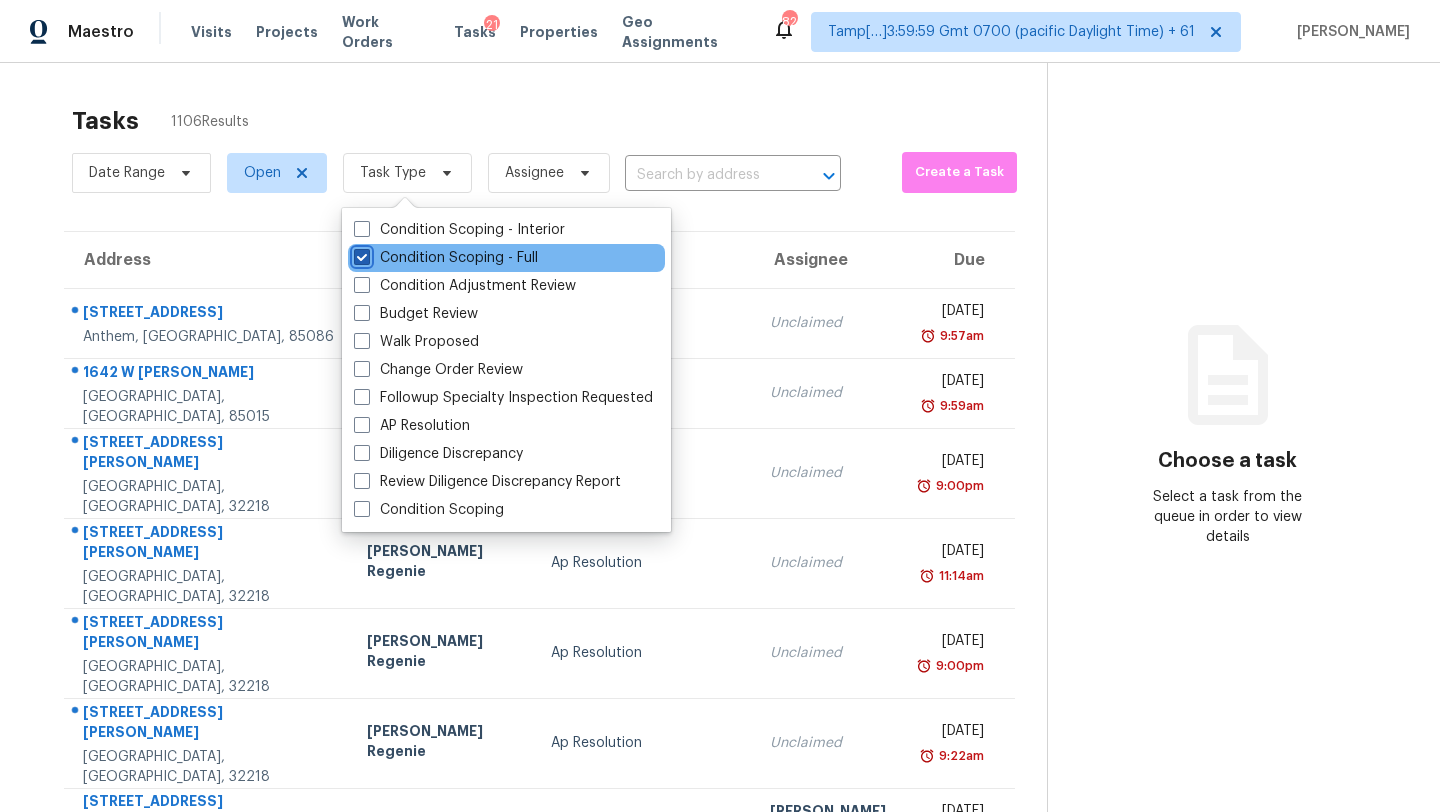 checkbox on "true" 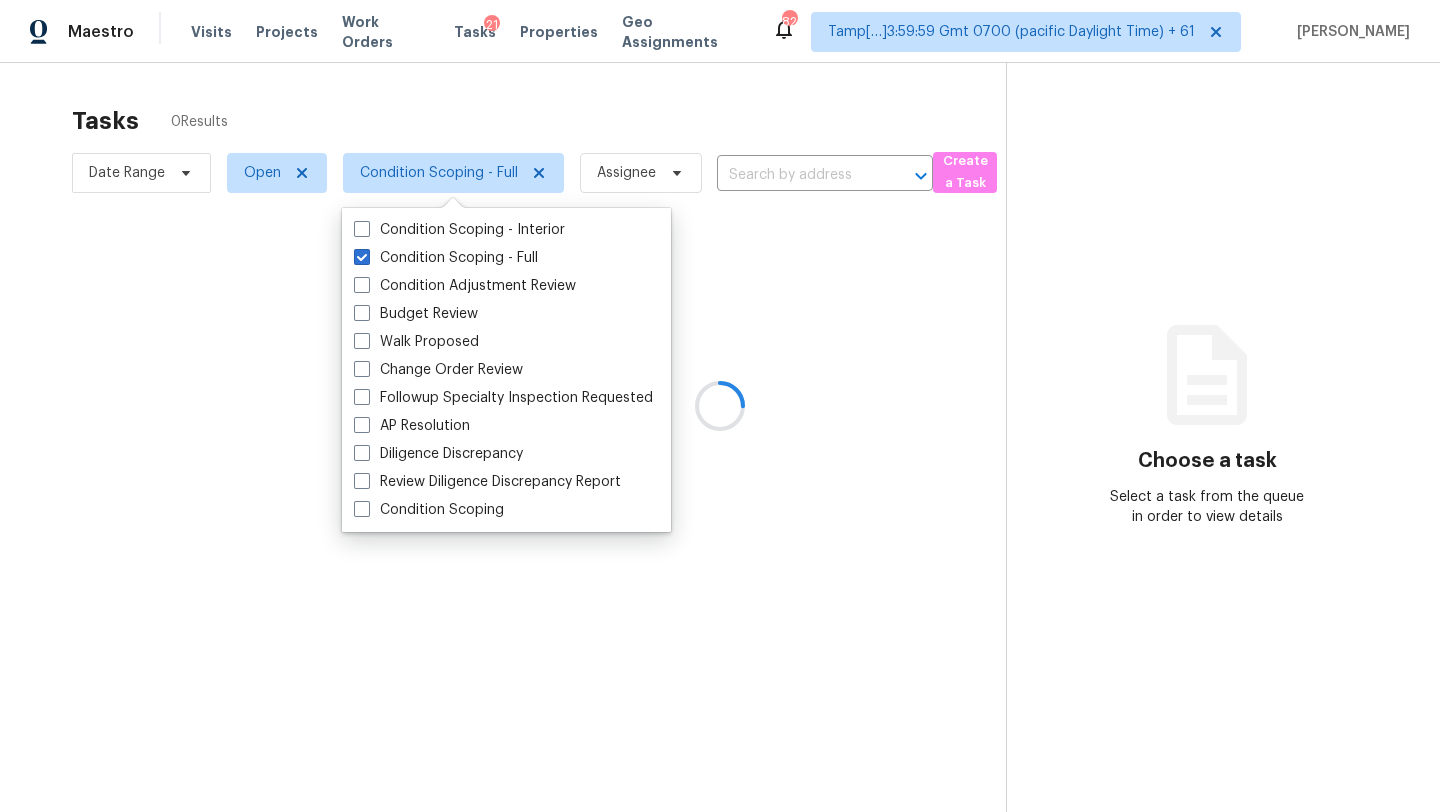 click at bounding box center (720, 406) 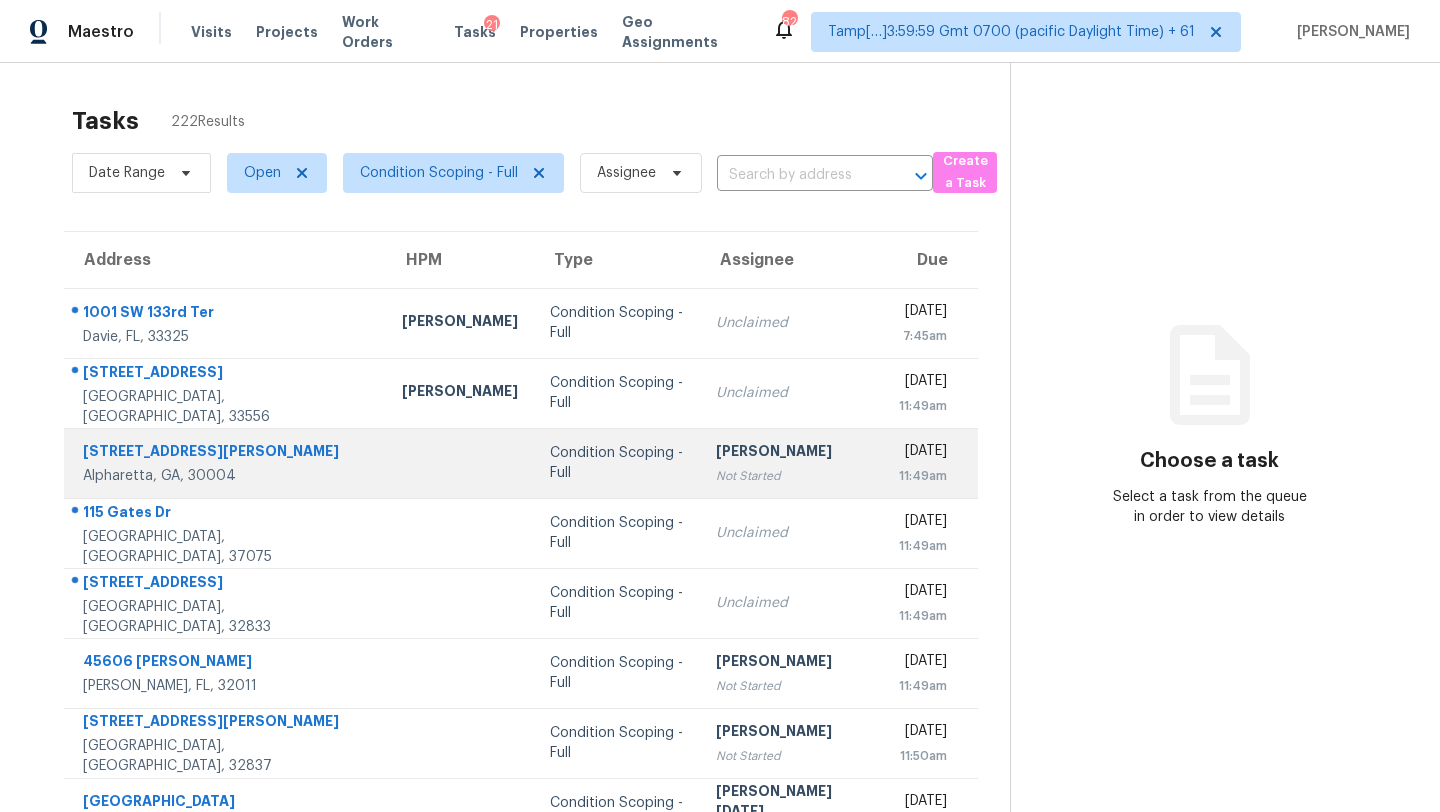 scroll, scrollTop: 229, scrollLeft: 0, axis: vertical 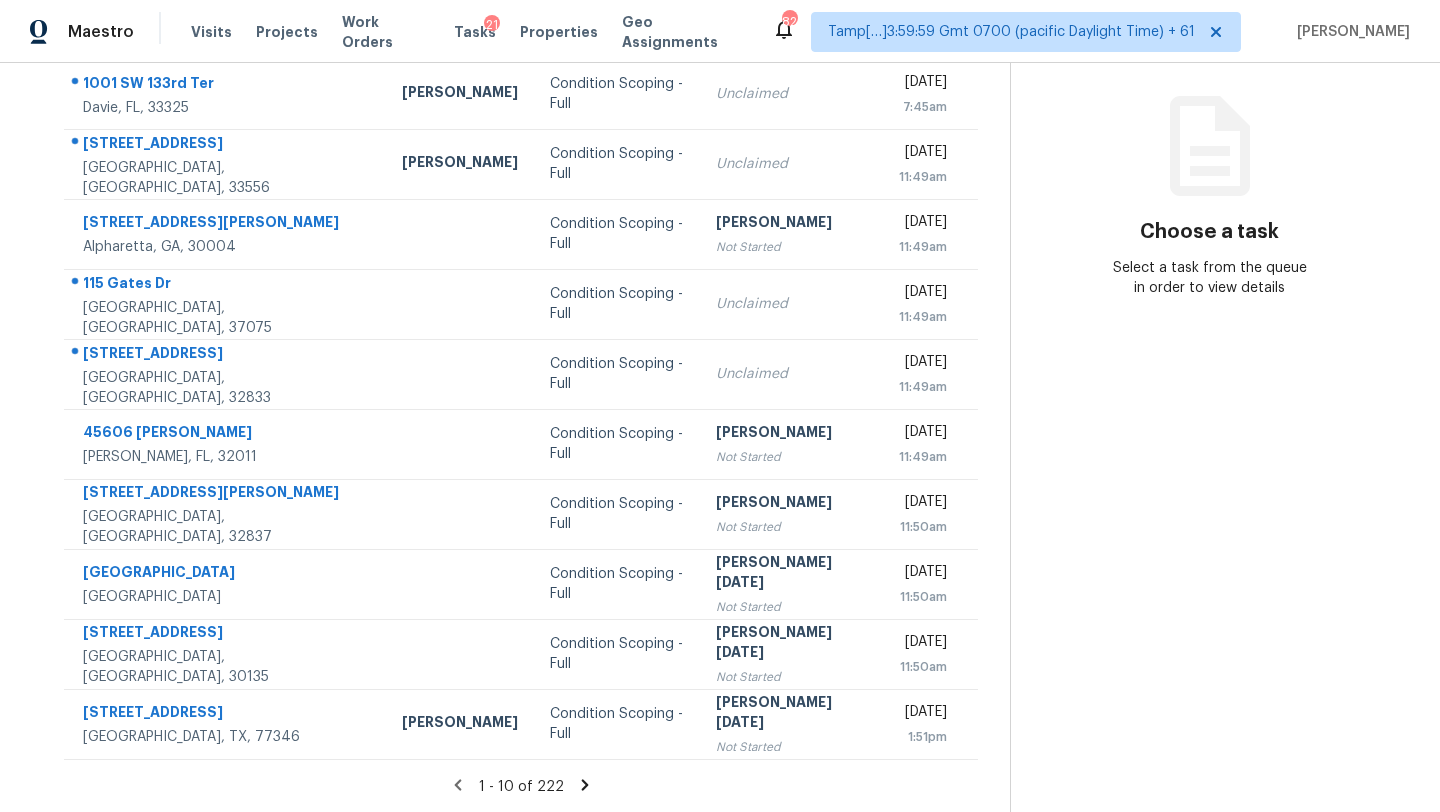 click 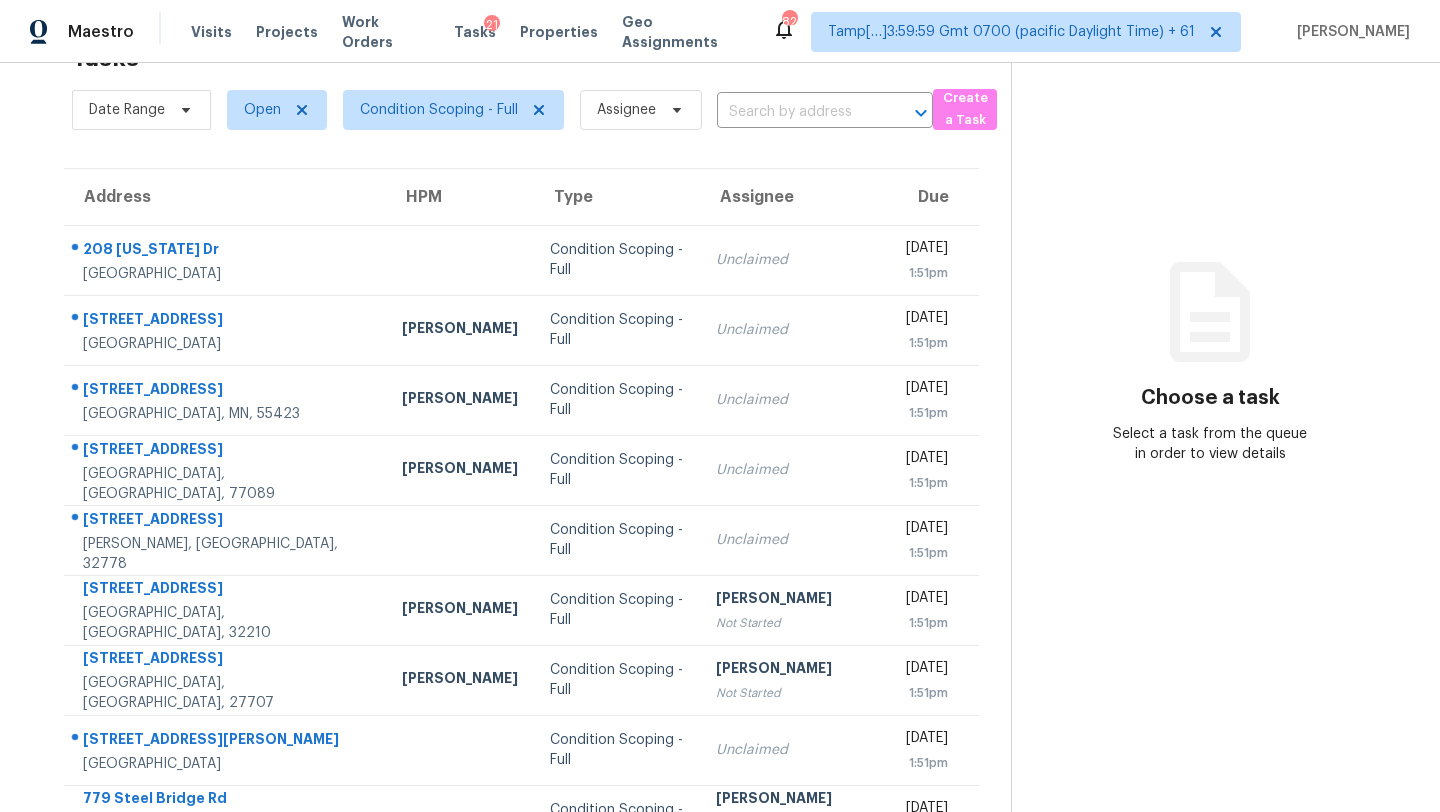 scroll, scrollTop: 229, scrollLeft: 0, axis: vertical 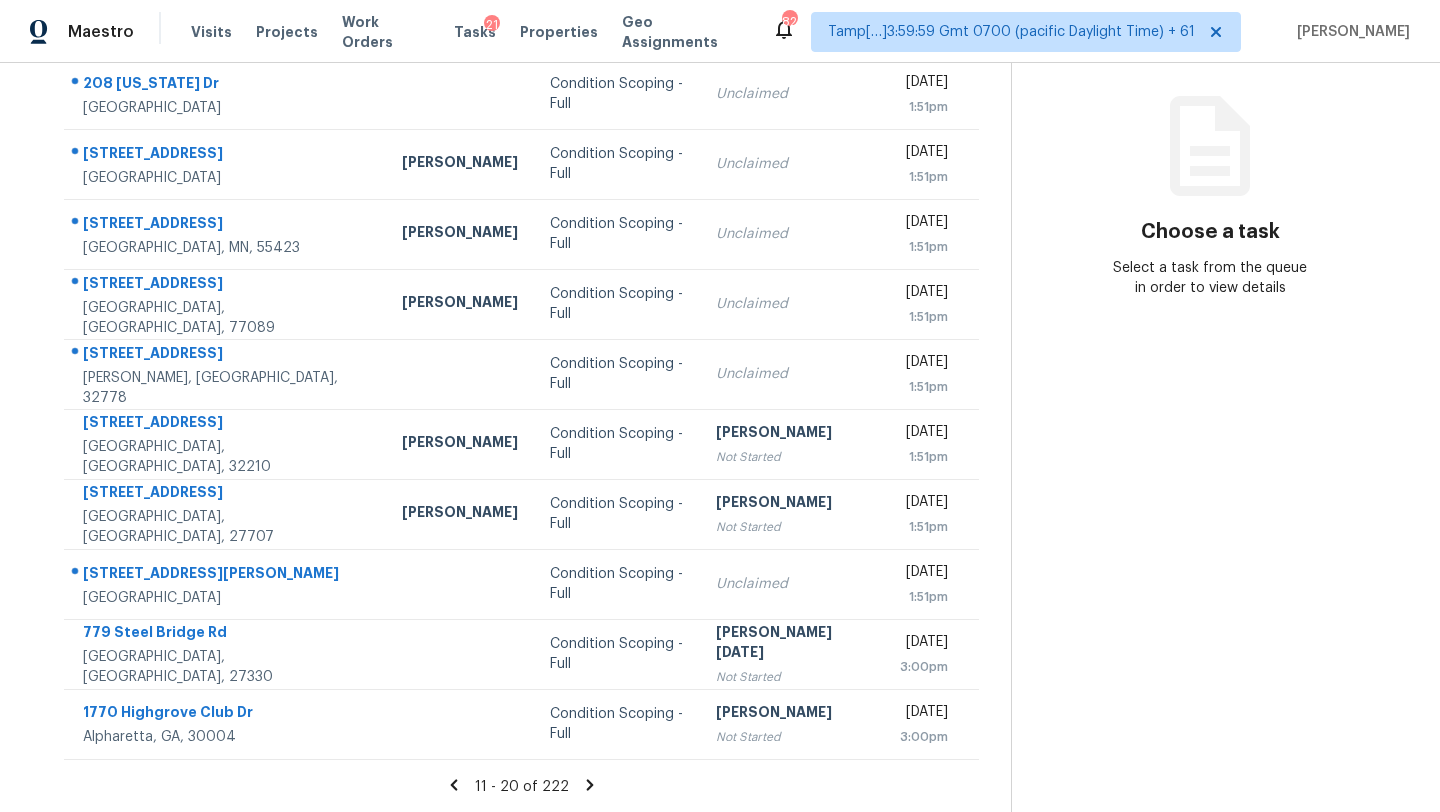 click 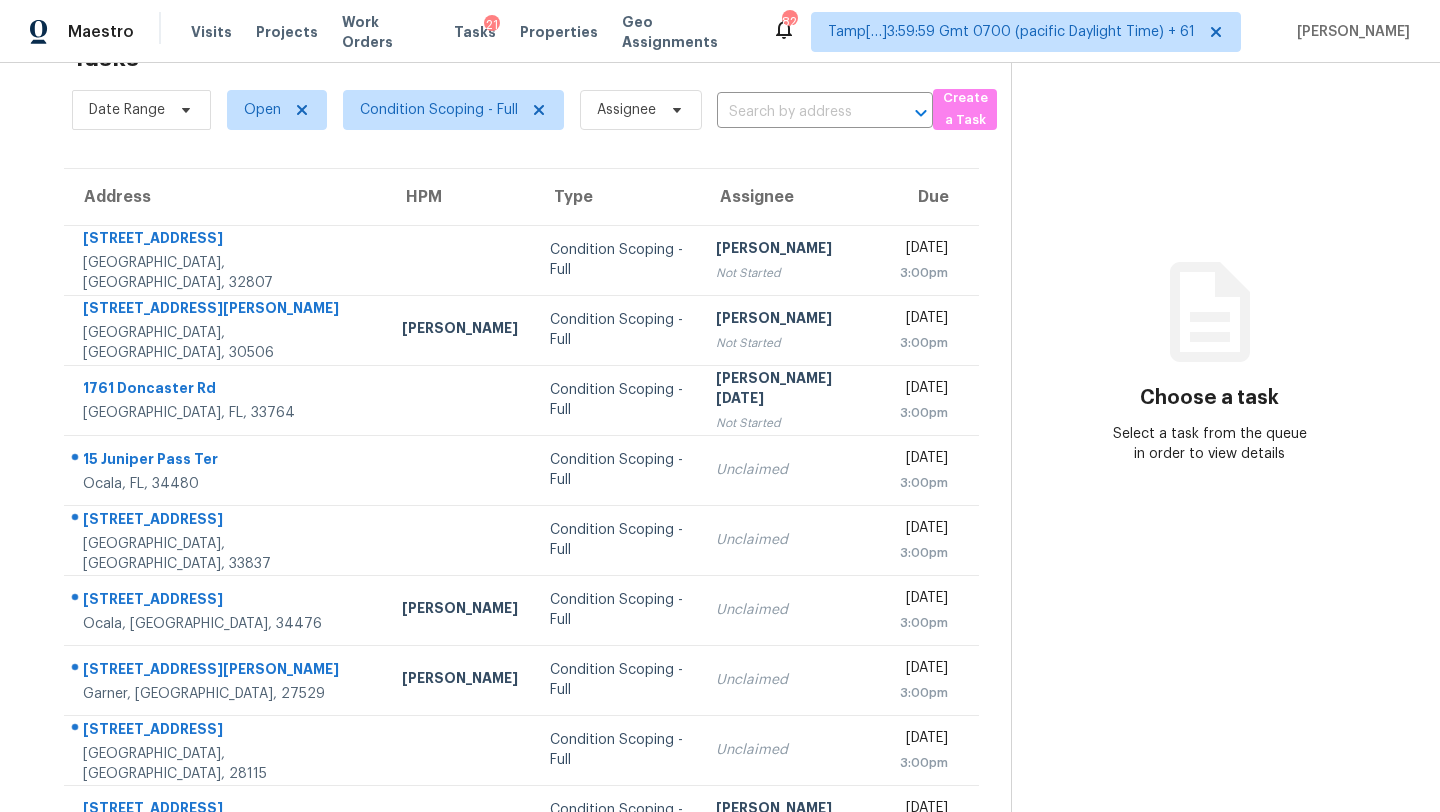 scroll, scrollTop: 229, scrollLeft: 0, axis: vertical 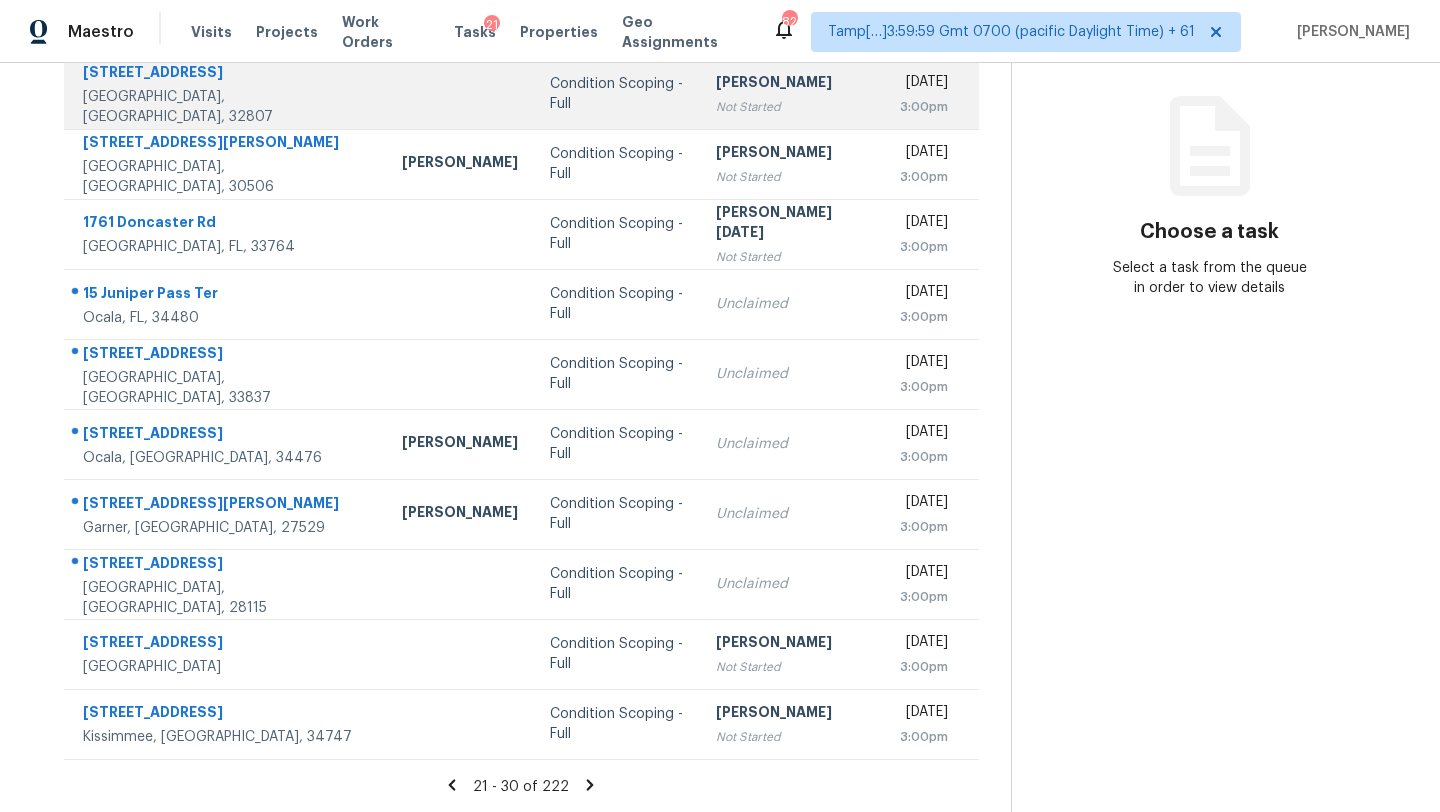 click on "Not Started" at bounding box center [792, 107] 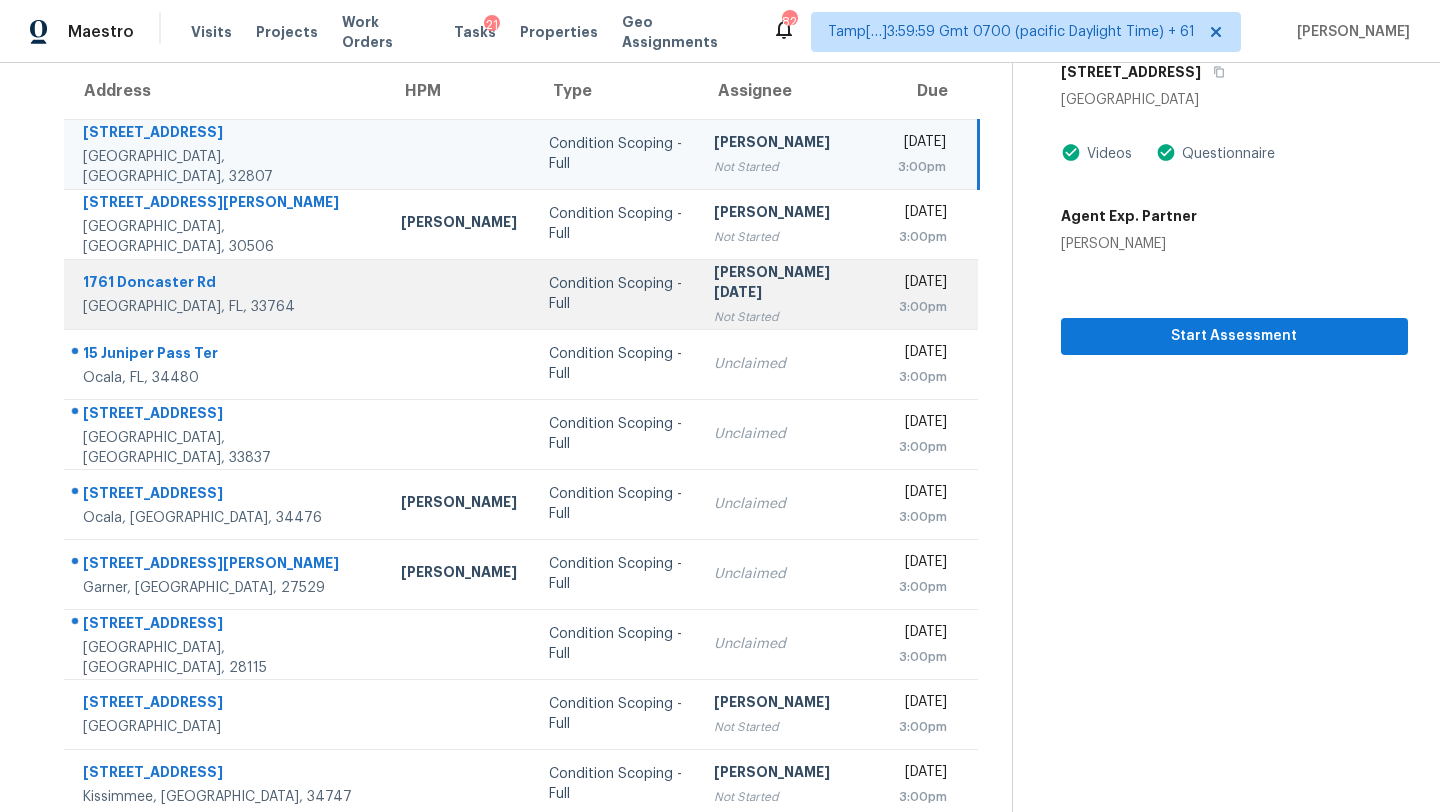 scroll, scrollTop: 145, scrollLeft: 0, axis: vertical 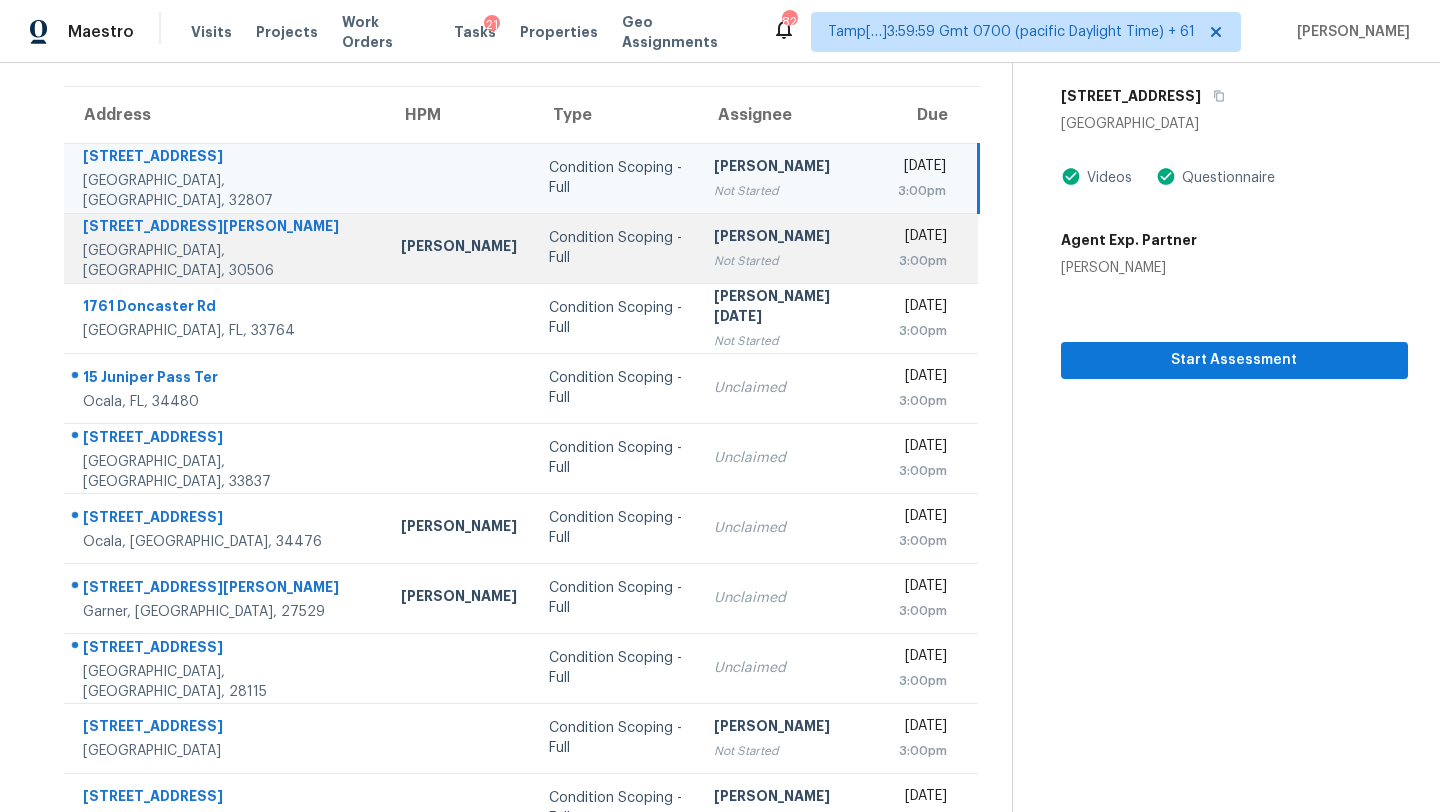 click on "3:00pm" at bounding box center [923, 261] 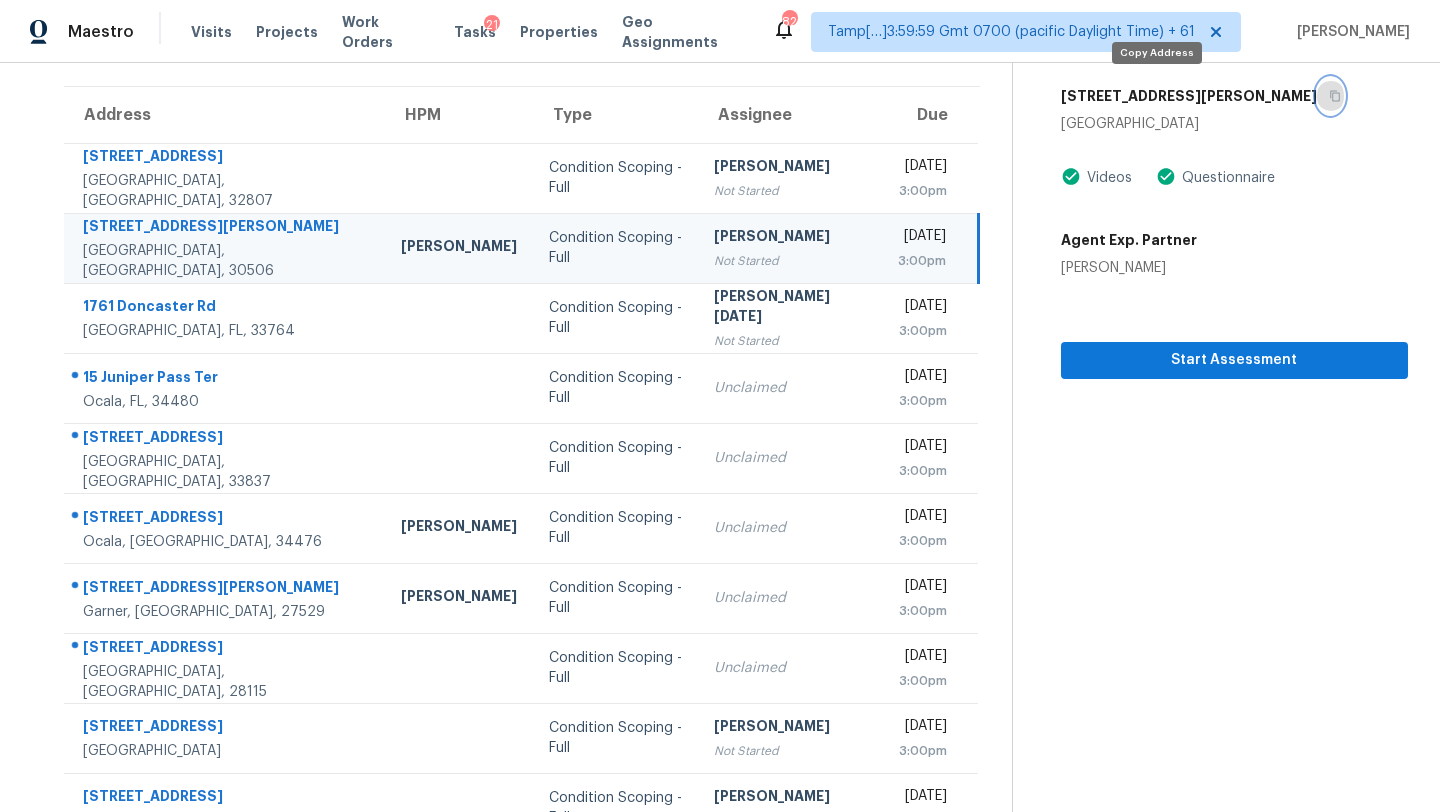 click at bounding box center [1330, 96] 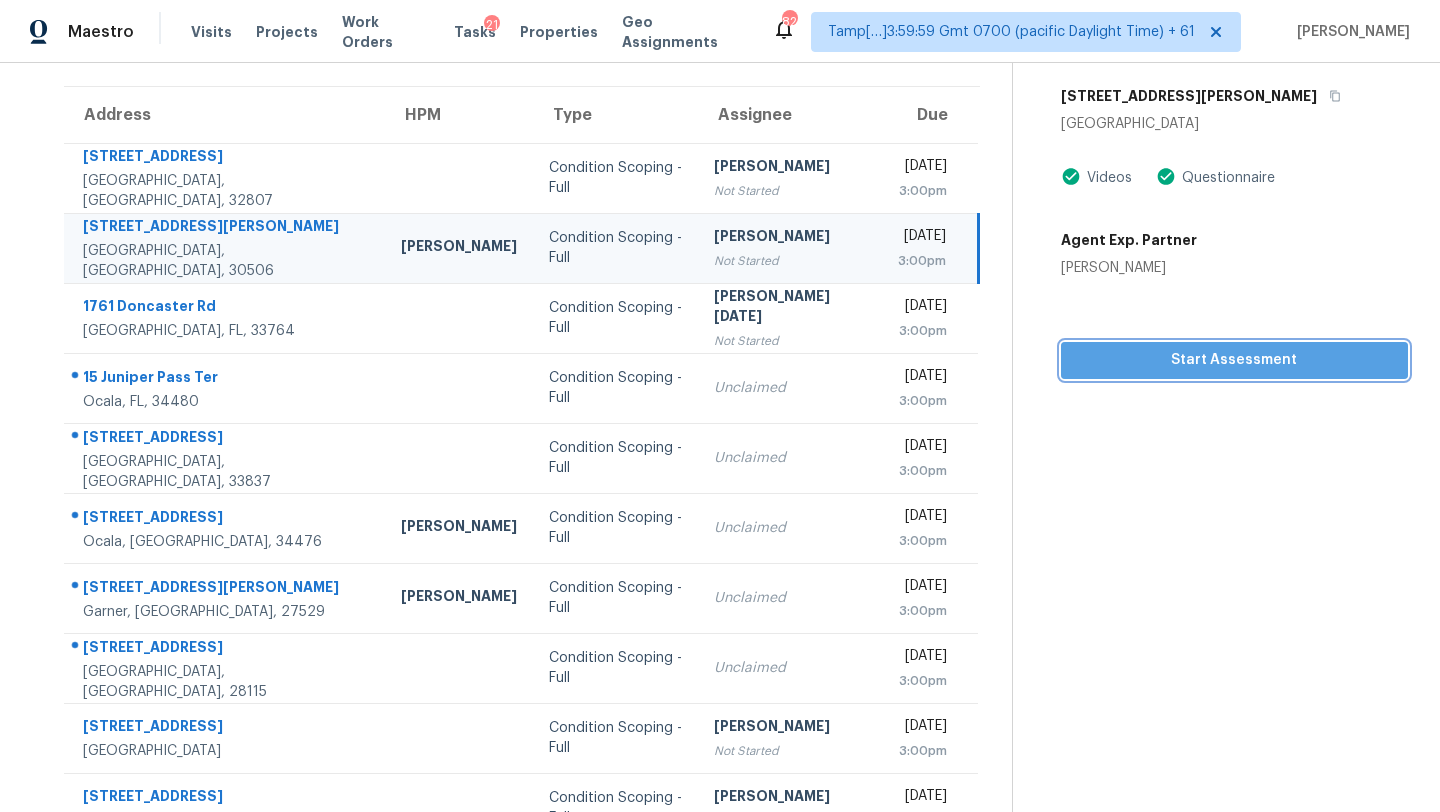 click on "Start Assessment" at bounding box center [1234, 360] 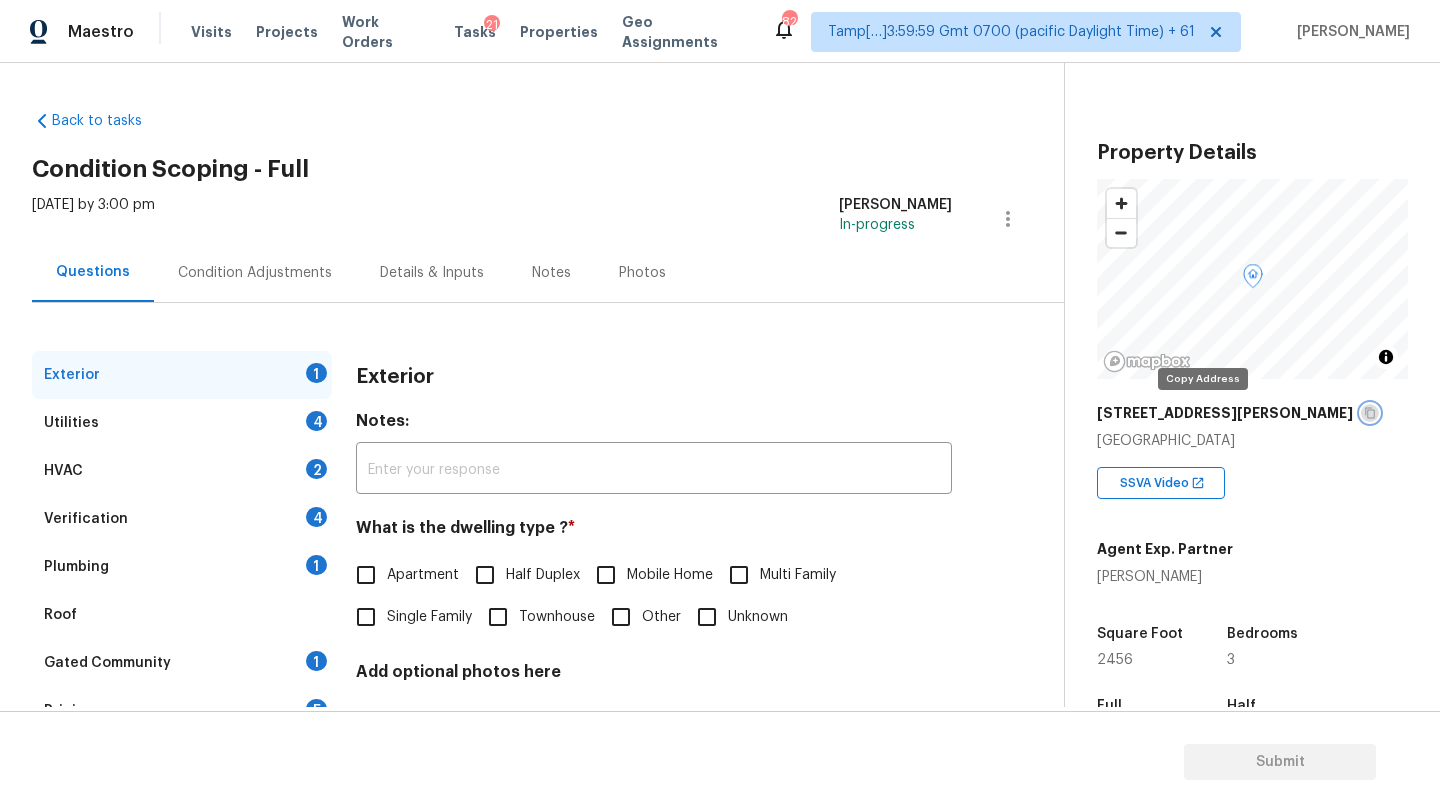 click 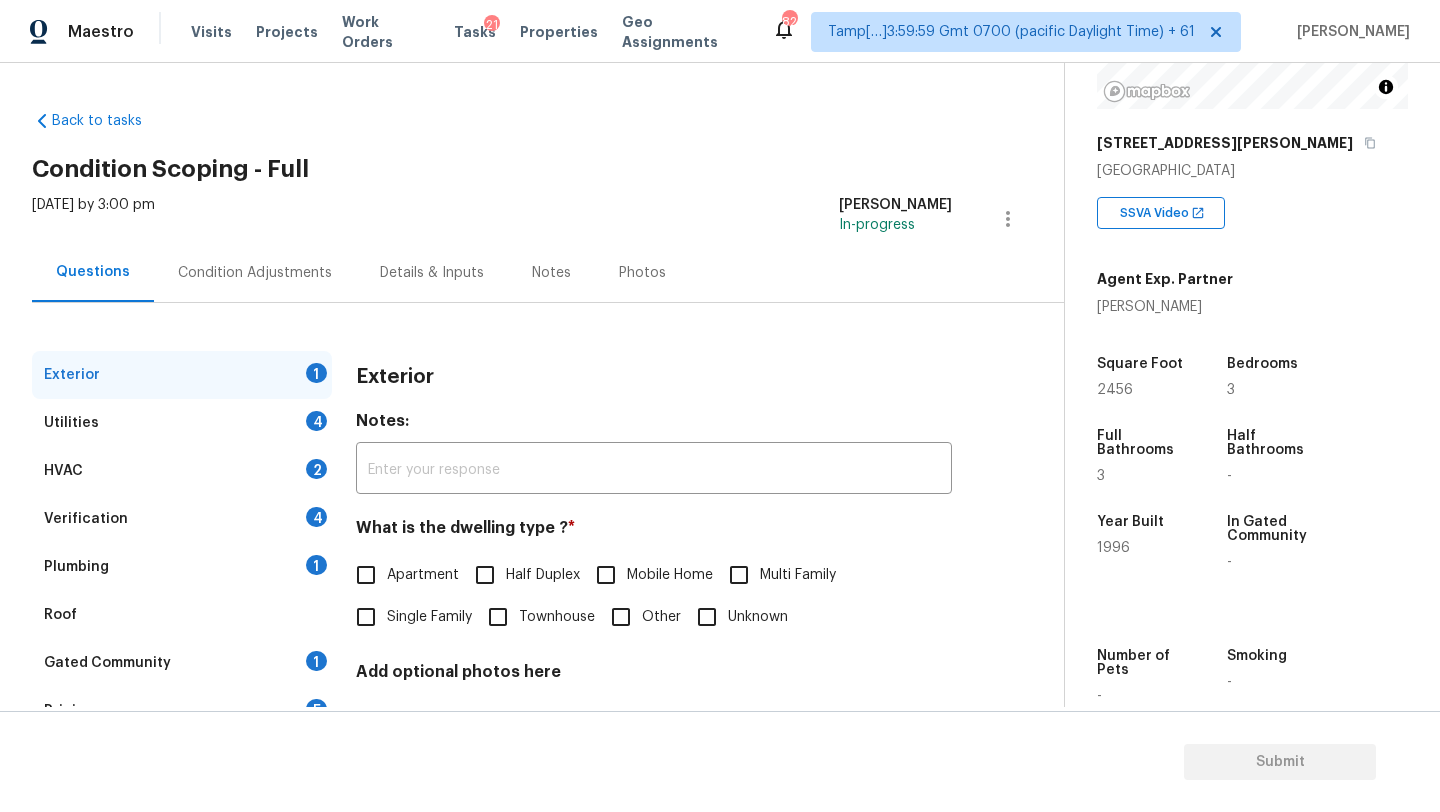 scroll, scrollTop: 300, scrollLeft: 0, axis: vertical 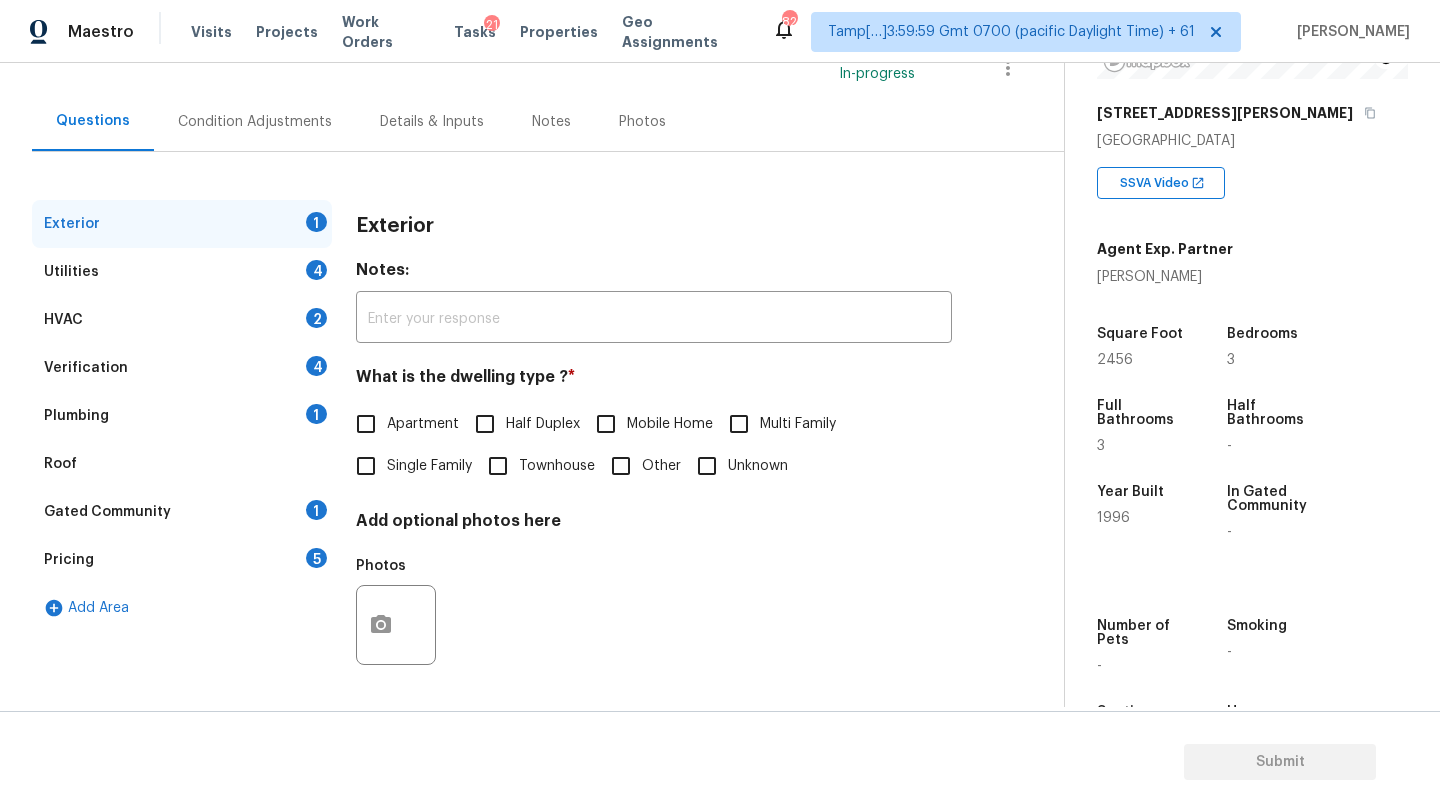 click on "Gated Community" at bounding box center (107, 512) 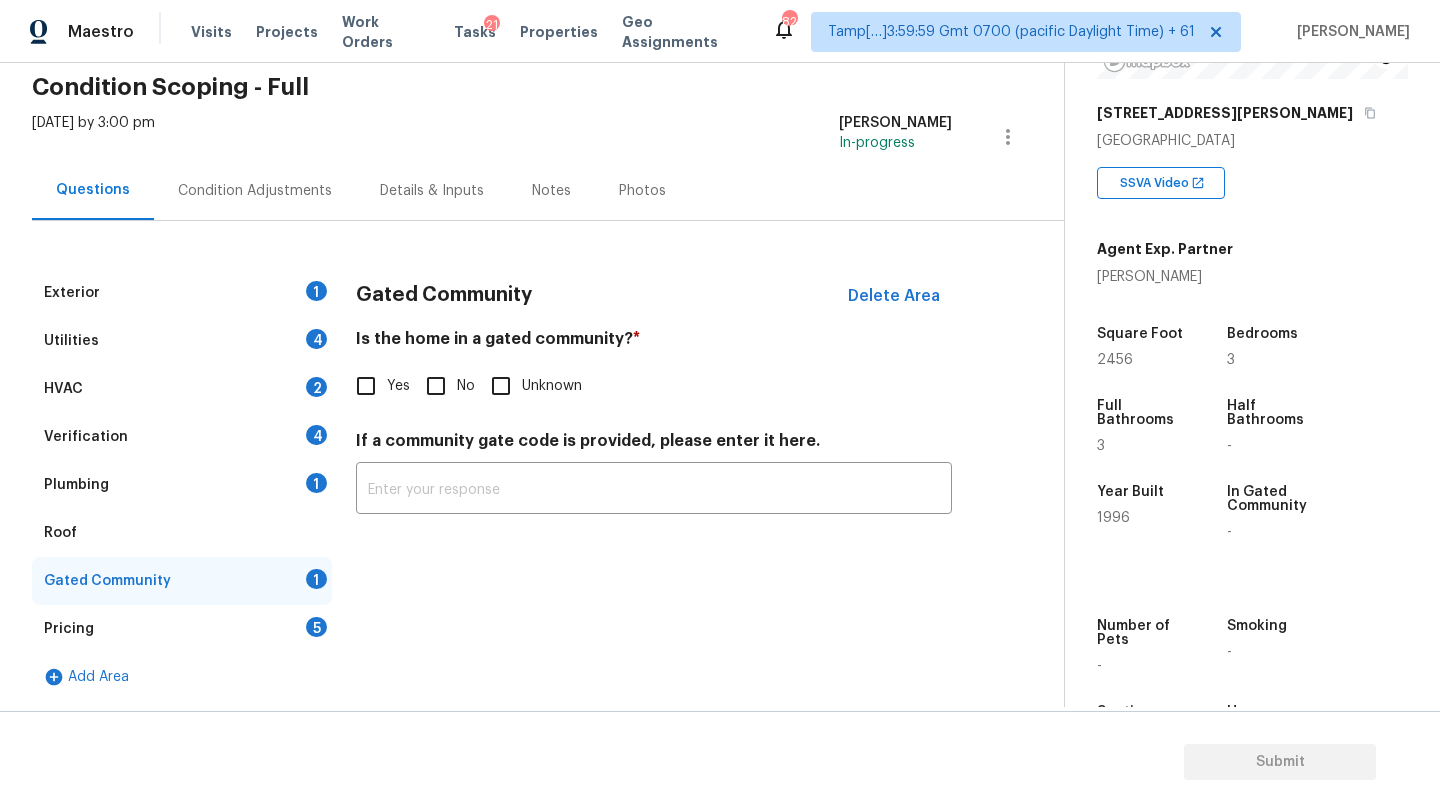 click on "Pricing 5" at bounding box center [182, 629] 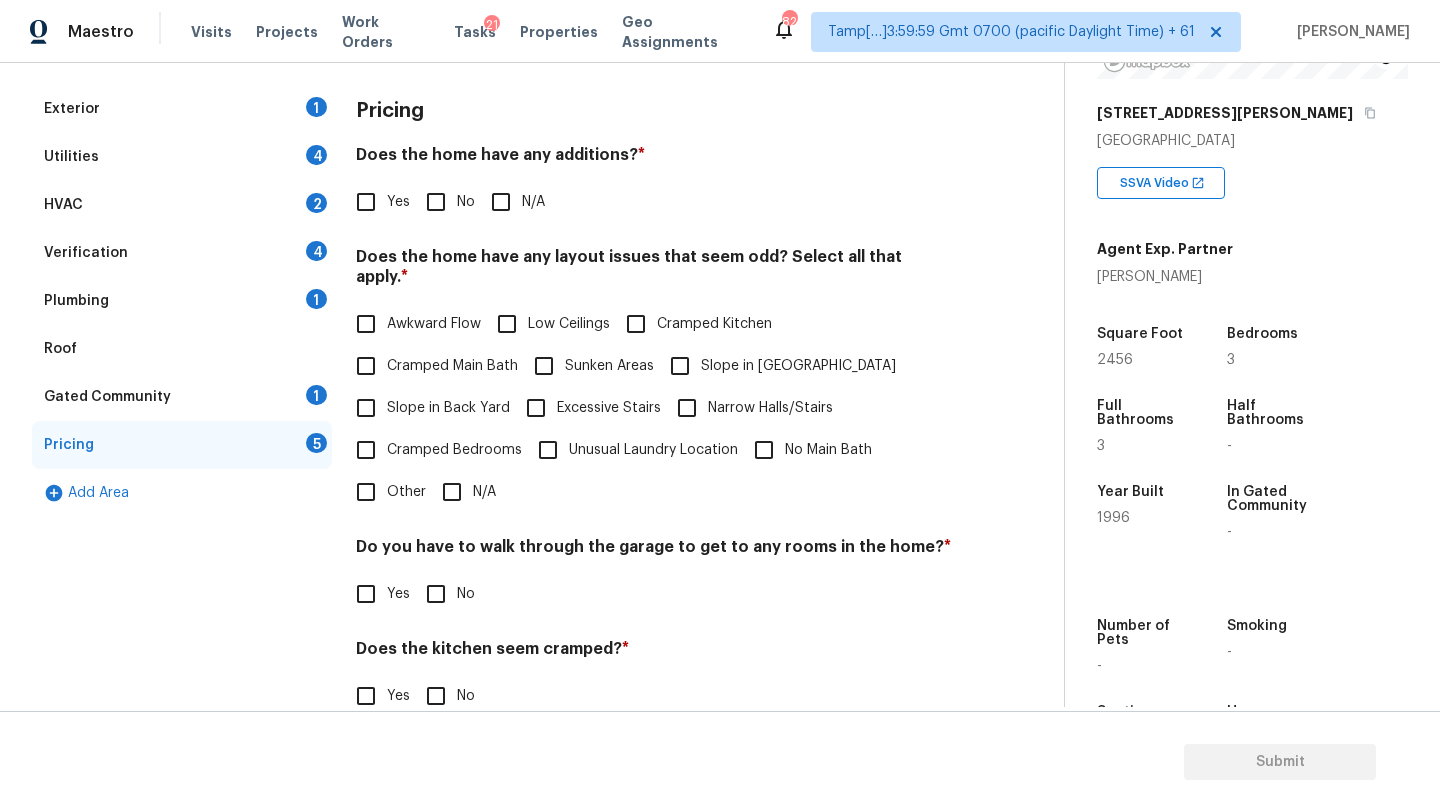 scroll, scrollTop: 388, scrollLeft: 0, axis: vertical 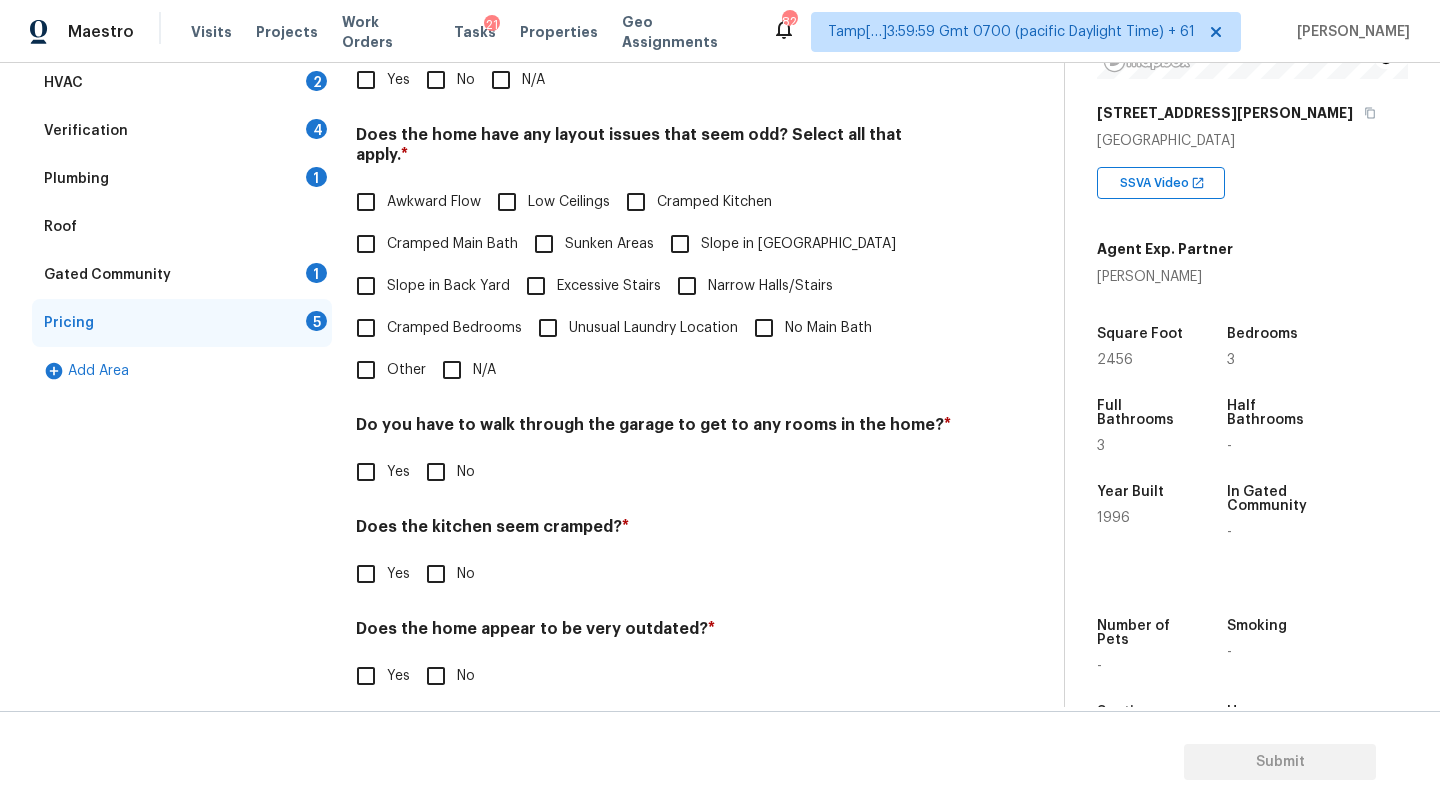 click on "Other" at bounding box center (366, 370) 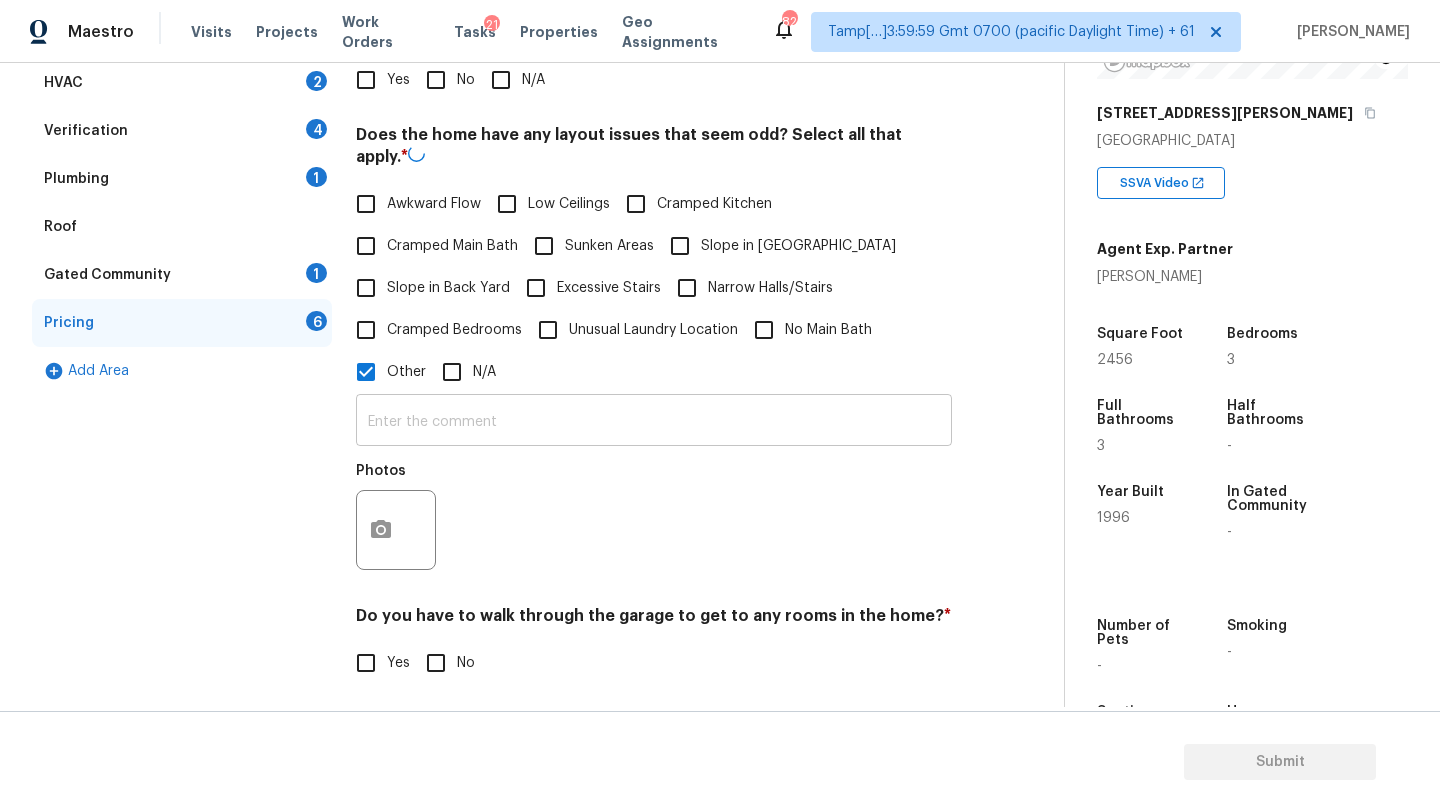 click at bounding box center [654, 422] 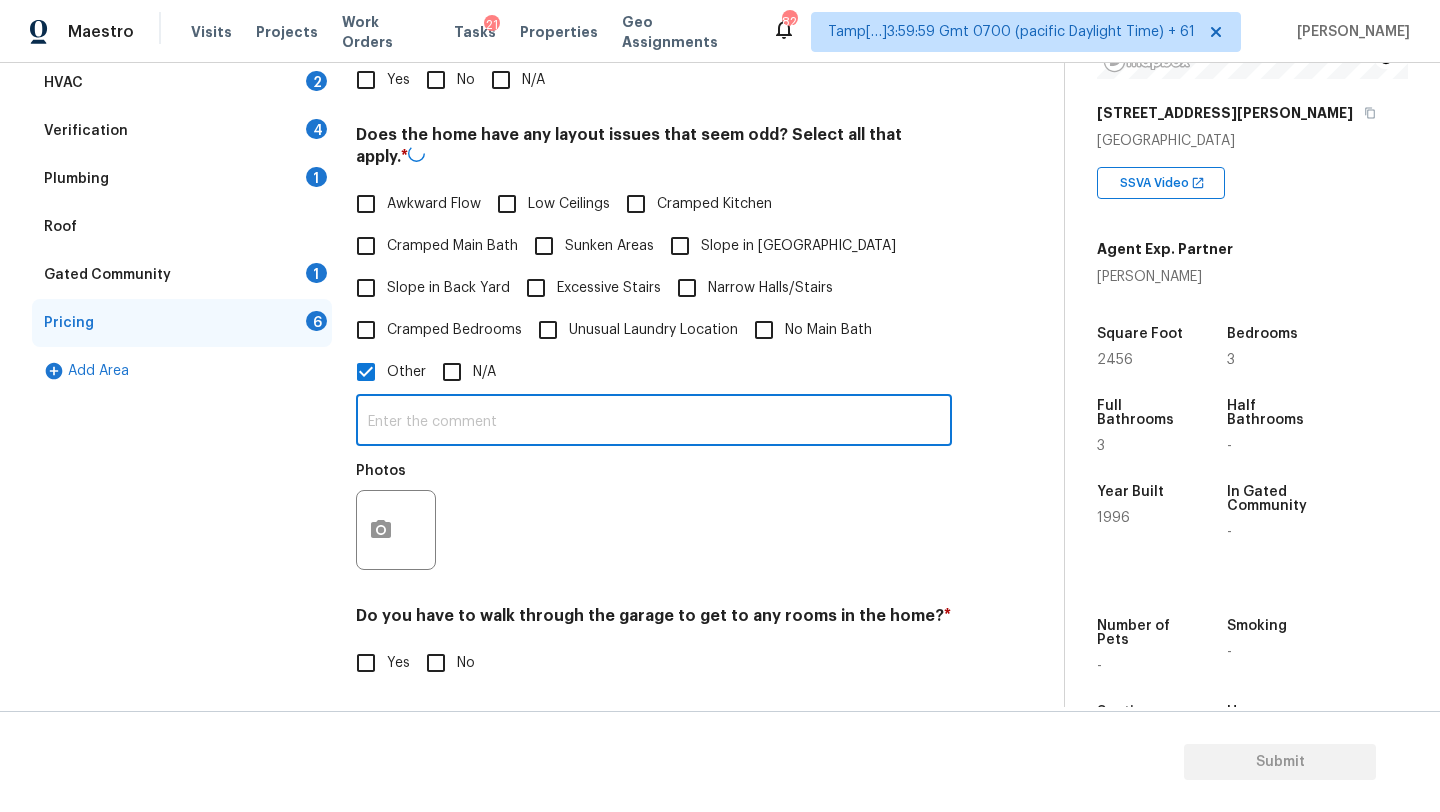 paste on "Moderate slope: front and/or back yard slope toward or away from the home" 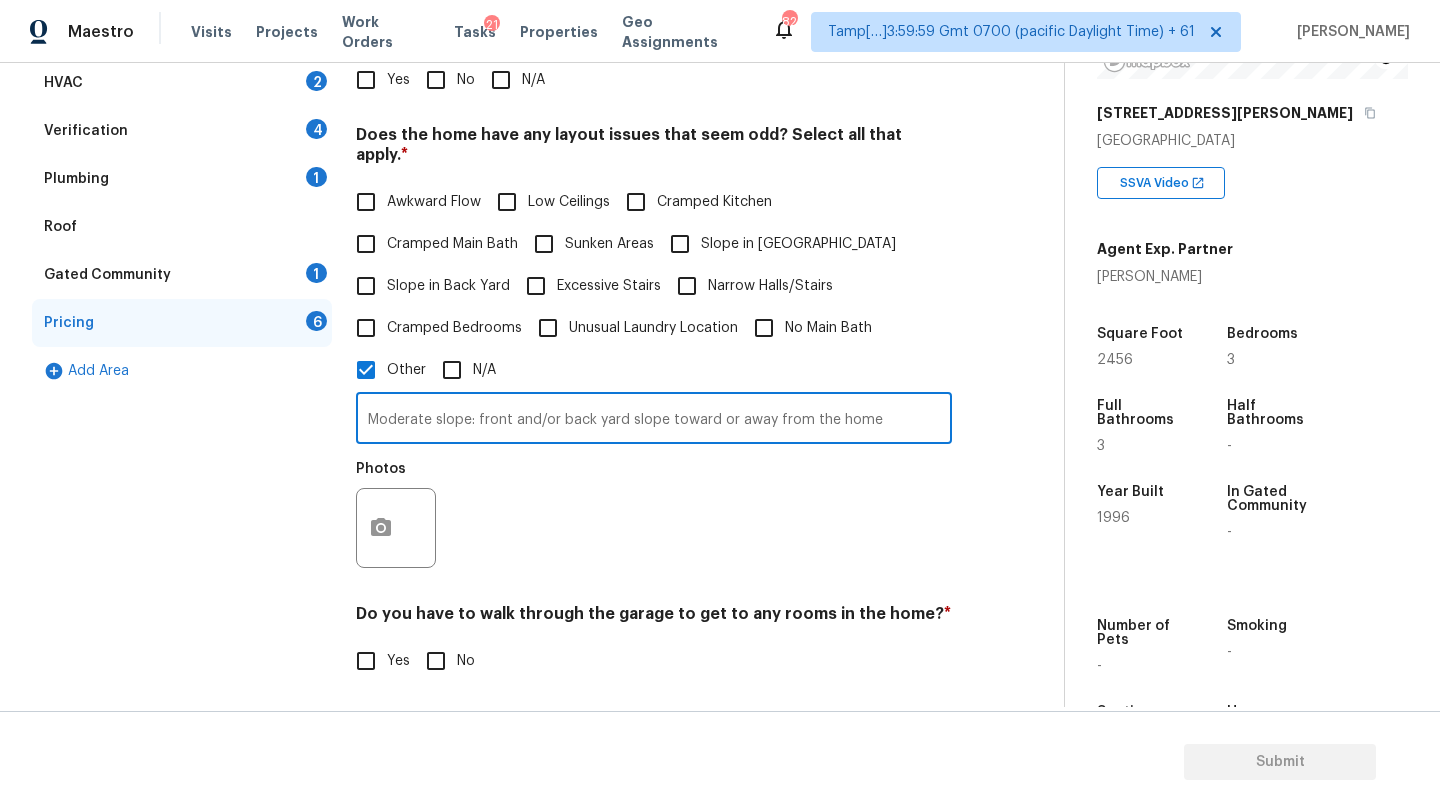 type on "Moderate slope: front and/or back yard slope toward or away from the home" 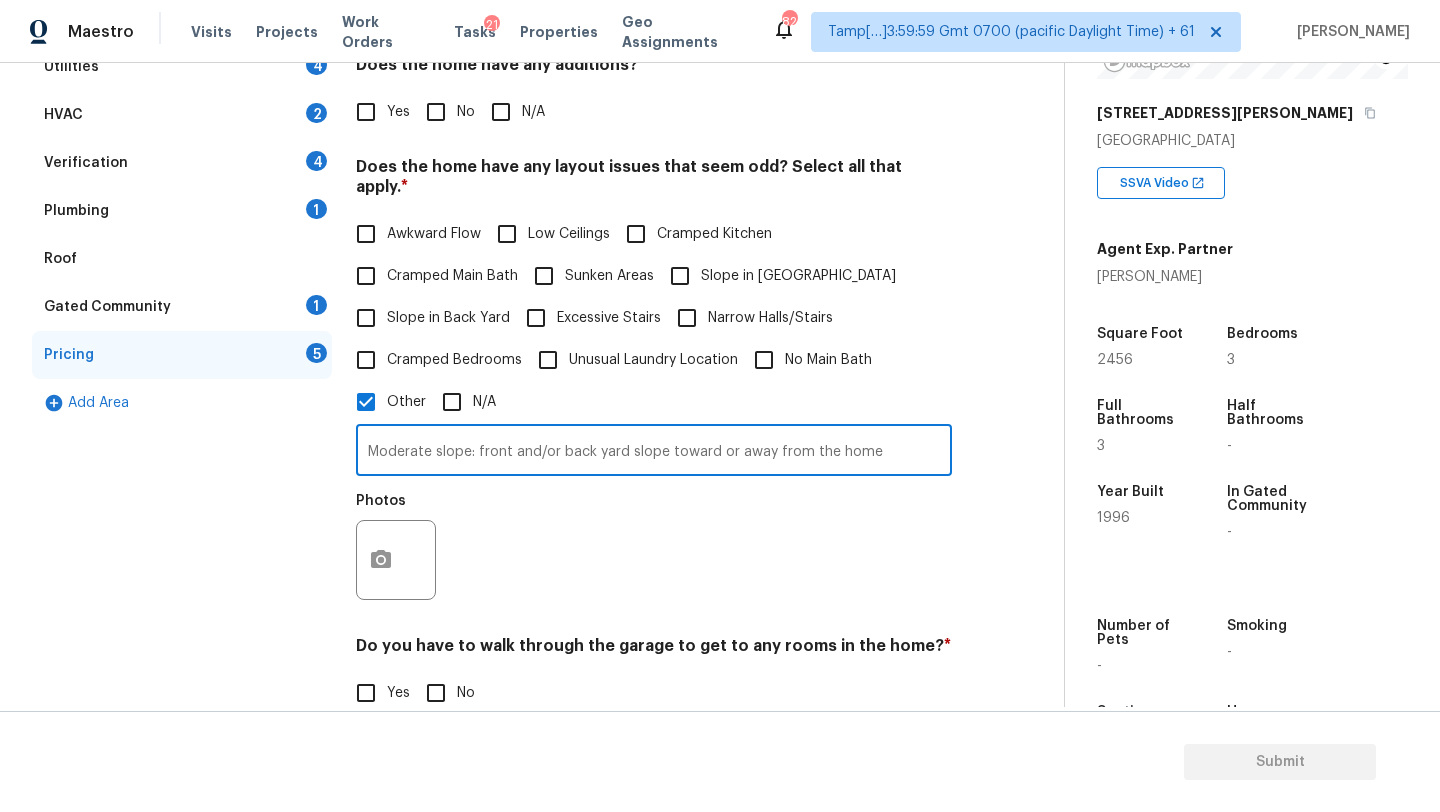 scroll, scrollTop: 332, scrollLeft: 0, axis: vertical 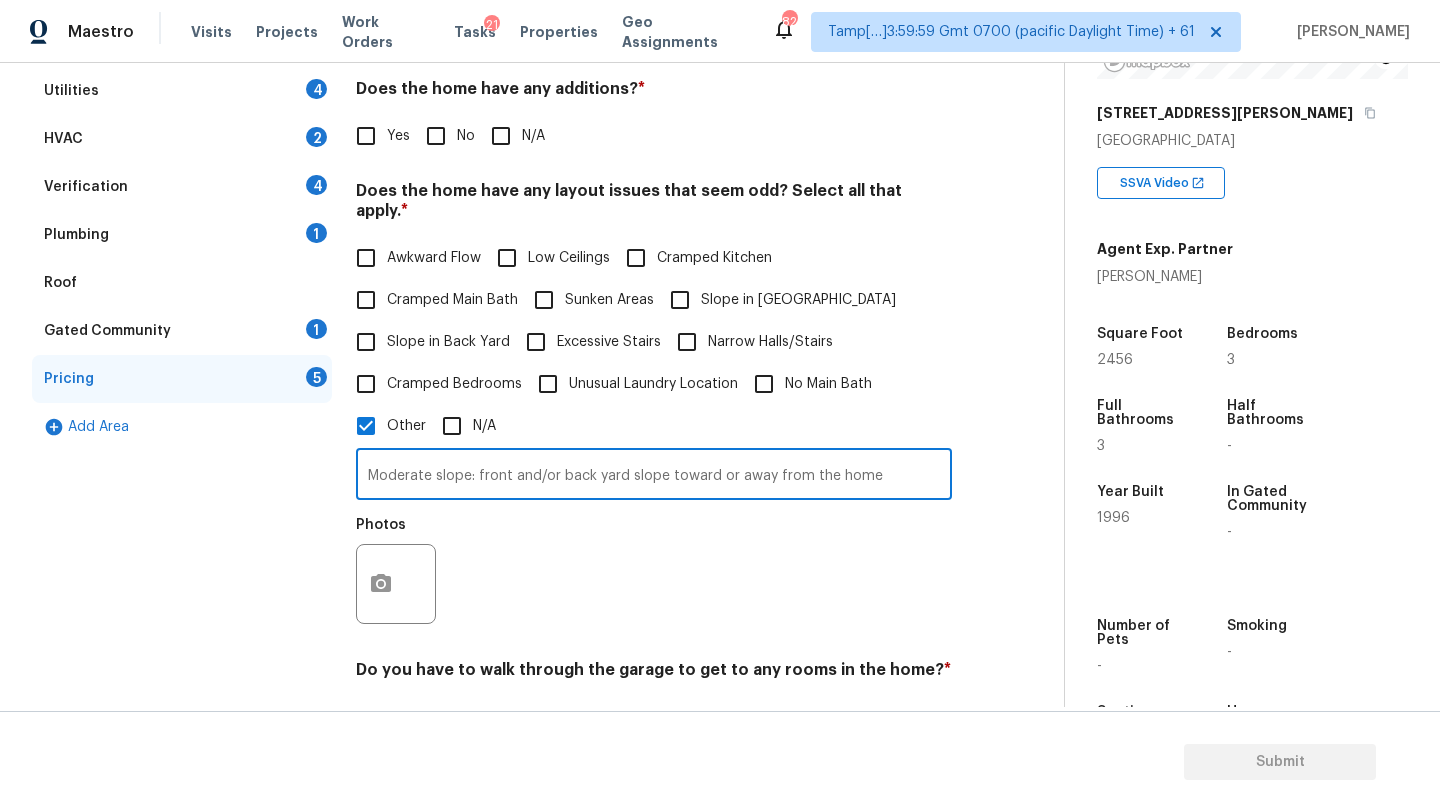 click on "Verification" at bounding box center [86, 187] 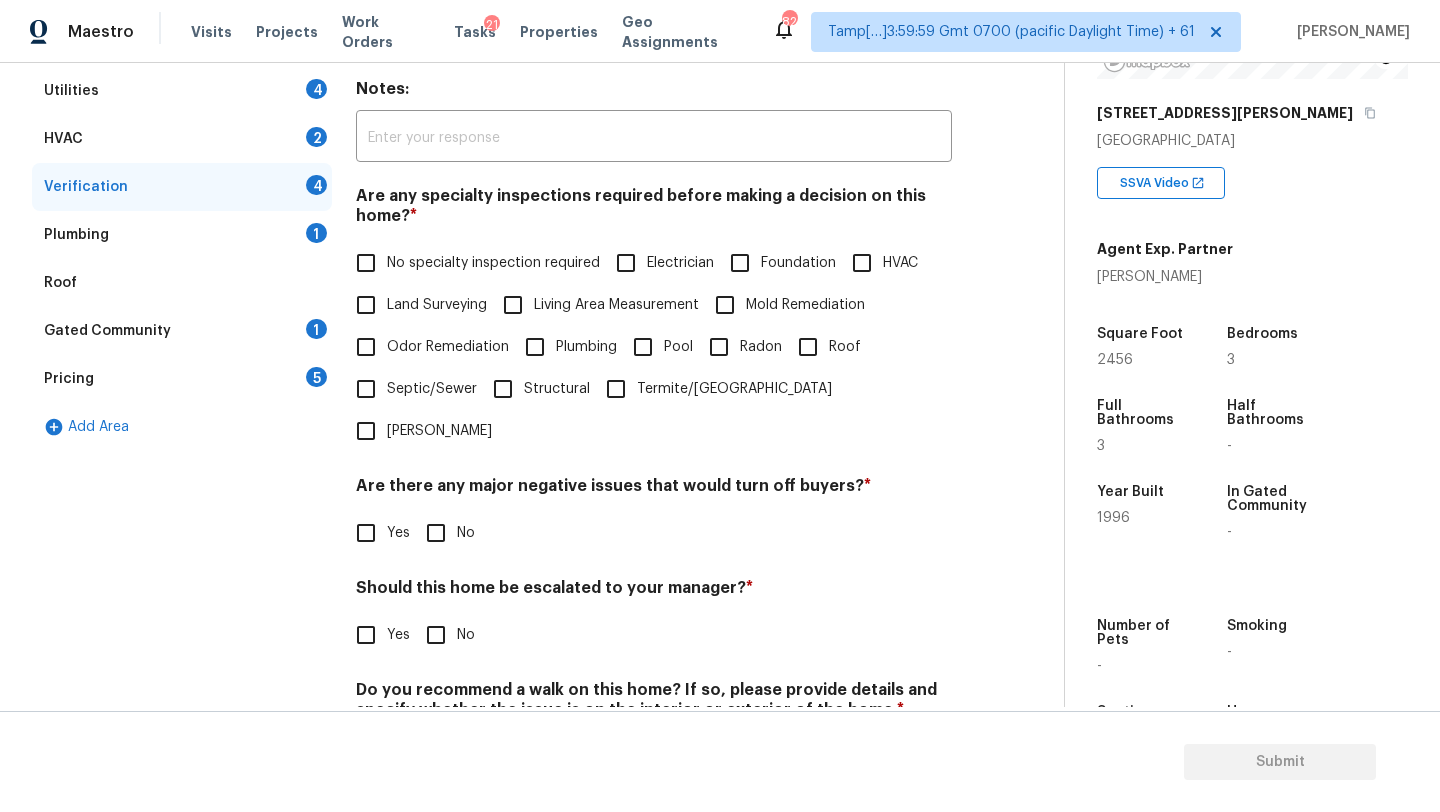 drag, startPoint x: 366, startPoint y: 576, endPoint x: 366, endPoint y: 597, distance: 21 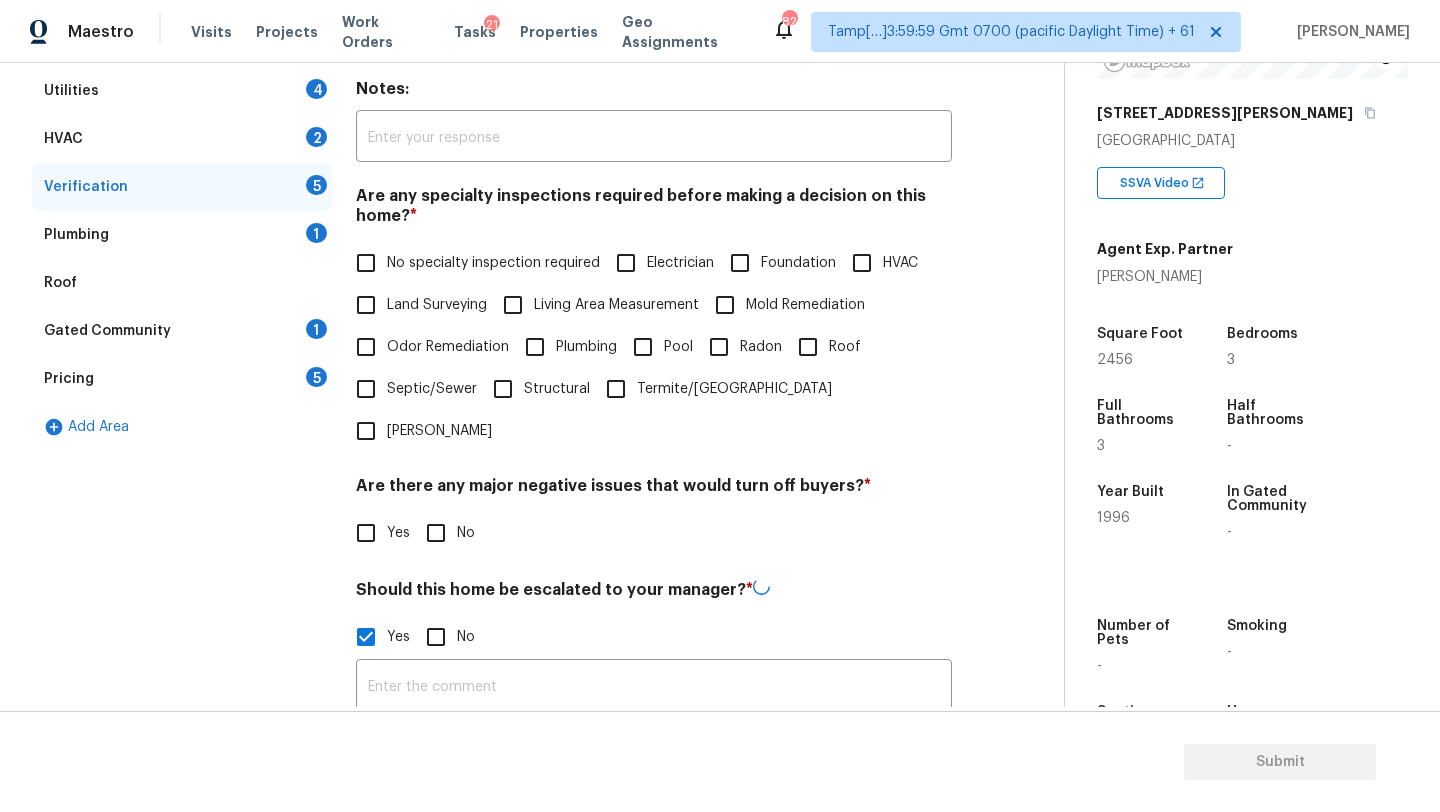 click on "Back to tasks Condition Scoping - Full Mon, Jul 21 2025 by 3:00 pm   Rajesh M In-progress Questions Condition Adjustments Details & Inputs Notes Photos Exterior 1 Utilities 4 HVAC 2 Verification 5 Plumbing 1 Roof Gated Community 1 Pricing 5 Add Area Verification Notes: ​ Are any specialty inspections required before making a decision on this home?  * No specialty inspection required Electrician Foundation HVAC Land Surveying Living Area Measurement Mold Remediation Odor Remediation Plumbing Pool Radon Roof Septic/Sewer Structural Termite/Pest Wells Are there any major negative issues that would turn off buyers?  * Yes No Should this home be escalated to your manager?  * Yes No ​ Photos Do you recommend a walk on this home? If so, please provide details and specify whether the issue is on the interior or exterior of the home.  * Yes No Property Details © Mapbox   © OpenStreetMap   Improve this map 3645 Bert Dr Gainesville, GA 30506 SSVA Video Agent Exp. Partner John Schell Square Foot 2456 Bedrooms 3 3 -" at bounding box center (720, 437) 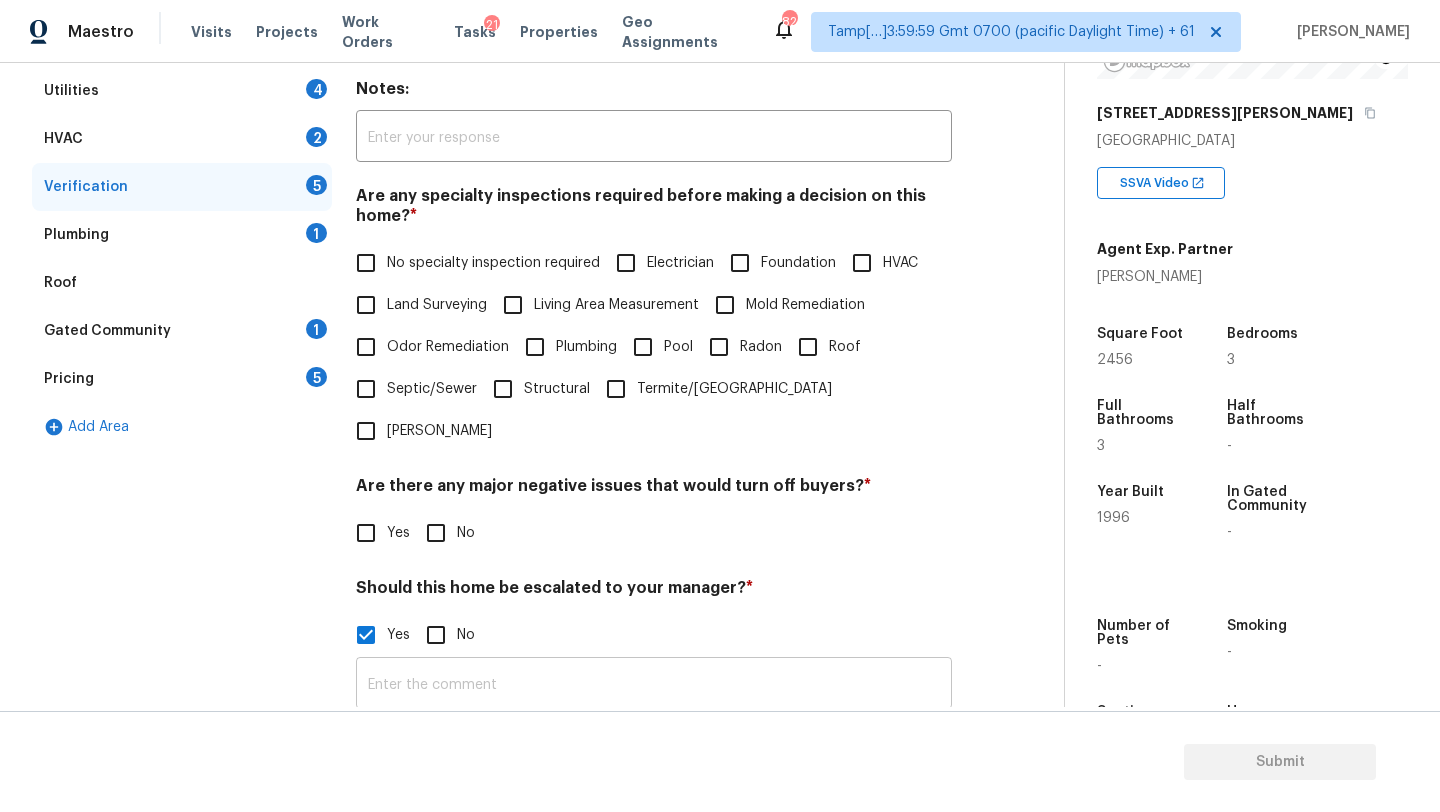 click at bounding box center [654, 685] 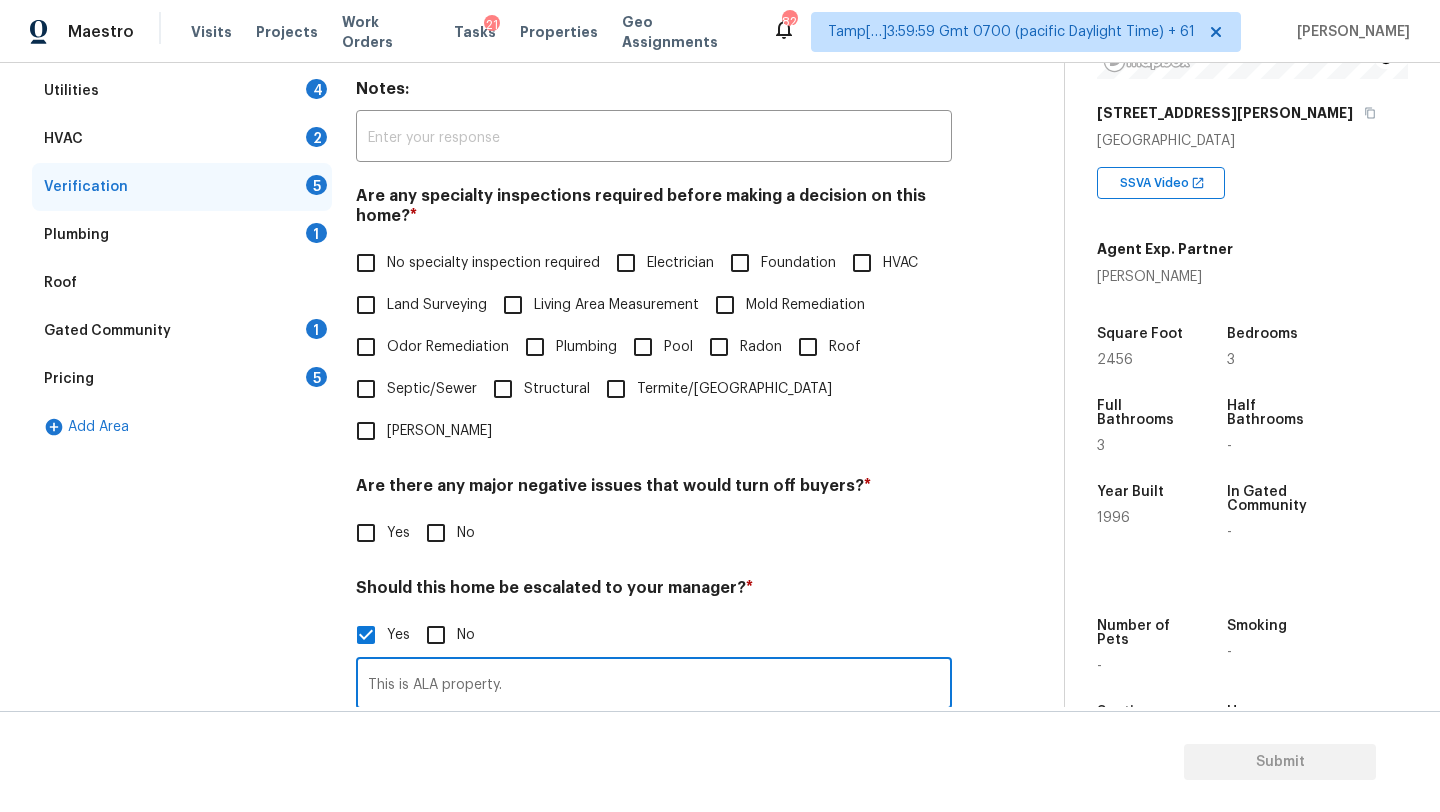 paste on "Significant issues like overgrown landscaping and neglected maintenance" 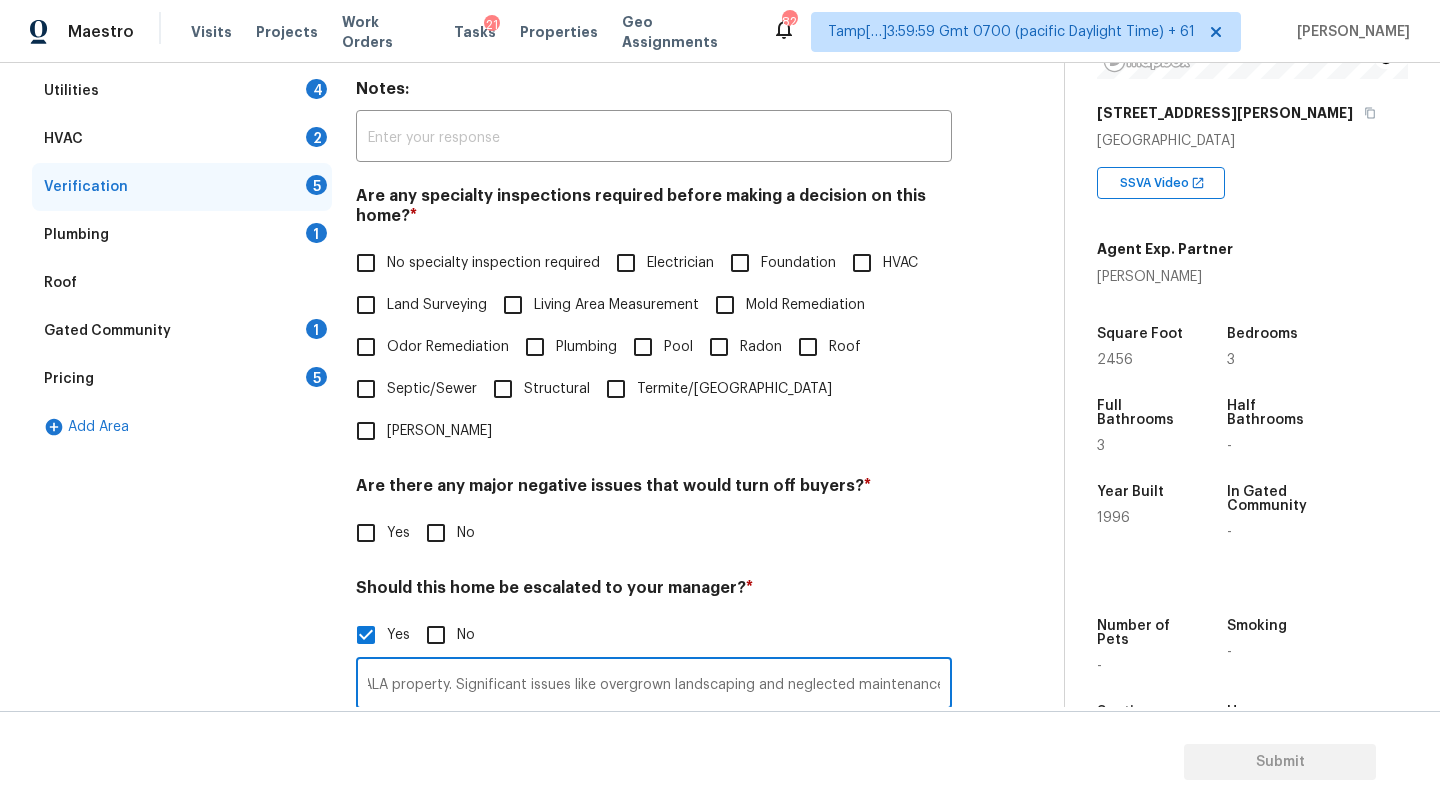 scroll, scrollTop: 0, scrollLeft: 54, axis: horizontal 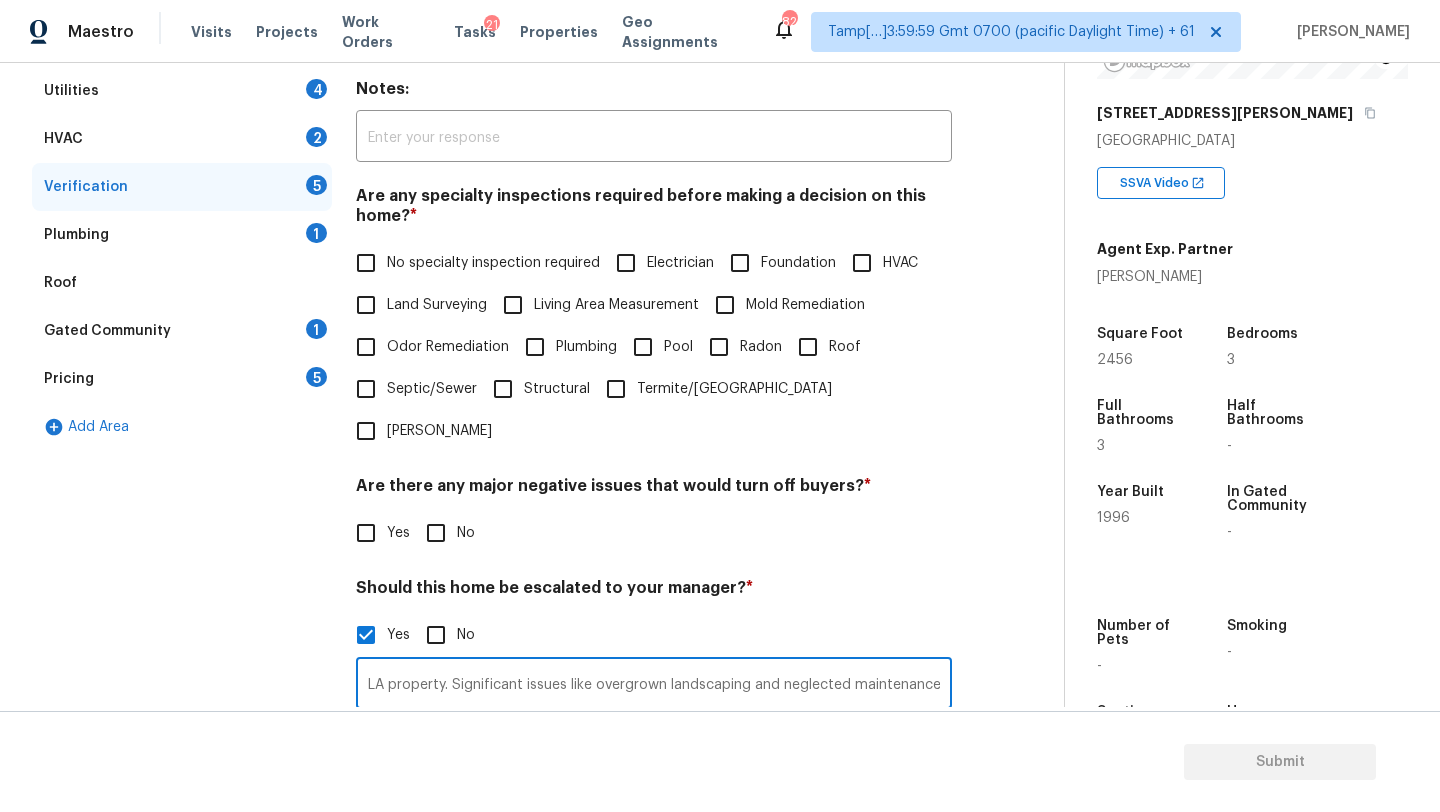 type on "This is ALA property. Significant issues like overgrown landscaping and neglected maintenance." 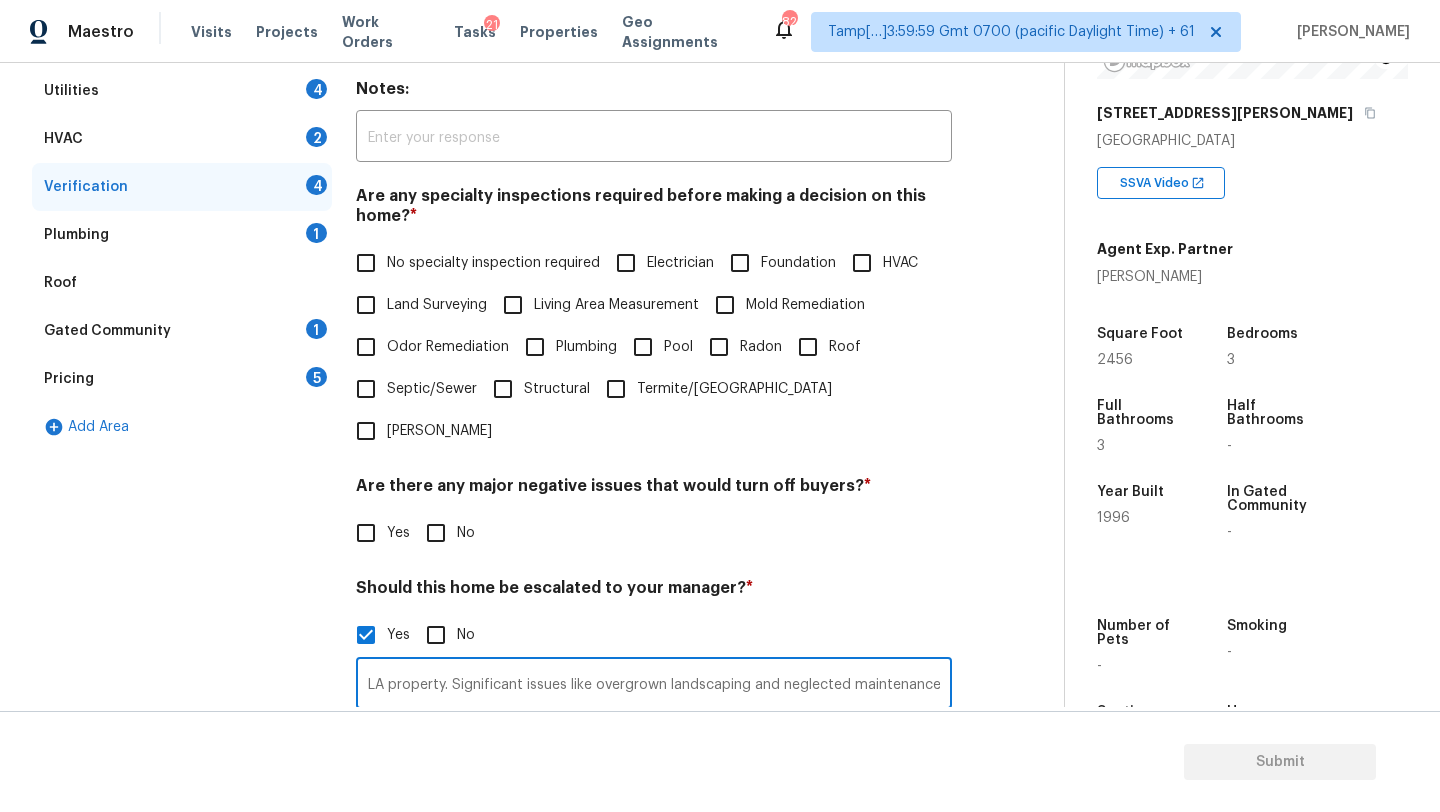 scroll, scrollTop: 0, scrollLeft: 0, axis: both 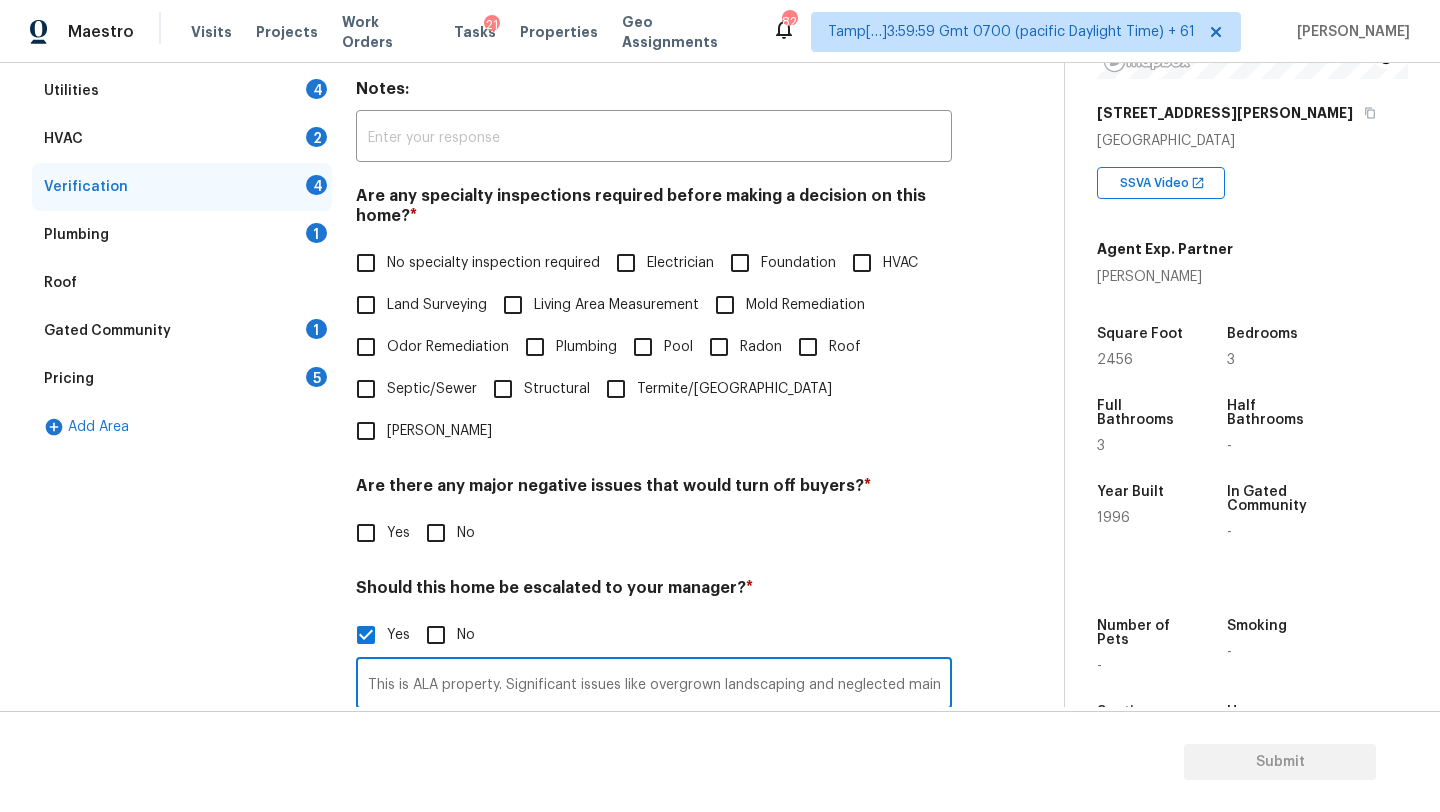 click on "Gated Community" at bounding box center (107, 331) 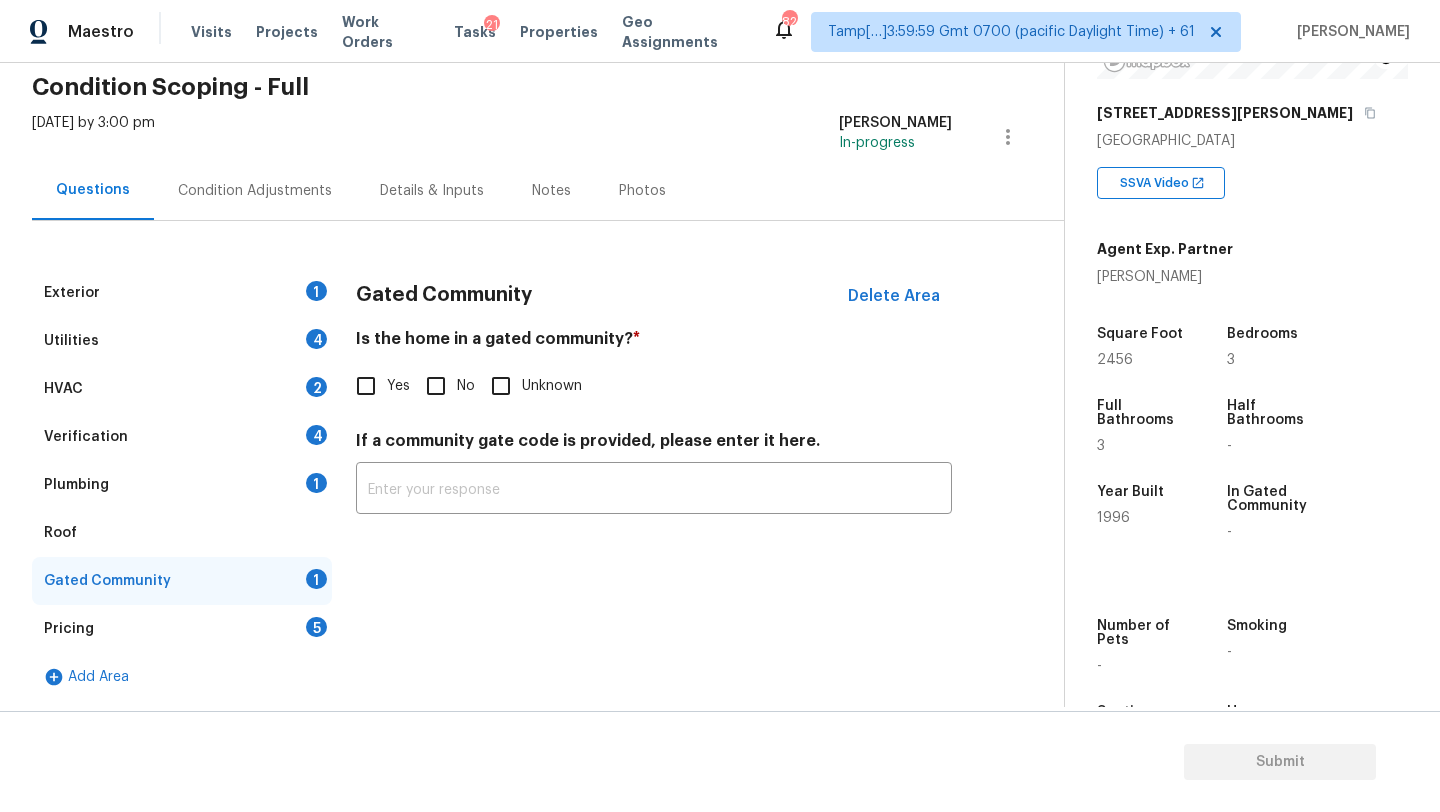scroll, scrollTop: 82, scrollLeft: 0, axis: vertical 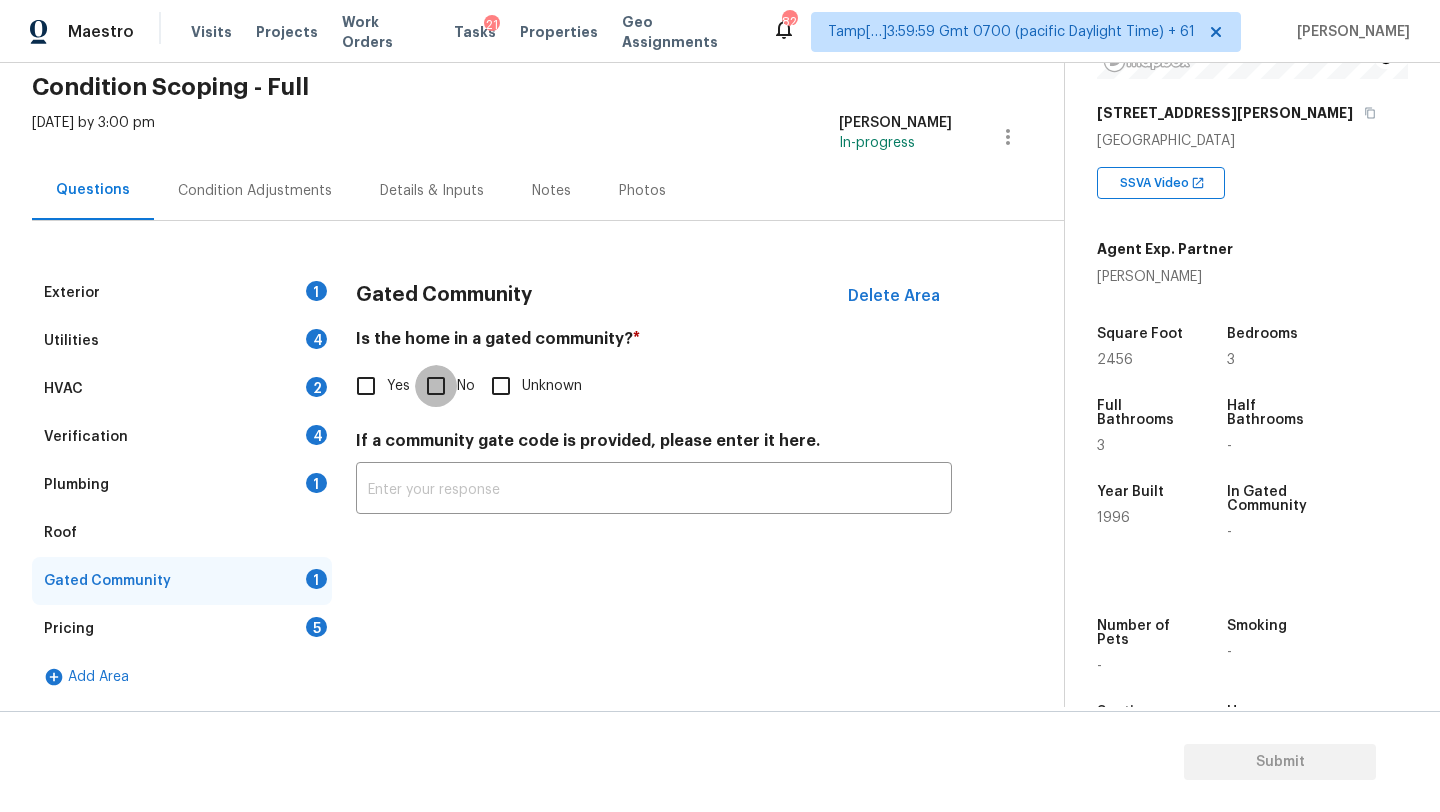 click on "No" at bounding box center [436, 386] 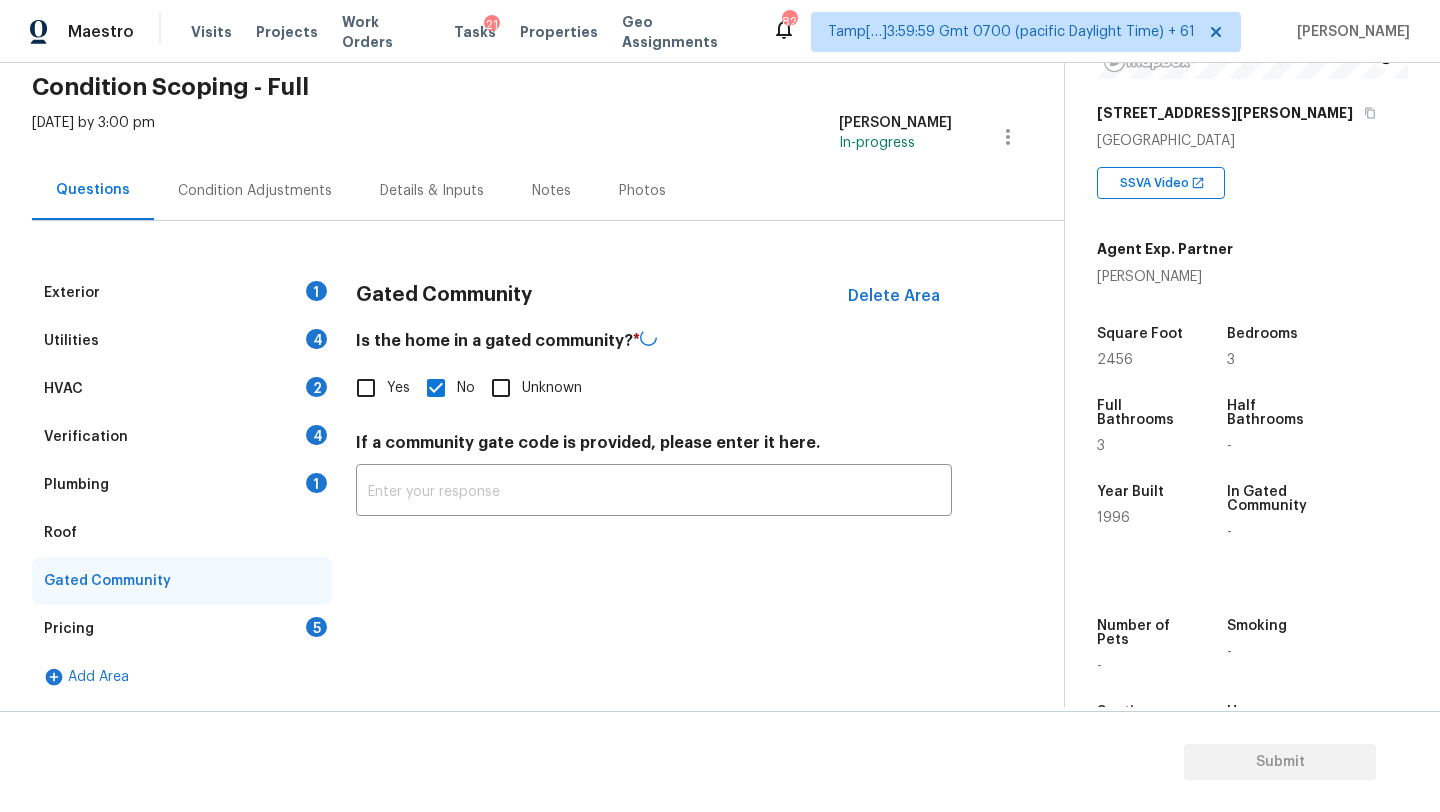 click on "Plumbing 1" at bounding box center [182, 485] 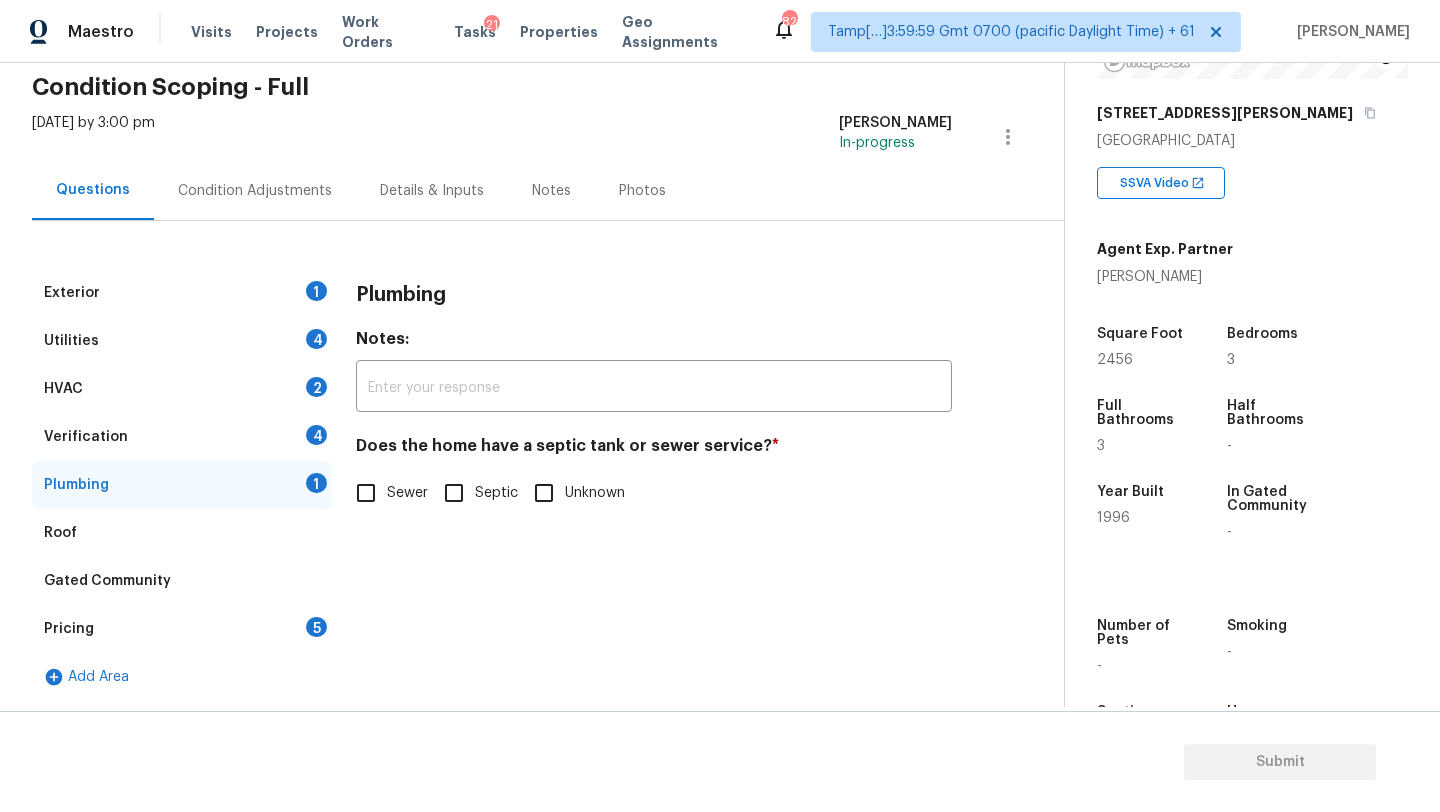 click on "Roof" at bounding box center (182, 533) 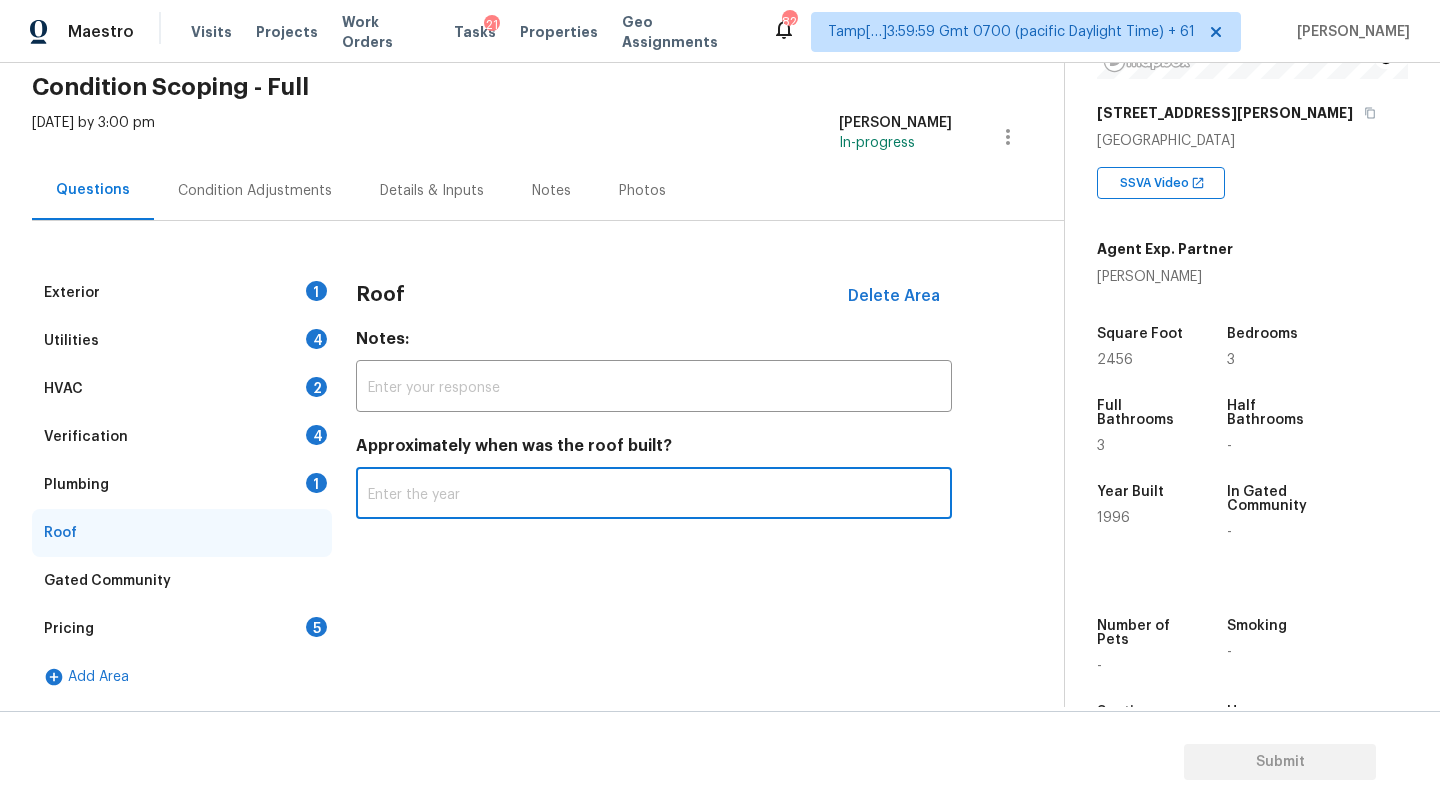 click at bounding box center [654, 495] 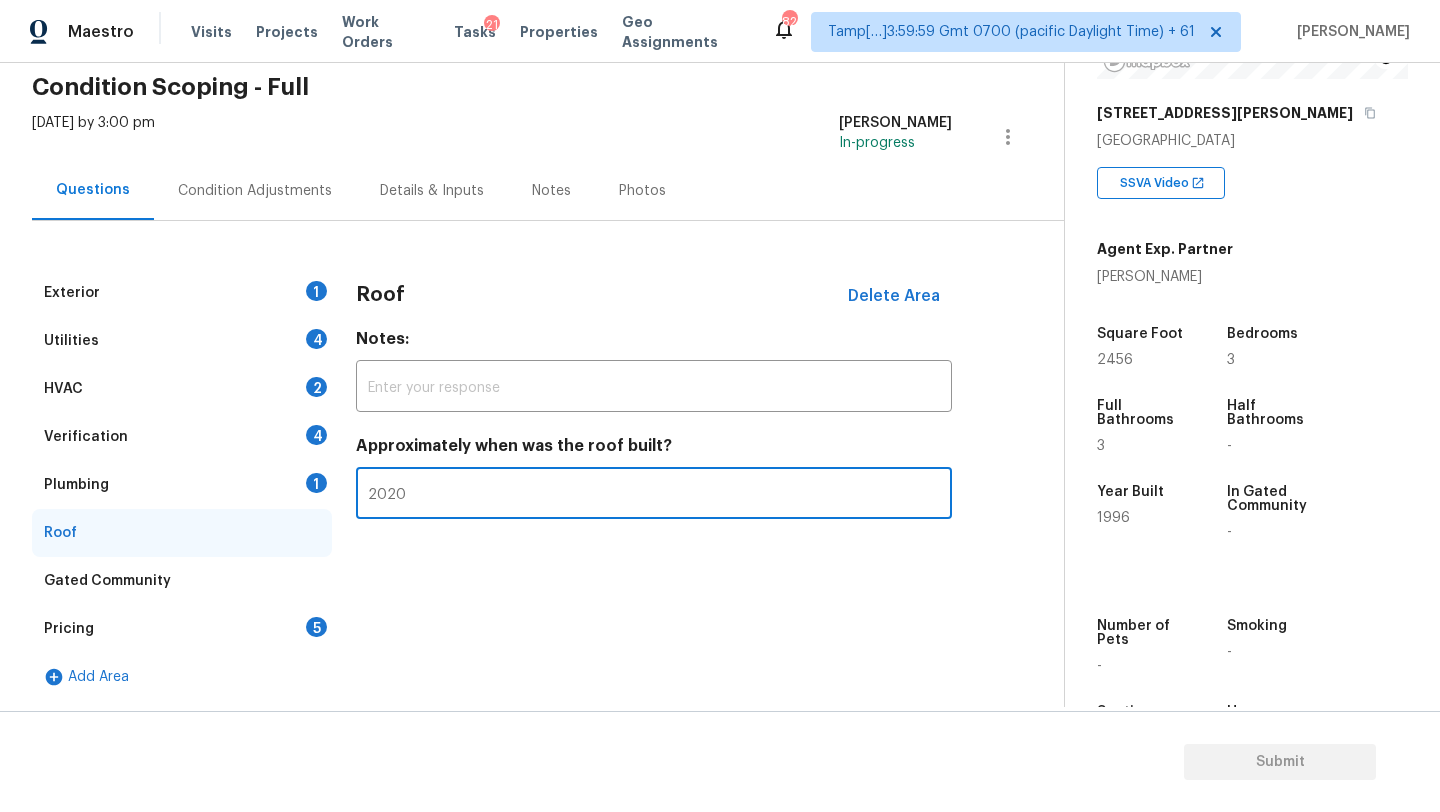 type on "2020" 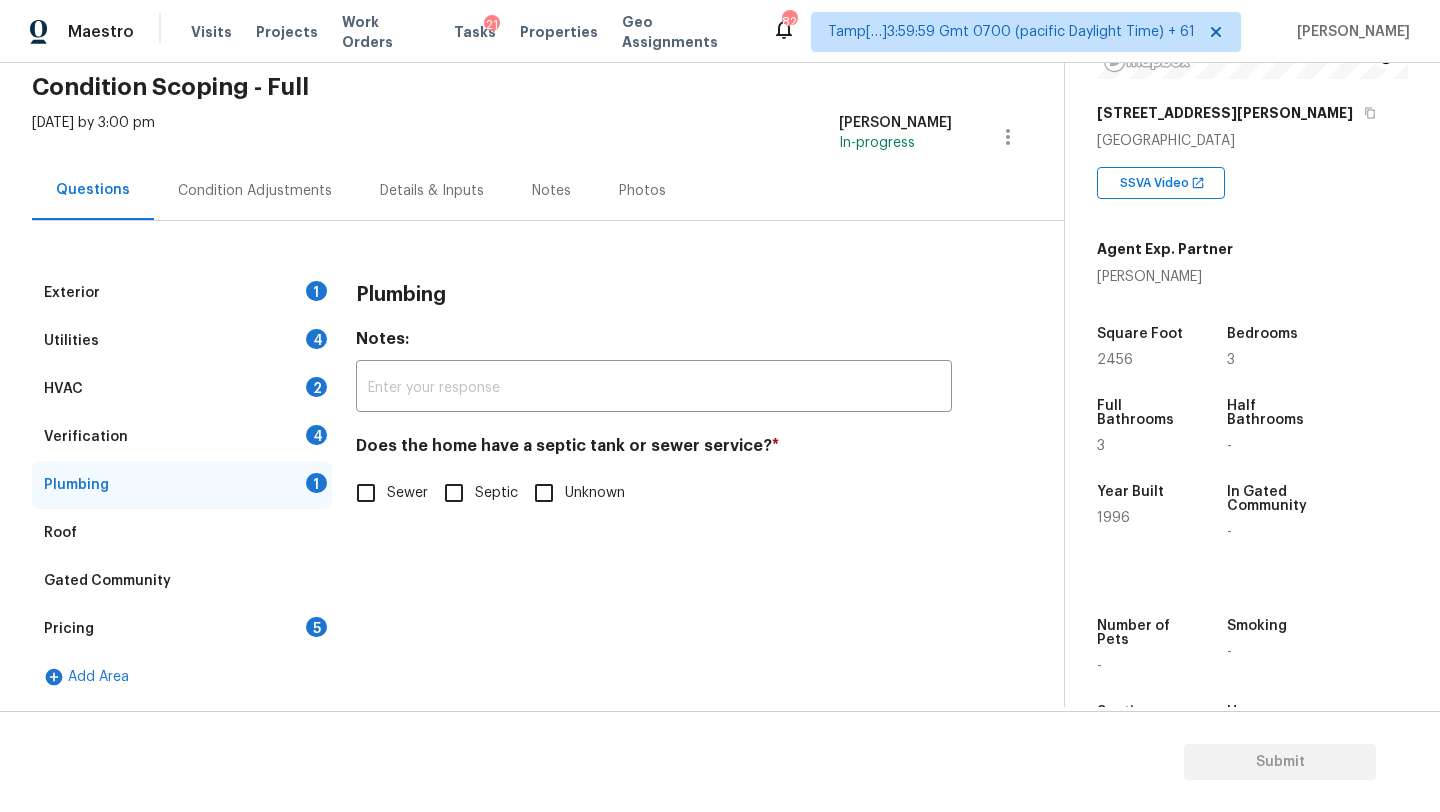 click on "Sewer" at bounding box center [386, 493] 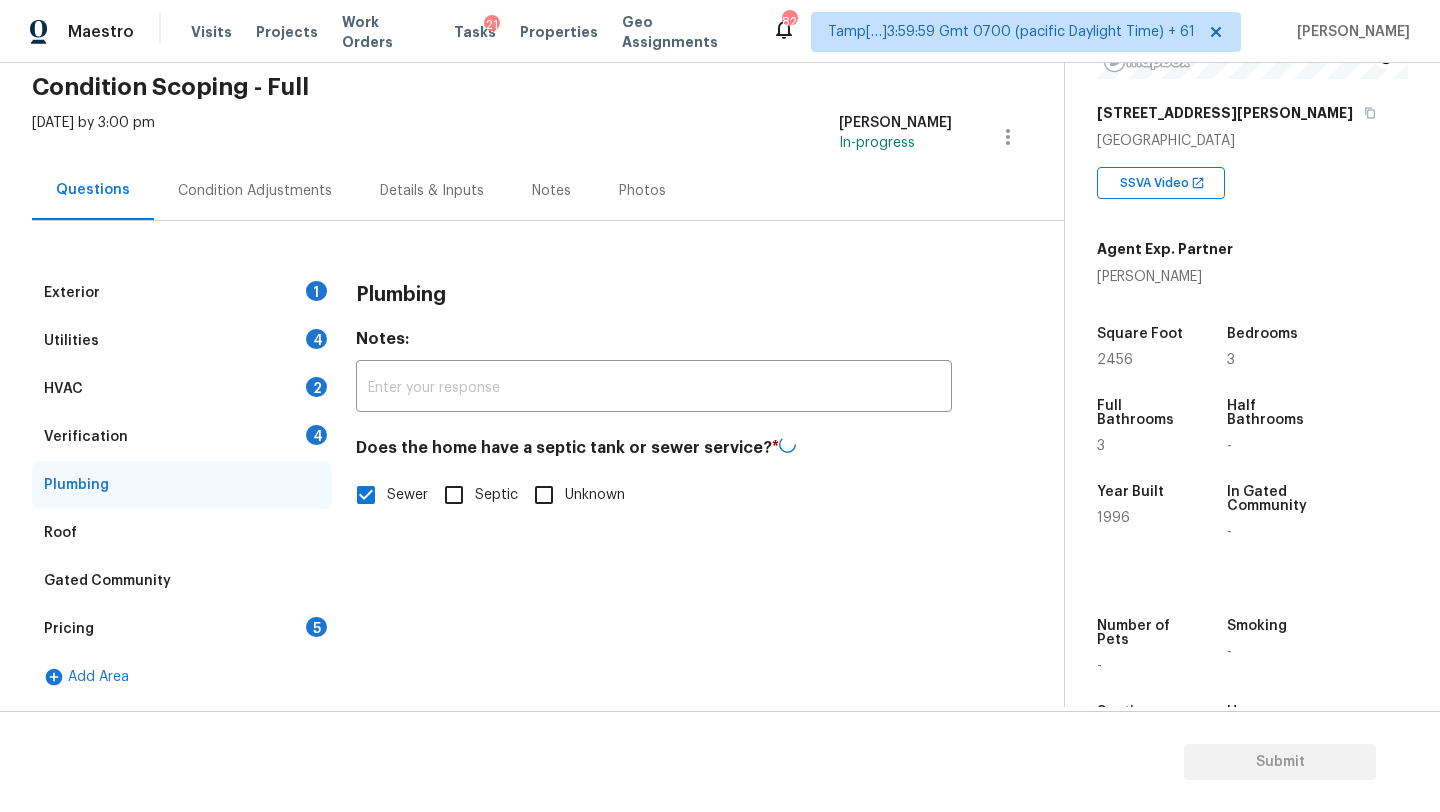 click on "Verification 4" at bounding box center (182, 437) 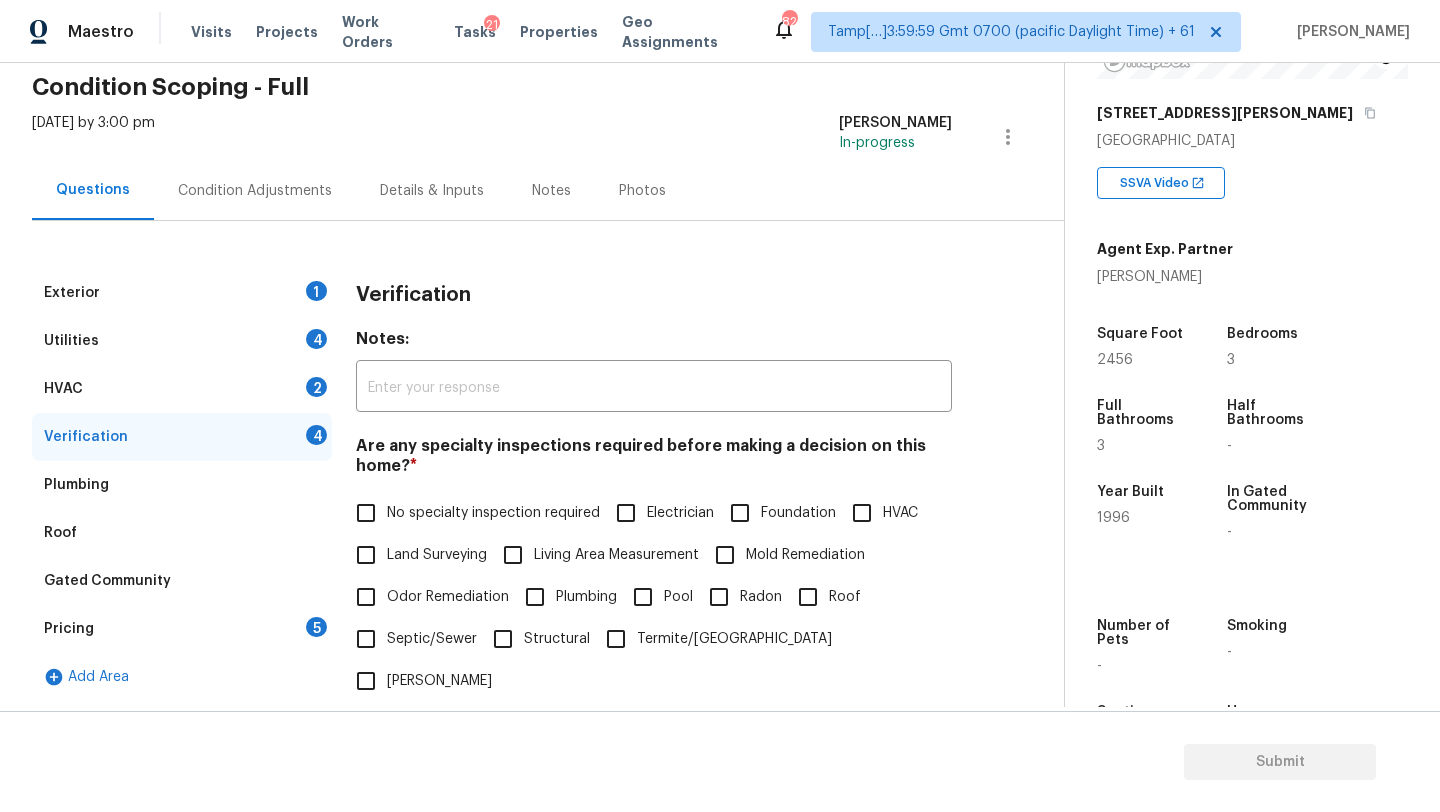 click on "No specialty inspection required" at bounding box center (493, 513) 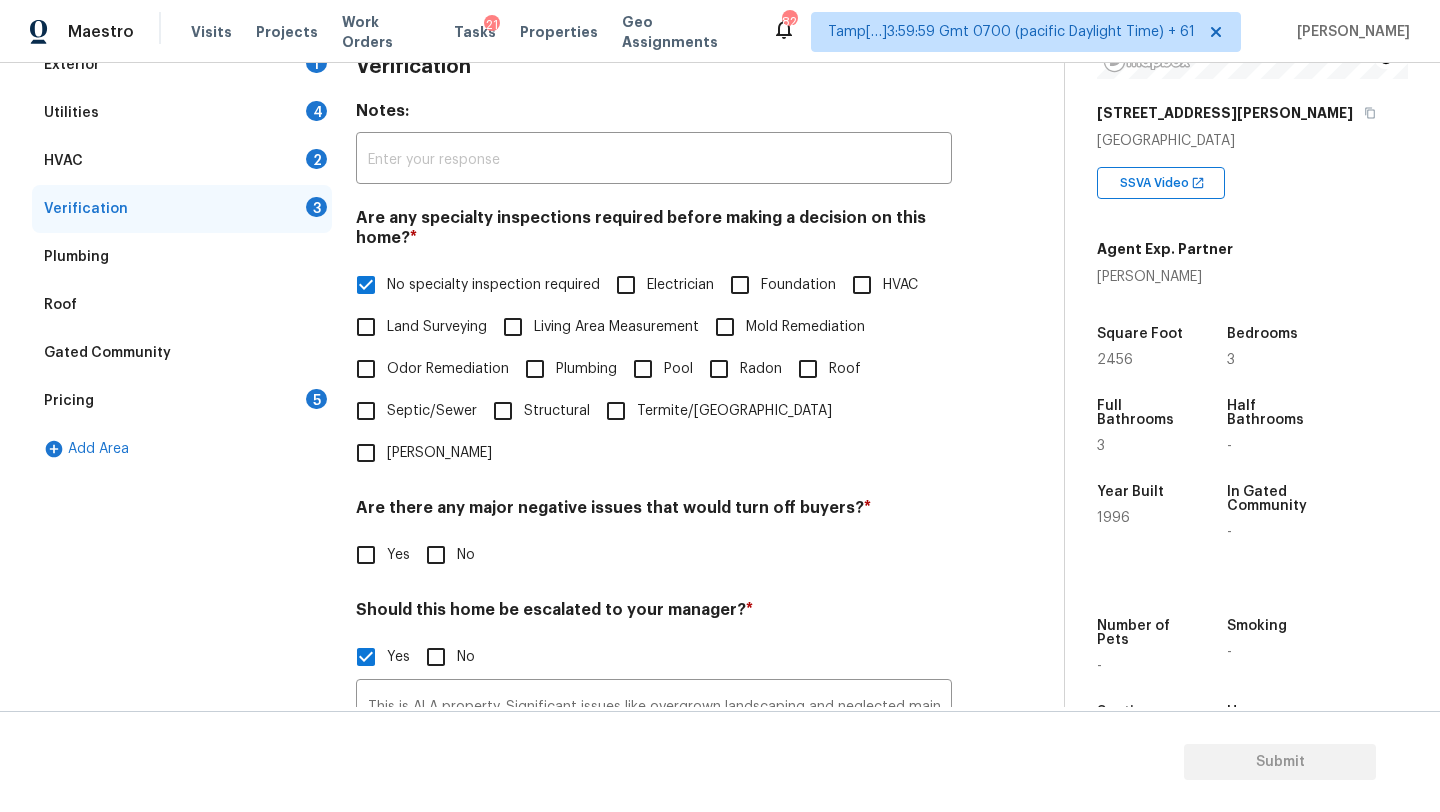scroll, scrollTop: 404, scrollLeft: 0, axis: vertical 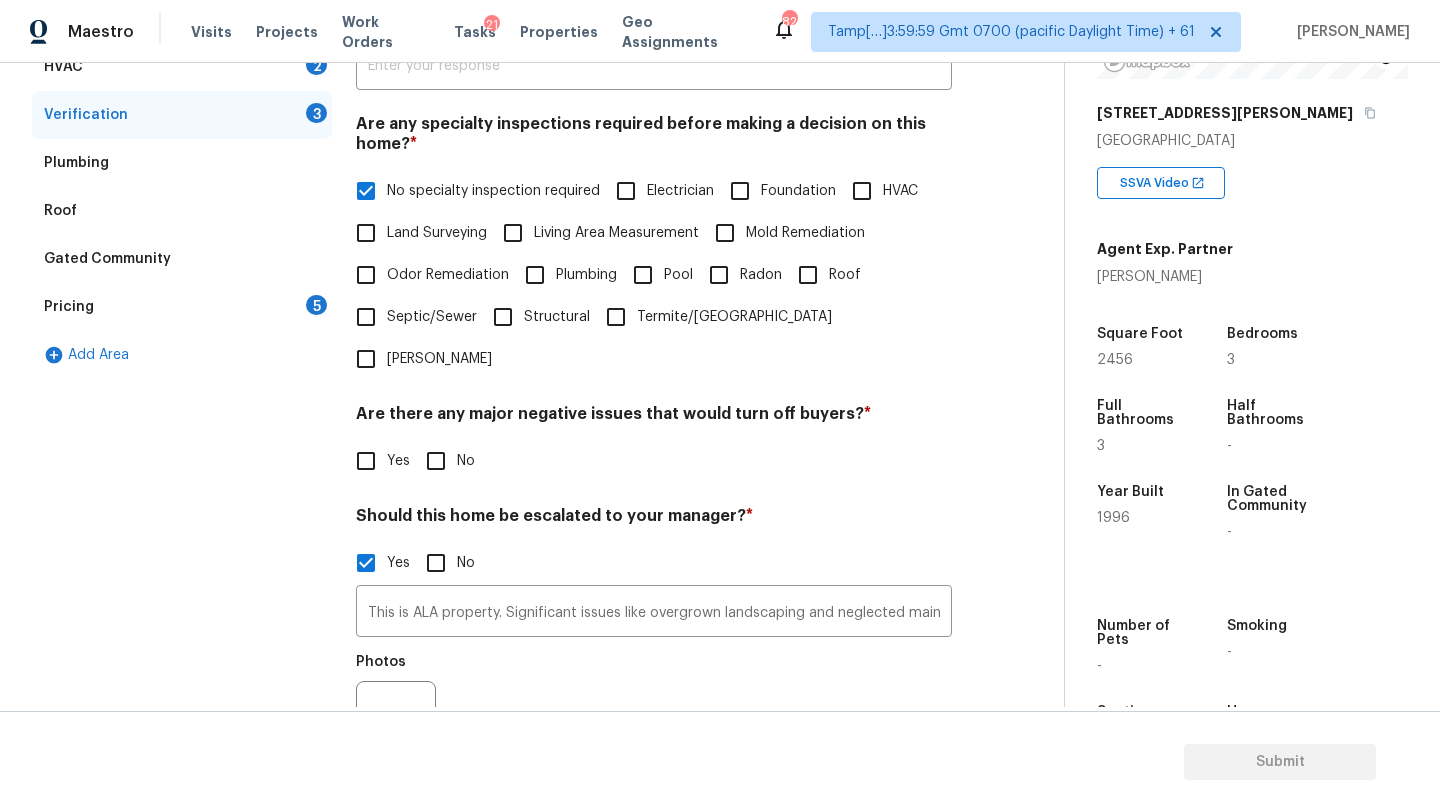 click on "No" at bounding box center [436, 461] 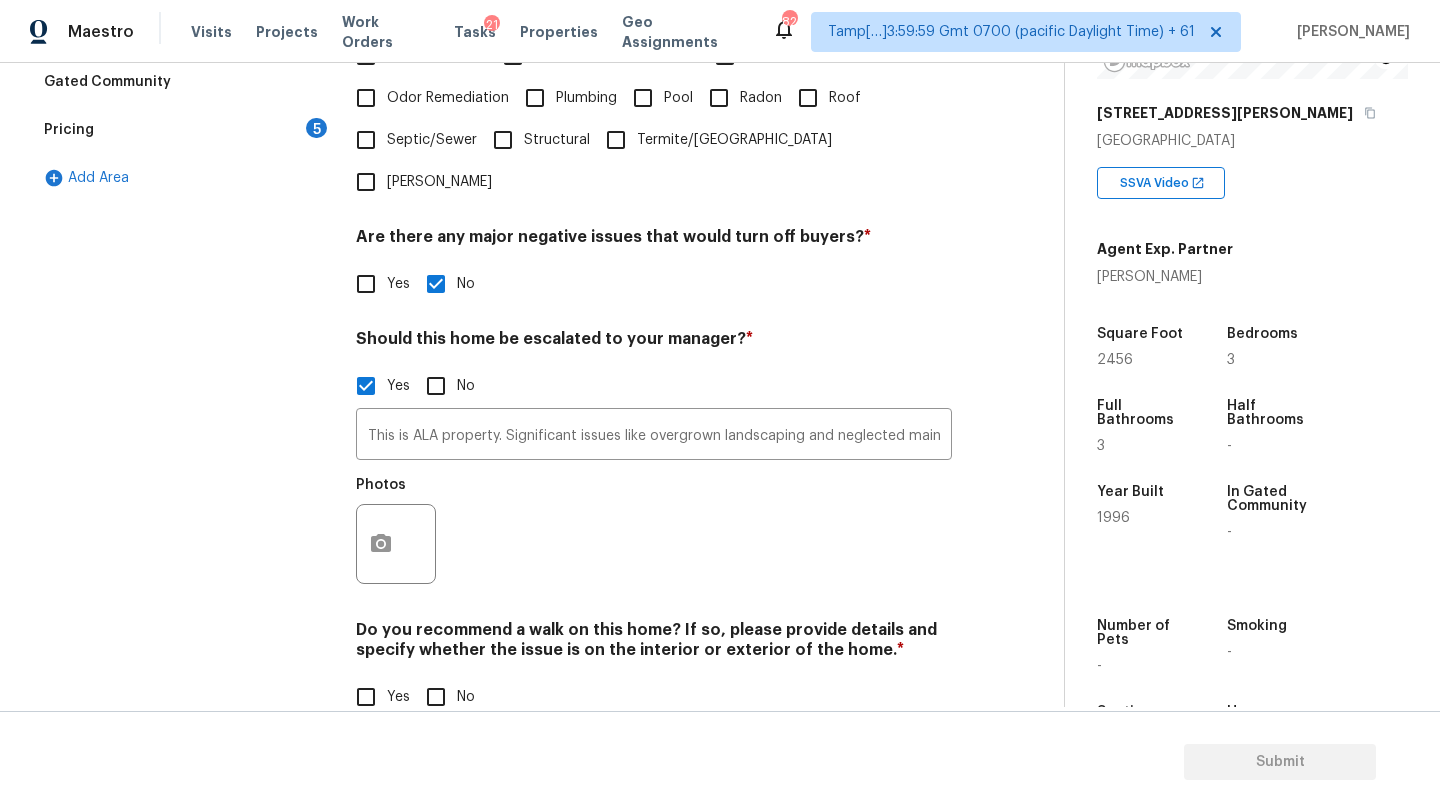 click on "No" at bounding box center [466, 697] 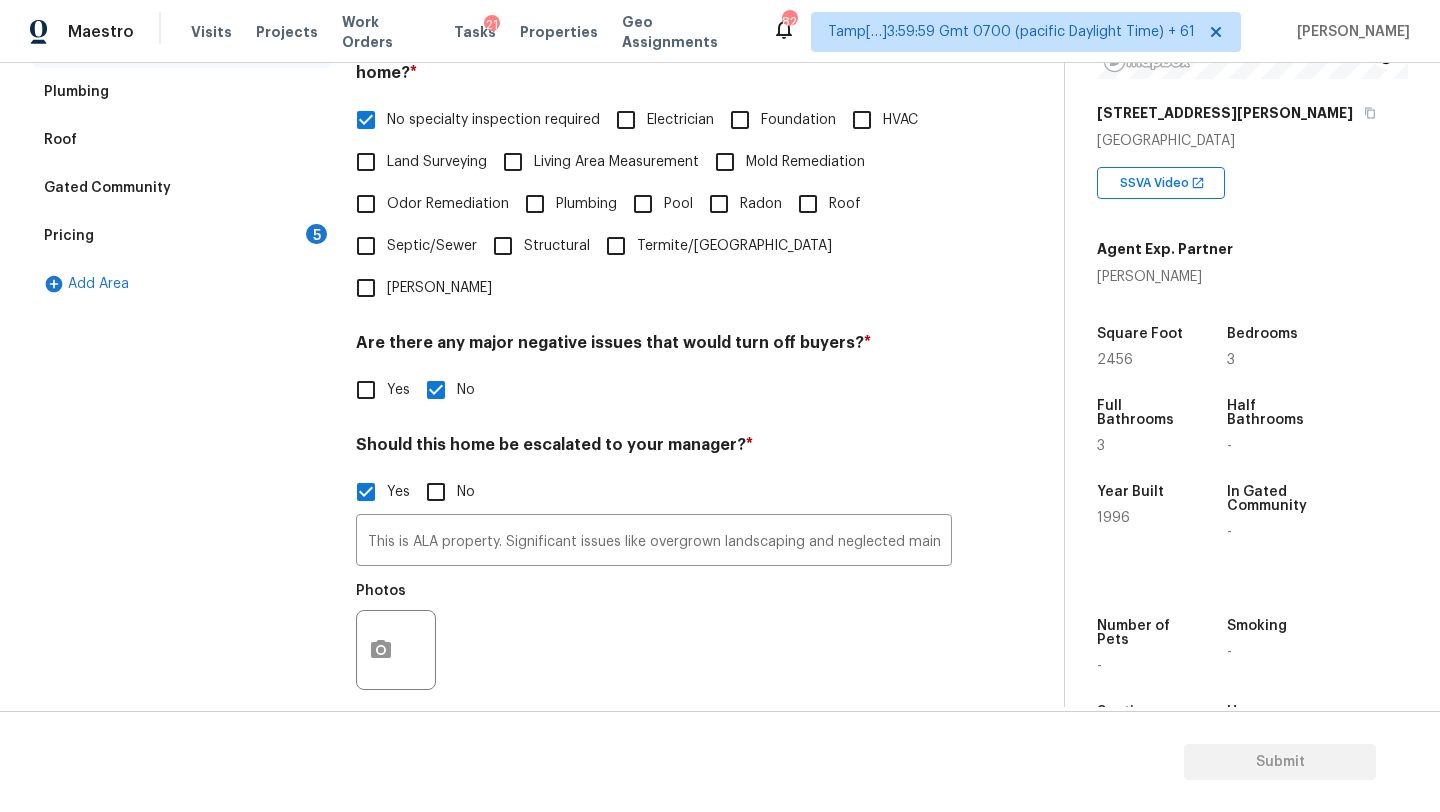 scroll, scrollTop: 479, scrollLeft: 0, axis: vertical 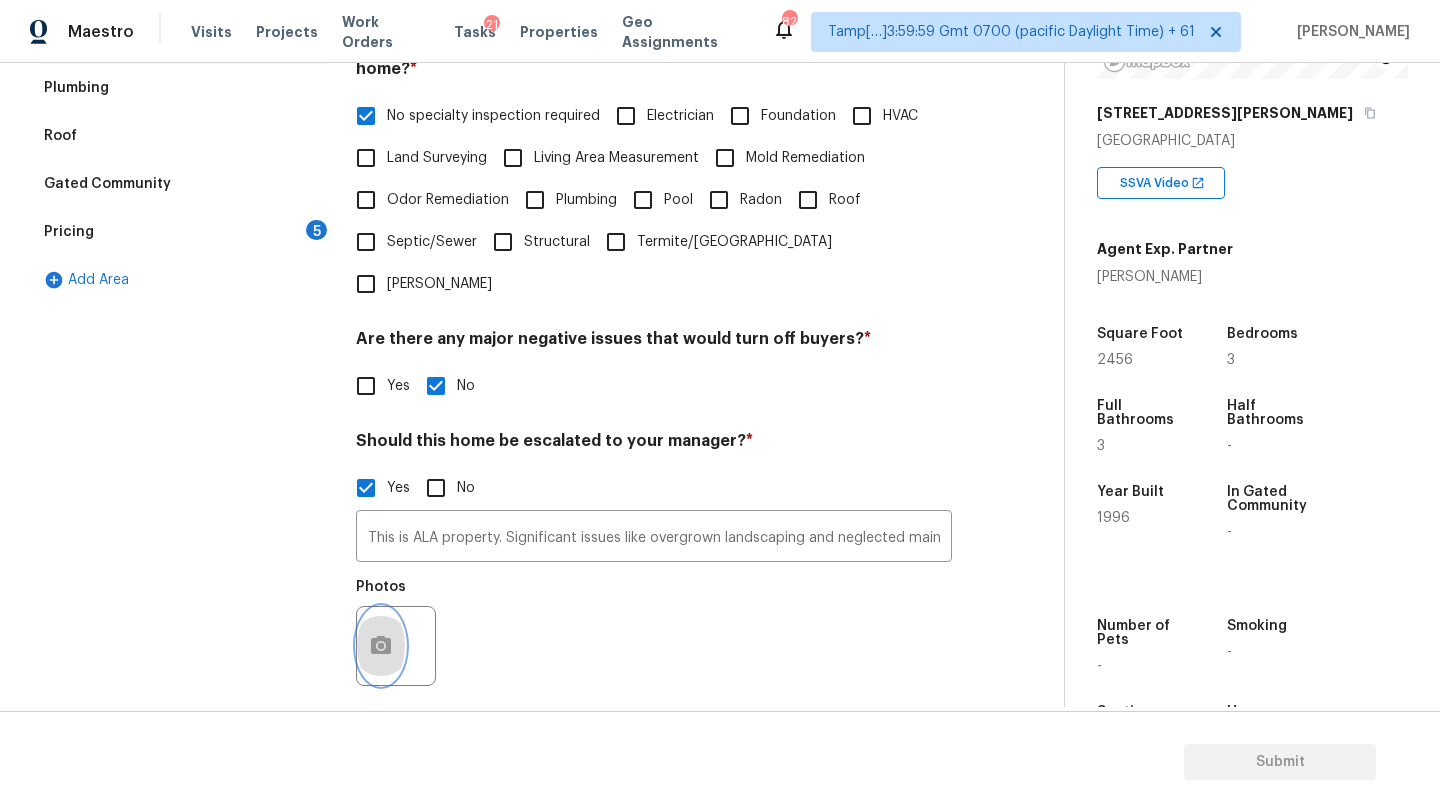 click 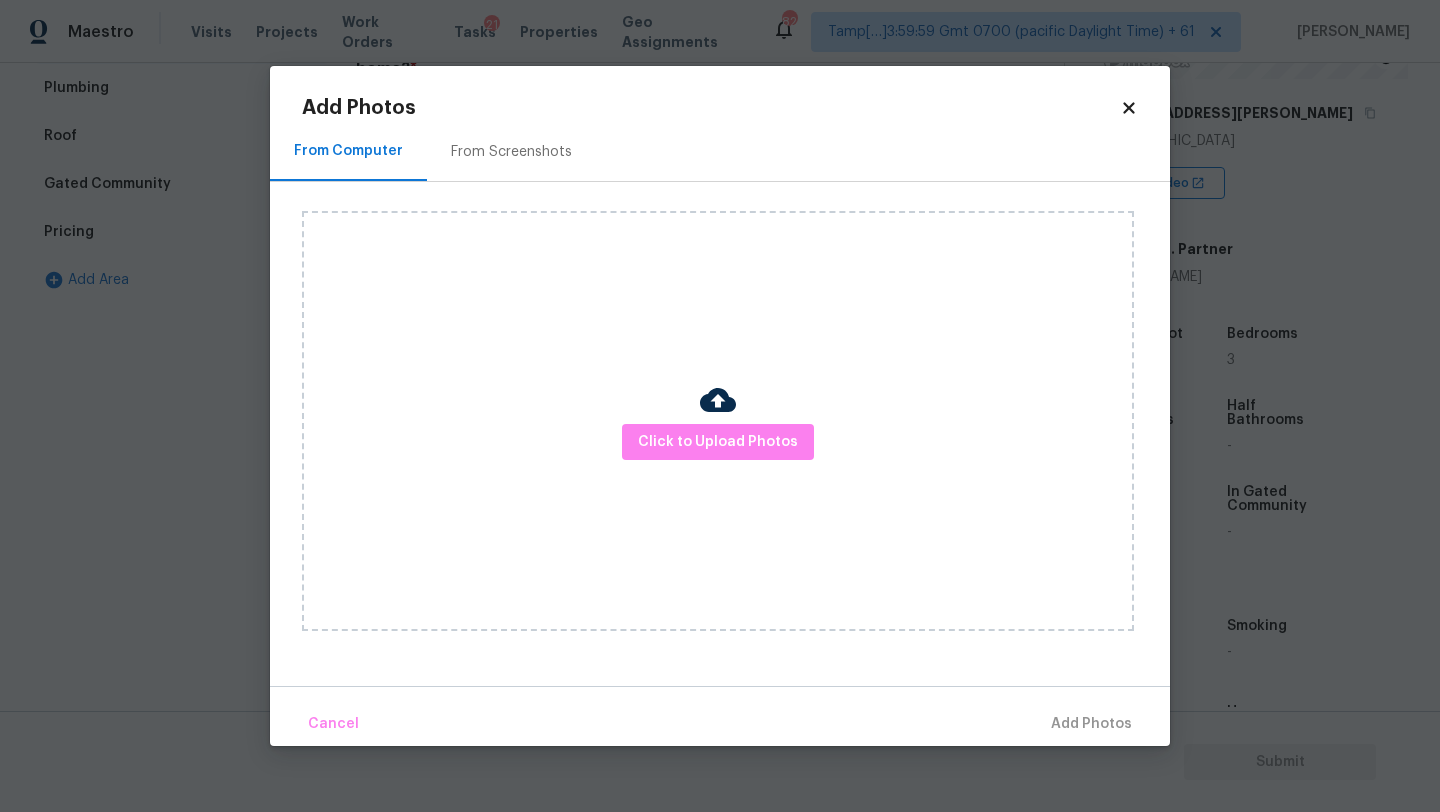 click on "From Screenshots" at bounding box center (511, 152) 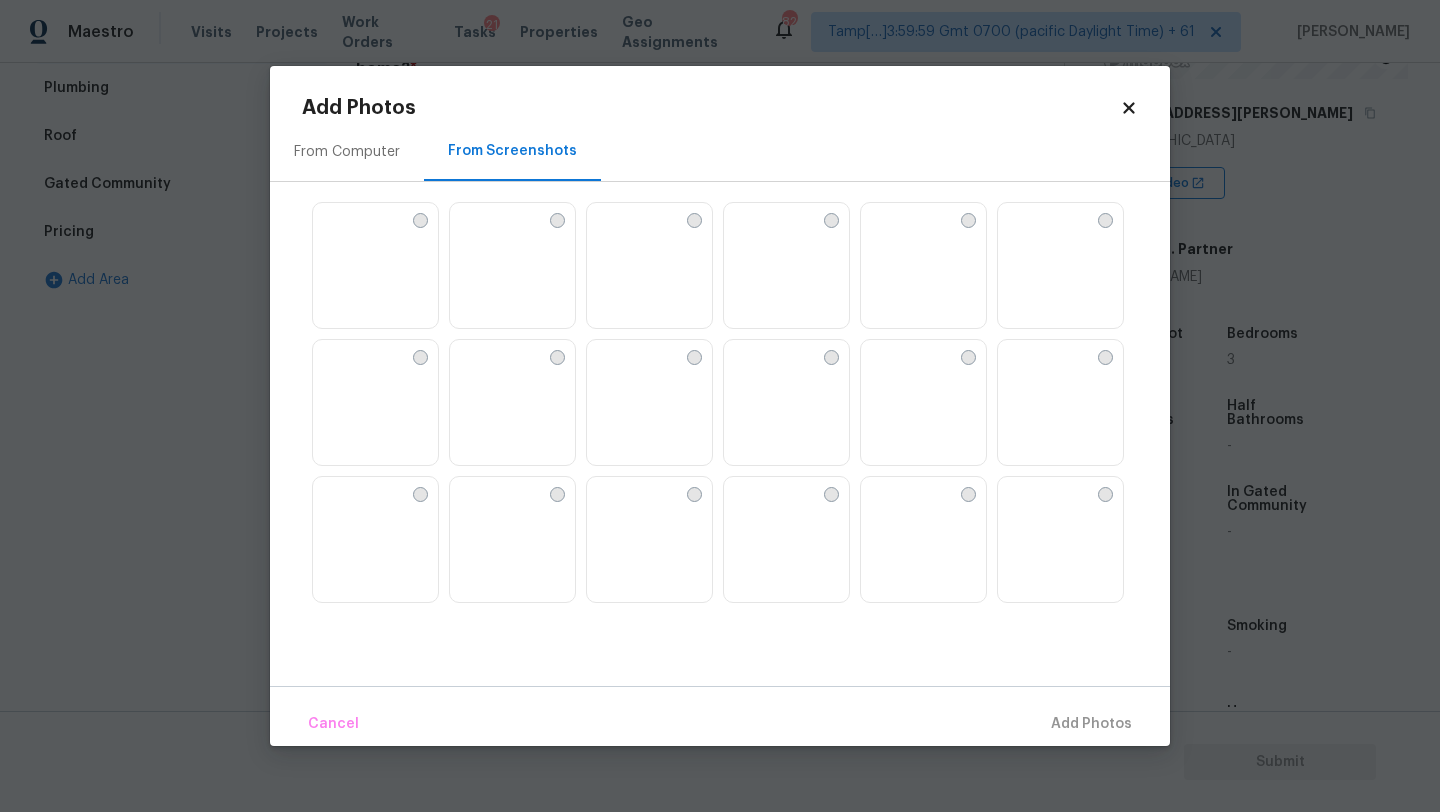 click at bounding box center [923, 403] 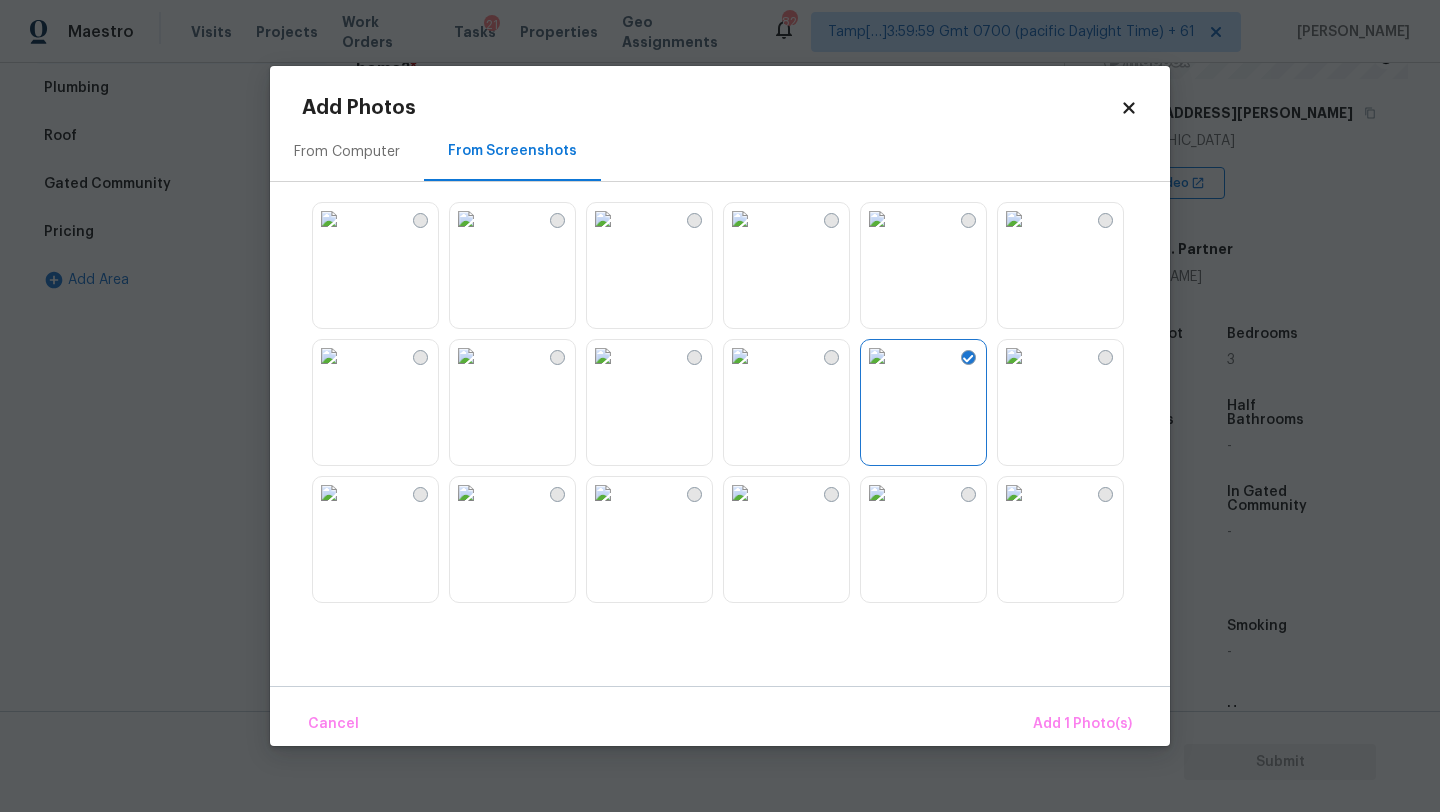 click at bounding box center (740, 219) 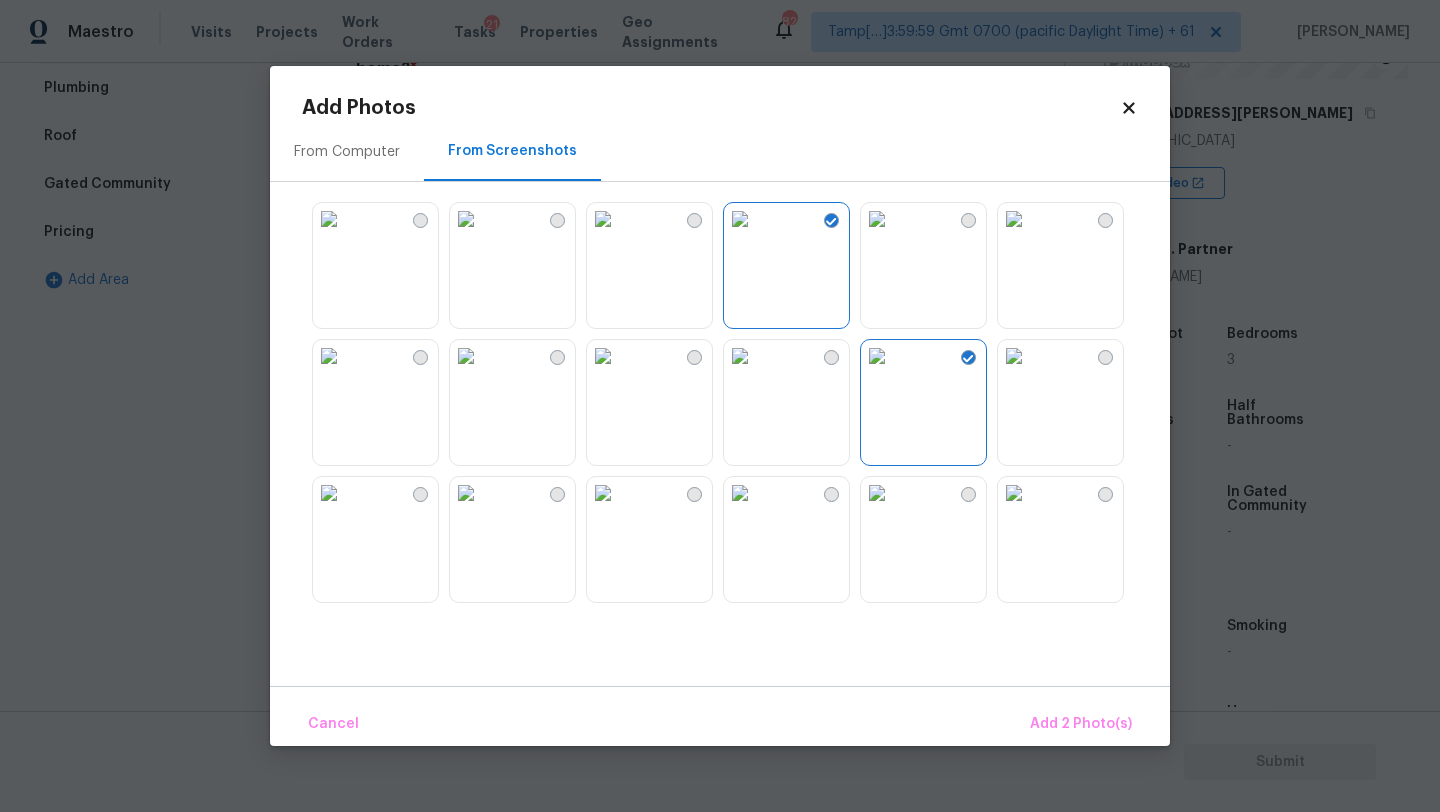 click at bounding box center (877, 493) 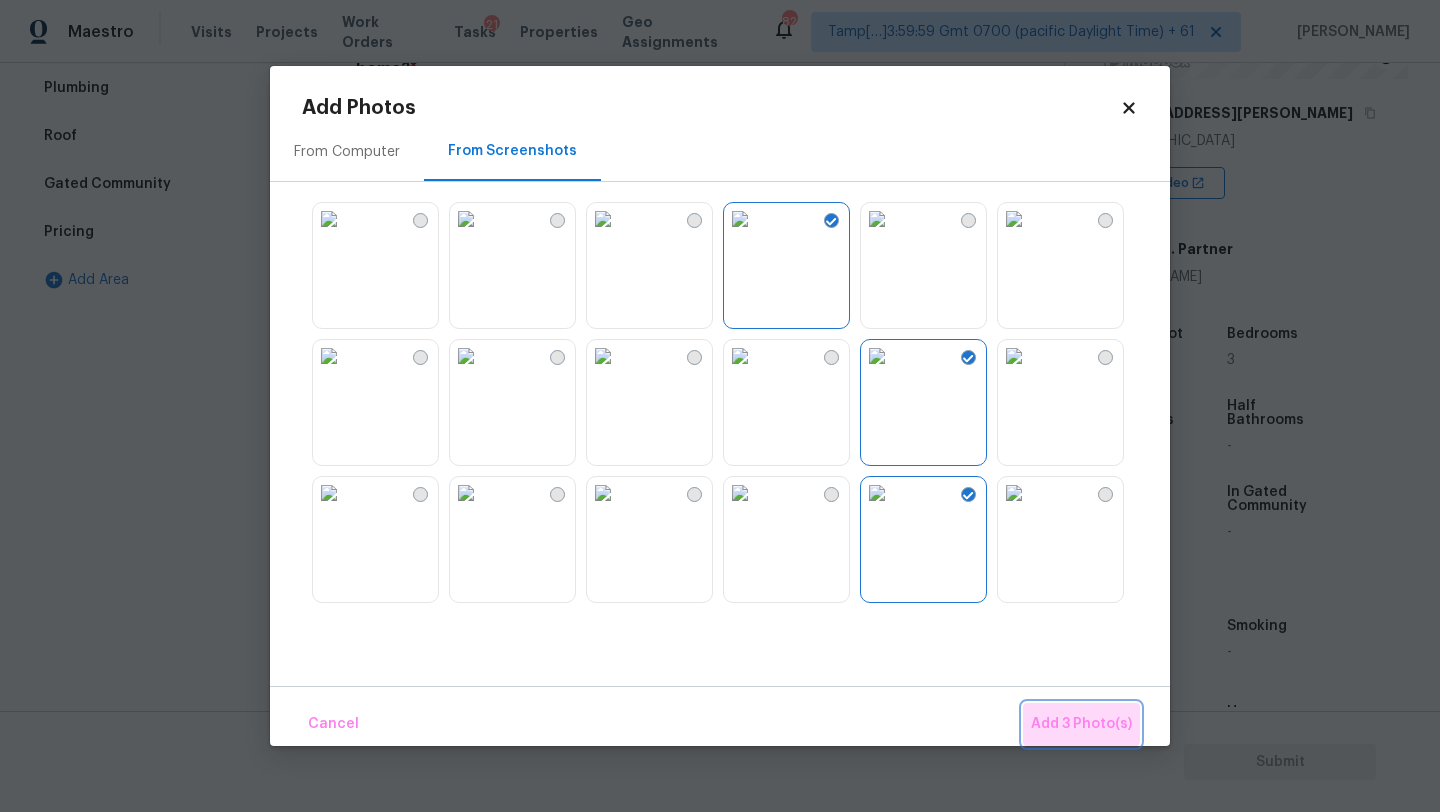 click on "Add 3 Photo(s)" at bounding box center (1081, 724) 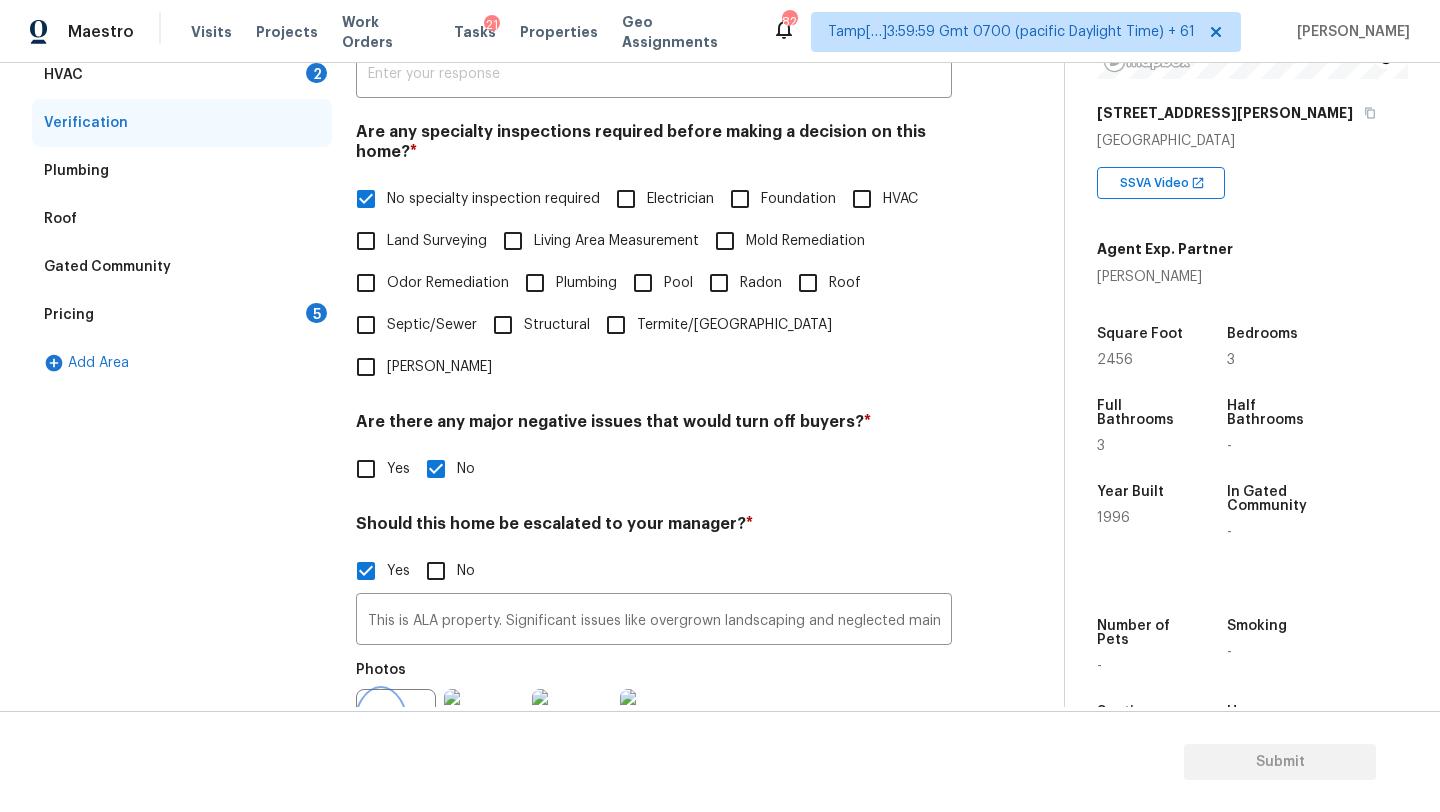 scroll, scrollTop: 397, scrollLeft: 0, axis: vertical 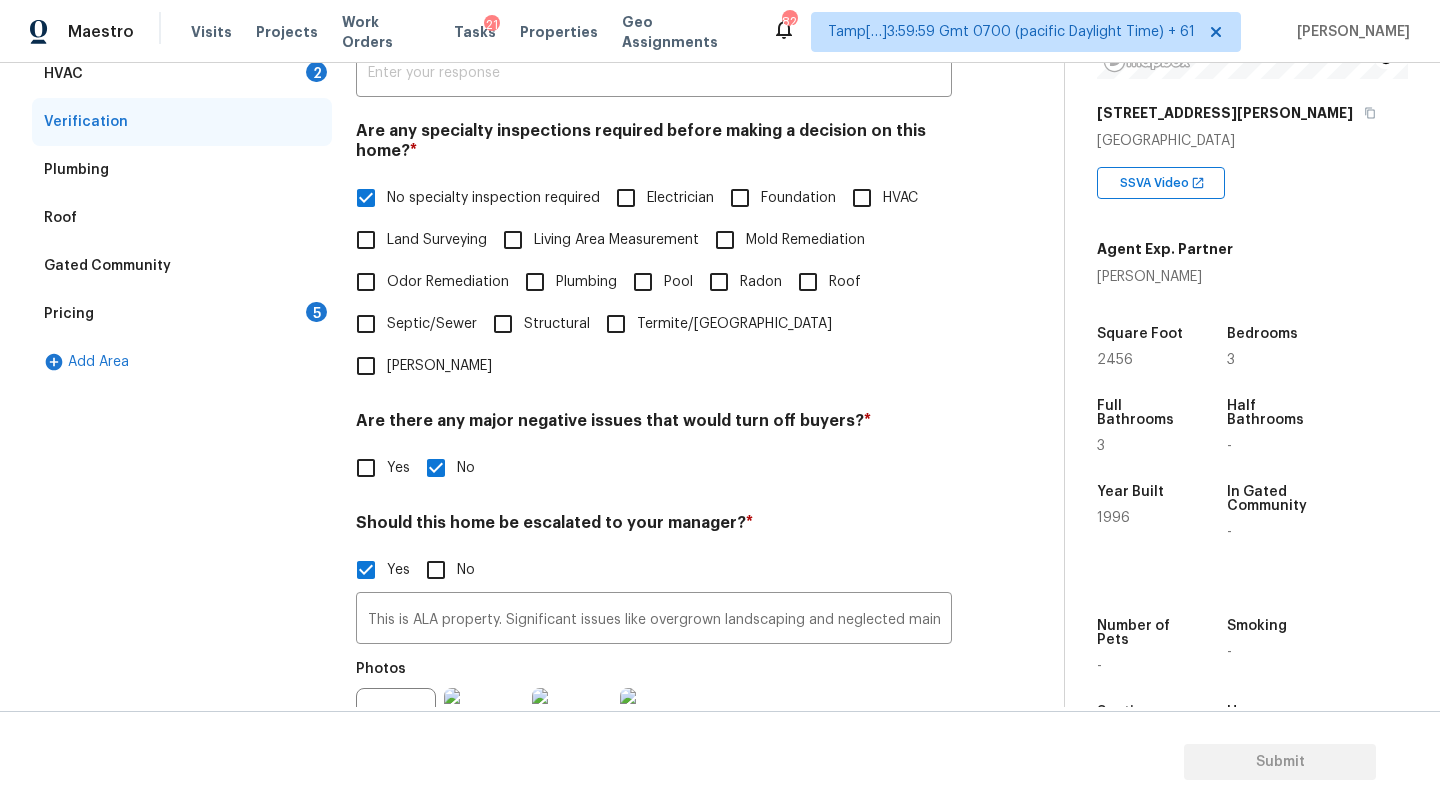 click on "Pricing 5" at bounding box center [182, 314] 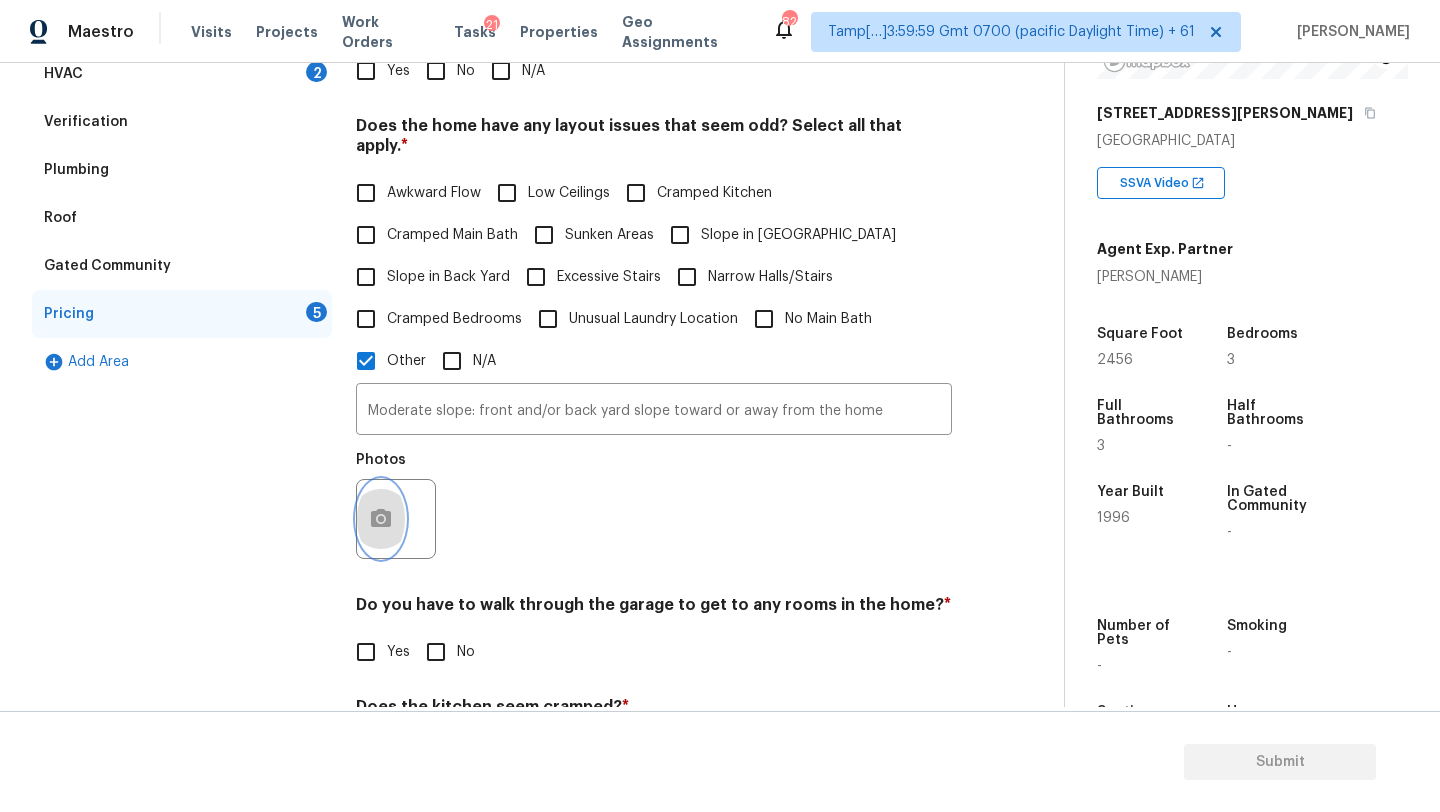 click at bounding box center (381, 519) 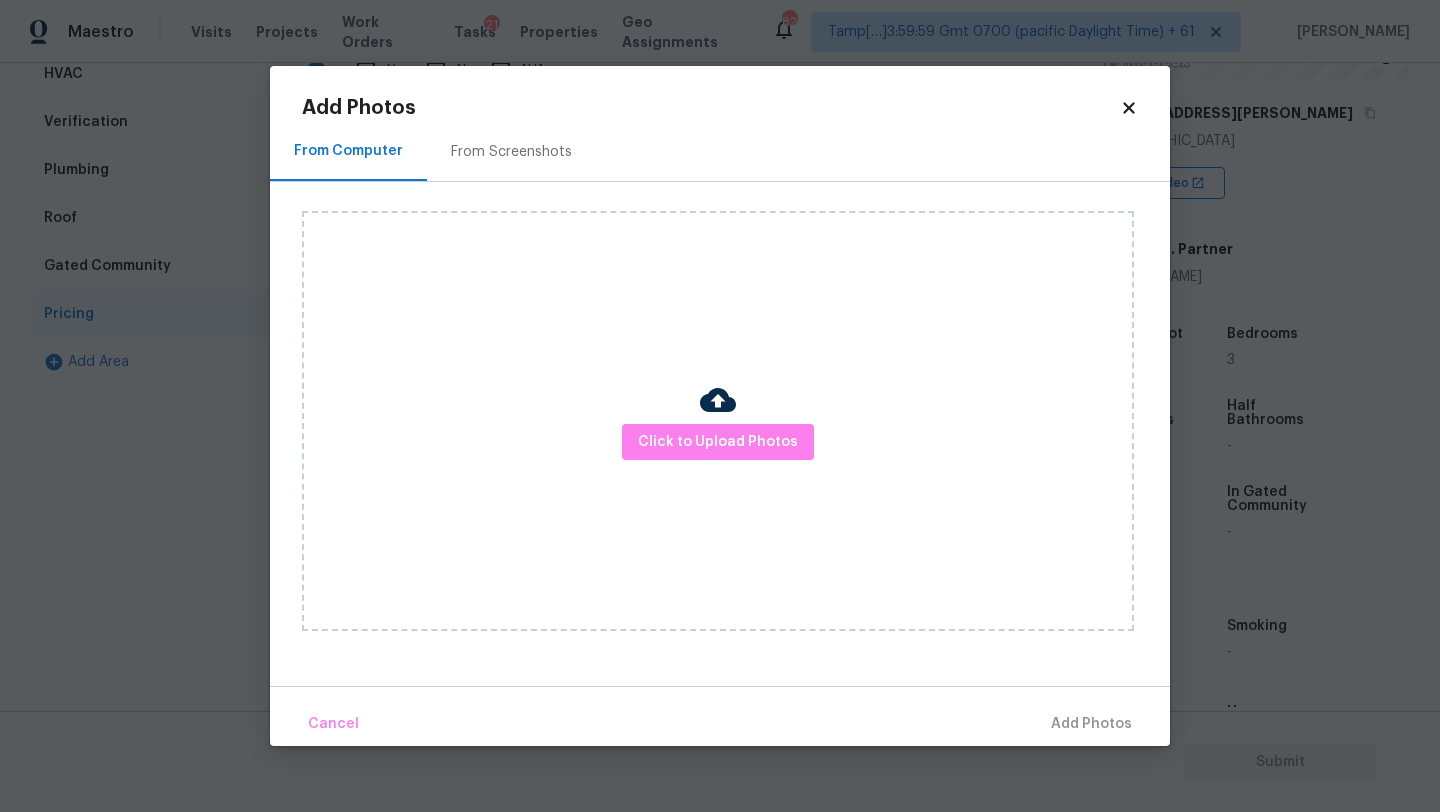 click on "From Screenshots" at bounding box center (511, 151) 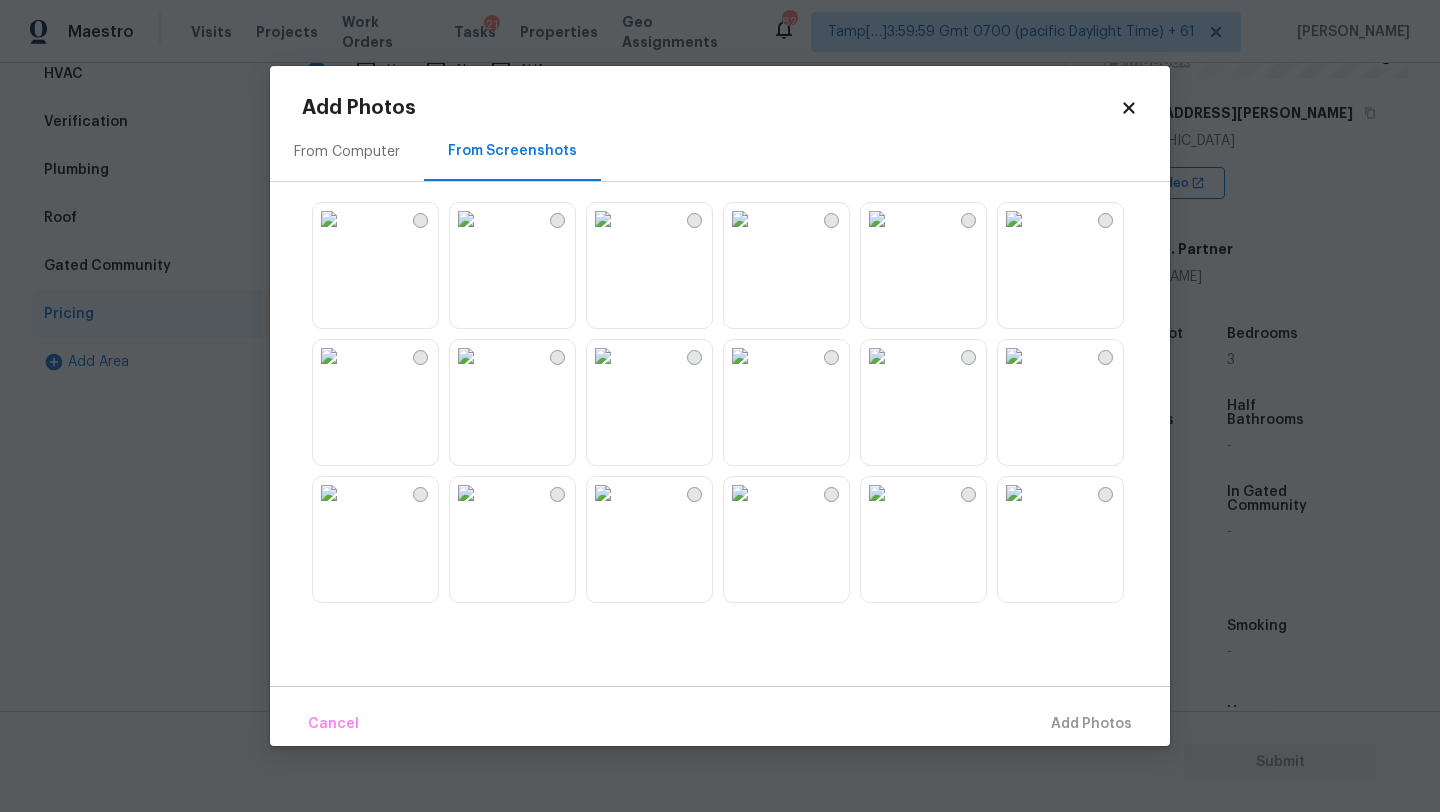 click at bounding box center [877, 493] 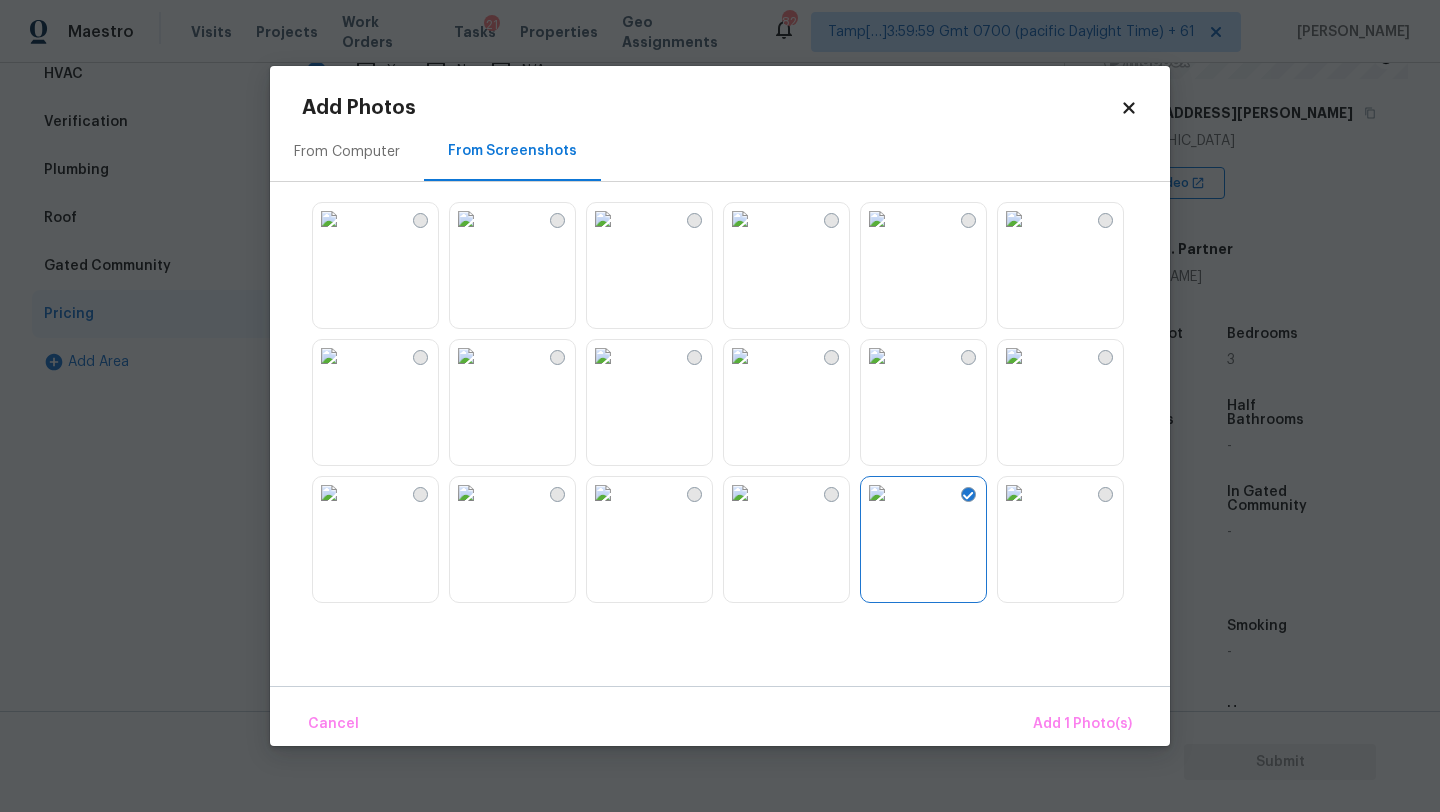 click at bounding box center (877, 356) 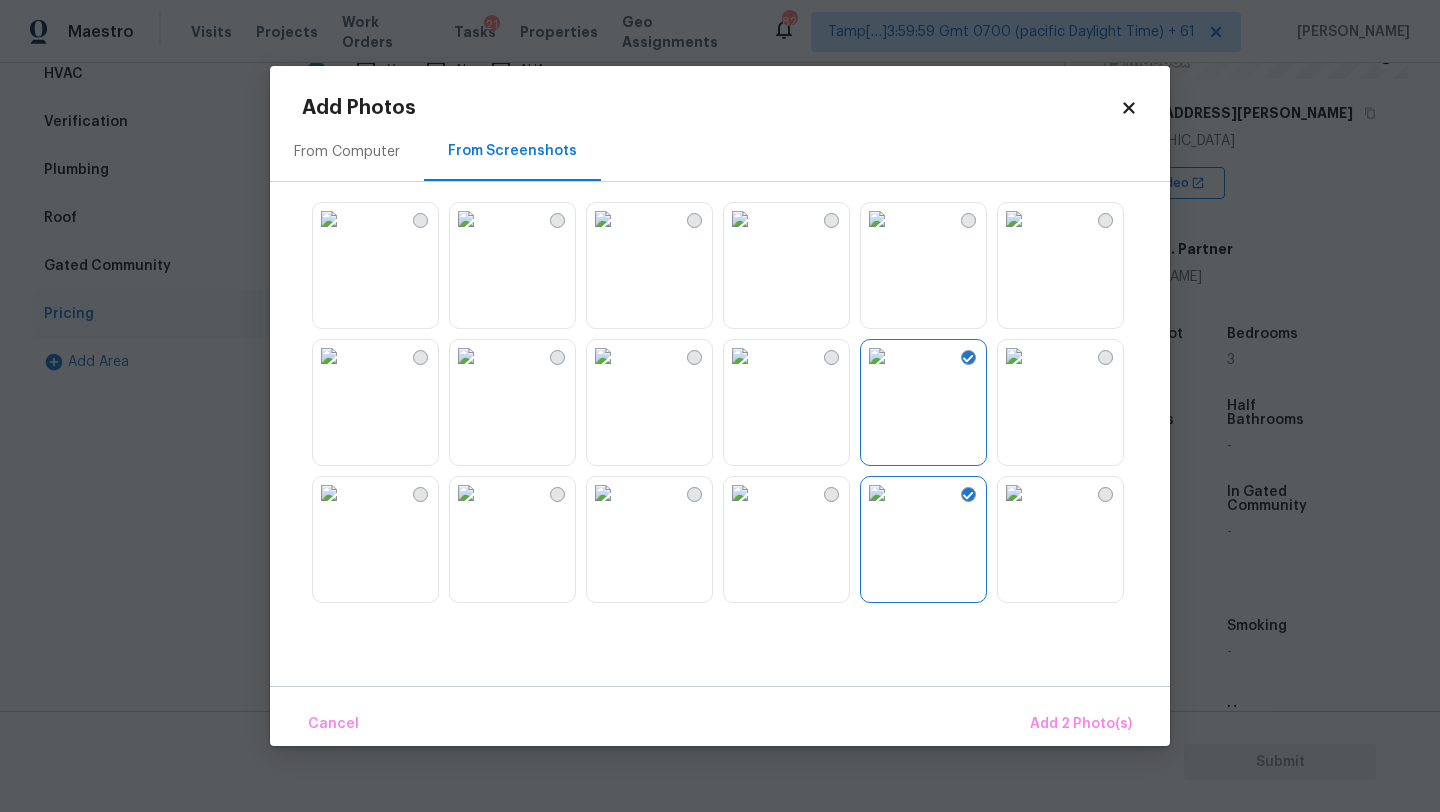 click at bounding box center (1014, 493) 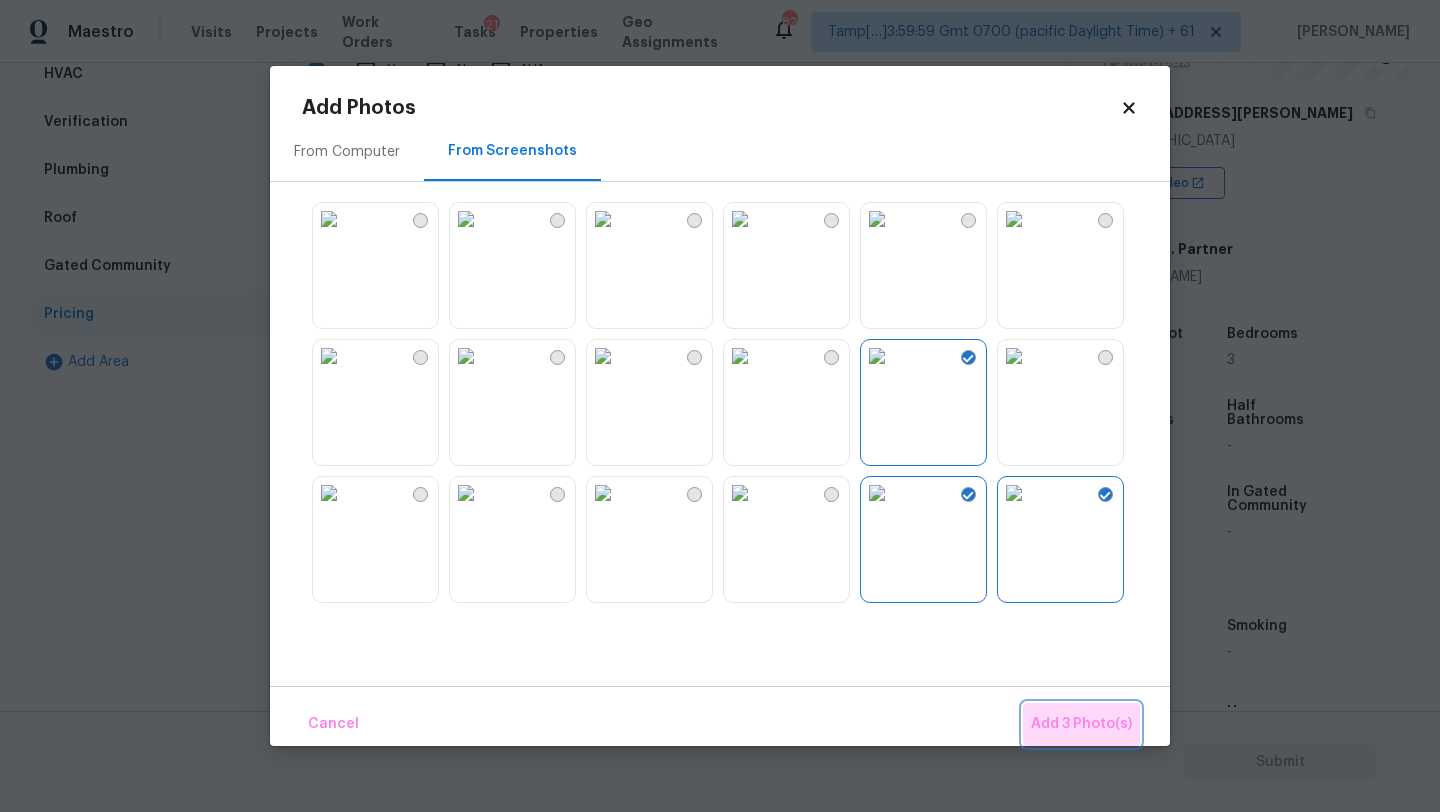 click on "Add 3 Photo(s)" at bounding box center (1081, 724) 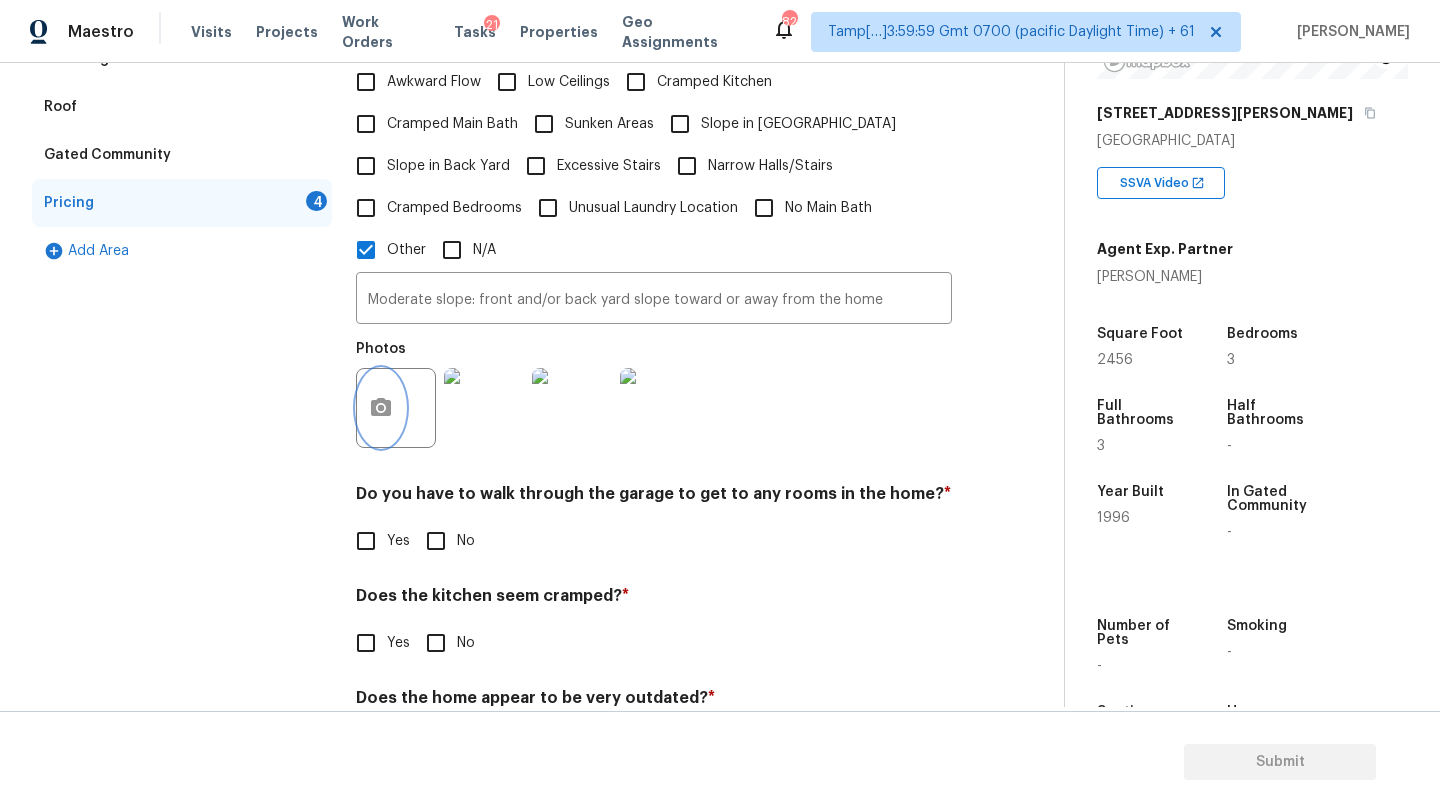 scroll, scrollTop: 547, scrollLeft: 0, axis: vertical 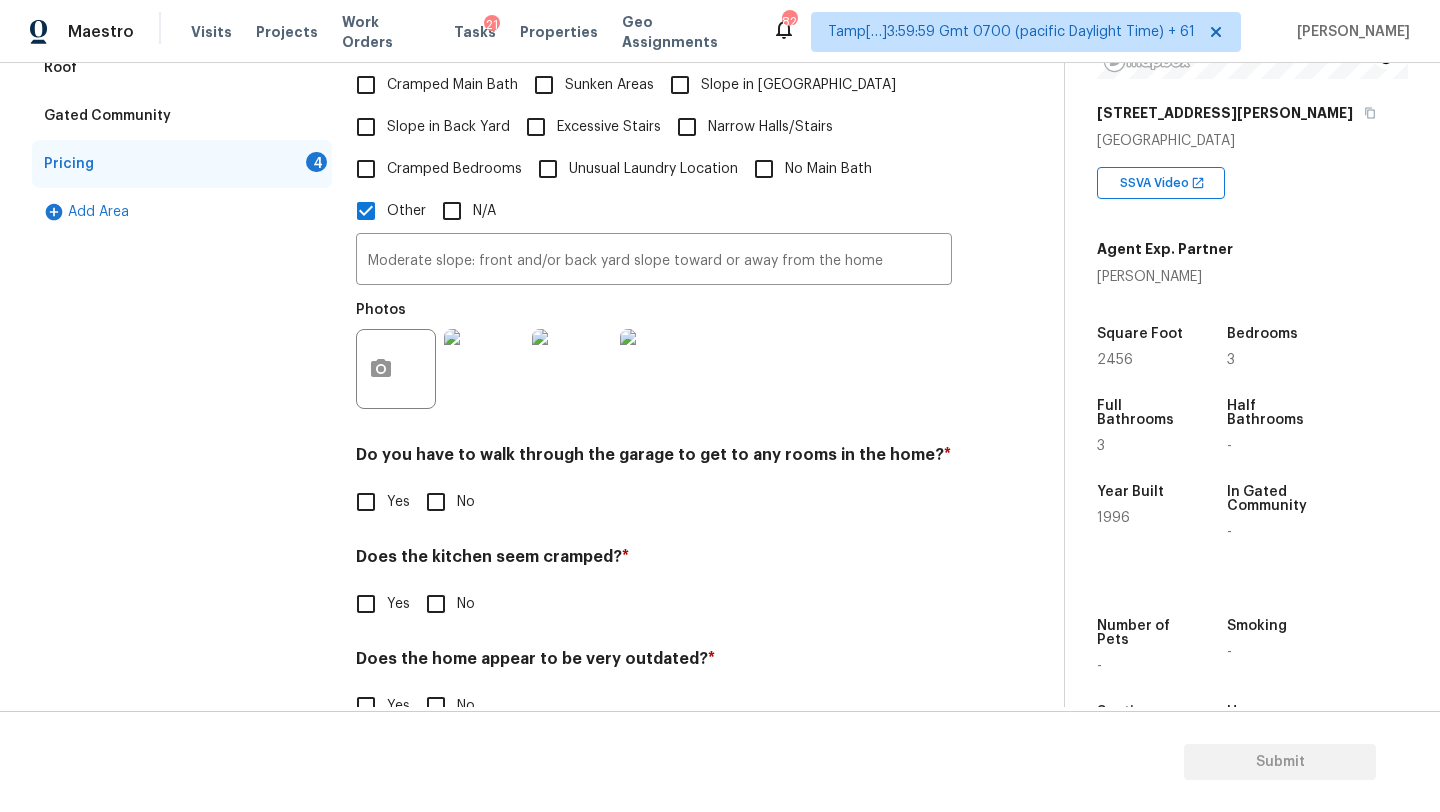 click on "No" at bounding box center [436, 502] 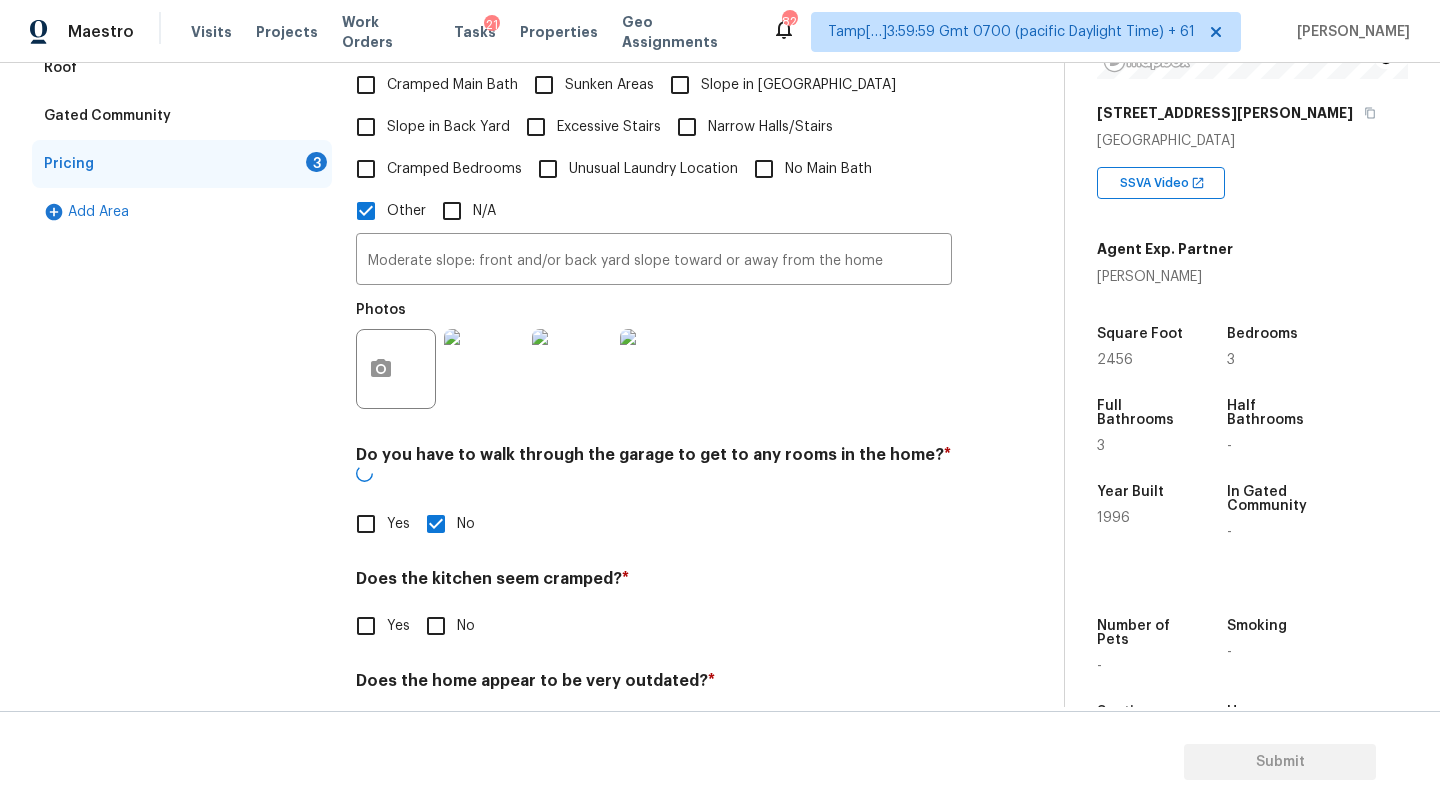 click on "No" at bounding box center [436, 626] 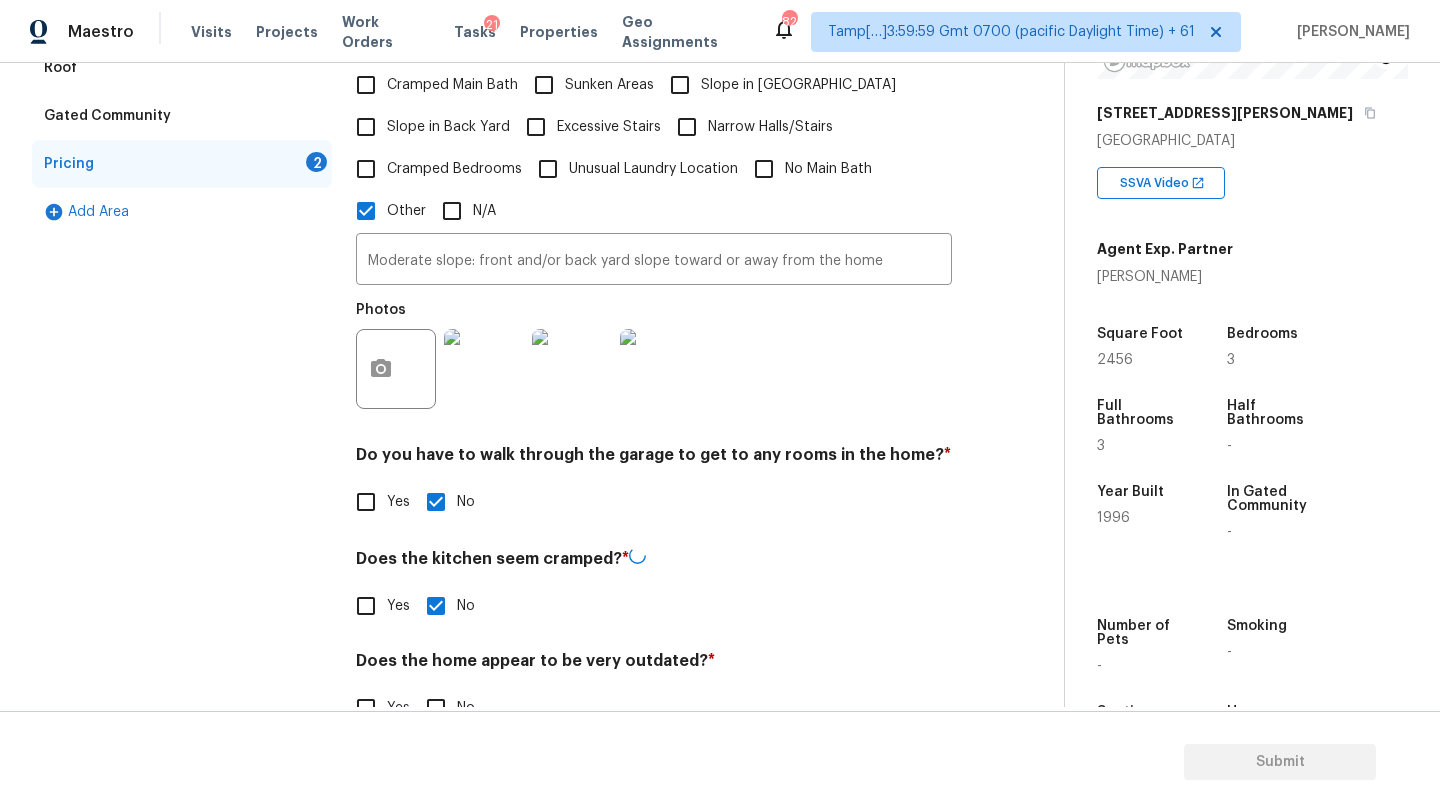 click on "Does the home appear to be very outdated?  *" at bounding box center (654, 665) 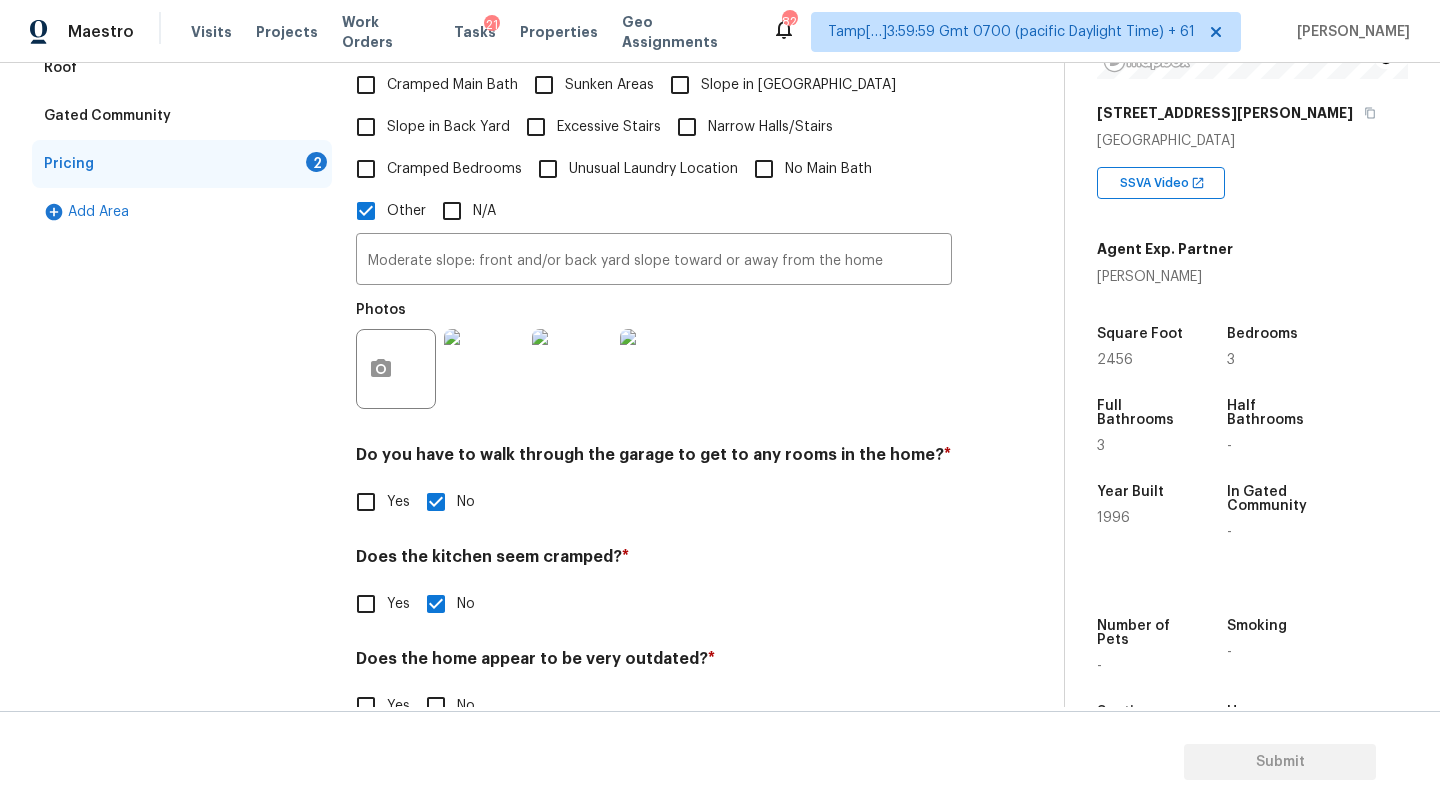 click on "No" at bounding box center (436, 706) 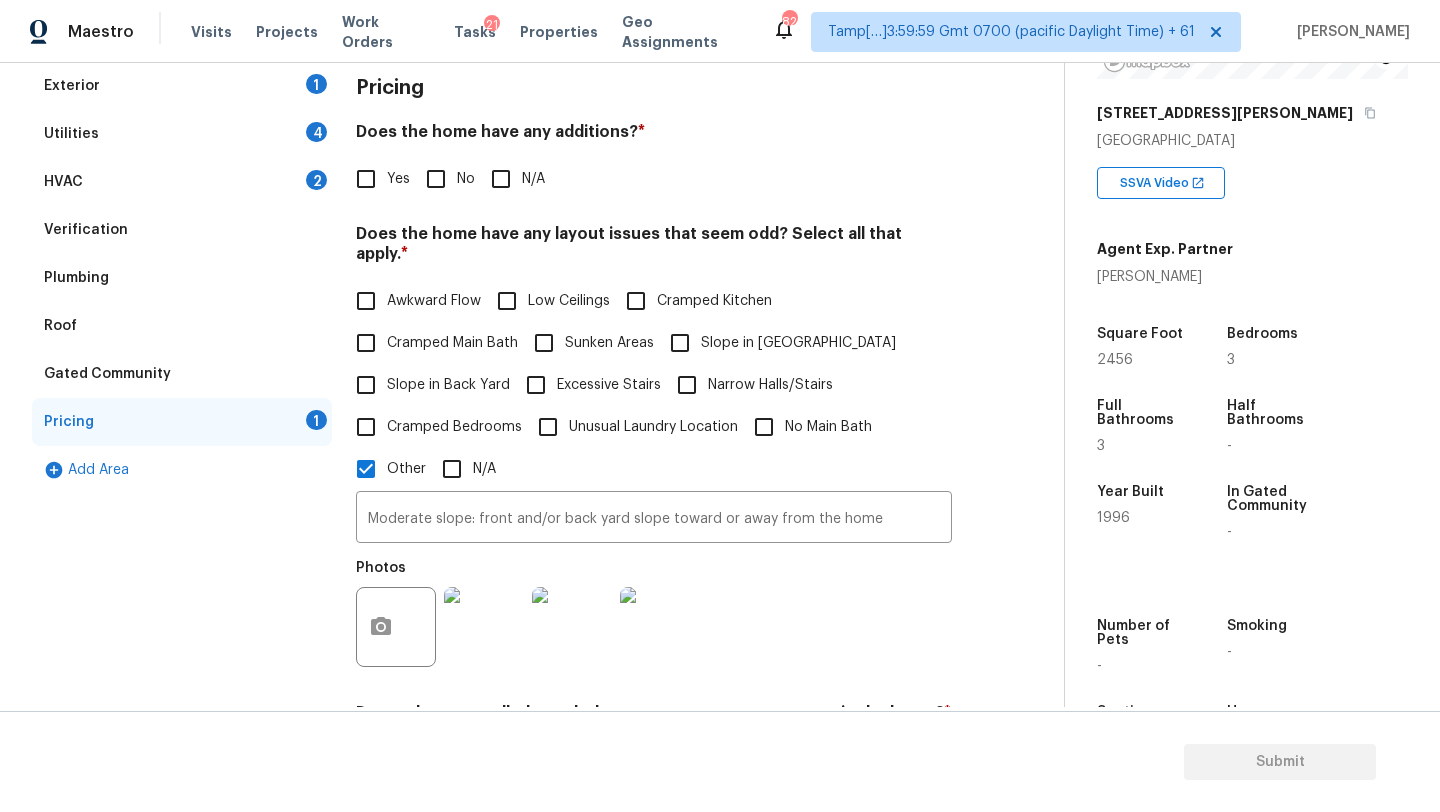 scroll, scrollTop: 196, scrollLeft: 0, axis: vertical 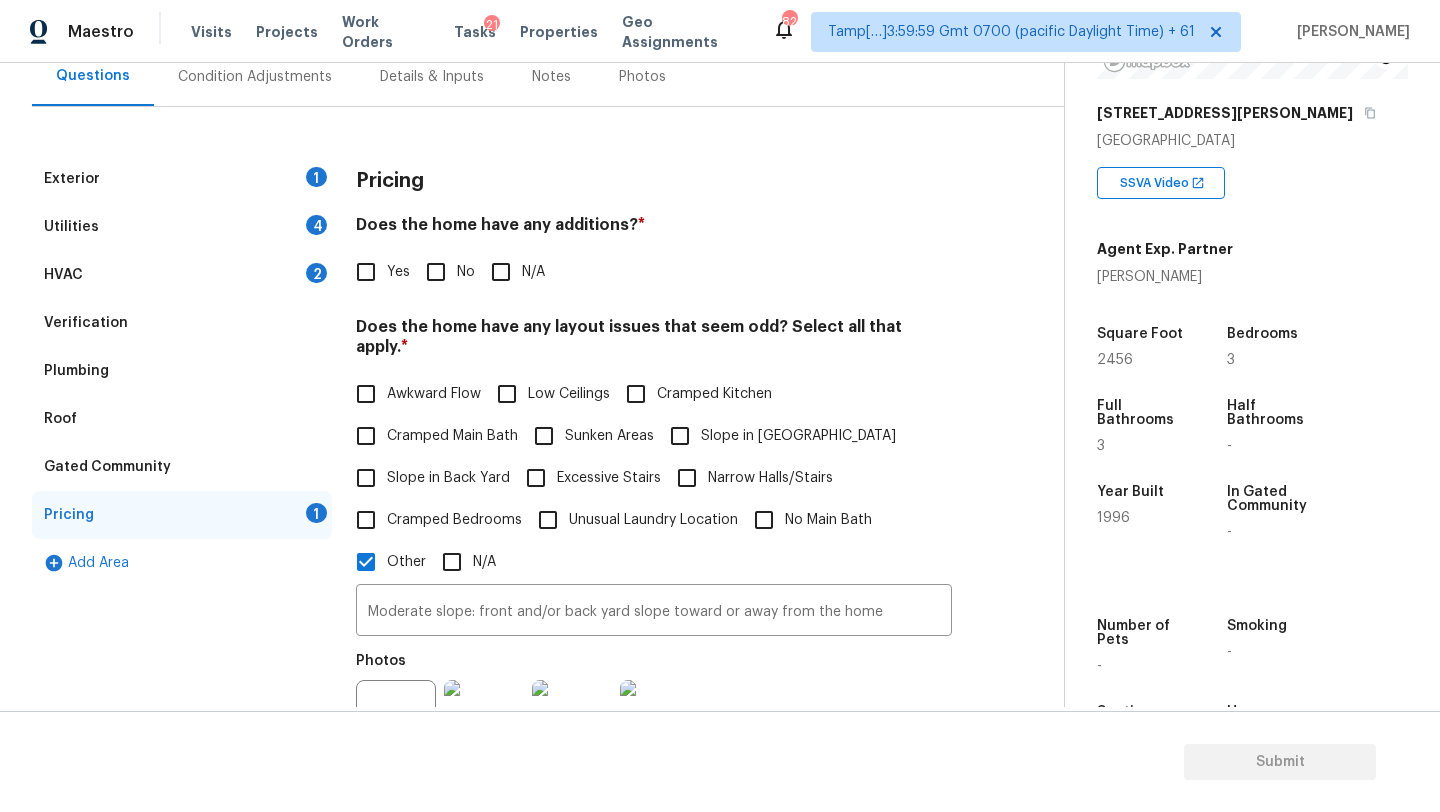 click on "Verification" at bounding box center [86, 323] 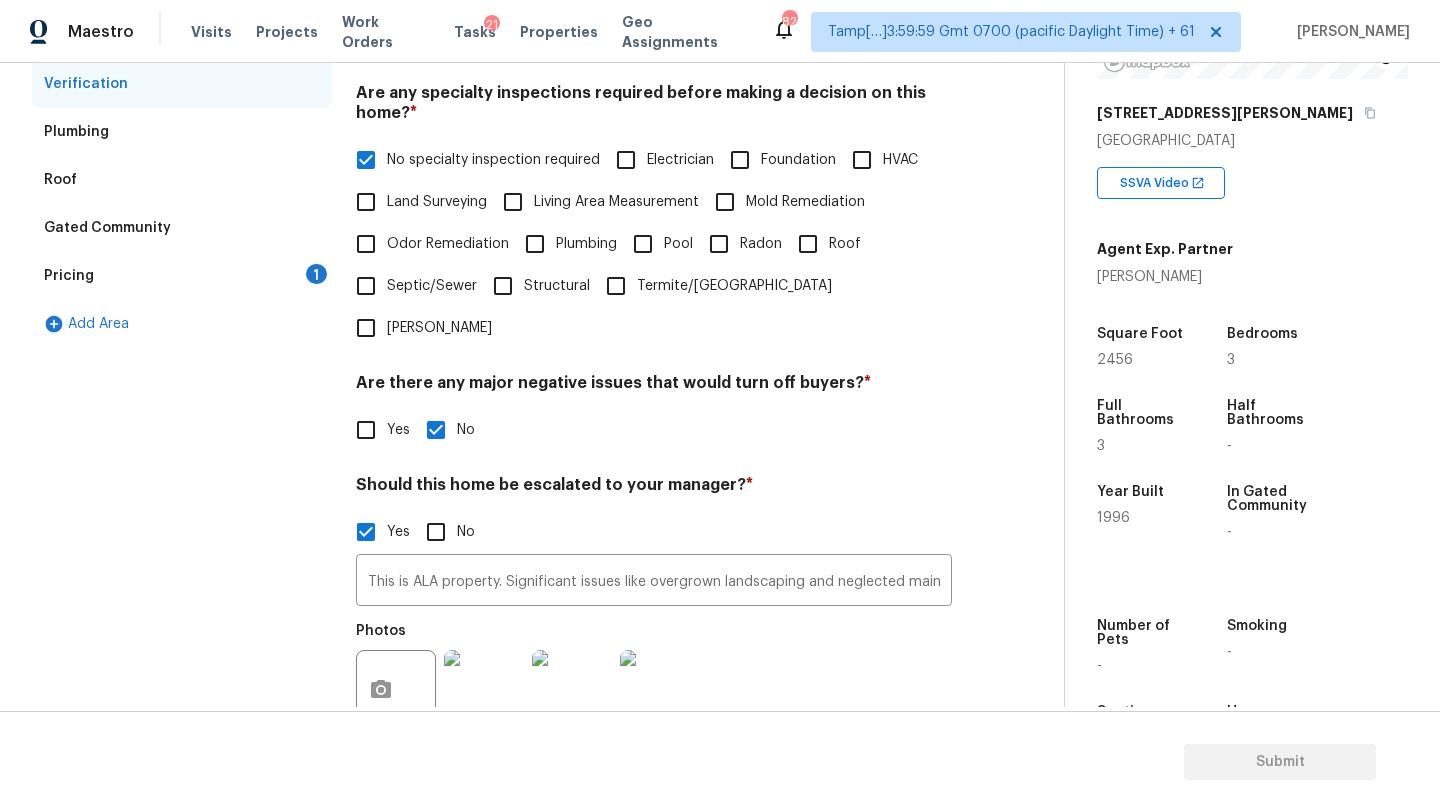 scroll, scrollTop: 121, scrollLeft: 0, axis: vertical 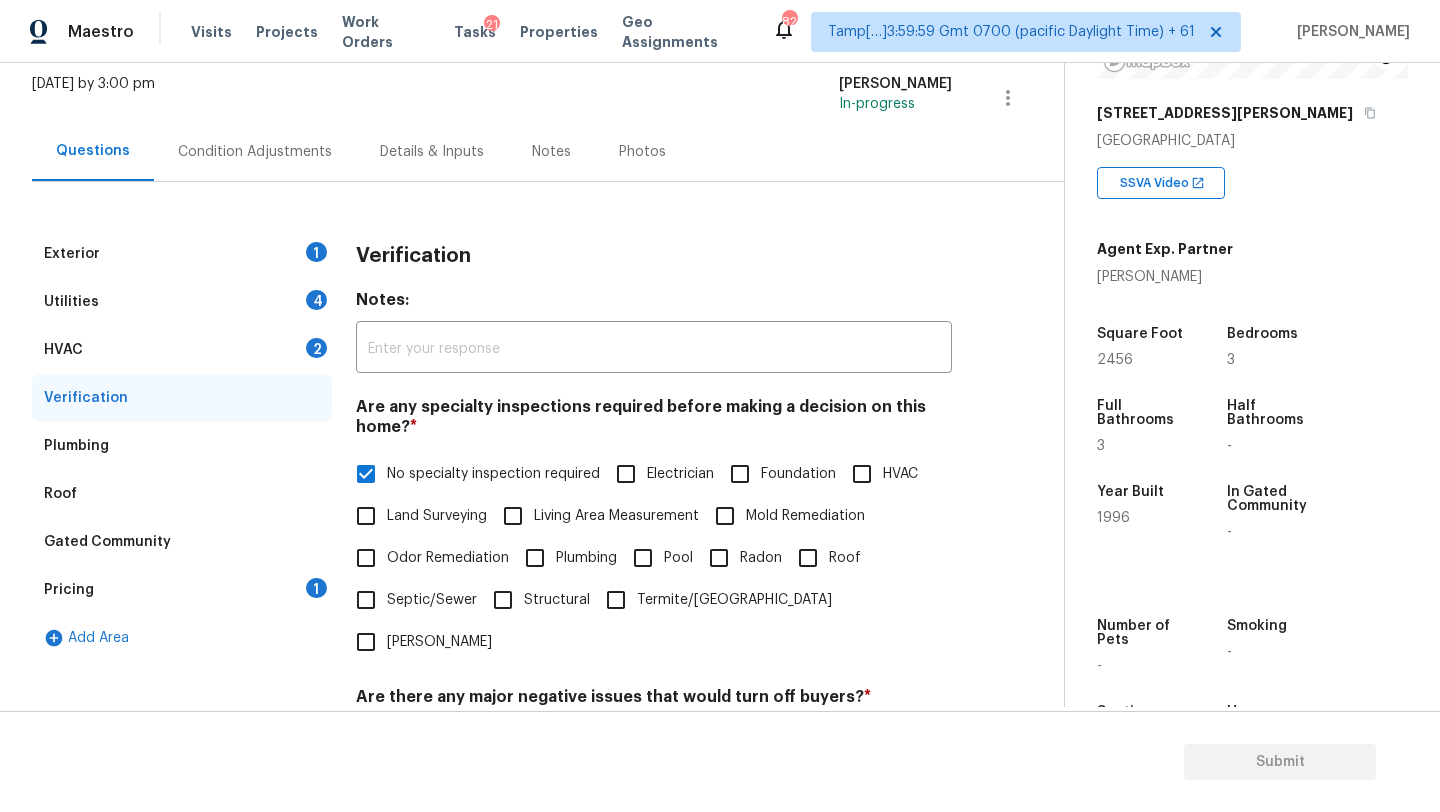 click on "Utilities 4" at bounding box center [182, 302] 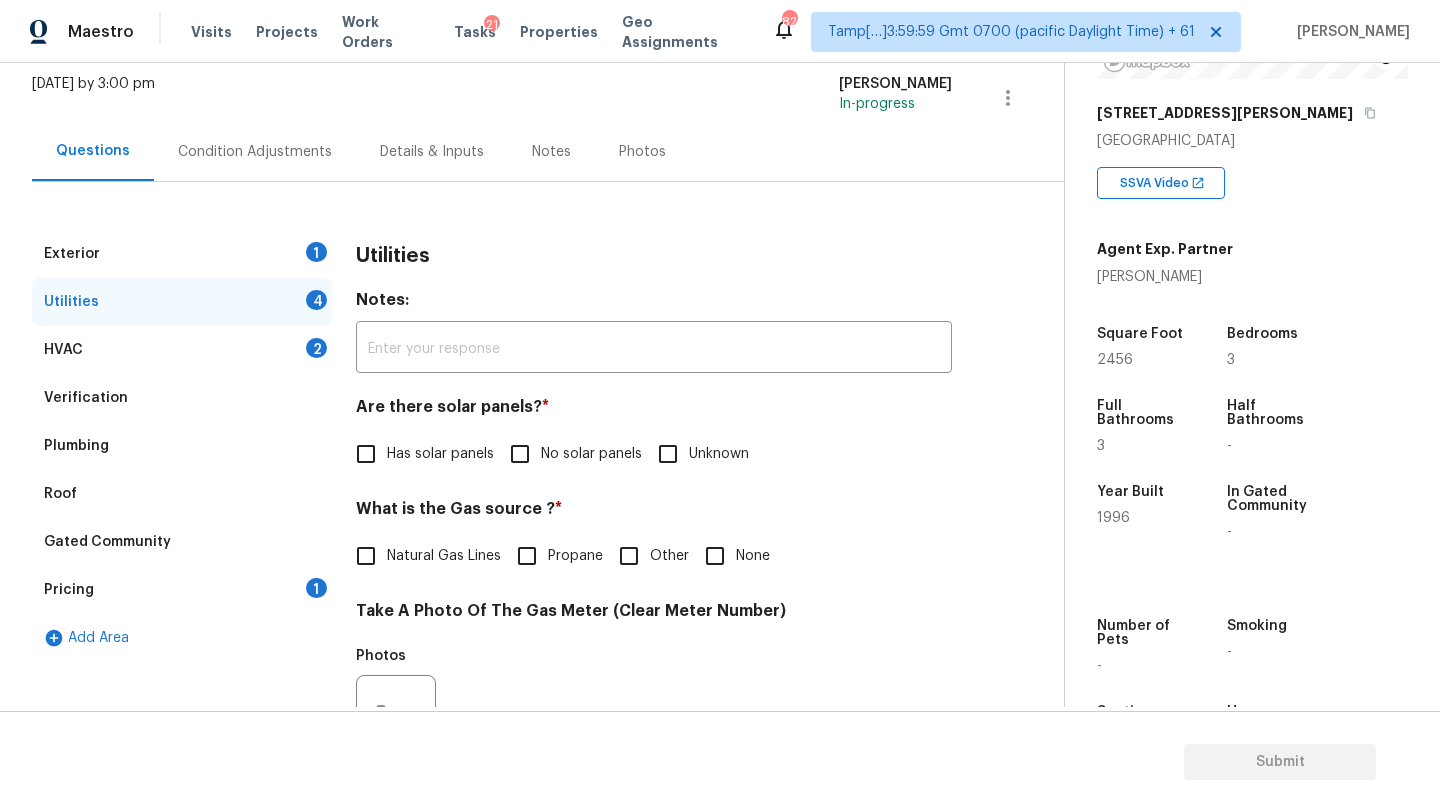 click on "HVAC 2" at bounding box center [182, 350] 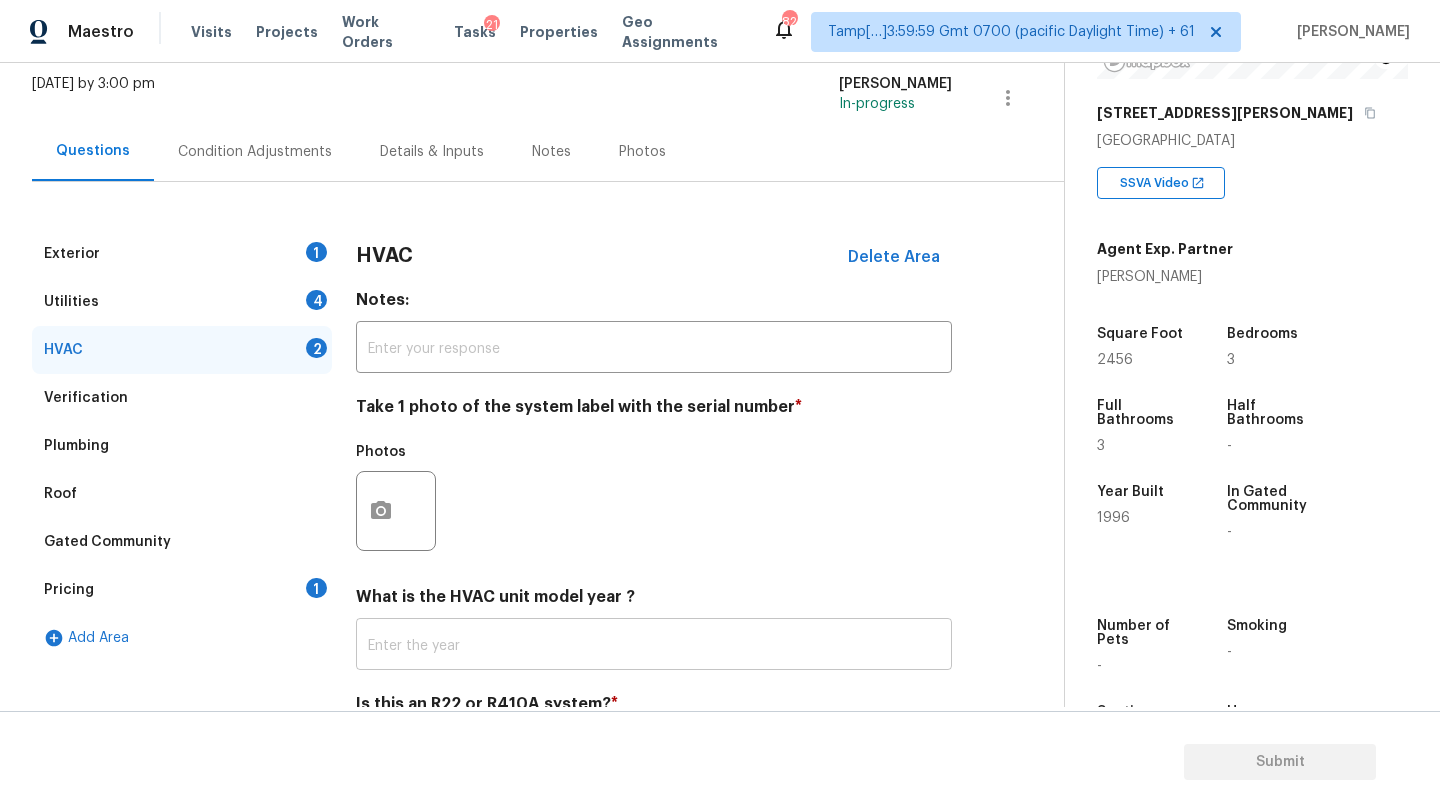 click at bounding box center [654, 646] 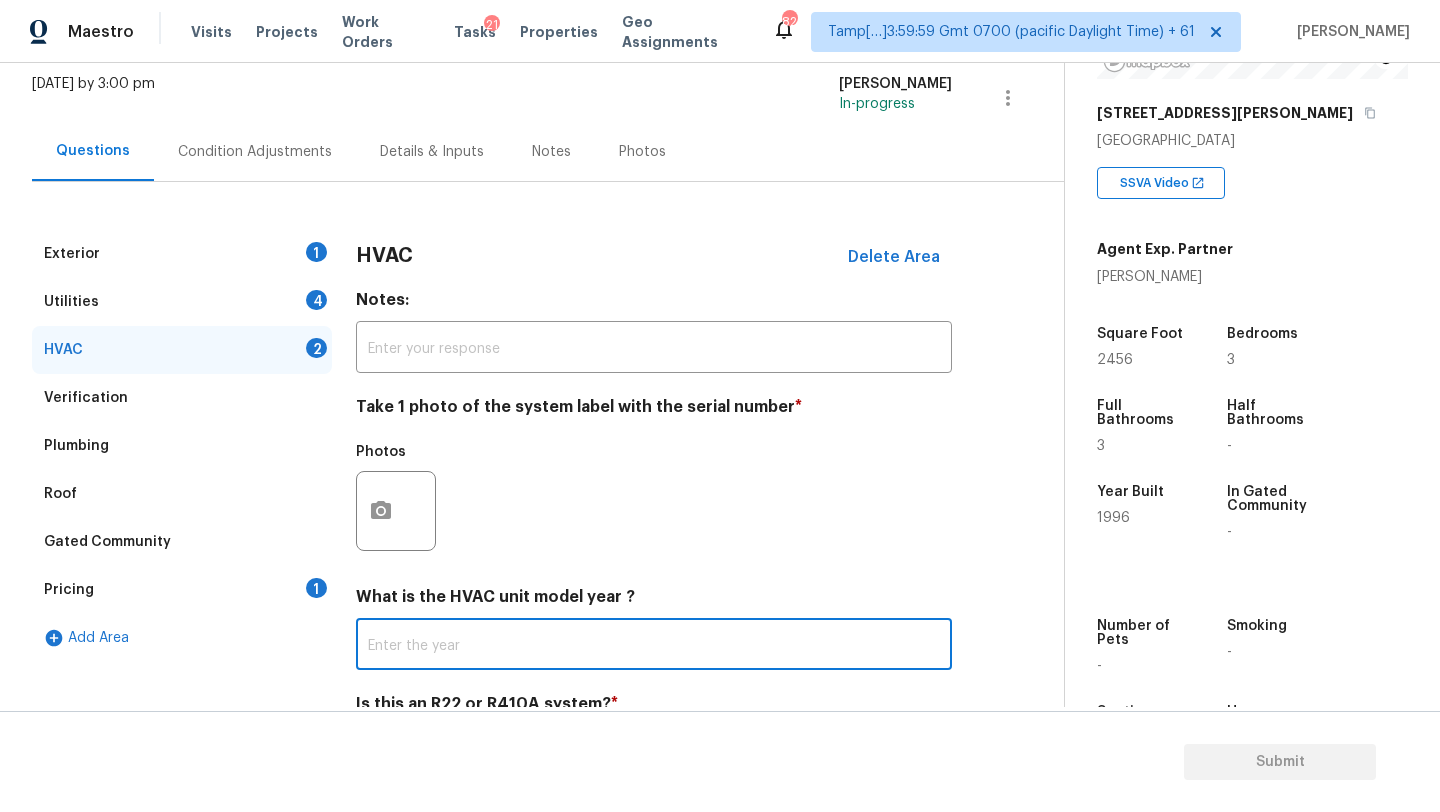 click at bounding box center [654, 646] 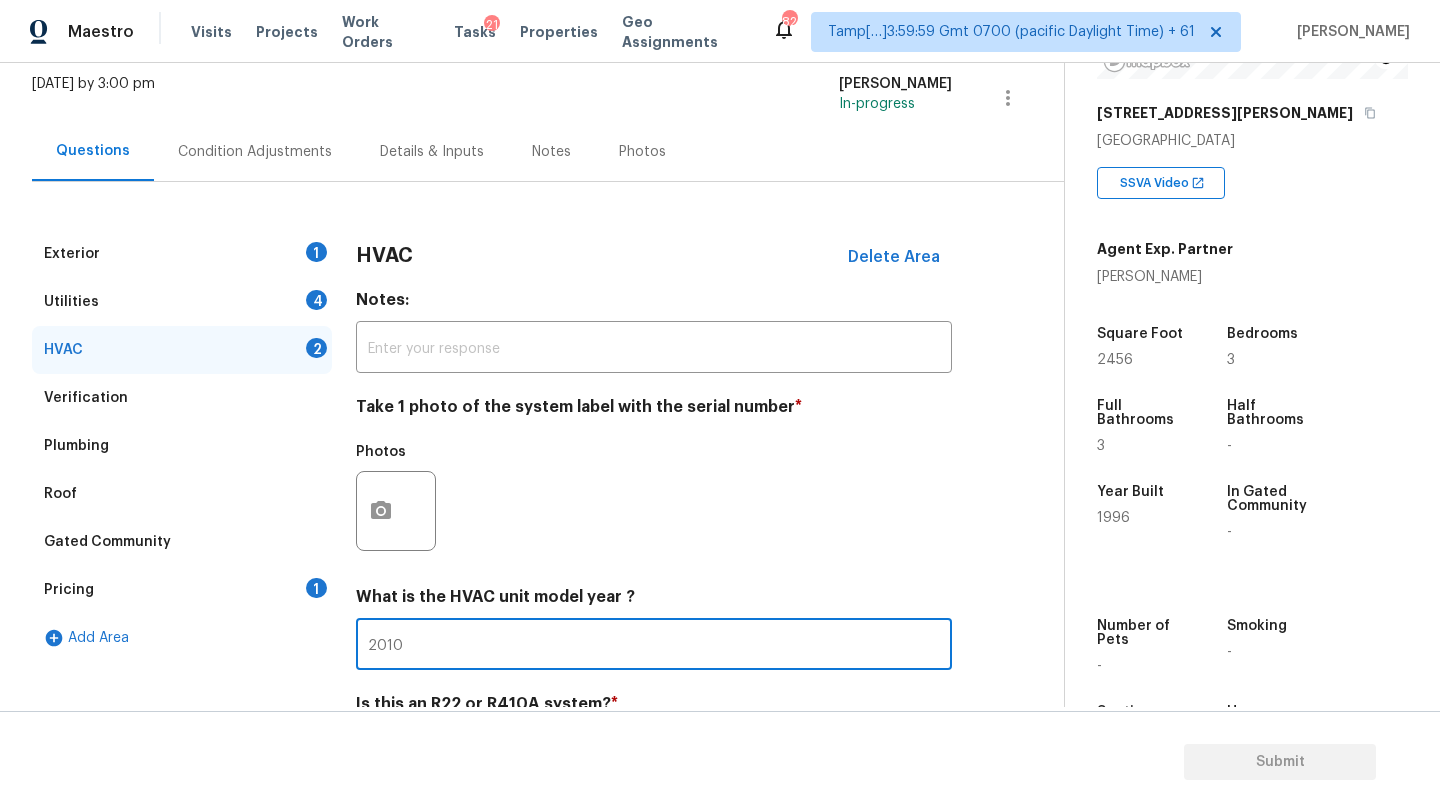 scroll, scrollTop: 217, scrollLeft: 0, axis: vertical 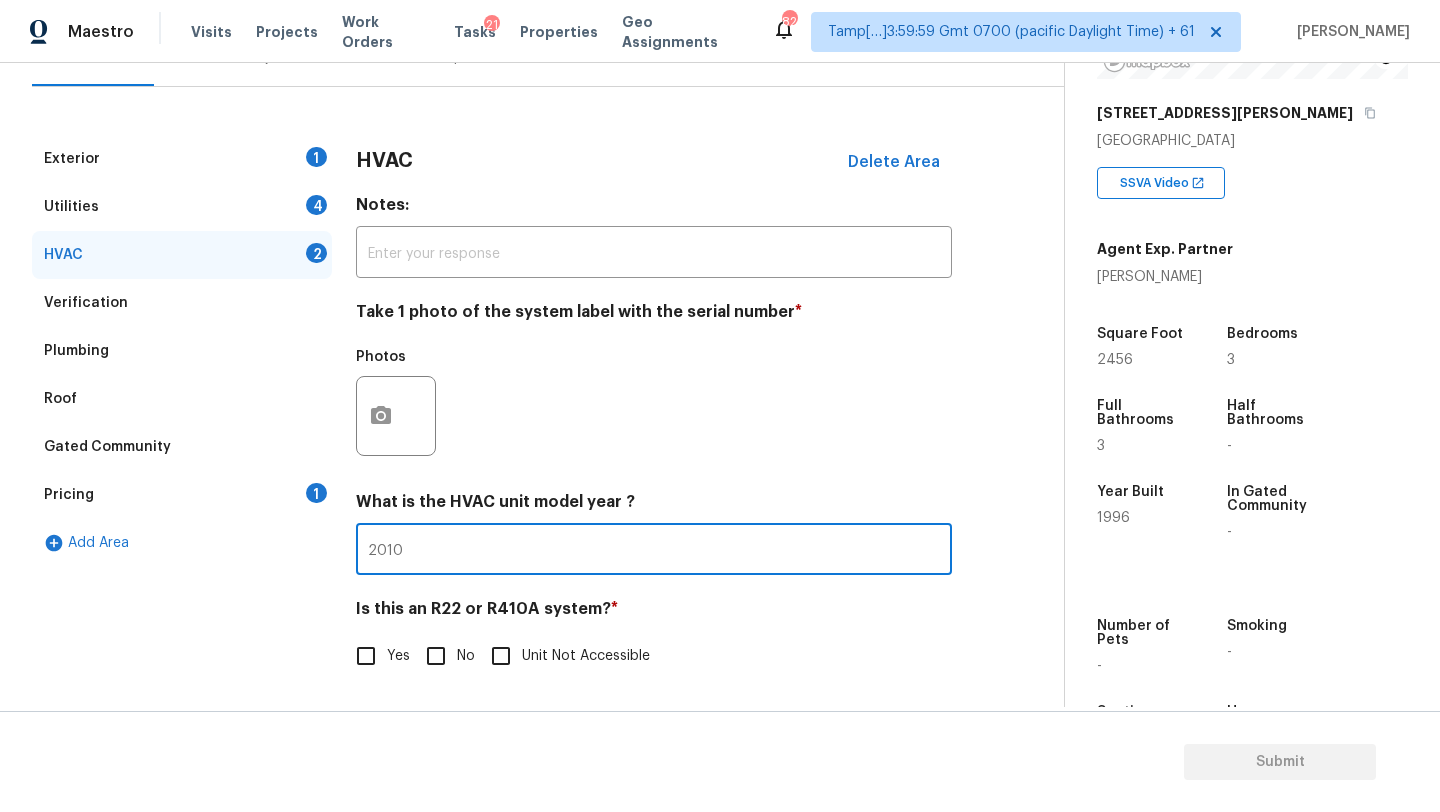type on "2010" 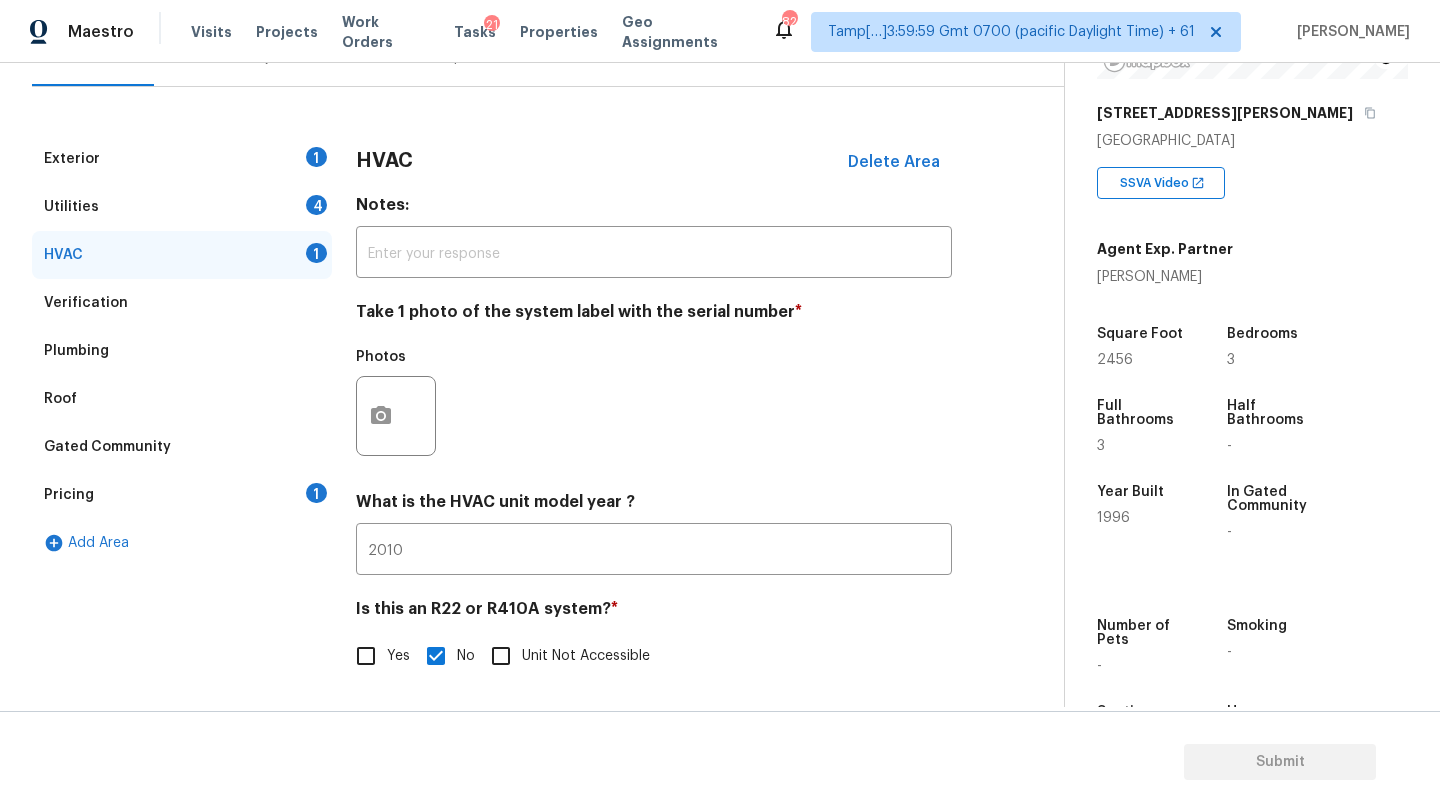 click on "Pricing 1" at bounding box center [182, 495] 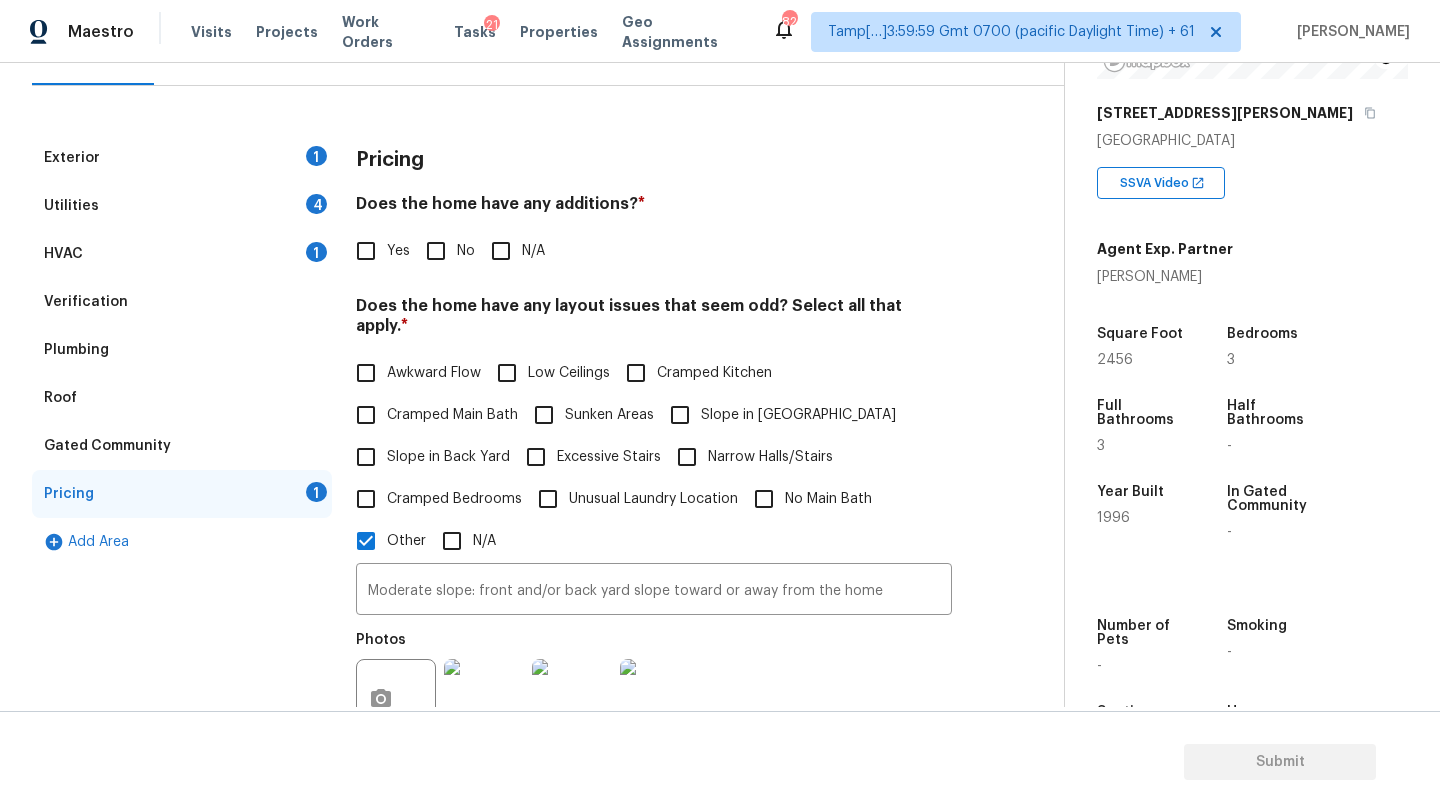 click on "No" at bounding box center (436, 251) 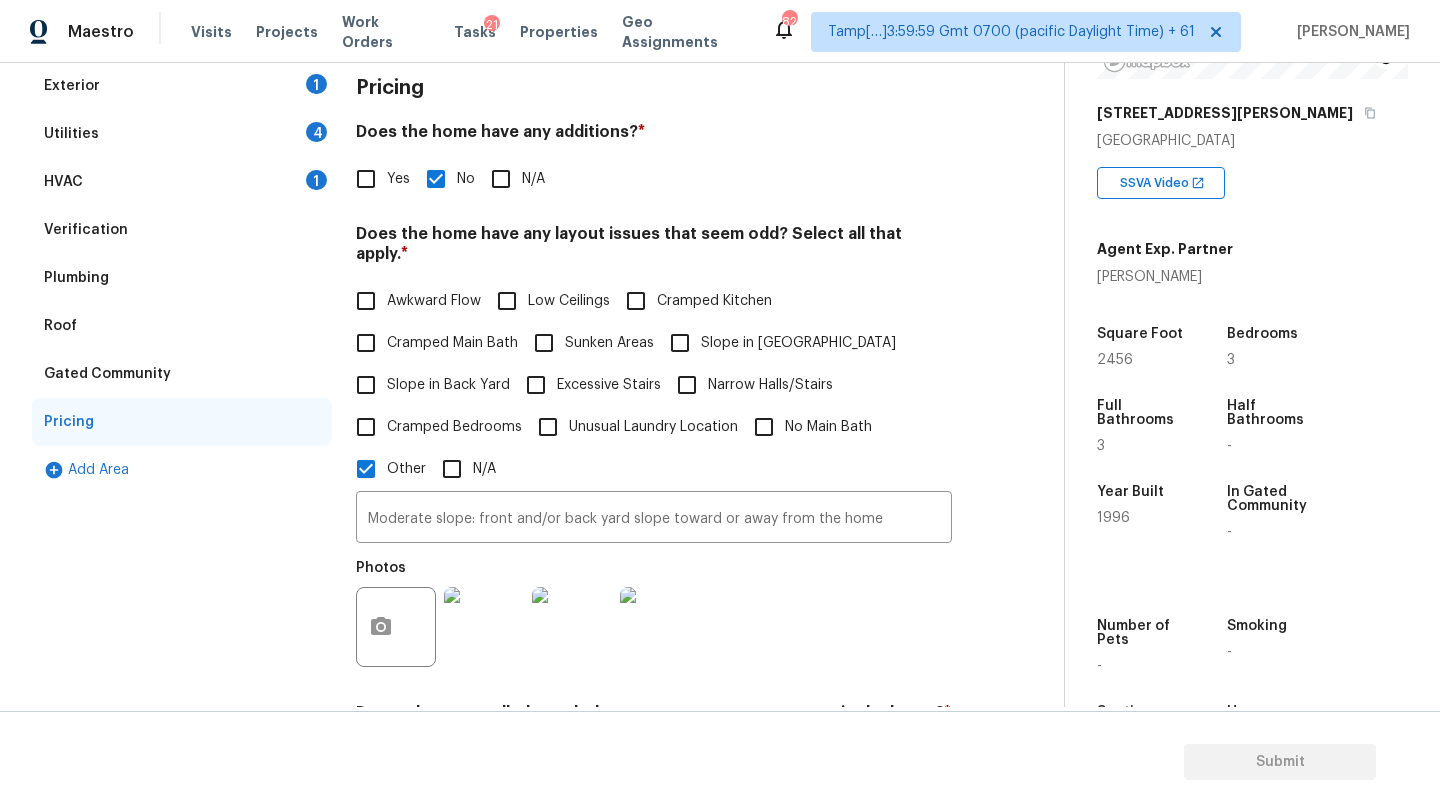 scroll, scrollTop: 0, scrollLeft: 0, axis: both 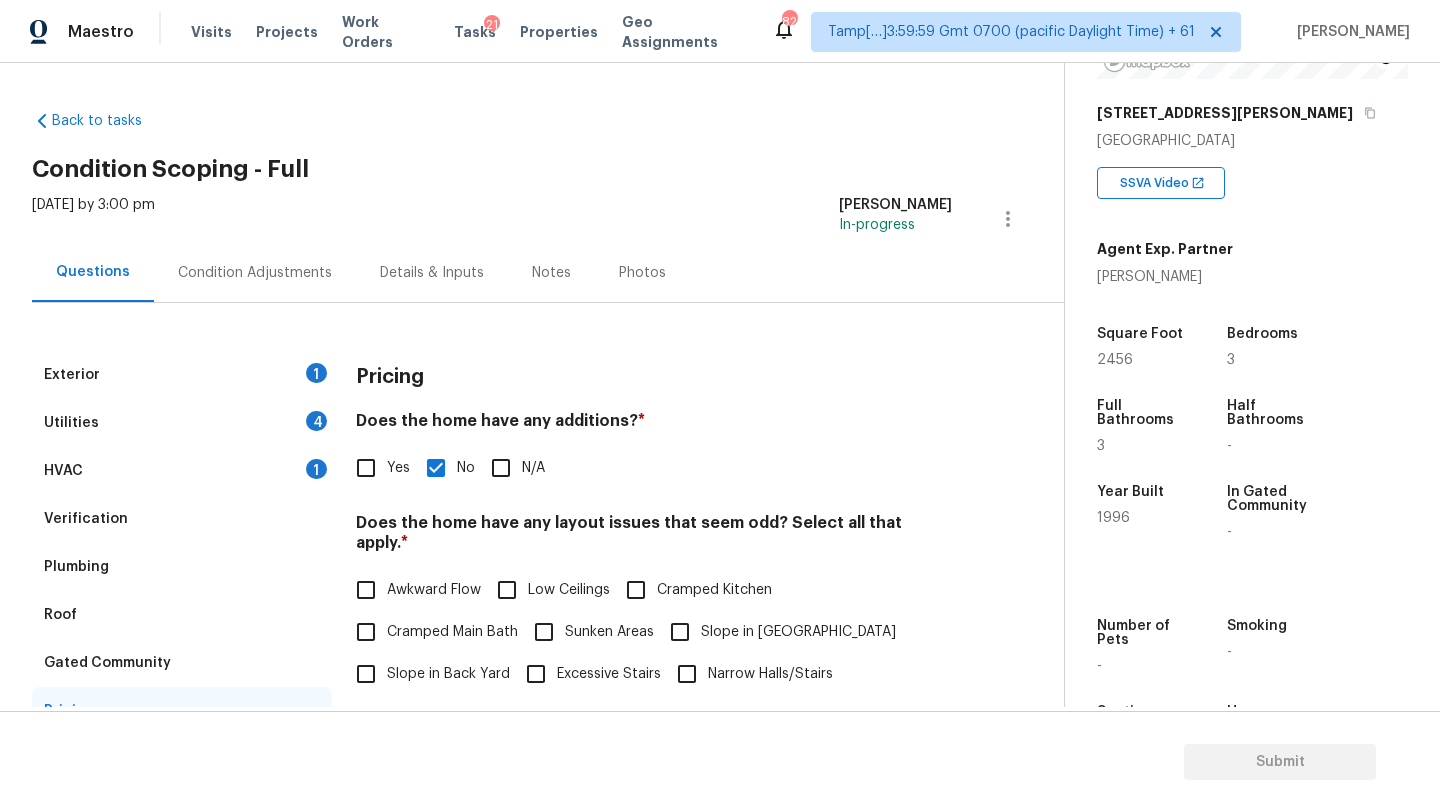 click on "Verification" at bounding box center (182, 519) 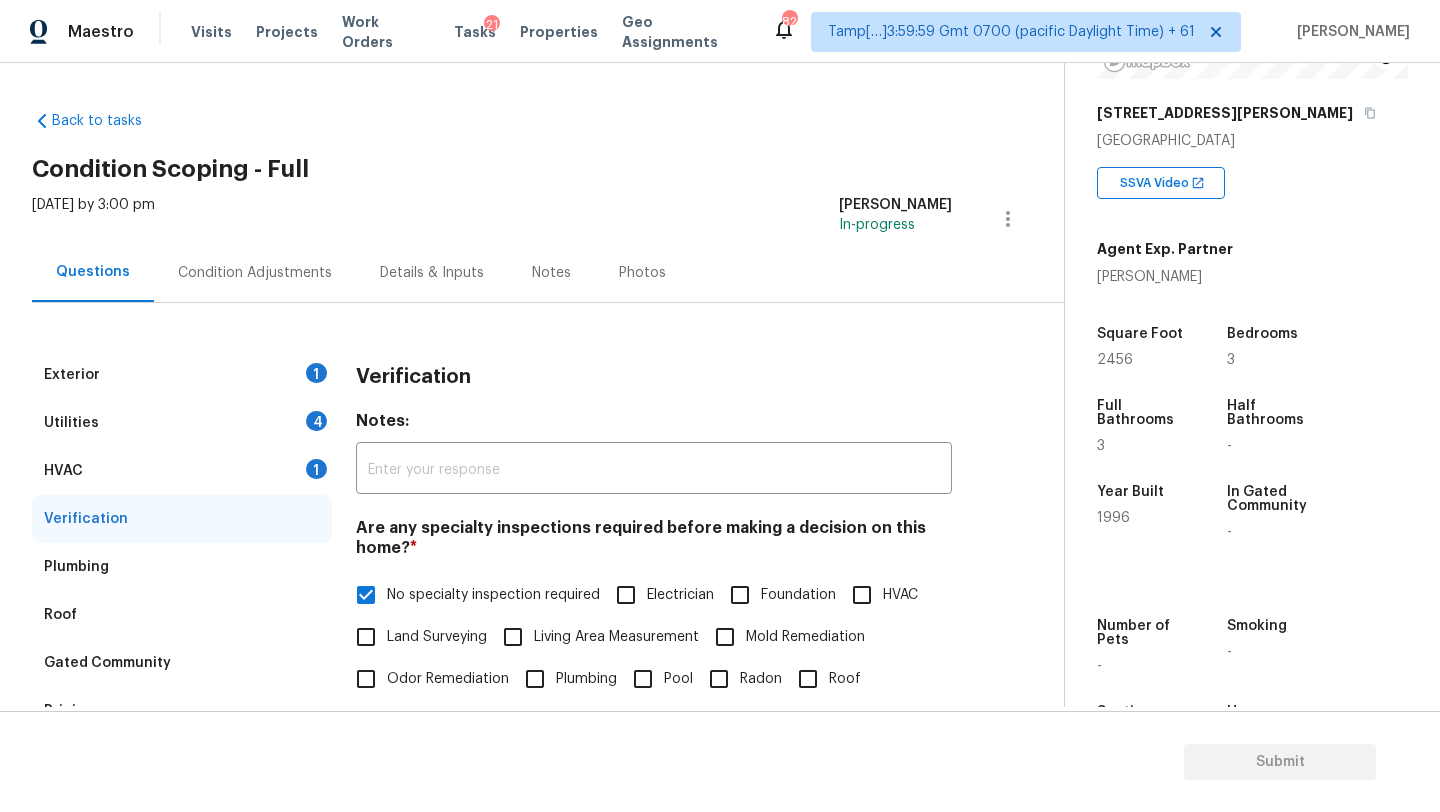 click on "HVAC 1" at bounding box center [182, 471] 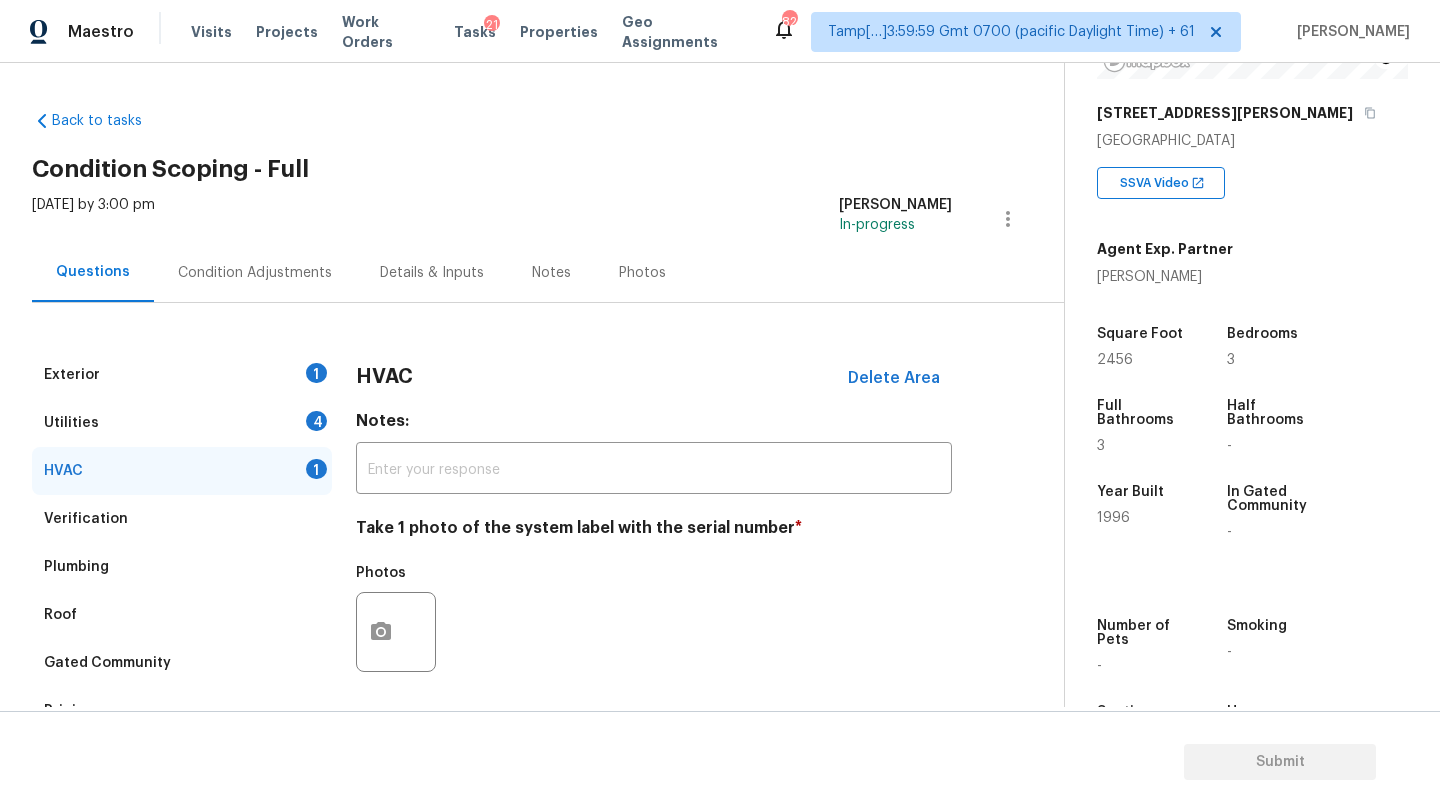scroll, scrollTop: 217, scrollLeft: 0, axis: vertical 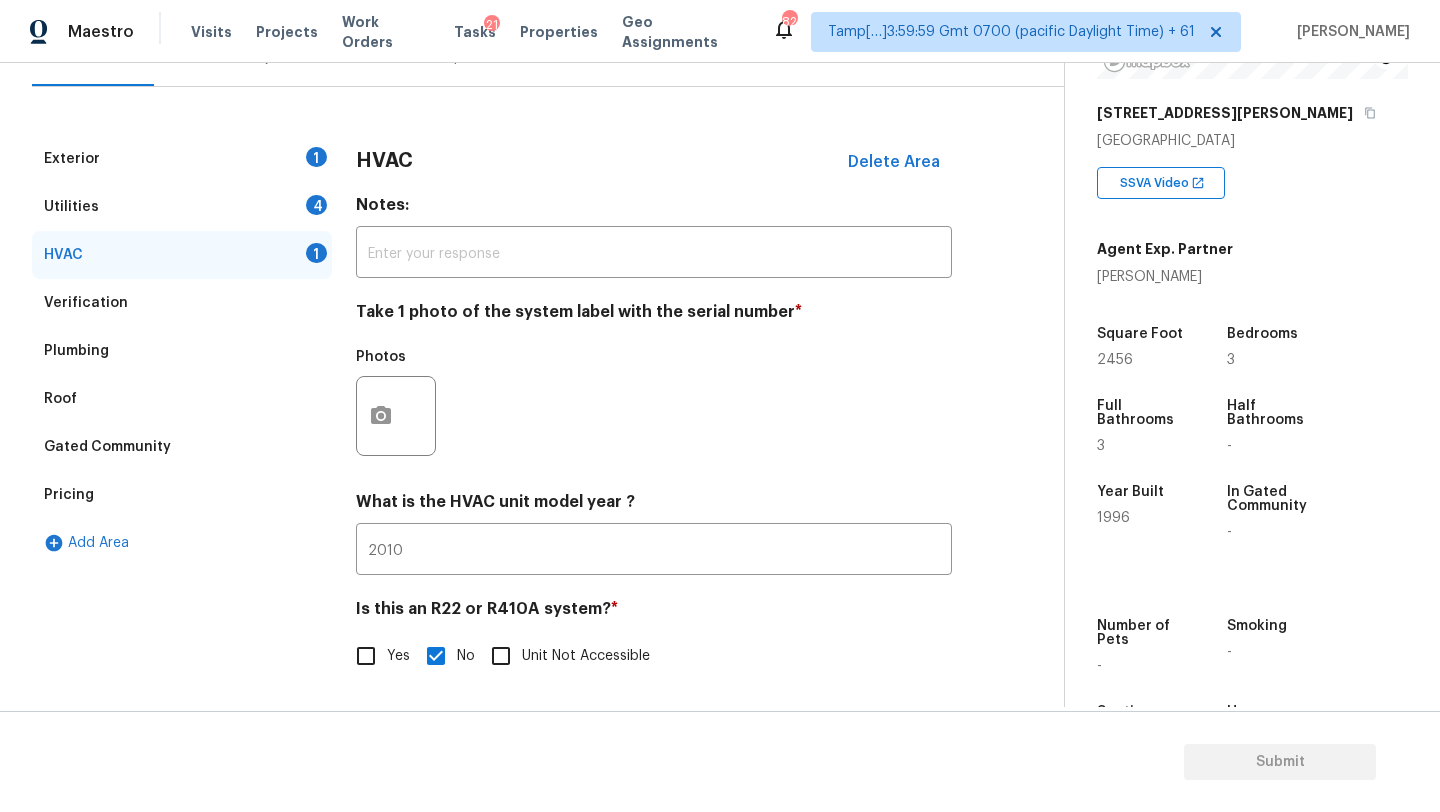 click on "Utilities 4" at bounding box center (182, 207) 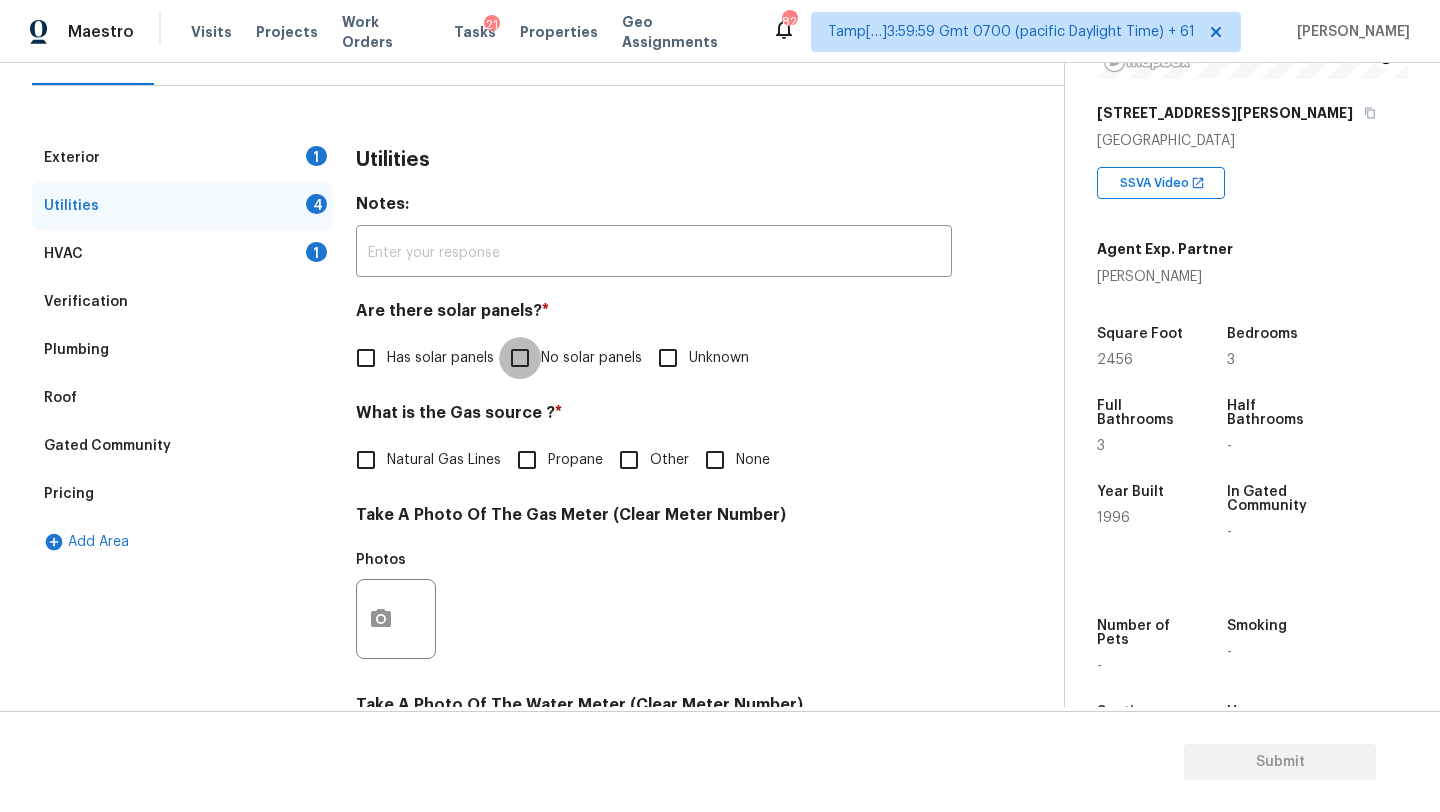 click on "No solar panels" at bounding box center [520, 358] 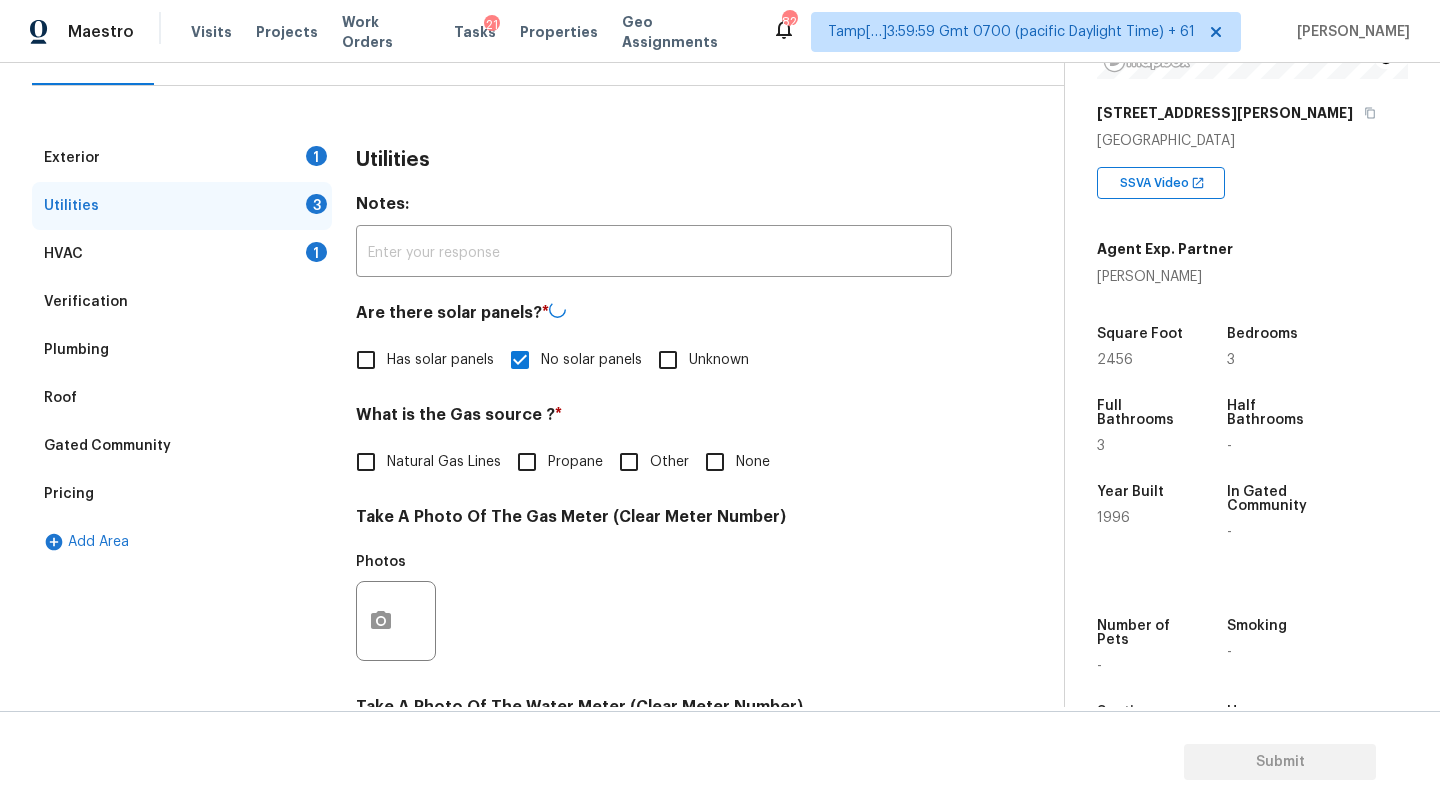 click on "Natural Gas Lines" at bounding box center (444, 462) 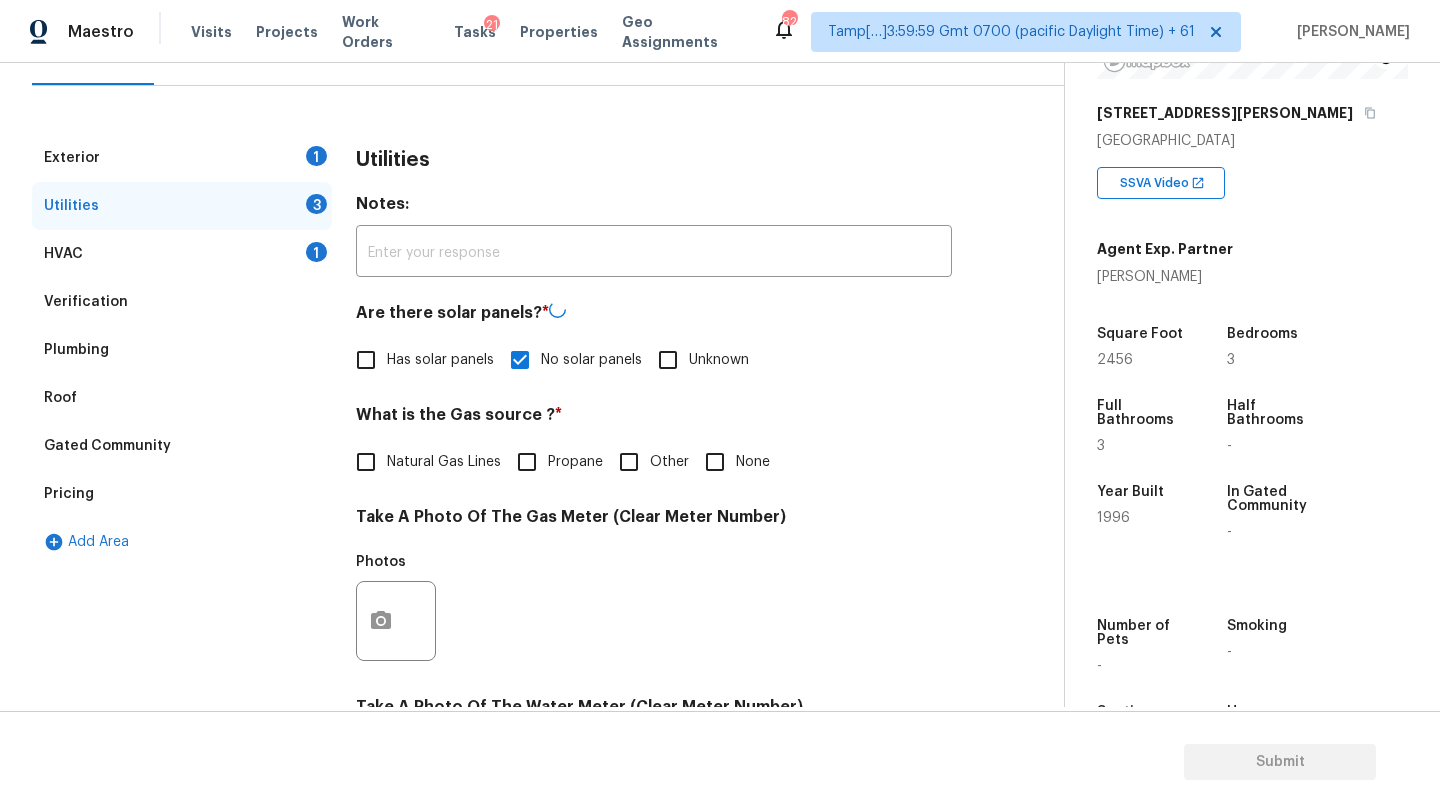 click on "Natural Gas Lines" at bounding box center [366, 462] 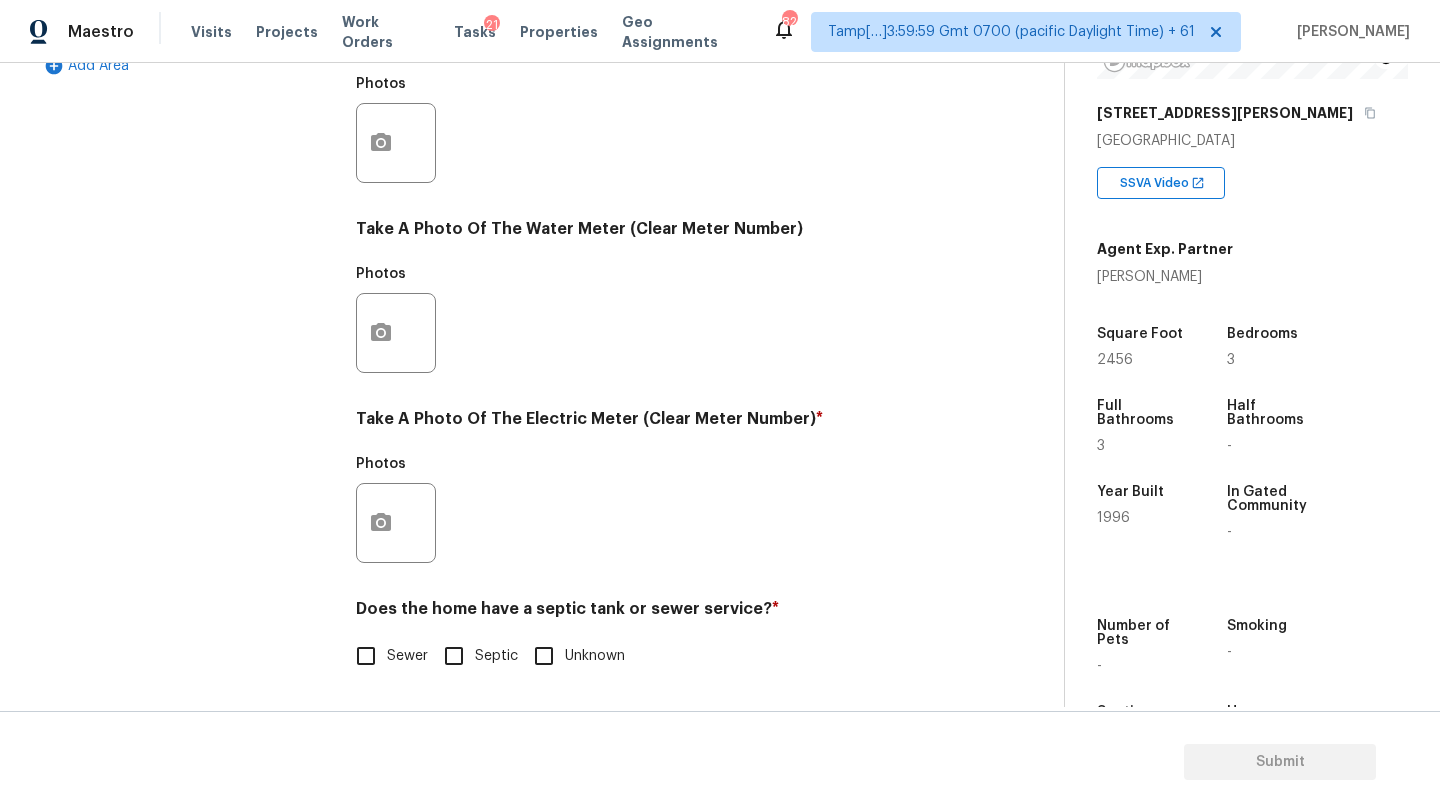 click on "Sewer" at bounding box center (407, 656) 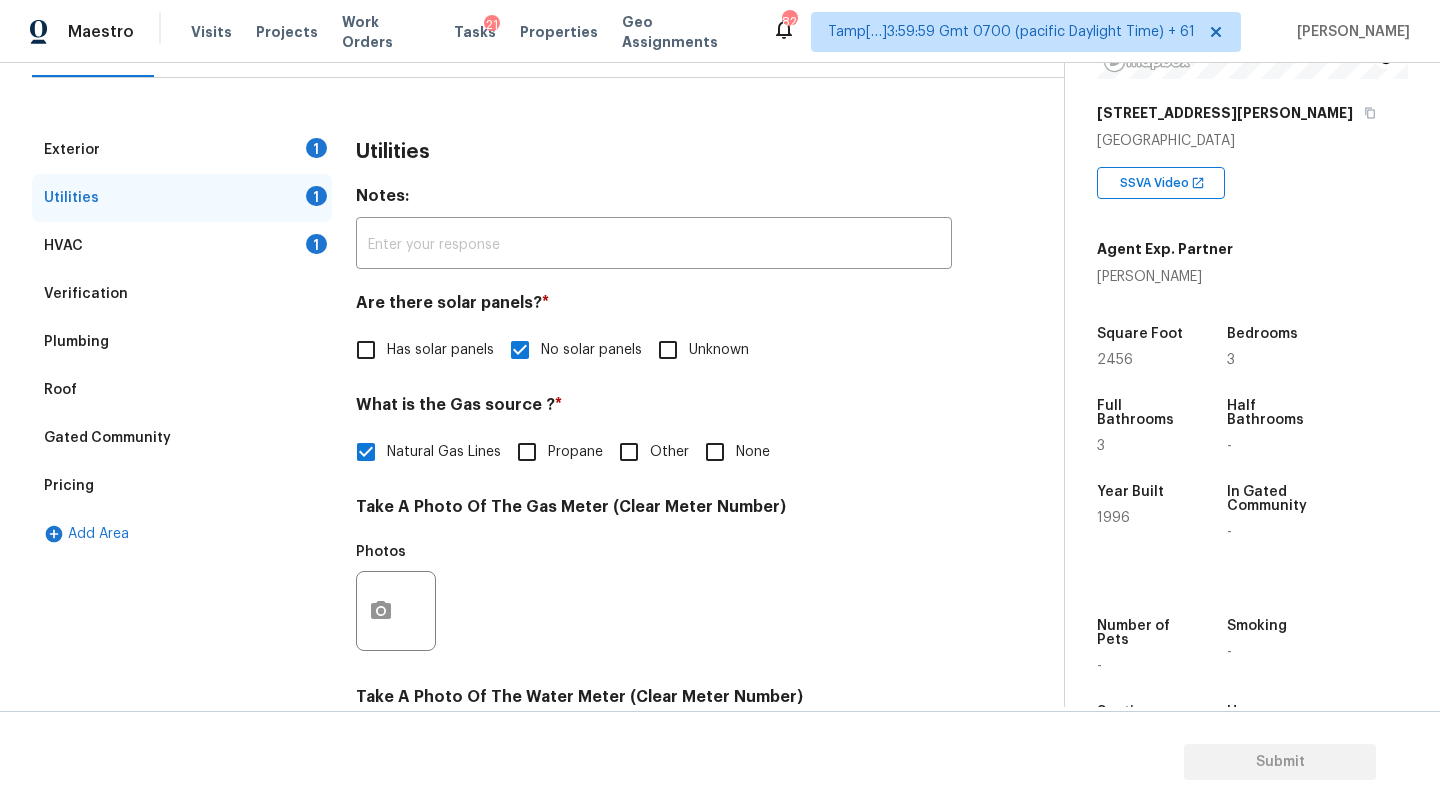 scroll, scrollTop: 145, scrollLeft: 0, axis: vertical 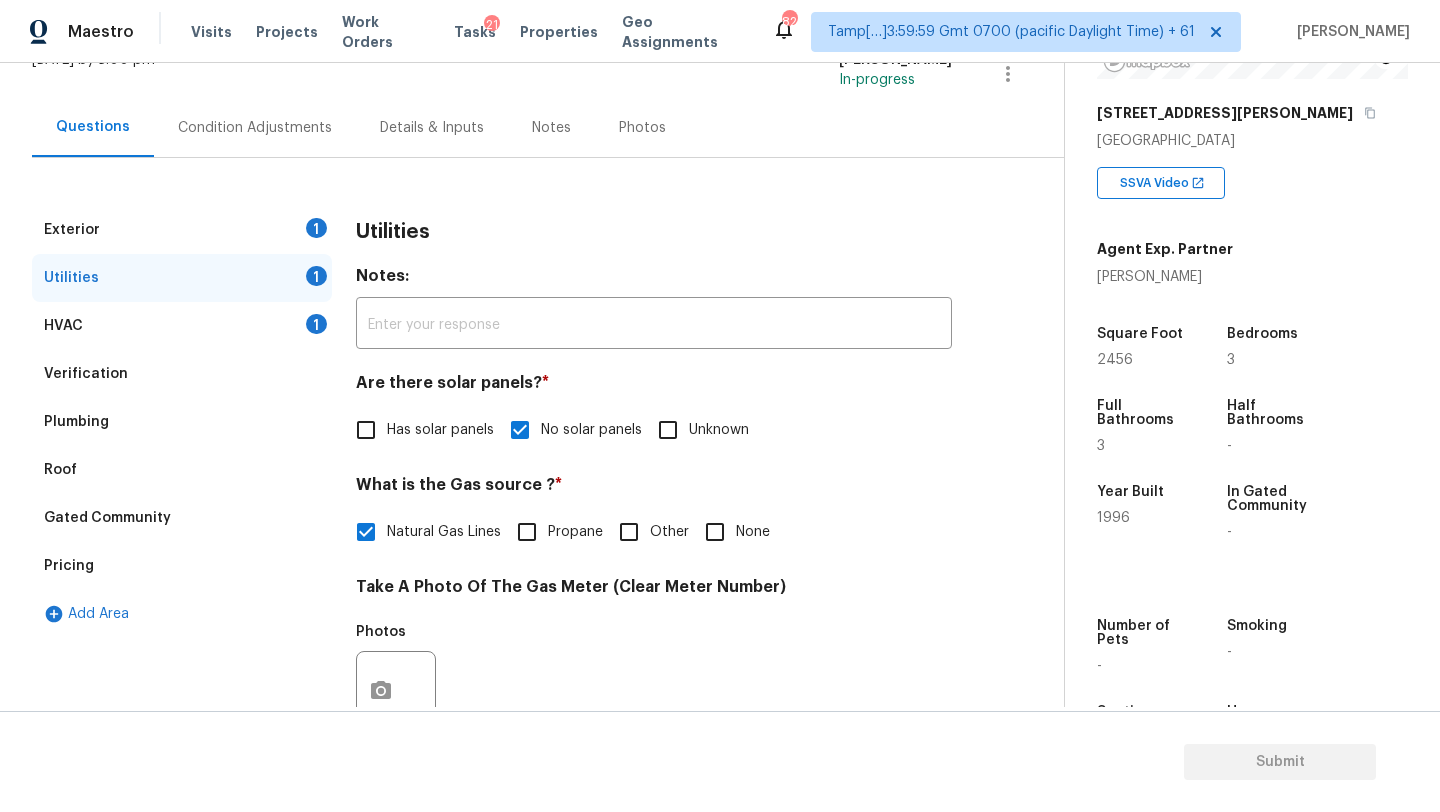 click on "Verification" at bounding box center [182, 374] 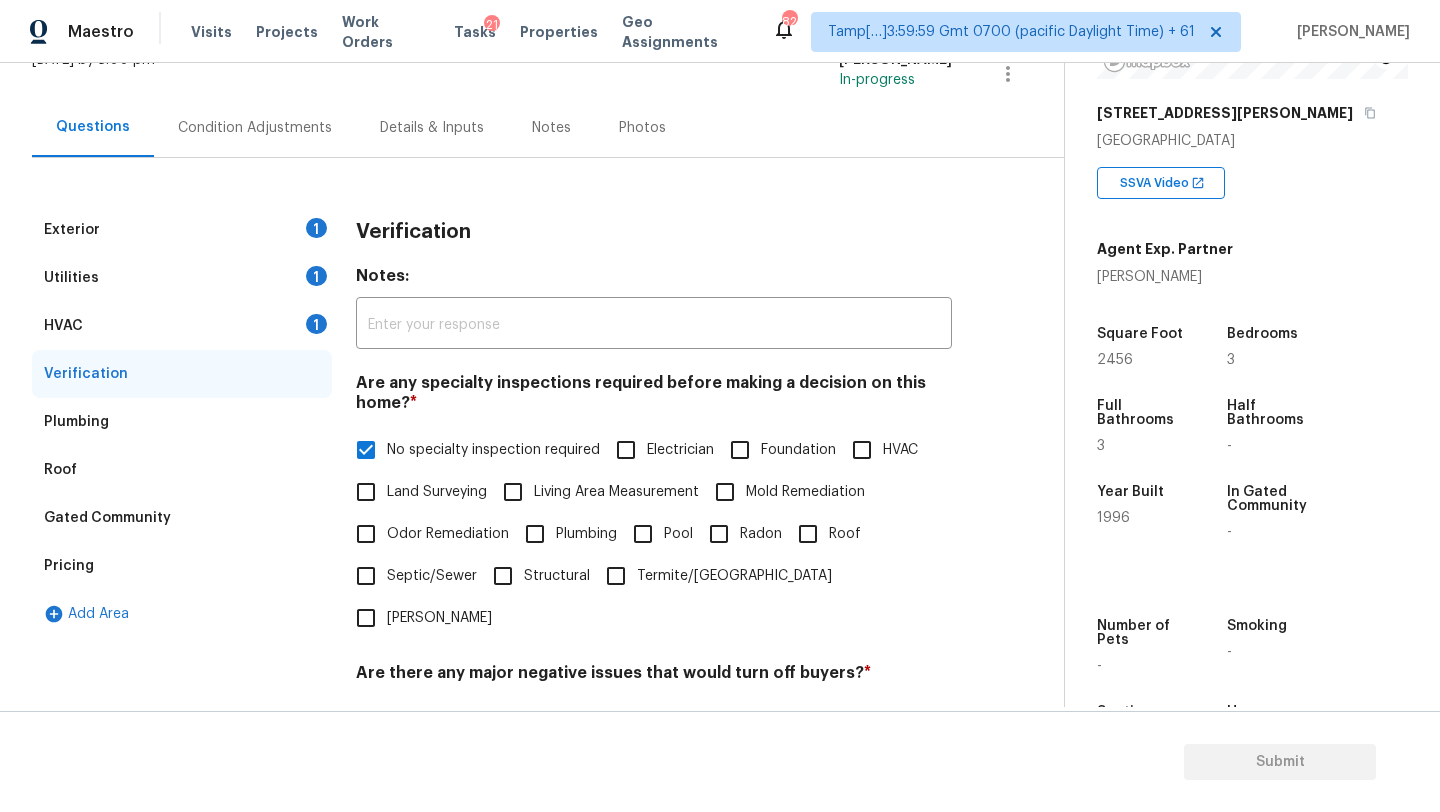 scroll, scrollTop: 471, scrollLeft: 0, axis: vertical 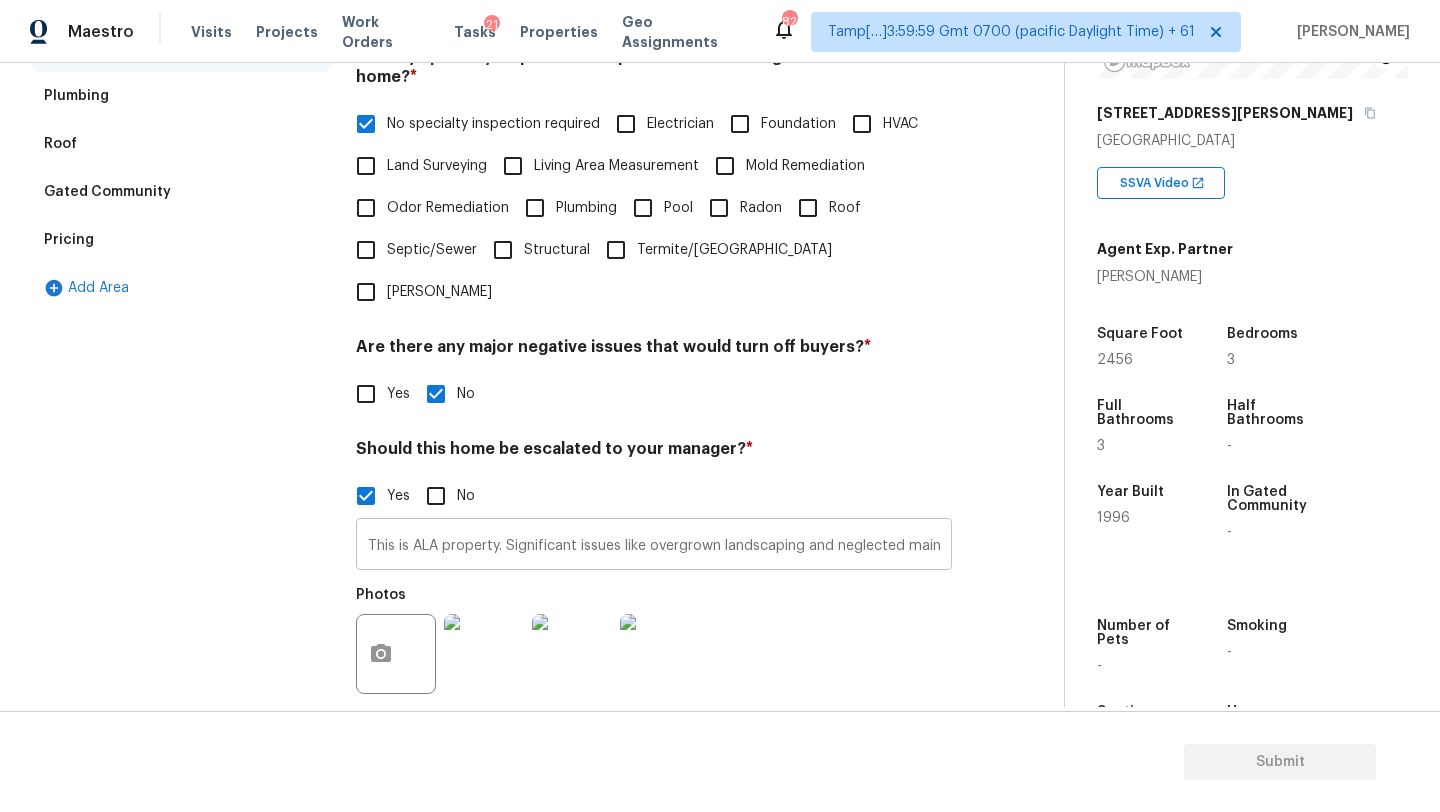 click on "This is ALA property. Significant issues like overgrown landscaping and neglected maintenance." at bounding box center [654, 546] 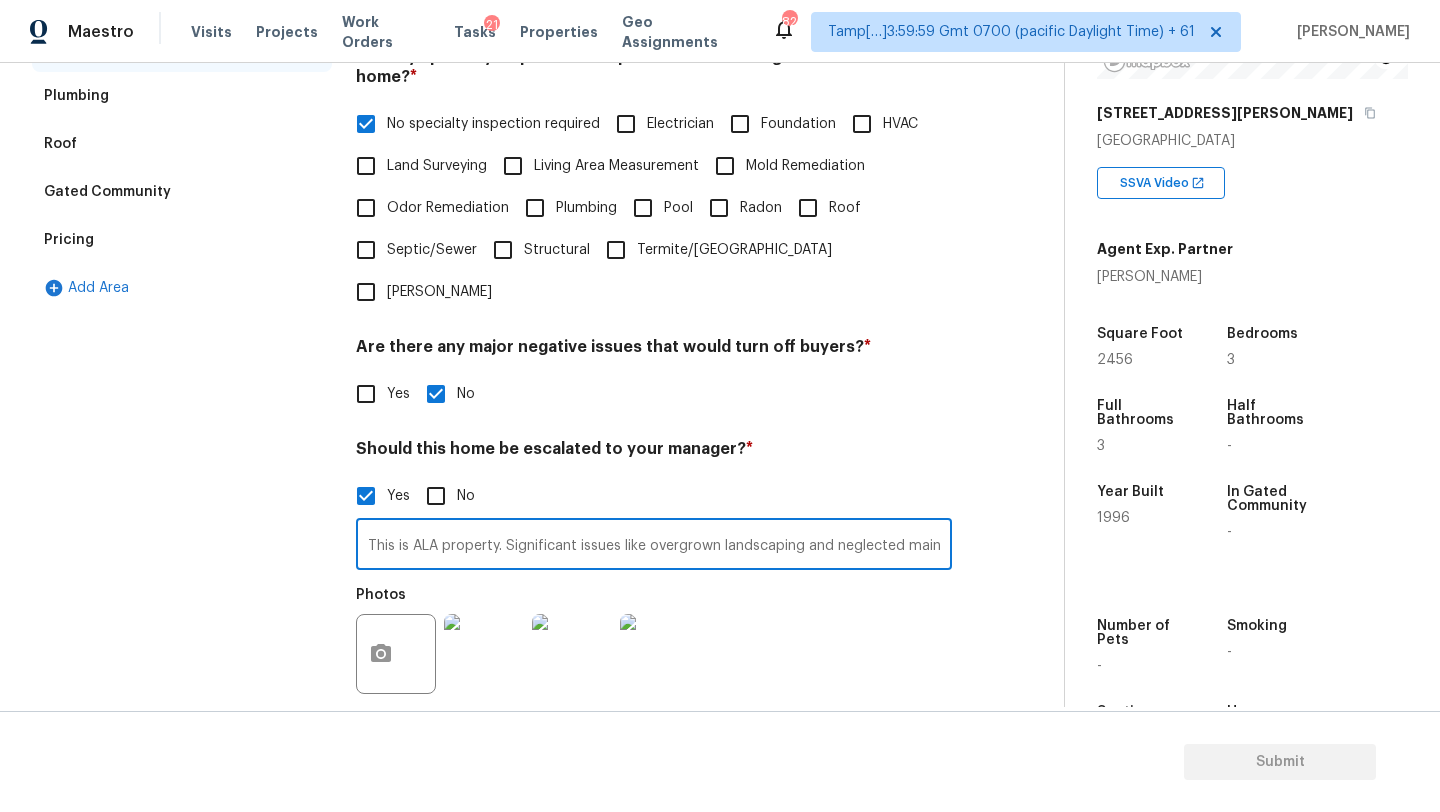 scroll, scrollTop: 0, scrollLeft: 54, axis: horizontal 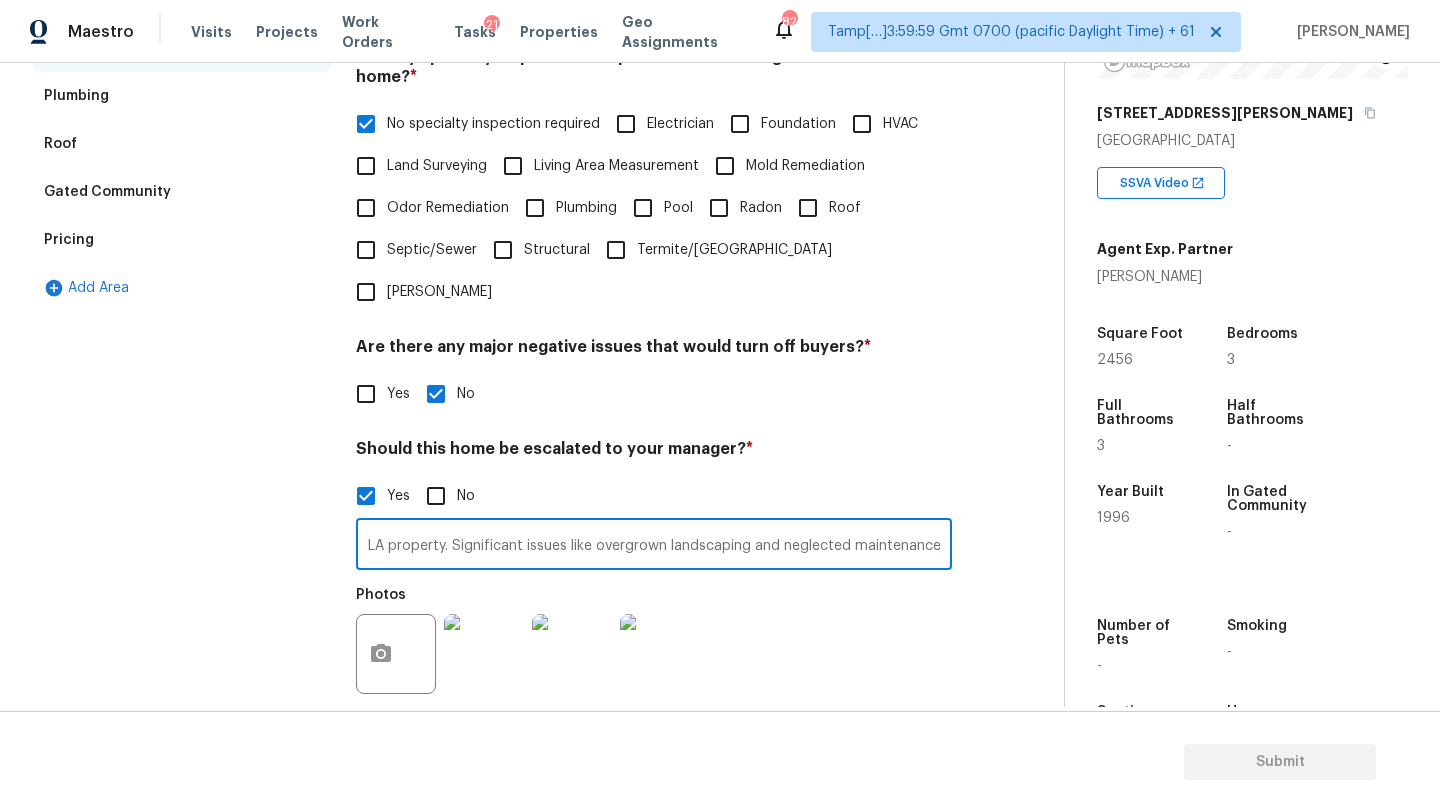 click on "This is ALA property. Significant issues like overgrown landscaping and neglected maintenance." at bounding box center [654, 546] 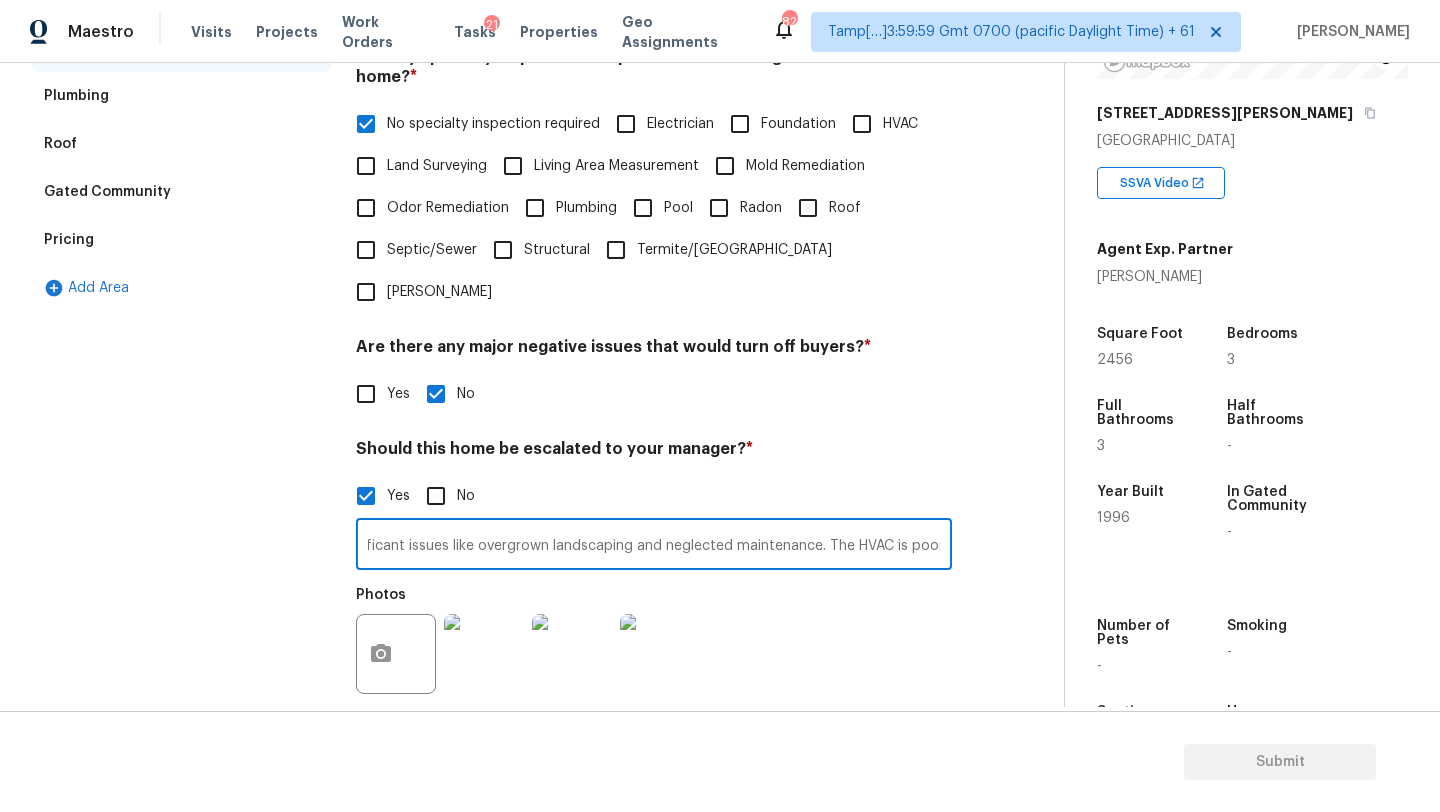 scroll, scrollTop: 0, scrollLeft: 175, axis: horizontal 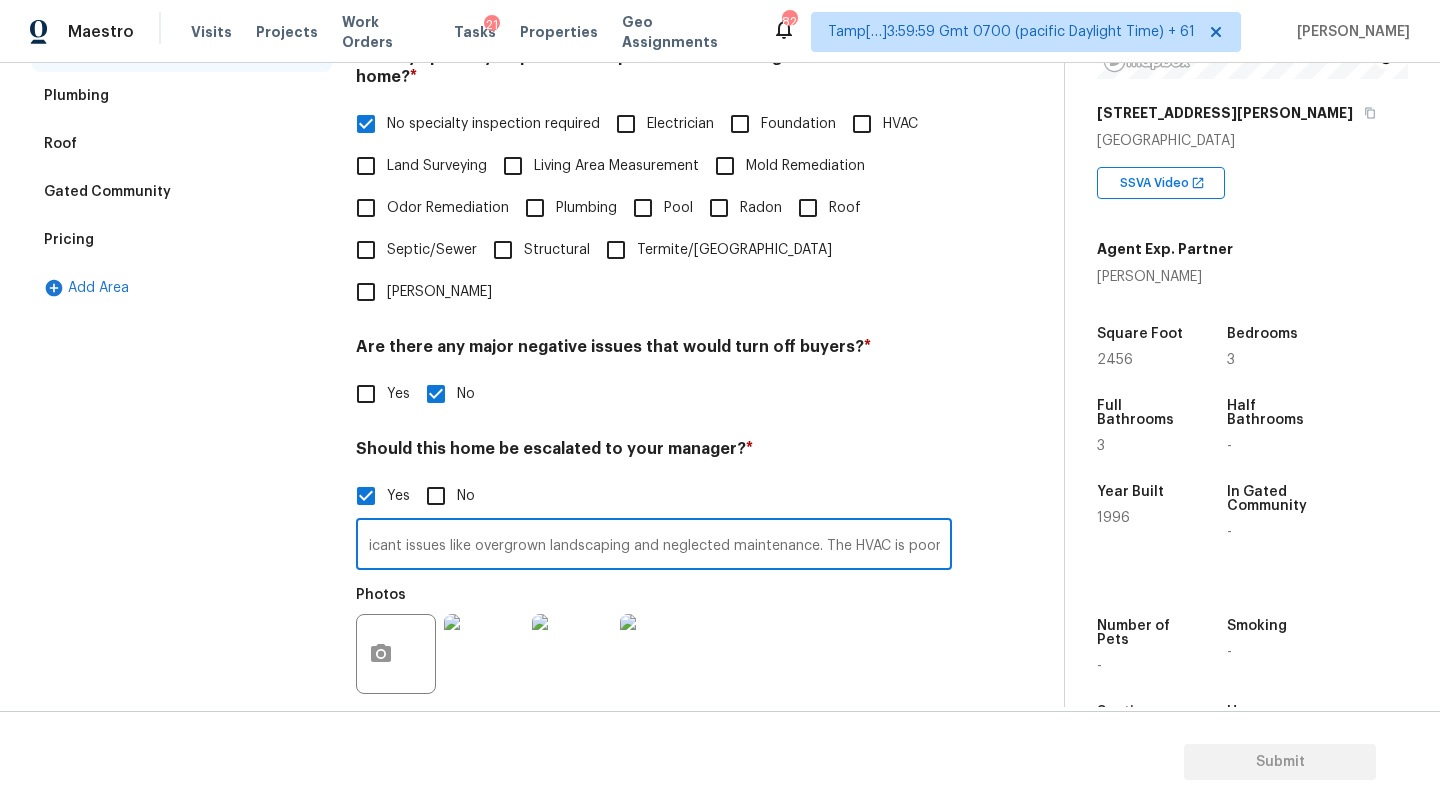 type on "This is ALA property. Significant issues like overgrown landscaping and neglected maintenance. The HVAC is poor." 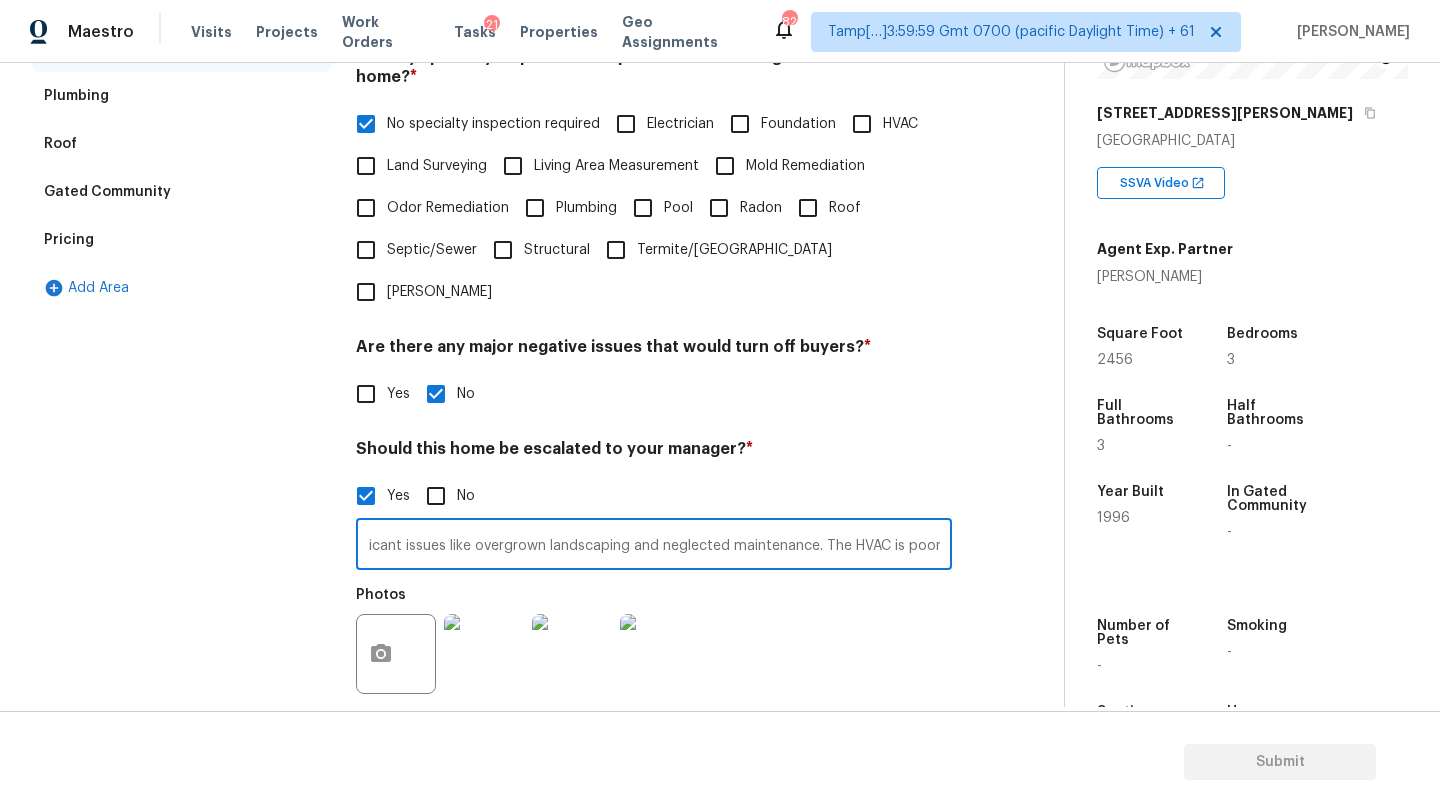 scroll, scrollTop: 0, scrollLeft: 0, axis: both 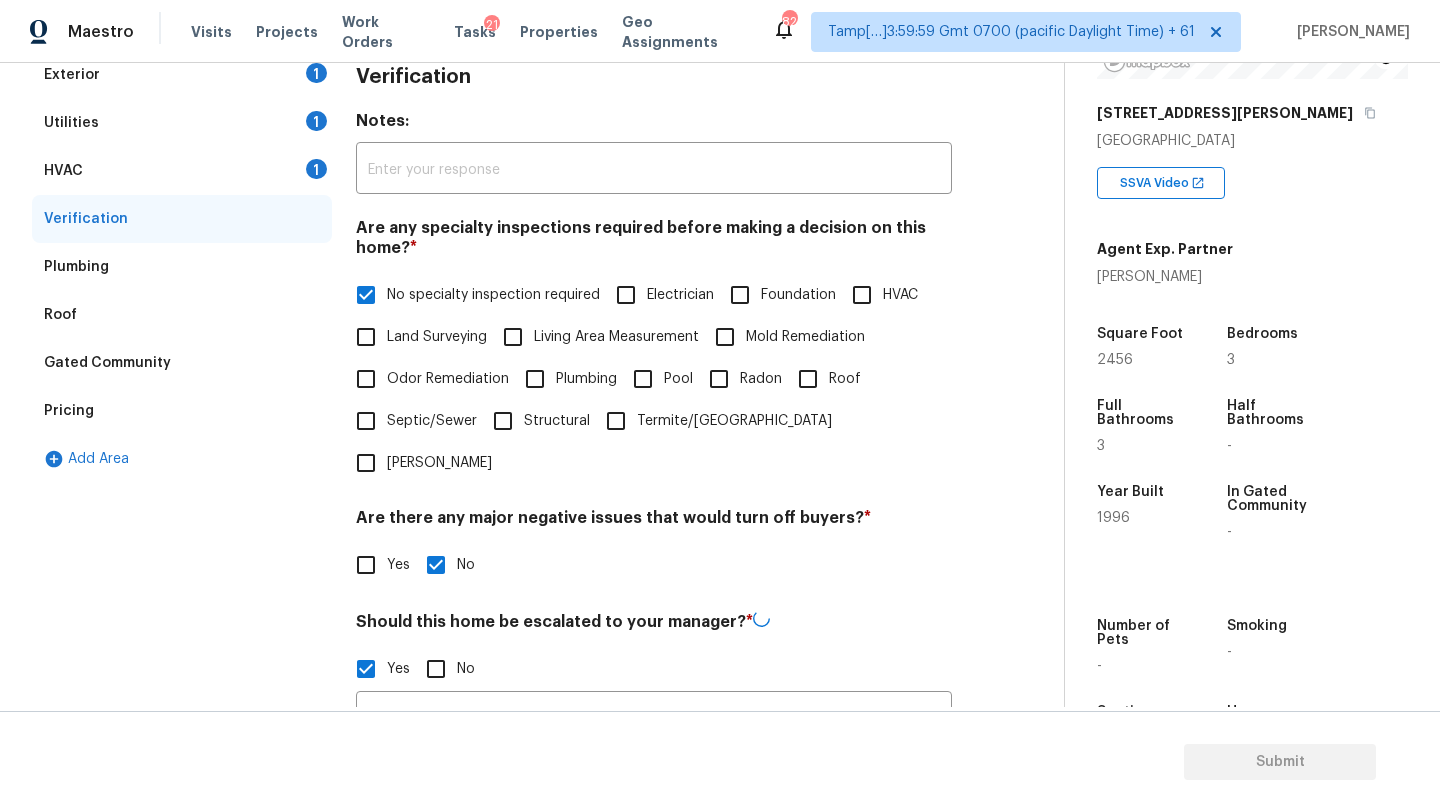 click on "Utilities 1" at bounding box center [182, 123] 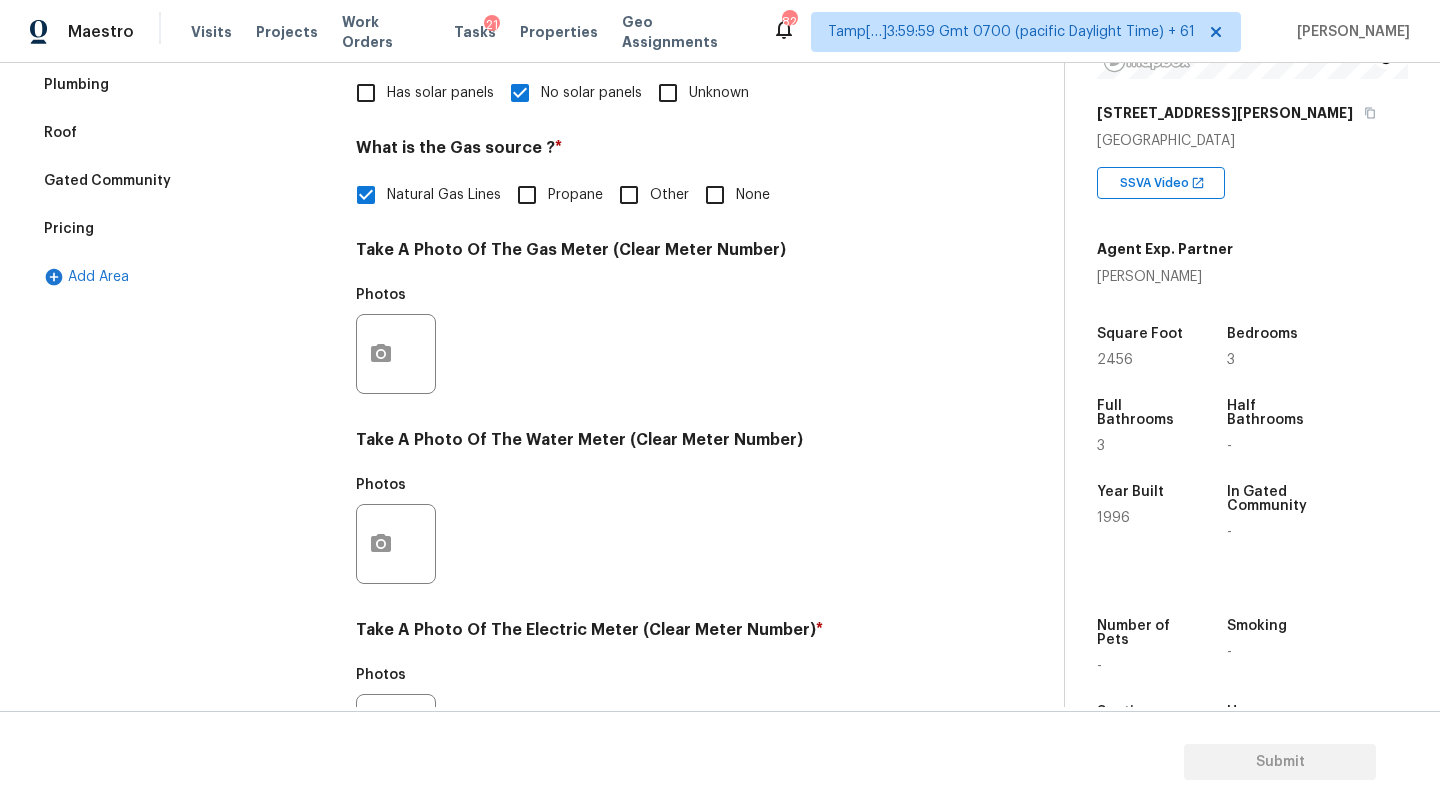 scroll, scrollTop: 693, scrollLeft: 0, axis: vertical 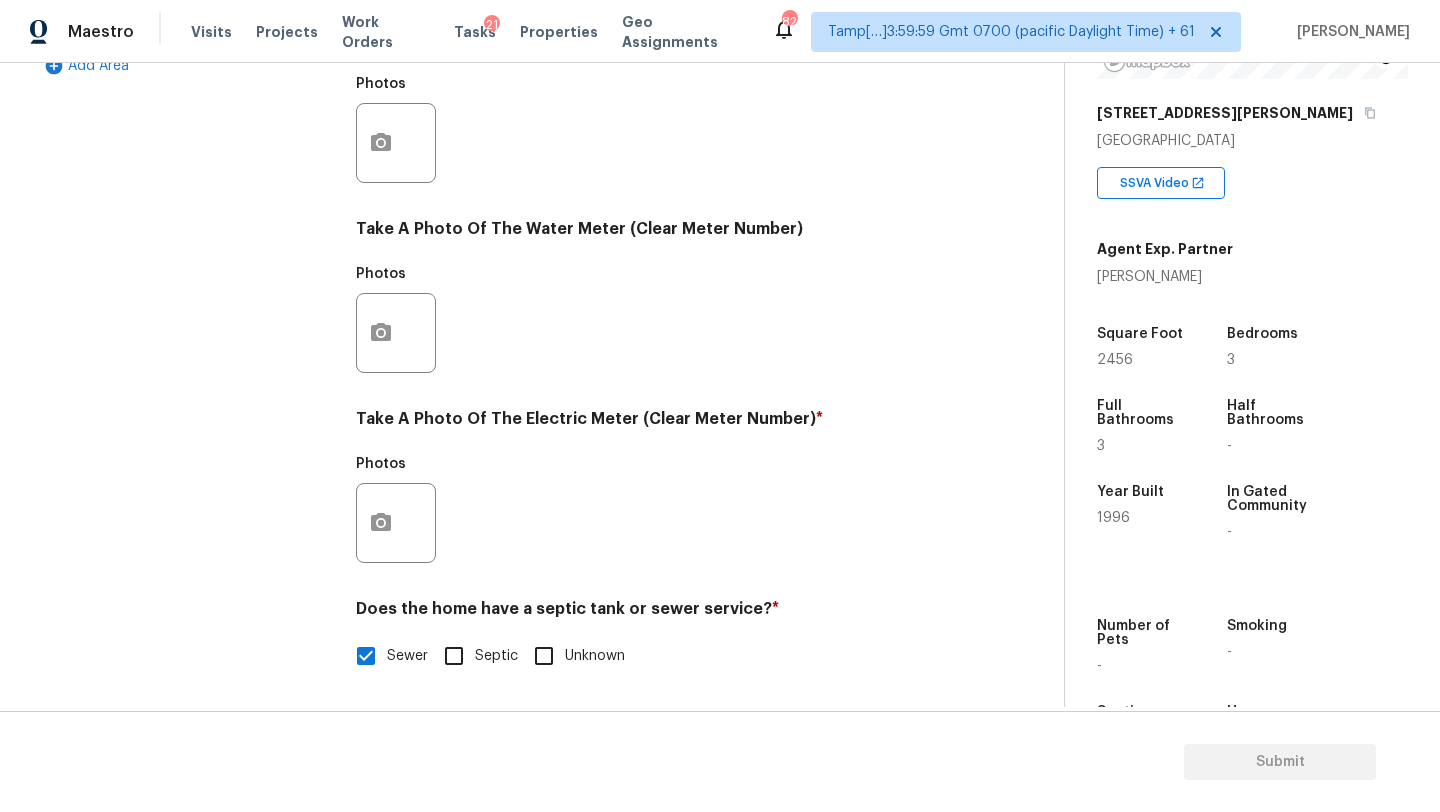 click on "Septic" at bounding box center (496, 656) 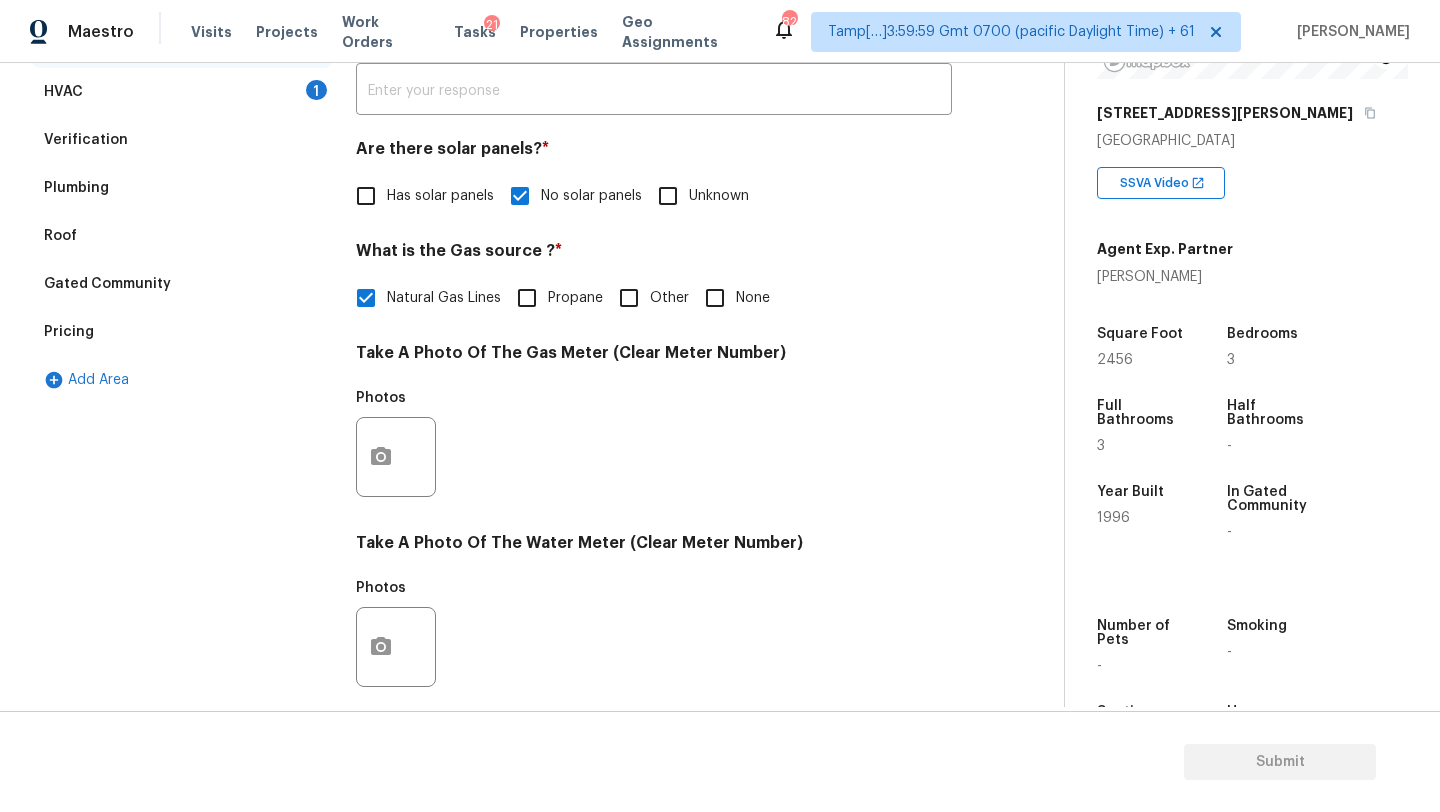 scroll, scrollTop: 290, scrollLeft: 0, axis: vertical 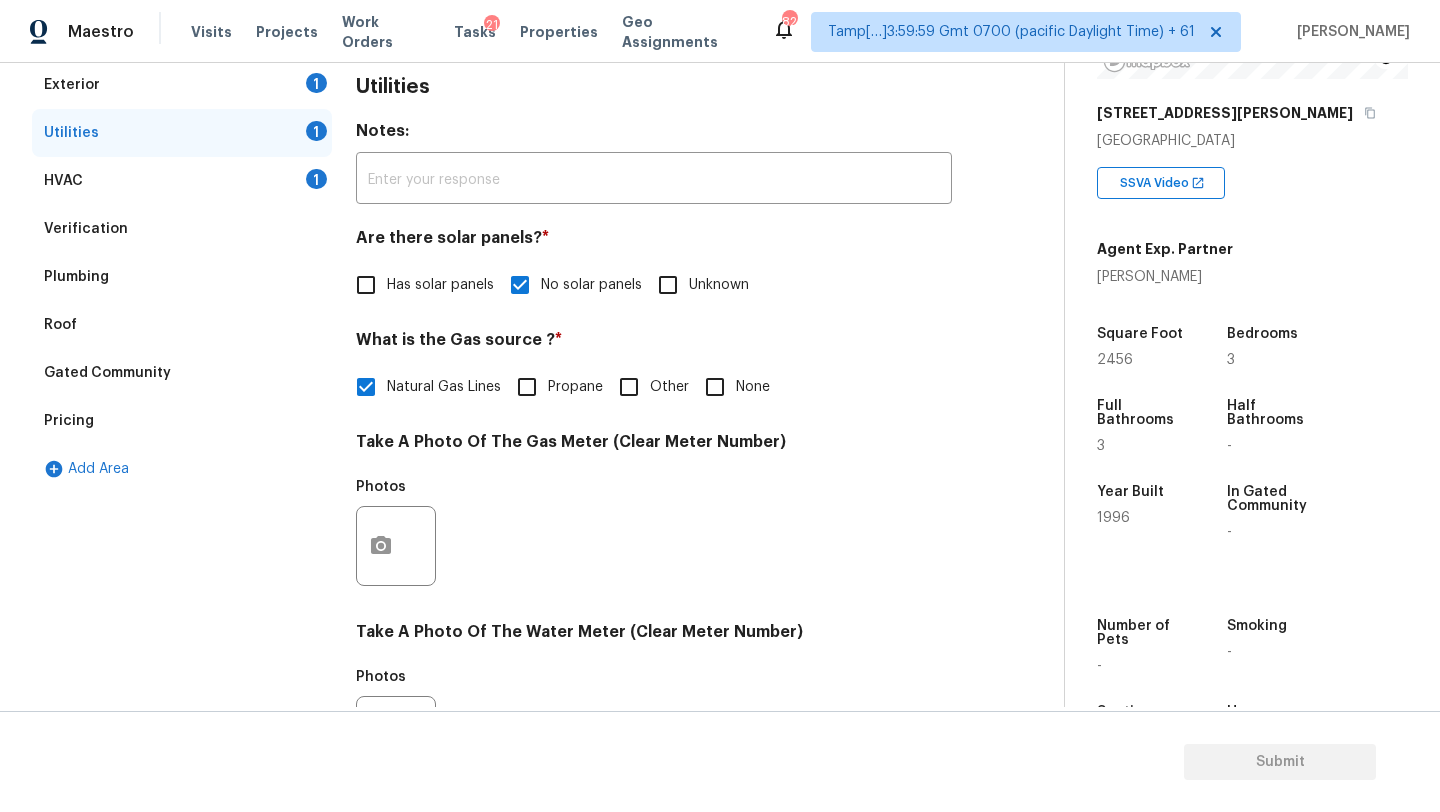click on "Plumbing" at bounding box center (182, 277) 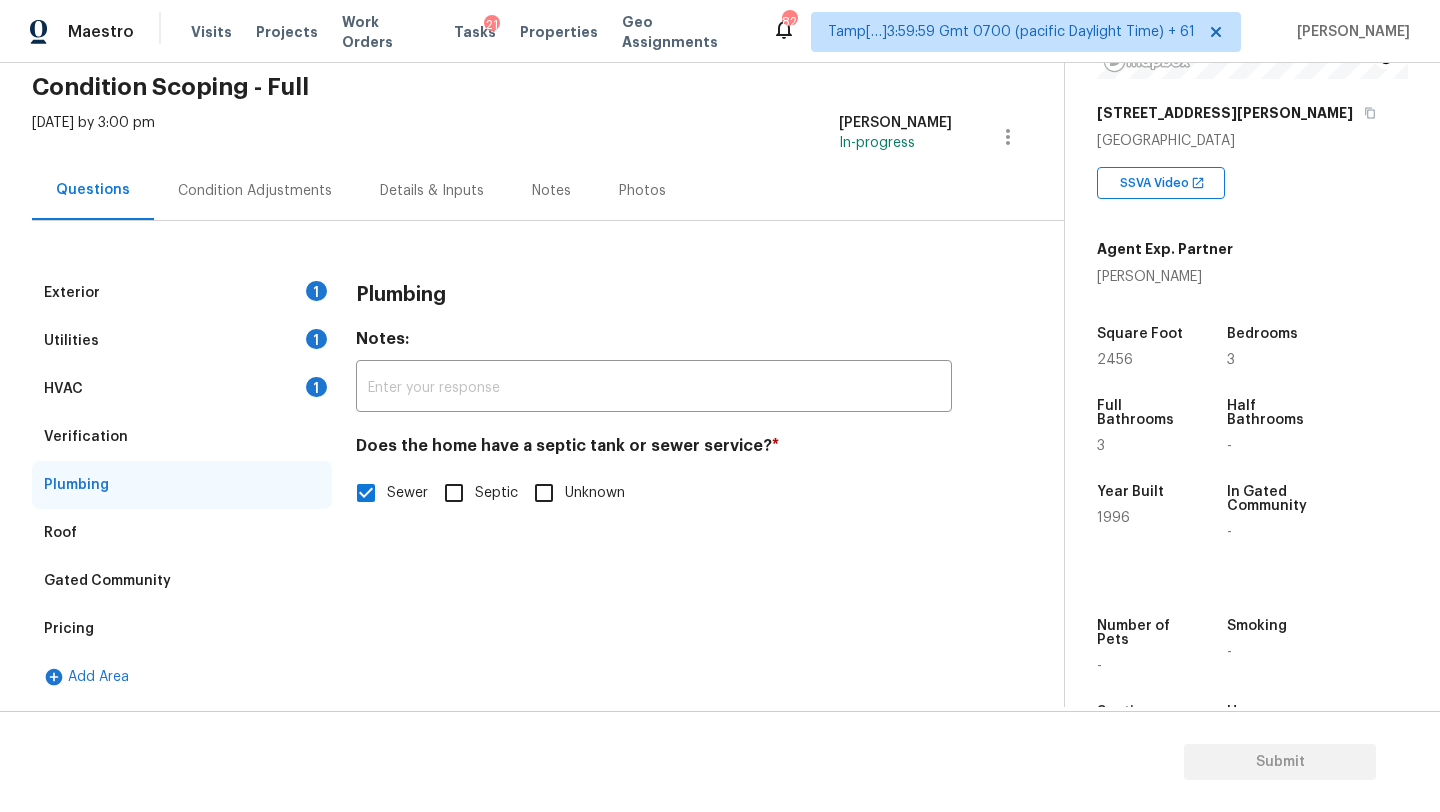 click on "Septic" at bounding box center [454, 493] 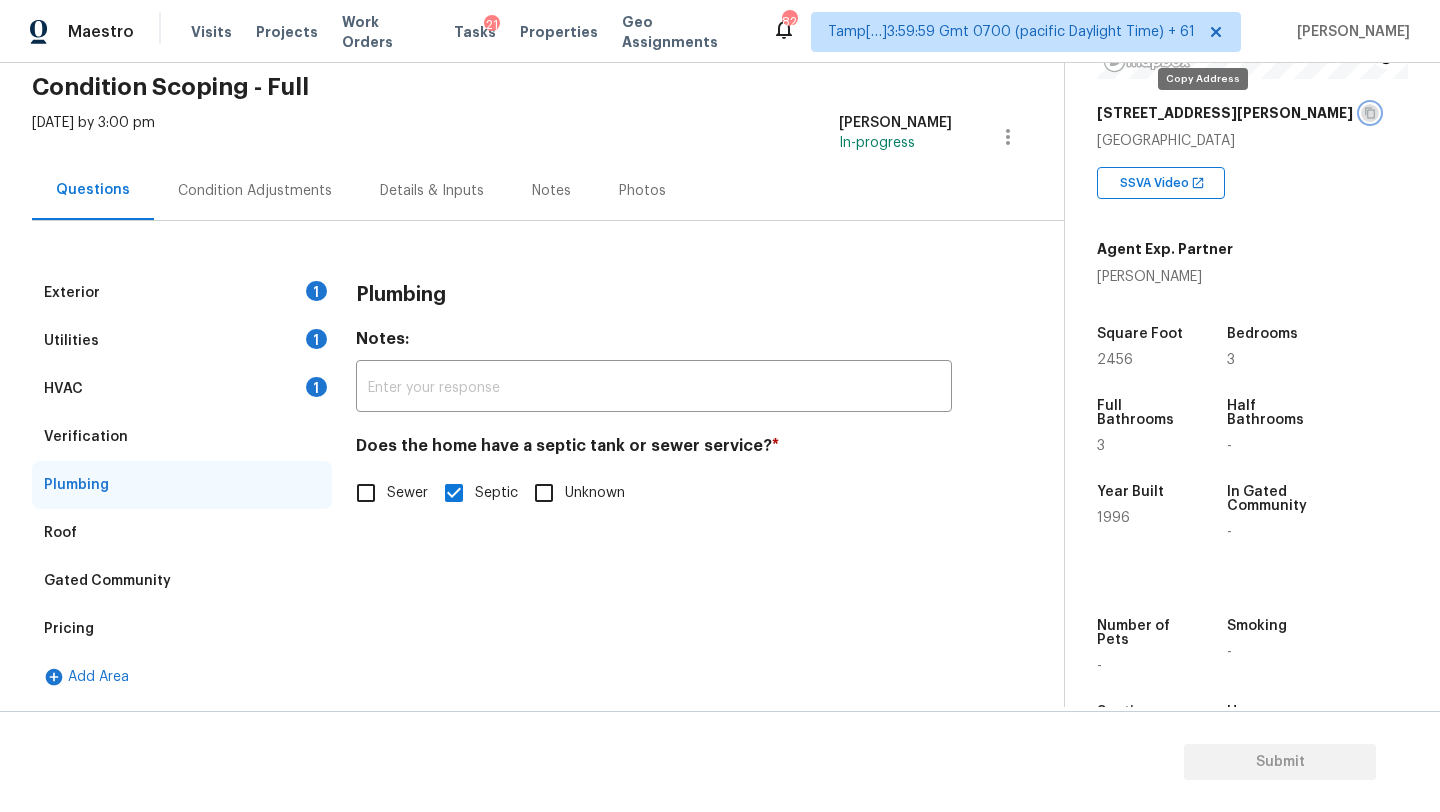 click 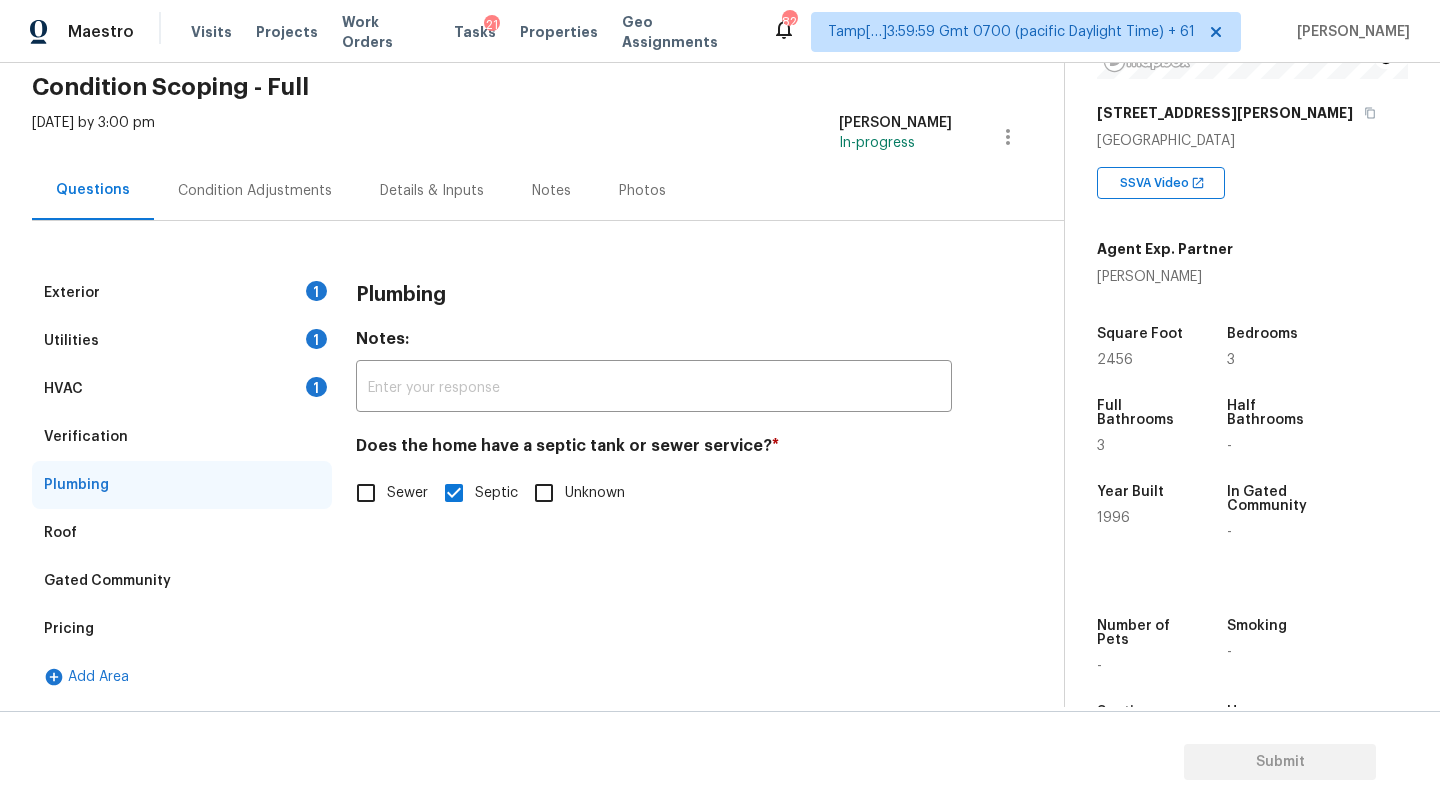 drag, startPoint x: 191, startPoint y: 398, endPoint x: 204, endPoint y: 403, distance: 13.928389 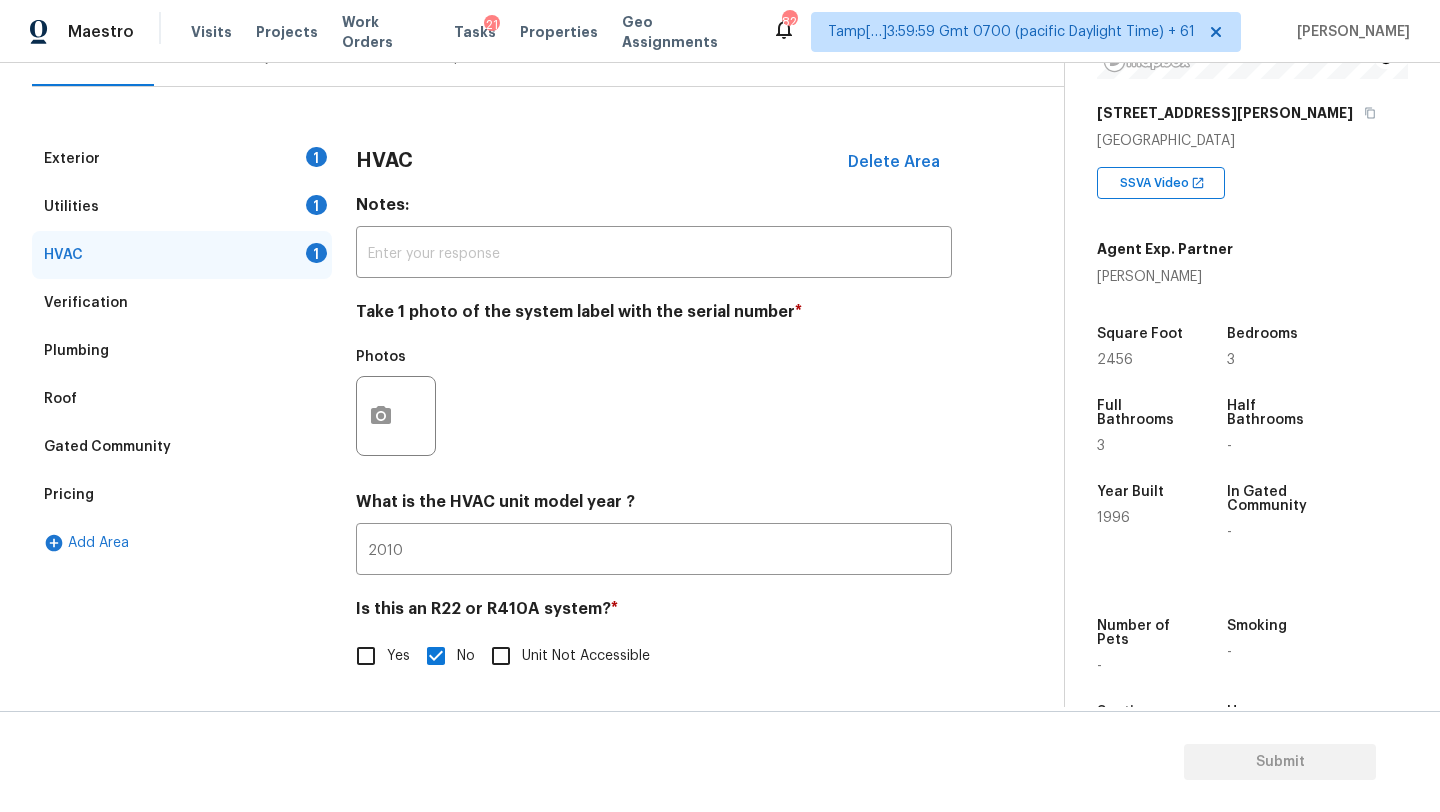 scroll, scrollTop: 144, scrollLeft: 0, axis: vertical 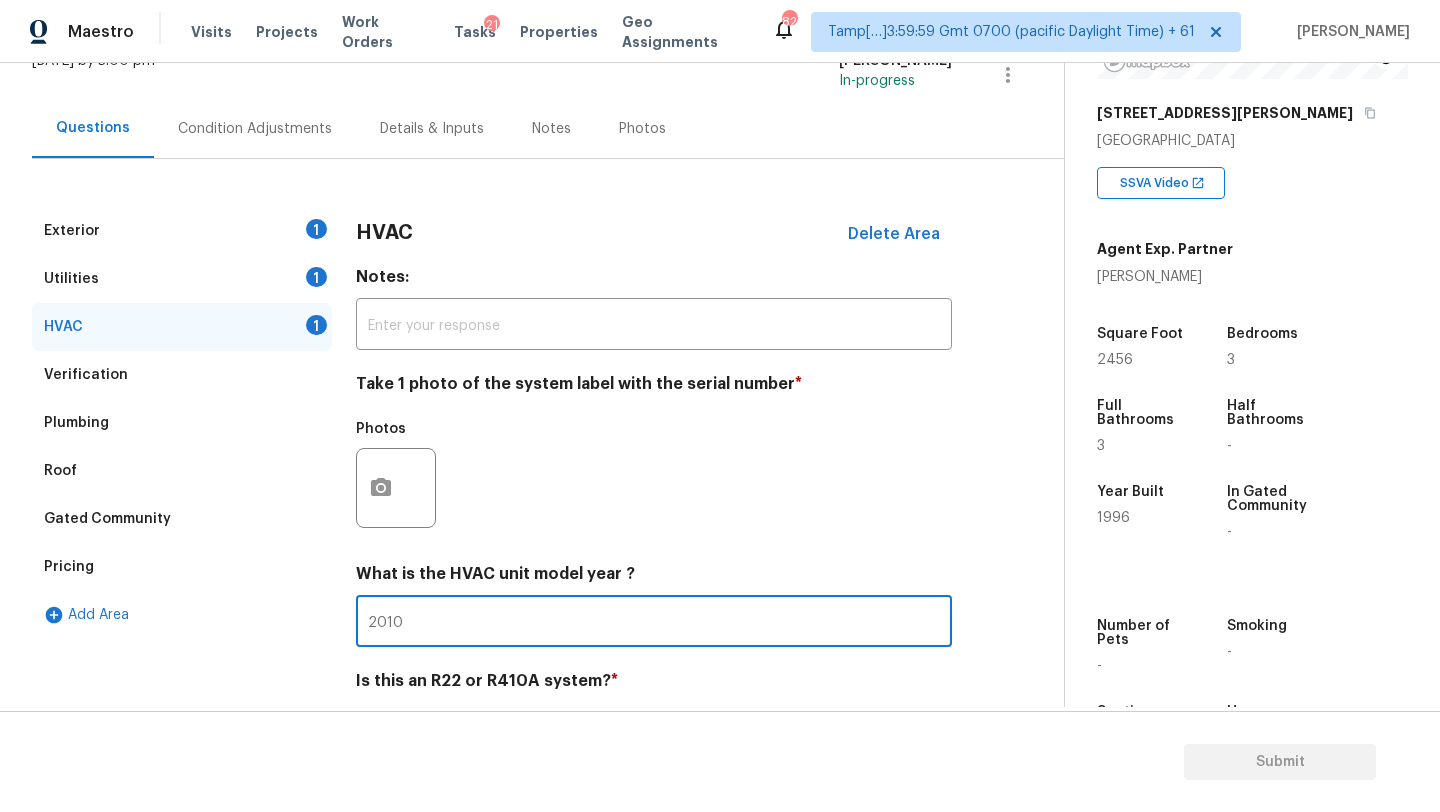 click on "2010" at bounding box center [654, 623] 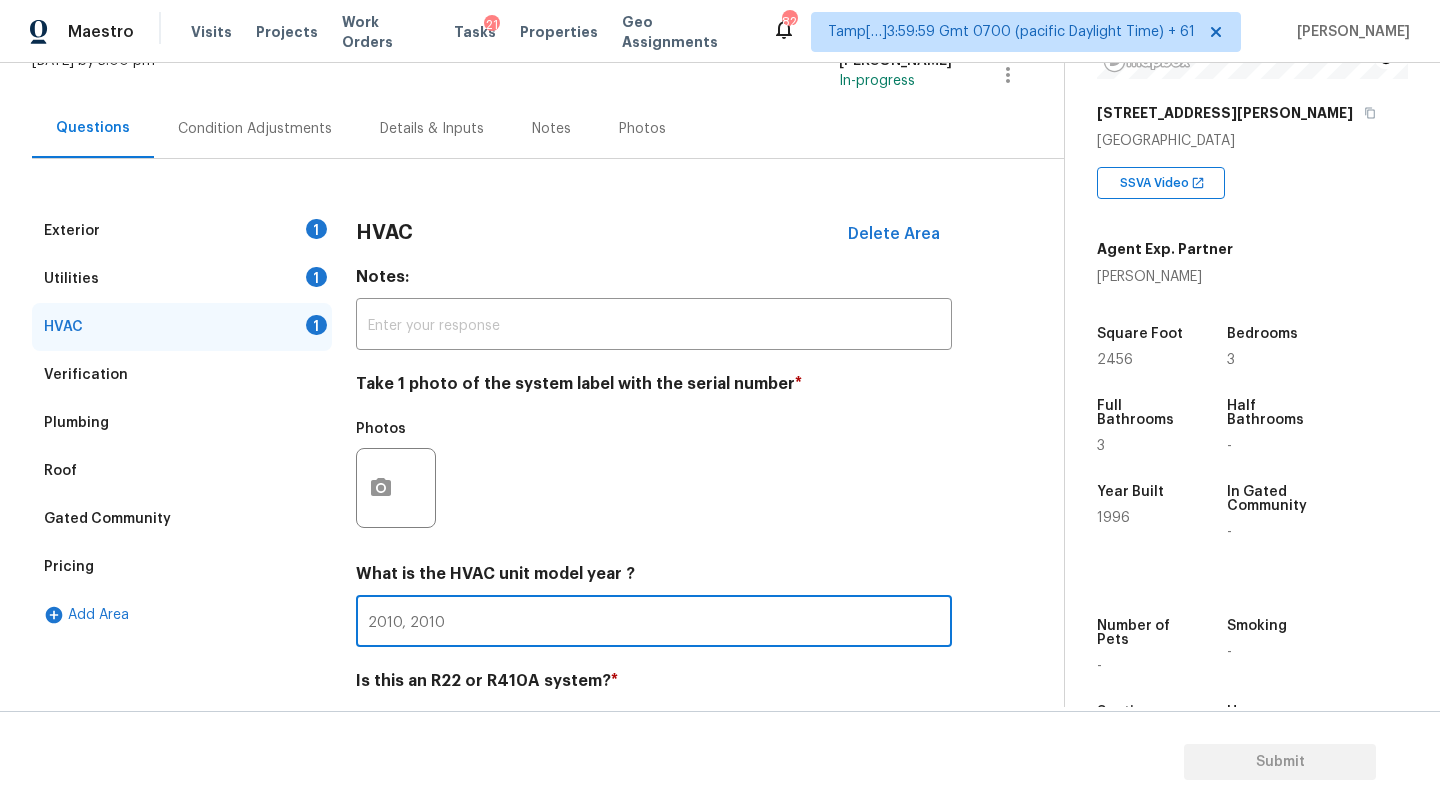 type on "2010, 2010" 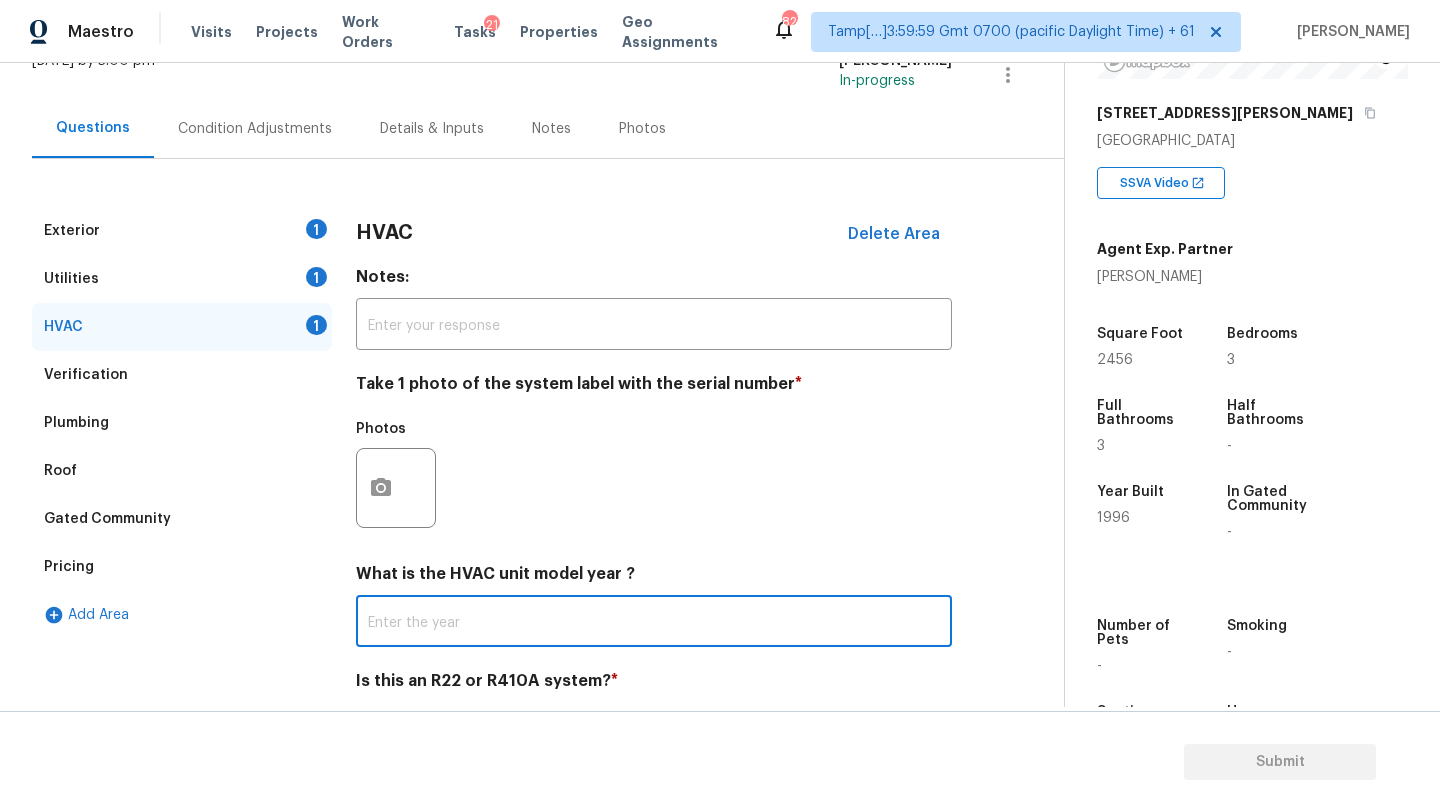 click on "Utilities 1" at bounding box center (182, 279) 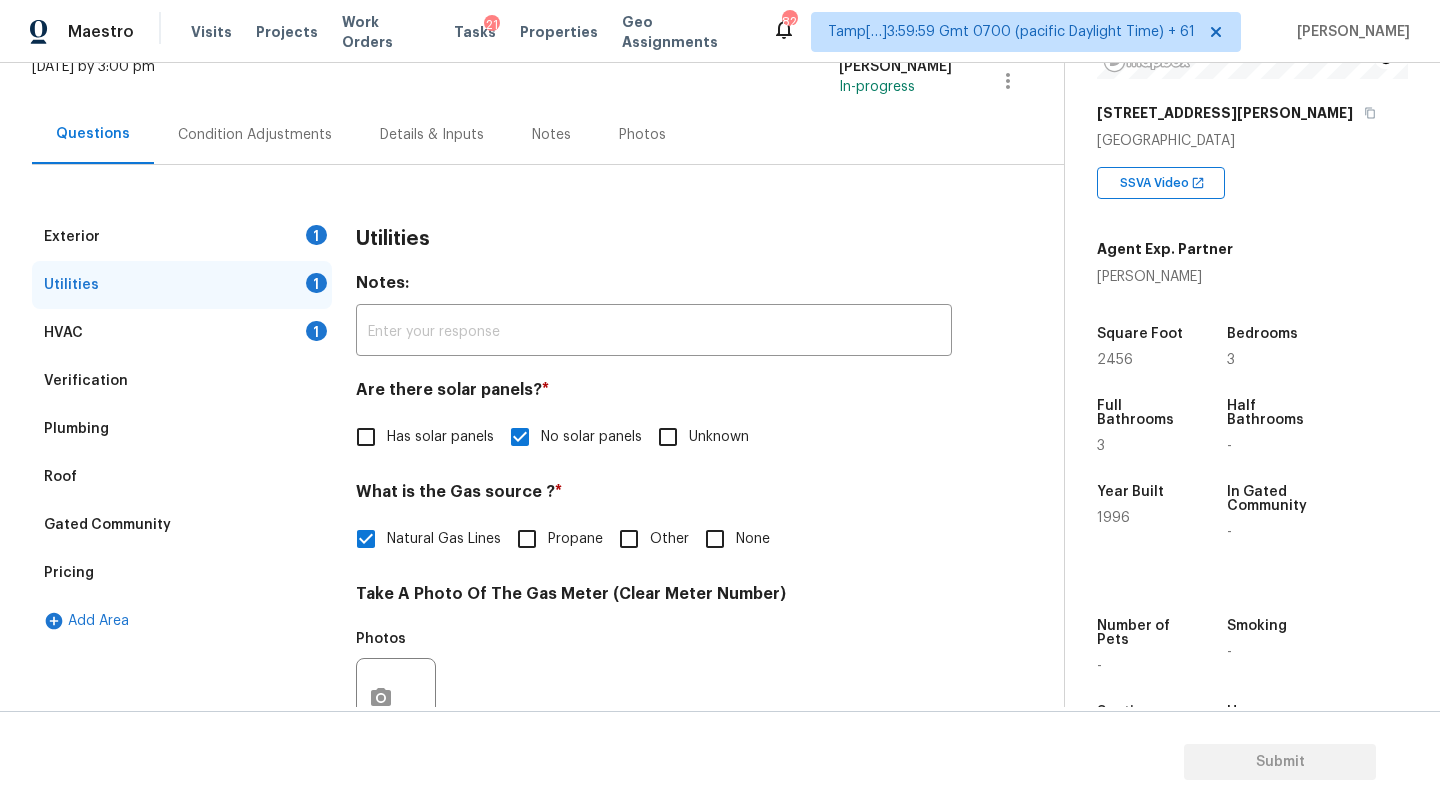 scroll, scrollTop: 40, scrollLeft: 0, axis: vertical 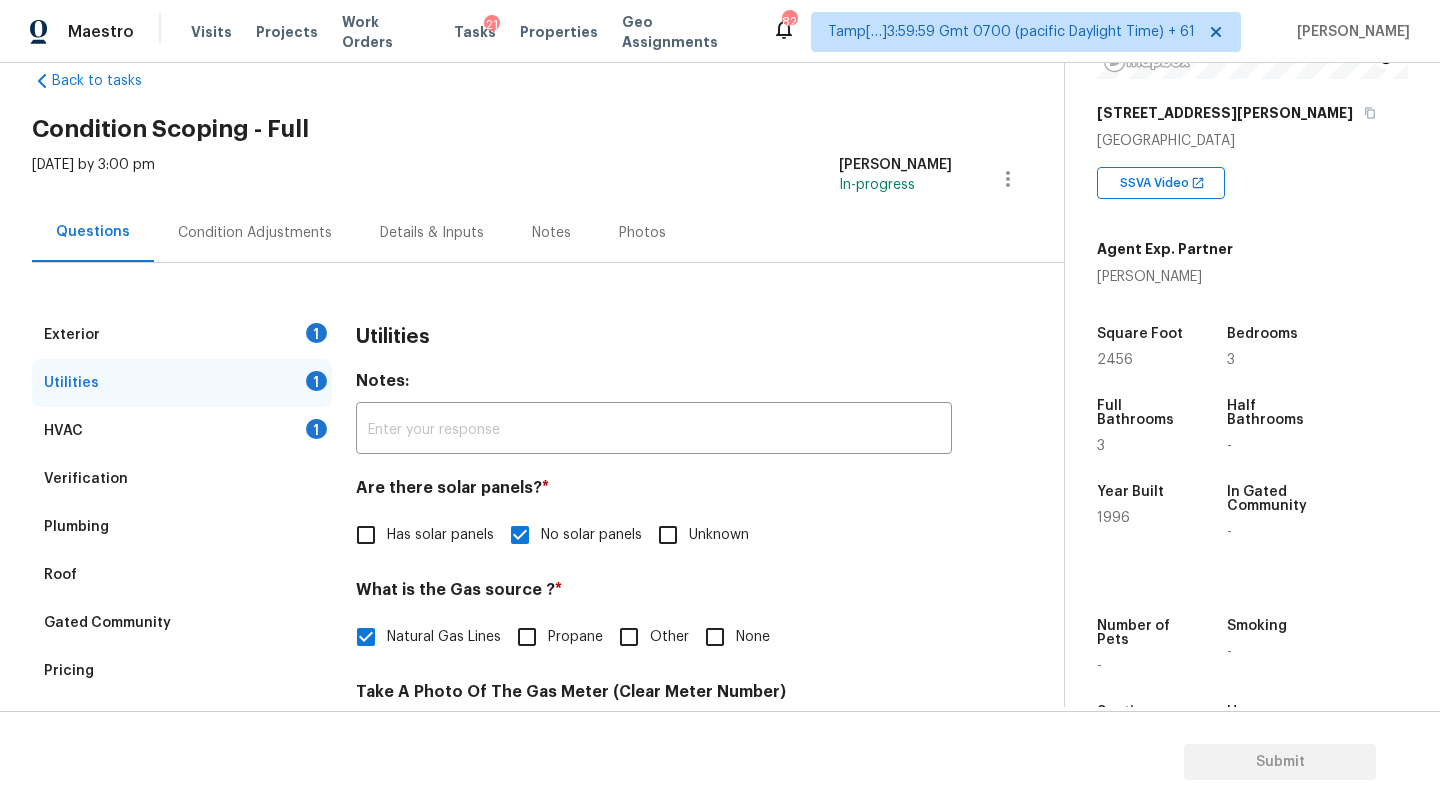 click on "Exterior 1" at bounding box center (182, 335) 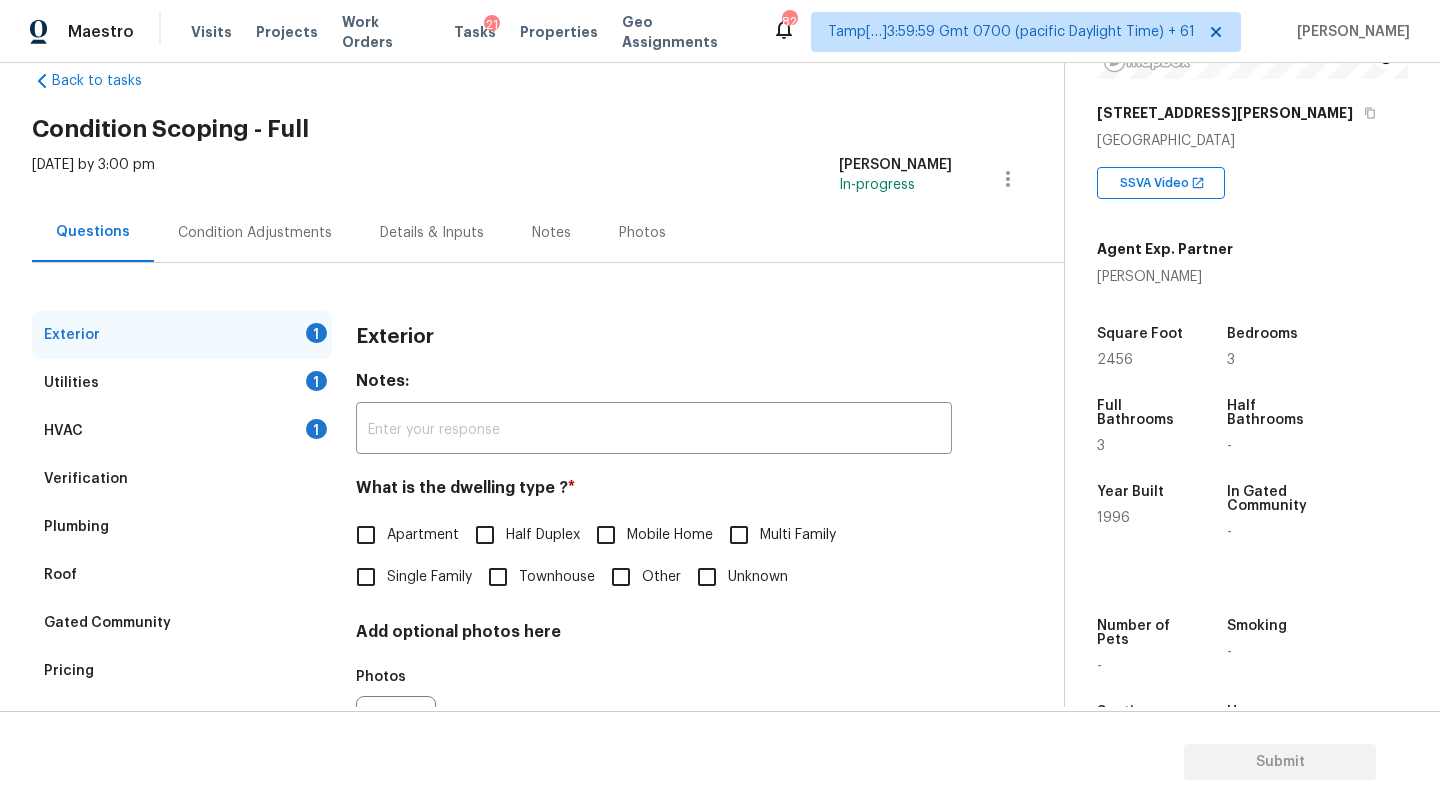 click on "Single Family" at bounding box center [429, 577] 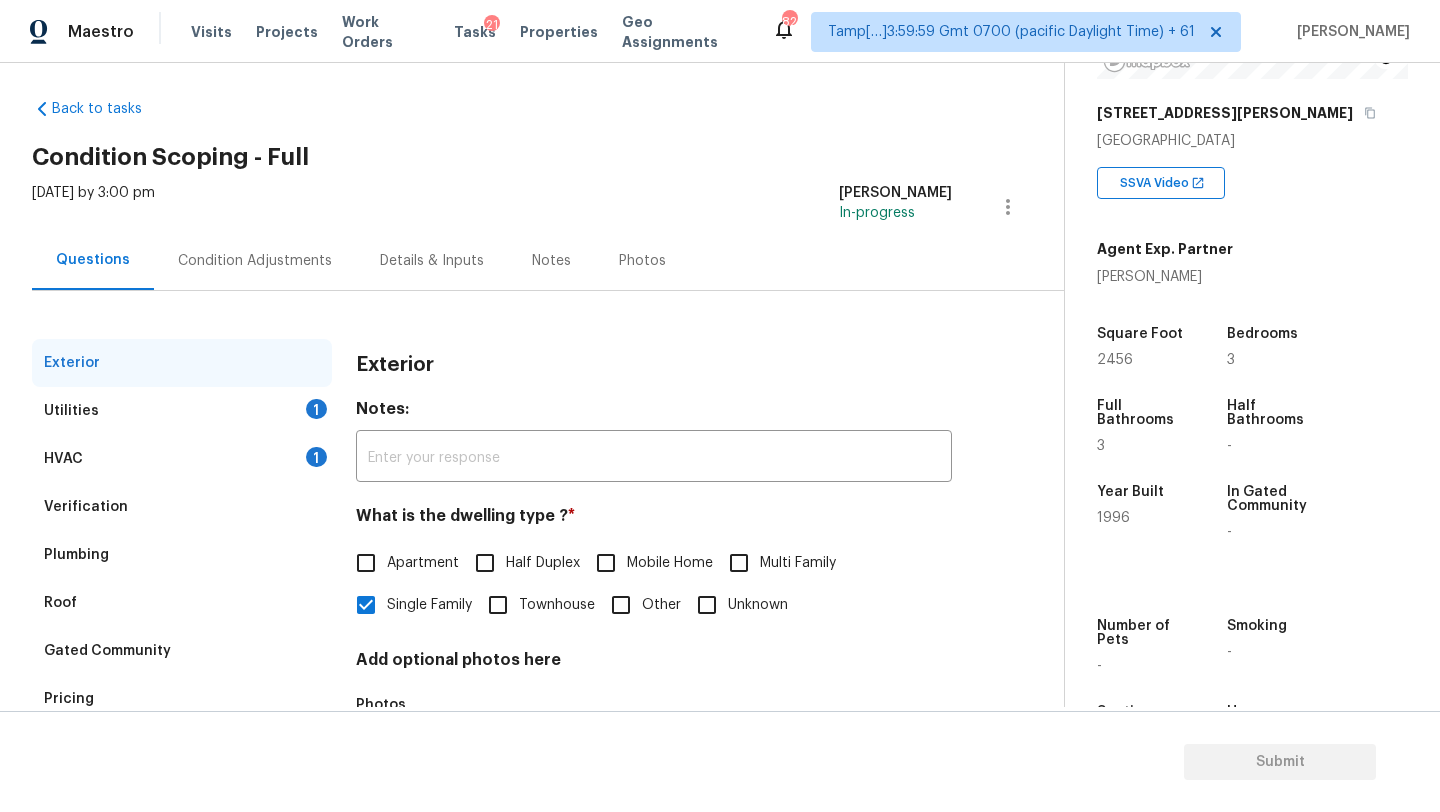 scroll, scrollTop: 0, scrollLeft: 0, axis: both 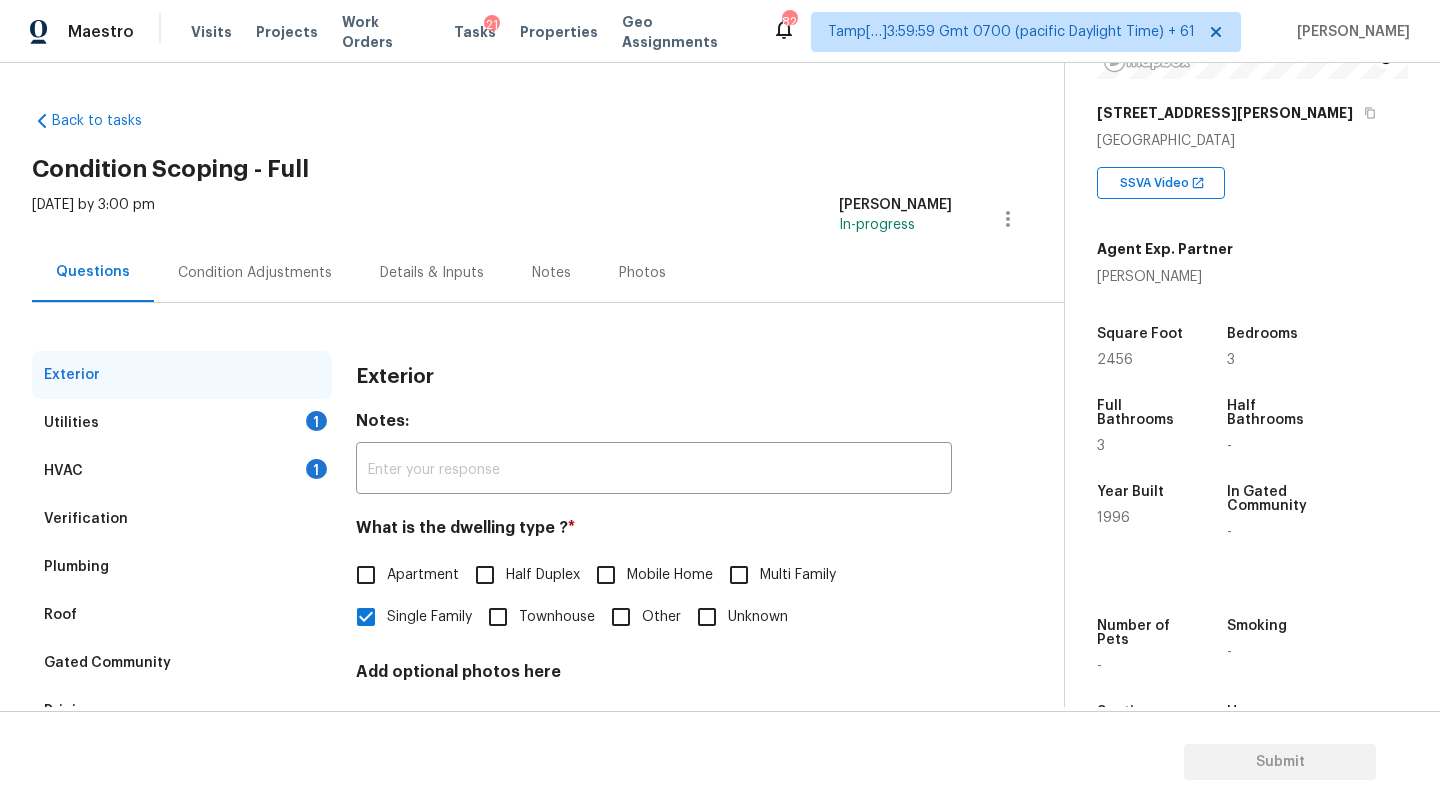 click on "Condition Adjustments" at bounding box center [255, 272] 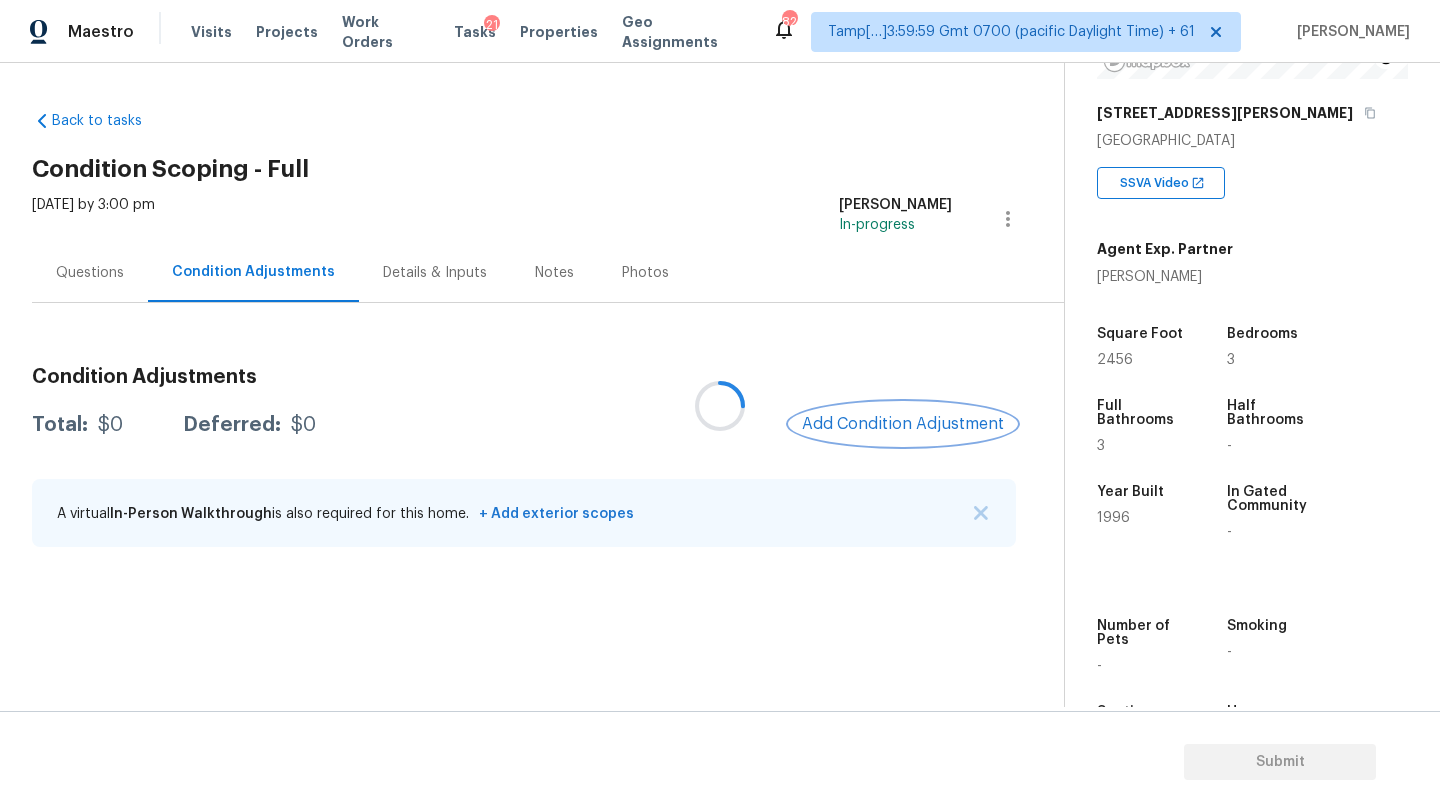 click on "Add Condition Adjustment" at bounding box center (903, 424) 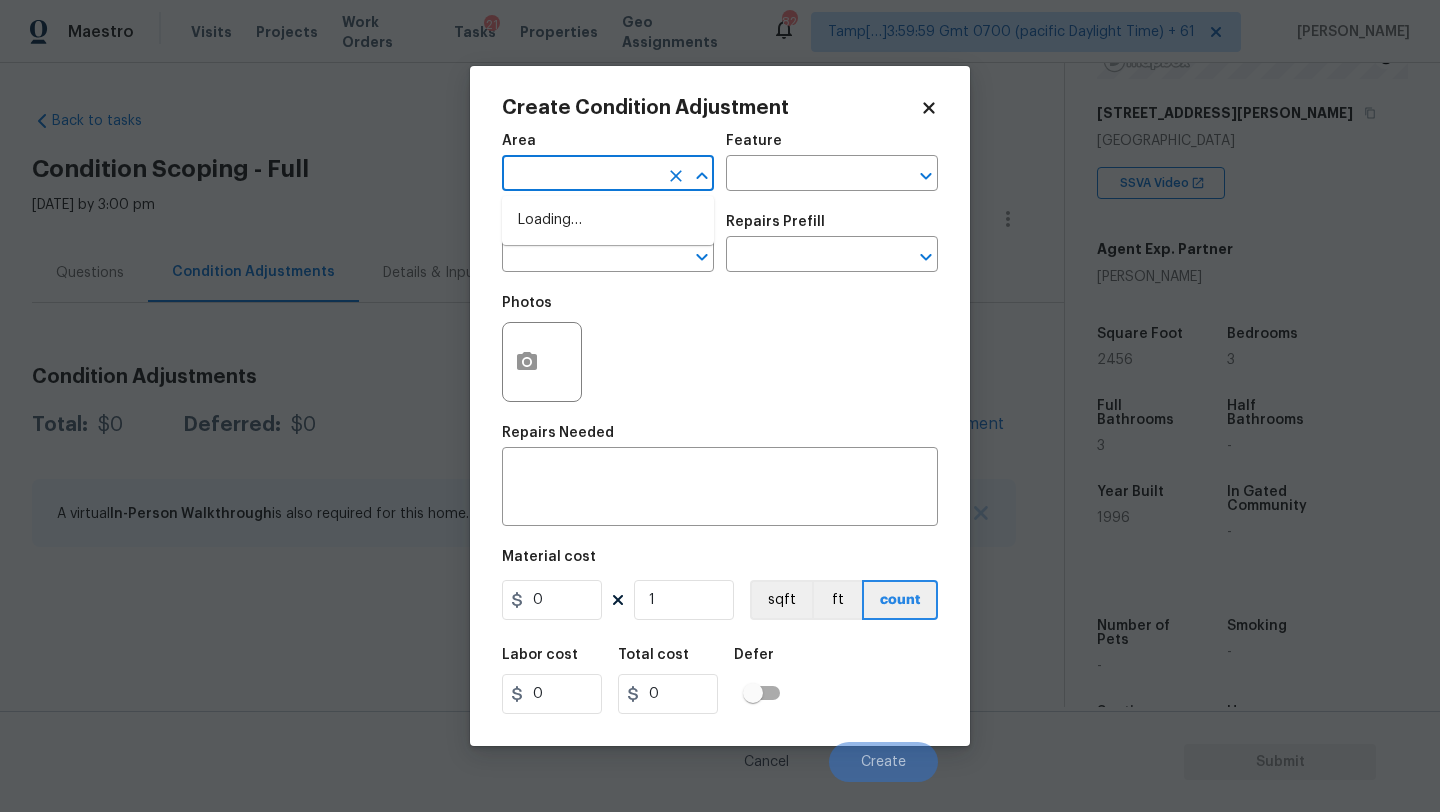 click at bounding box center [580, 175] 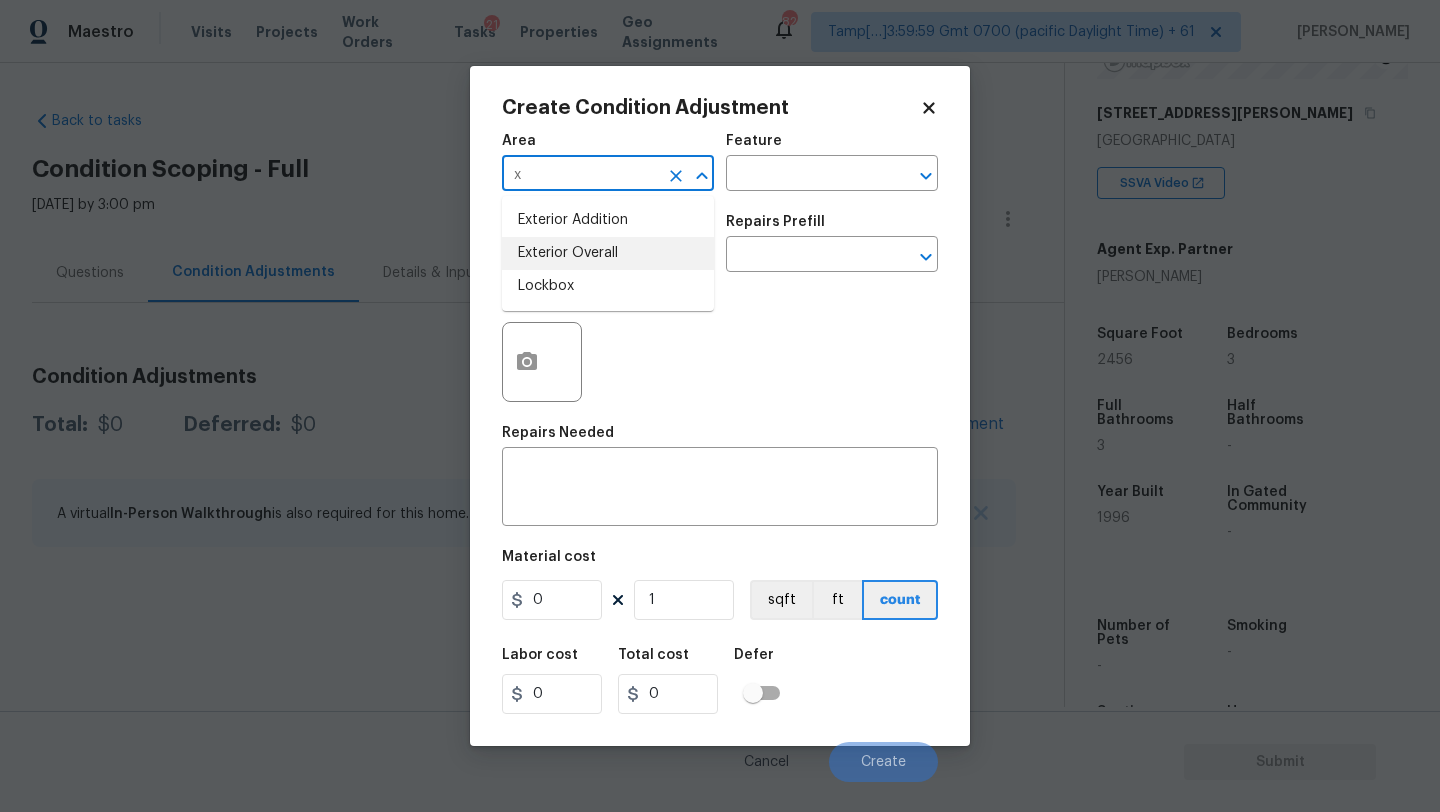 click on "Exterior Overall" at bounding box center [608, 253] 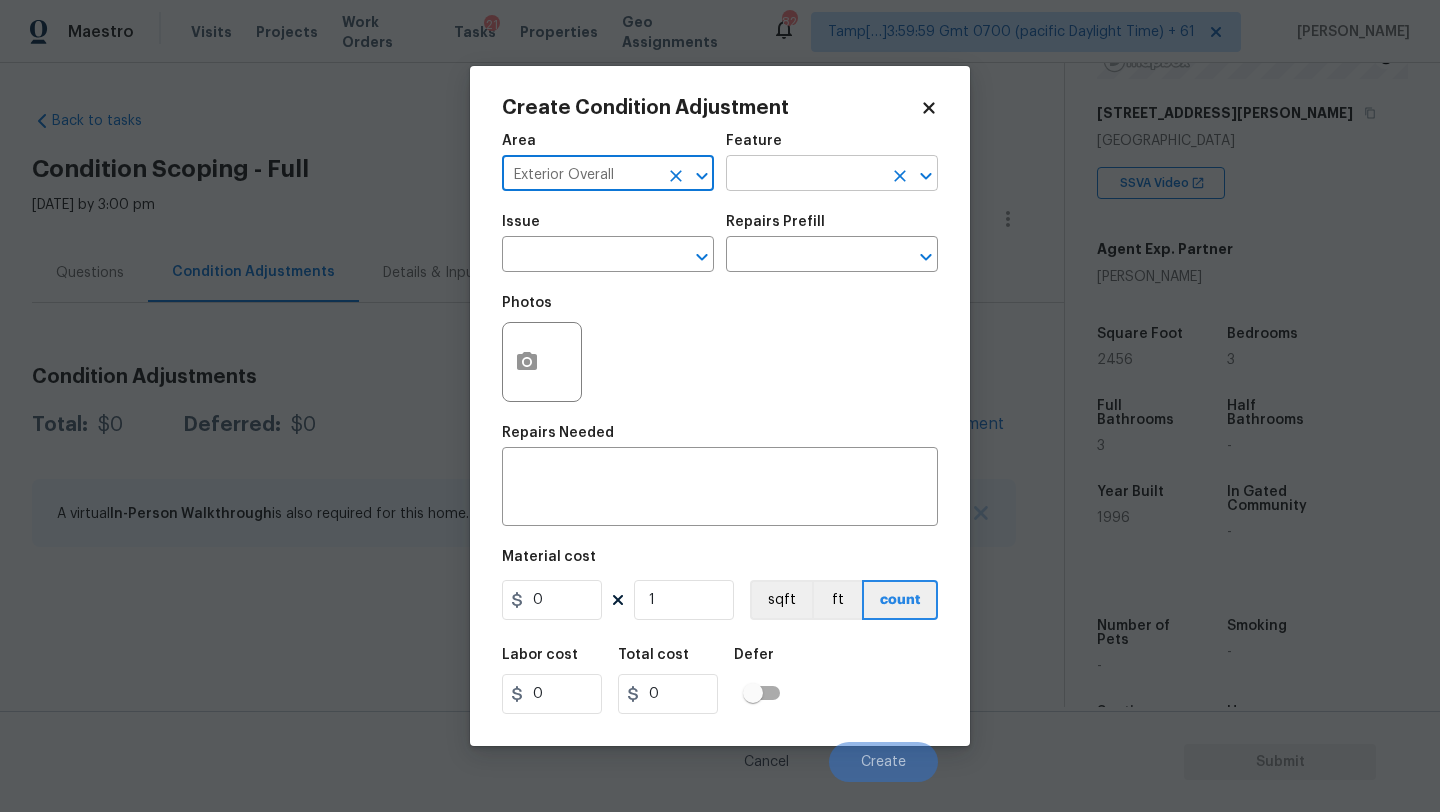 type on "Exterior Overall" 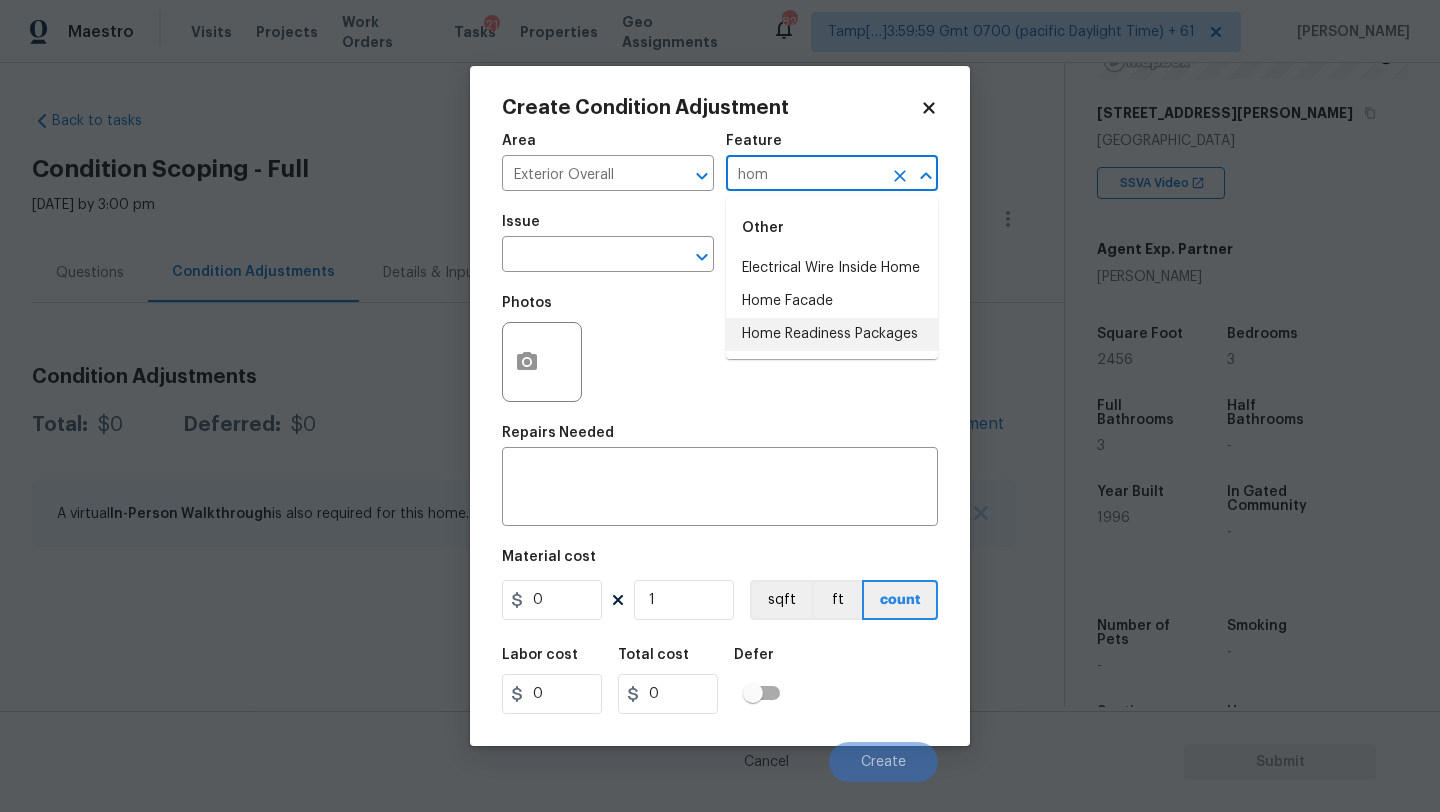 click on "Home Readiness Packages" at bounding box center [832, 334] 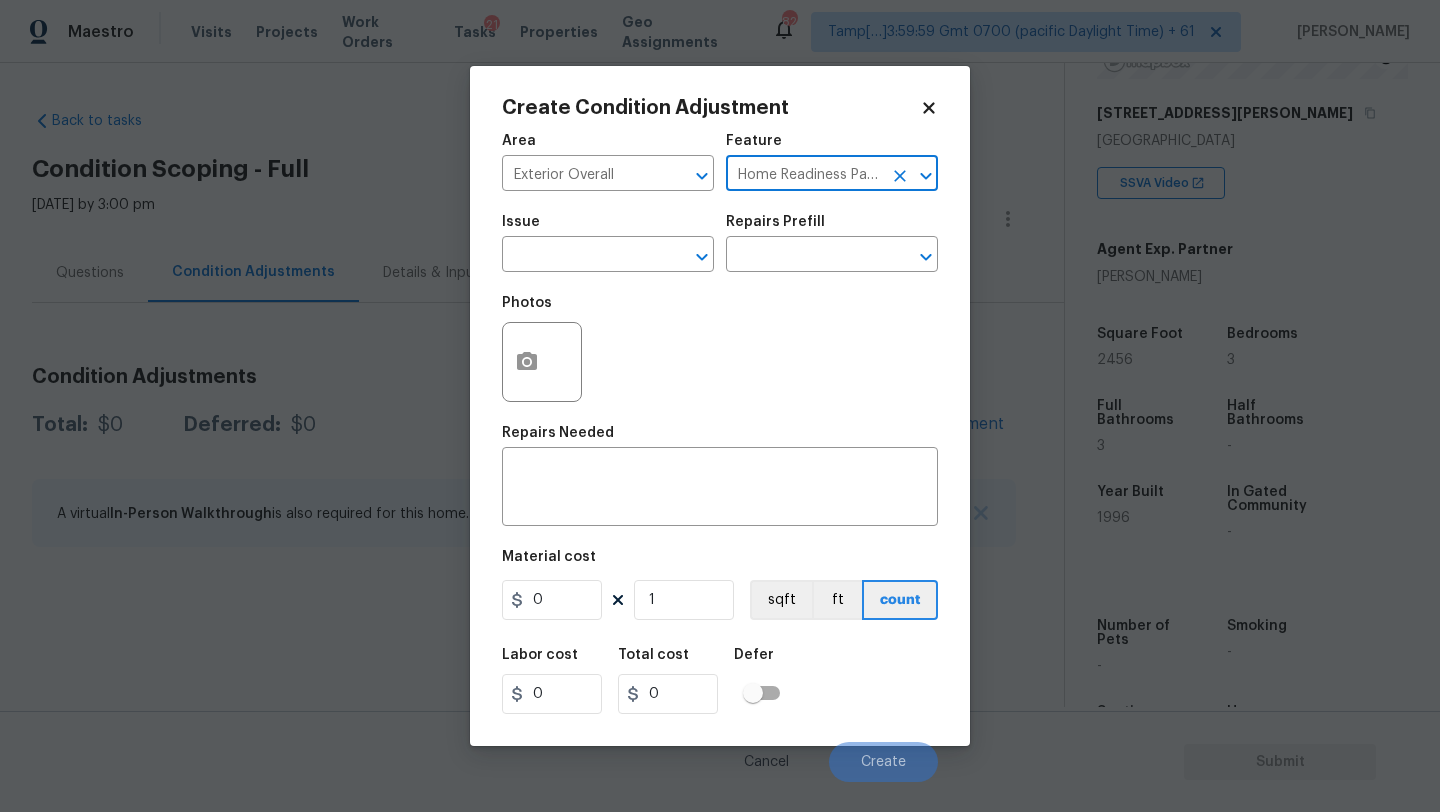 type on "Home Readiness Packages" 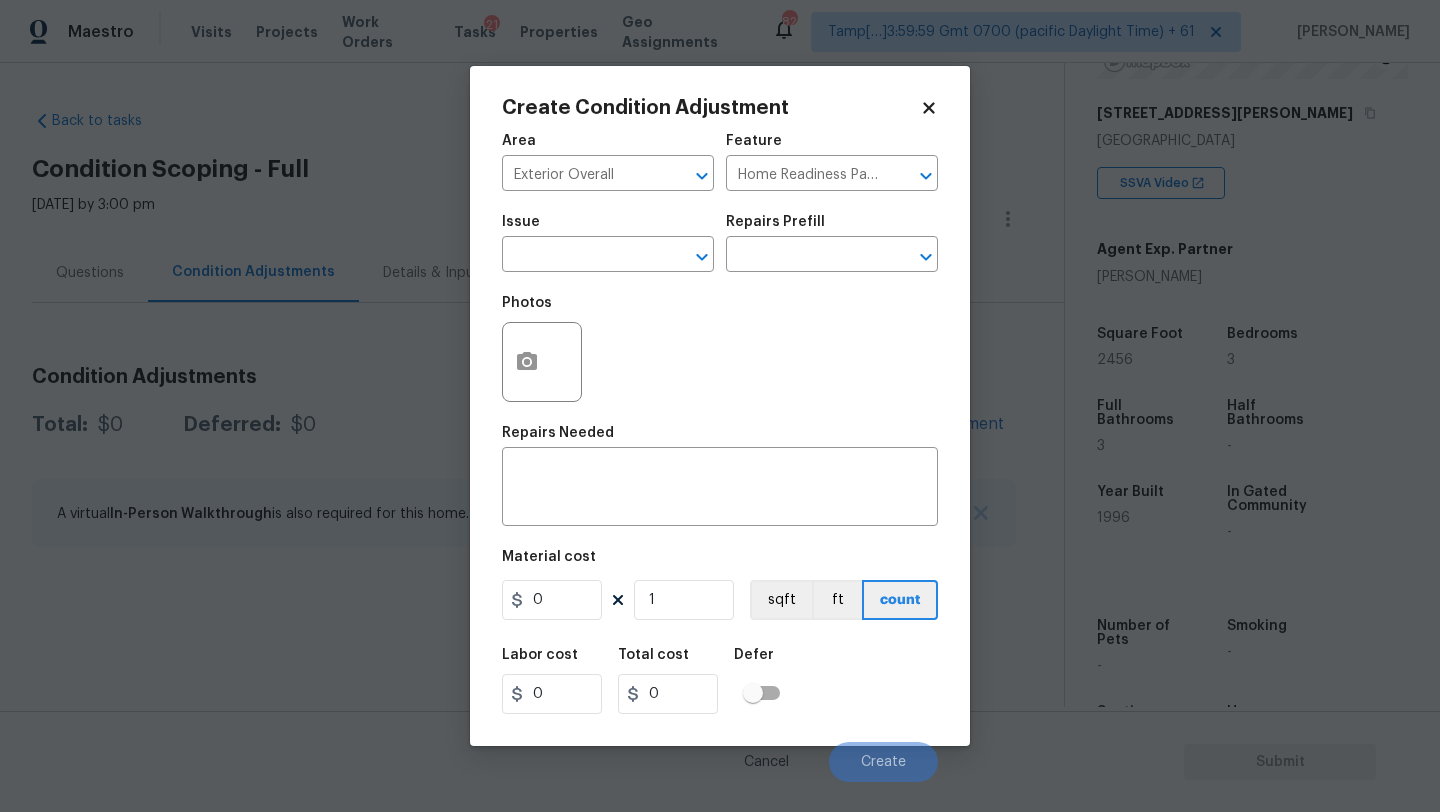 click on "Issue" at bounding box center (608, 228) 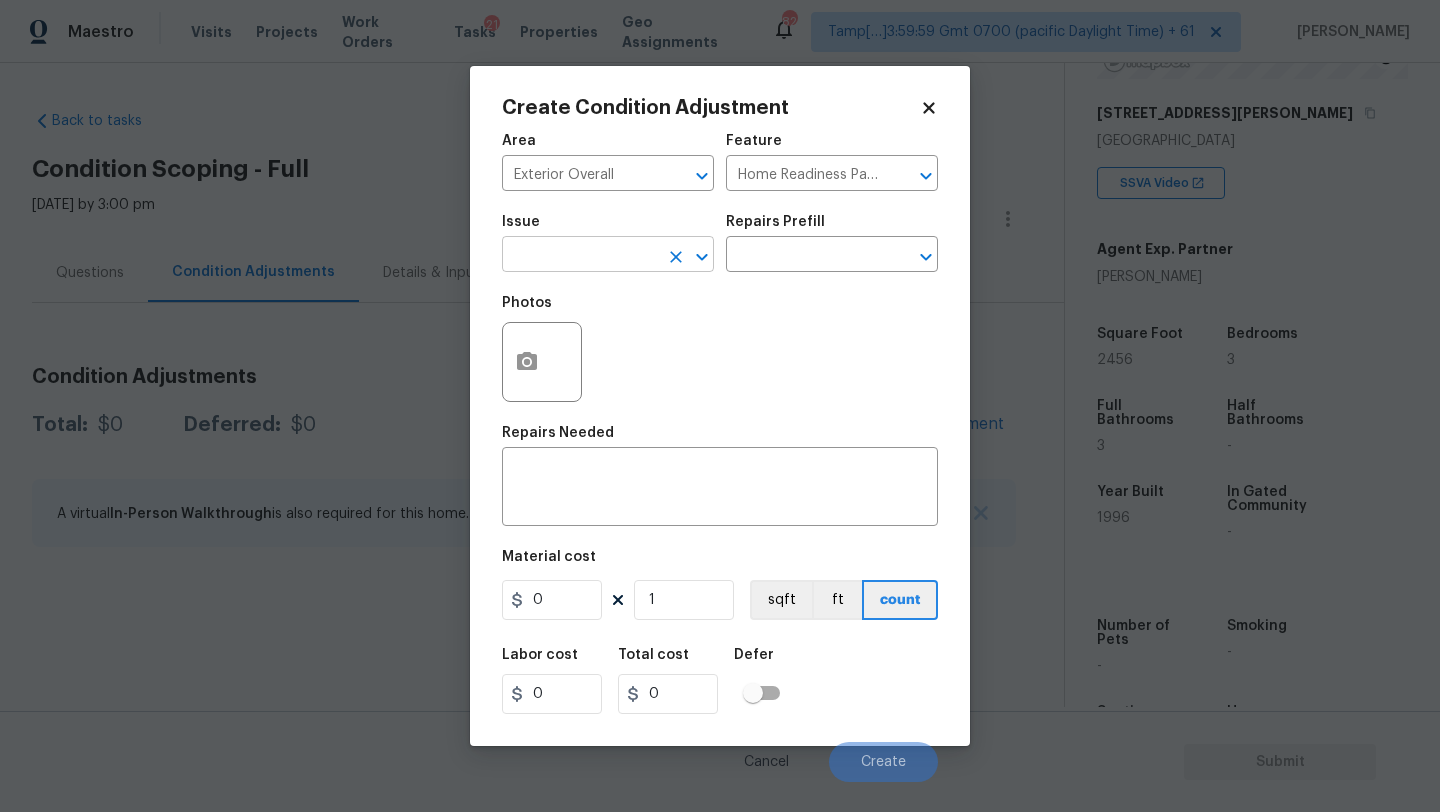 click at bounding box center (580, 256) 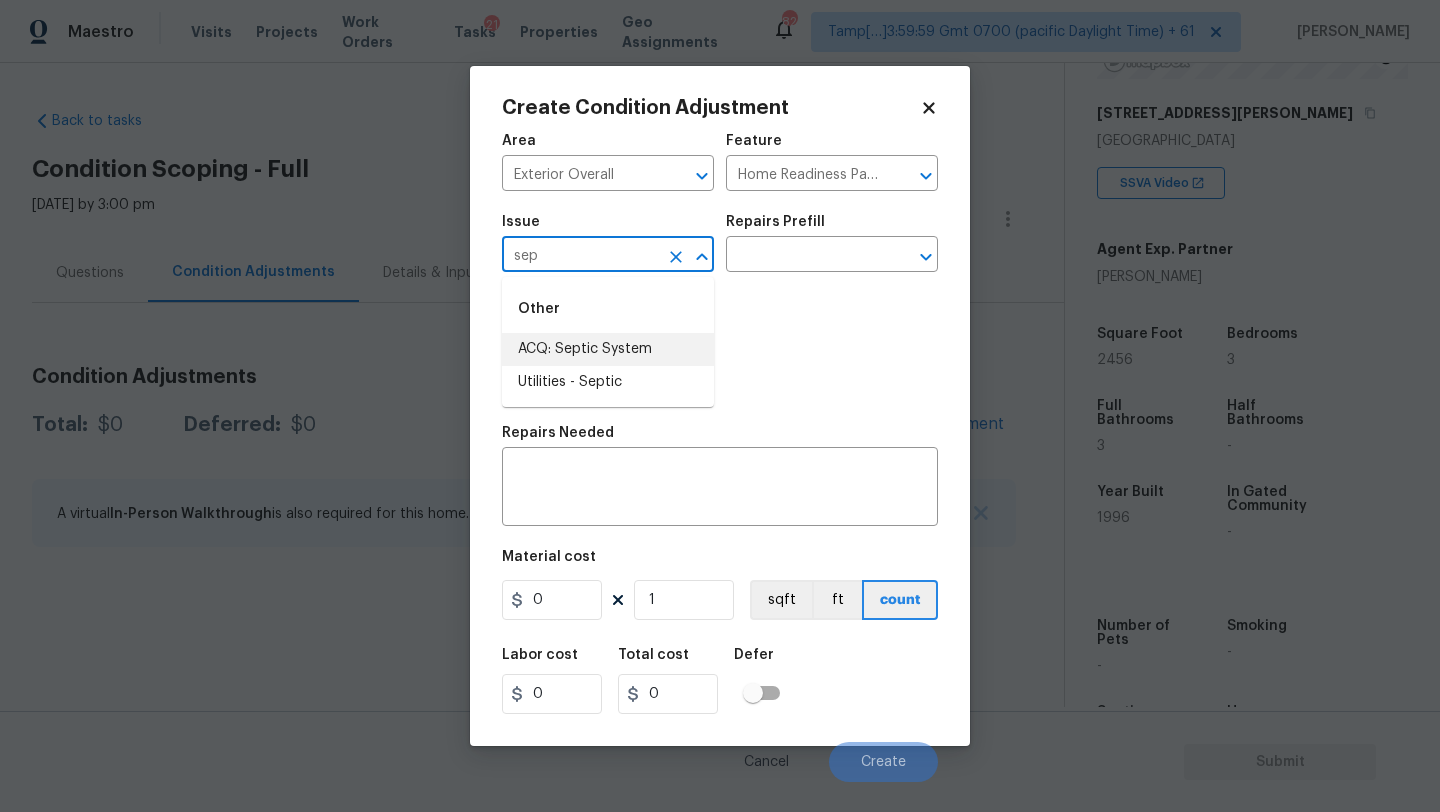click on "ACQ: Septic System" at bounding box center [608, 349] 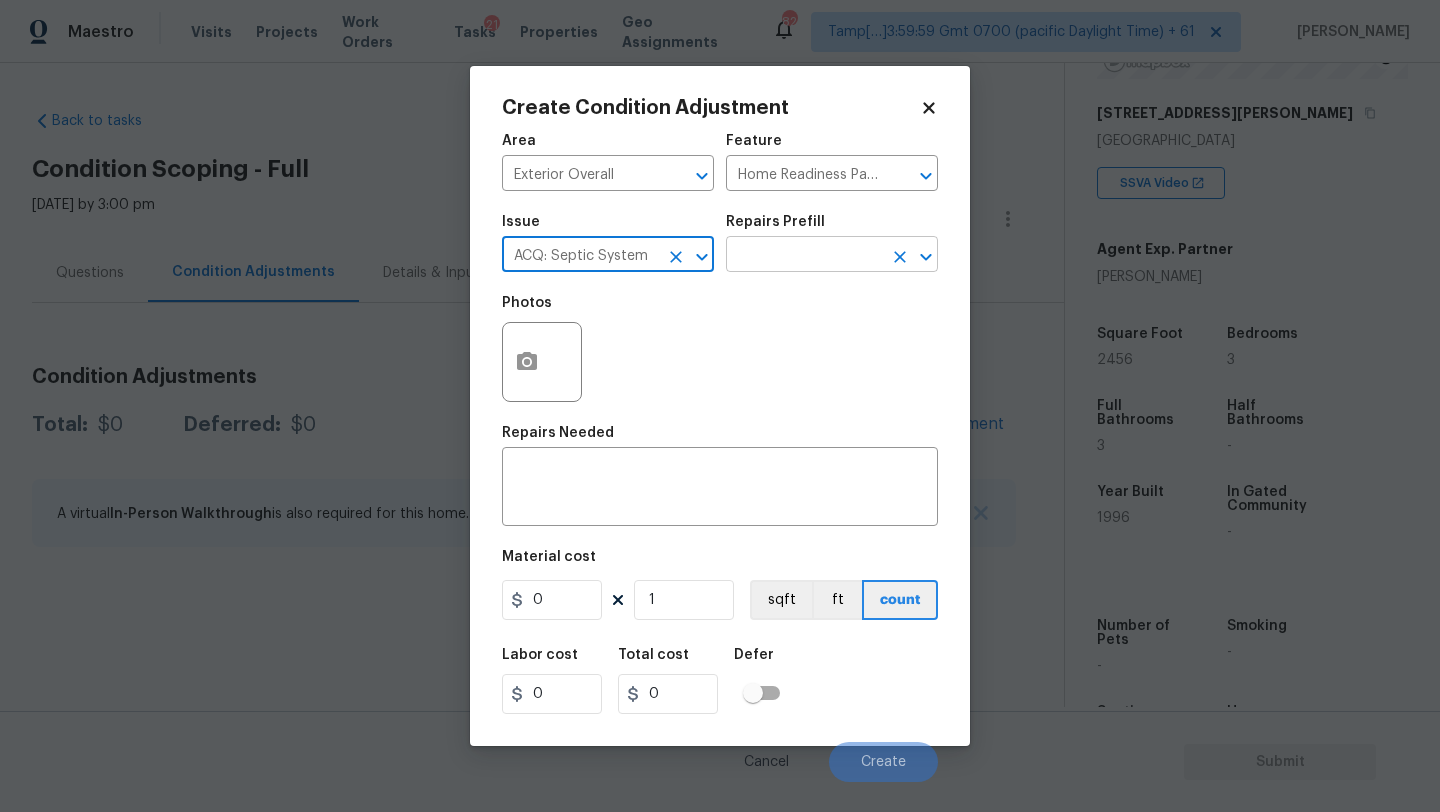 type on "ACQ: Septic System" 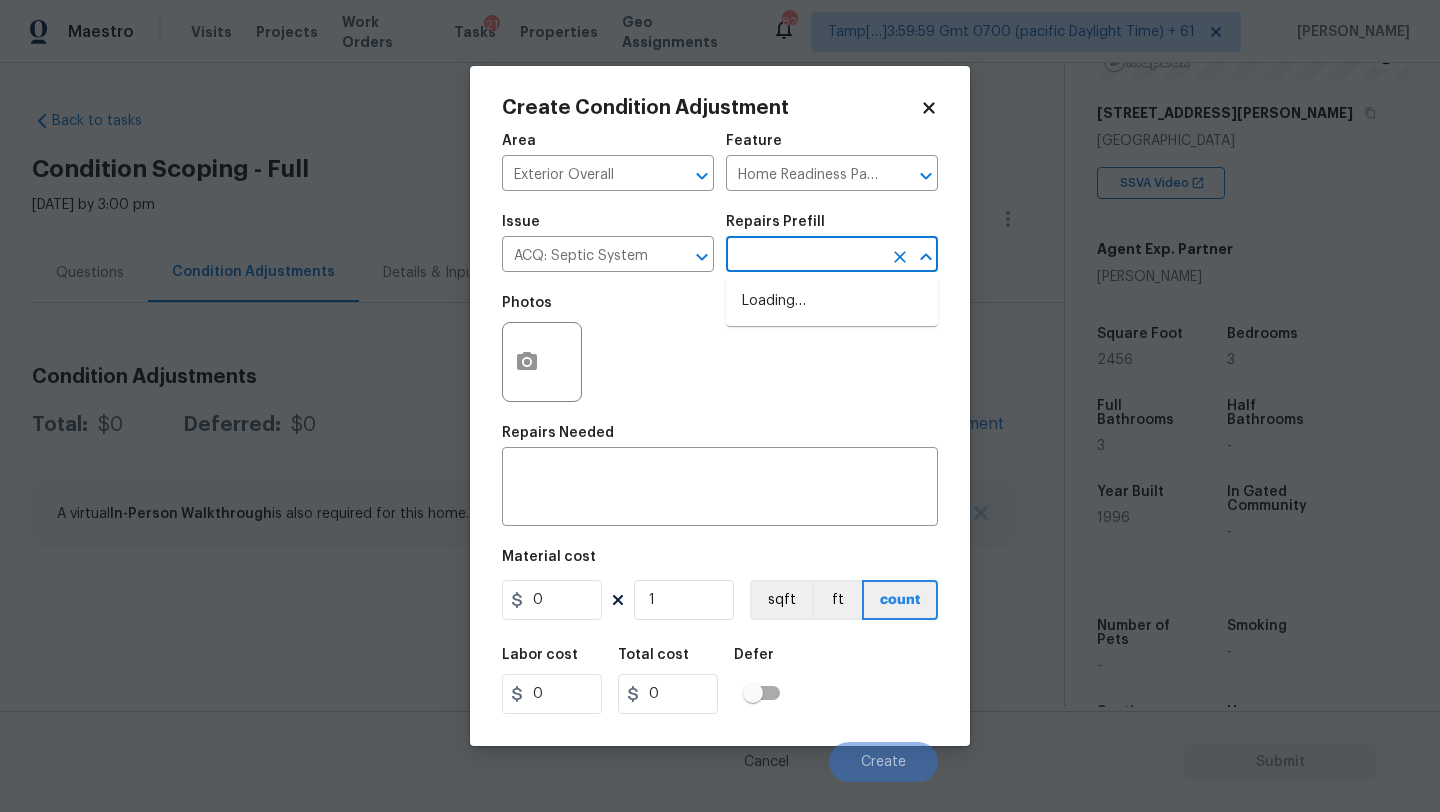 click at bounding box center (804, 256) 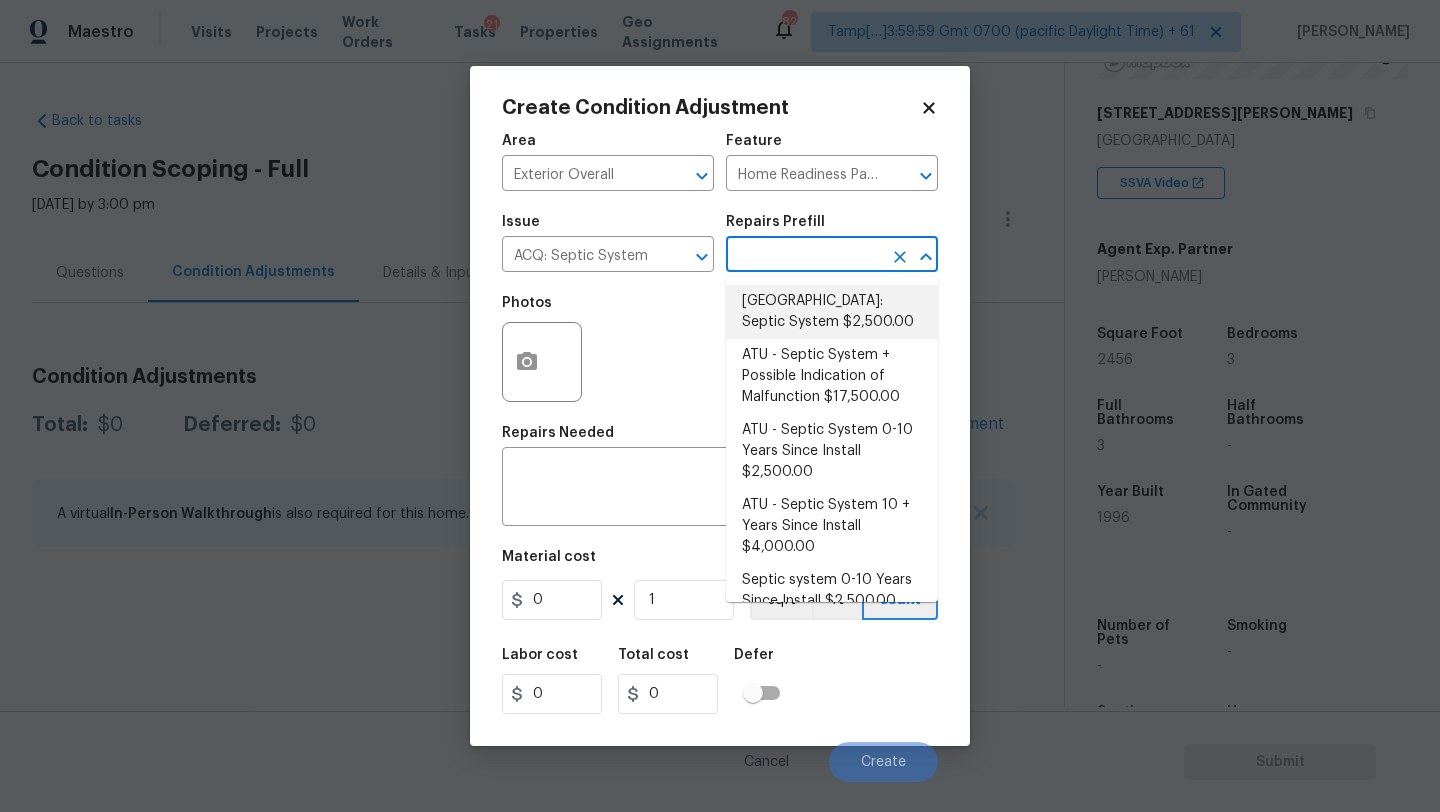 click on "Atlanta: Septic System $2,500.00" at bounding box center (832, 312) 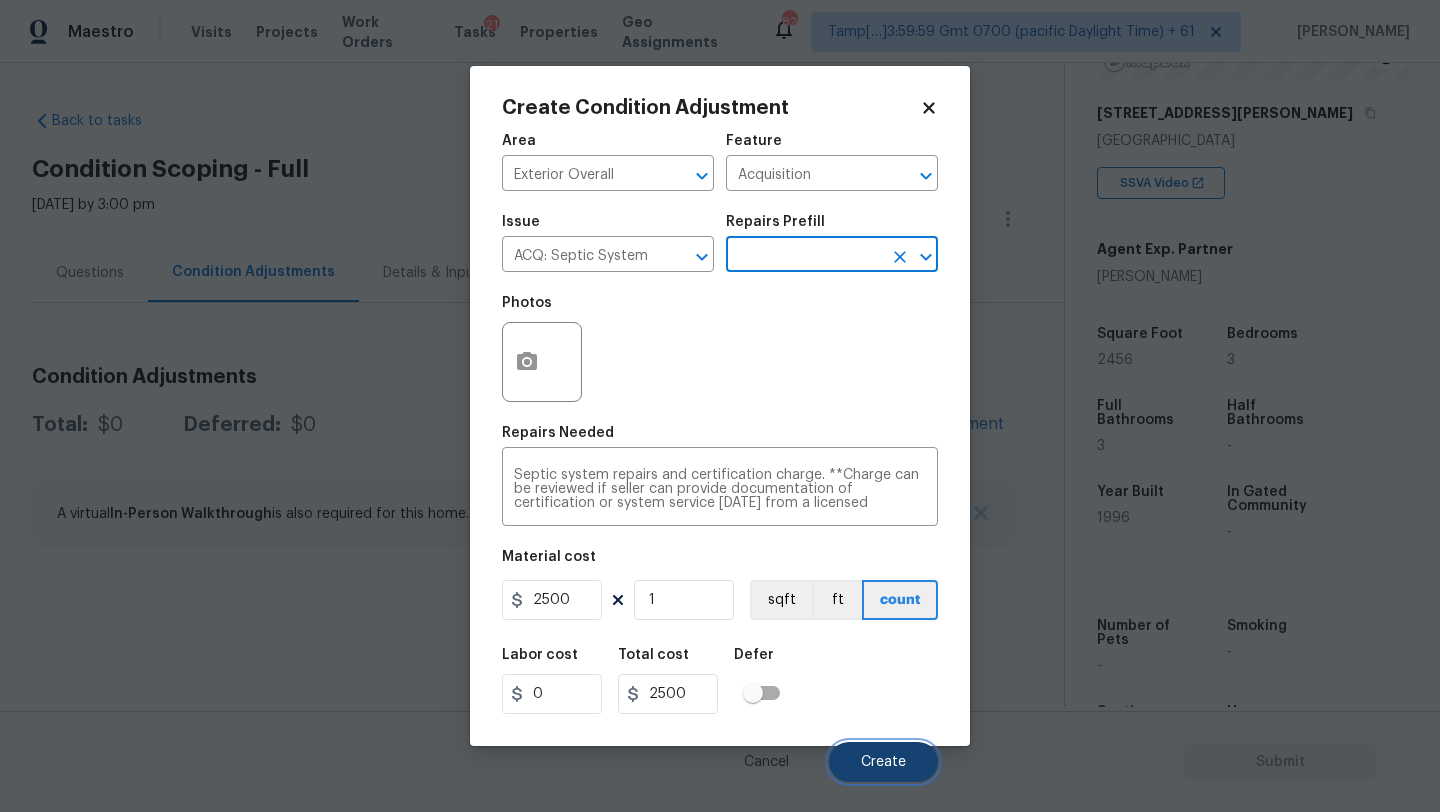 click on "Create" at bounding box center (883, 762) 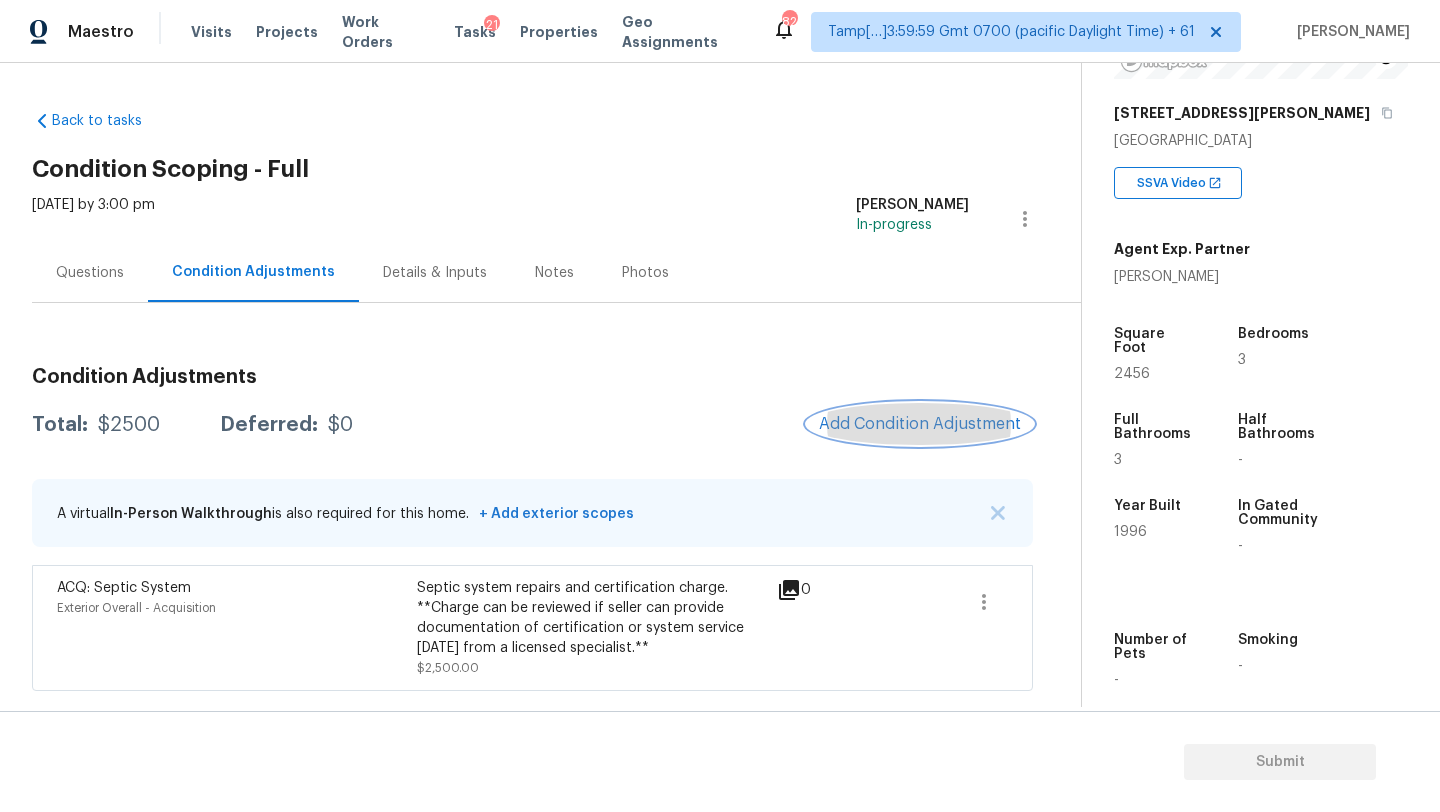click on "Add Condition Adjustment" at bounding box center [920, 424] 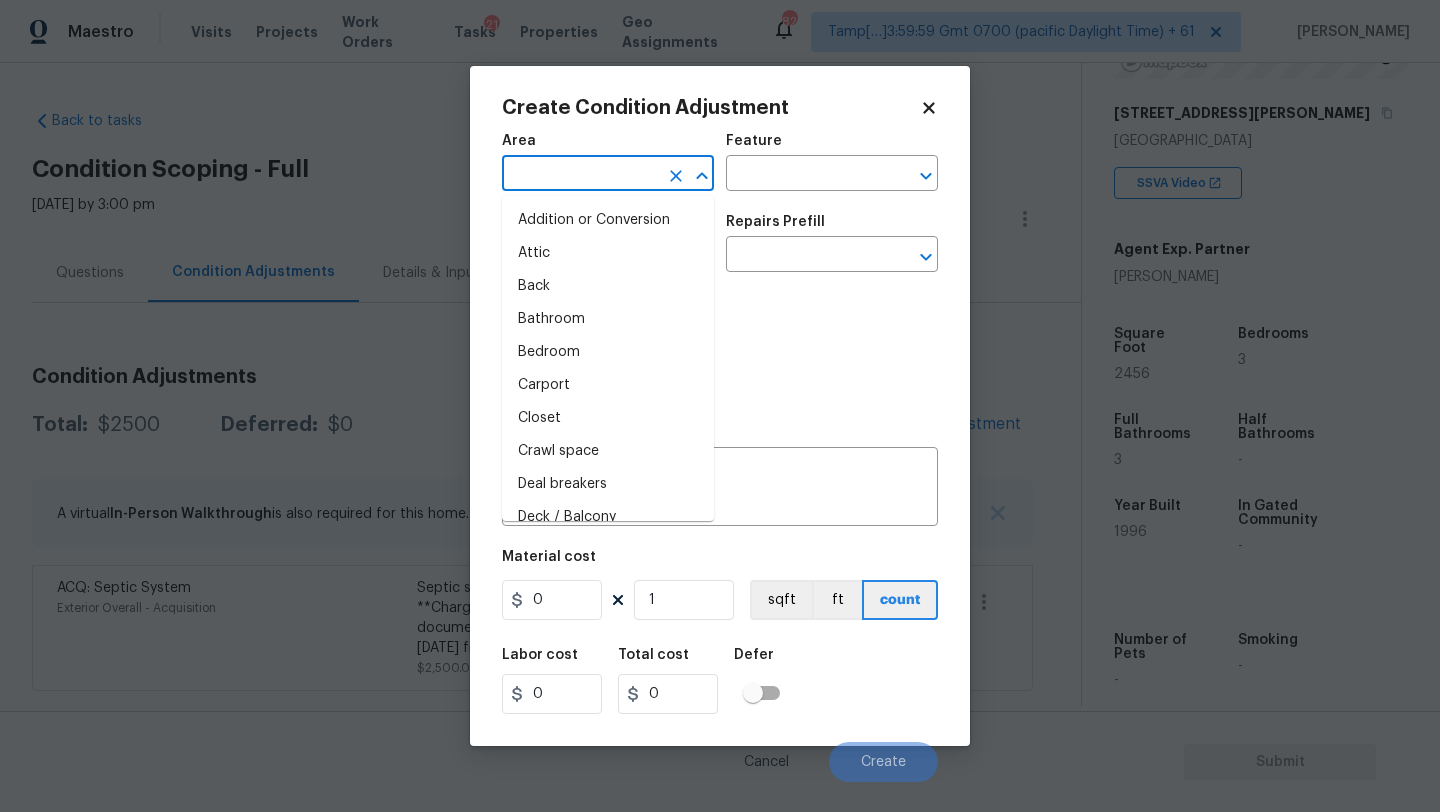 click at bounding box center (580, 175) 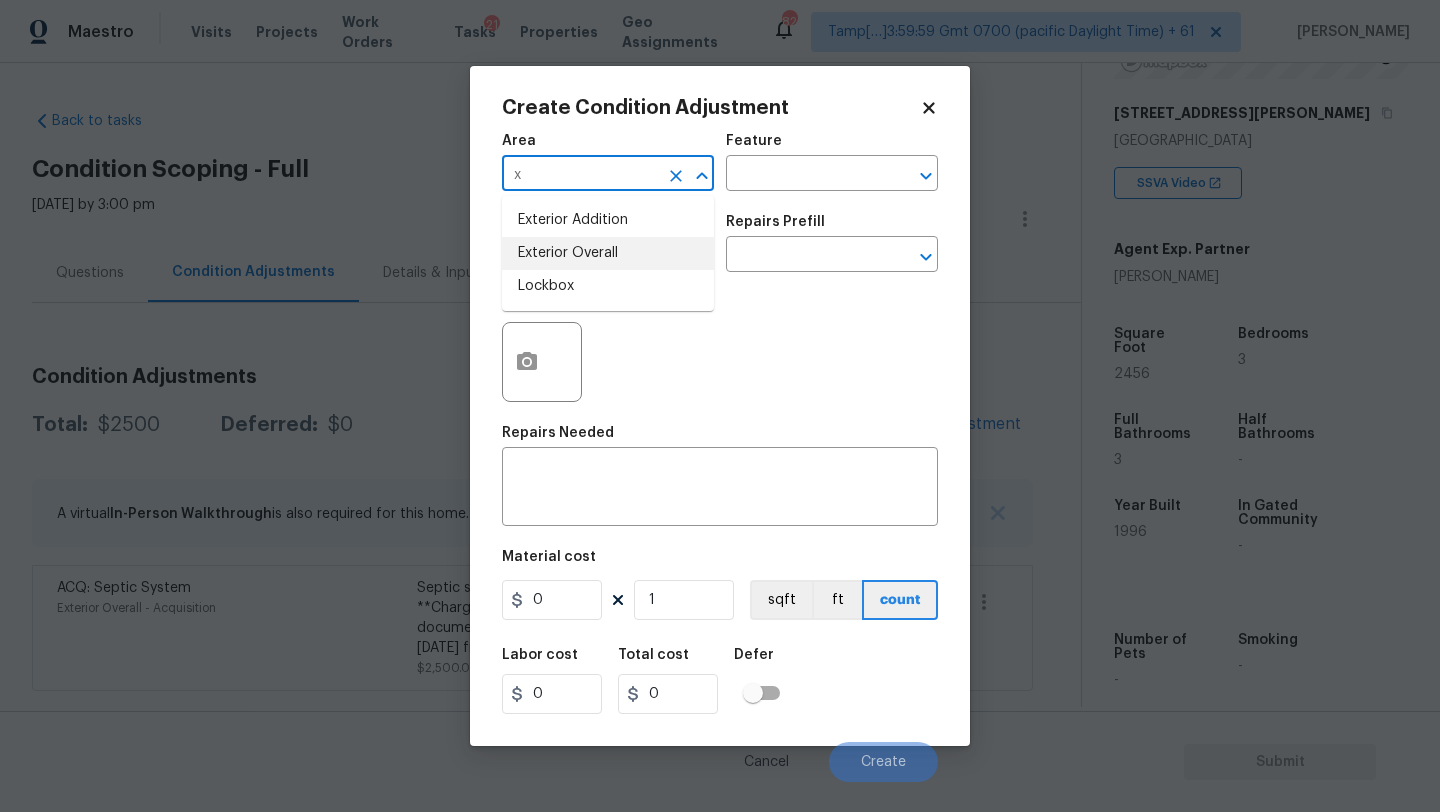 drag, startPoint x: 612, startPoint y: 254, endPoint x: 658, endPoint y: 229, distance: 52.35456 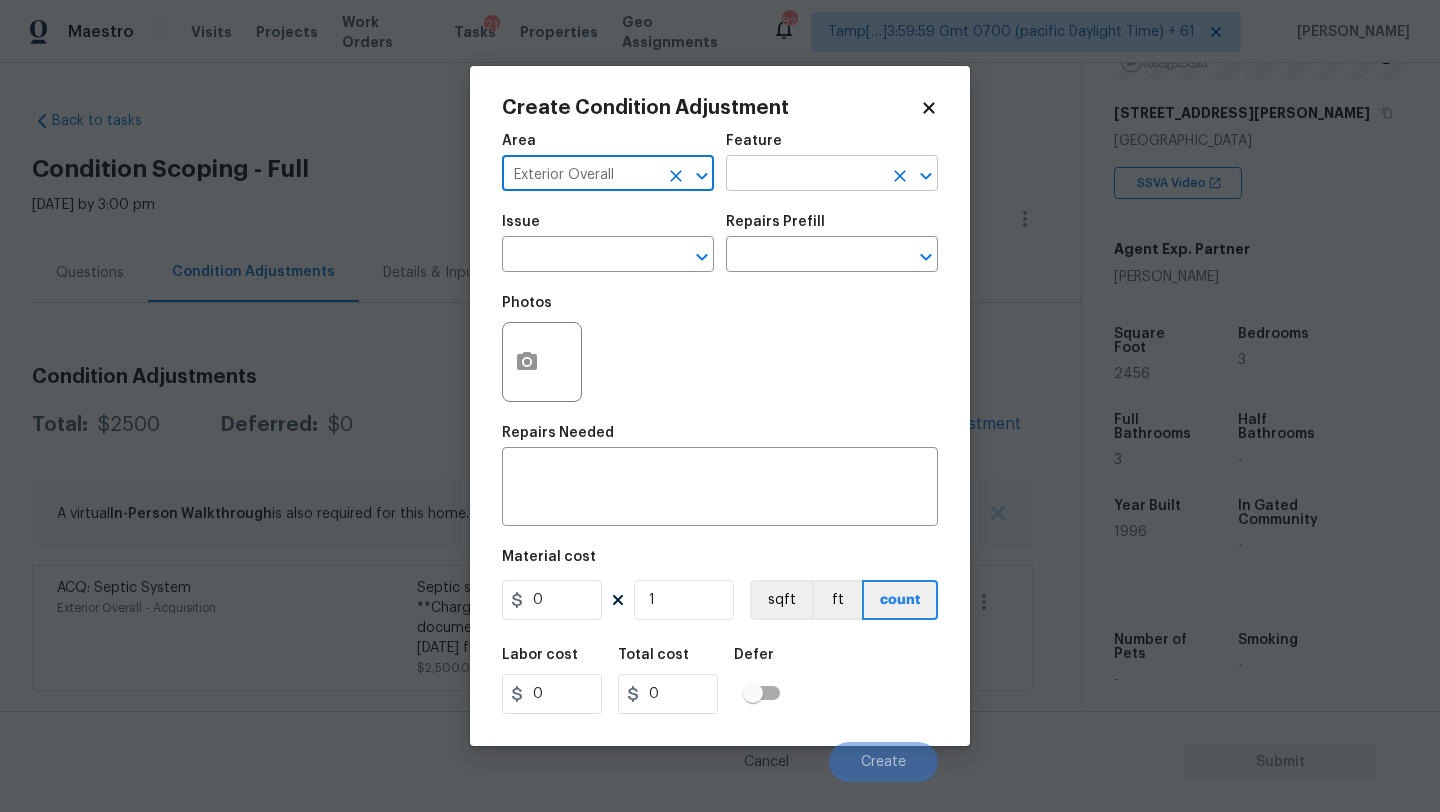 type on "Exterior Overall" 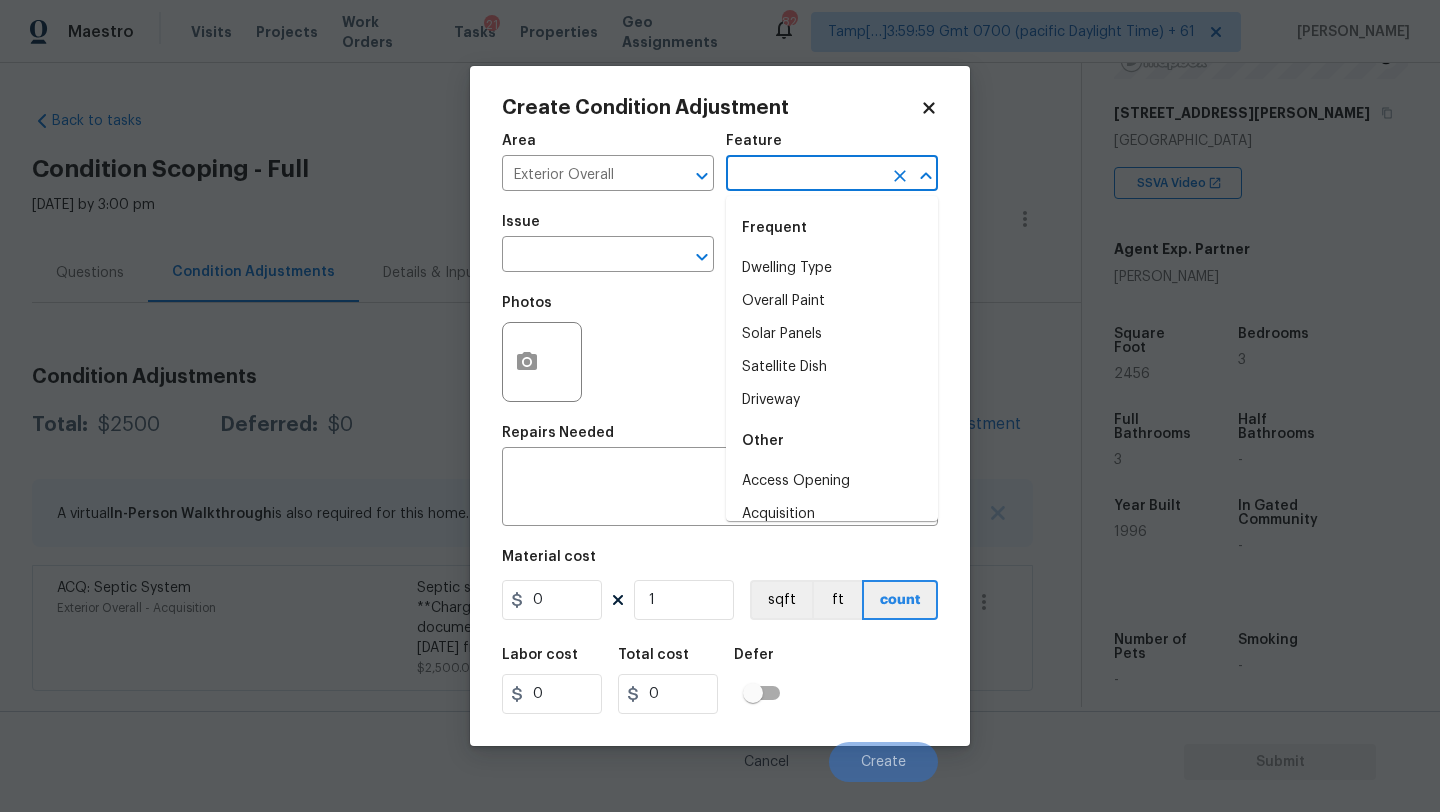 click at bounding box center [804, 175] 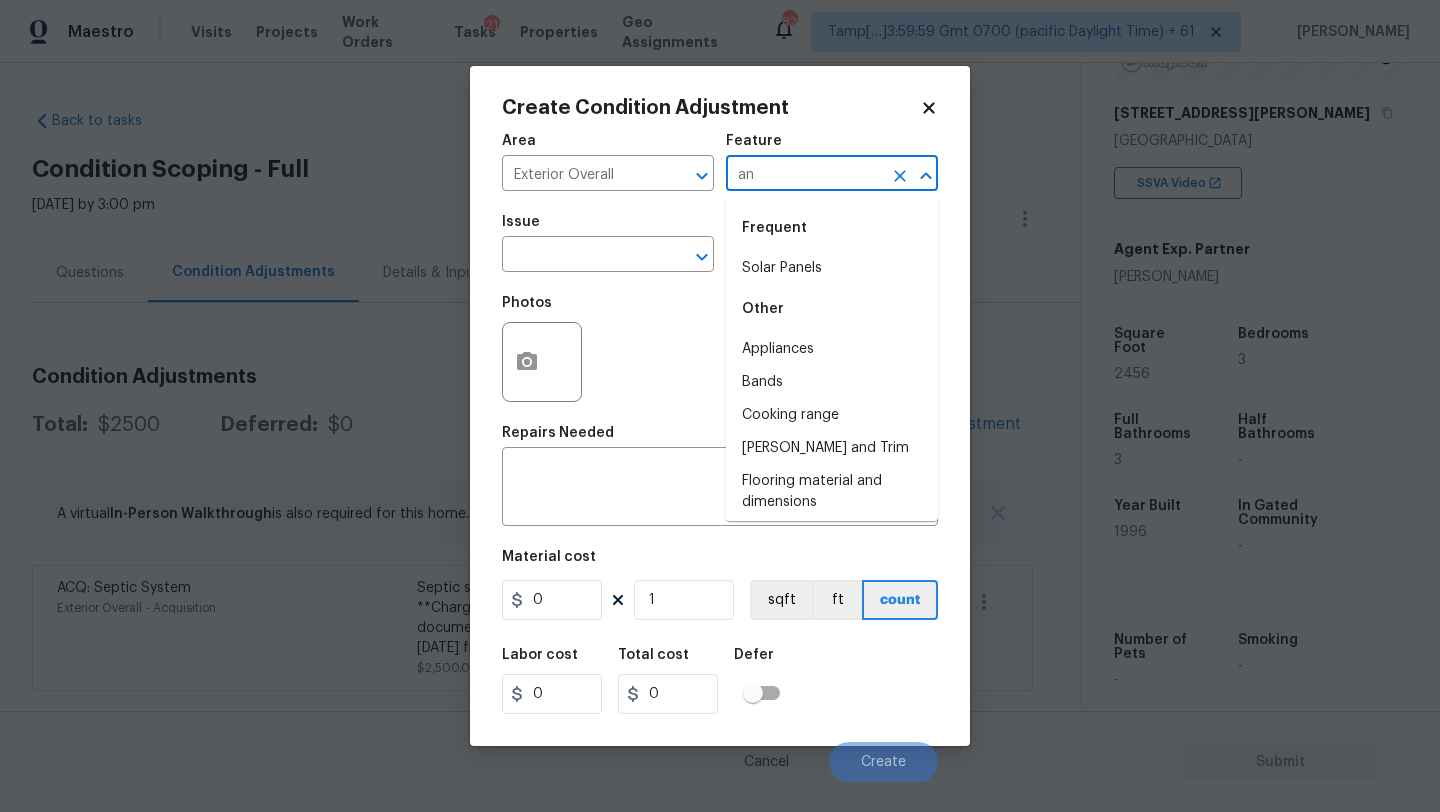 type on "a" 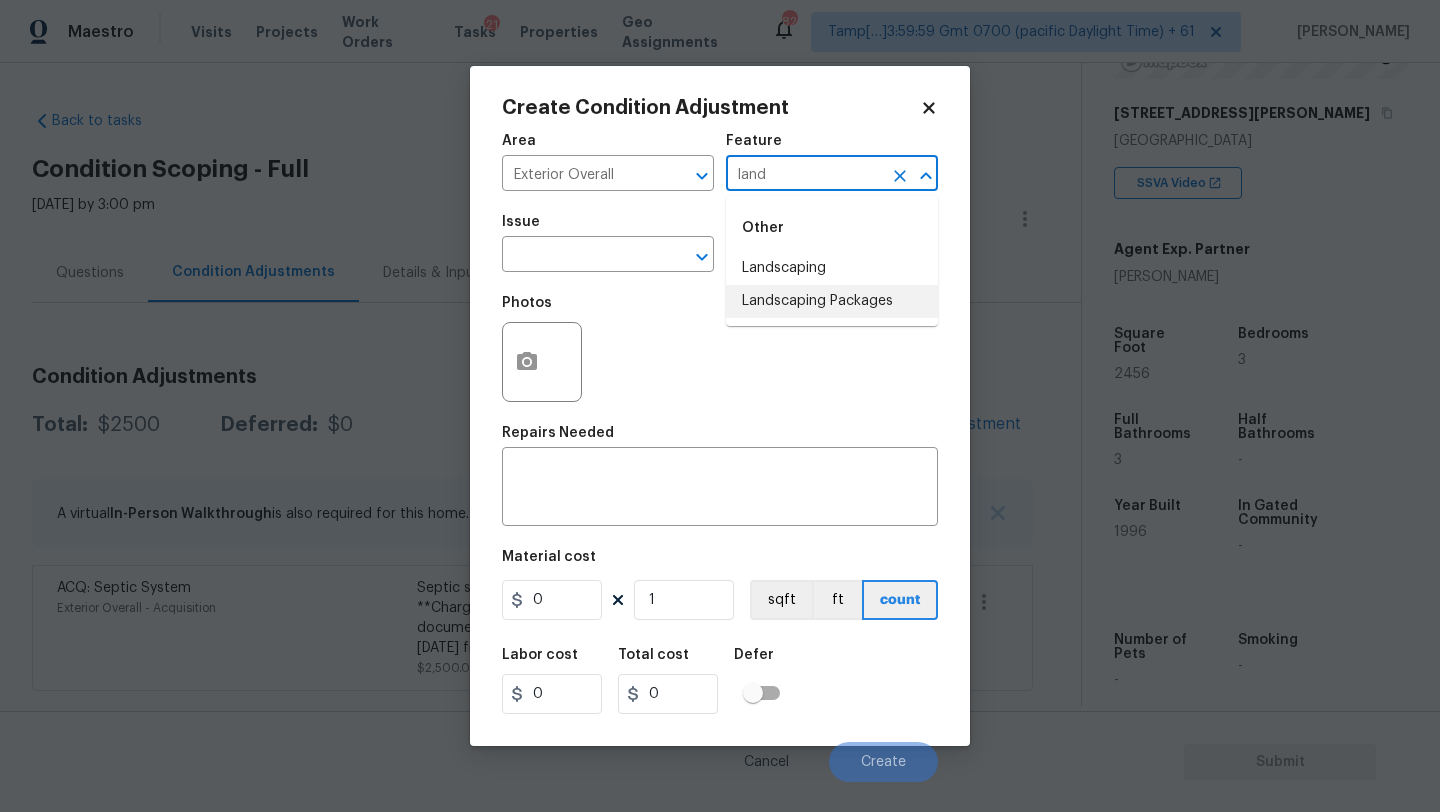 click on "Landscaping Packages" at bounding box center (832, 301) 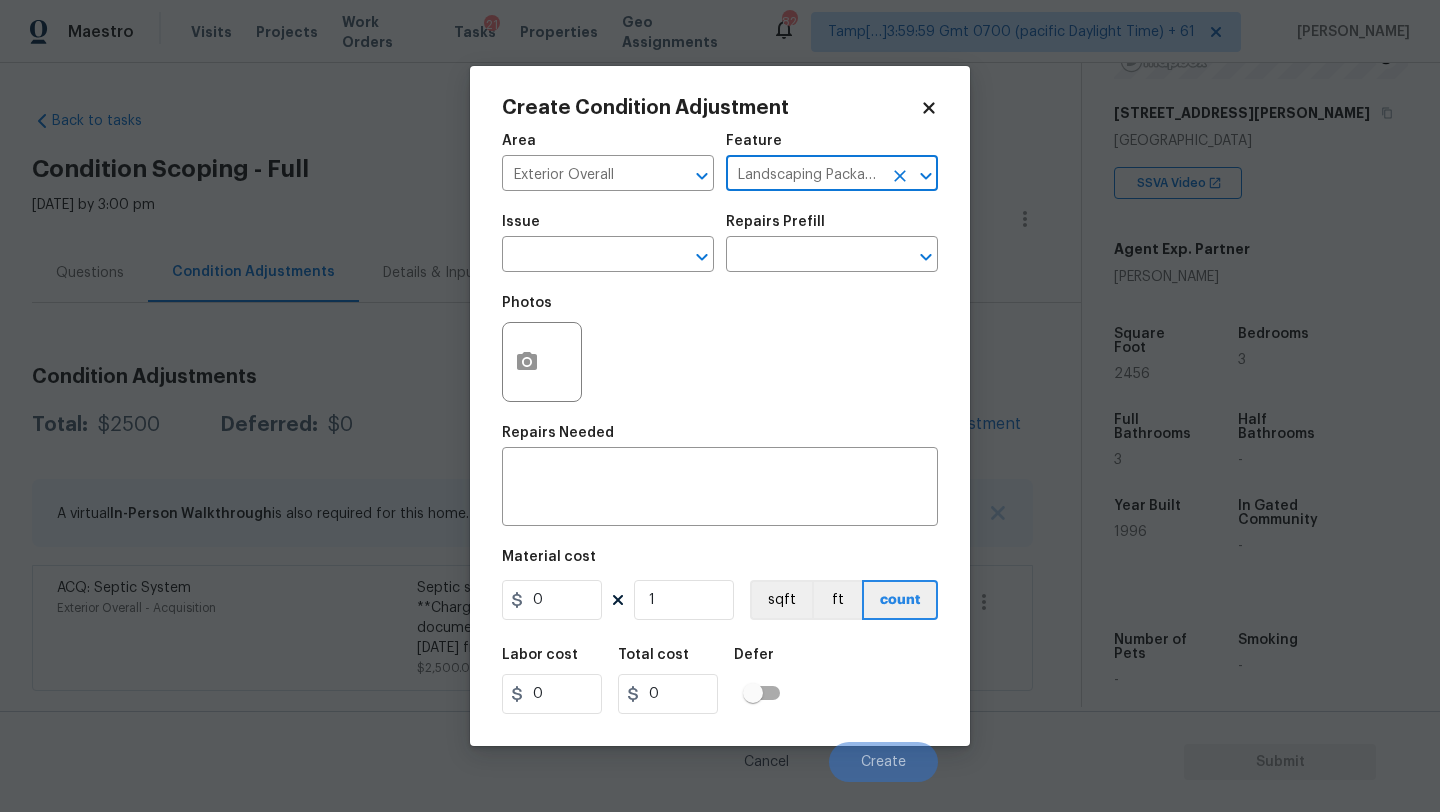 type on "Landscaping Packages" 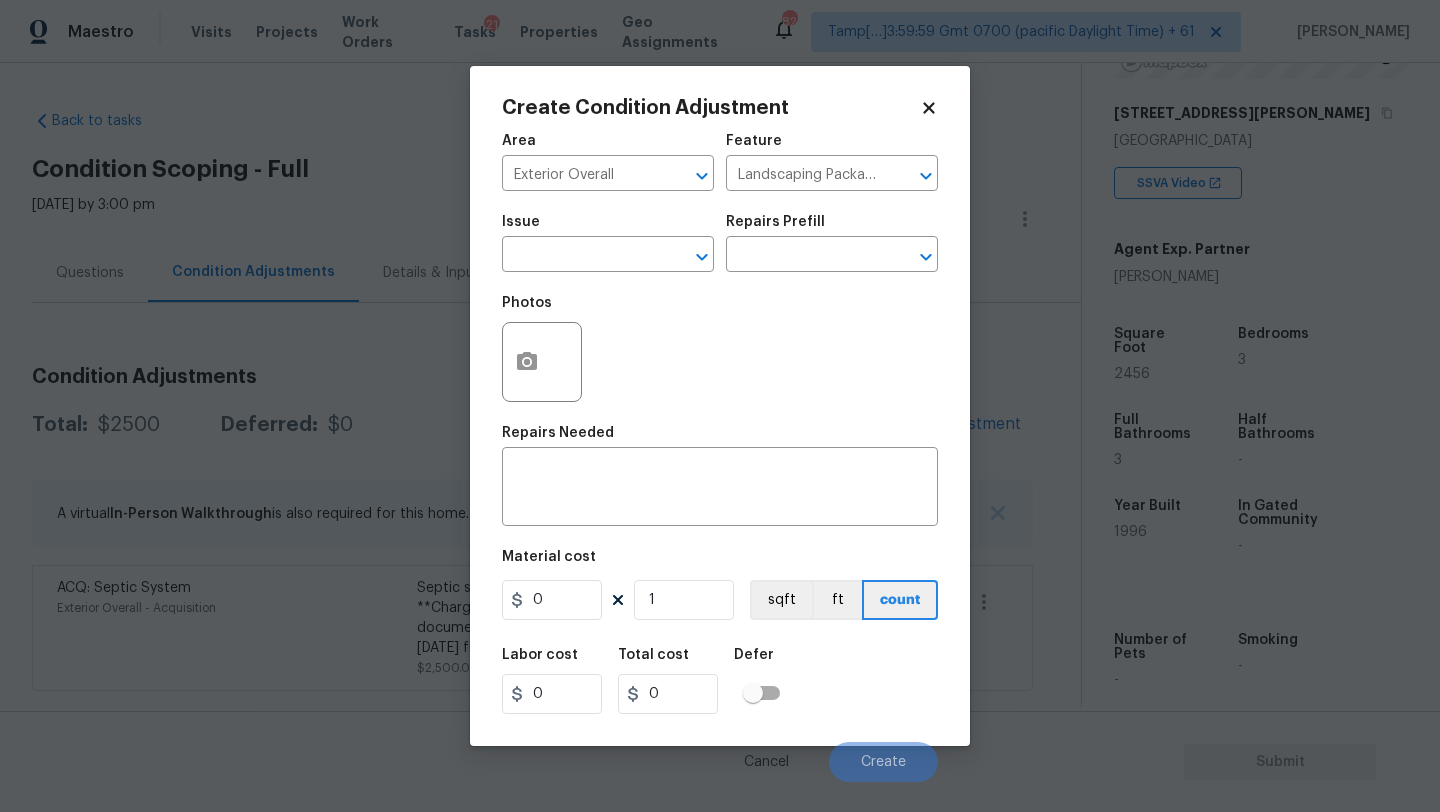 click on "Issue ​" at bounding box center (608, 243) 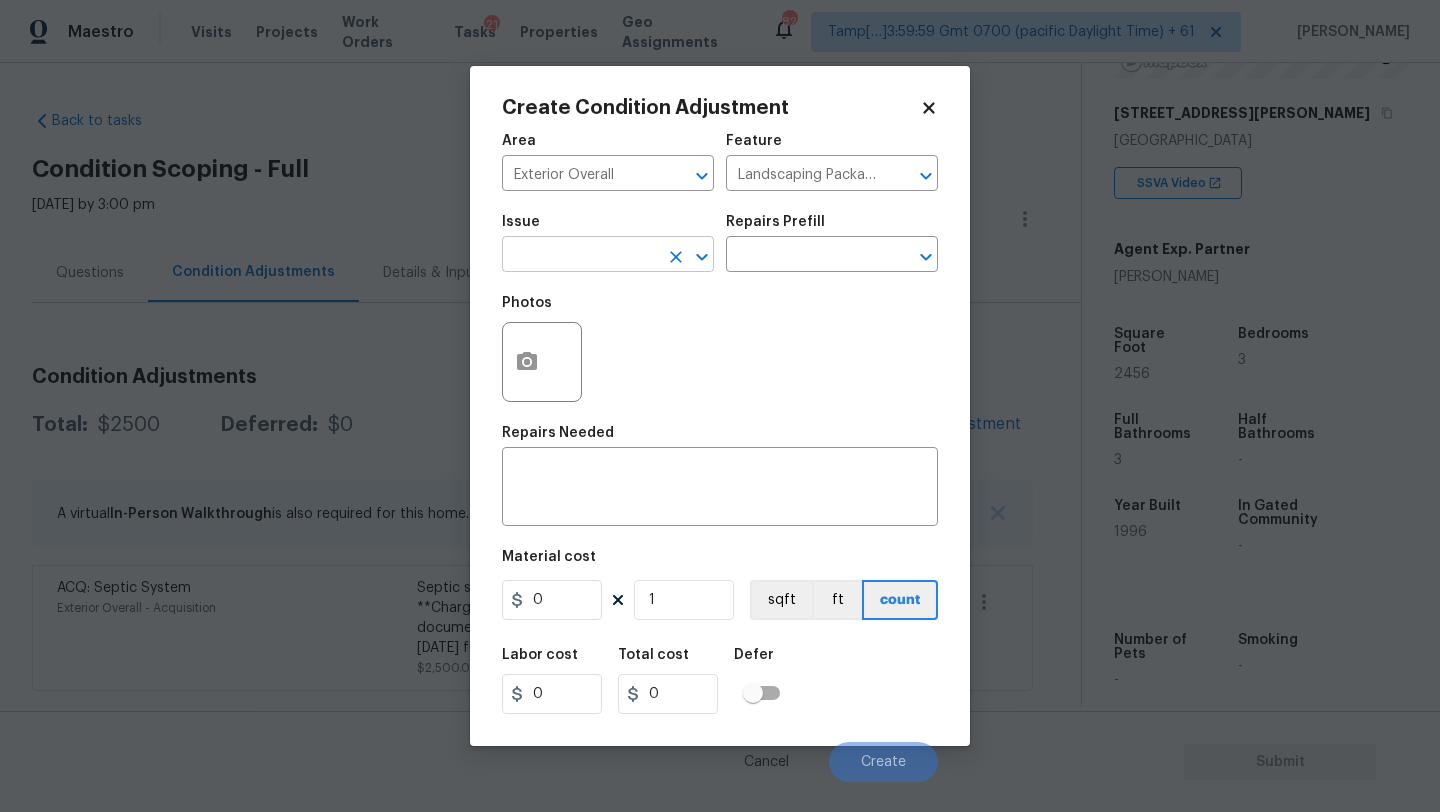 click at bounding box center (580, 256) 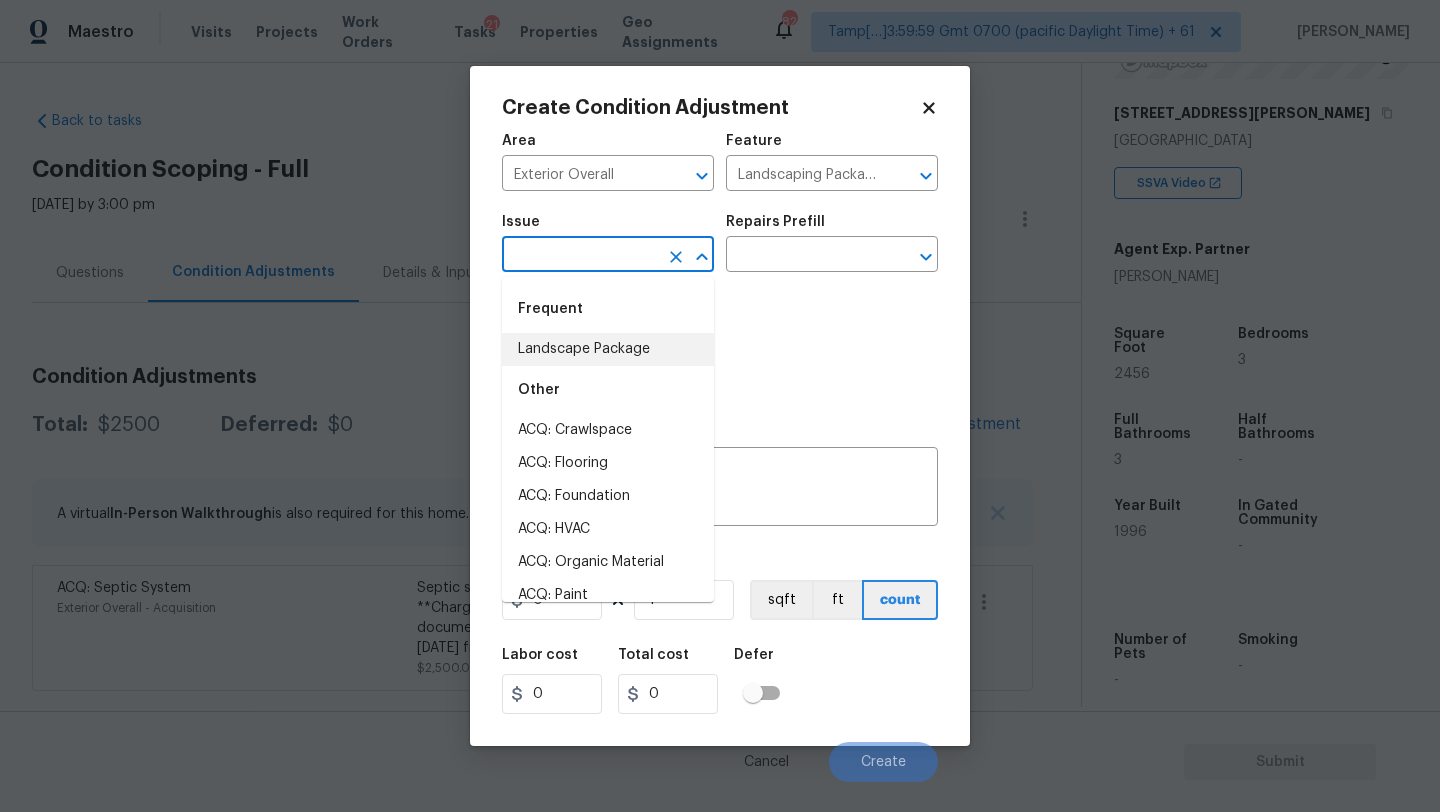click on "Landscape Package" at bounding box center (608, 349) 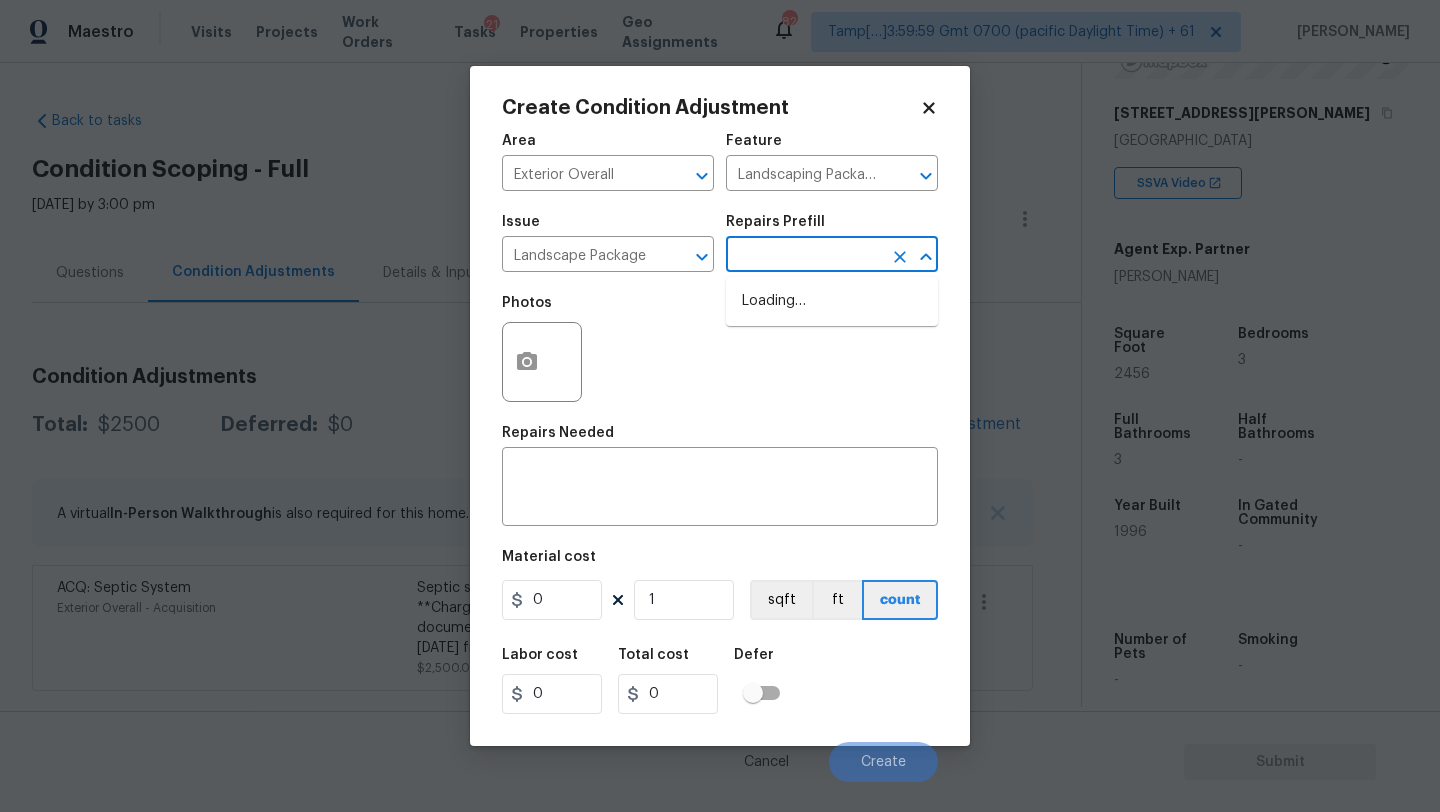 click at bounding box center [804, 256] 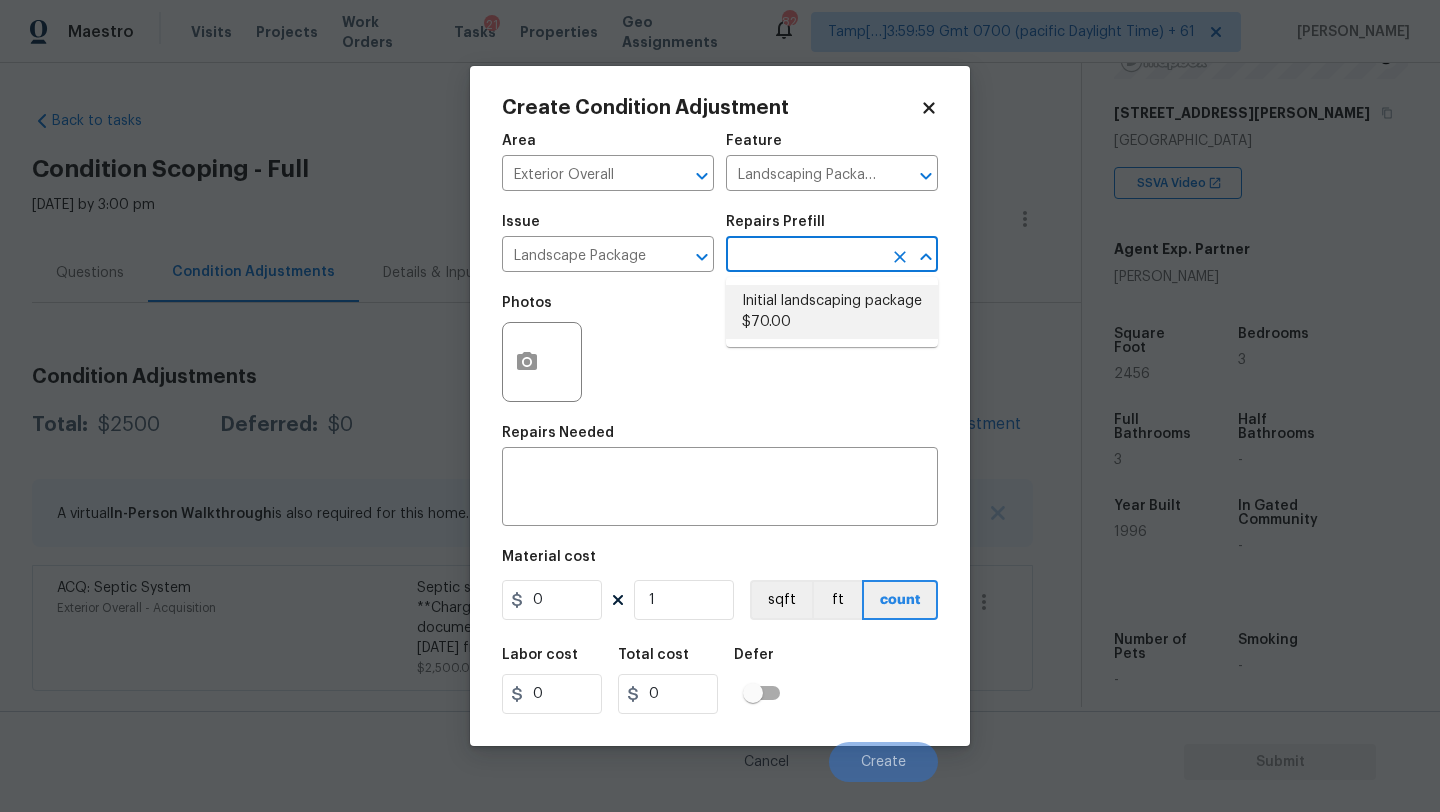 click on "Initial landscaping package $70.00" at bounding box center (832, 312) 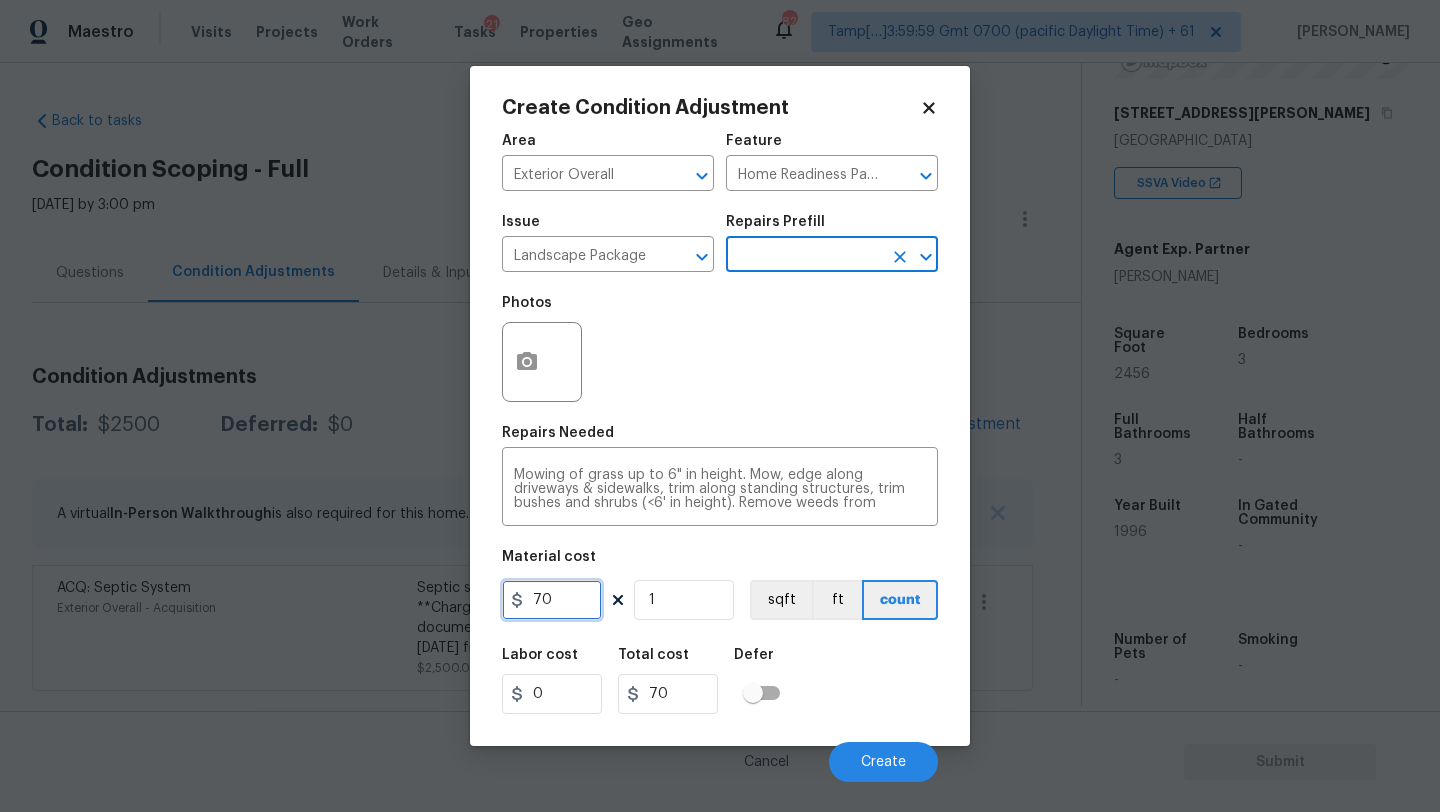 click on "70" at bounding box center (552, 600) 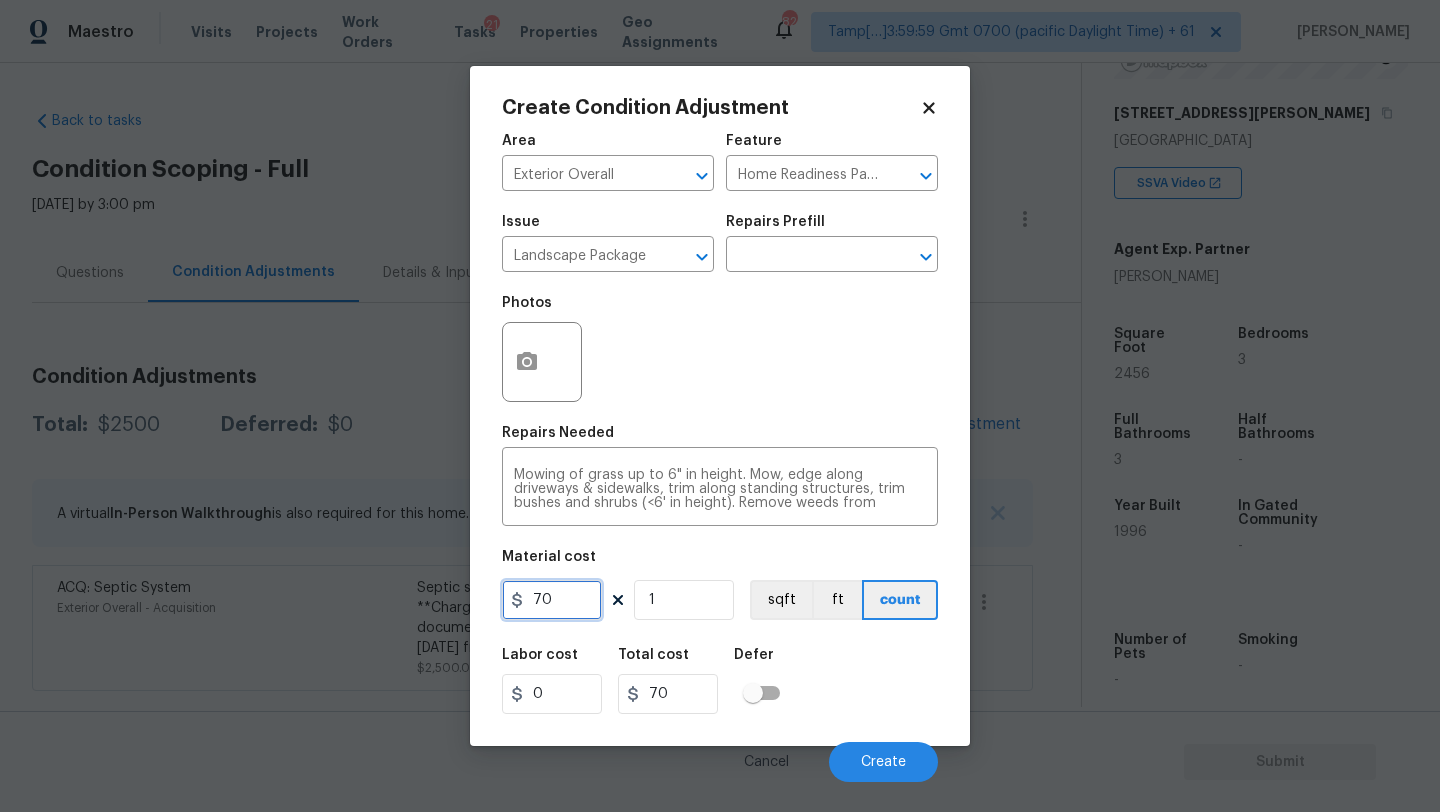 click on "70" at bounding box center [552, 600] 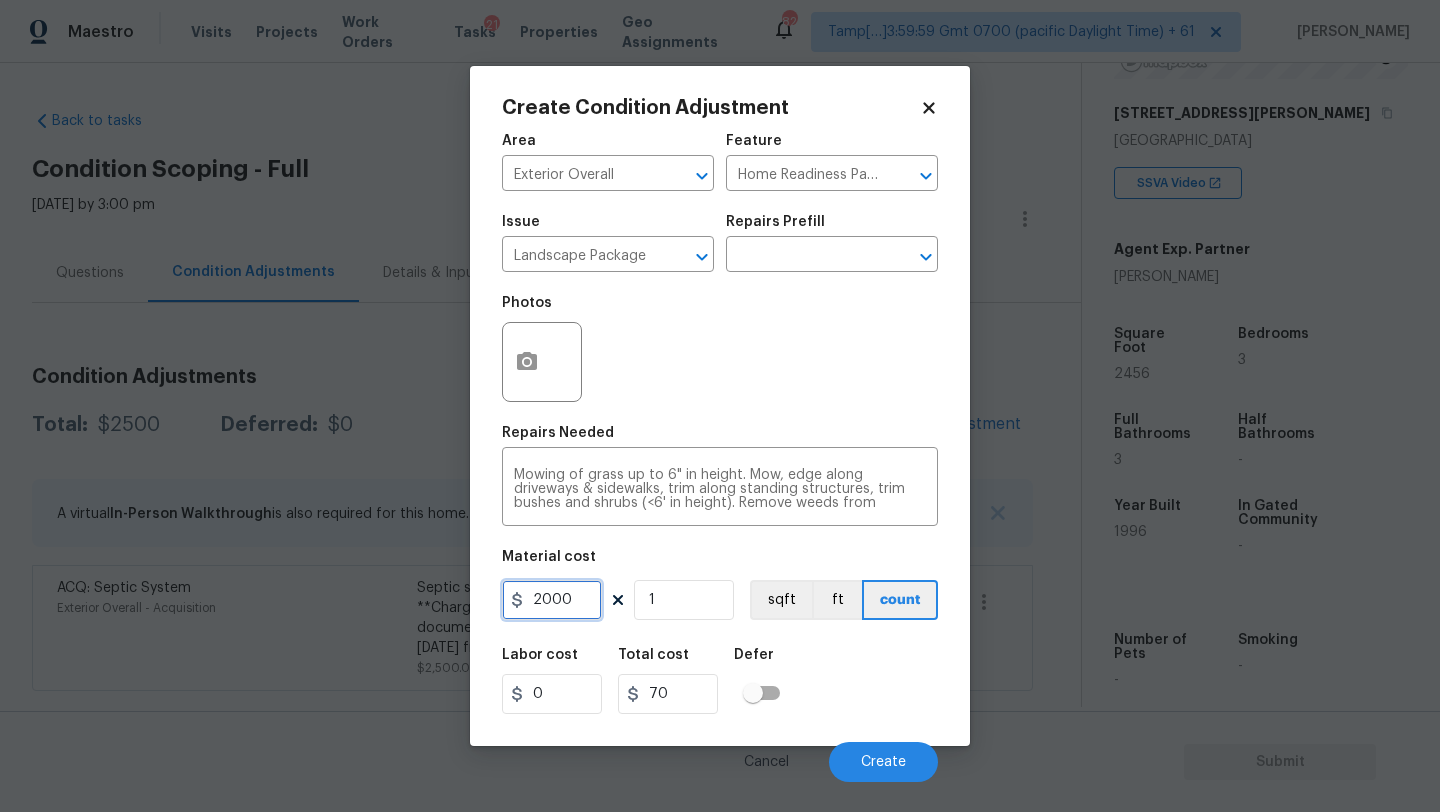 type on "2000" 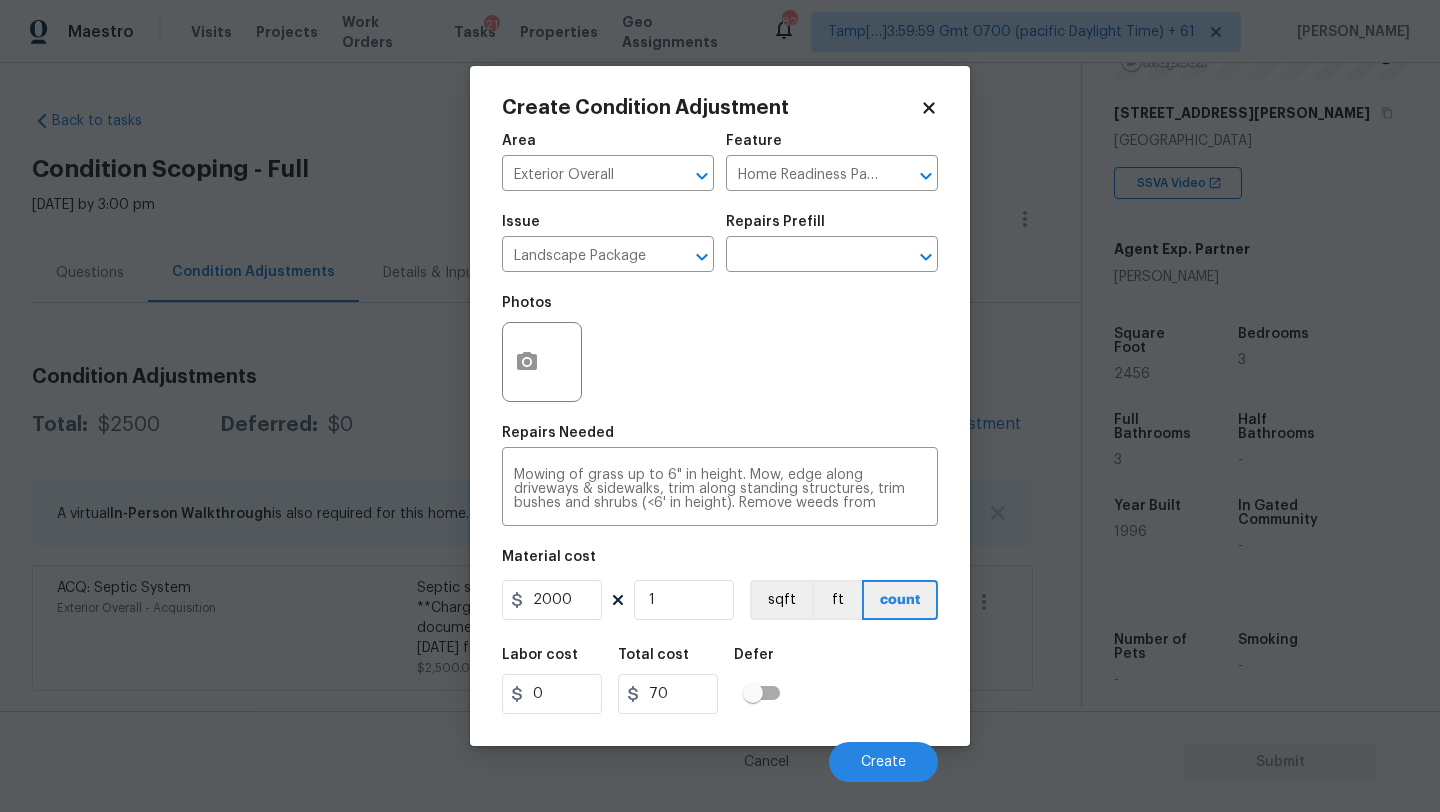 type on "2000" 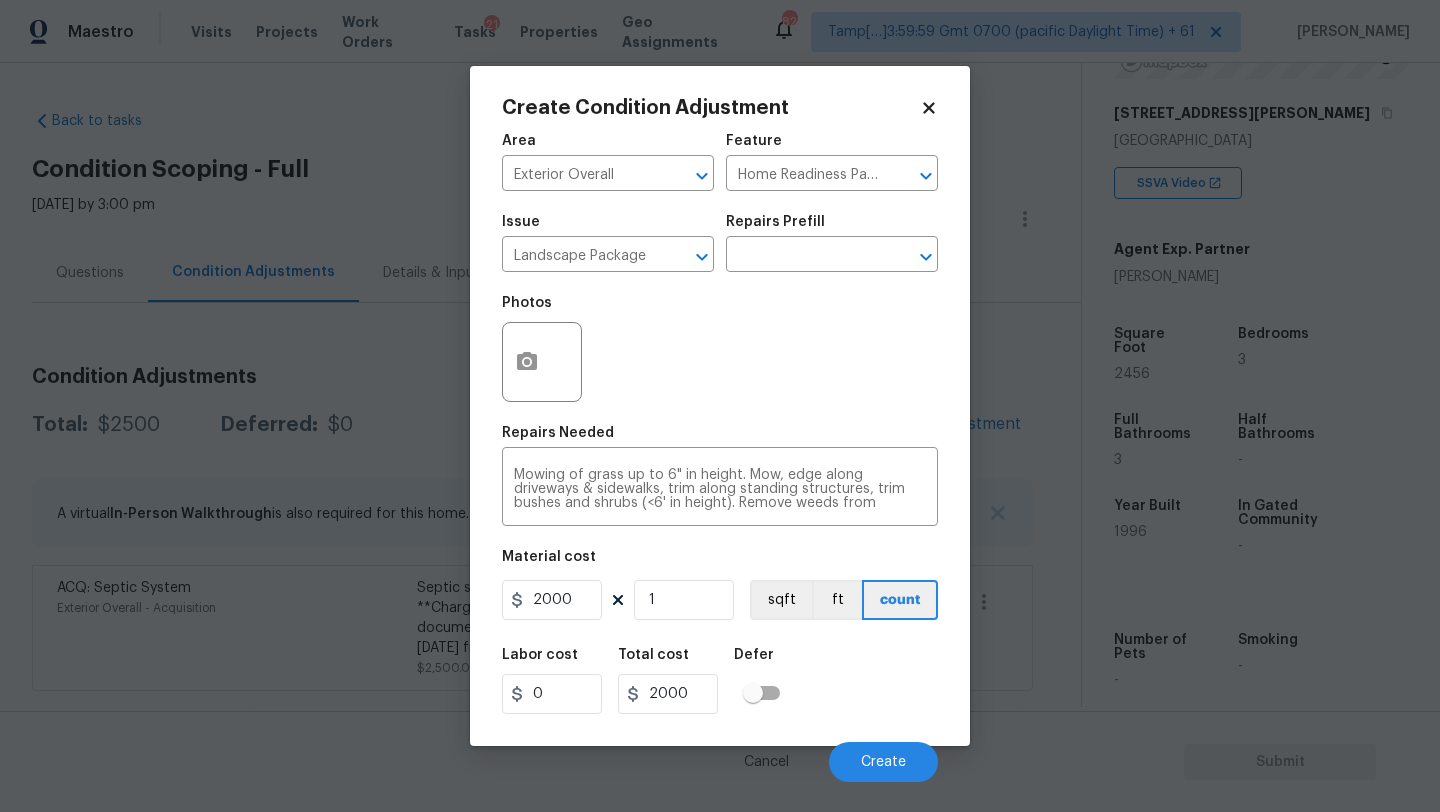 click on "Labor cost 0 Total cost 2000 Defer" at bounding box center (720, 681) 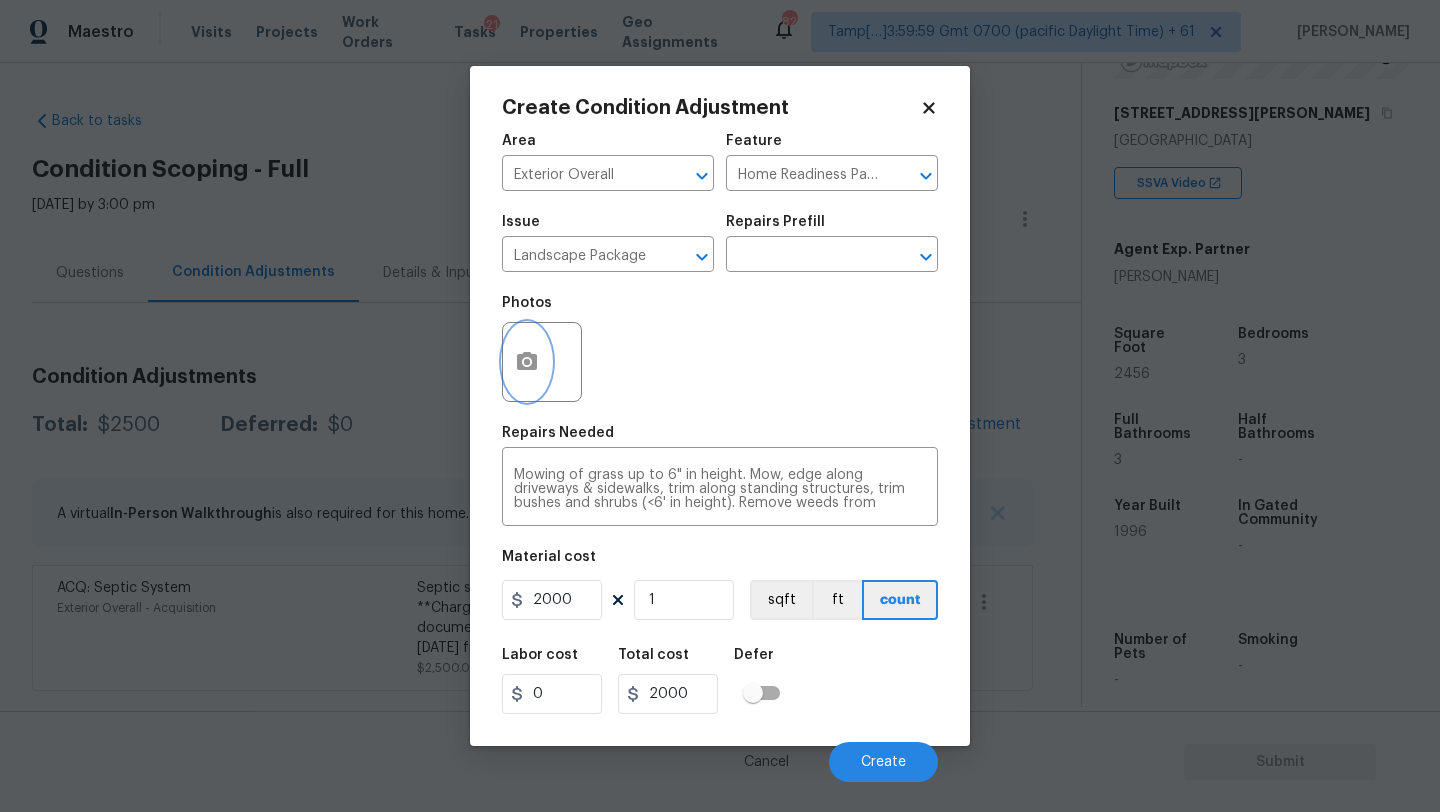click 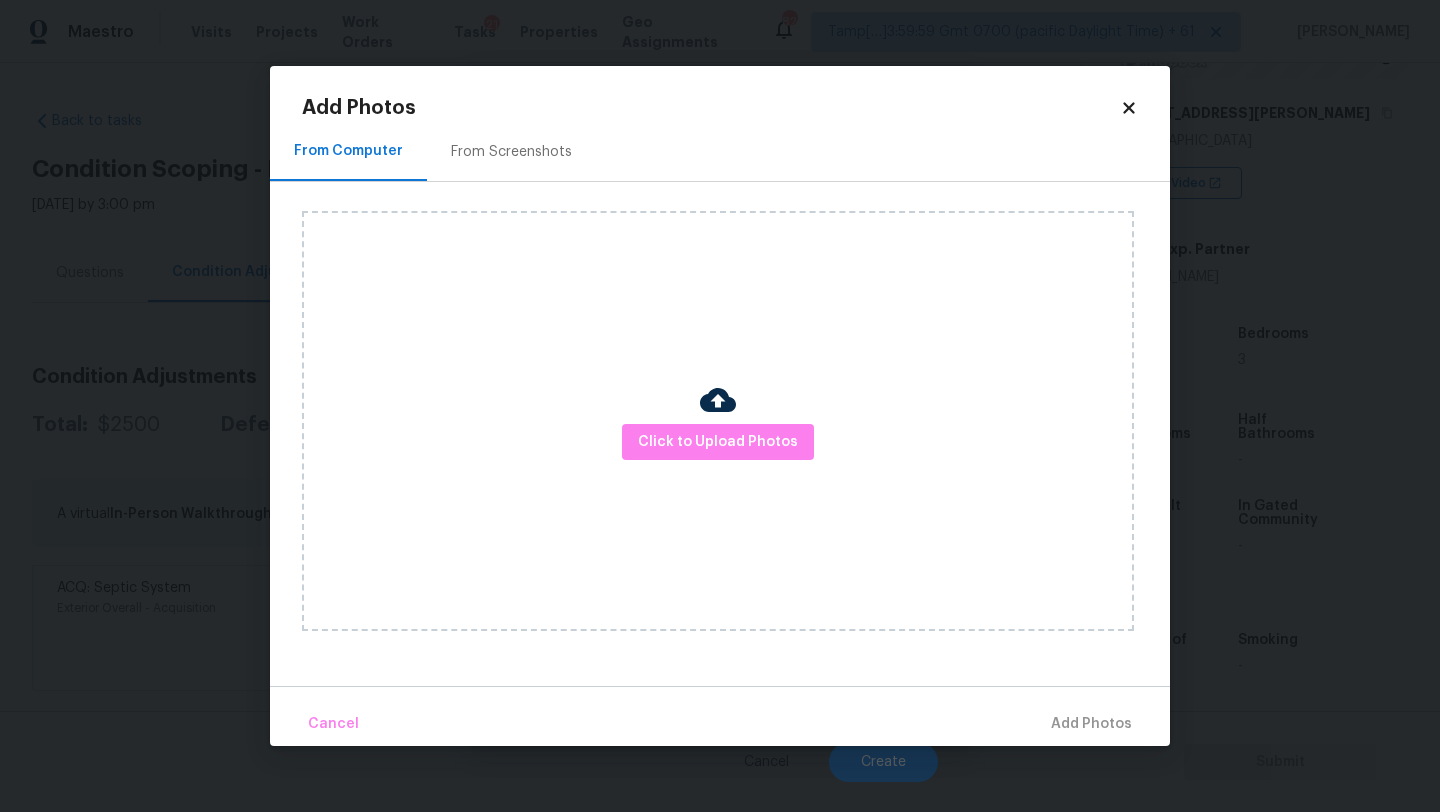 click on "From Screenshots" at bounding box center [511, 151] 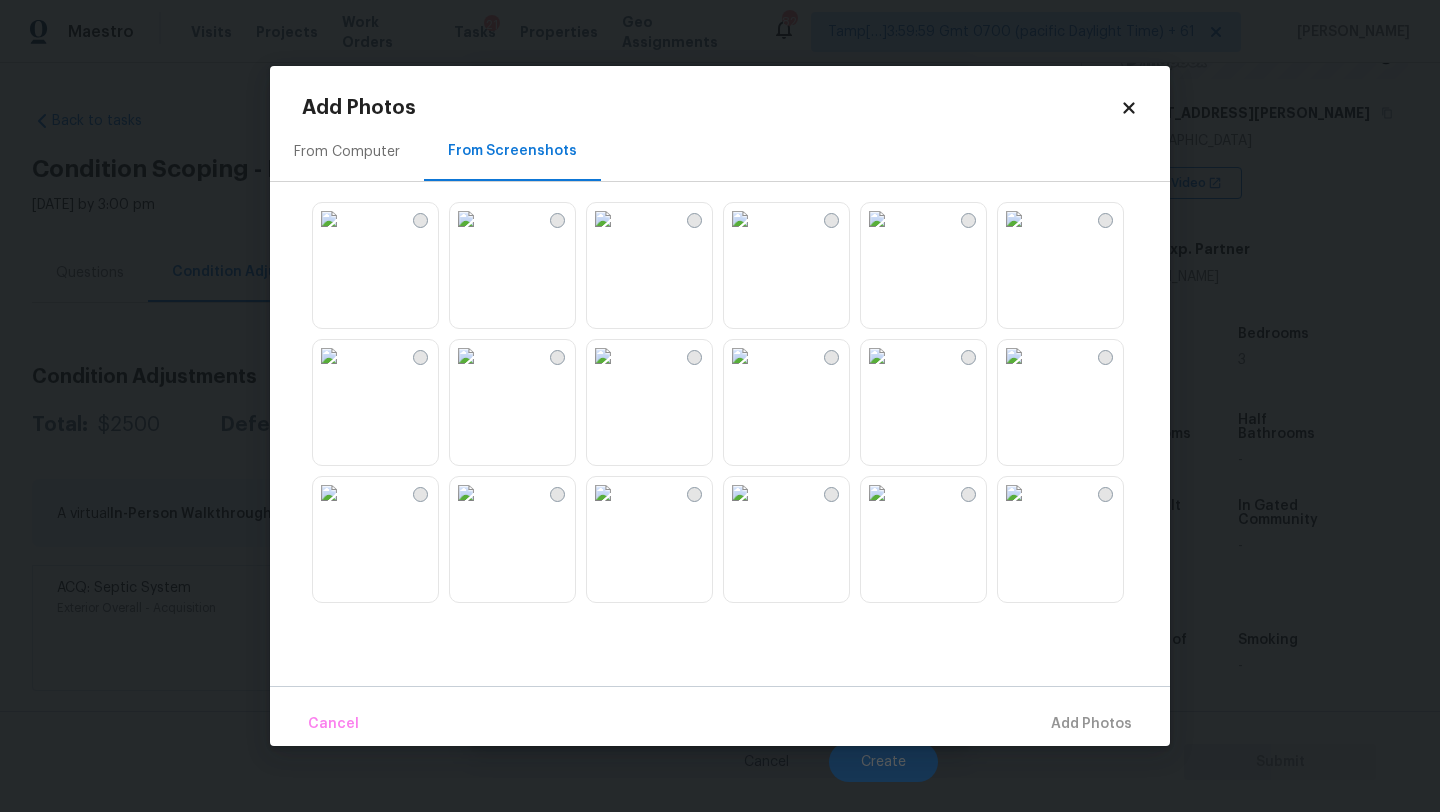 click at bounding box center (740, 219) 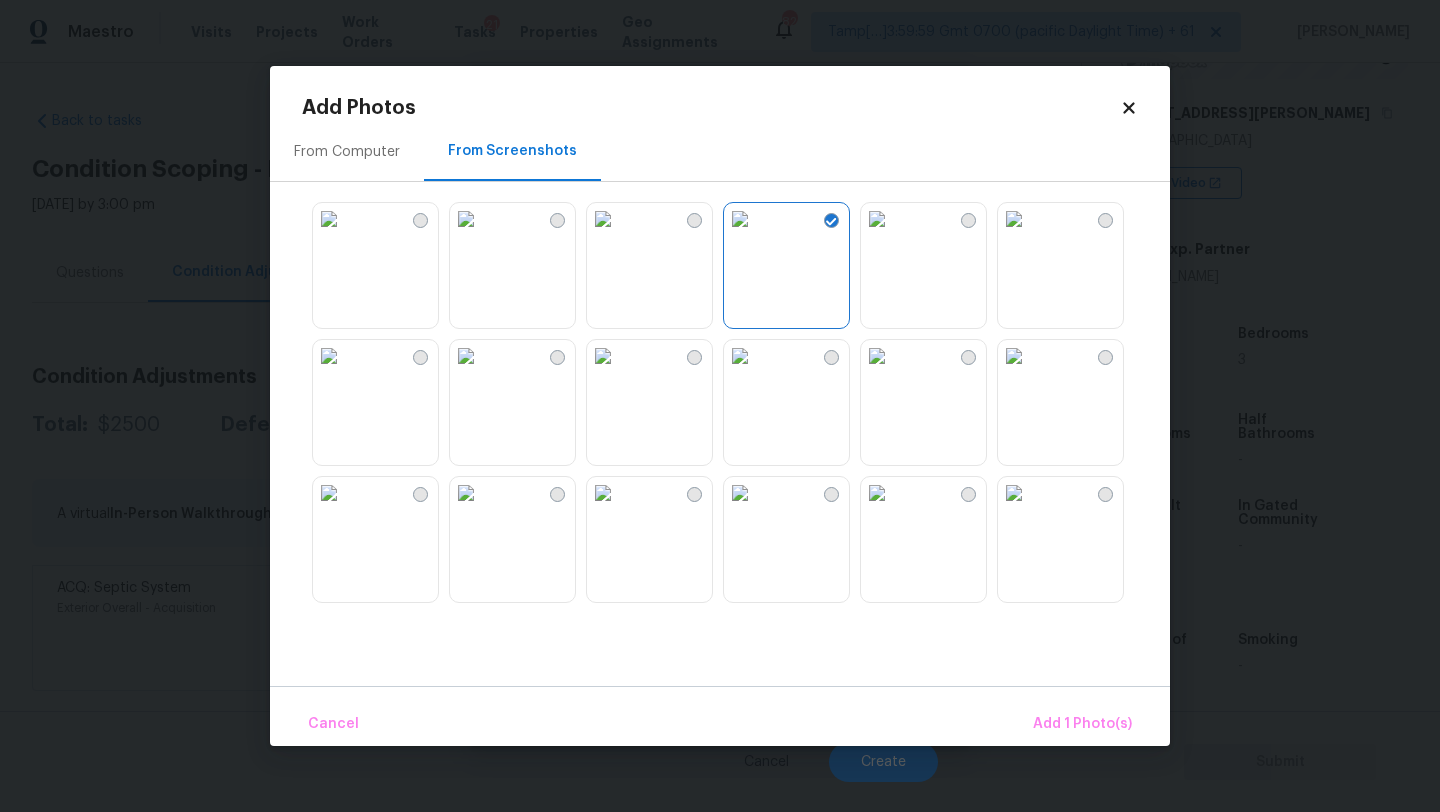 click at bounding box center (877, 356) 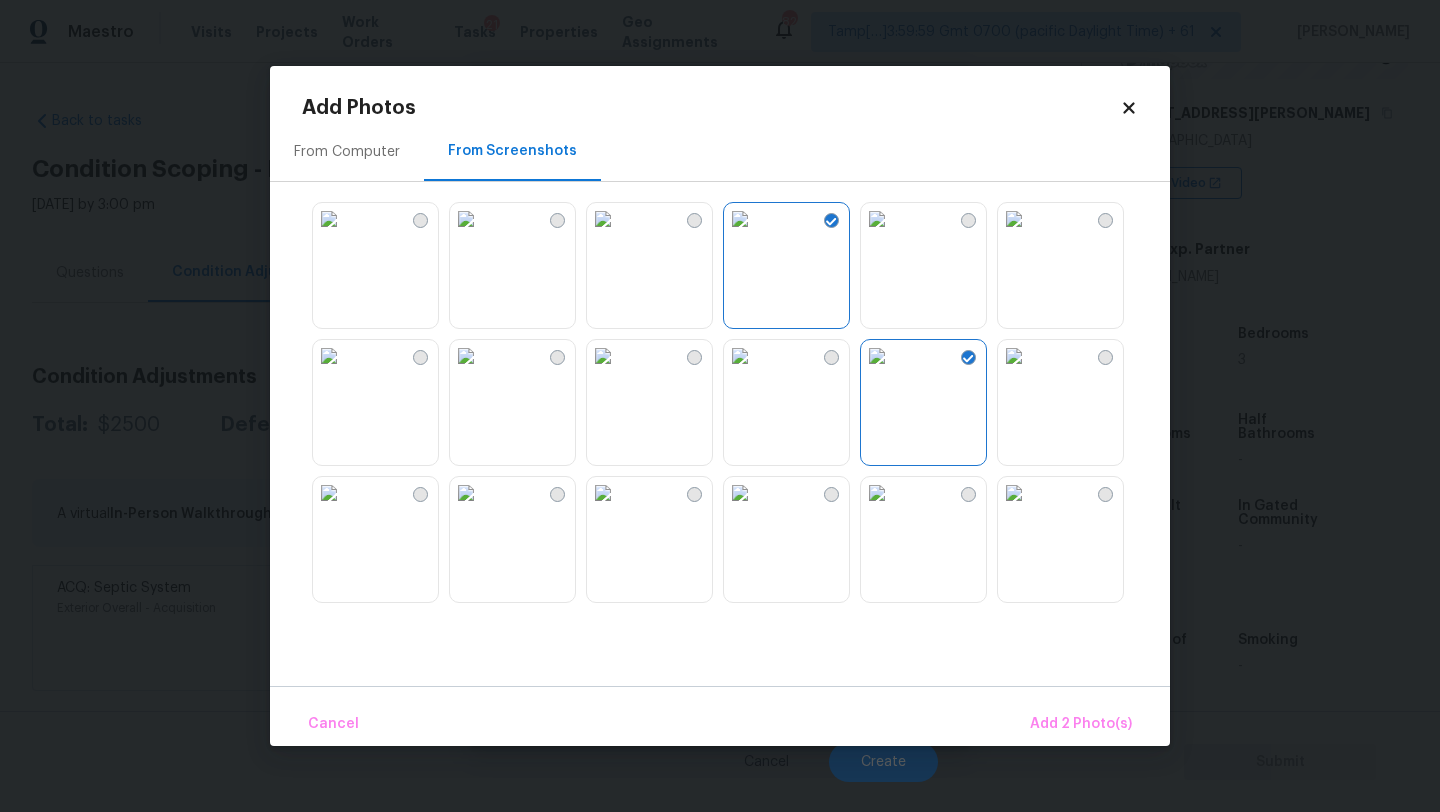 click at bounding box center [877, 493] 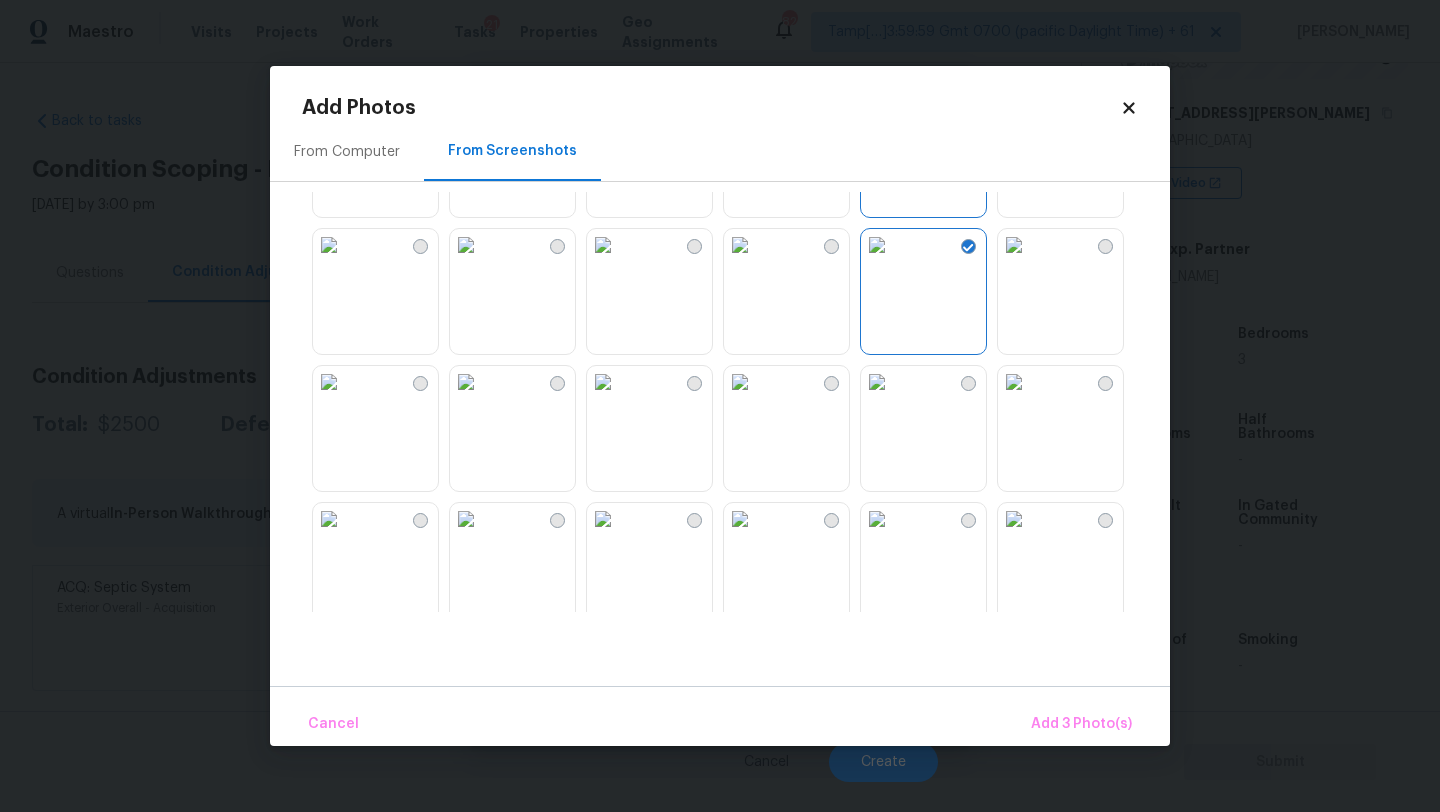 scroll, scrollTop: 335, scrollLeft: 0, axis: vertical 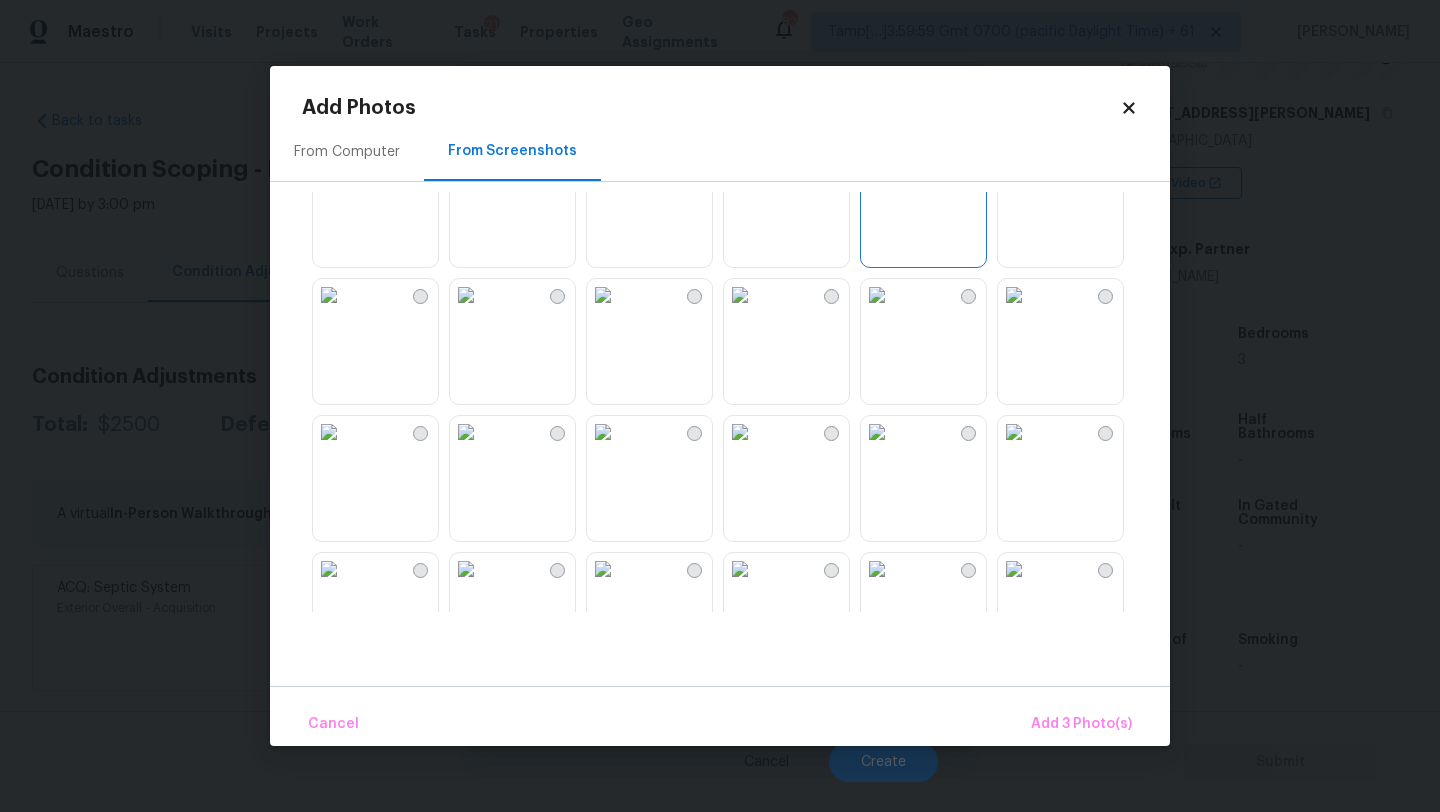 click at bounding box center [740, 432] 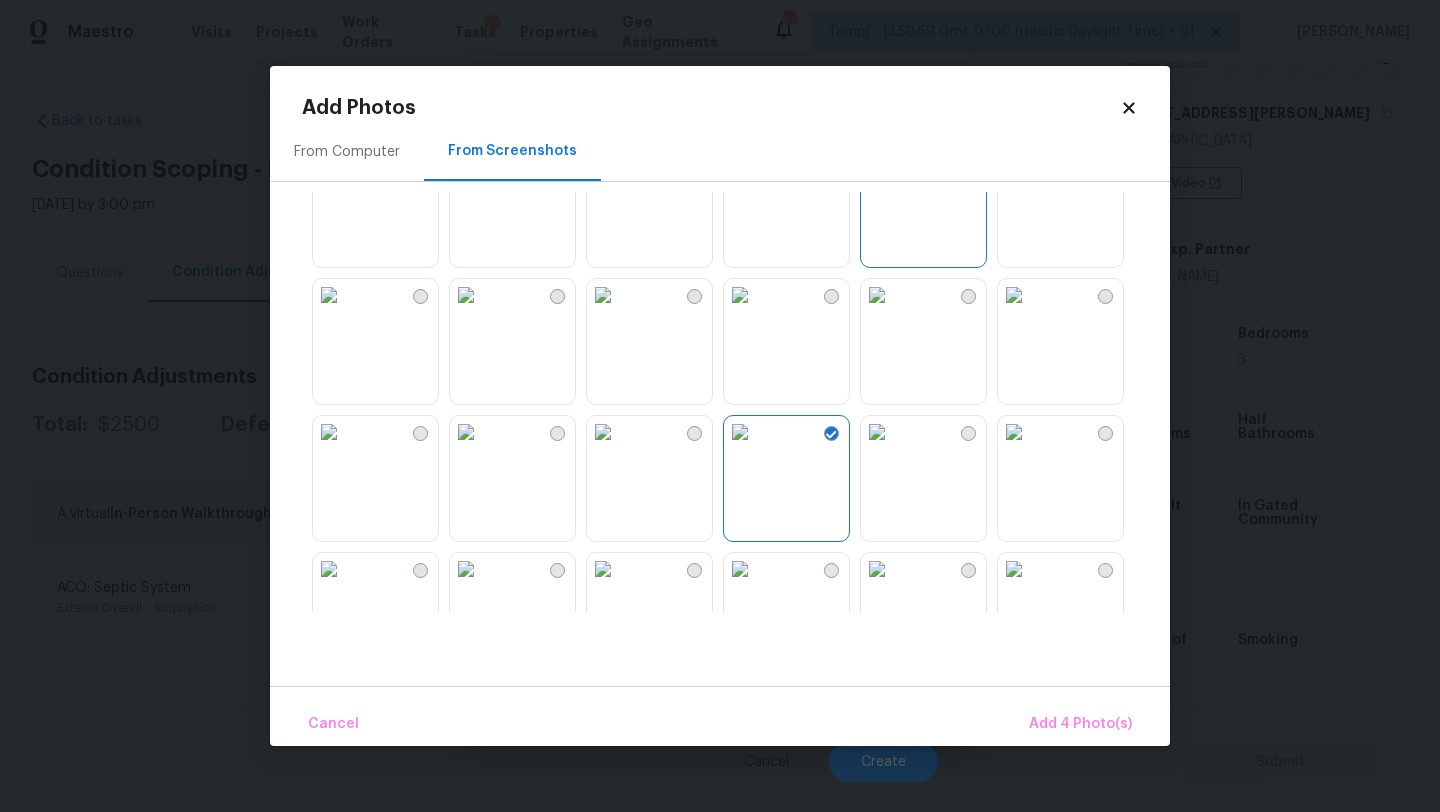 click at bounding box center [740, 295] 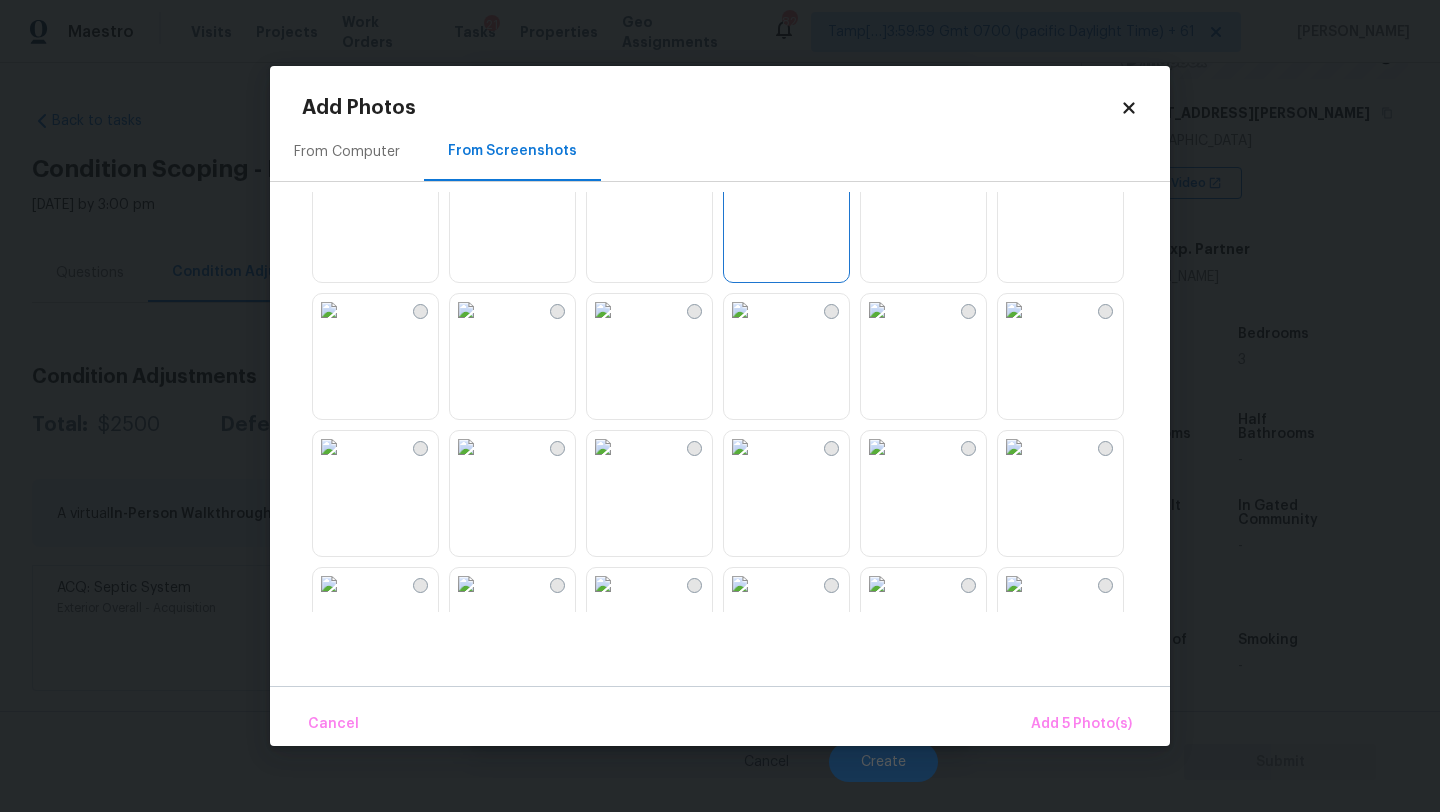 scroll, scrollTop: 673, scrollLeft: 0, axis: vertical 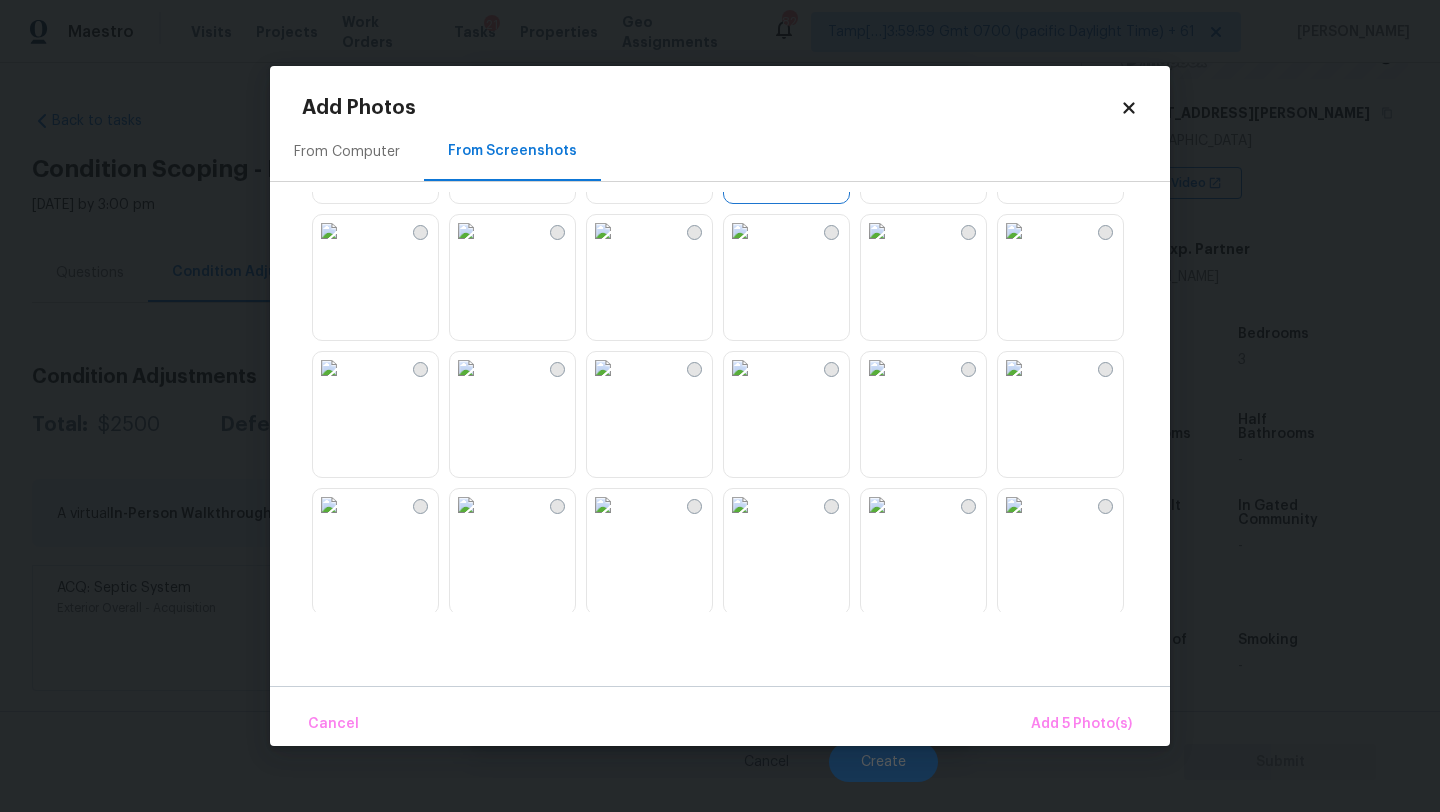 click at bounding box center (329, 231) 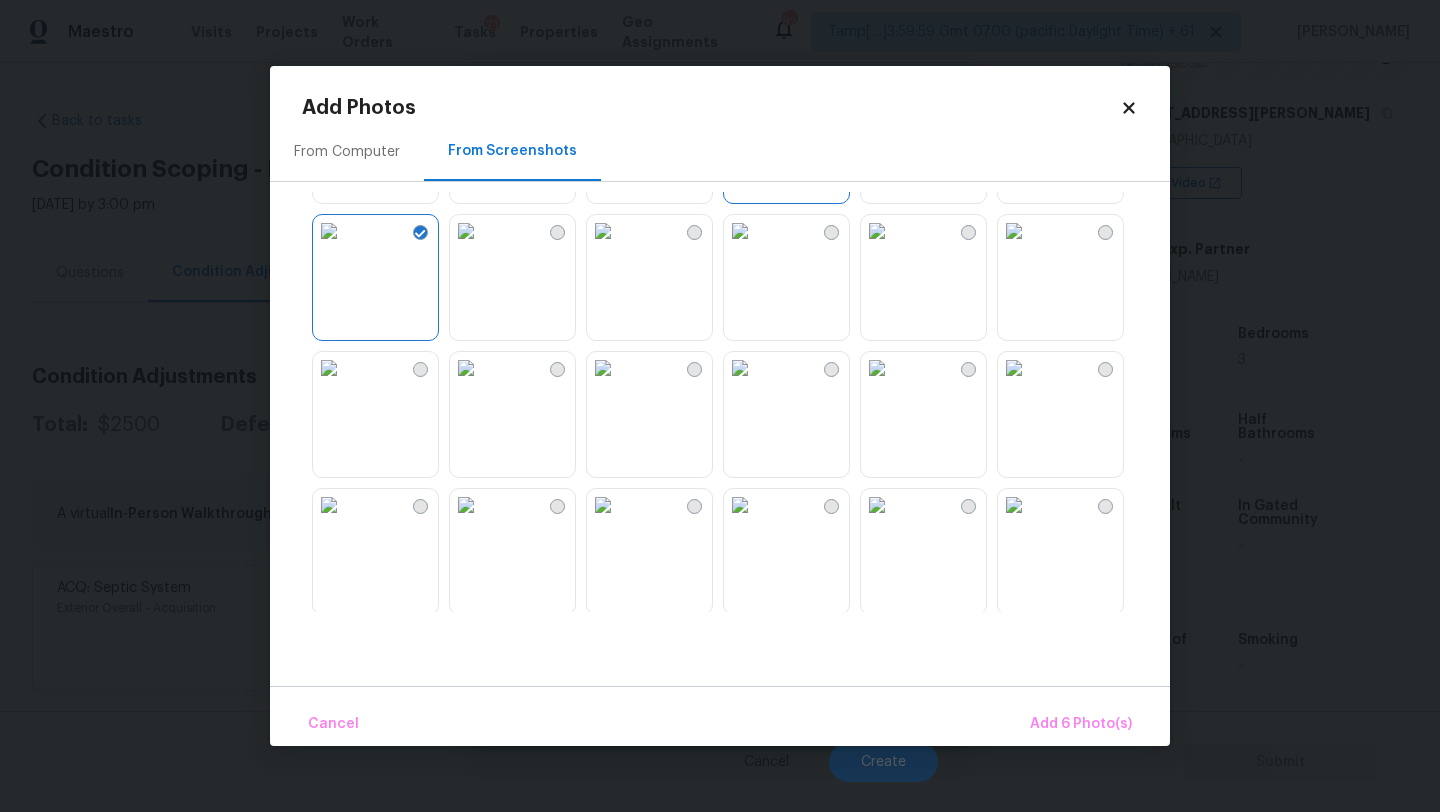 click at bounding box center (329, 368) 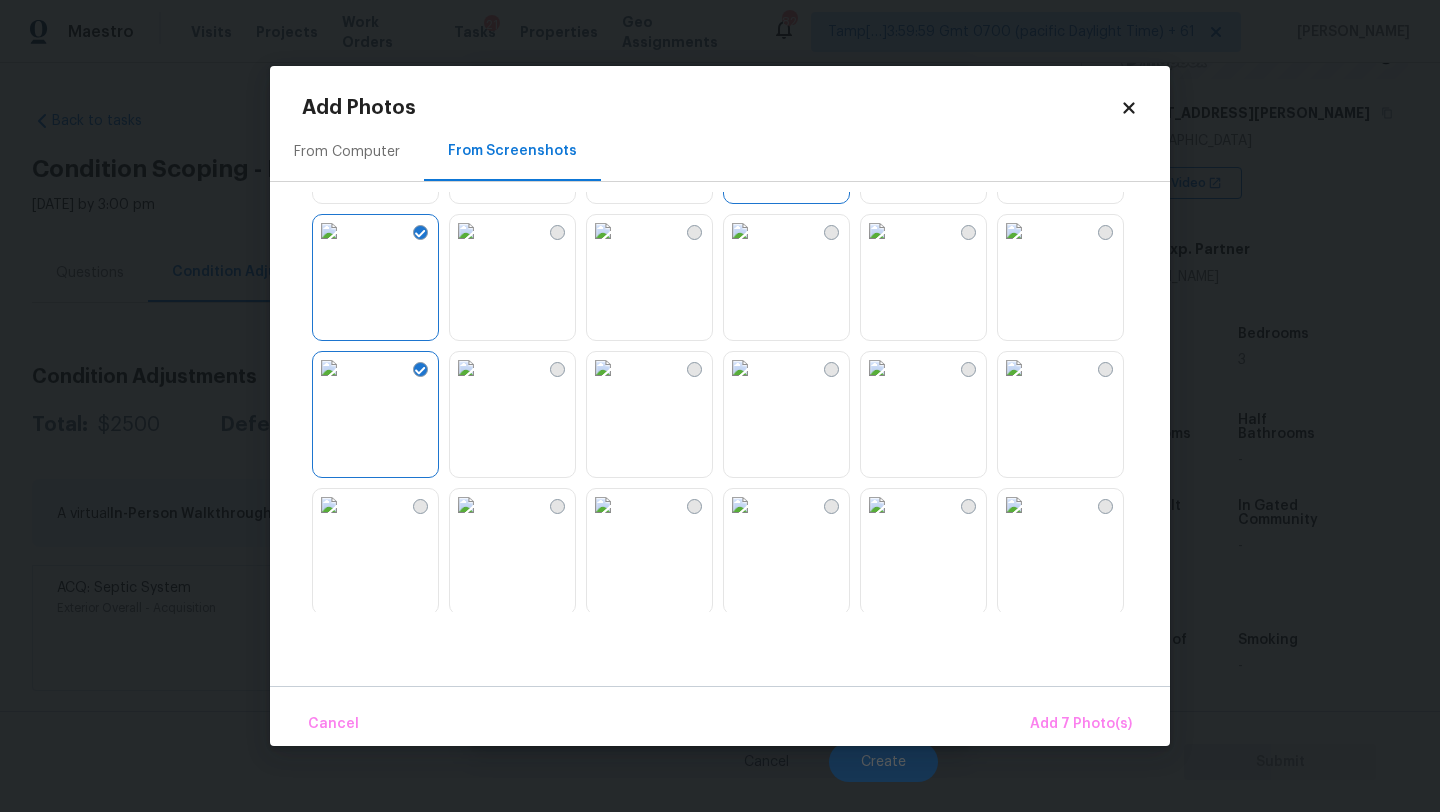 click at bounding box center (877, 505) 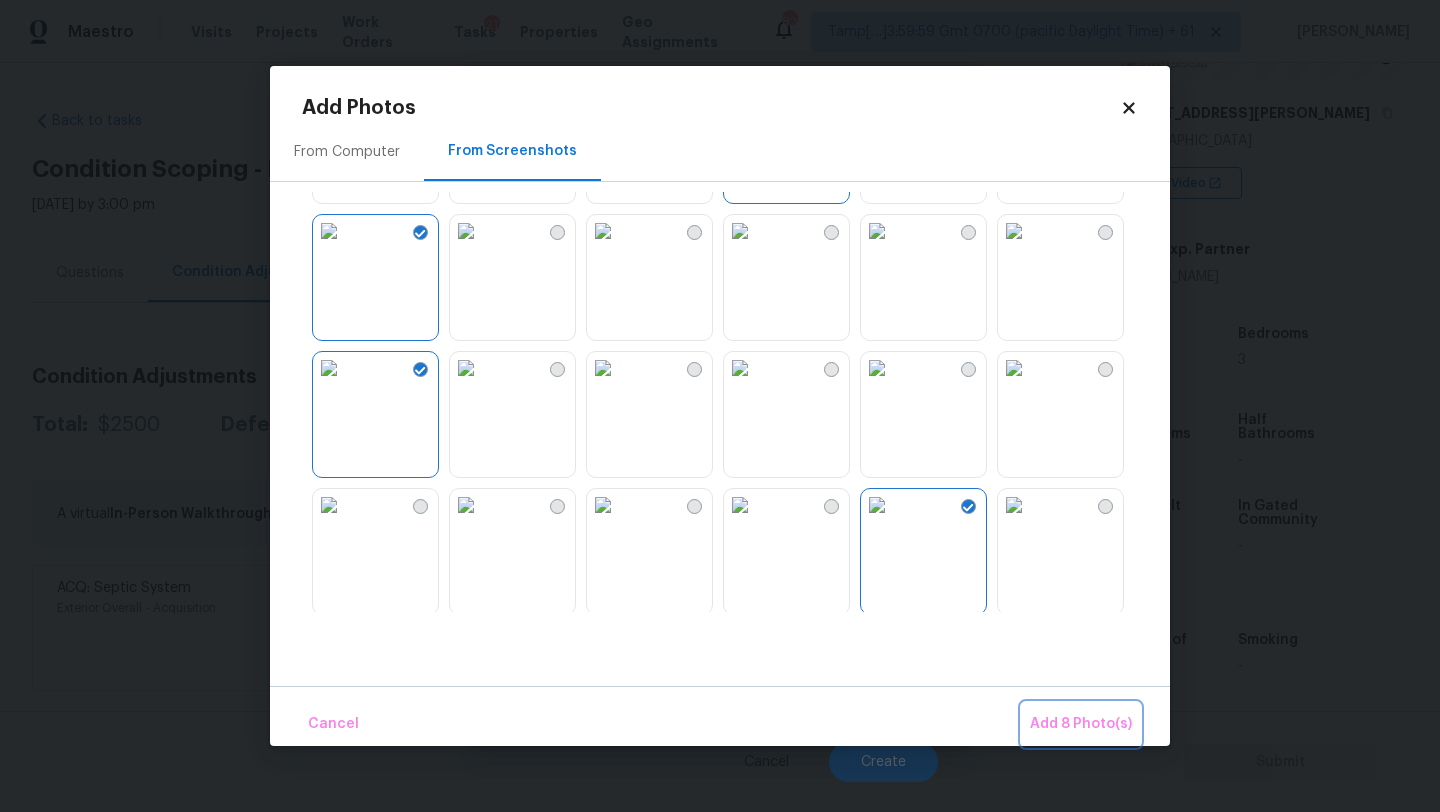 click on "Add 8 Photo(s)" at bounding box center [1081, 724] 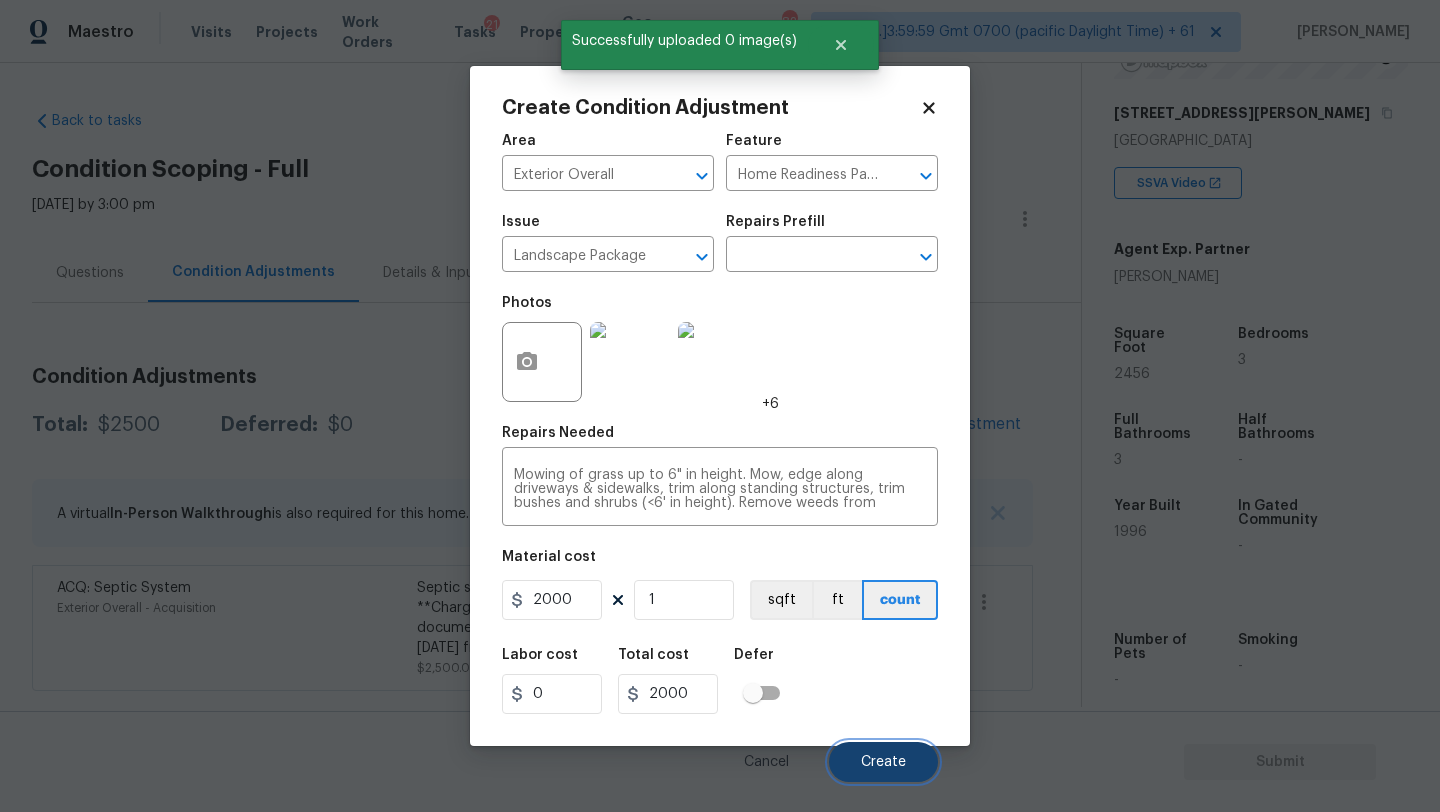 click on "Create" at bounding box center [883, 762] 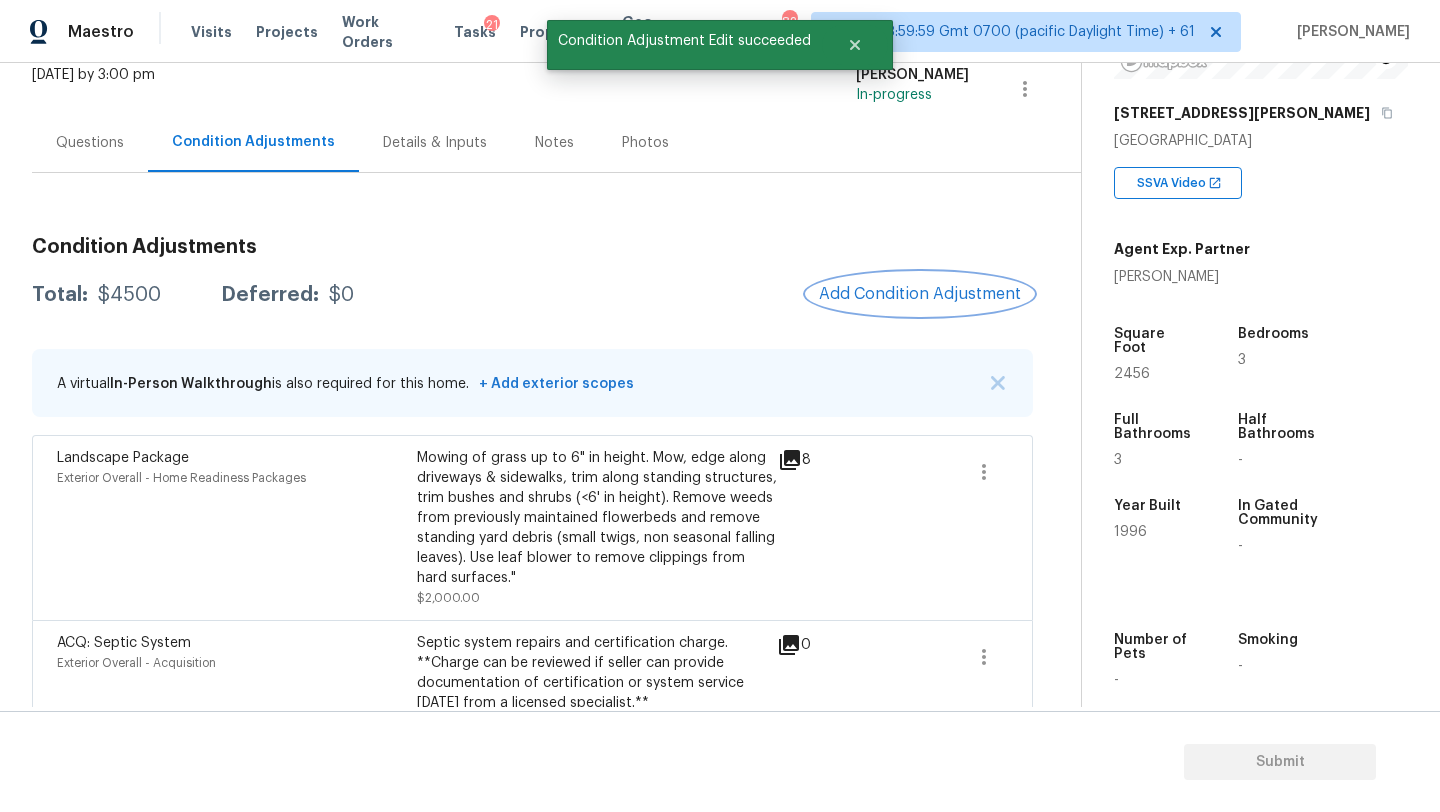 scroll, scrollTop: 176, scrollLeft: 0, axis: vertical 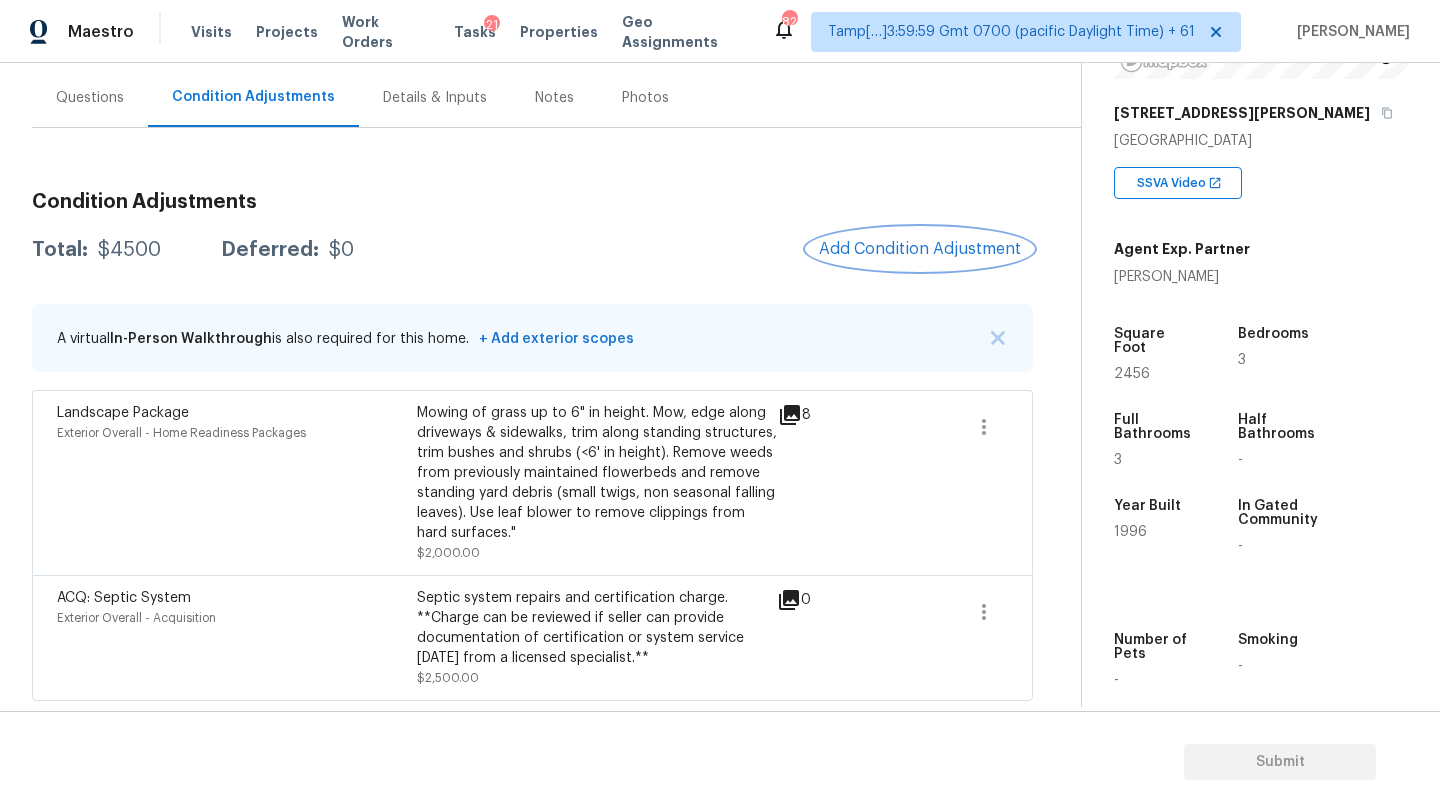 click on "Add Condition Adjustment" at bounding box center [920, 249] 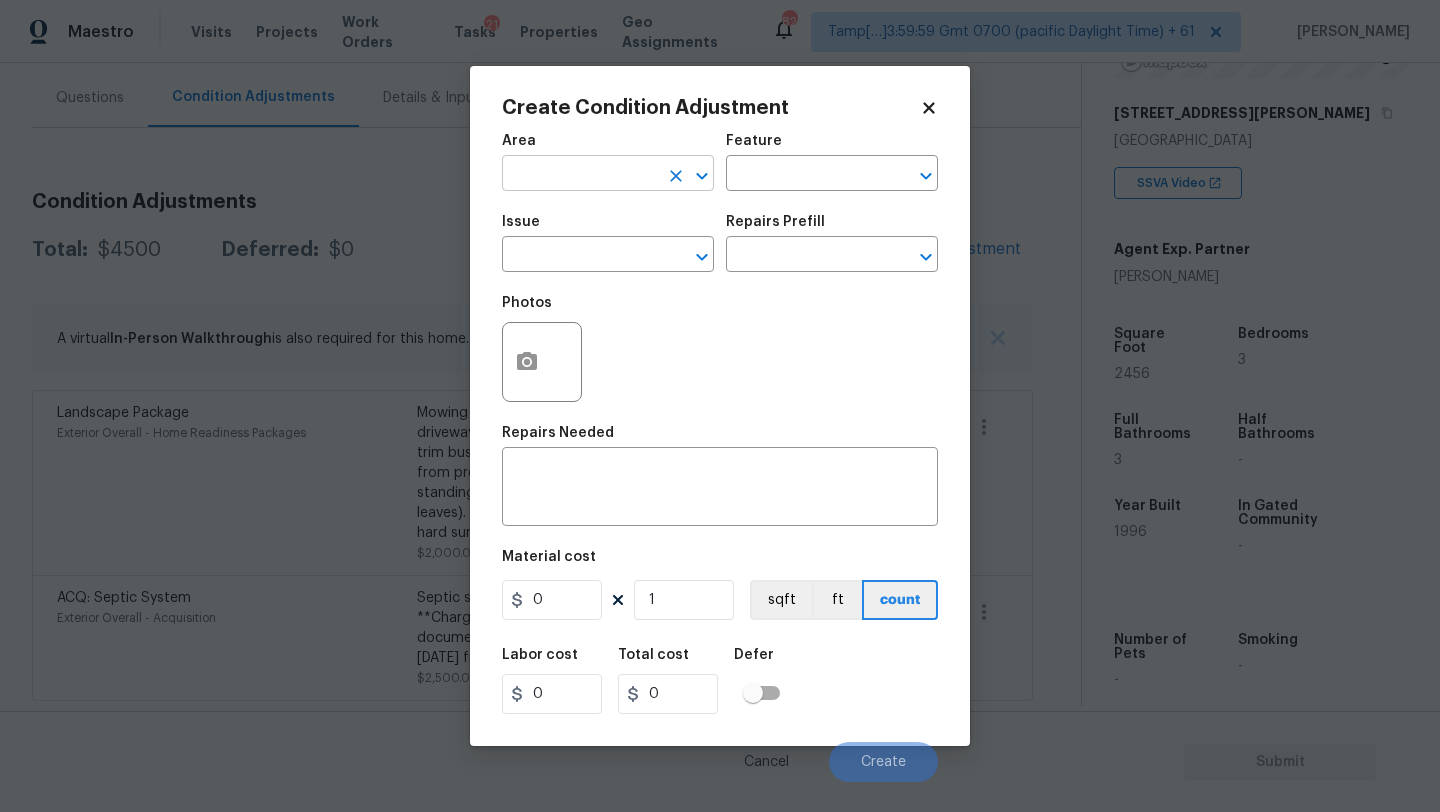 click at bounding box center (580, 175) 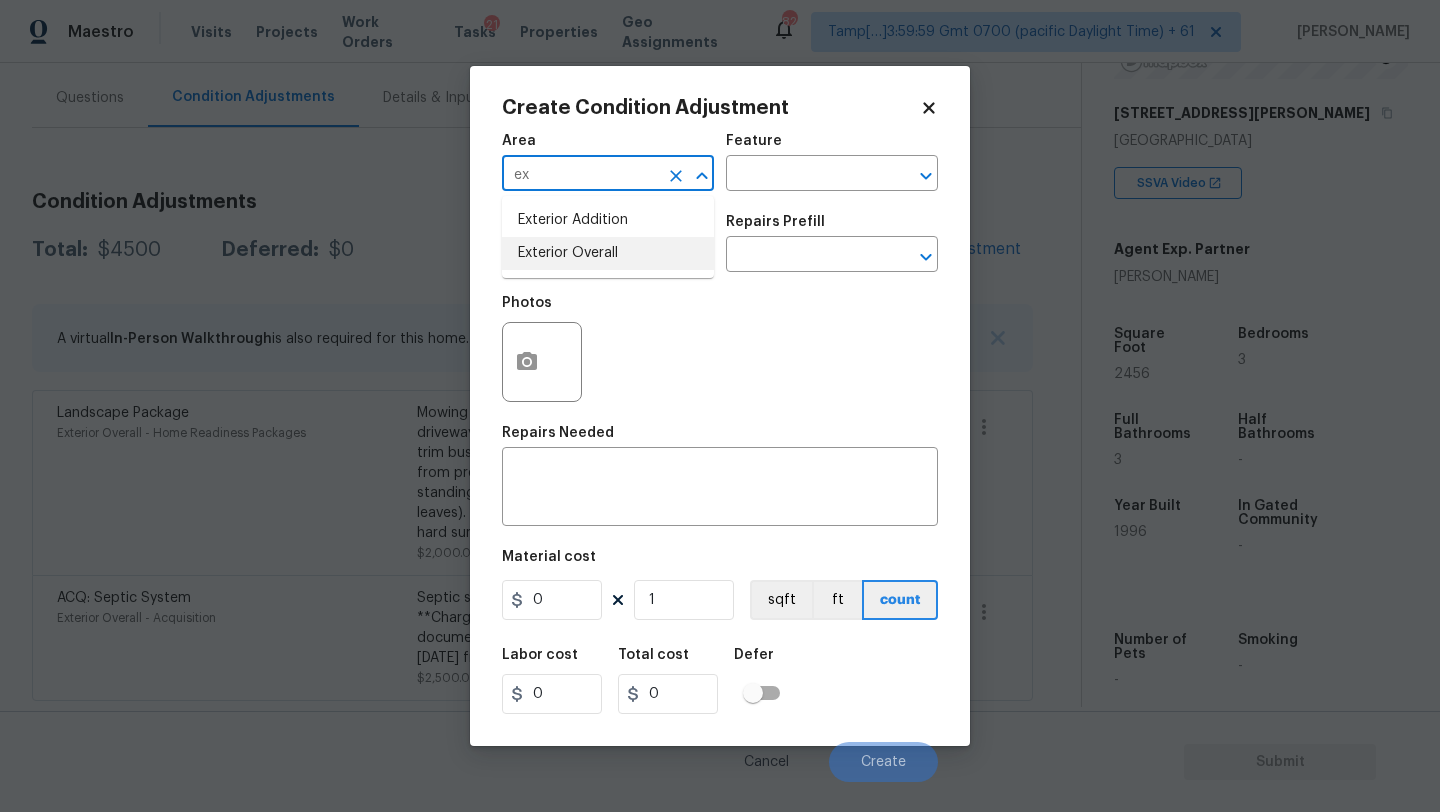 click on "Exterior Overall" at bounding box center (608, 253) 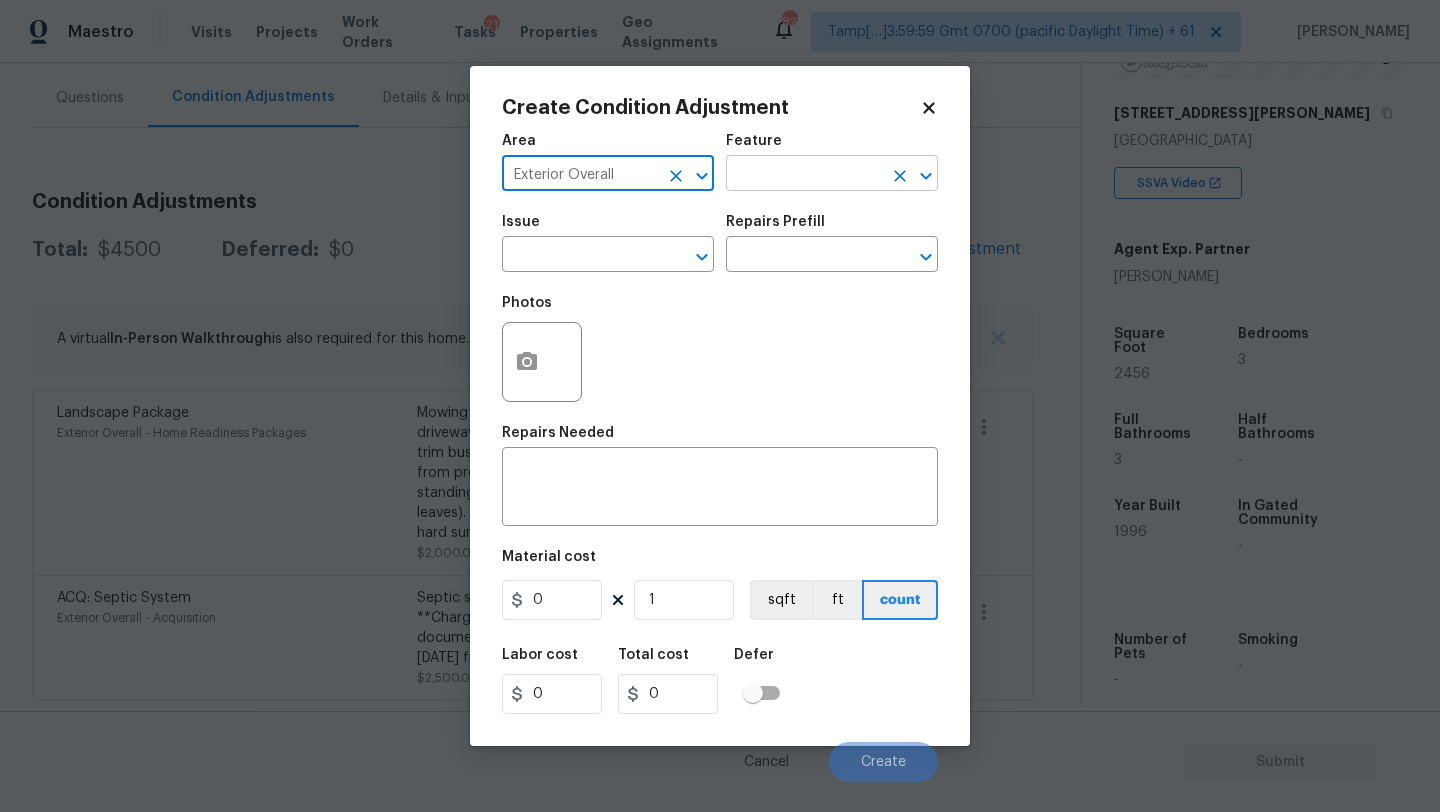 type on "Exterior Overall" 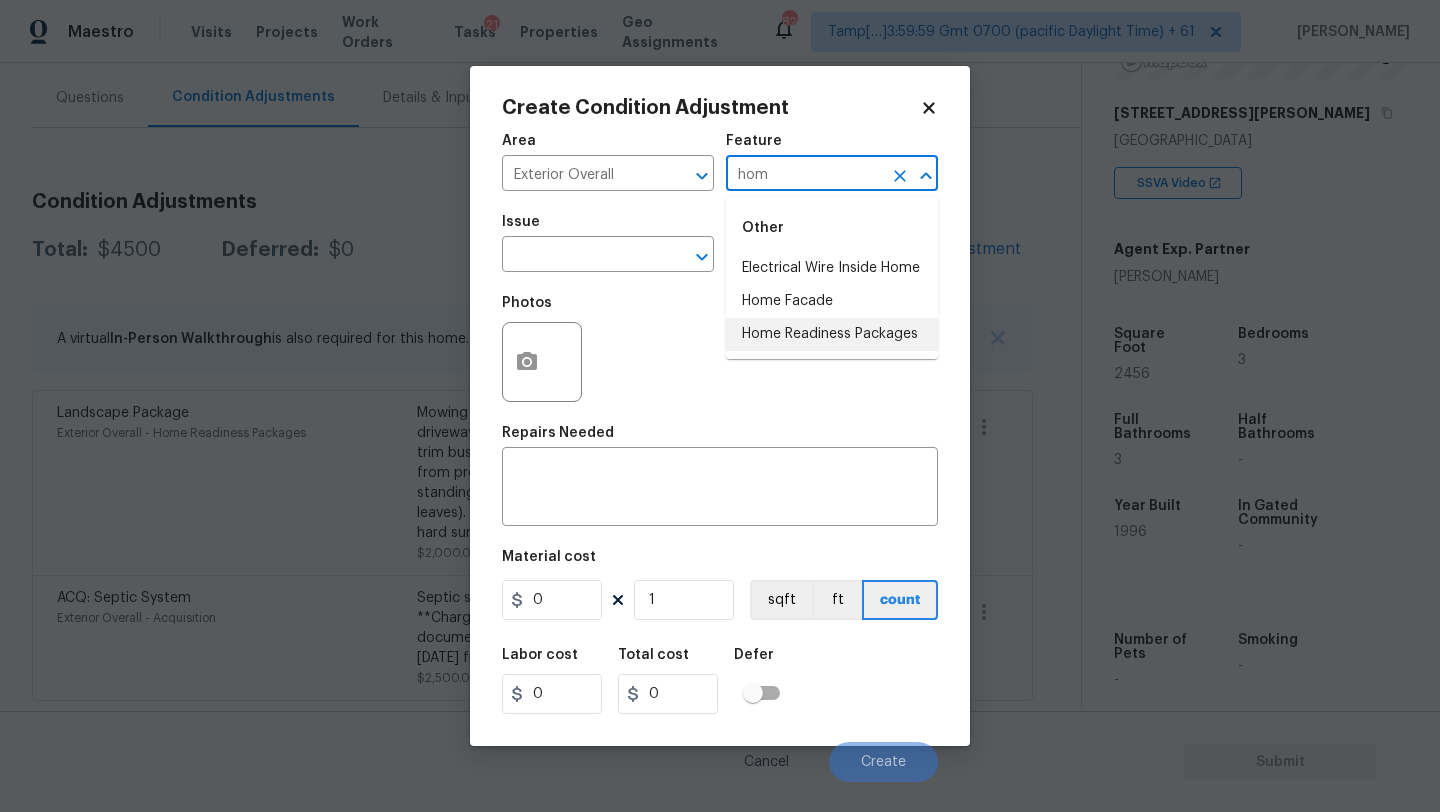 click on "Home Readiness Packages" at bounding box center (832, 334) 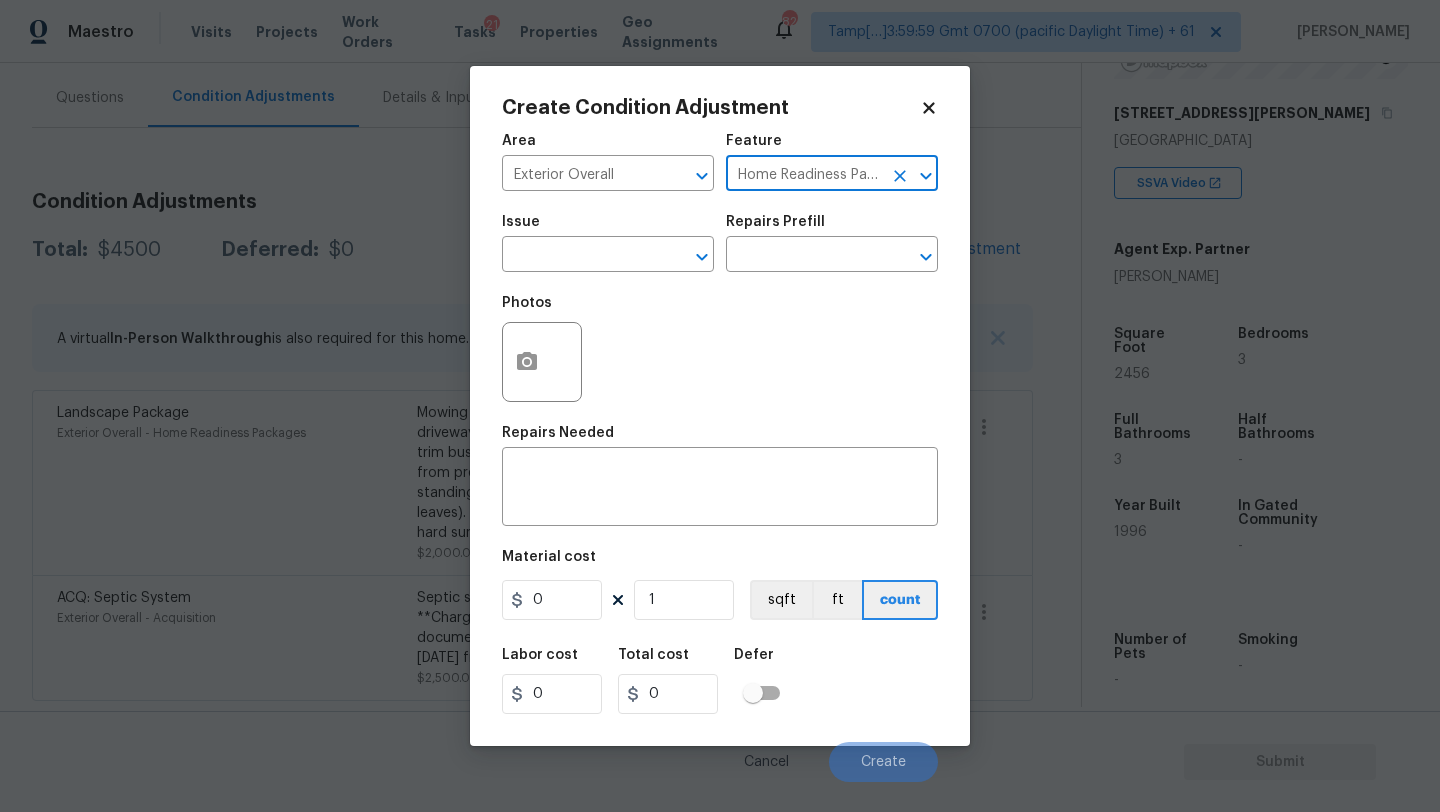 type on "Home Readiness Packages" 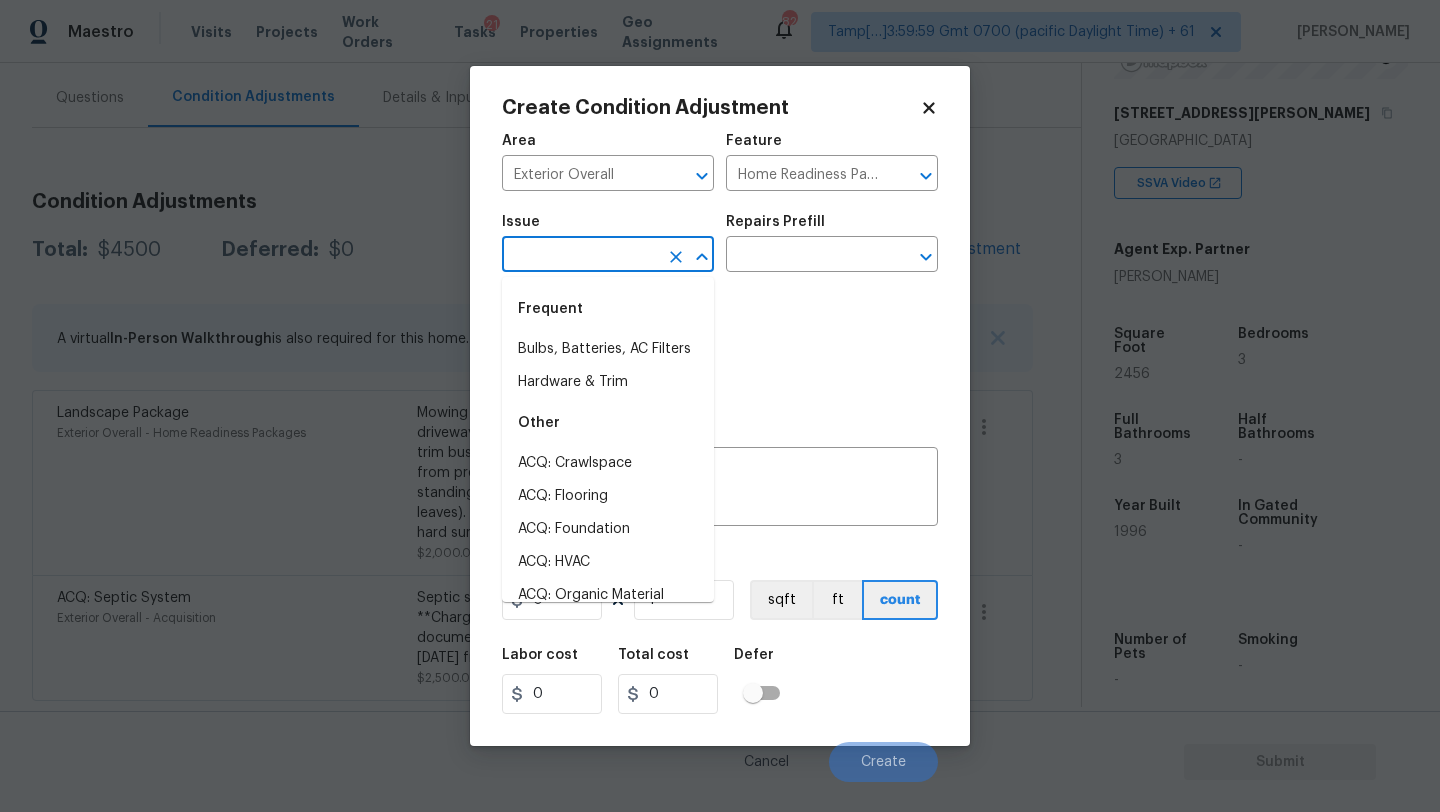 click at bounding box center [580, 256] 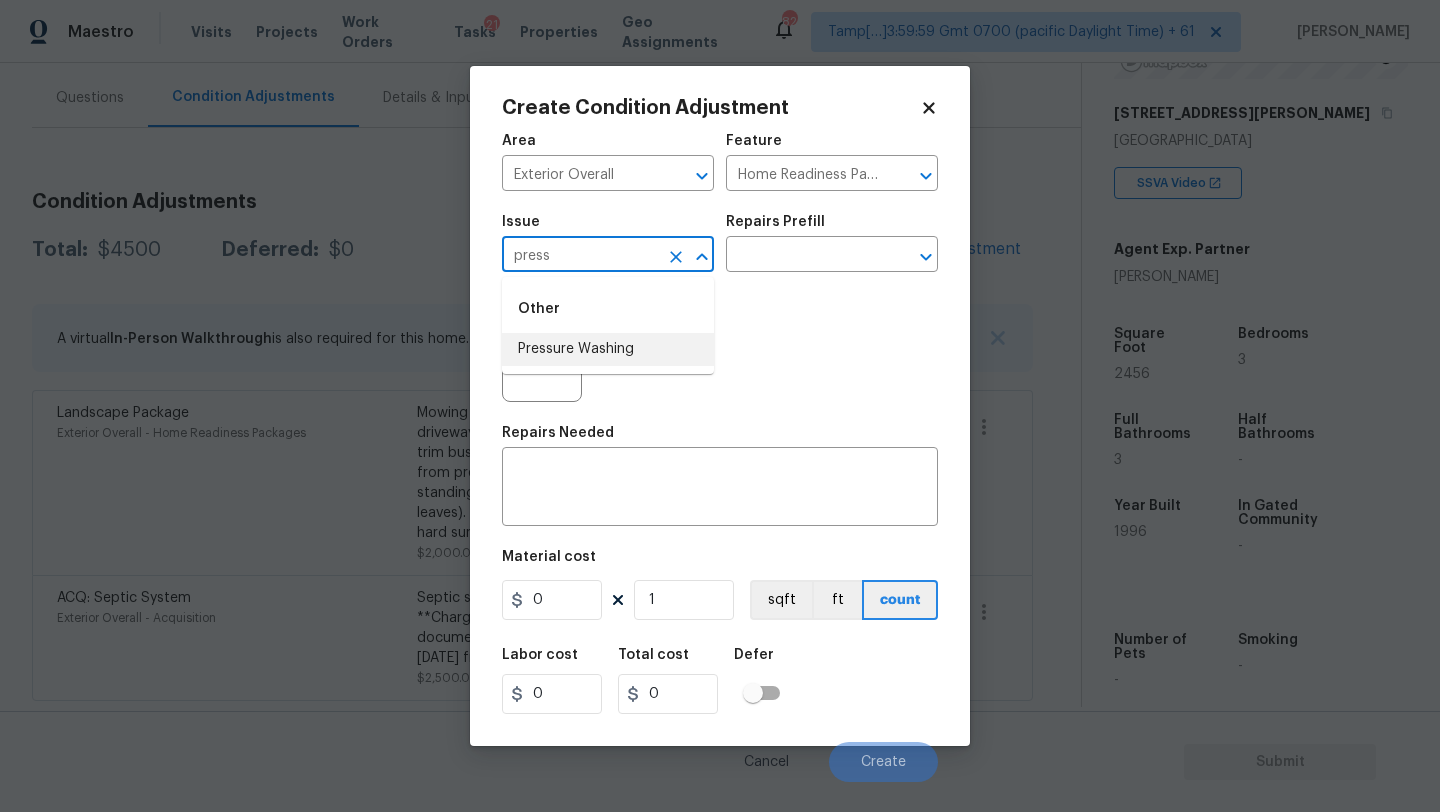 click on "Pressure Washing" at bounding box center (608, 349) 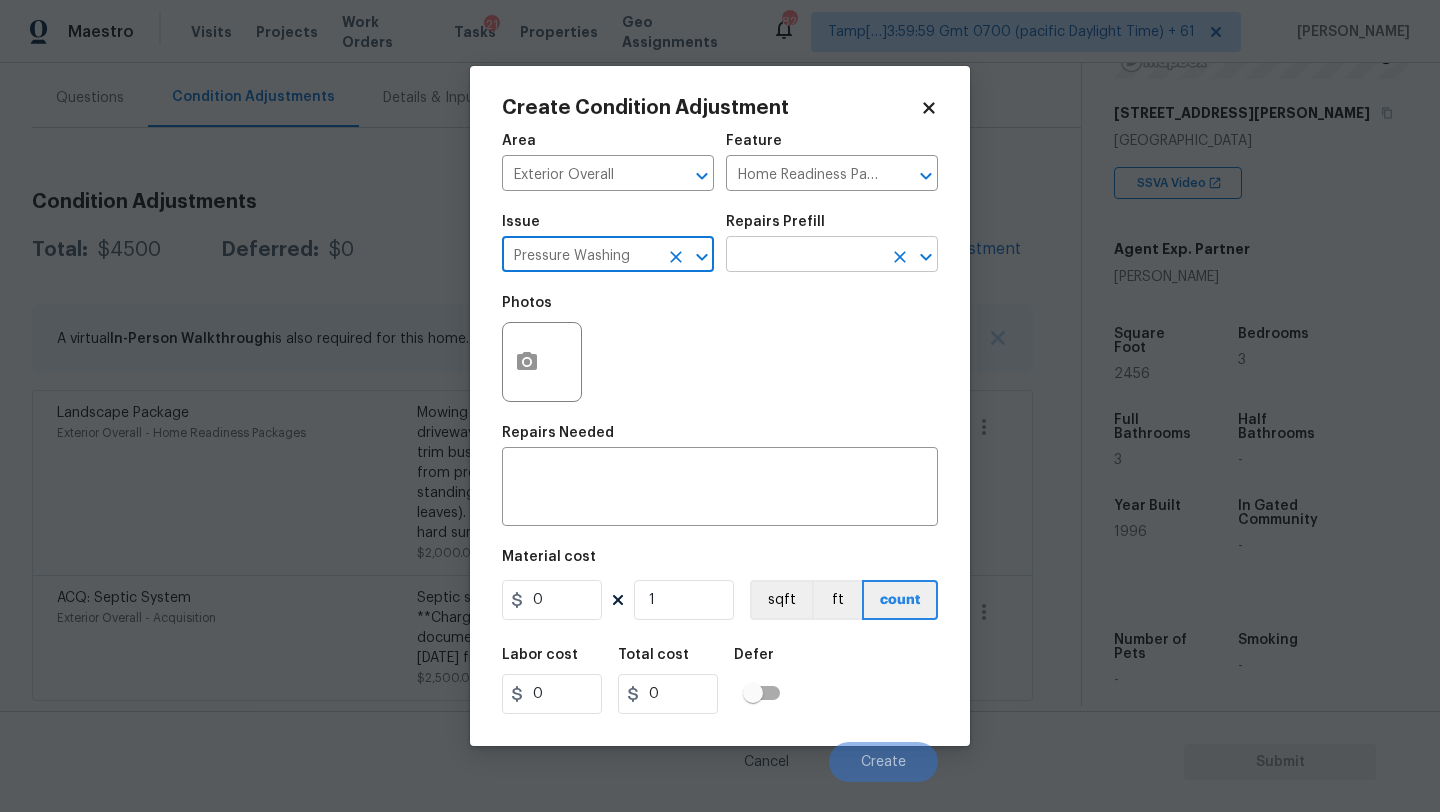 type on "Pressure Washing" 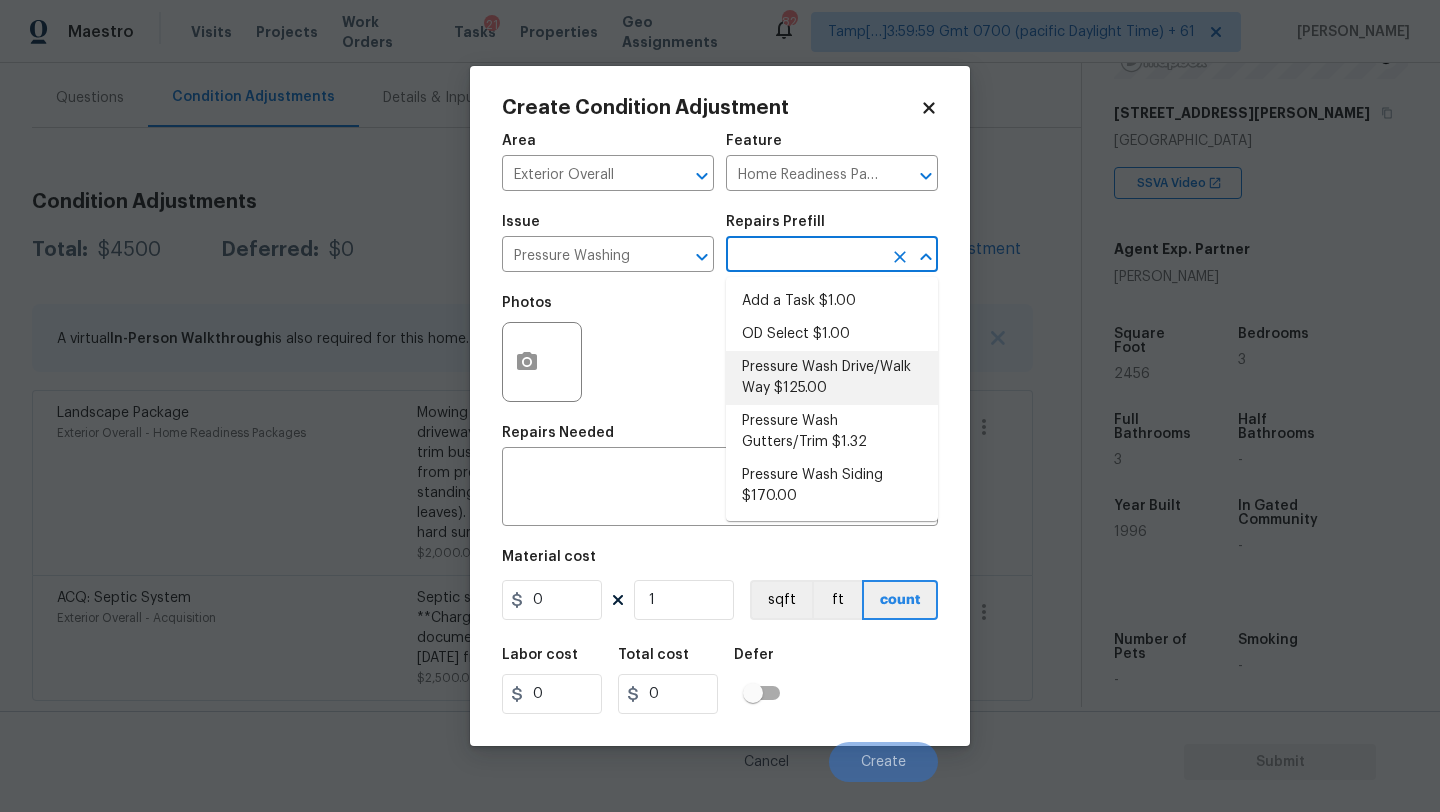 click on "Pressure Wash Drive/Walk Way $125.00" at bounding box center [832, 378] 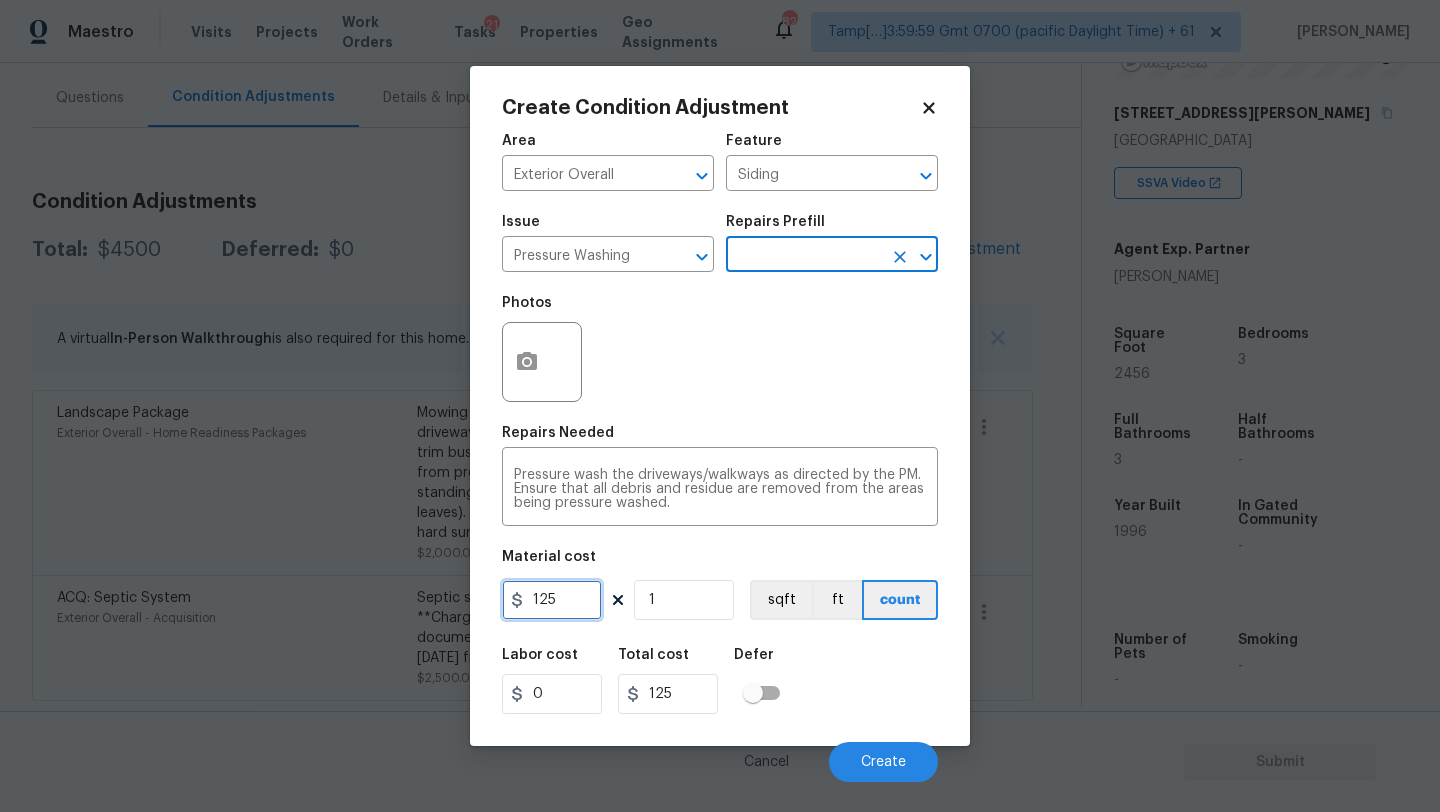 click on "125" at bounding box center [552, 600] 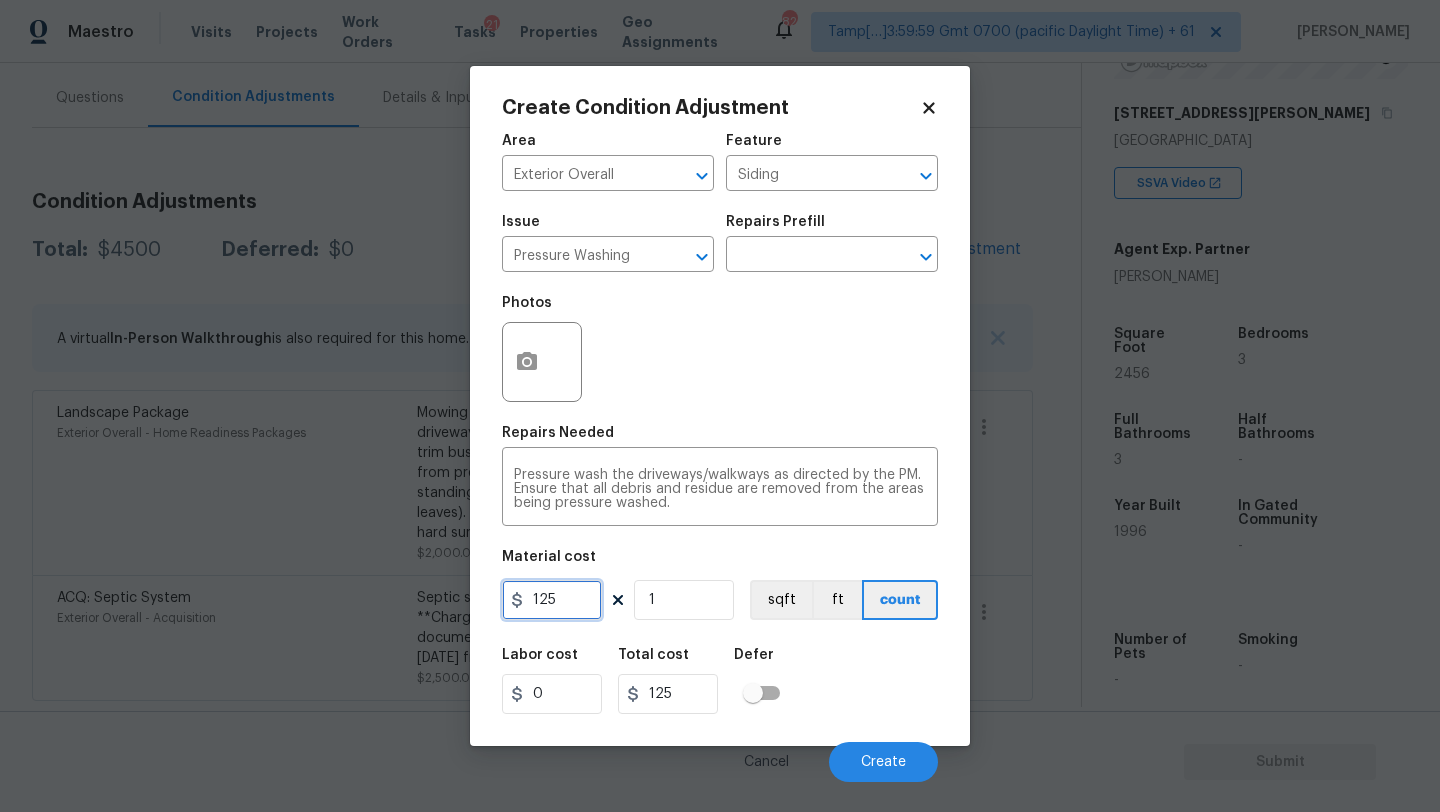 click on "125" at bounding box center (552, 600) 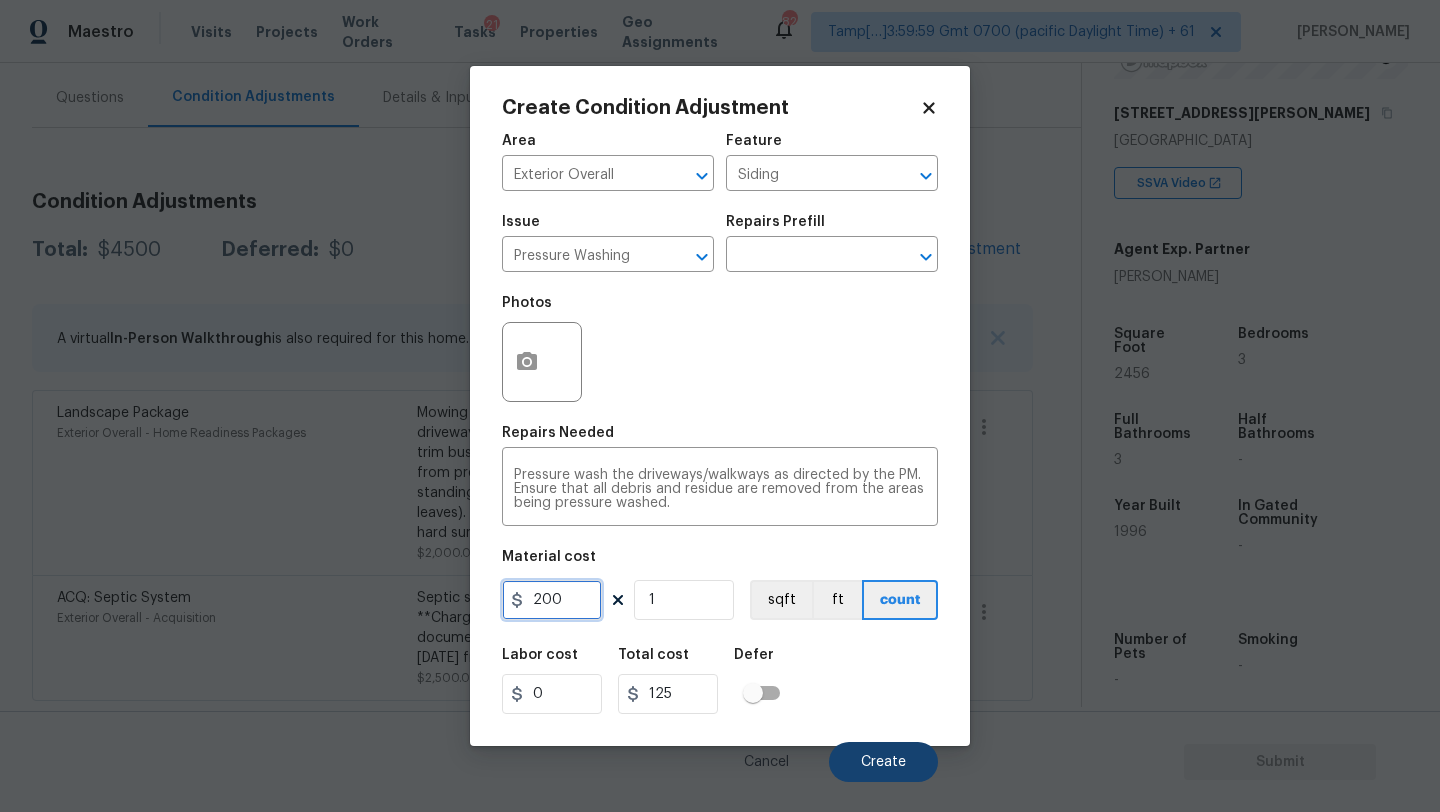 type on "200" 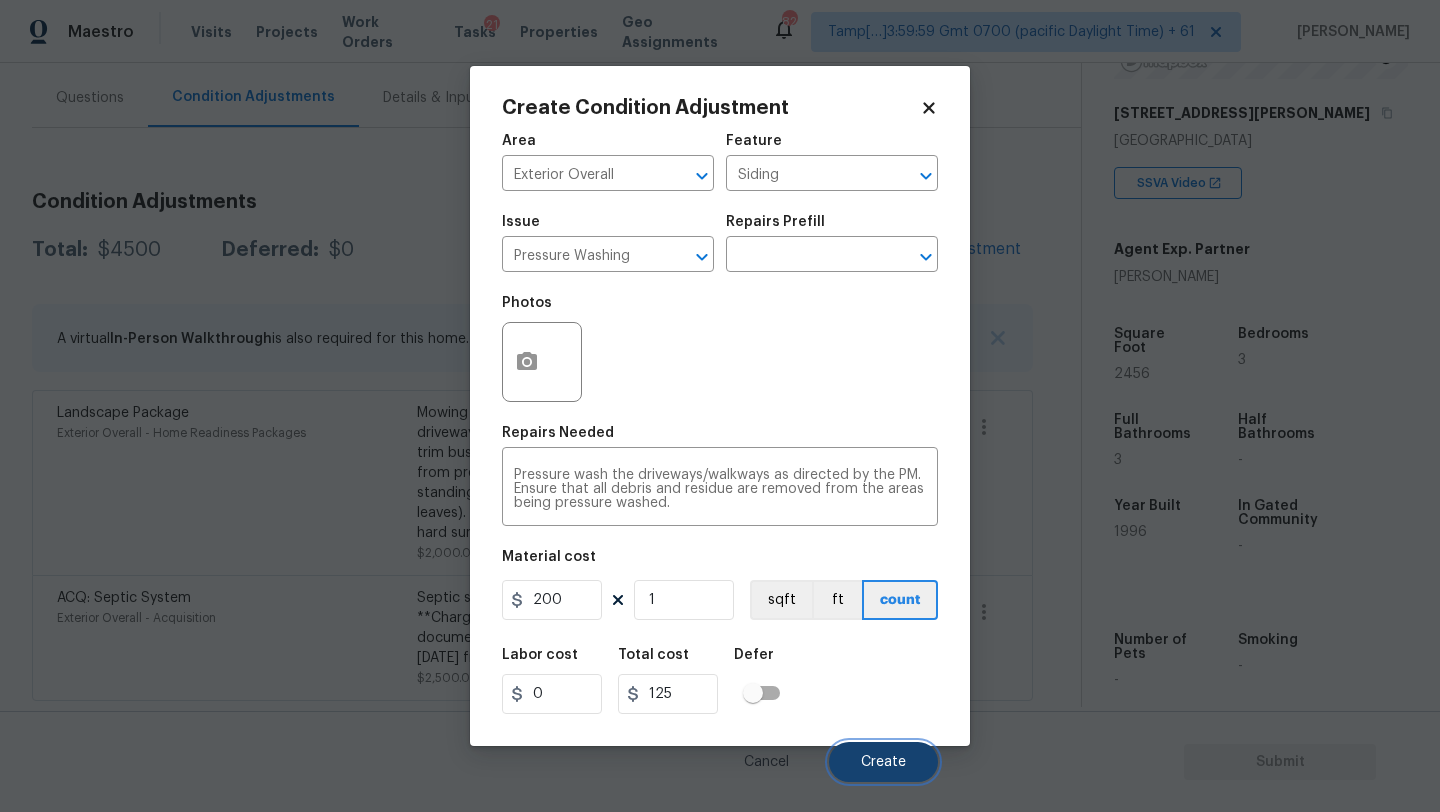 type on "200" 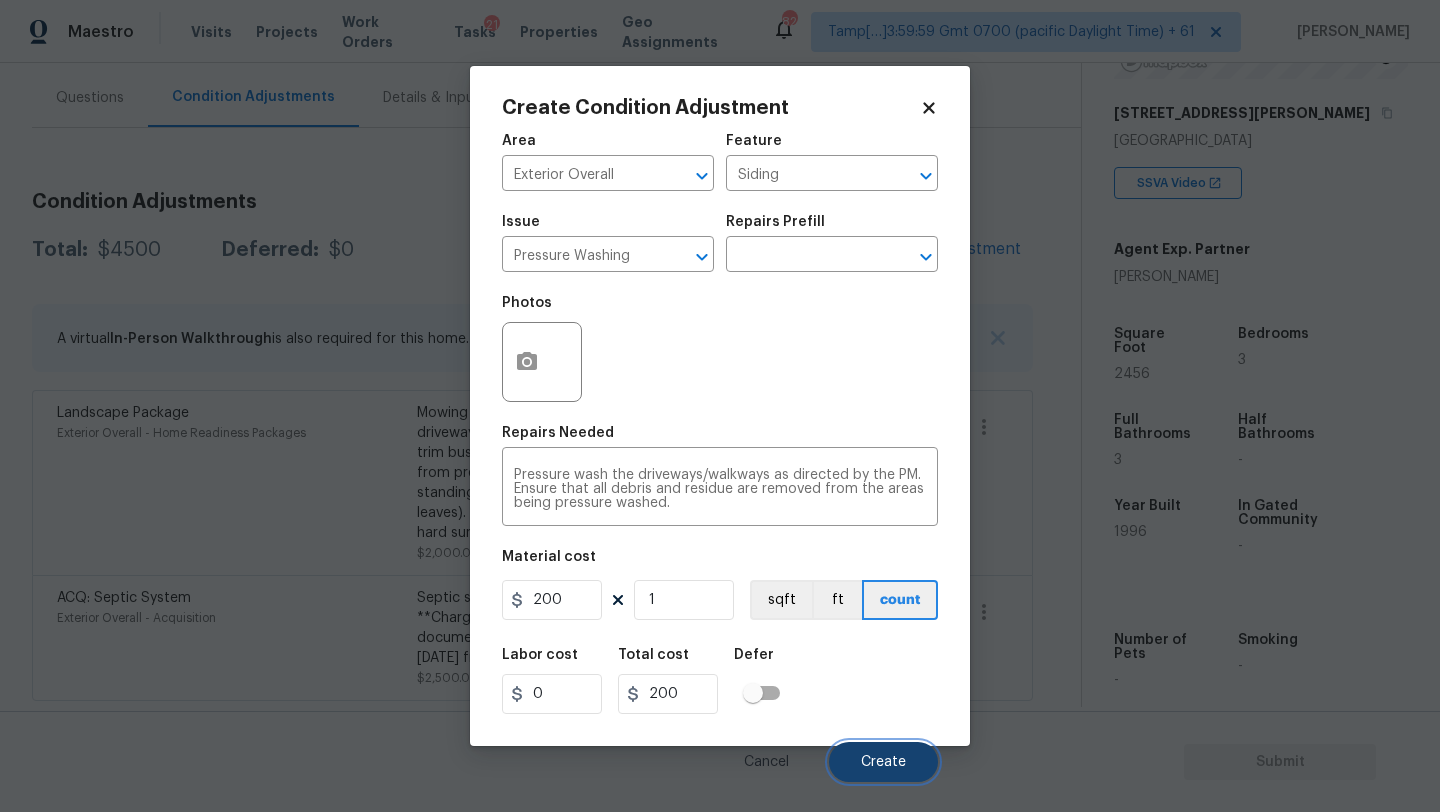 click on "Create" at bounding box center (883, 762) 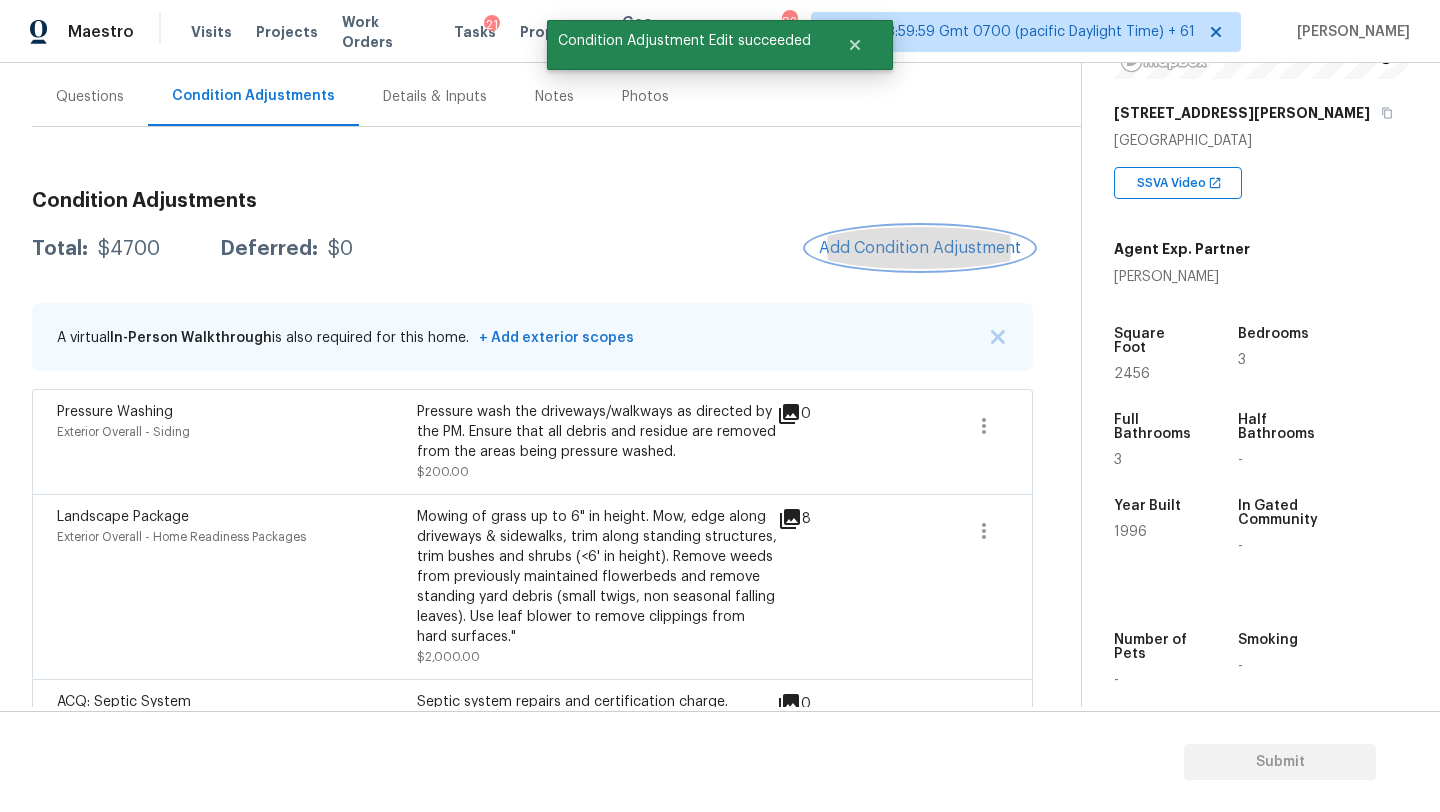 click on "Add Condition Adjustment" at bounding box center (920, 248) 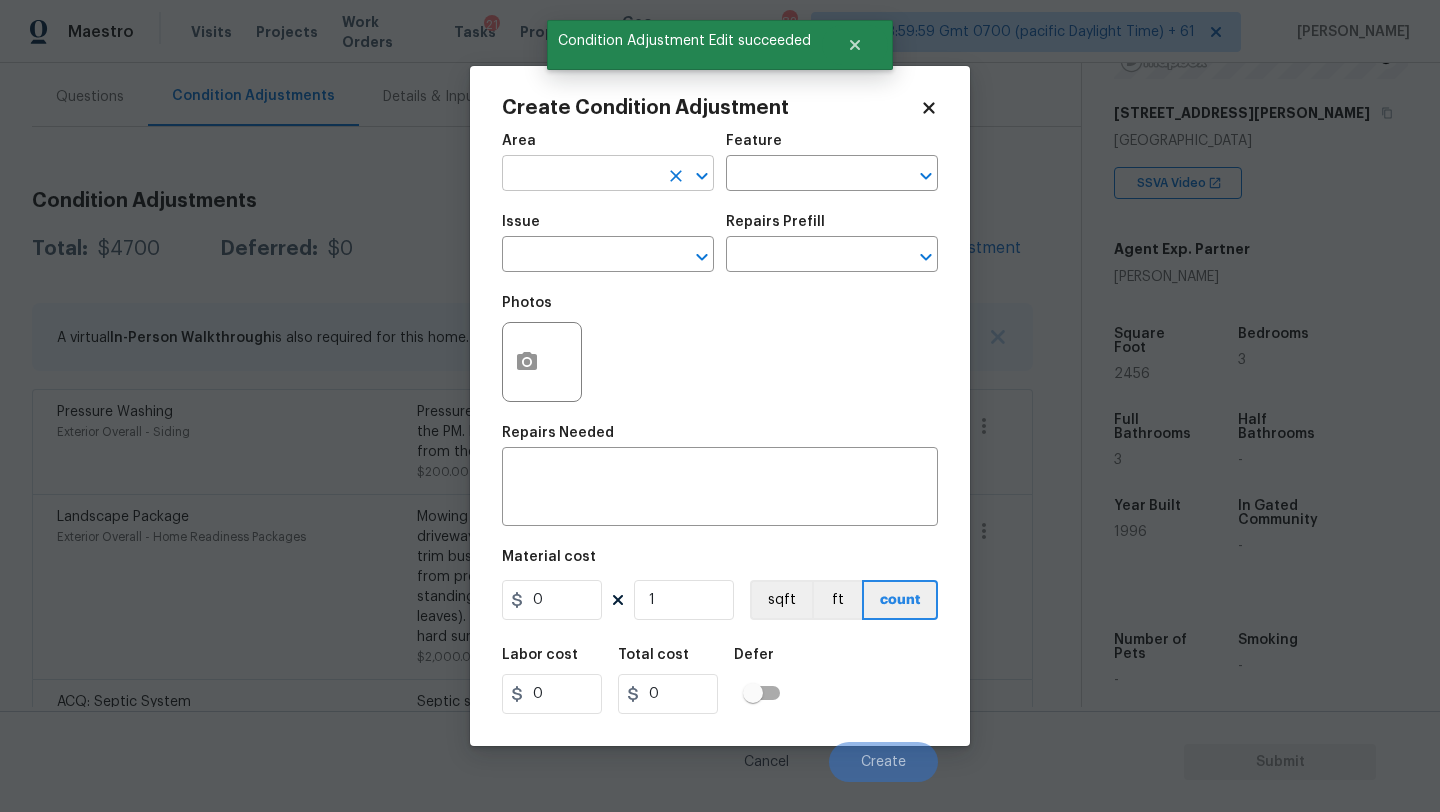 click at bounding box center (580, 175) 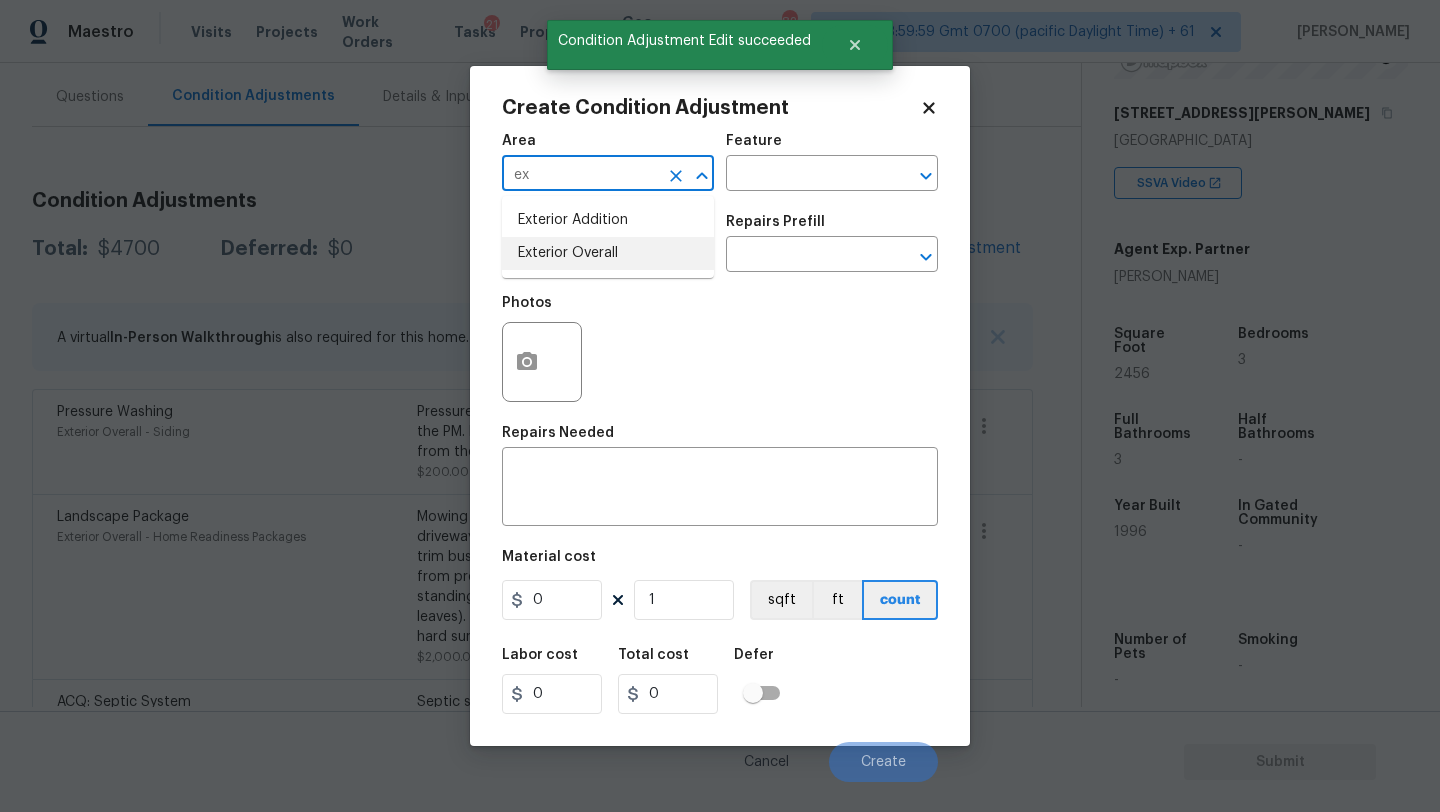 click on "Exterior Overall" at bounding box center (608, 253) 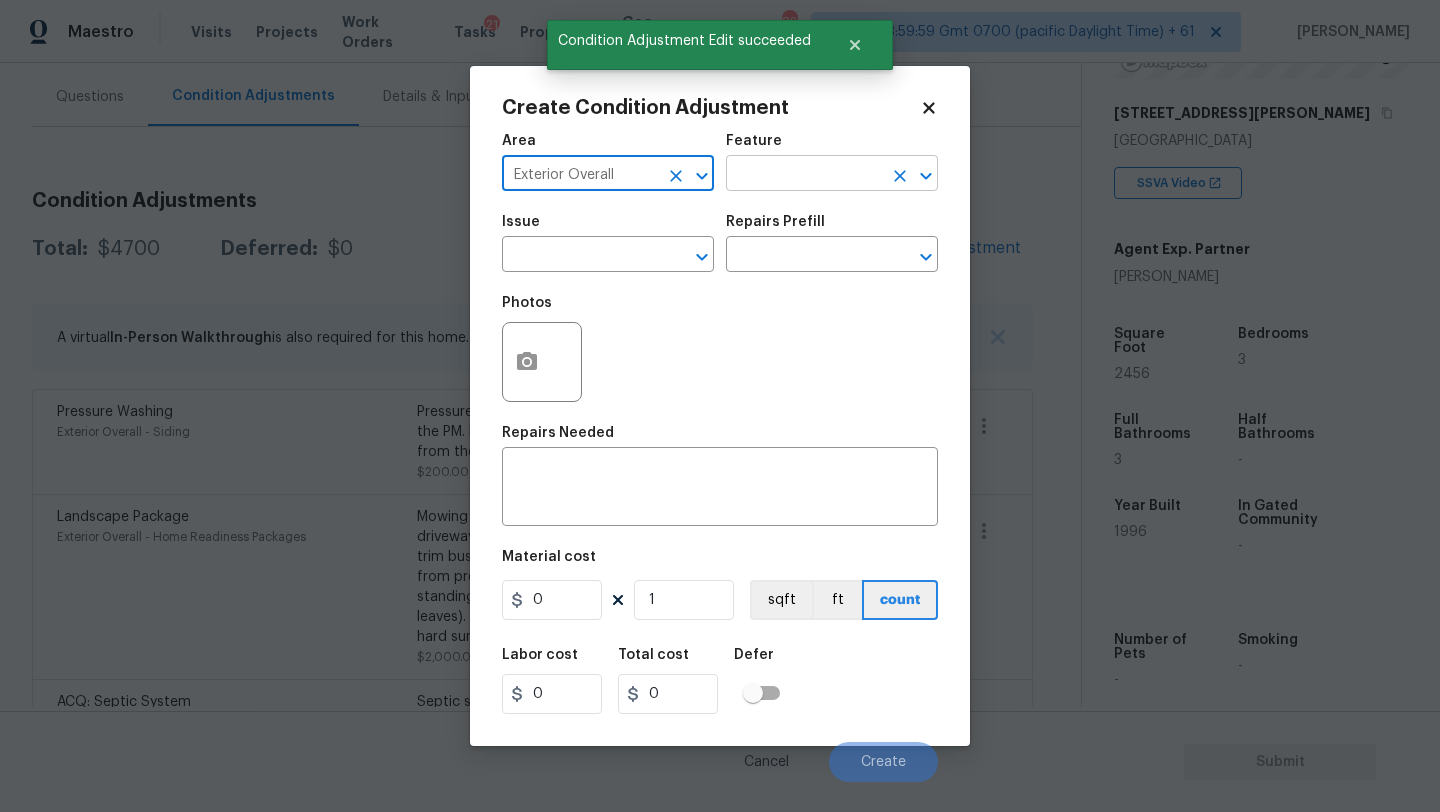 type on "Exterior Overall" 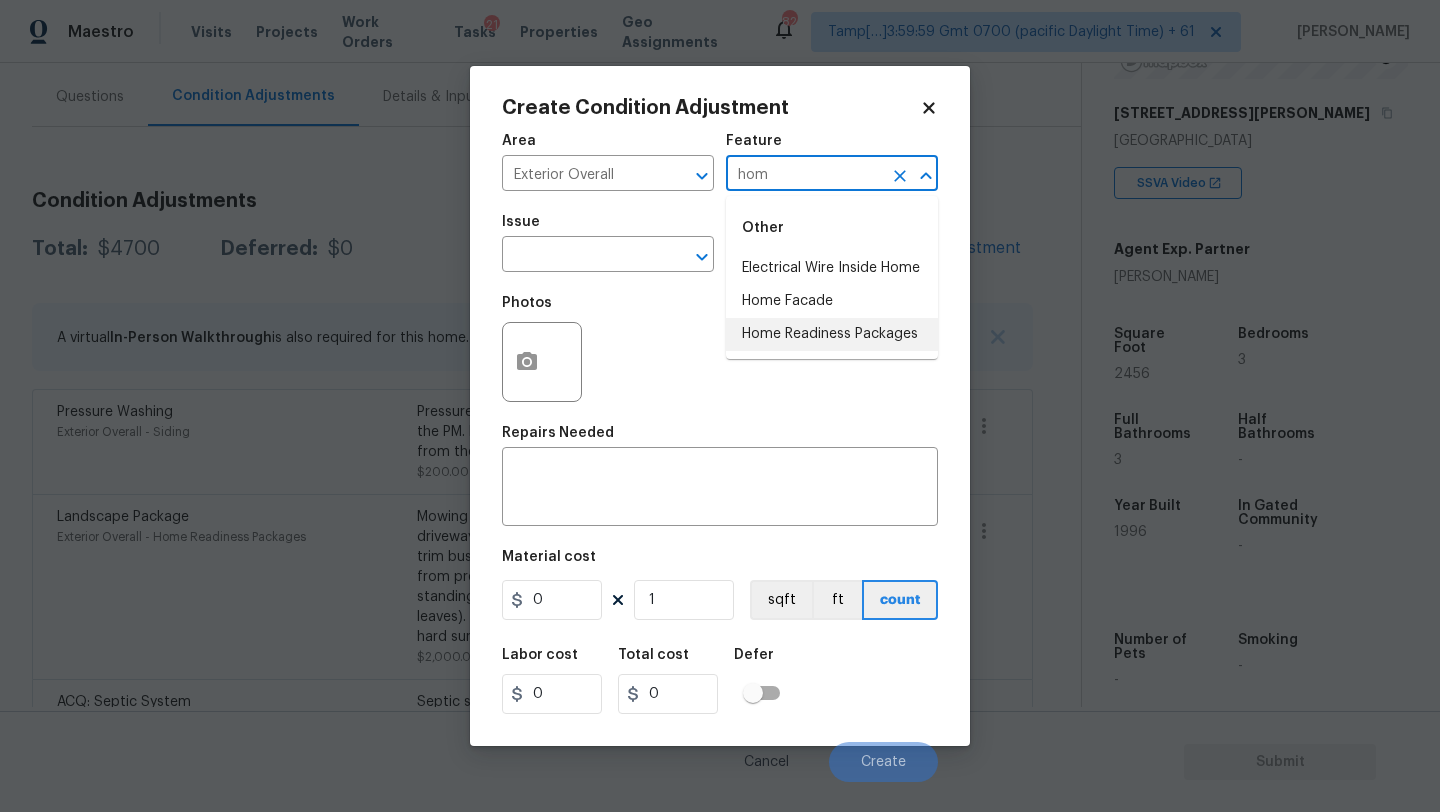 click on "Home Readiness Packages" at bounding box center [832, 334] 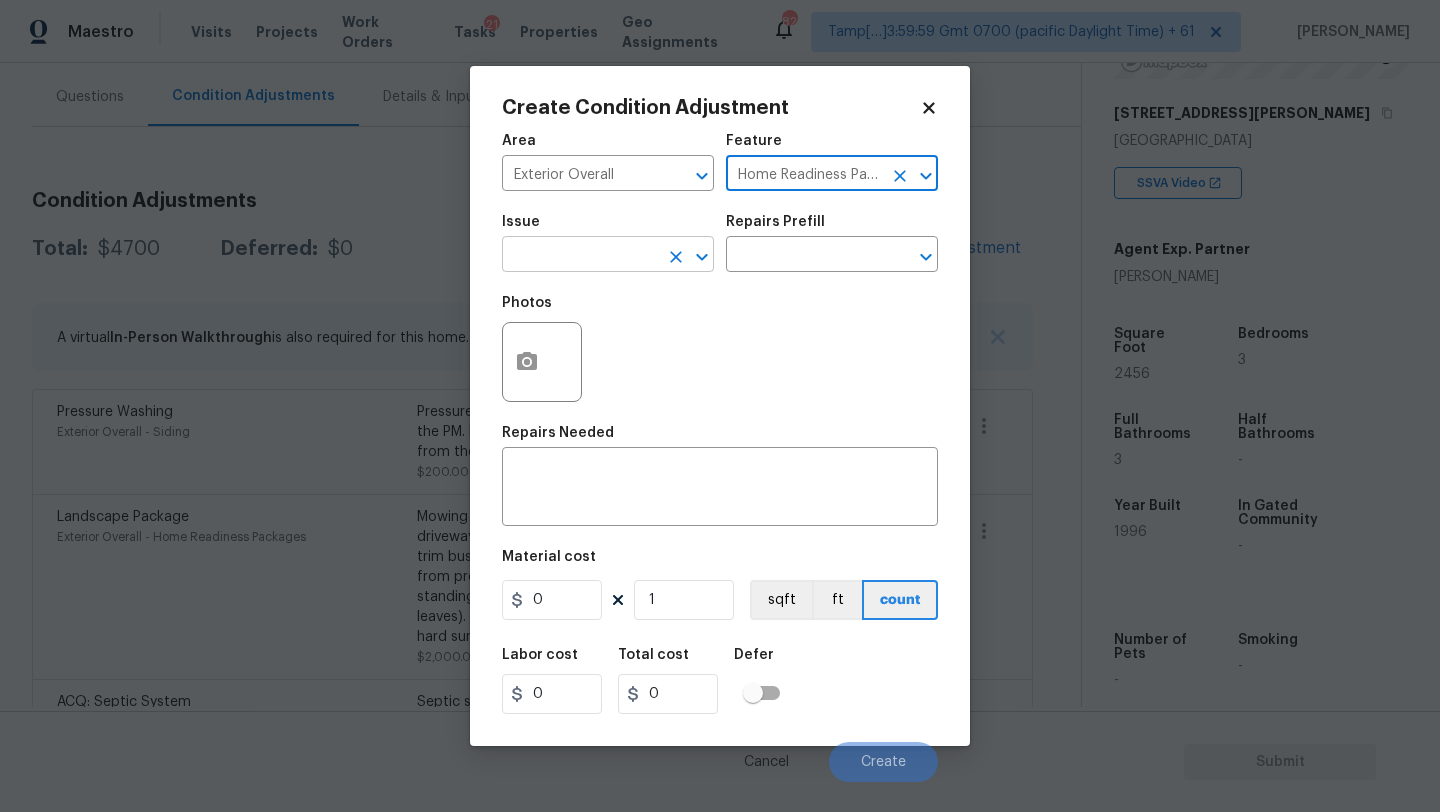 type on "Home Readiness Packages" 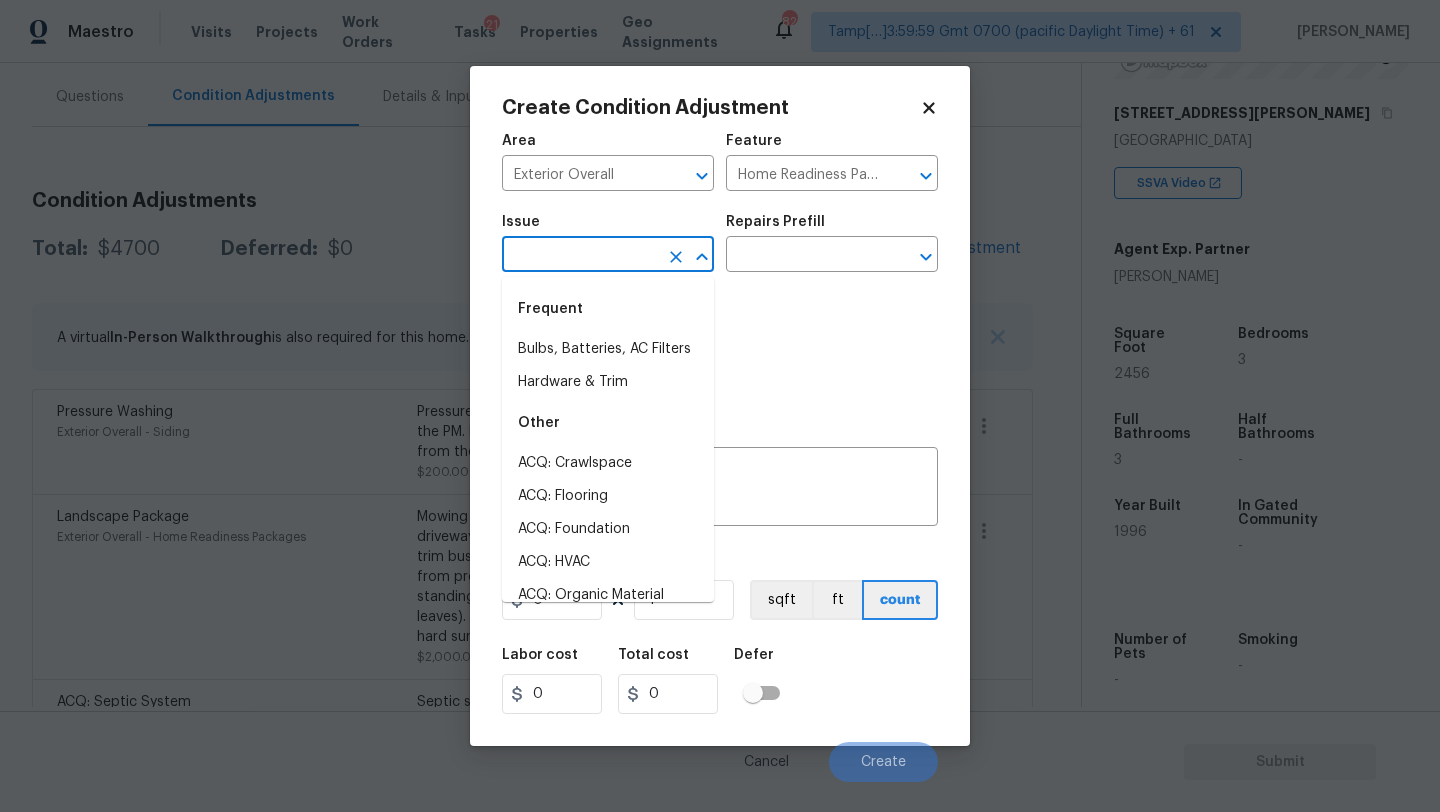 click at bounding box center [580, 256] 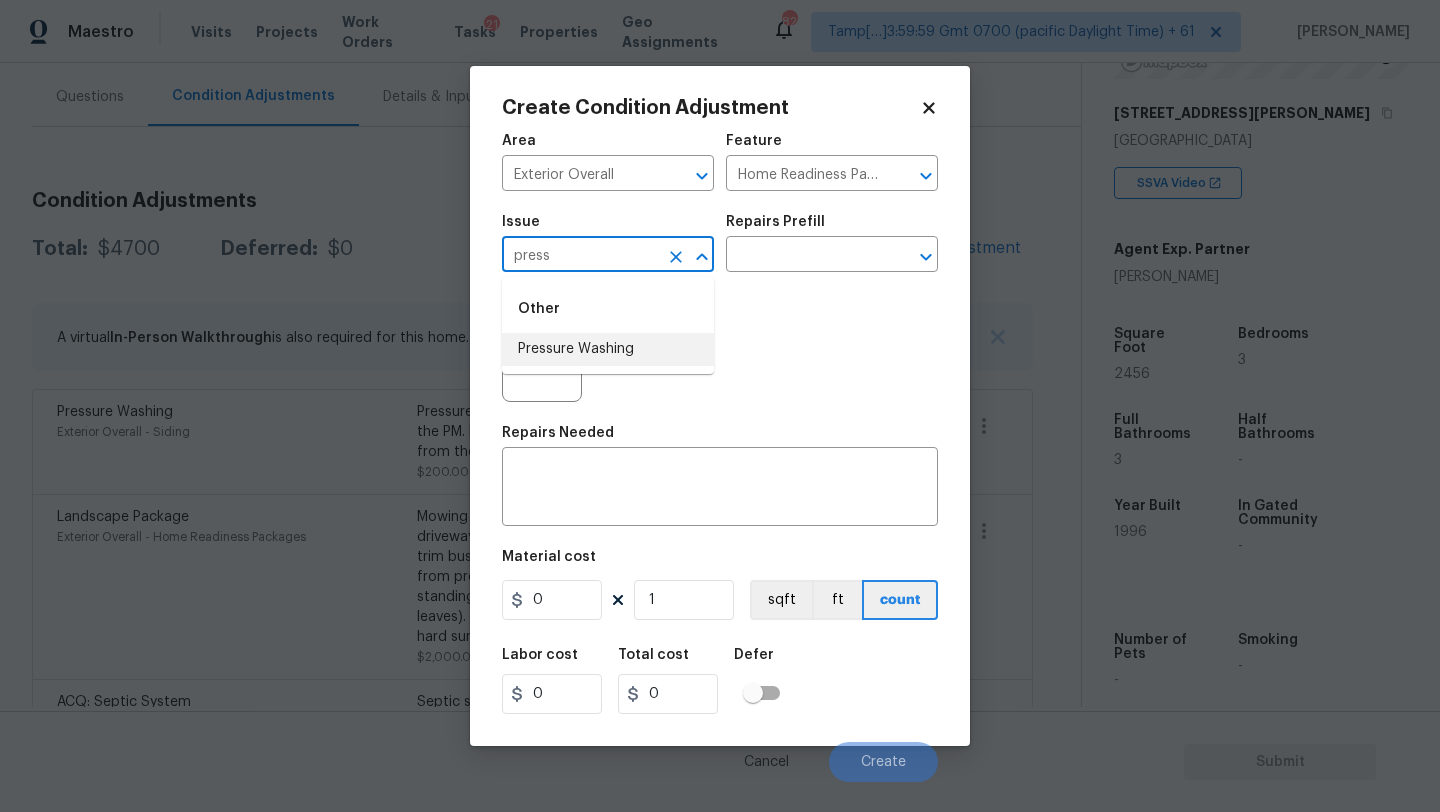 click on "Pressure Washing" at bounding box center (608, 349) 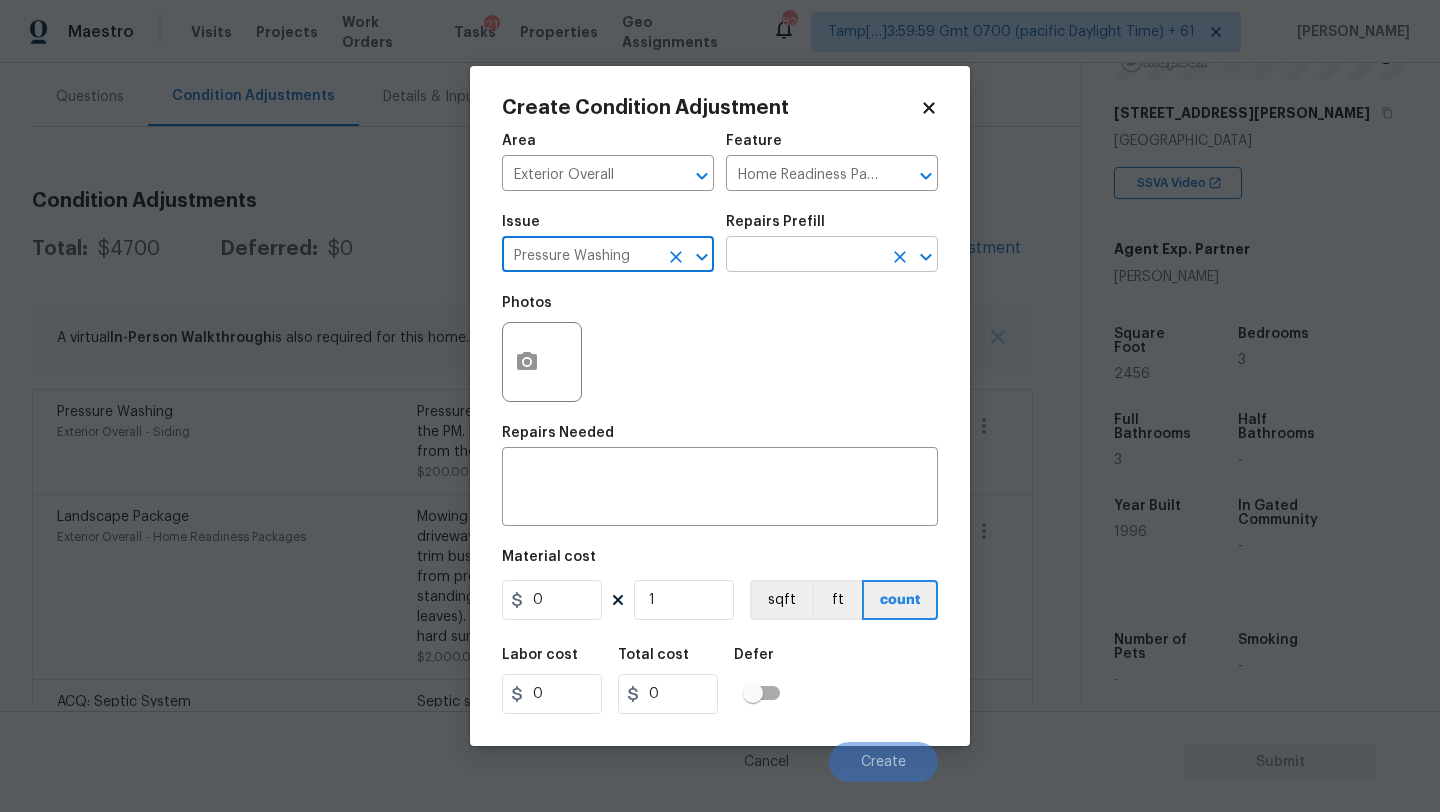 type on "Pressure Washing" 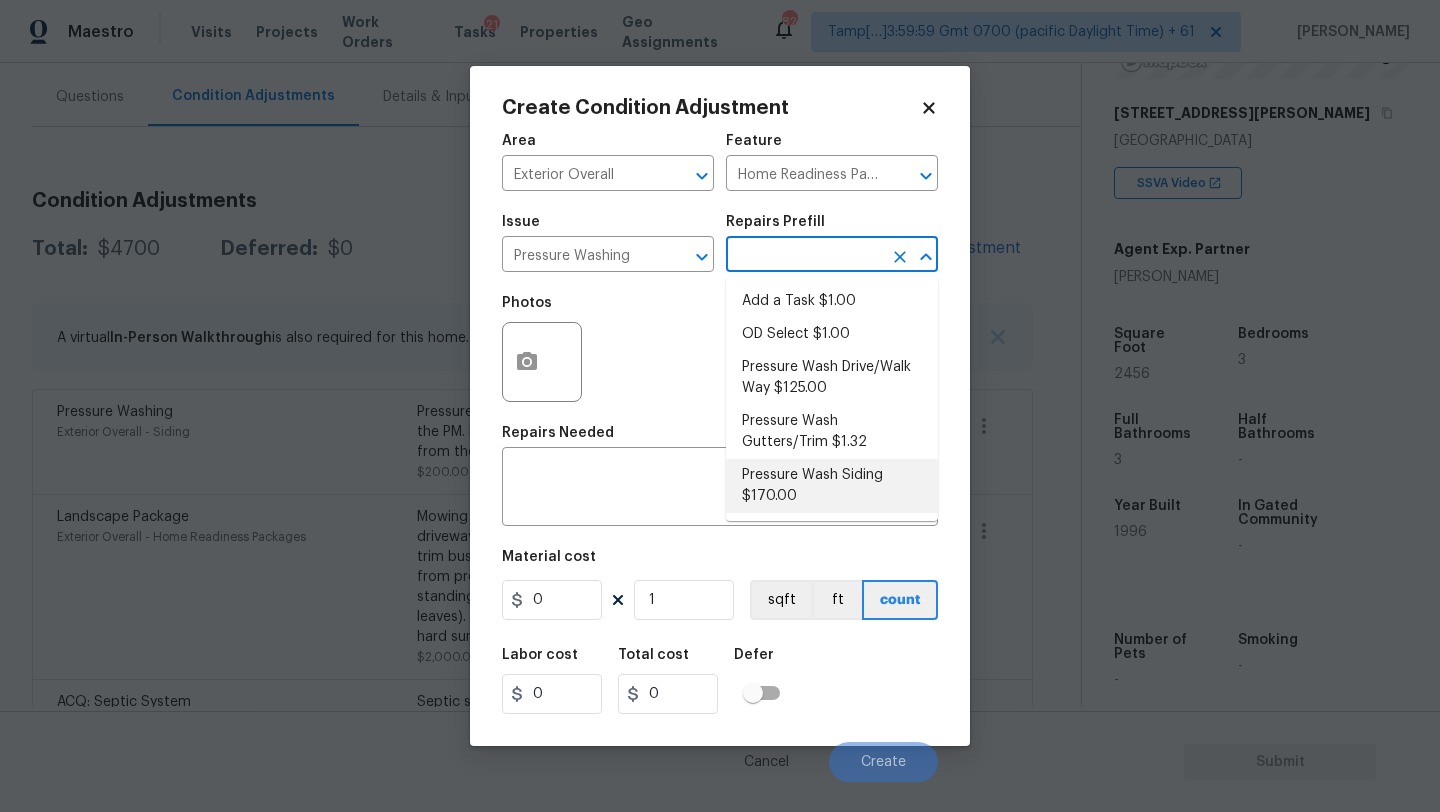 click on "Pressure Wash Siding $170.00" at bounding box center (832, 486) 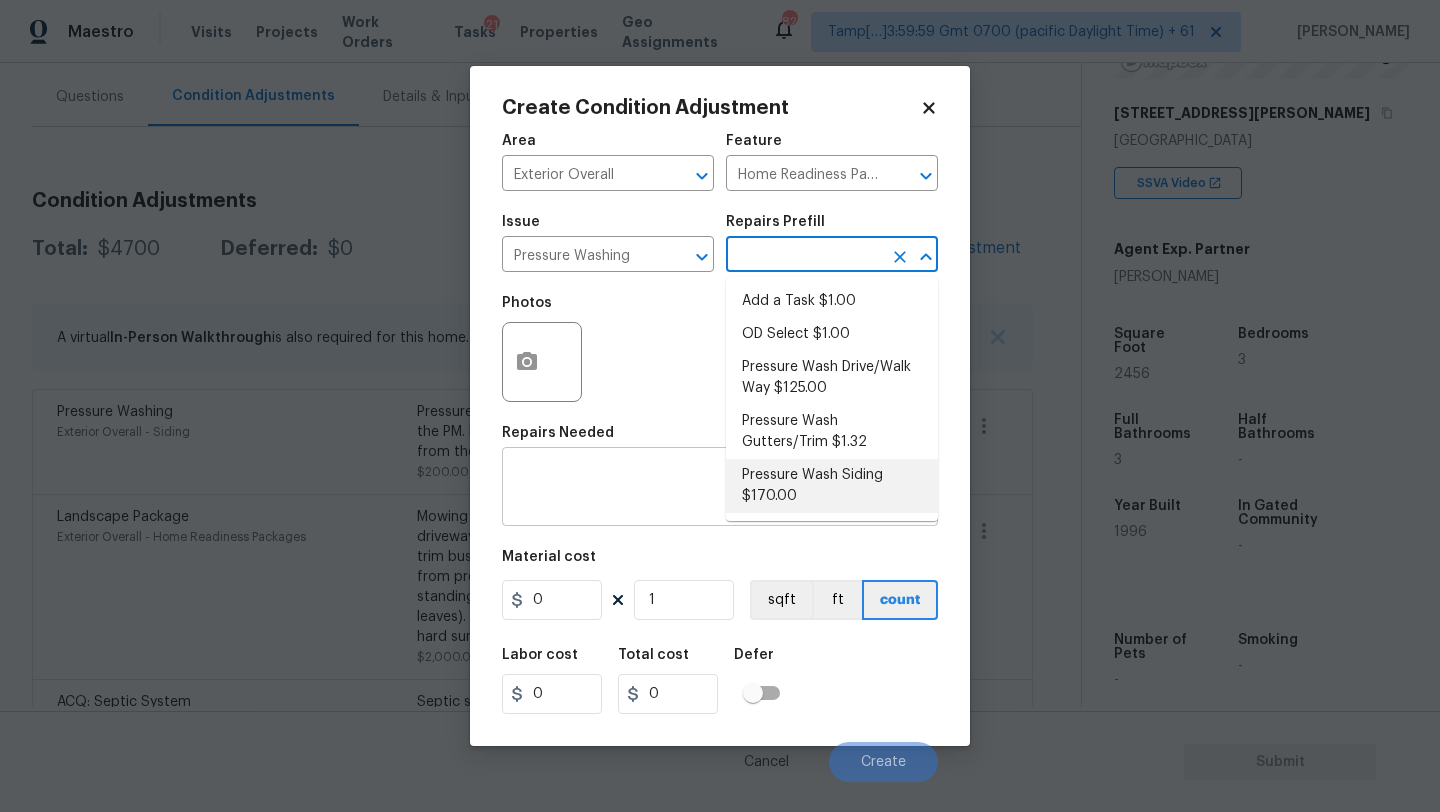 type on "Siding" 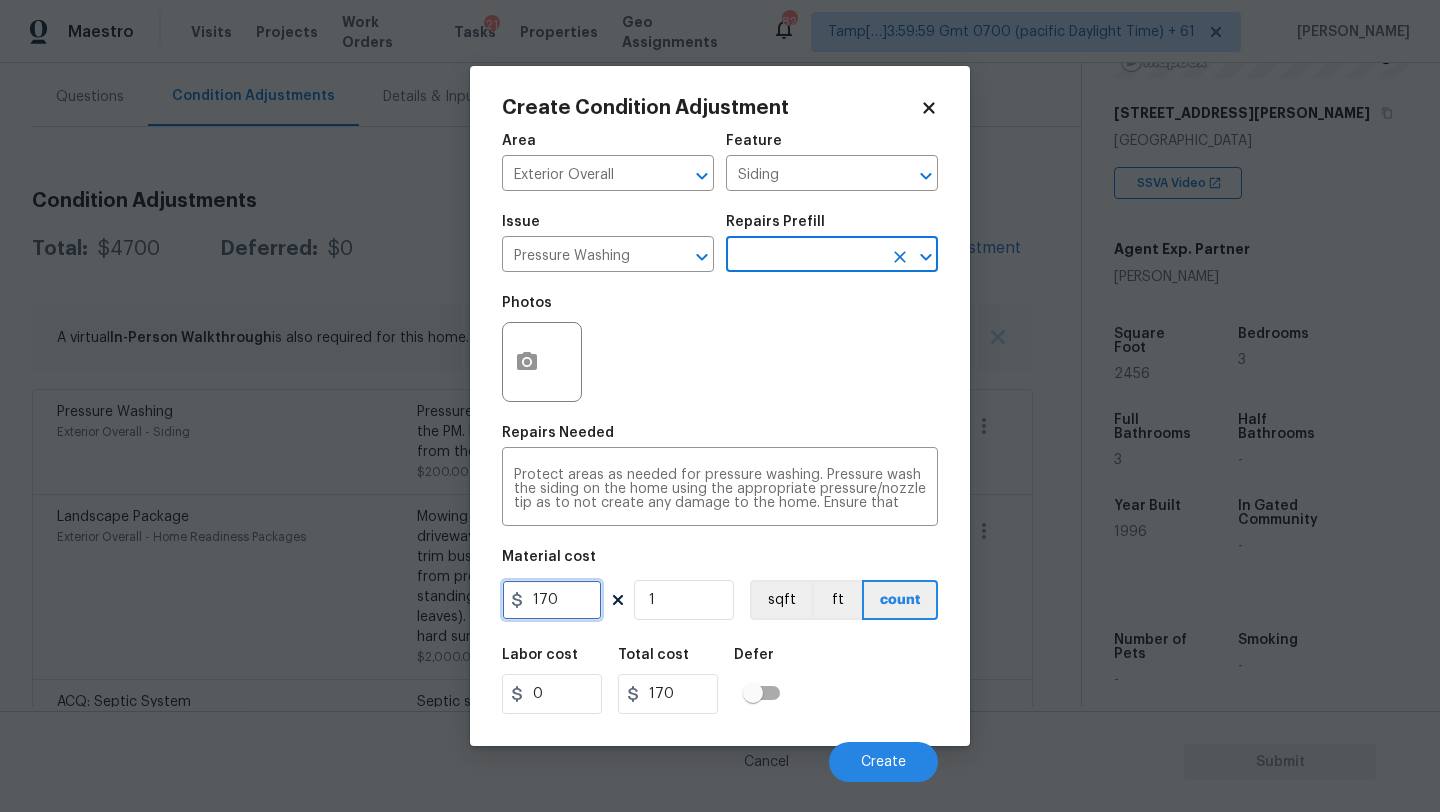click on "170" at bounding box center (552, 600) 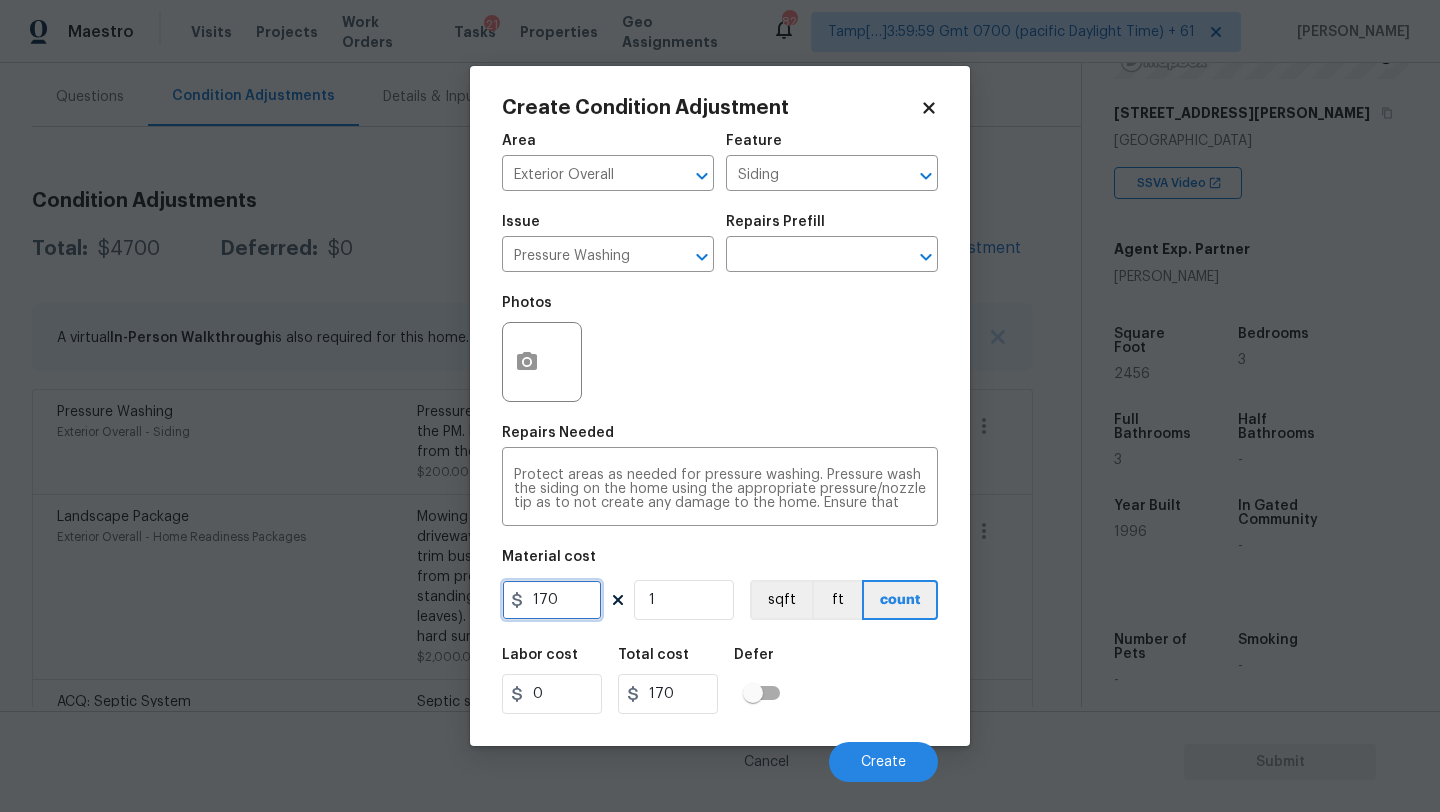 click on "170" at bounding box center (552, 600) 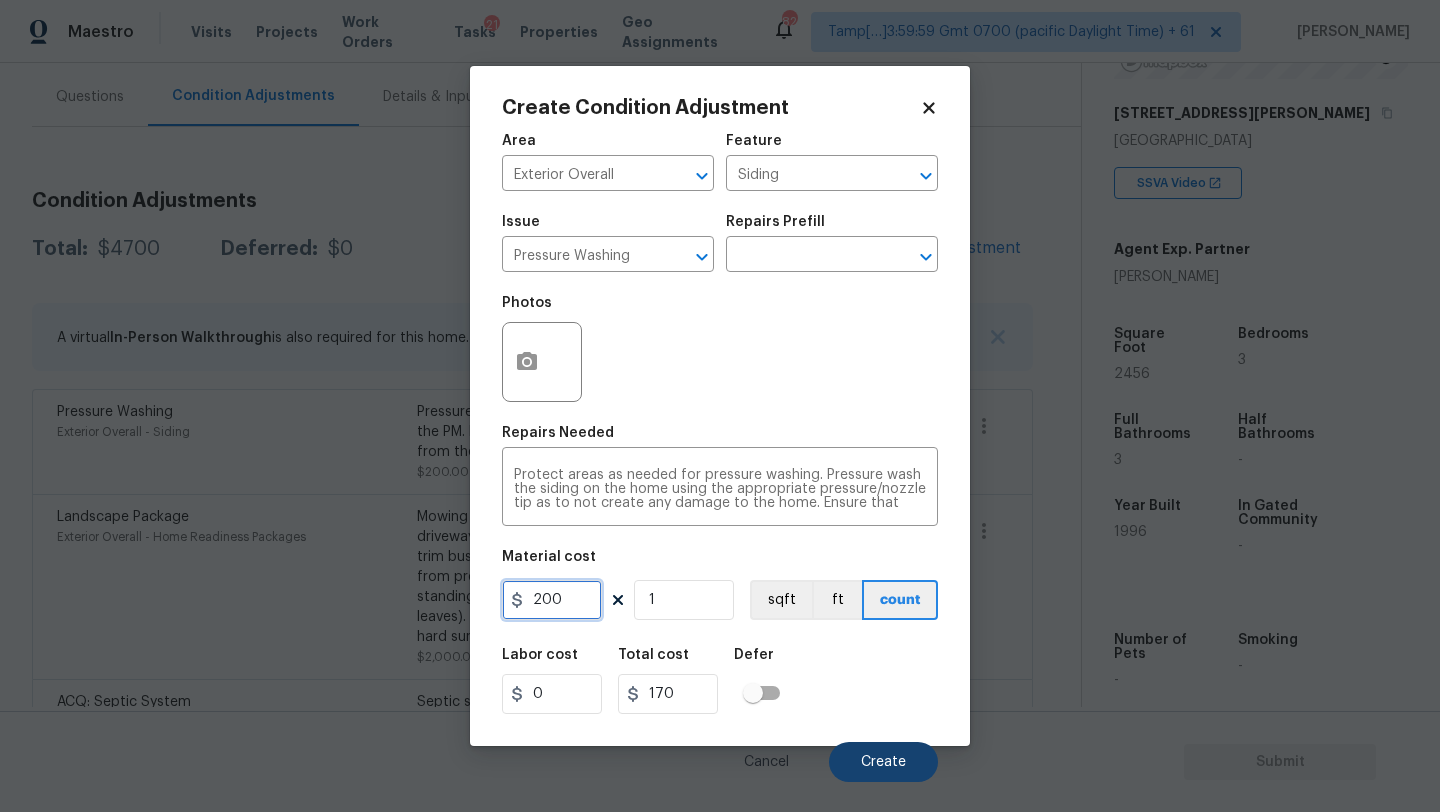 type on "200" 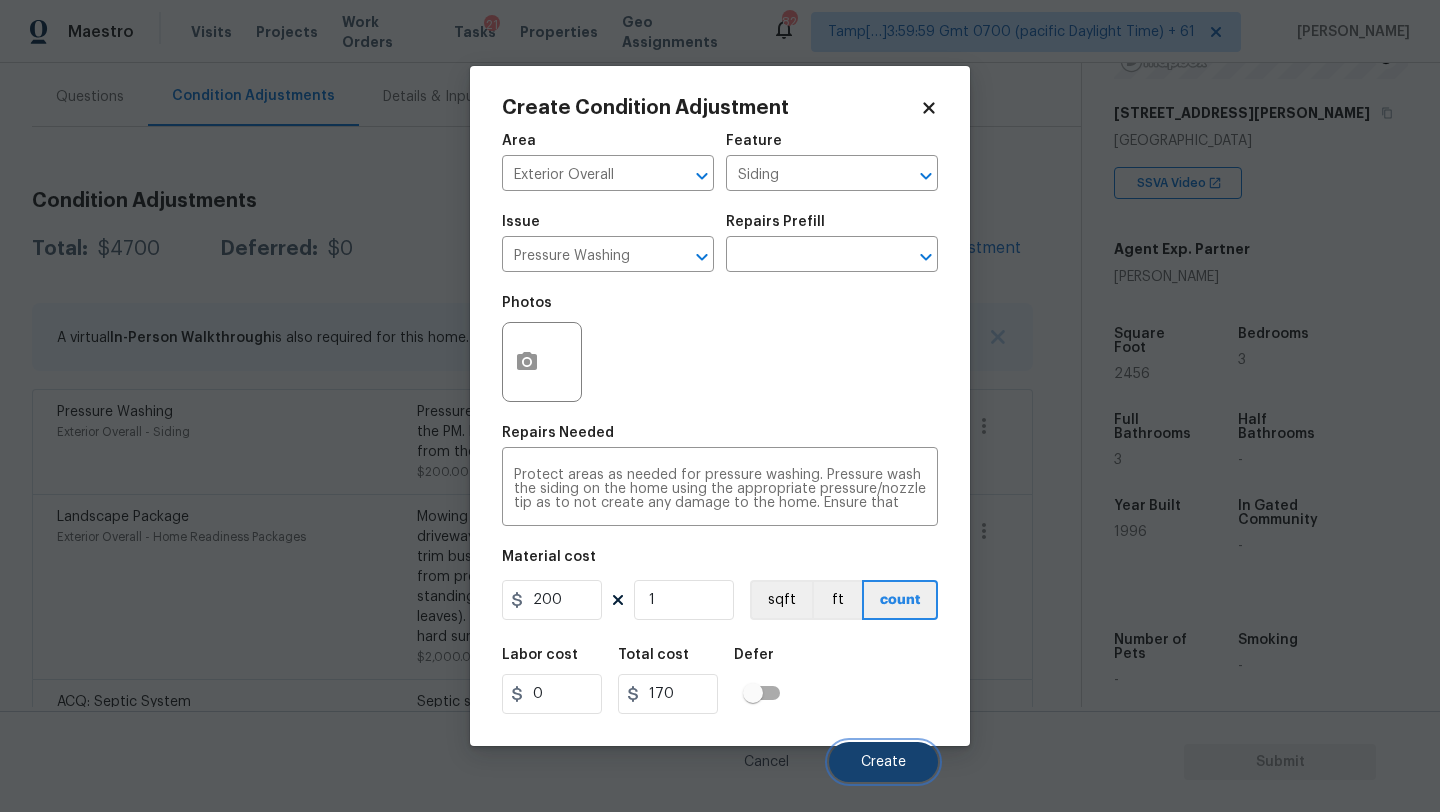 type on "200" 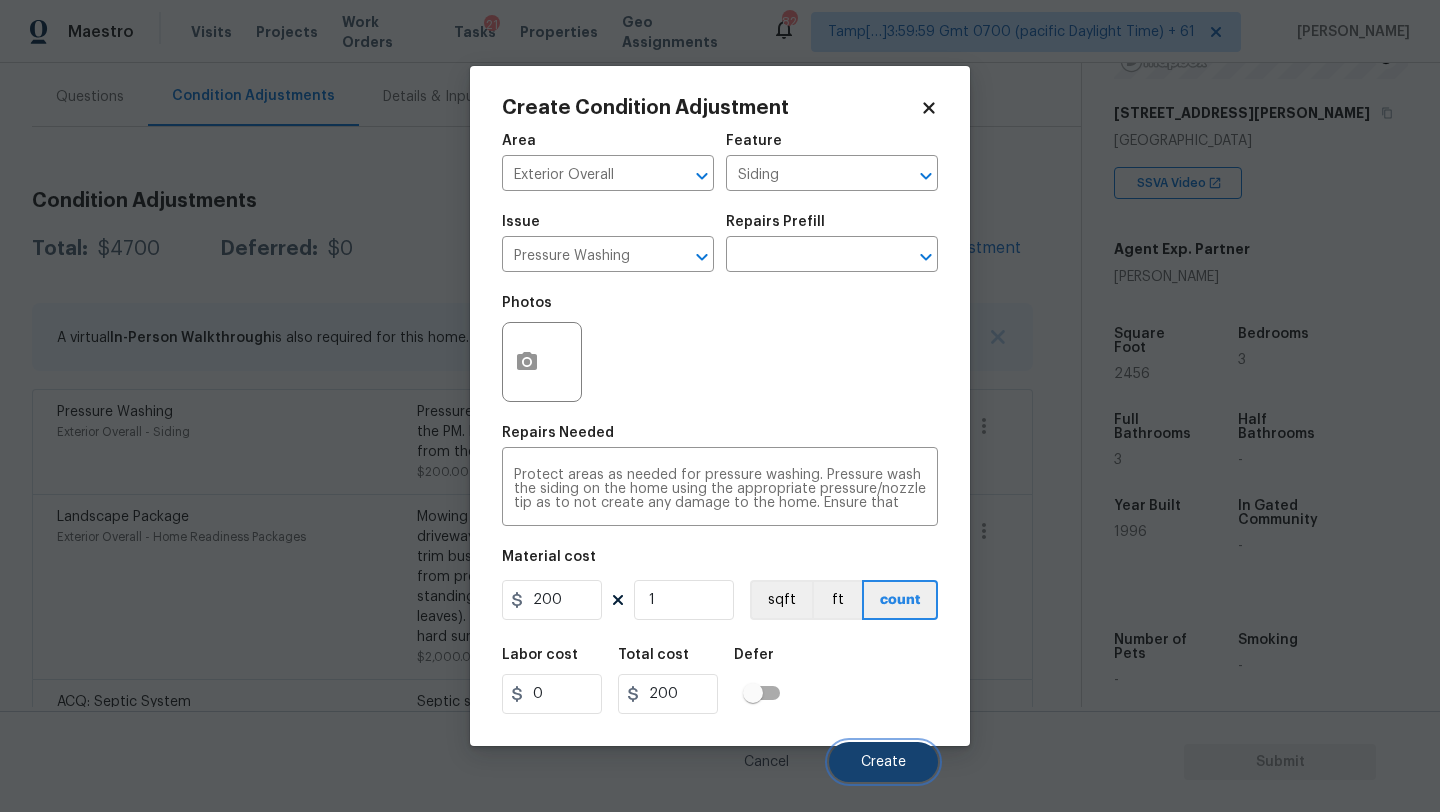 click on "Create" at bounding box center [883, 762] 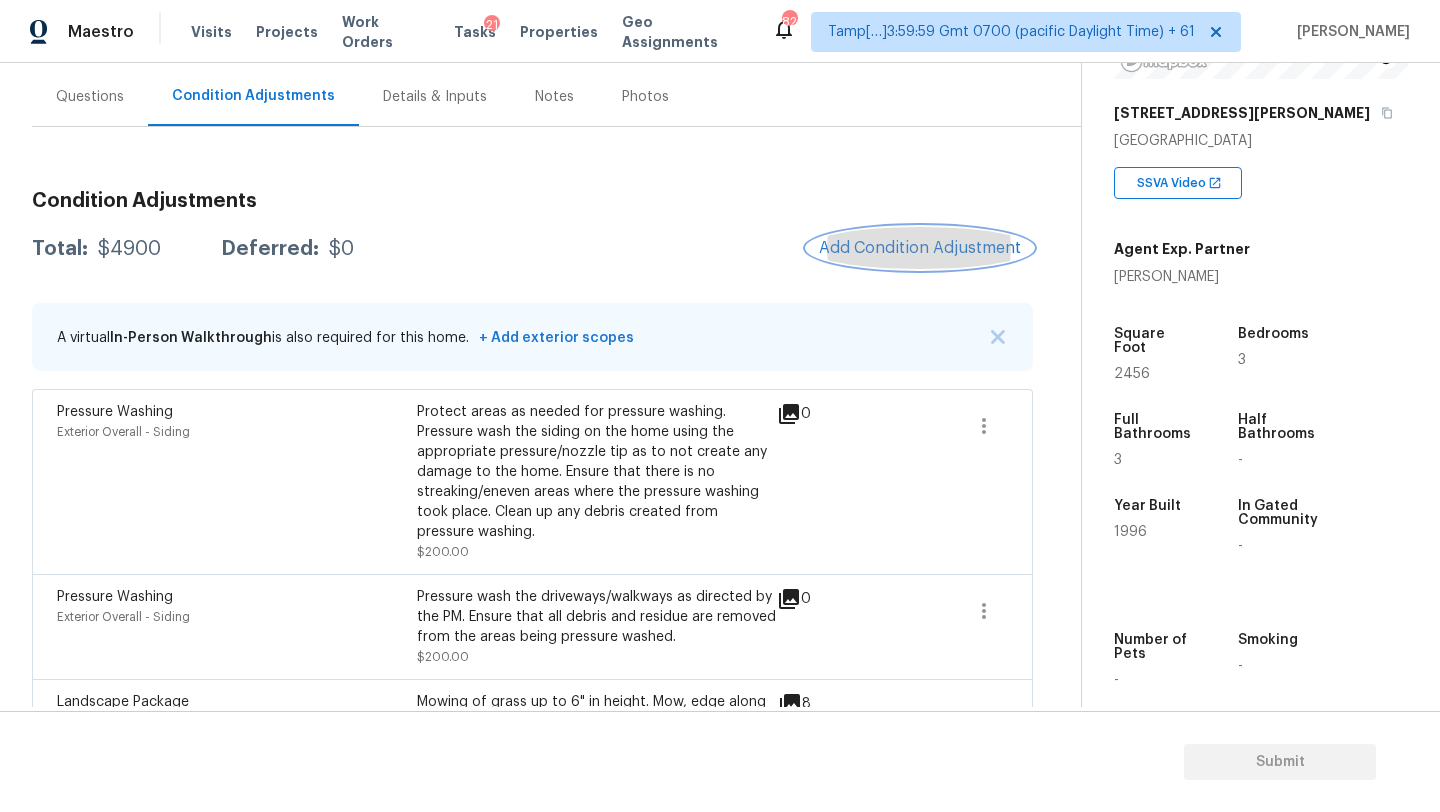 click on "Add Condition Adjustment" at bounding box center (920, 248) 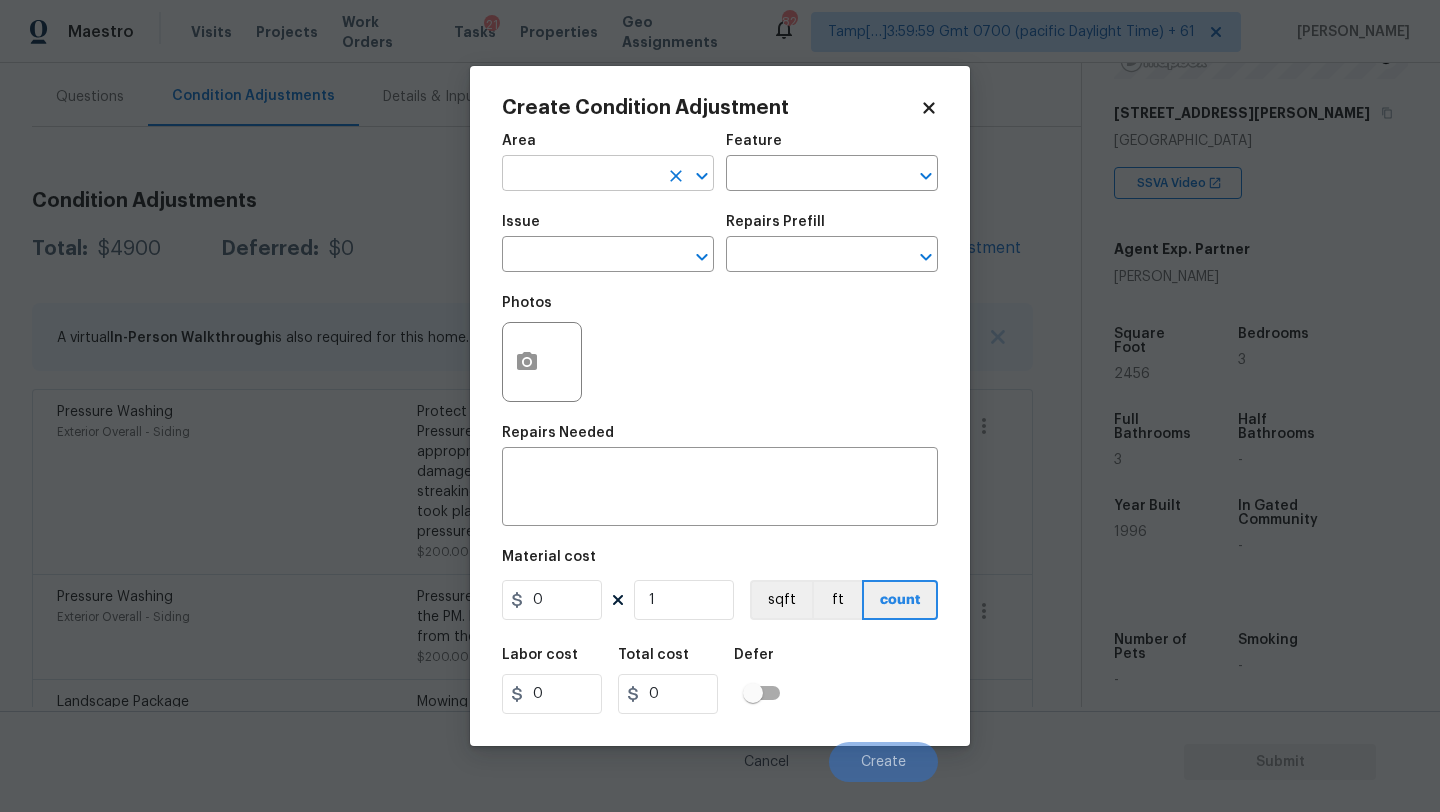click at bounding box center [580, 175] 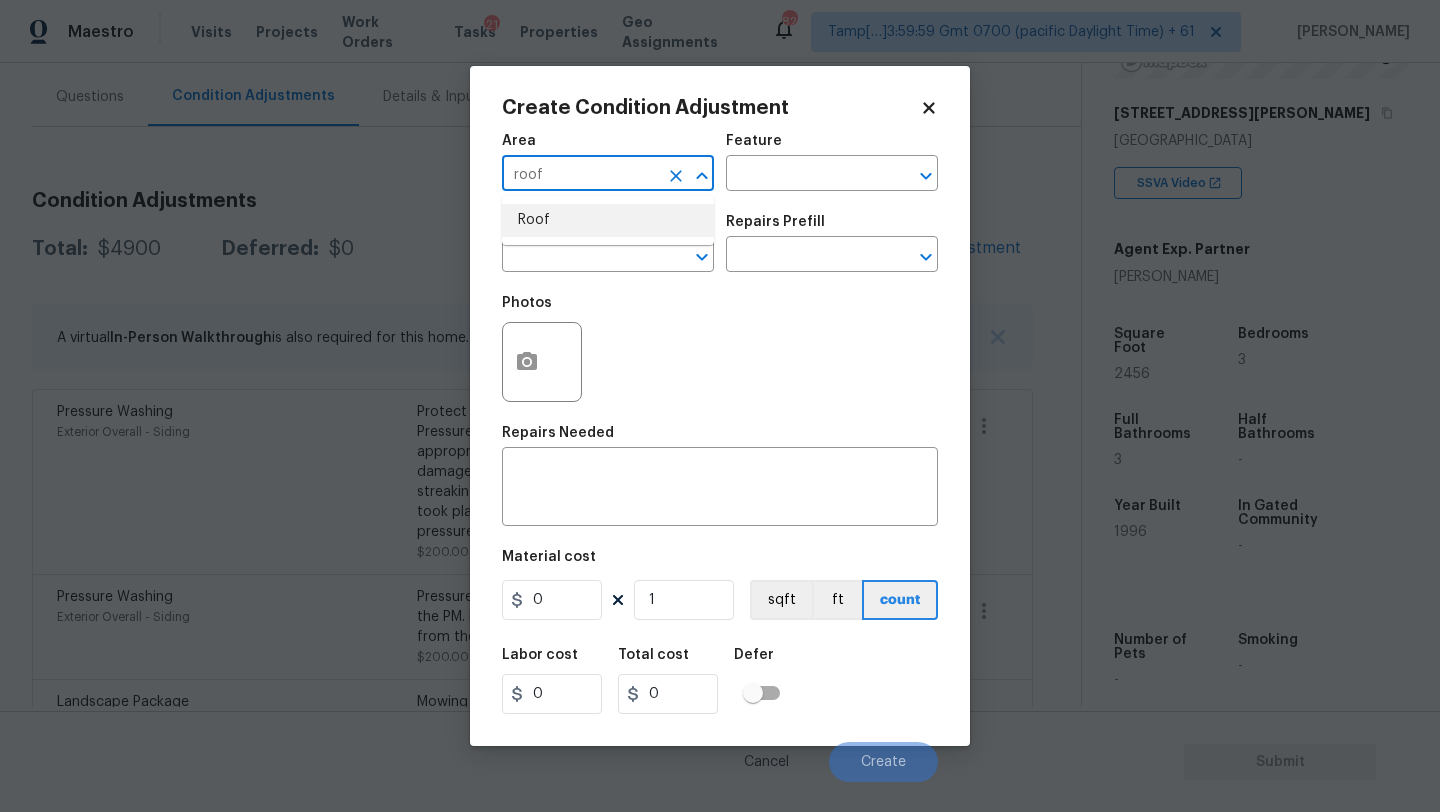 click on "Roof" at bounding box center [608, 220] 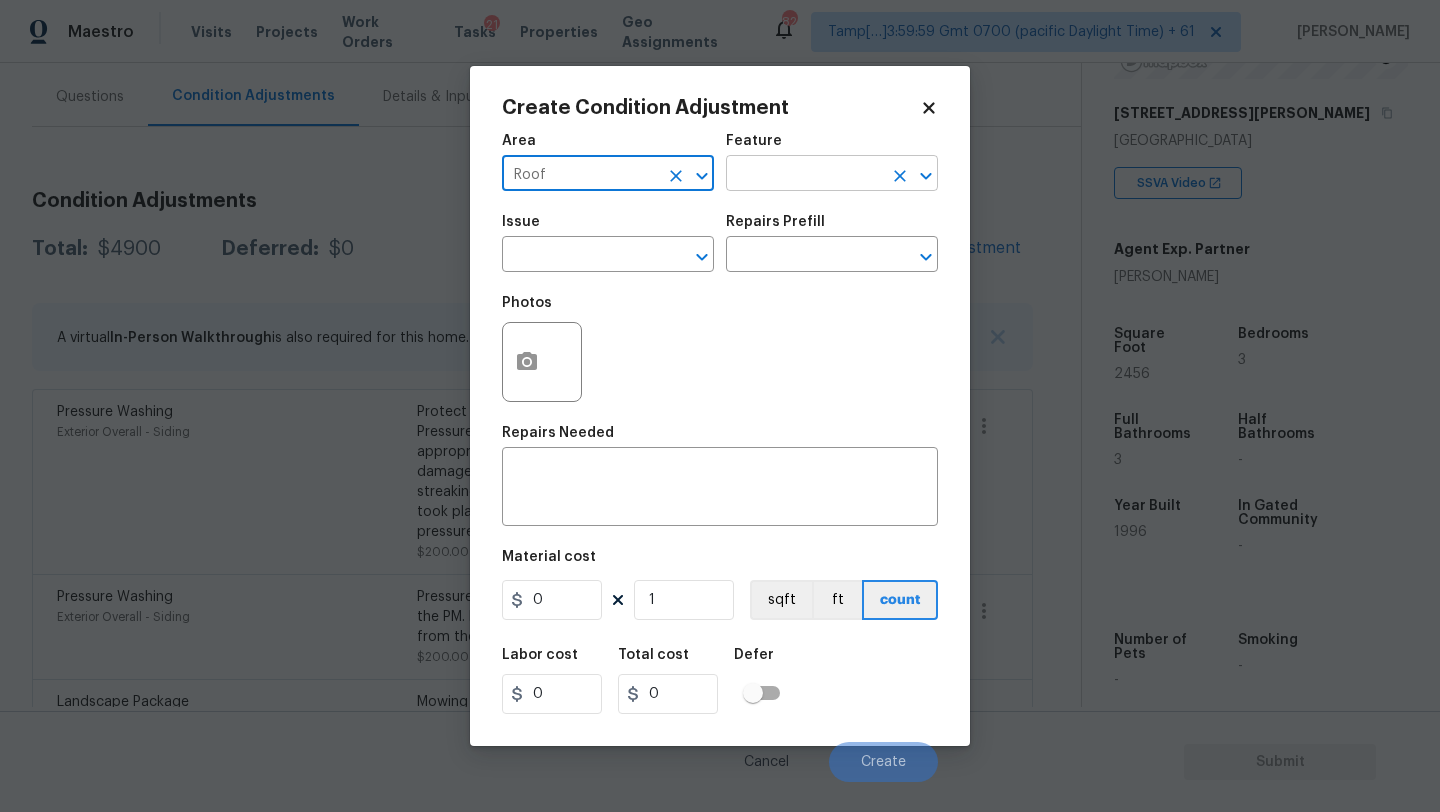 type on "Roof" 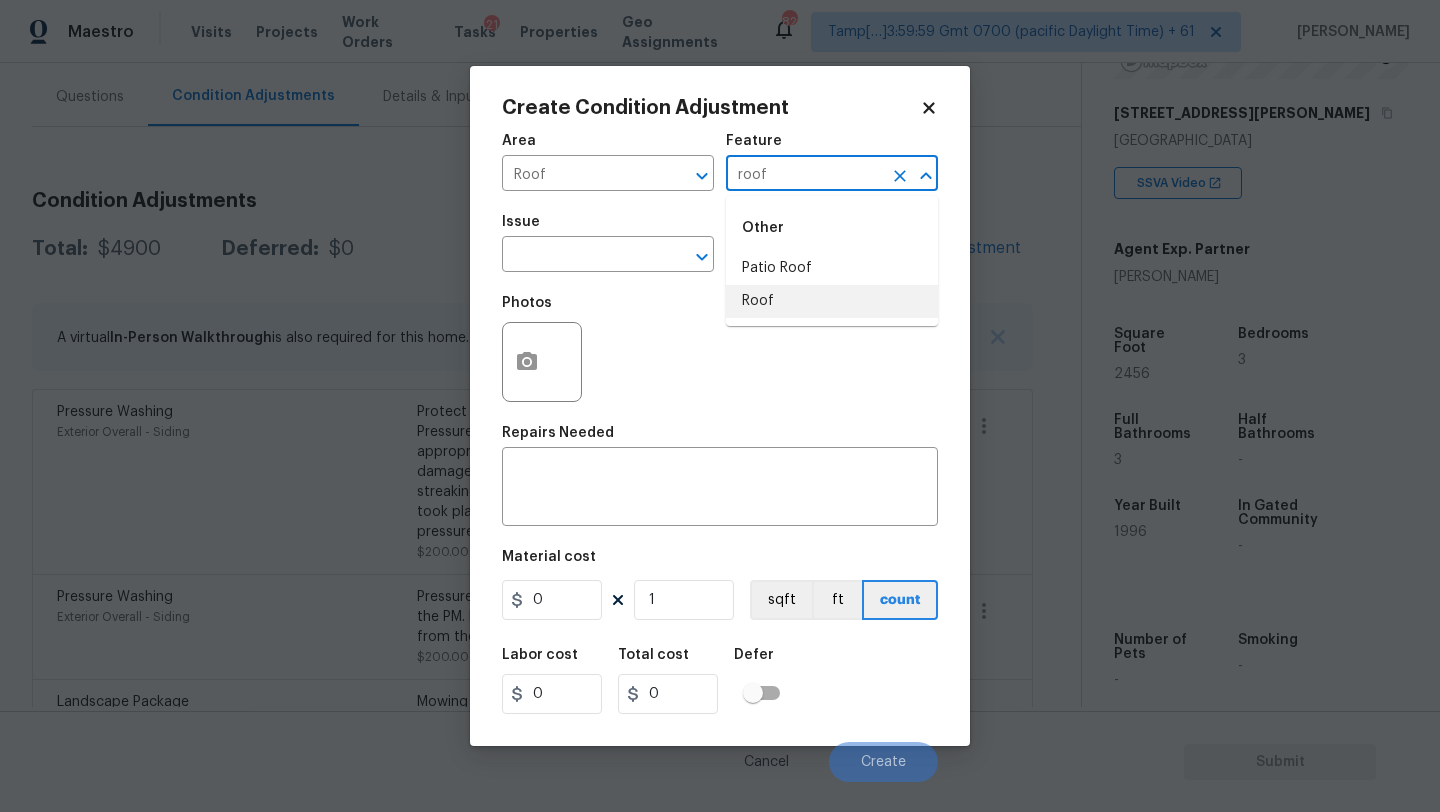 click on "Roof" at bounding box center (832, 301) 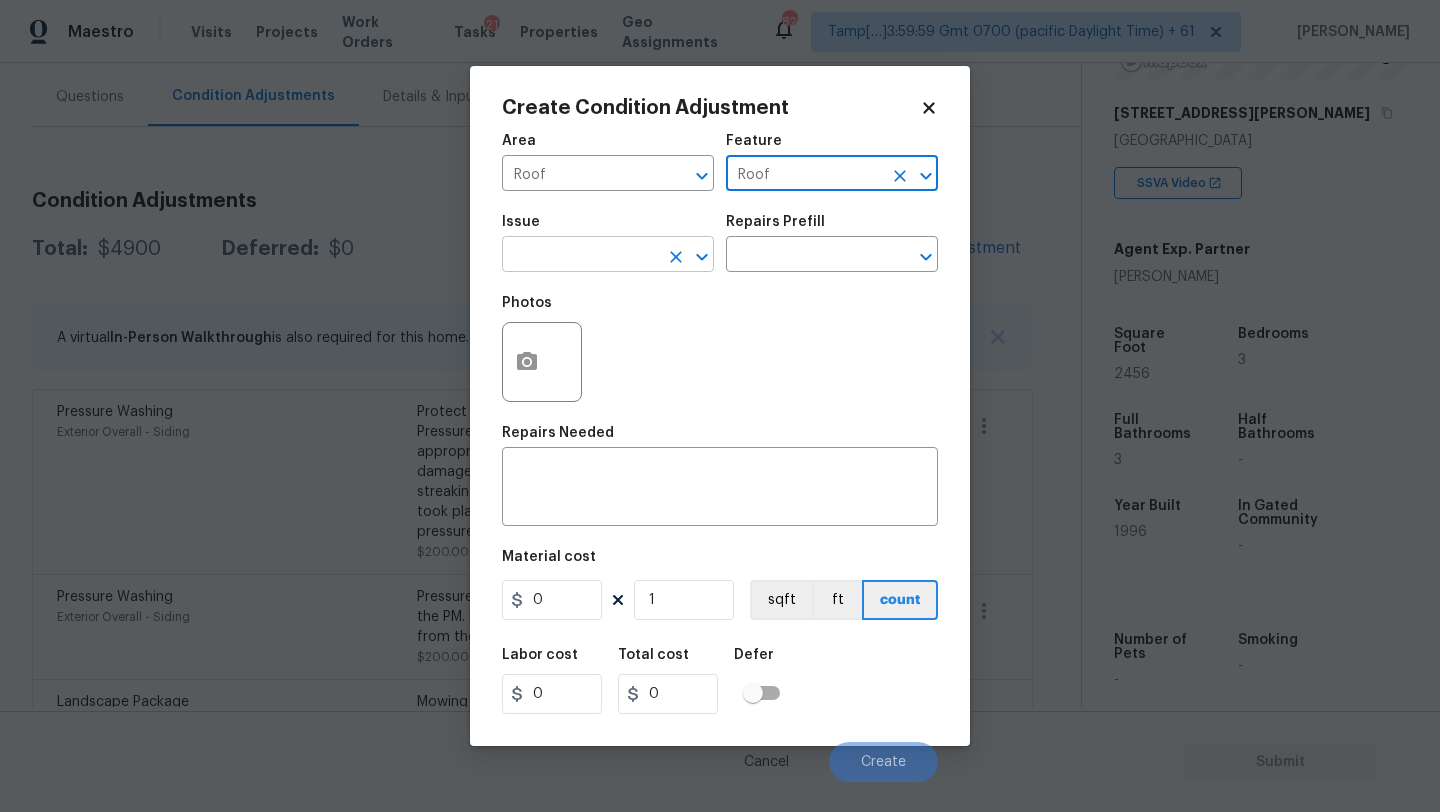 type on "Roof" 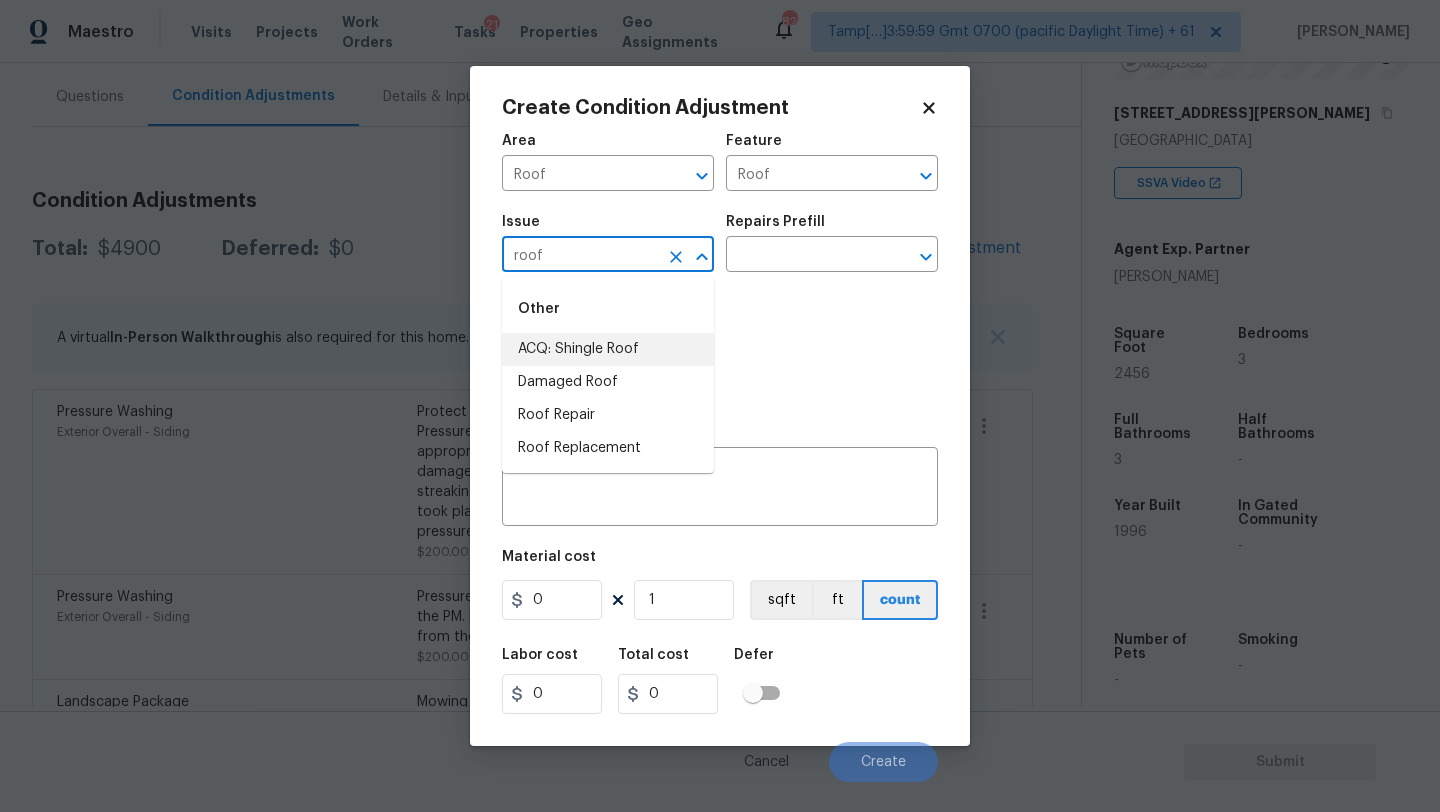 drag, startPoint x: 590, startPoint y: 350, endPoint x: 617, endPoint y: 341, distance: 28.460499 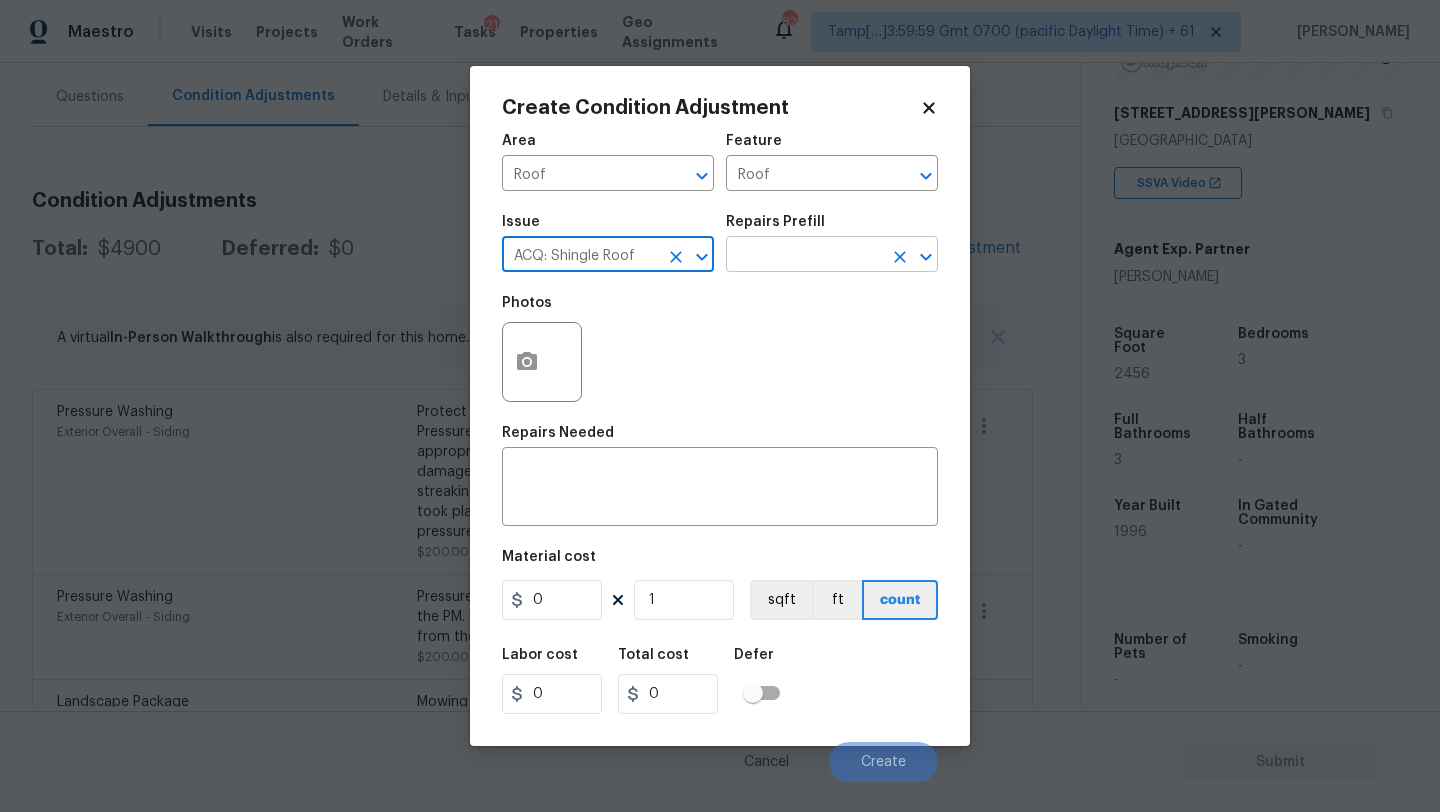 type on "ACQ: Shingle Roof" 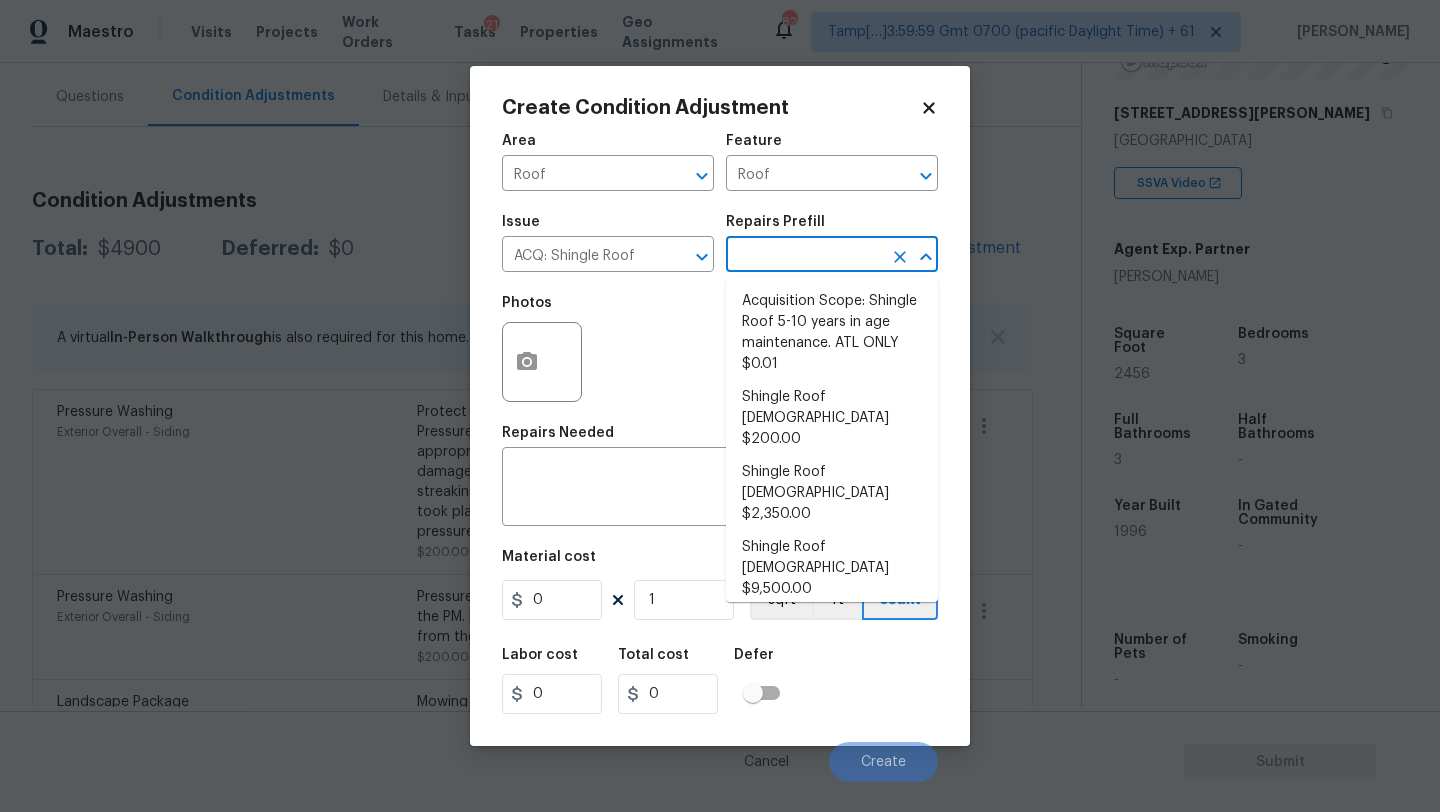 click at bounding box center [804, 256] 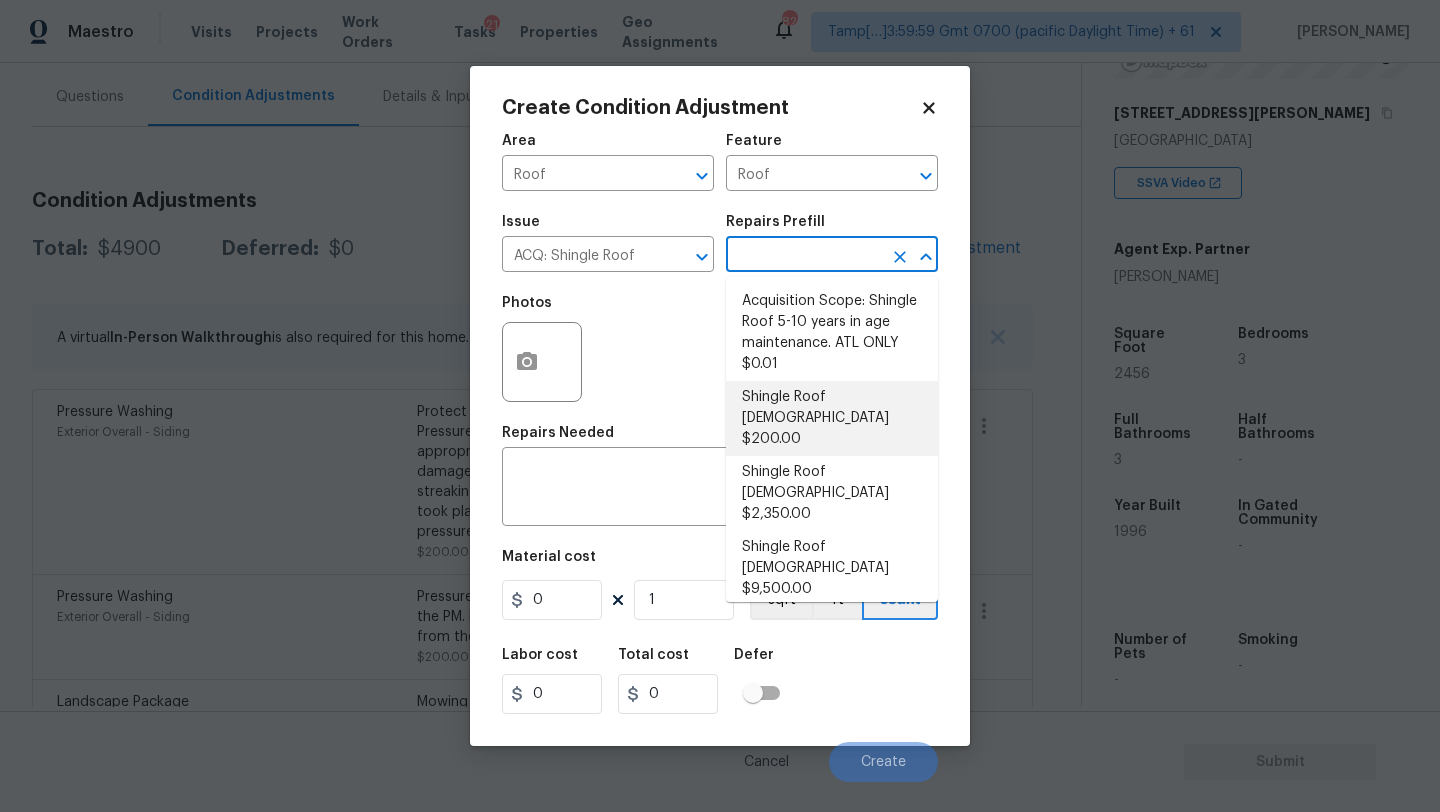 click on "Shingle Roof 0-10 Years Old $200.00" at bounding box center [832, 418] 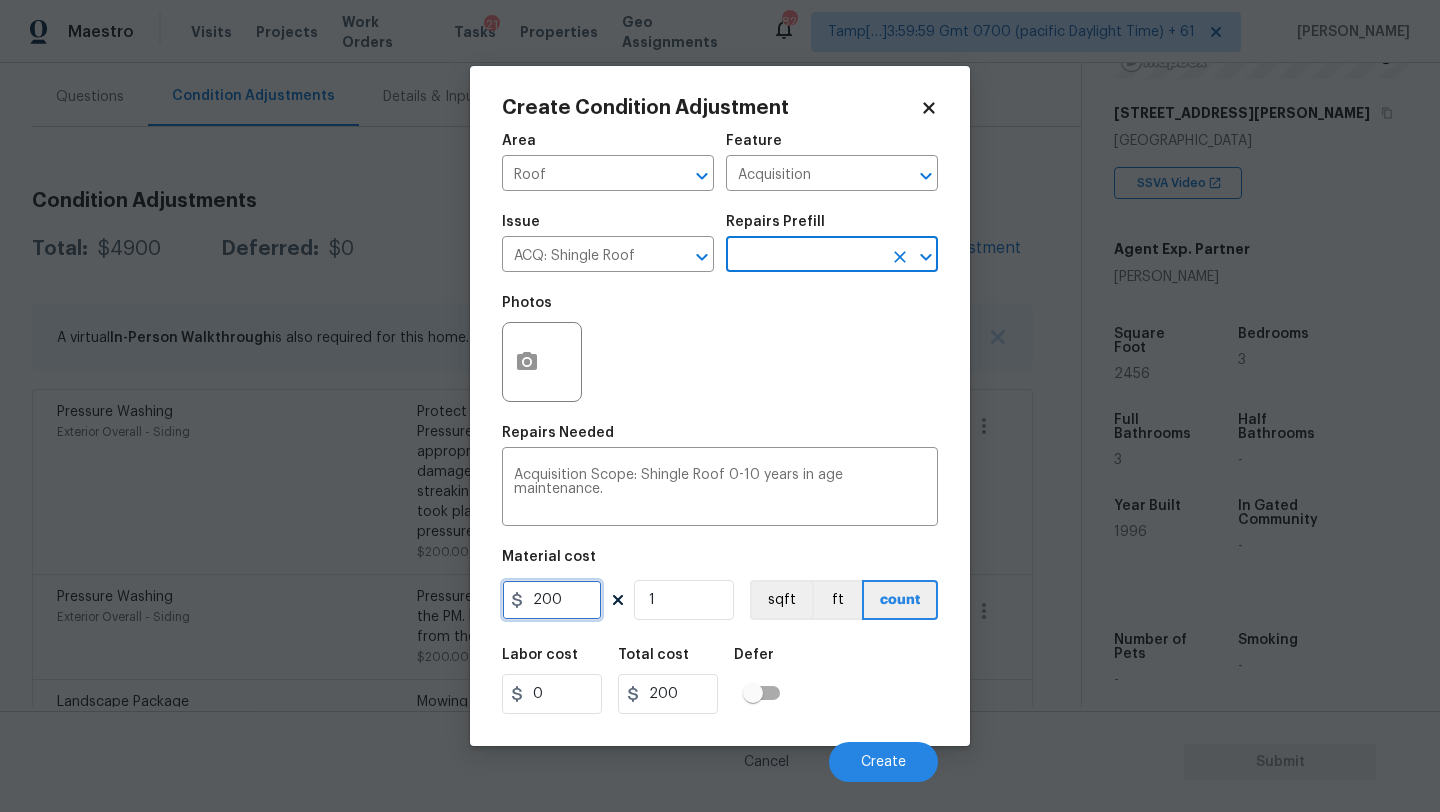 click on "200" at bounding box center [552, 600] 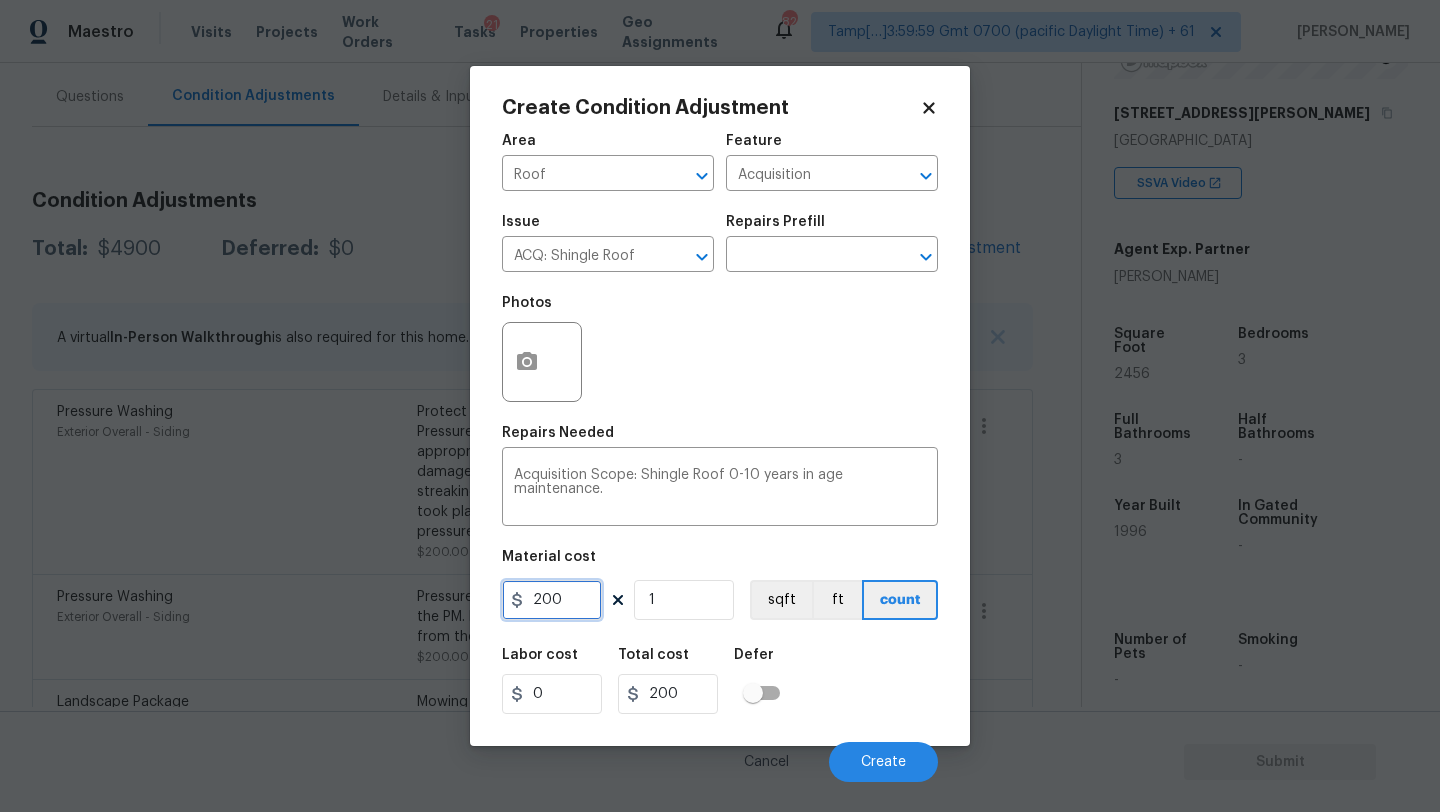 click on "200" at bounding box center [552, 600] 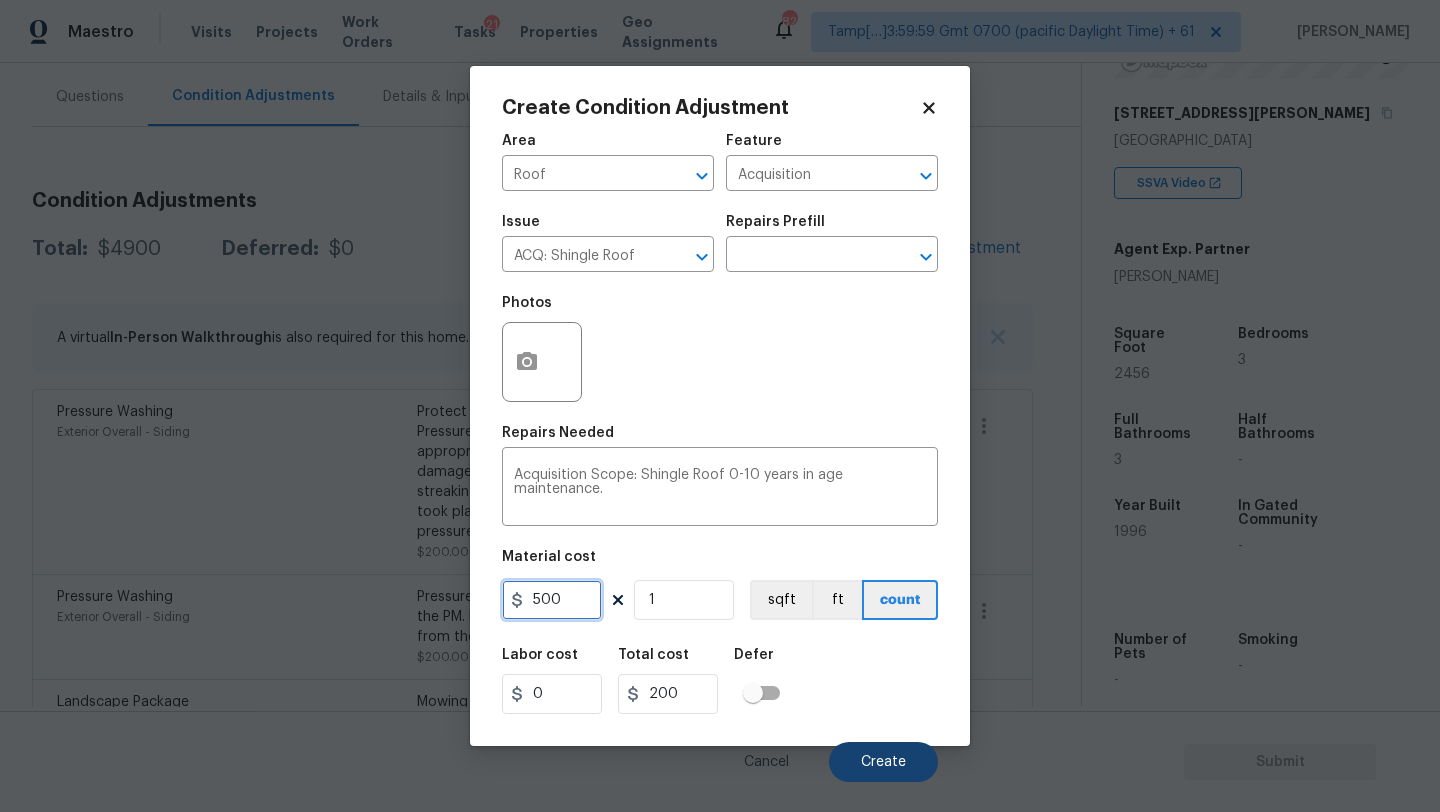 type on "500" 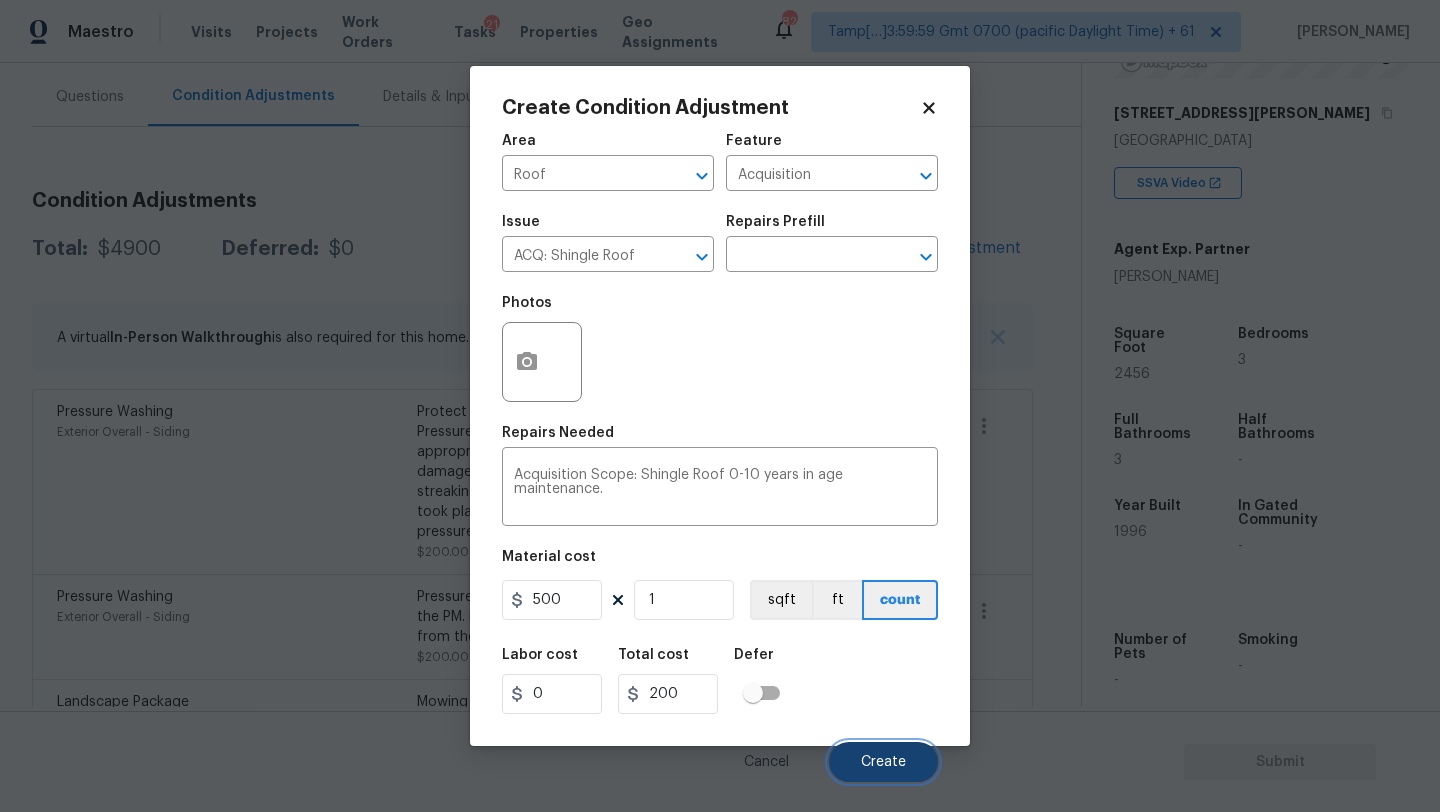 type on "500" 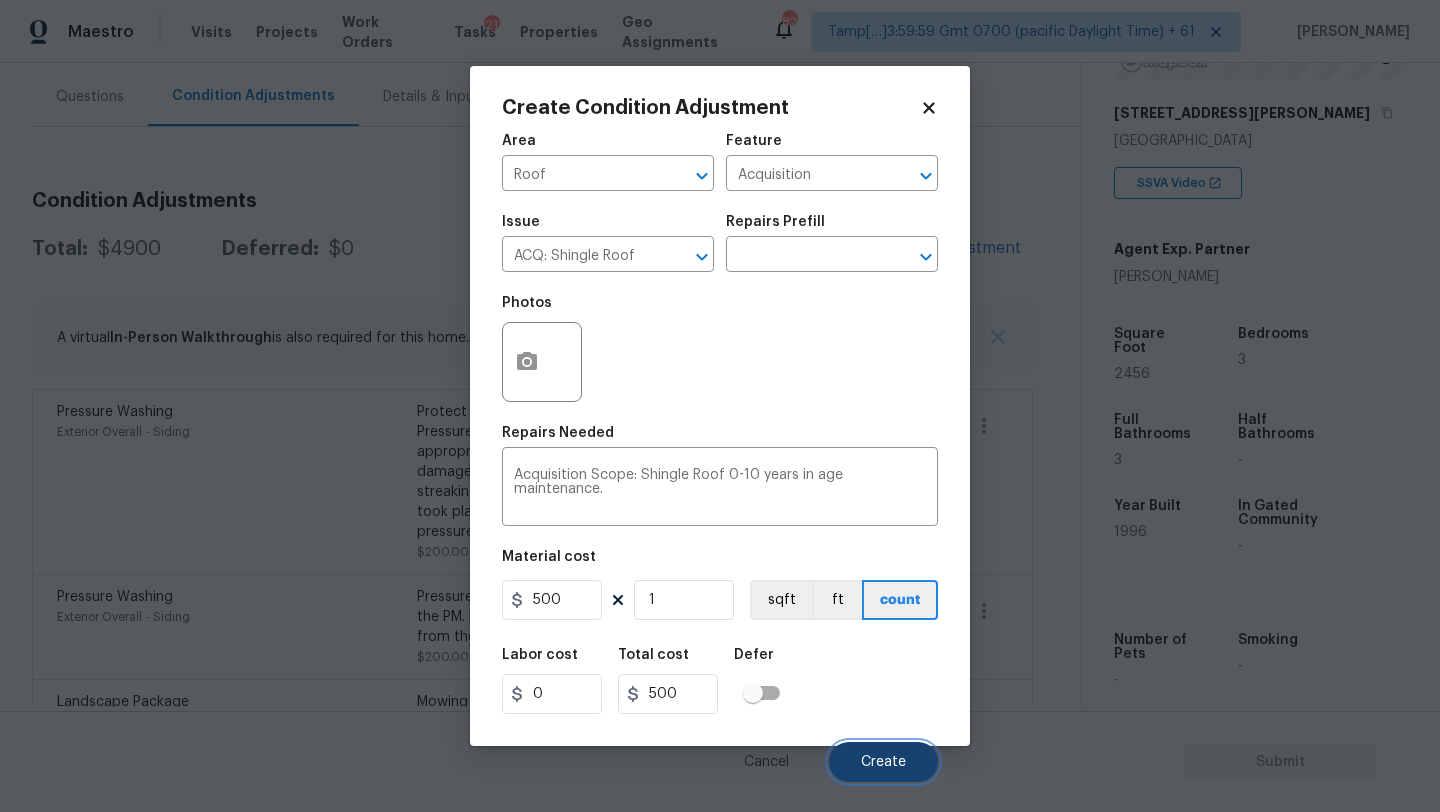 click on "Create" at bounding box center [883, 762] 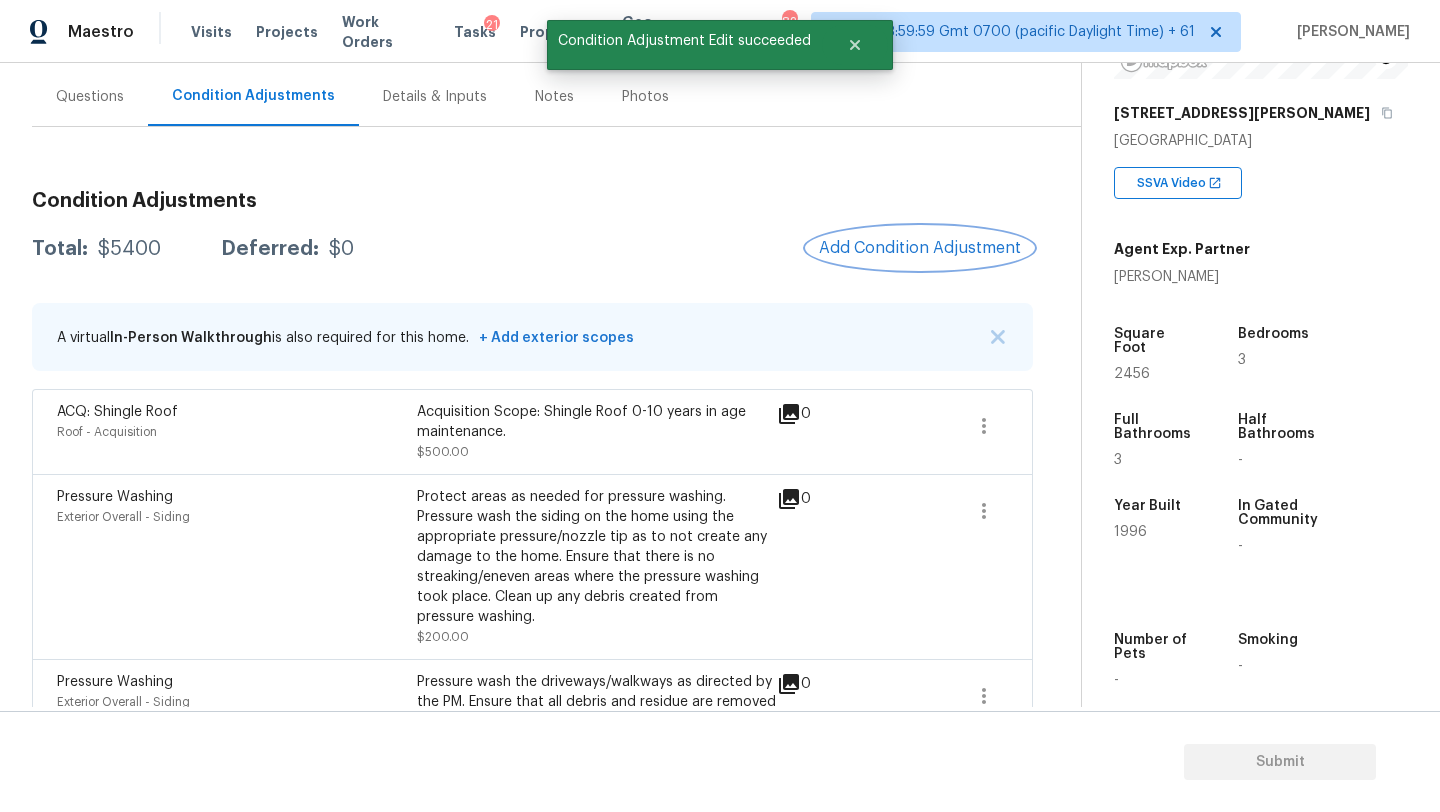 click on "Add Condition Adjustment" at bounding box center [920, 248] 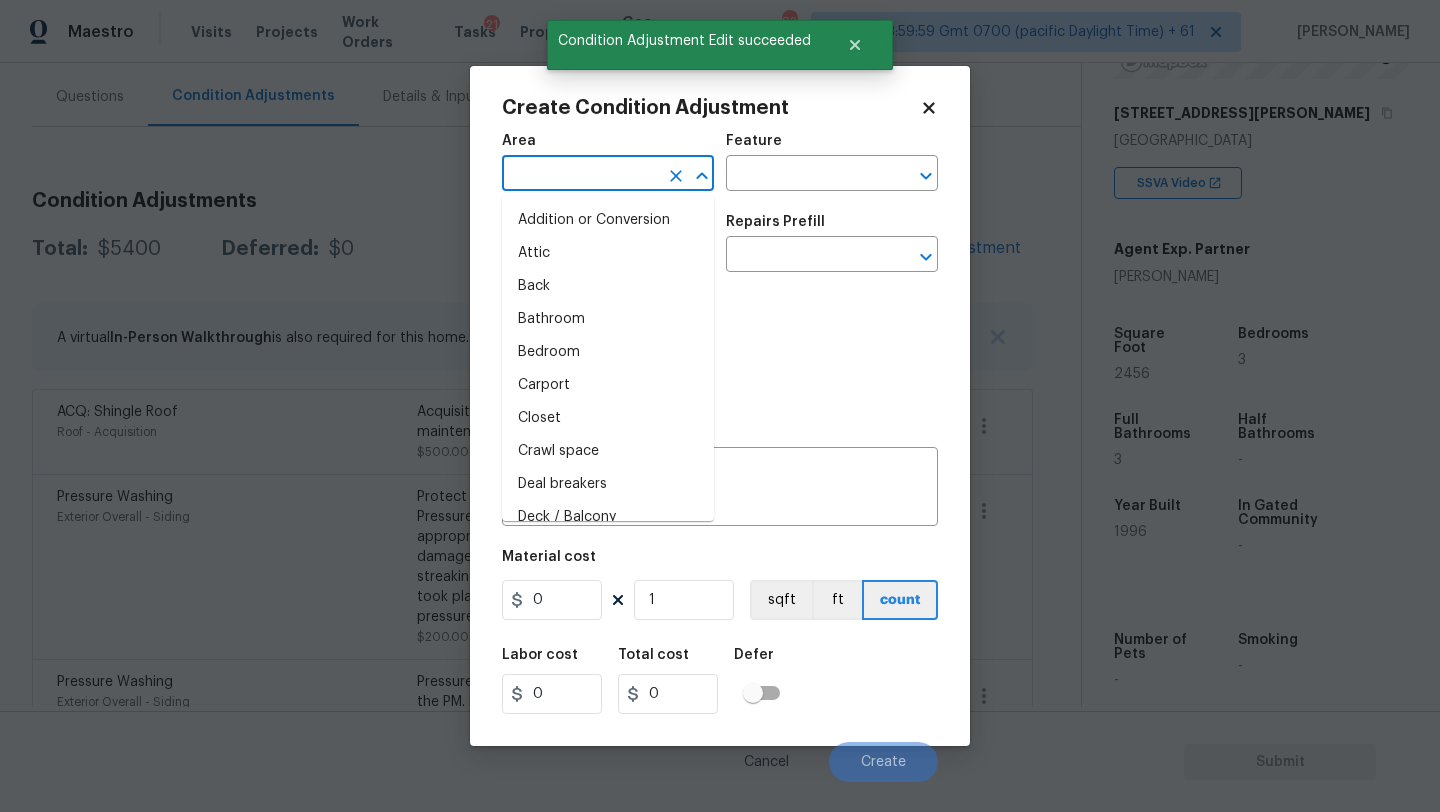 click at bounding box center (580, 175) 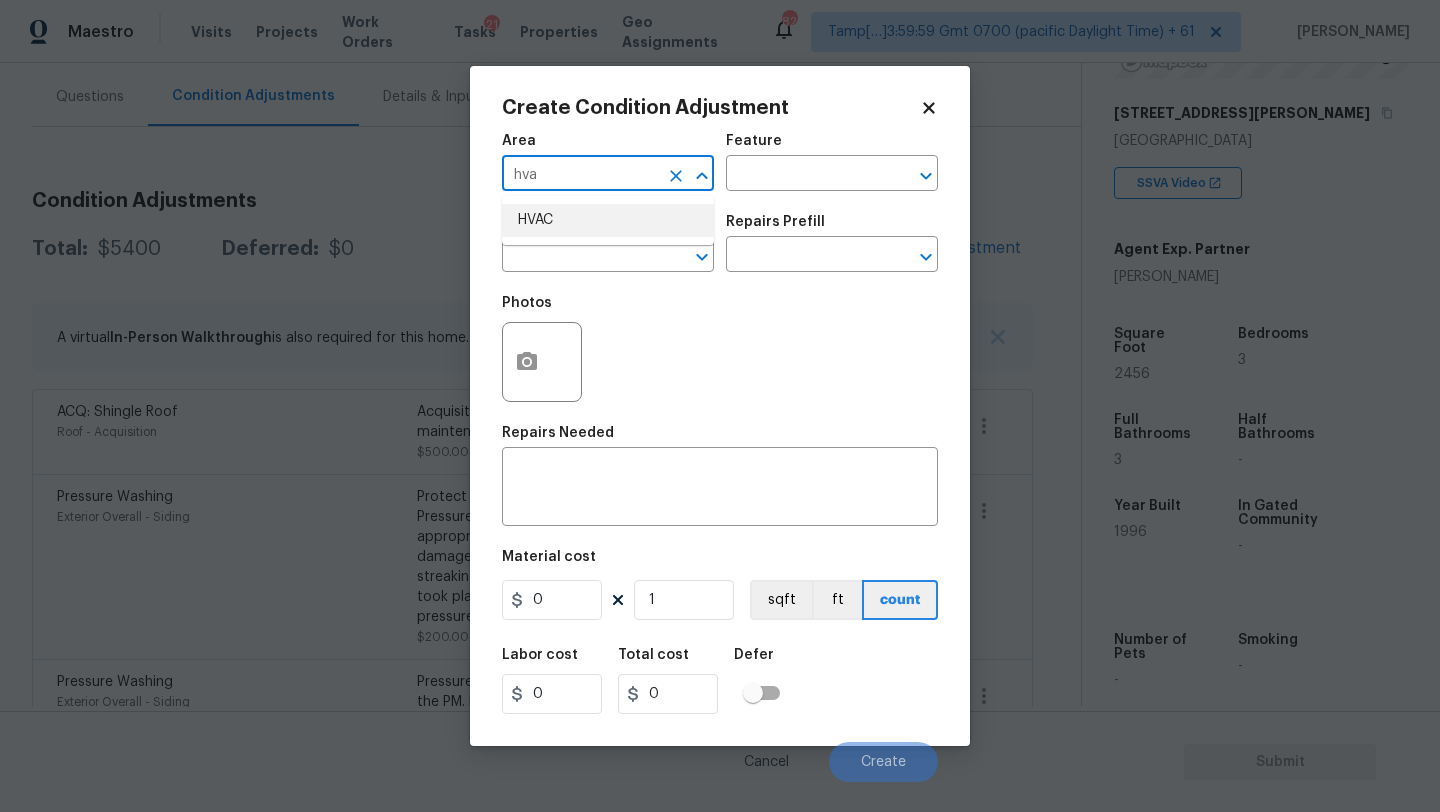 click on "HVAC" at bounding box center [608, 220] 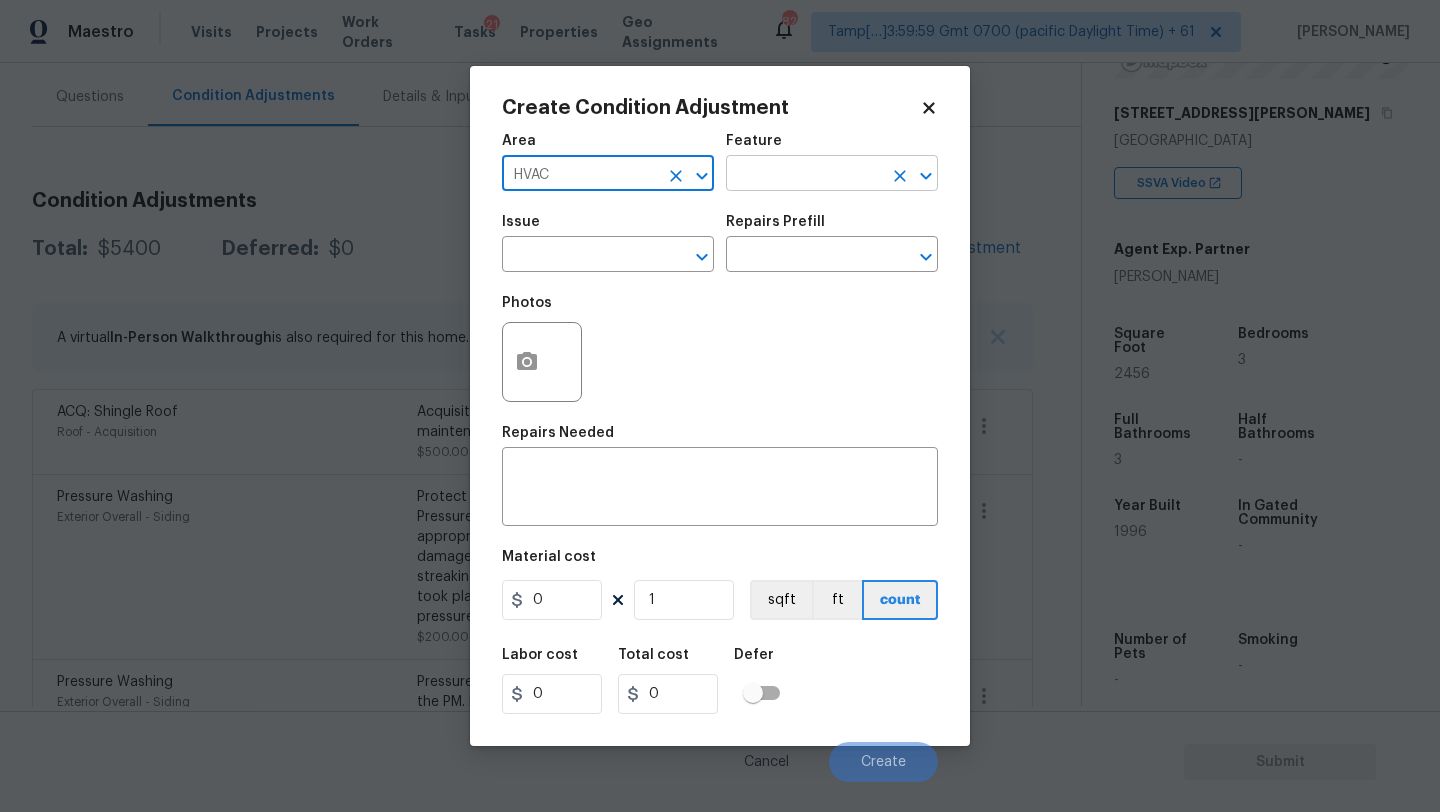 type on "HVAC" 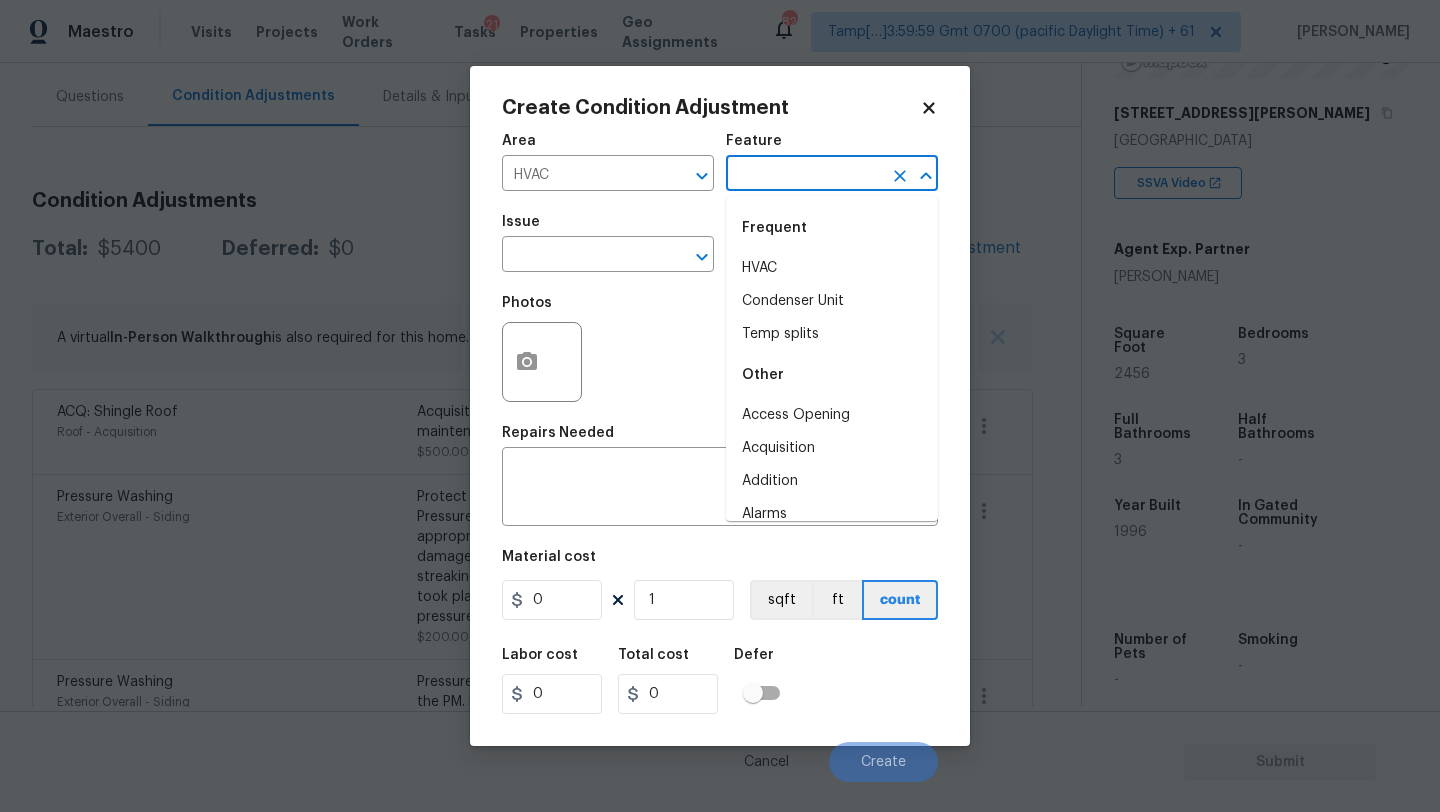 click at bounding box center (804, 175) 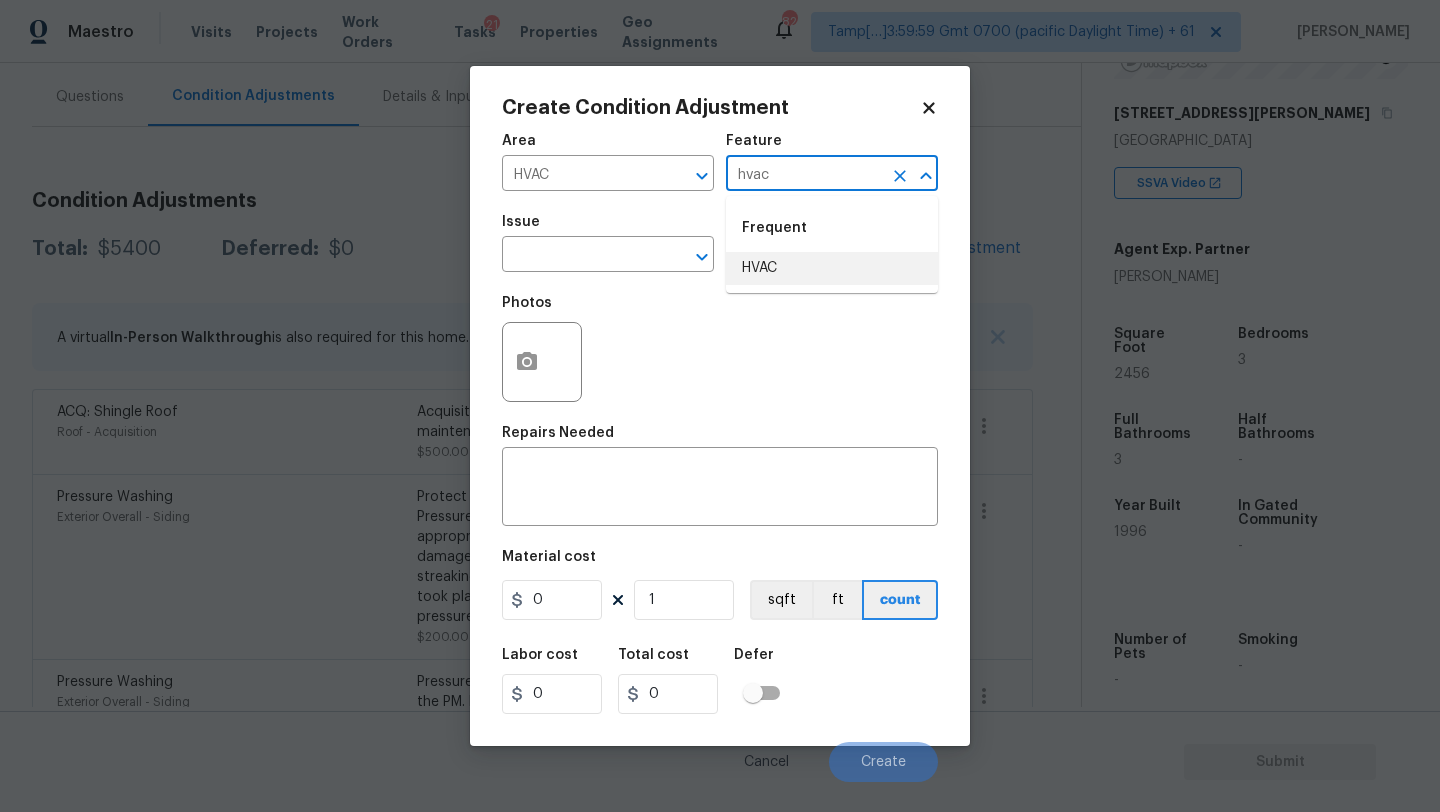 click on "HVAC" at bounding box center (832, 268) 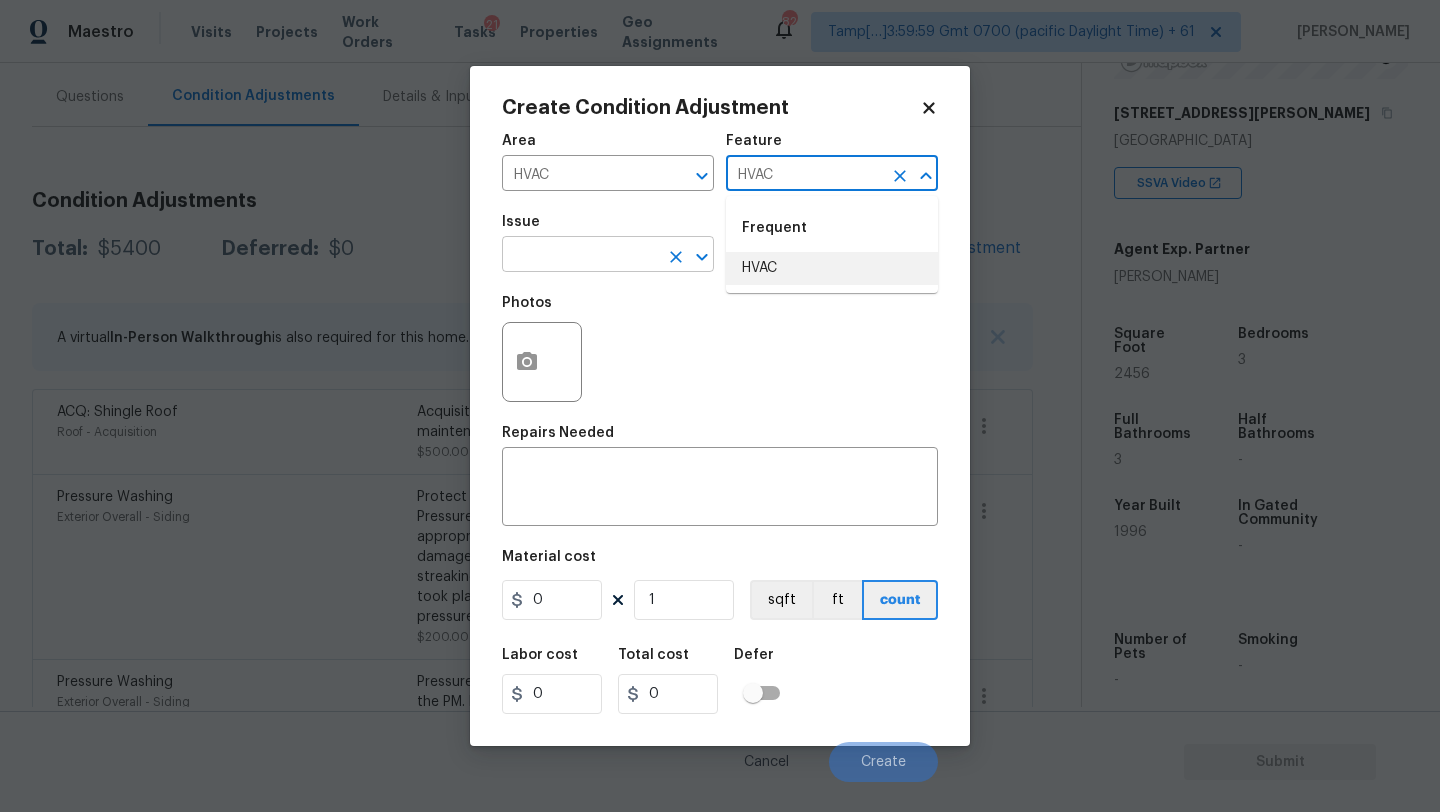 type on "HVAC" 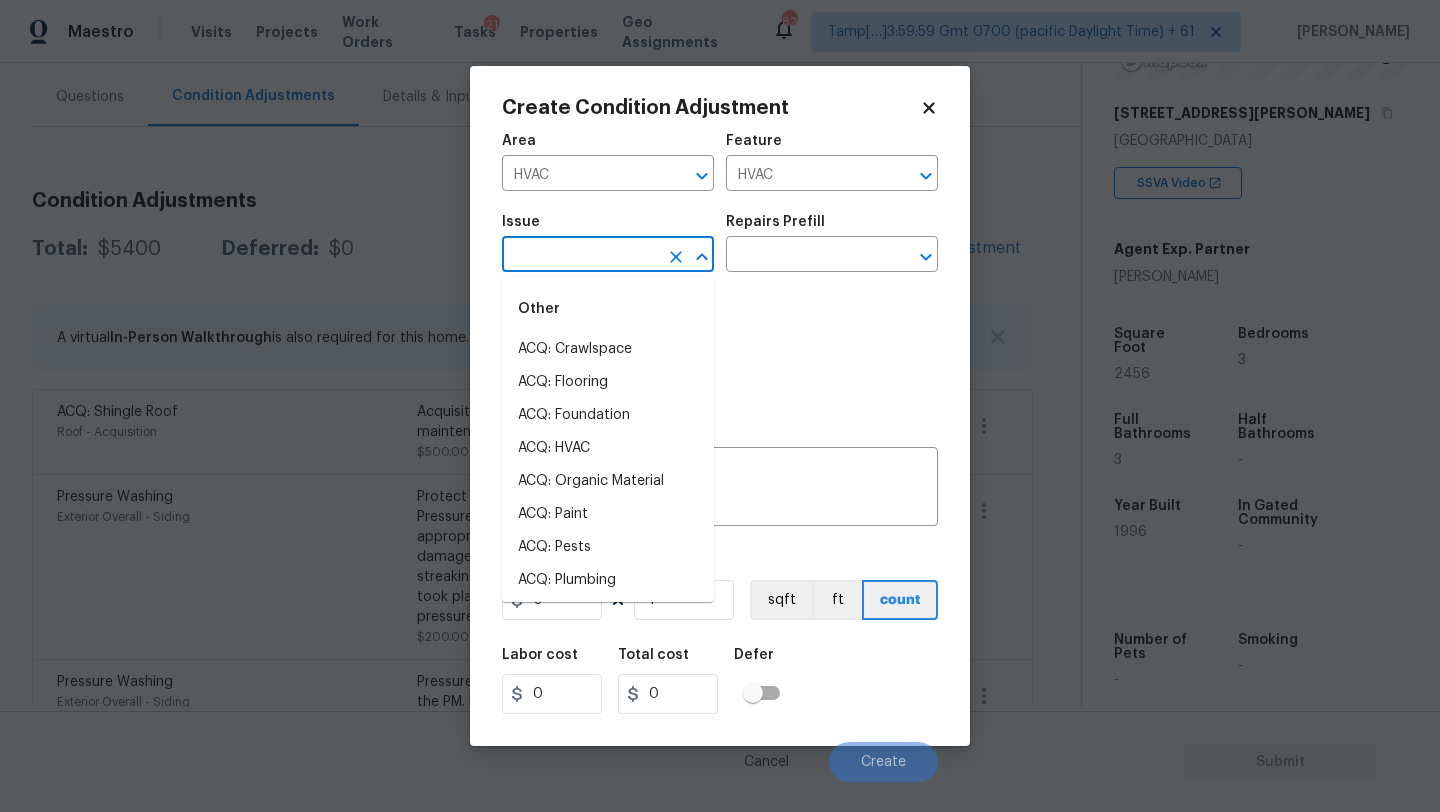click at bounding box center (580, 256) 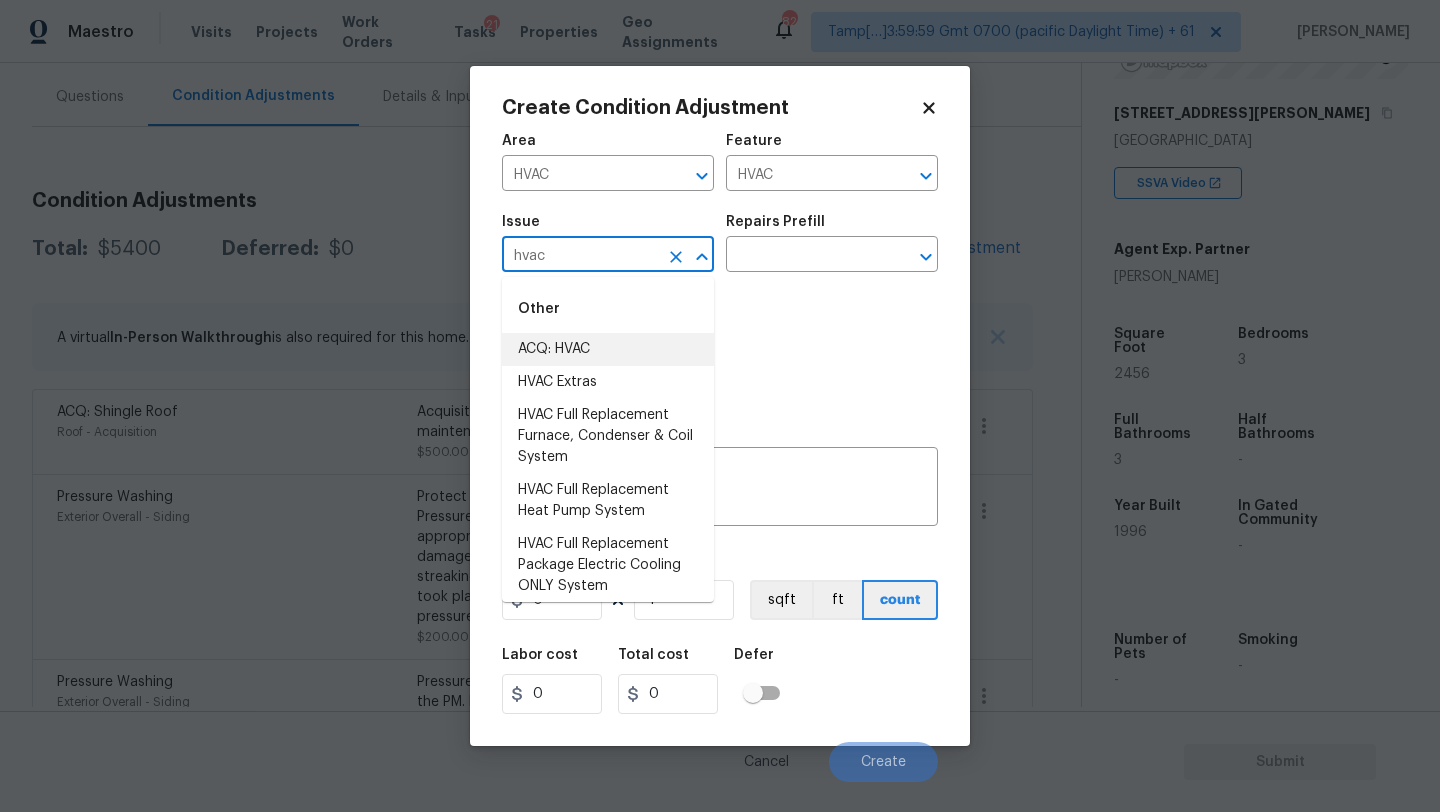 click on "ACQ: HVAC" at bounding box center [608, 349] 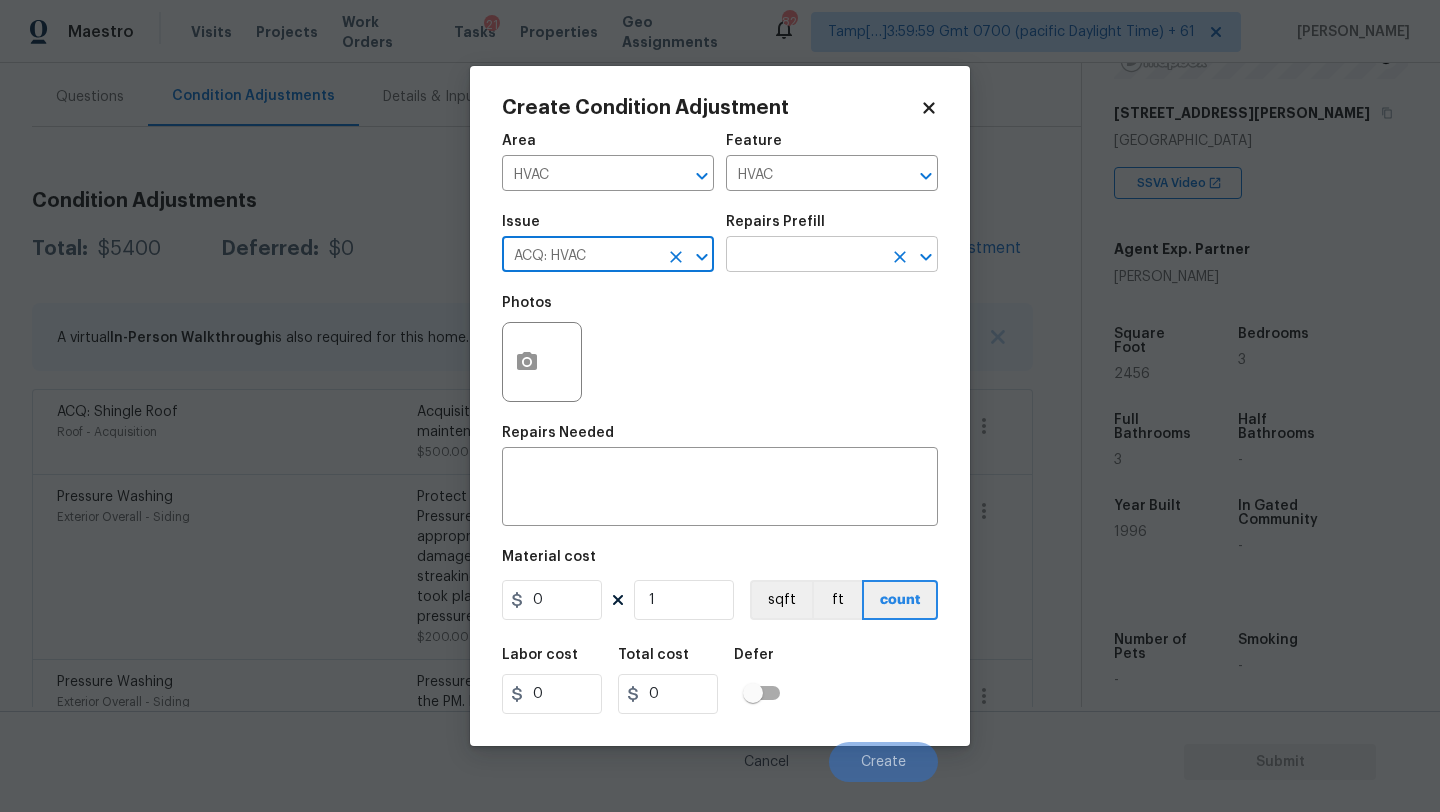 type on "ACQ: HVAC" 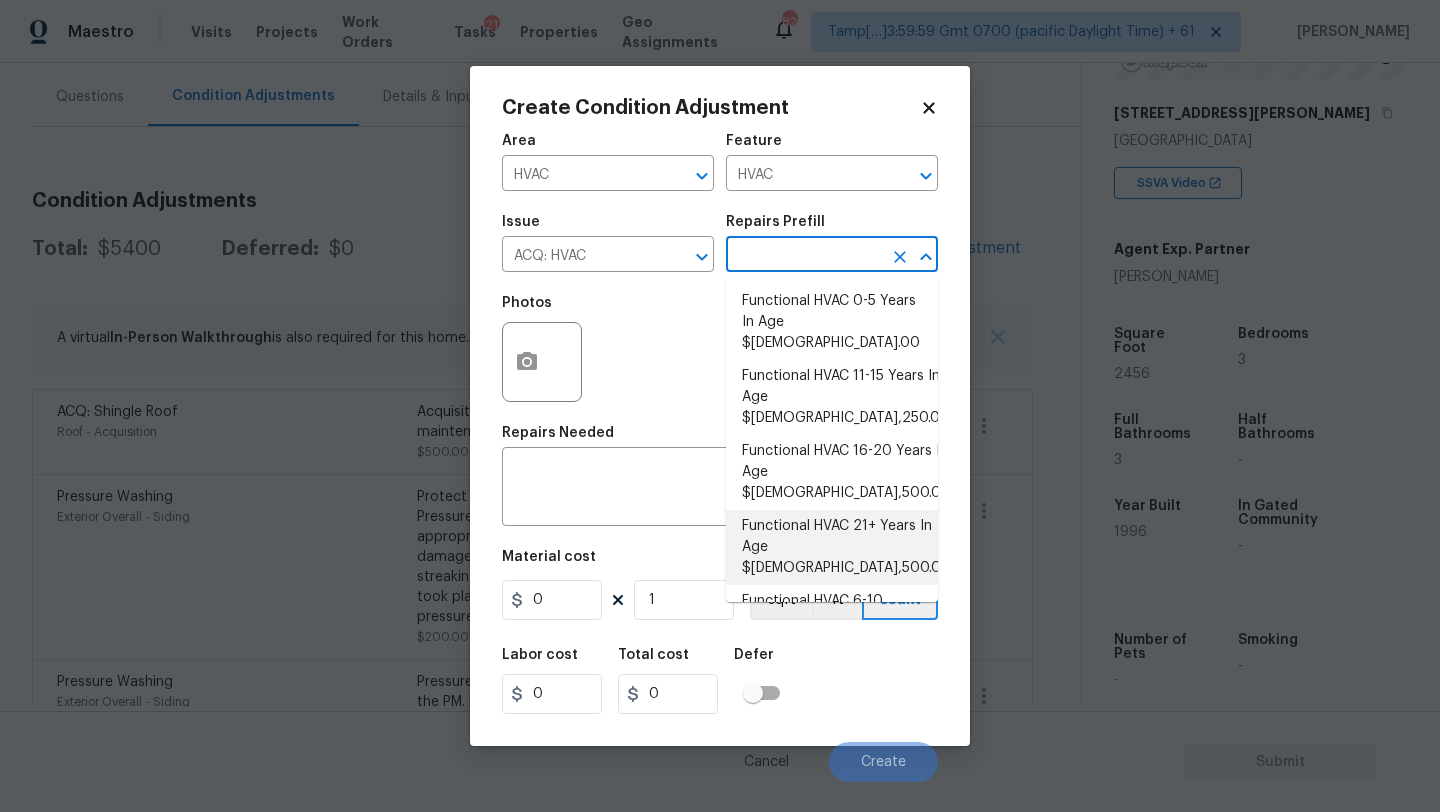 scroll, scrollTop: 36, scrollLeft: 0, axis: vertical 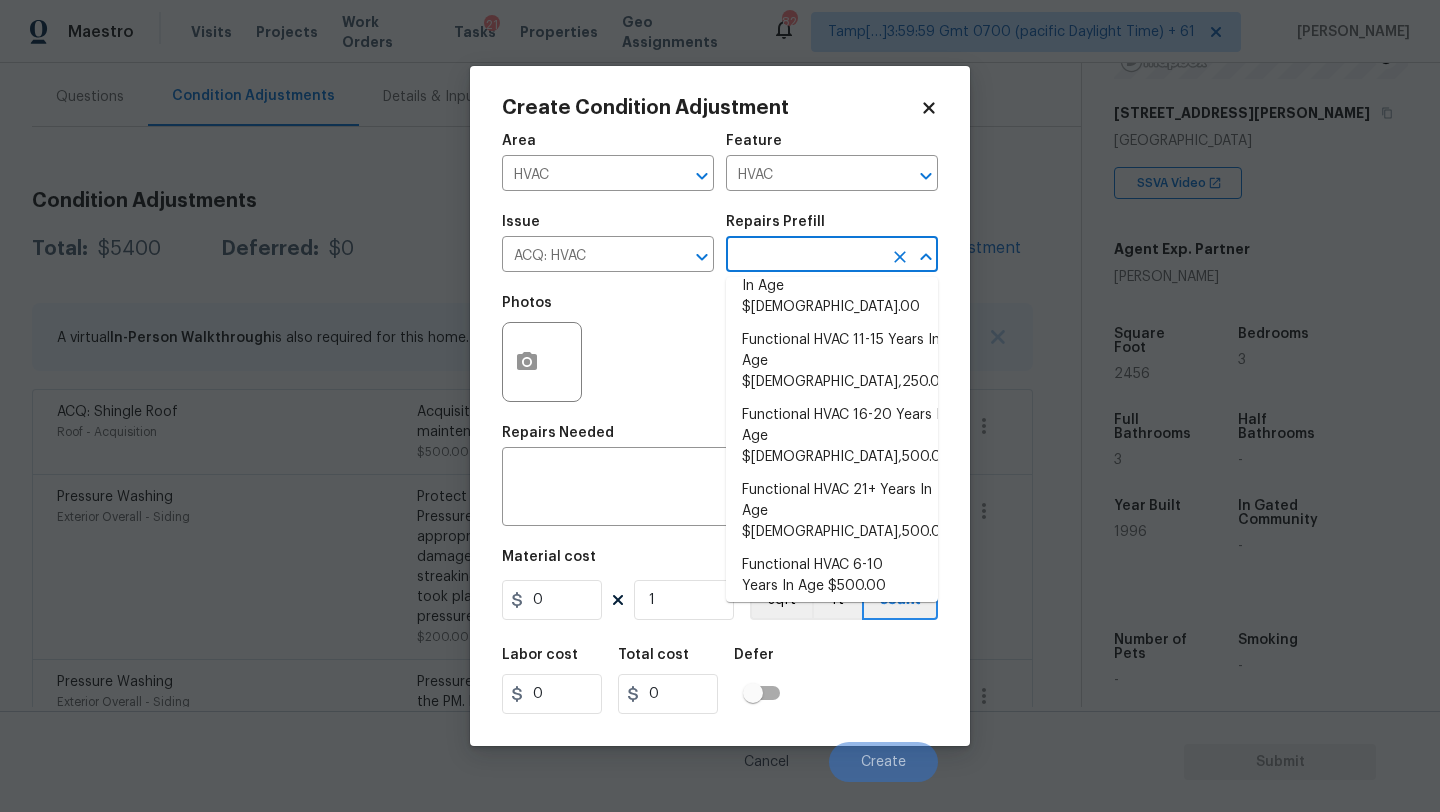 click on "Non-Functional HVAC. Full System Replacement $4,830.00" at bounding box center (832, 640) 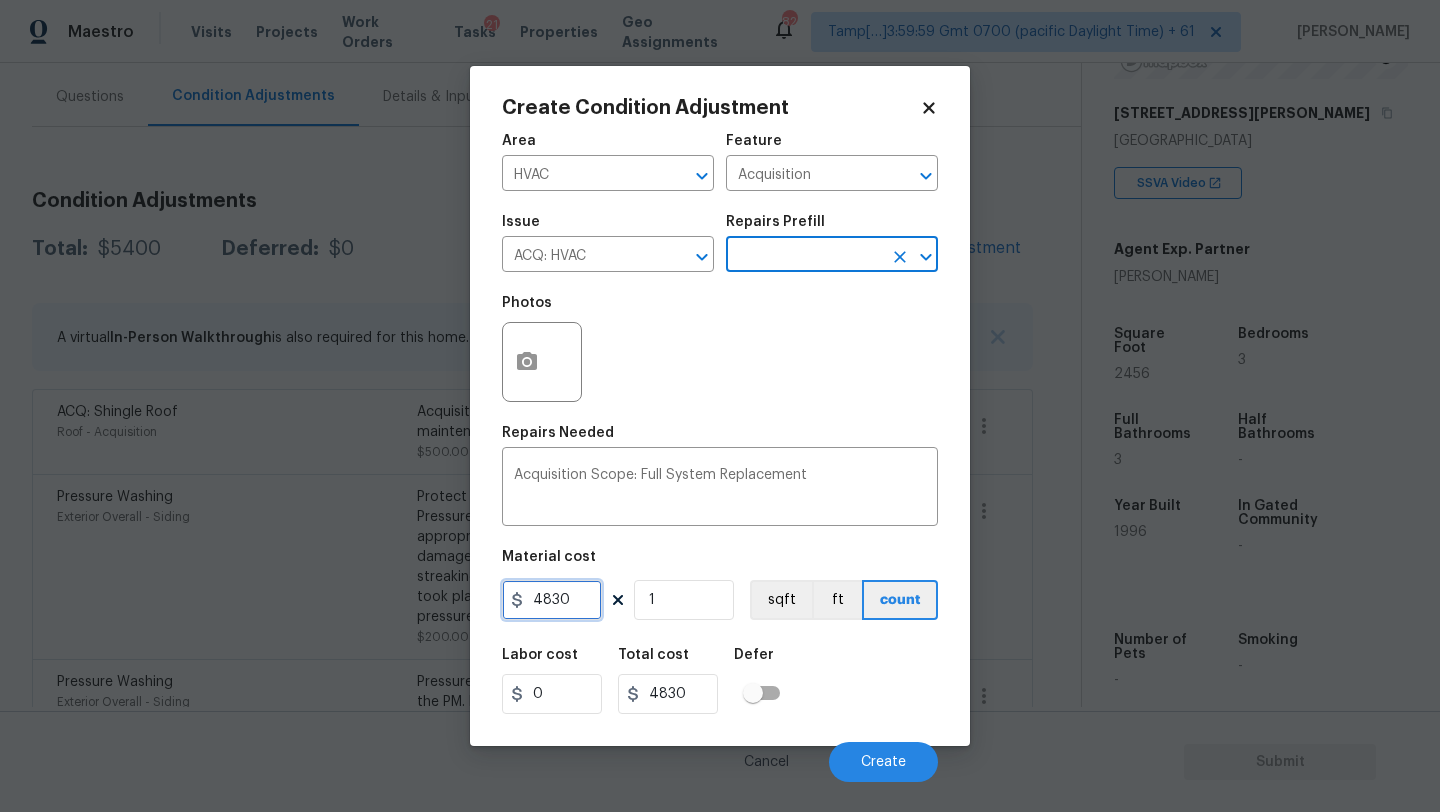 click on "4830" at bounding box center [552, 600] 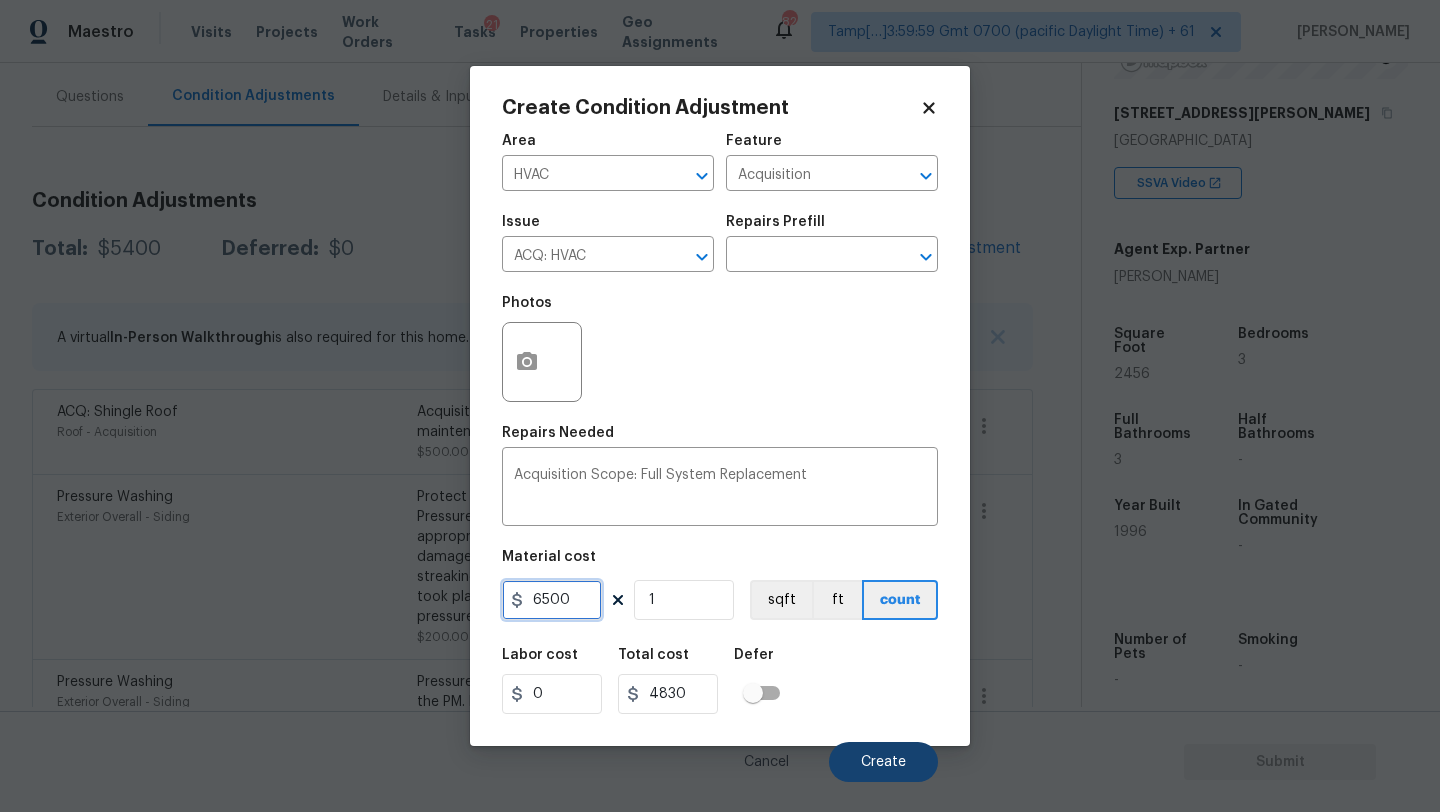 type on "6500" 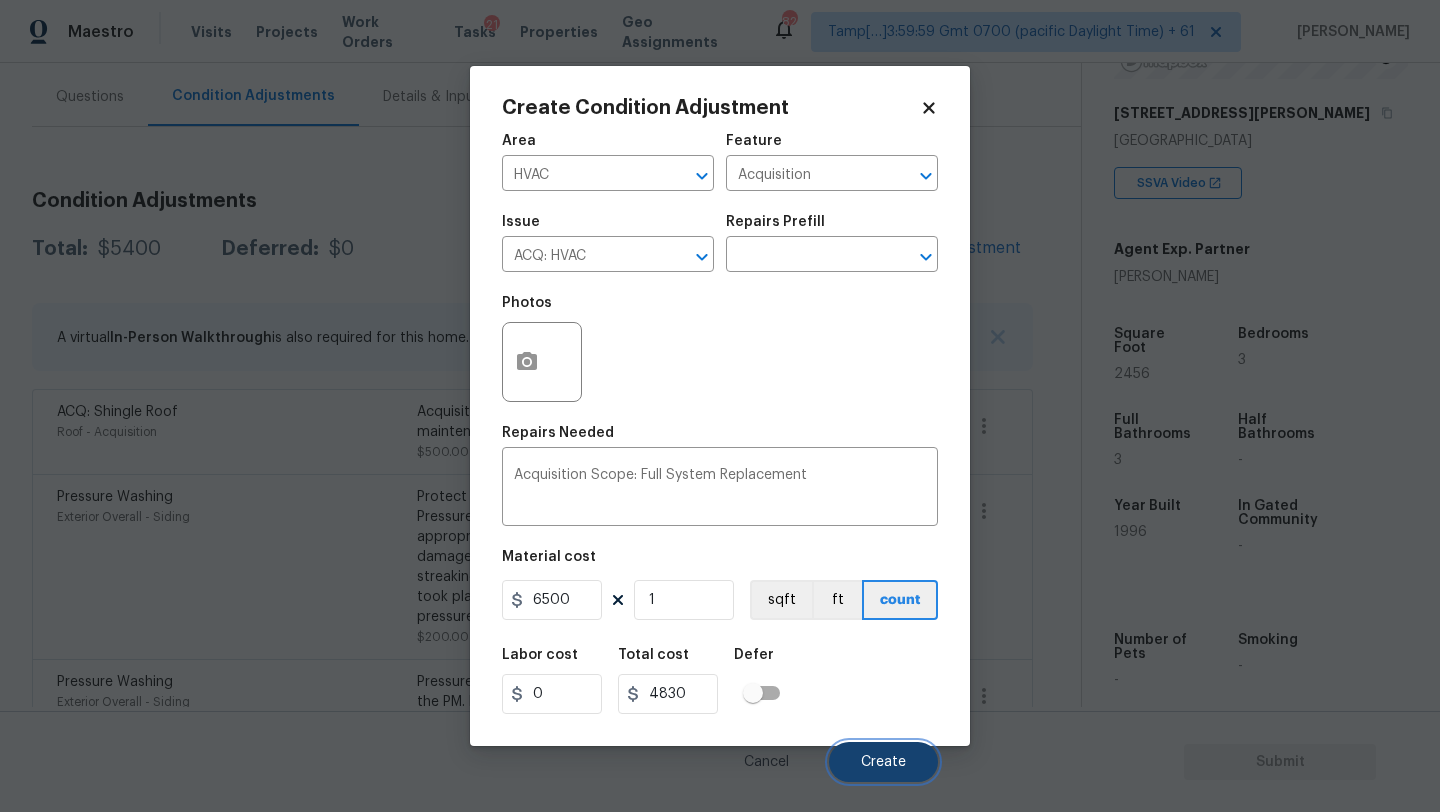 type on "6500" 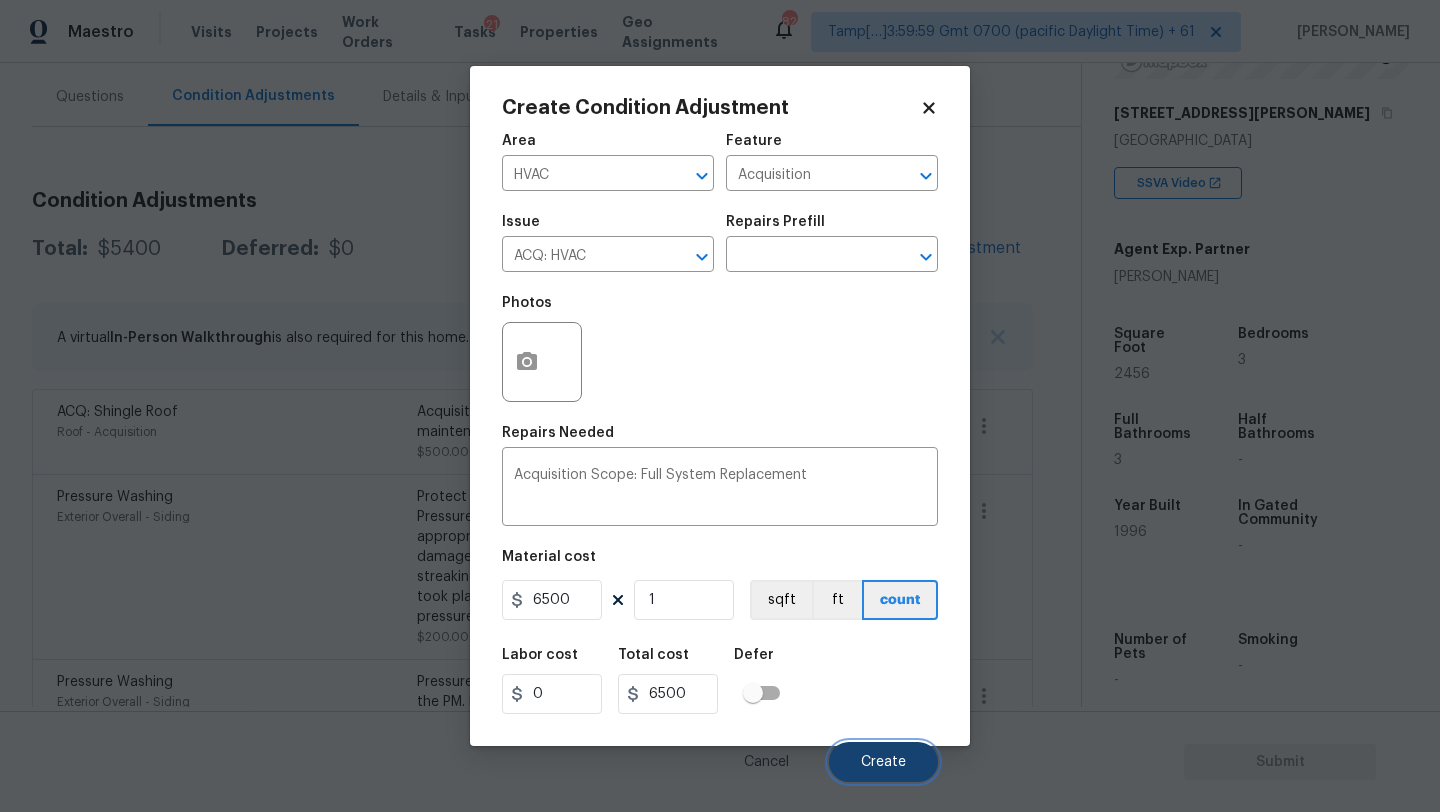 click on "Create" at bounding box center [883, 762] 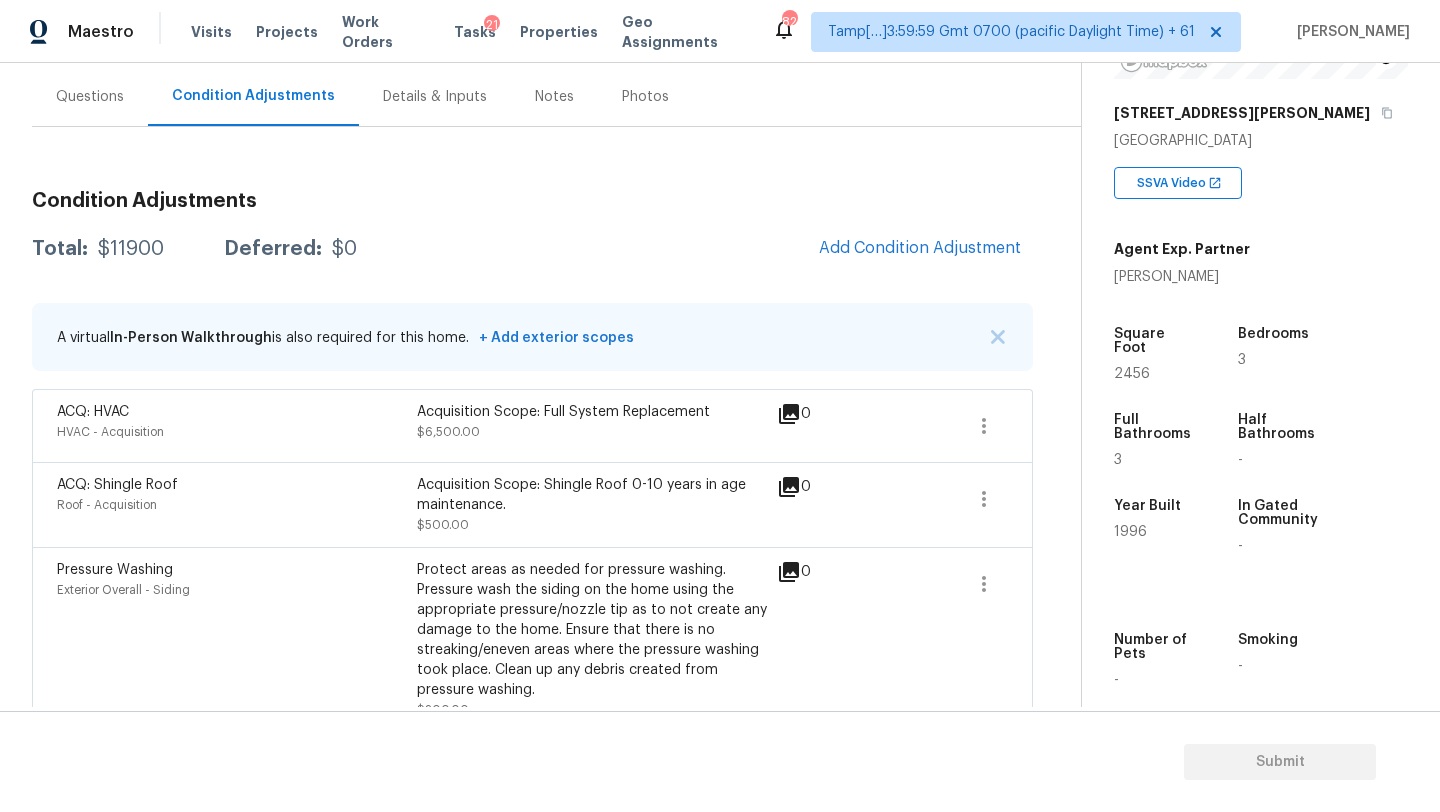 click on "ACQ: HVAC HVAC - Acquisition Acquisition Scope: Full System Replacement $6,500.00   0" at bounding box center [532, 425] 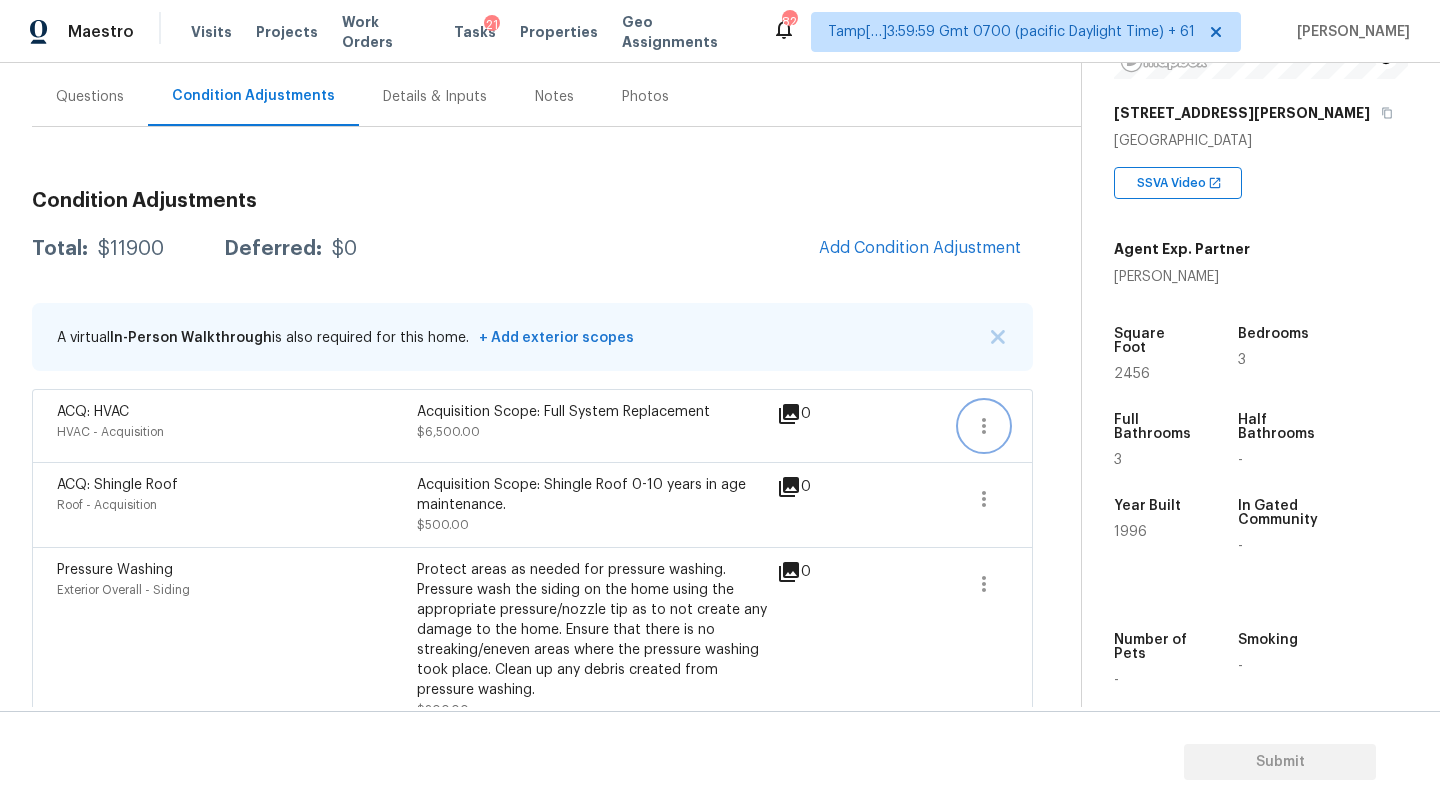 click 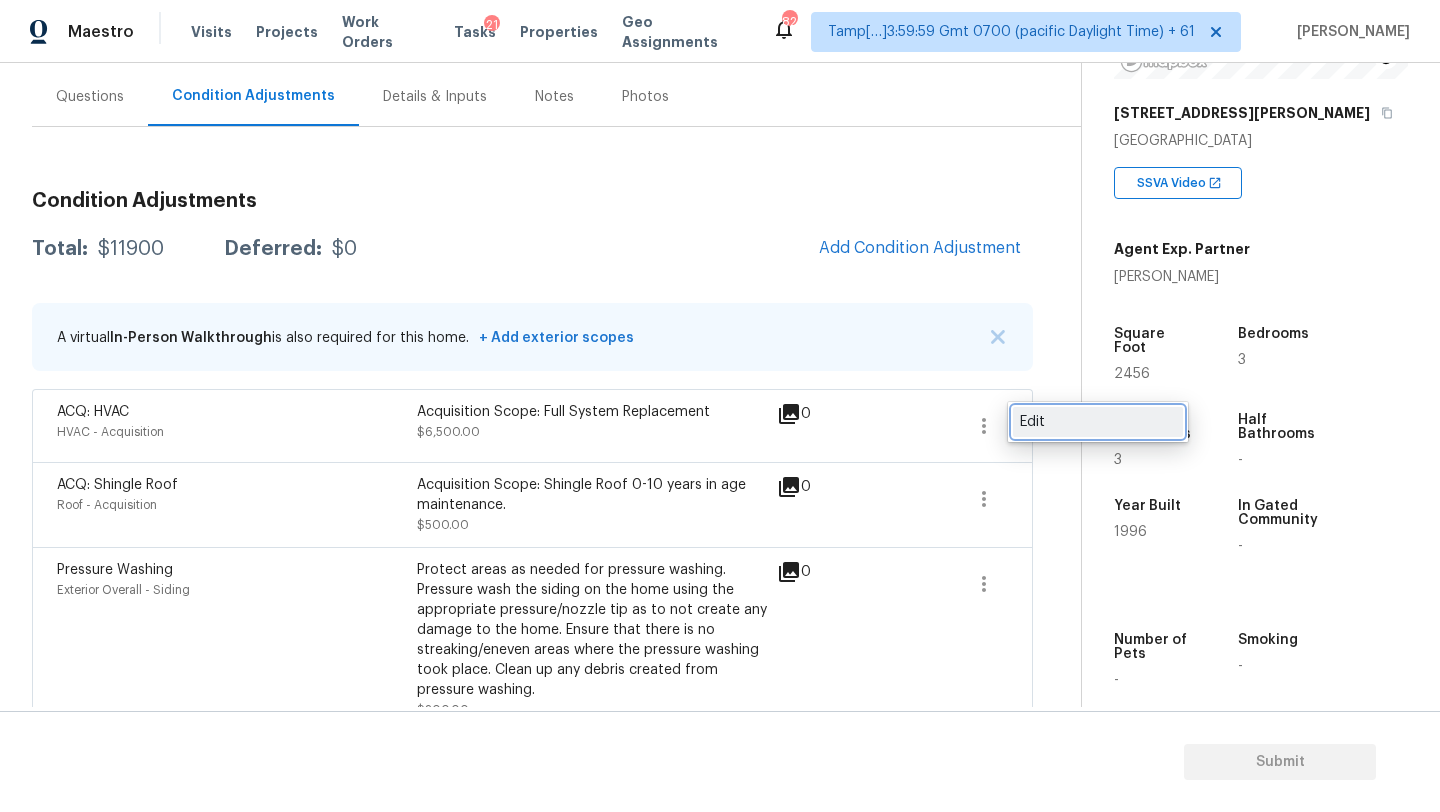 click on "Edit" at bounding box center [1098, 422] 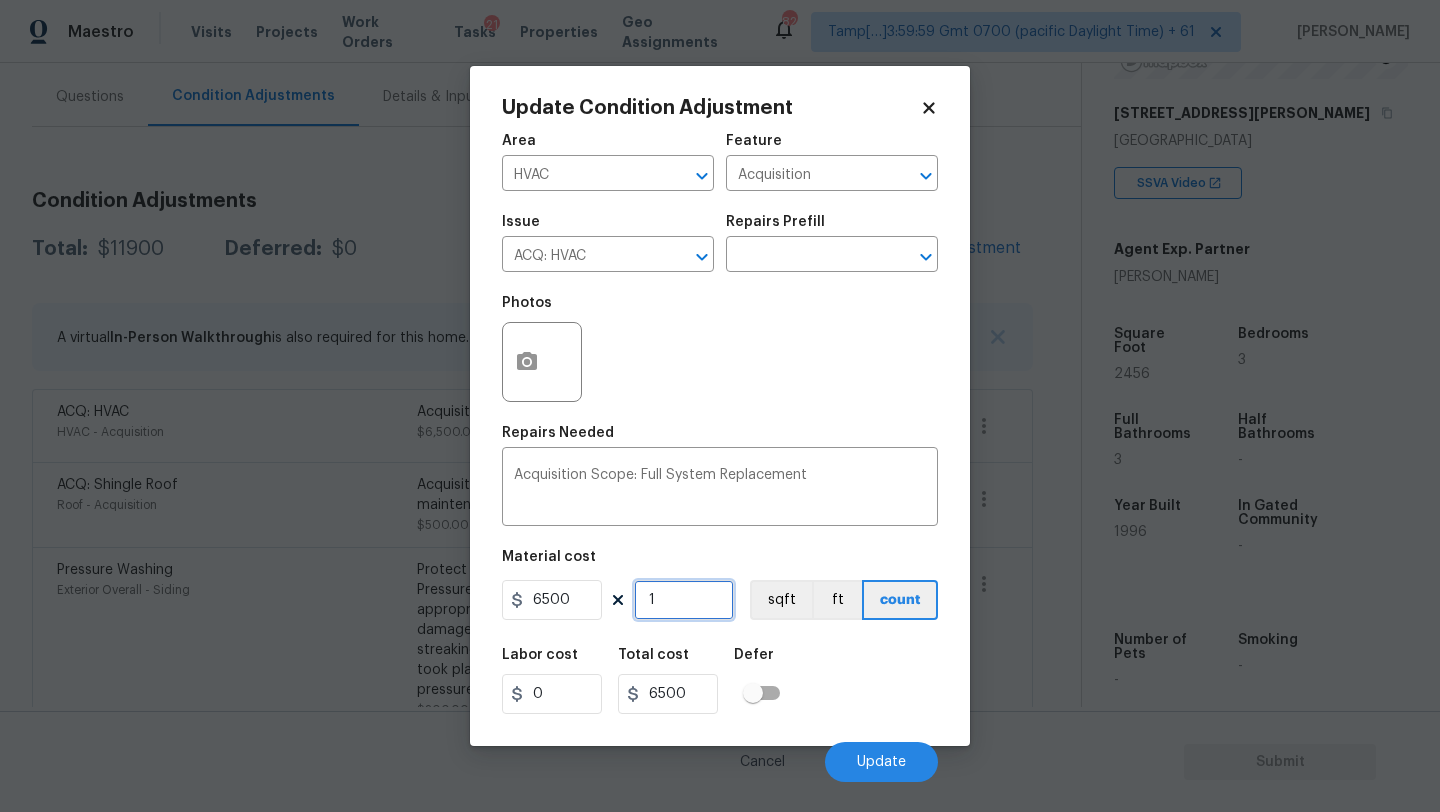 click on "1" at bounding box center (684, 600) 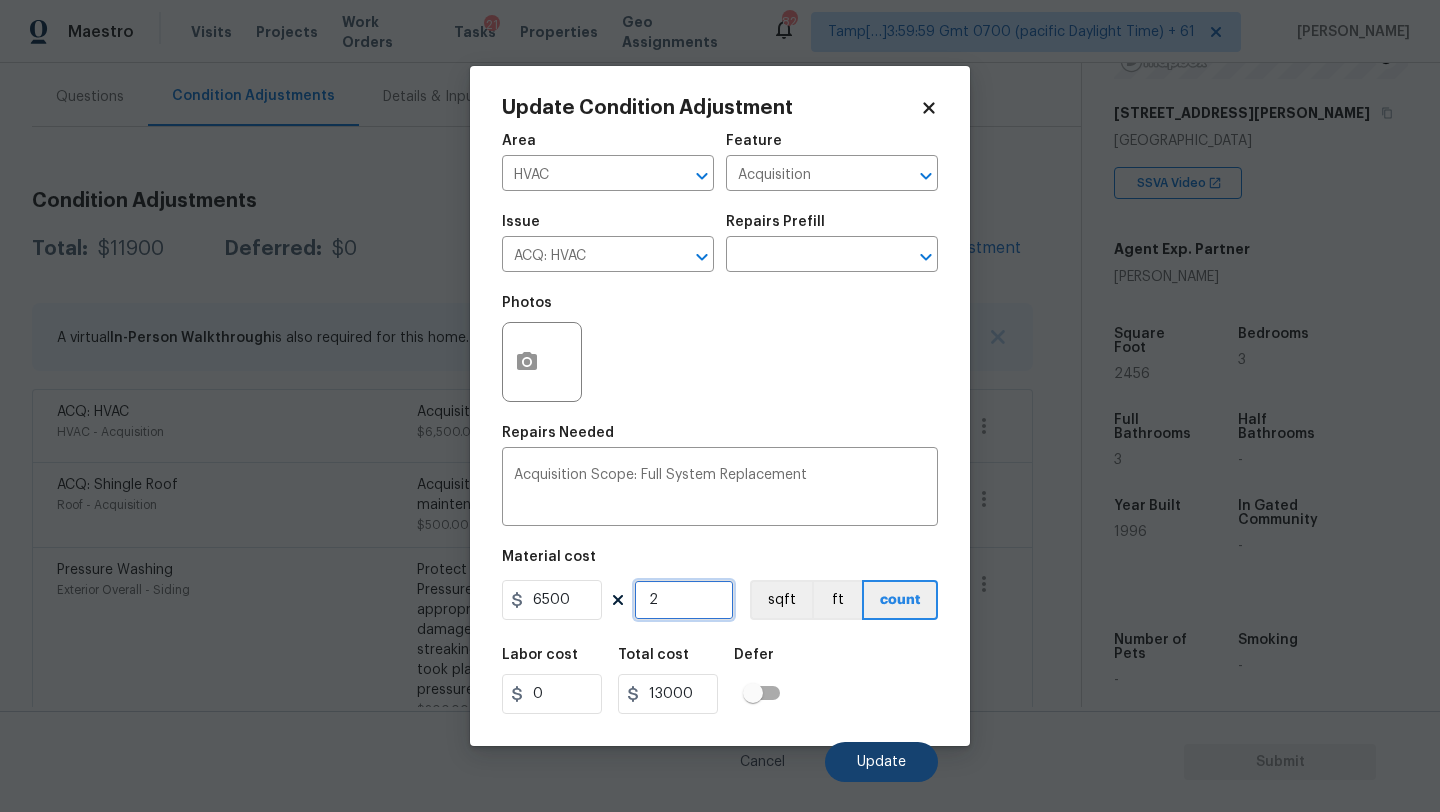 type on "2" 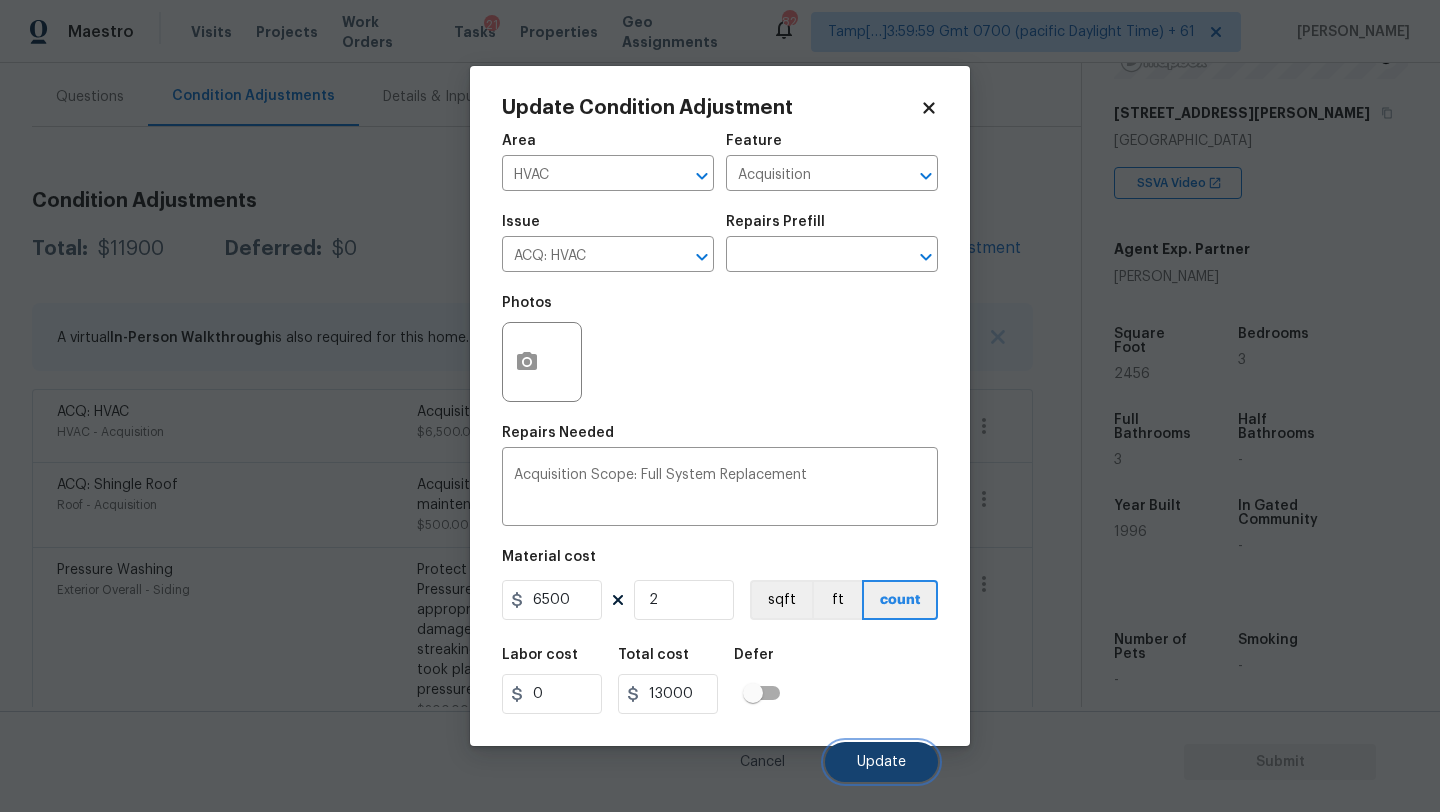 click on "Update" at bounding box center (881, 762) 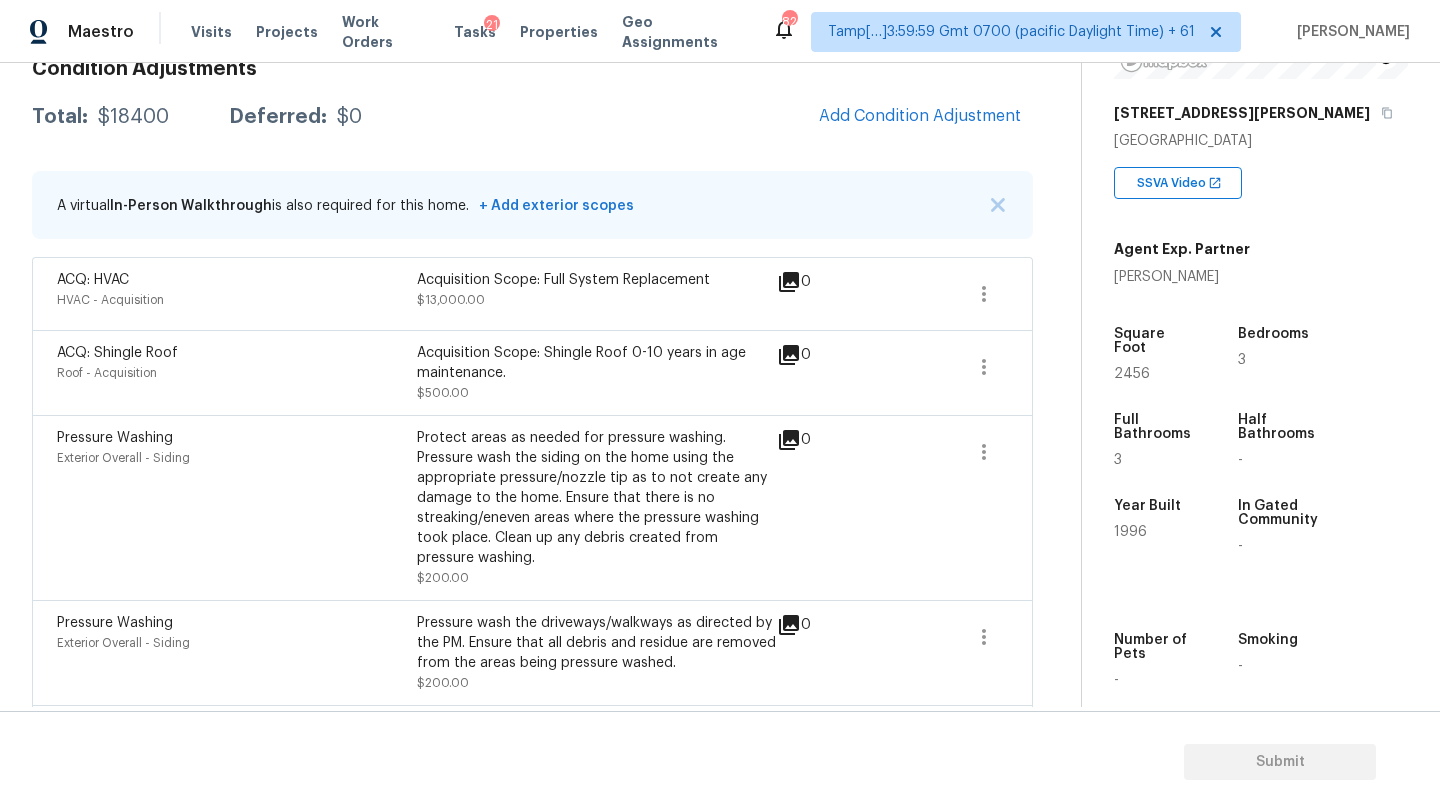 scroll, scrollTop: 244, scrollLeft: 0, axis: vertical 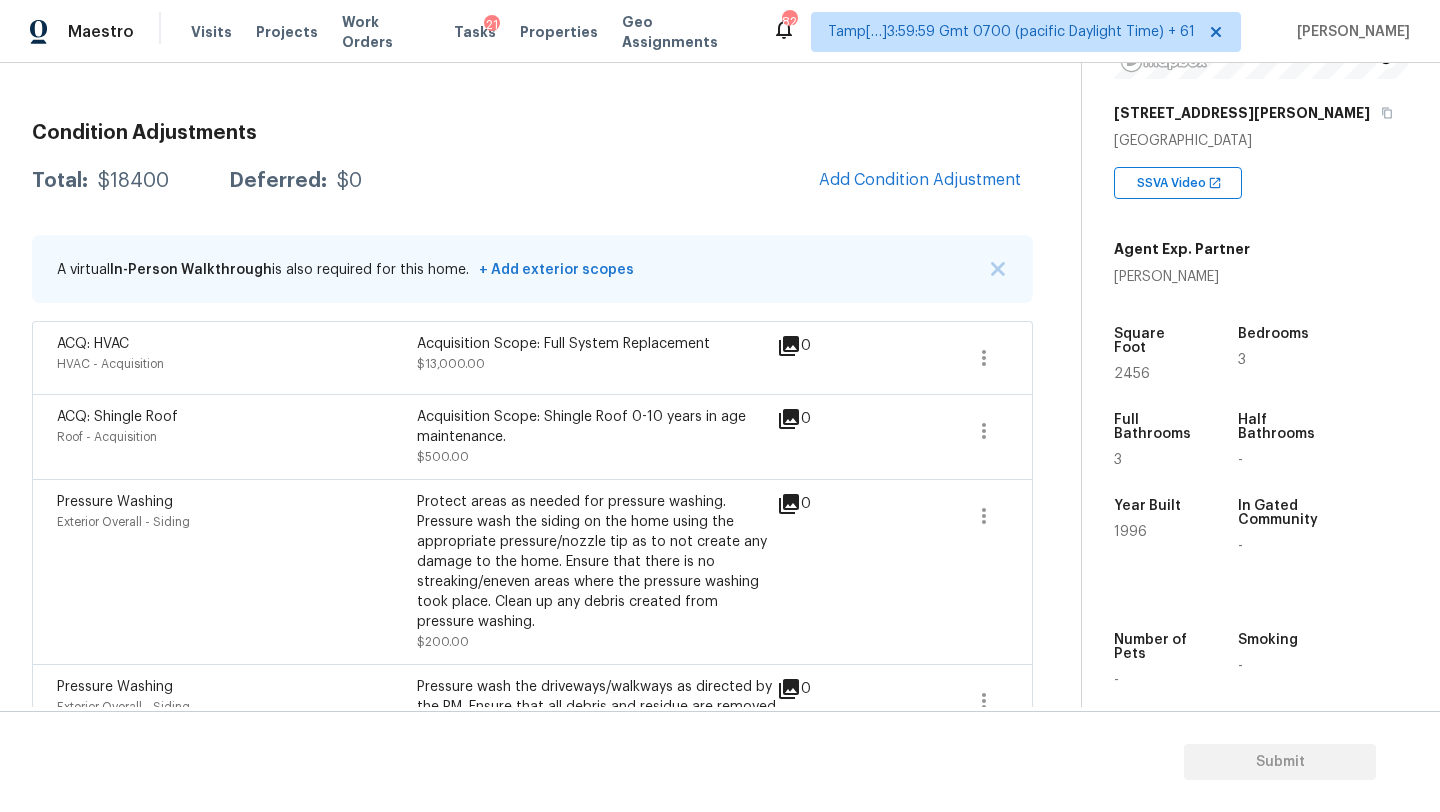click on "Condition Adjustments Total:  $18400 Deferred:  $0 Add Condition Adjustment A virtual  In-Person Walkthrough  is also required for this home.   + Add exterior scopes ACQ: HVAC HVAC - Acquisition Acquisition Scope: Full System Replacement $13,000.00   0 ACQ: Shingle Roof Roof - Acquisition Acquisition Scope: Shingle Roof 0-10 years in age maintenance. $500.00   0 Pressure Washing Exterior Overall - Siding Protect areas as needed for pressure washing. Pressure wash the siding on the home using the appropriate pressure/nozzle tip as to not create any damage to the home. Ensure that there is no streaking/eneven areas where the pressure washing took place. Clean up any debris created from pressure washing. $200.00   0 Pressure Washing Exterior Overall - Siding Pressure wash the driveways/walkways as directed by the PM. Ensure that all debris and residue are removed from the areas being pressure washed. $200.00   0 Landscape Package Exterior Overall - Home Readiness Packages $2,000.00   8 ACQ: Septic System   0" at bounding box center (532, 593) 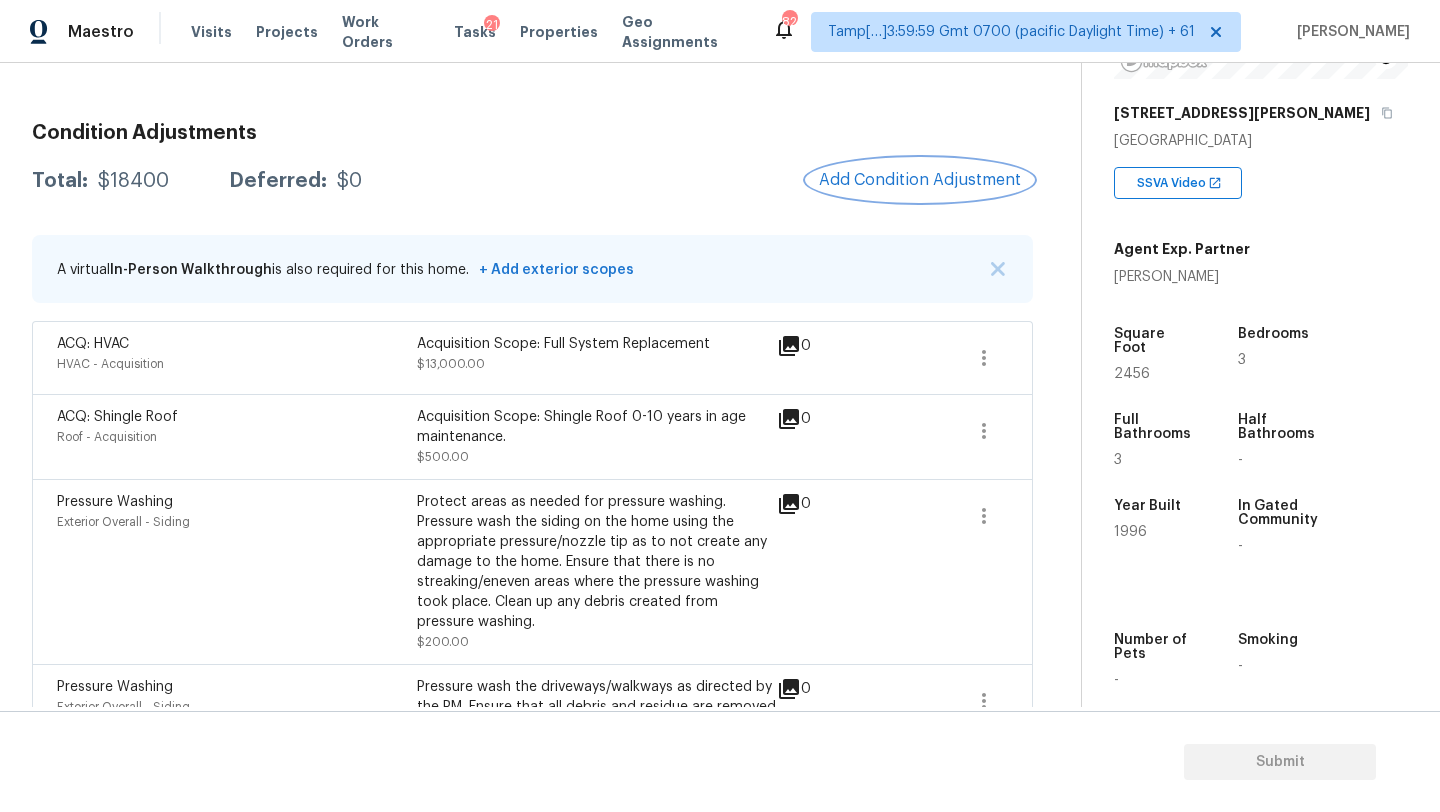 click on "Add Condition Adjustment" at bounding box center [920, 180] 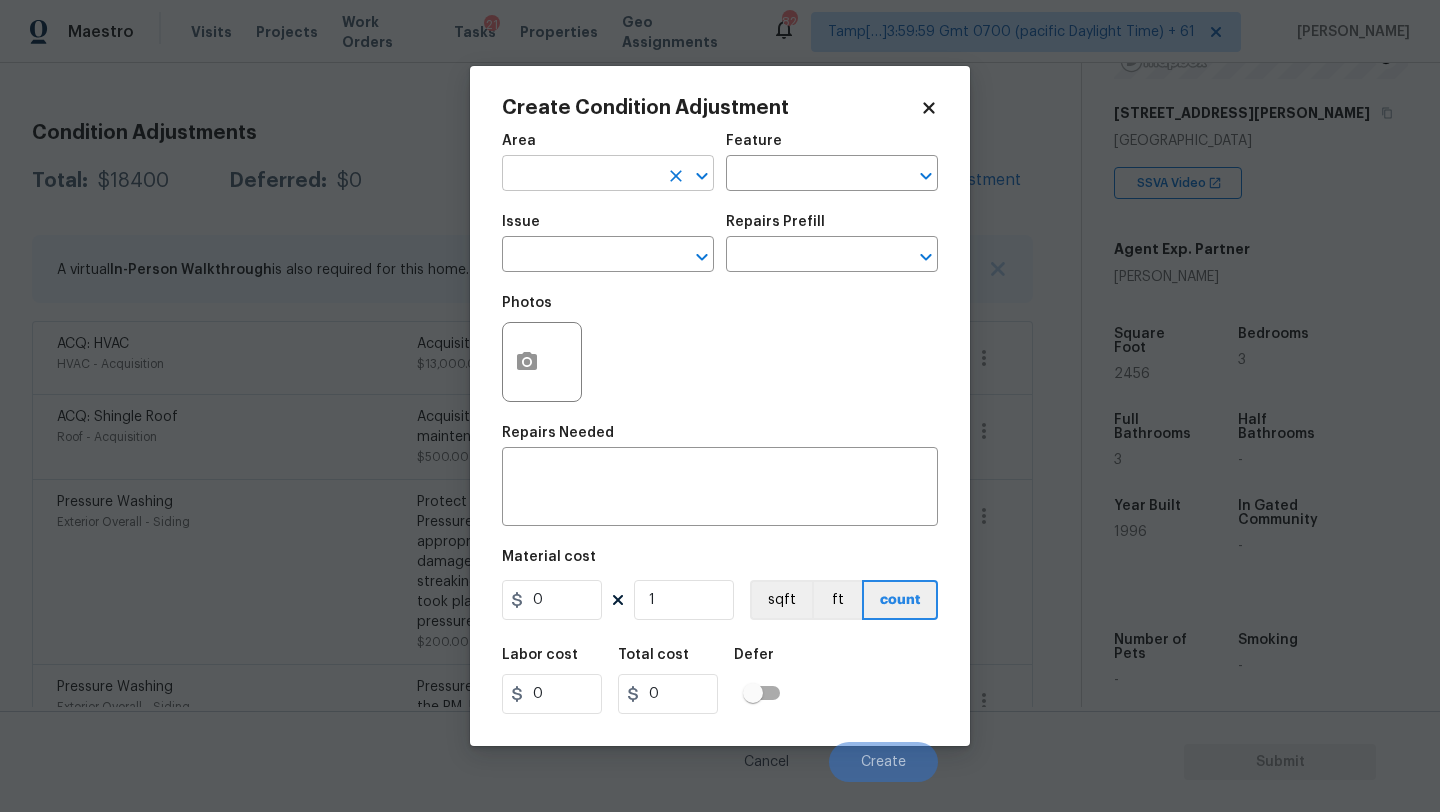 click at bounding box center (580, 175) 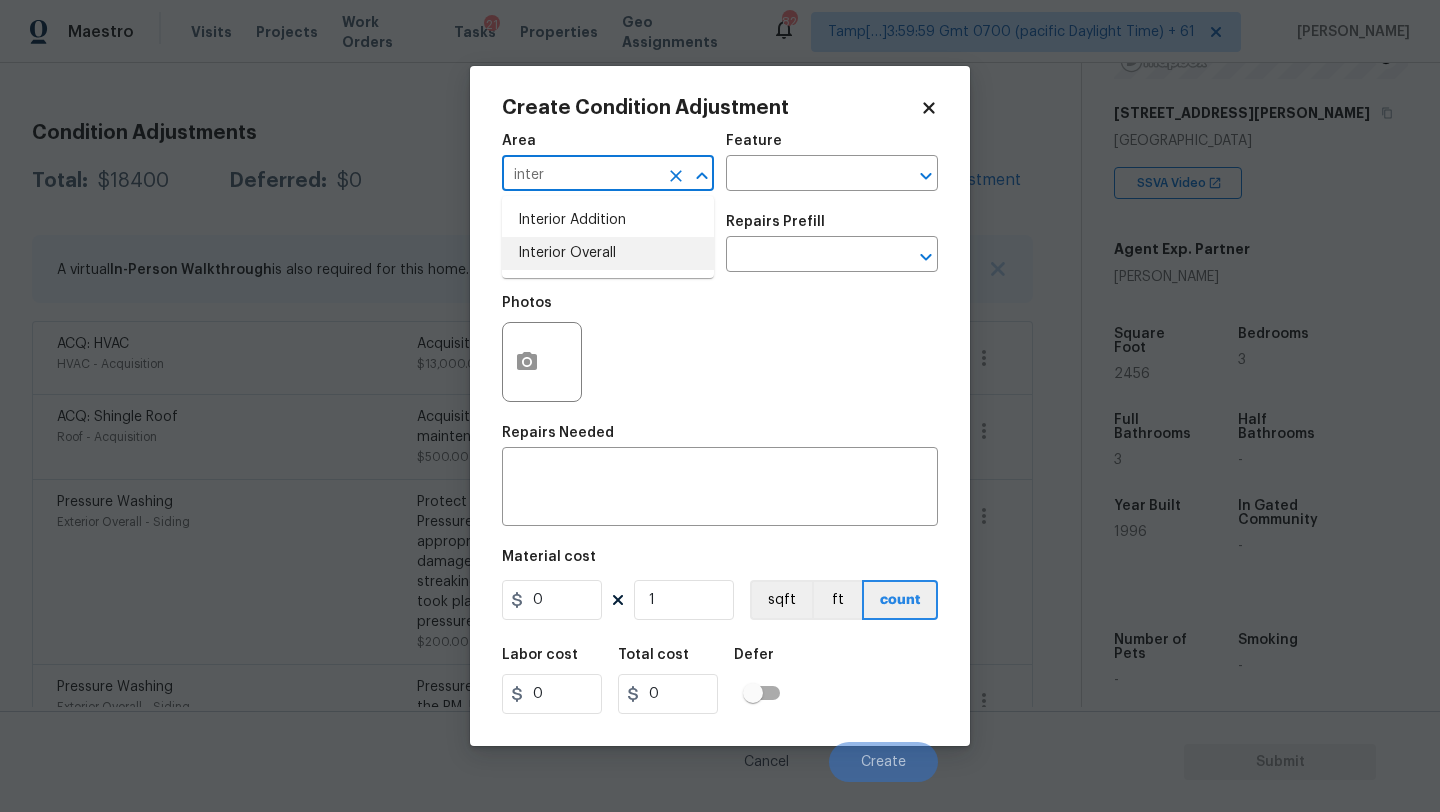 drag, startPoint x: 562, startPoint y: 257, endPoint x: 805, endPoint y: 158, distance: 262.39282 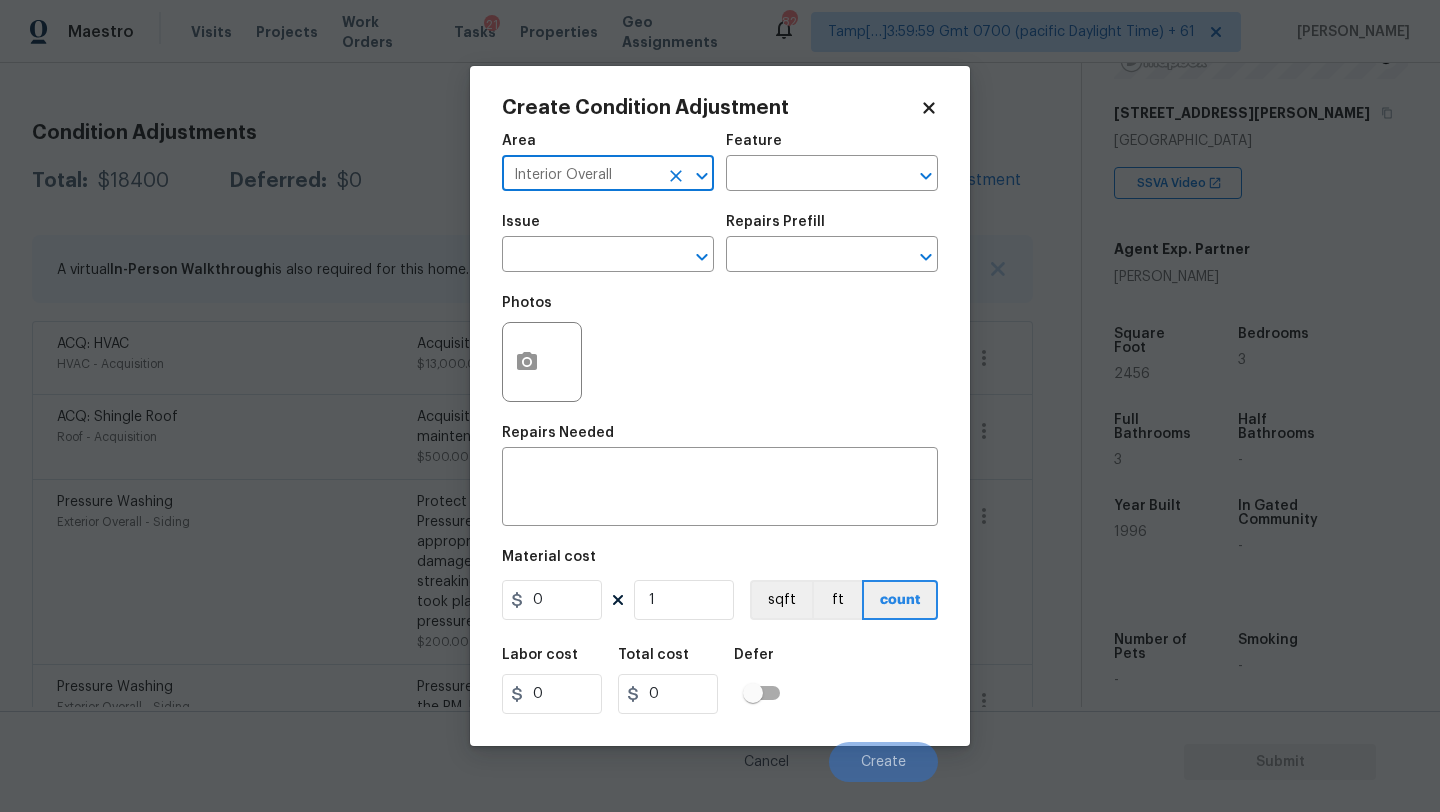 type on "Interior Overall" 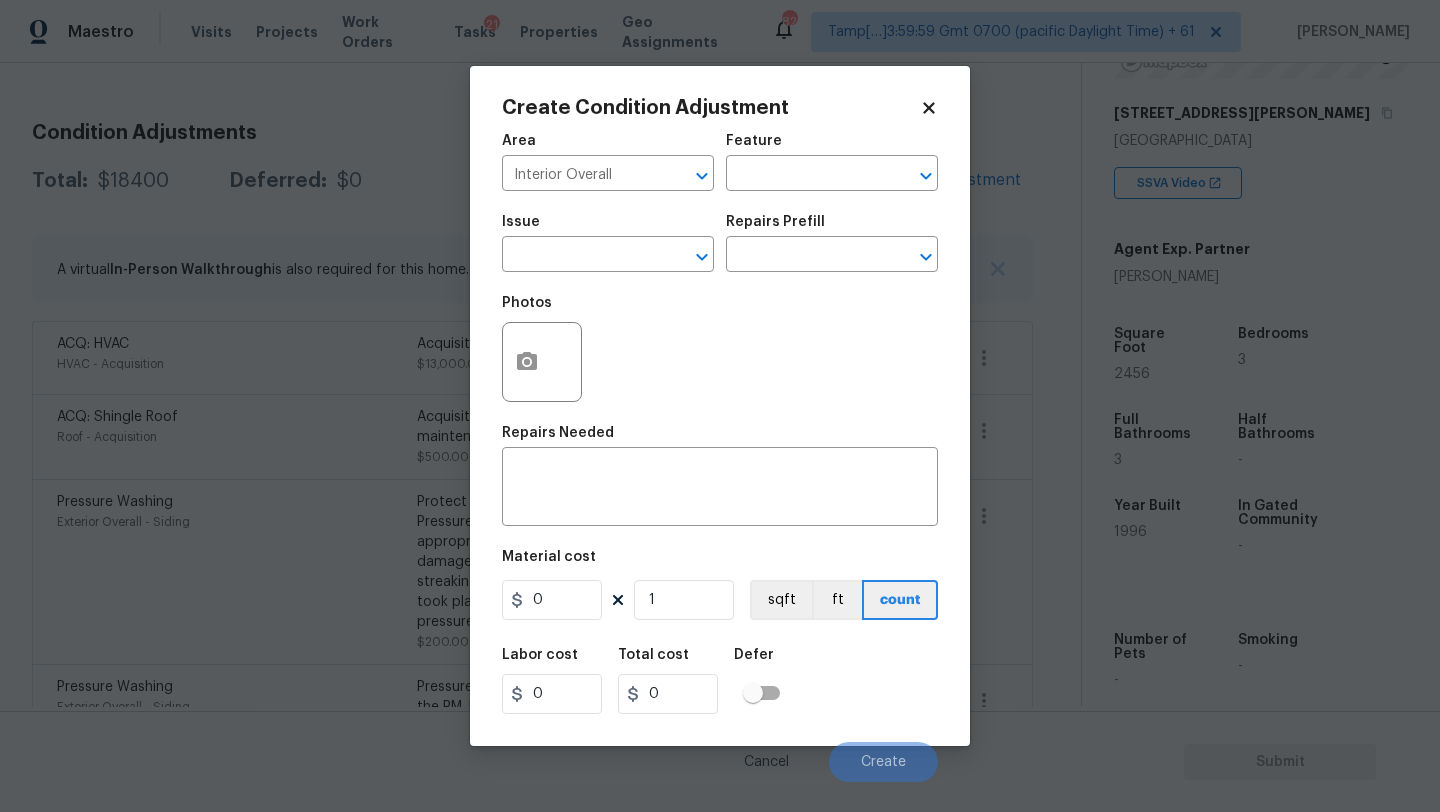 click on "Feature" at bounding box center [832, 147] 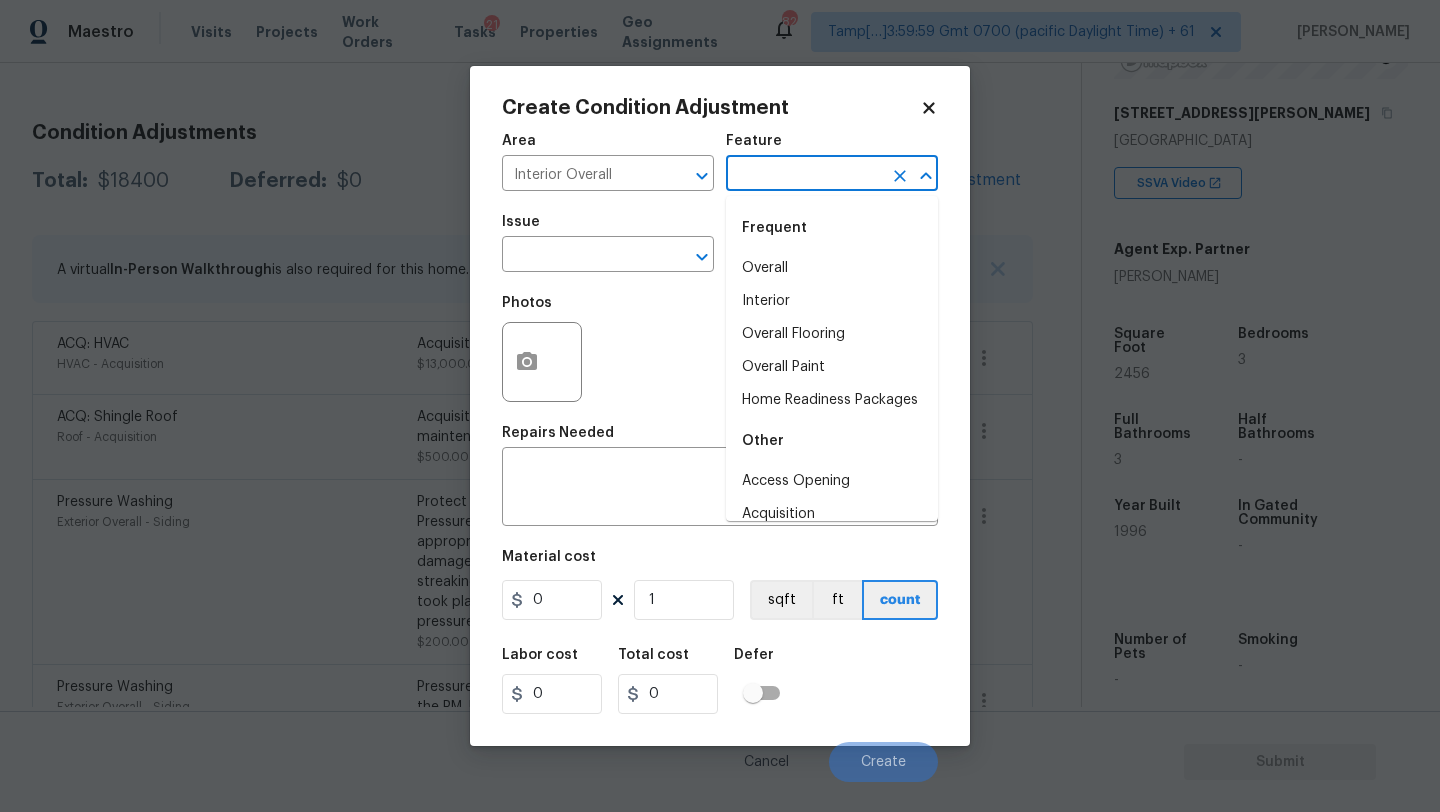 click at bounding box center [804, 175] 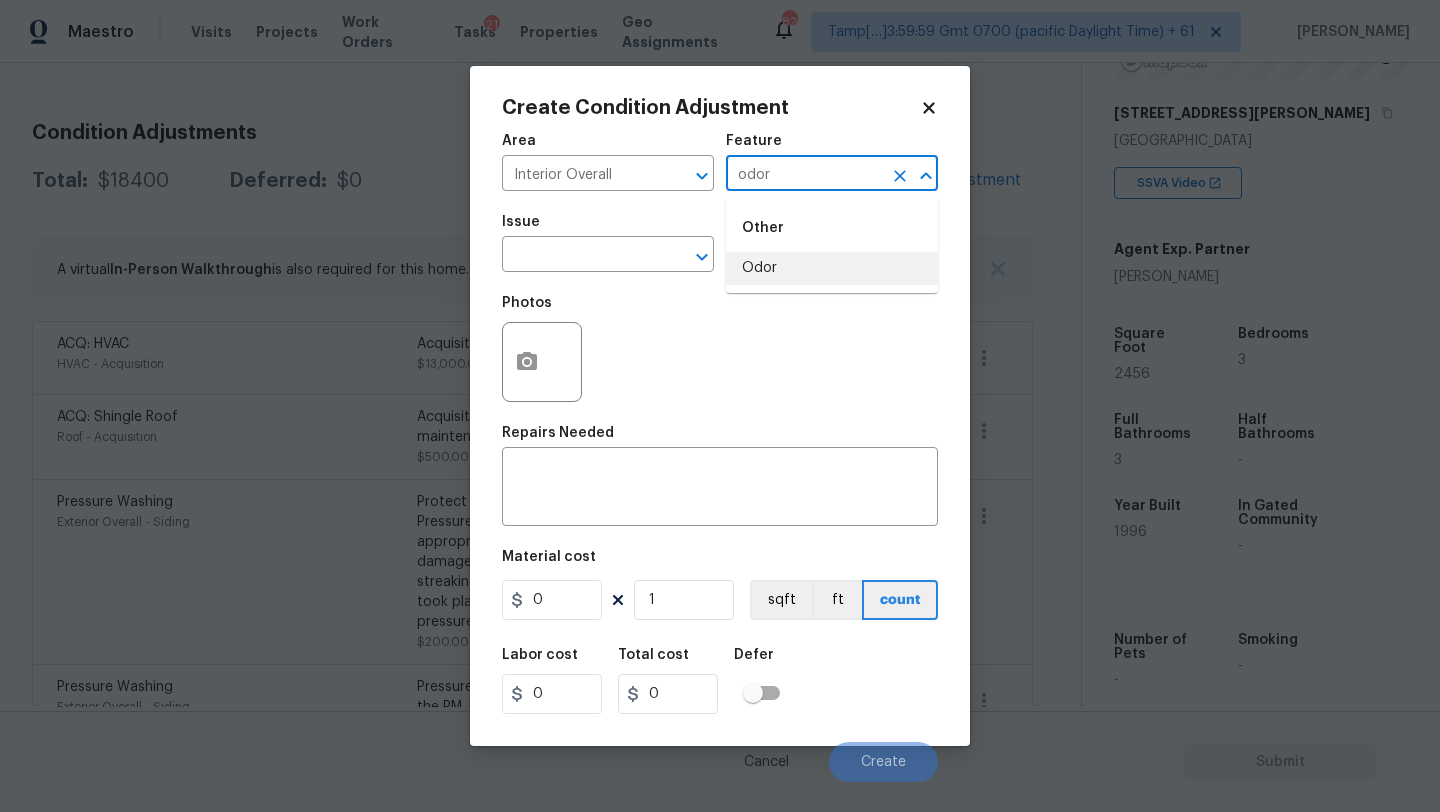 click on "Odor" at bounding box center [832, 268] 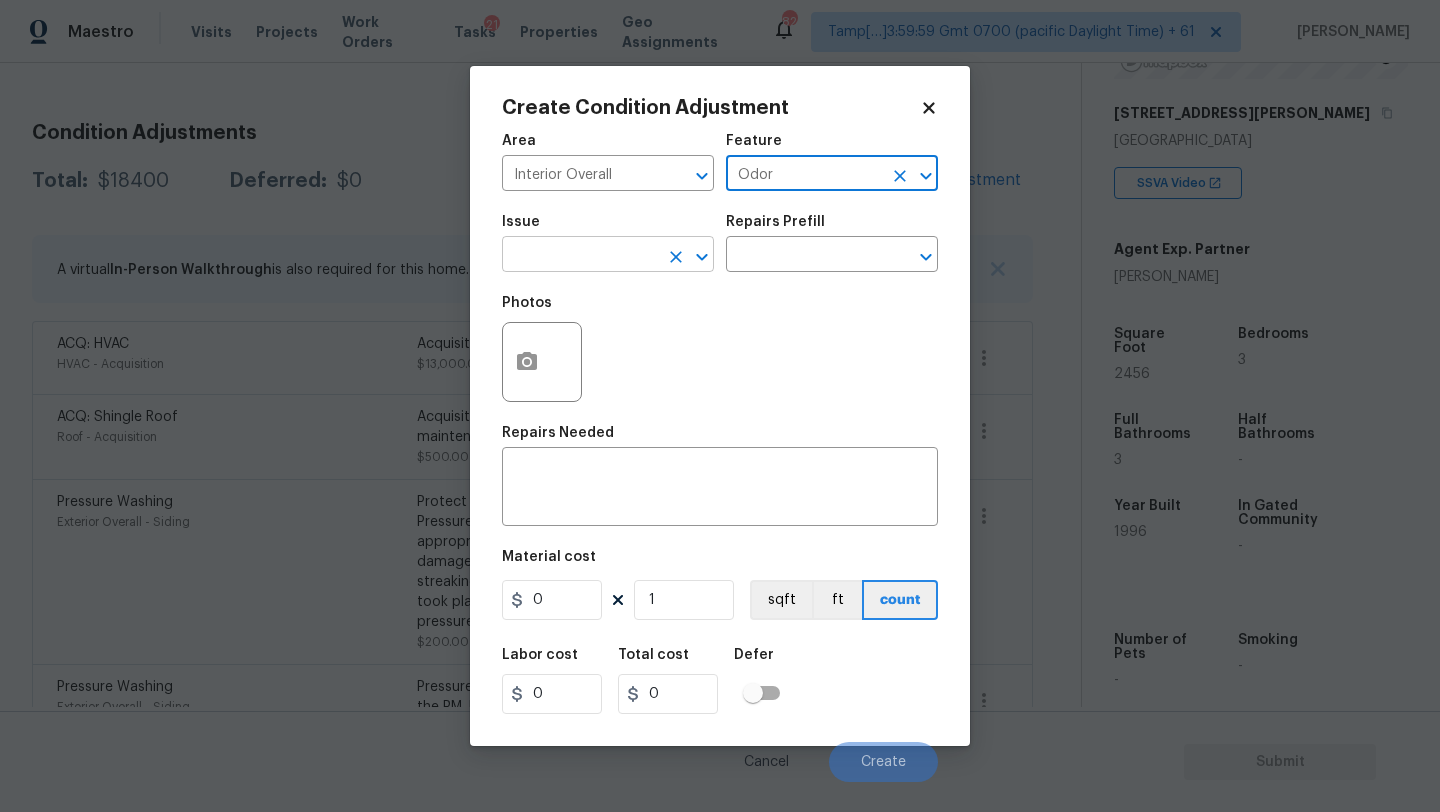 type on "Odor" 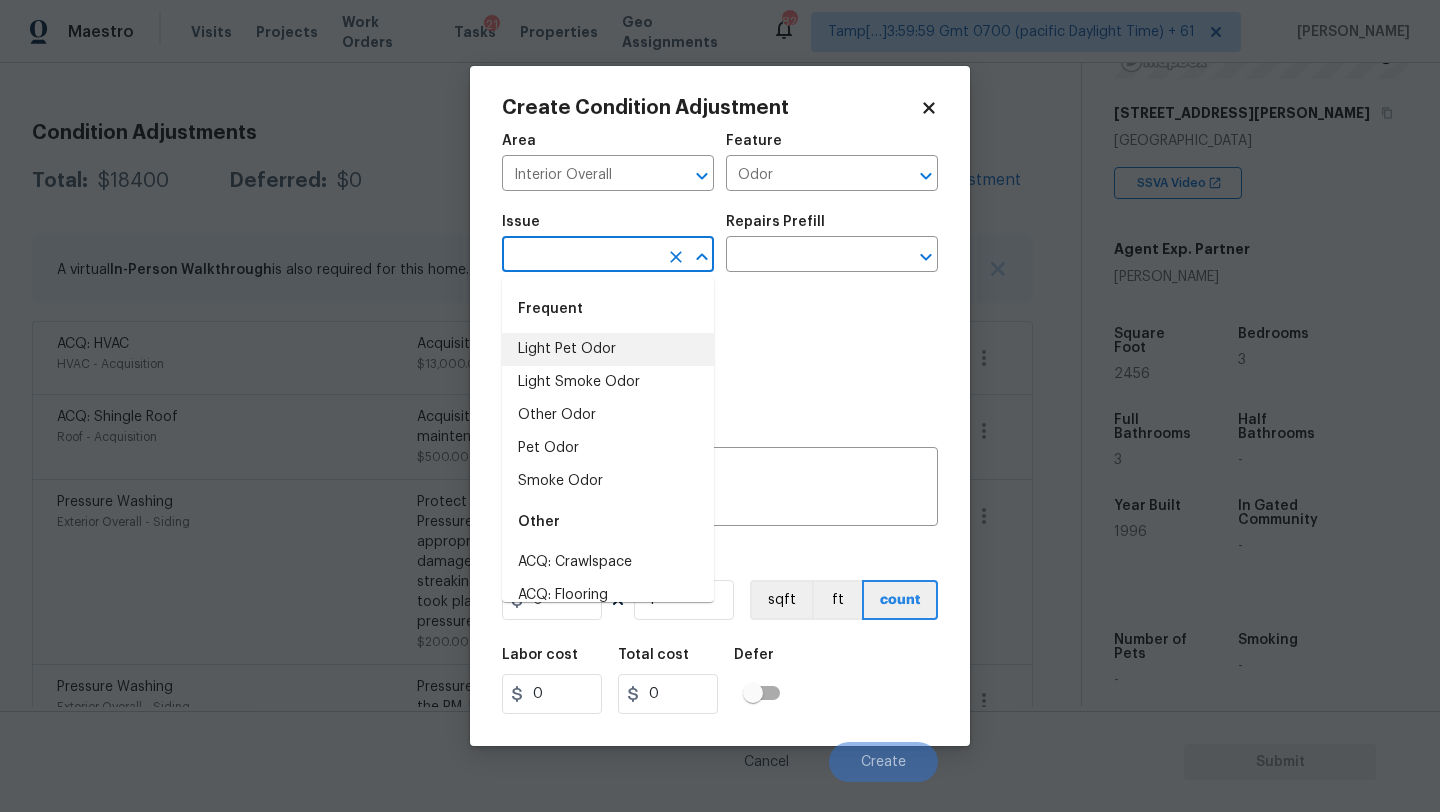 click on "Light Pet Odor" at bounding box center (608, 349) 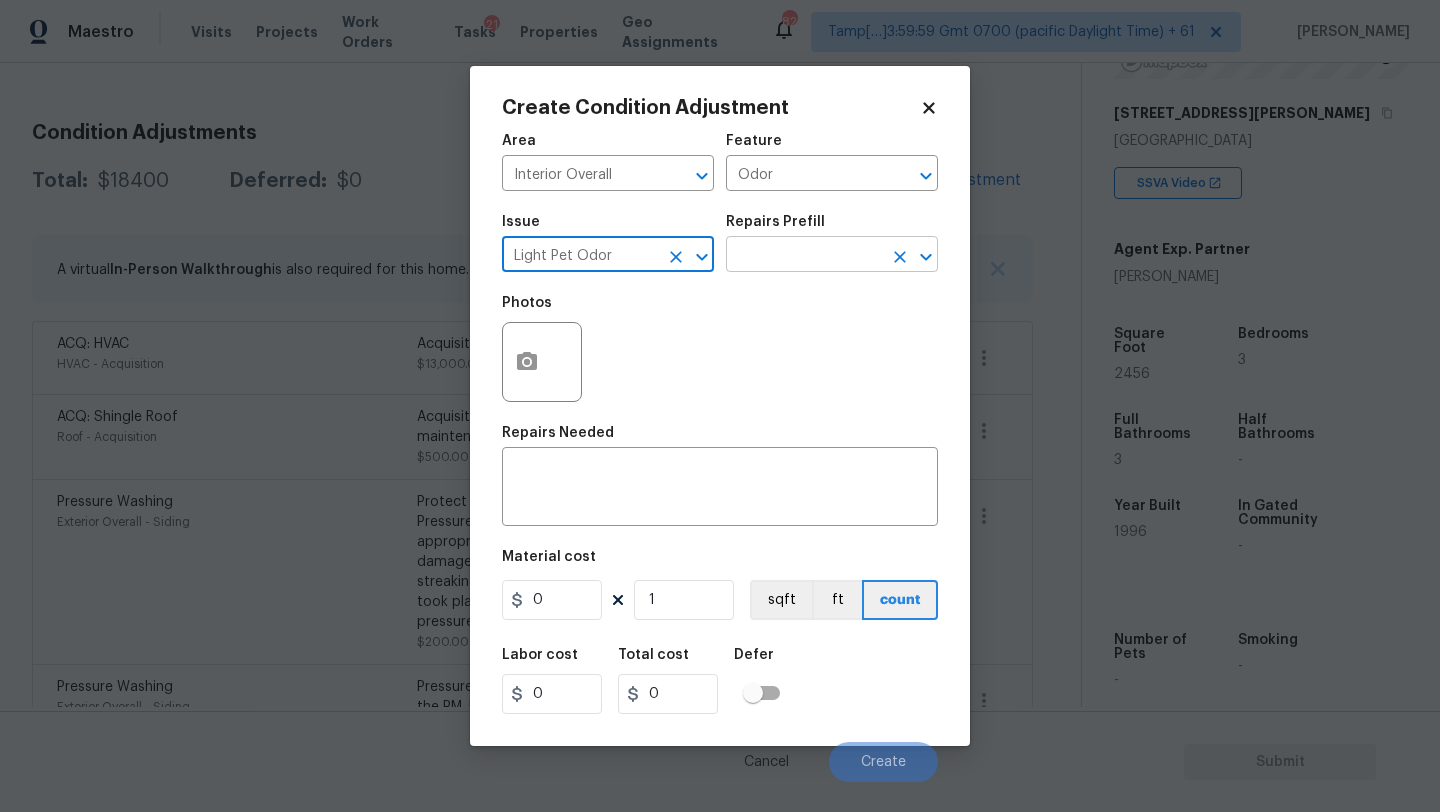 click at bounding box center (804, 256) 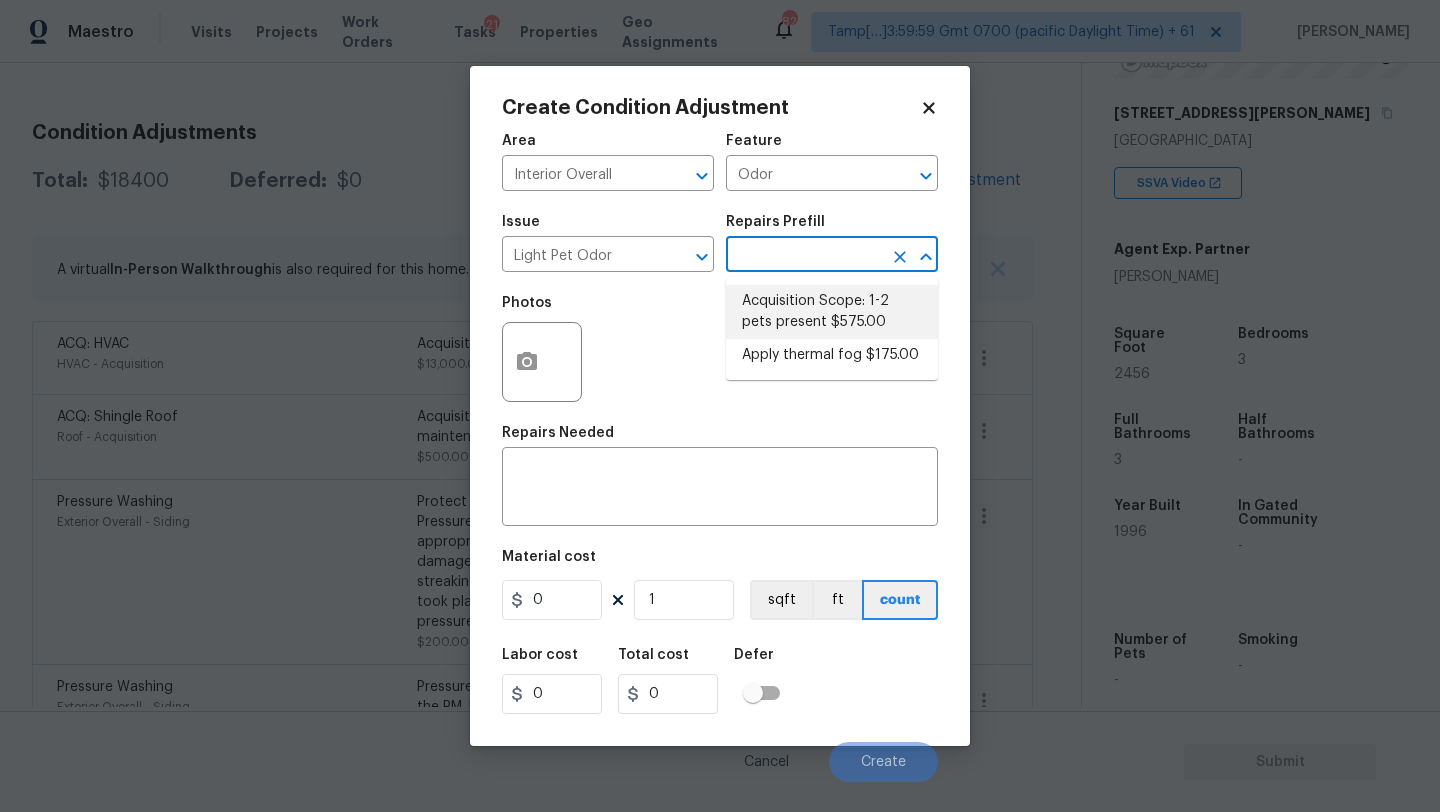 click on "Acquisition Scope: 1-2 pets present $575.00" at bounding box center (832, 312) 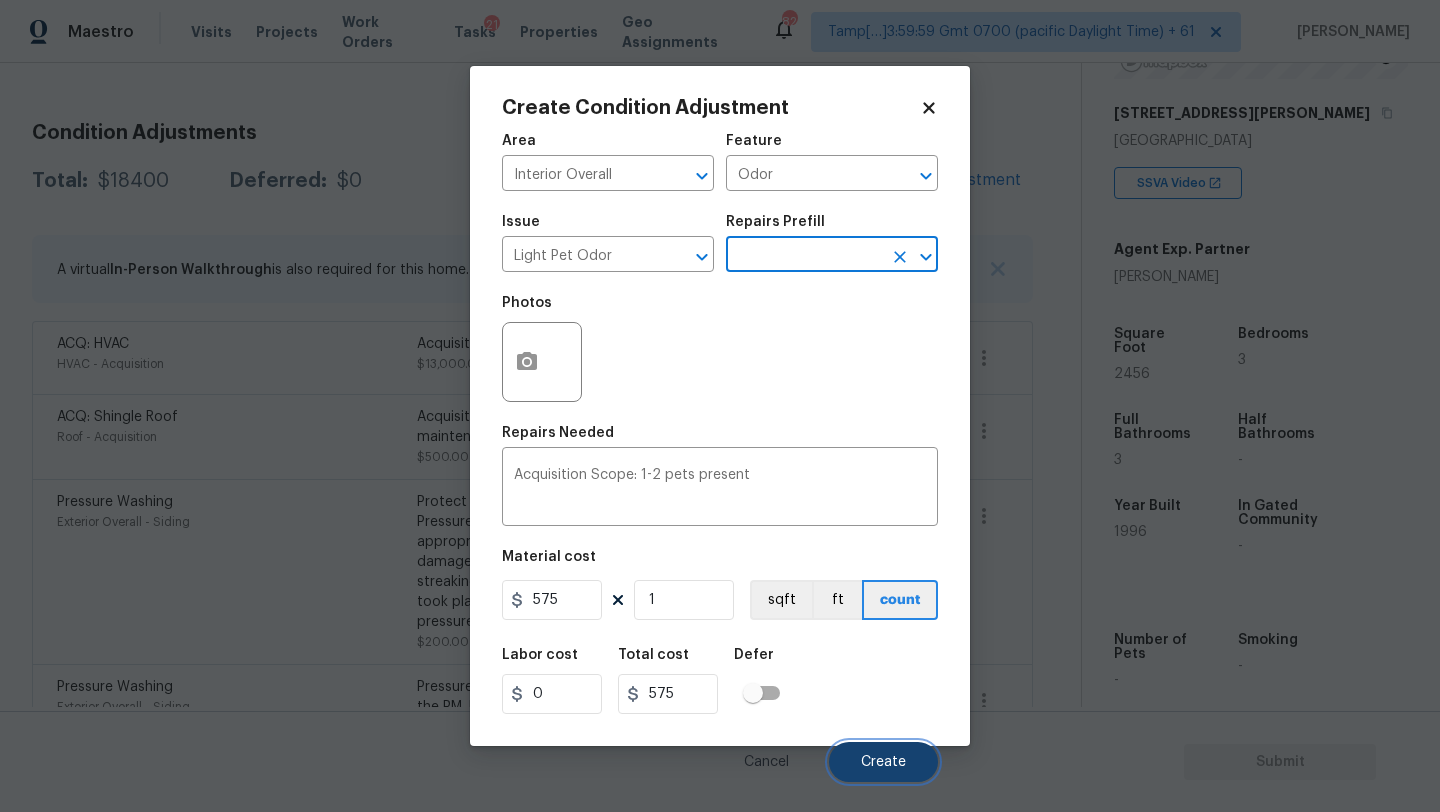 click on "Create" at bounding box center (883, 762) 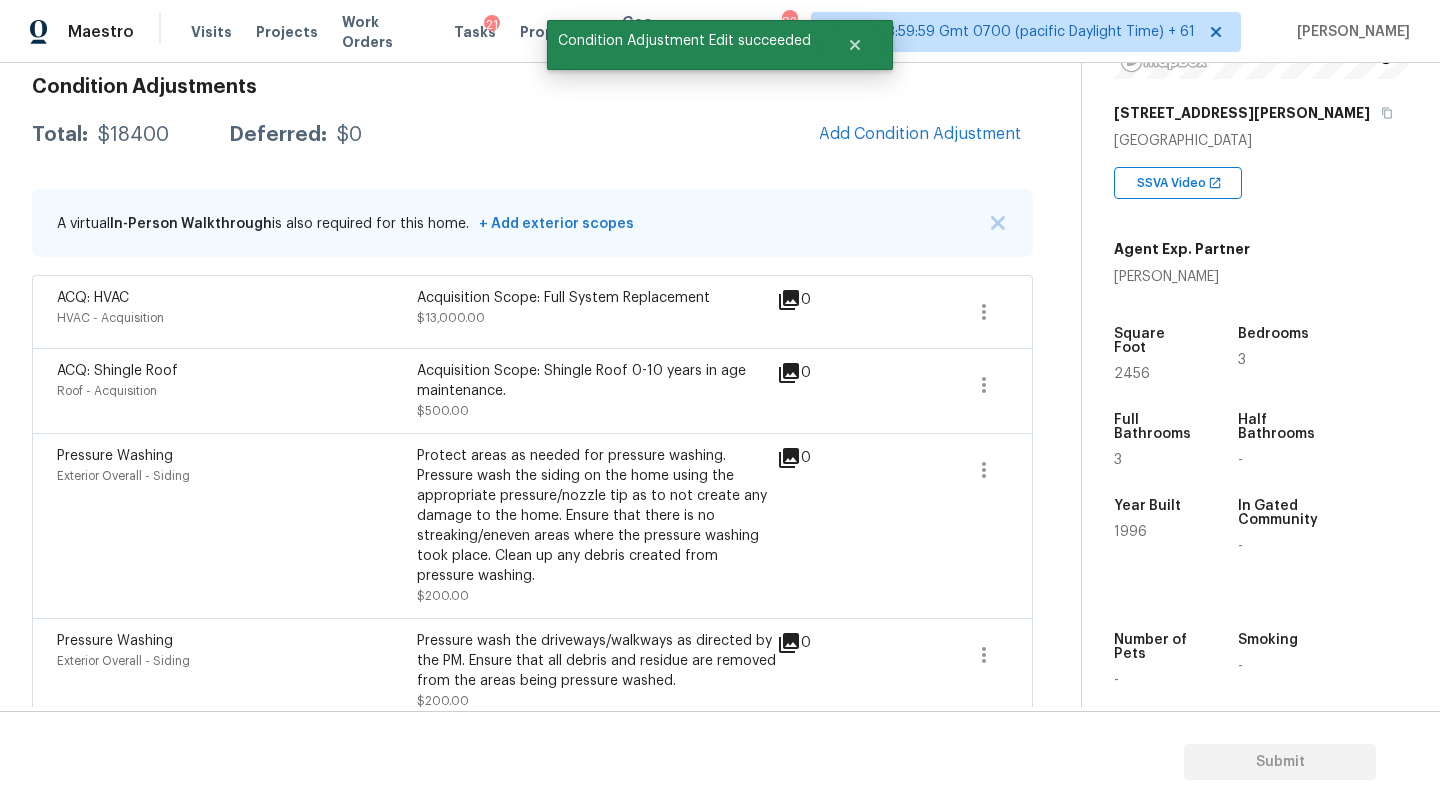 scroll, scrollTop: 244, scrollLeft: 0, axis: vertical 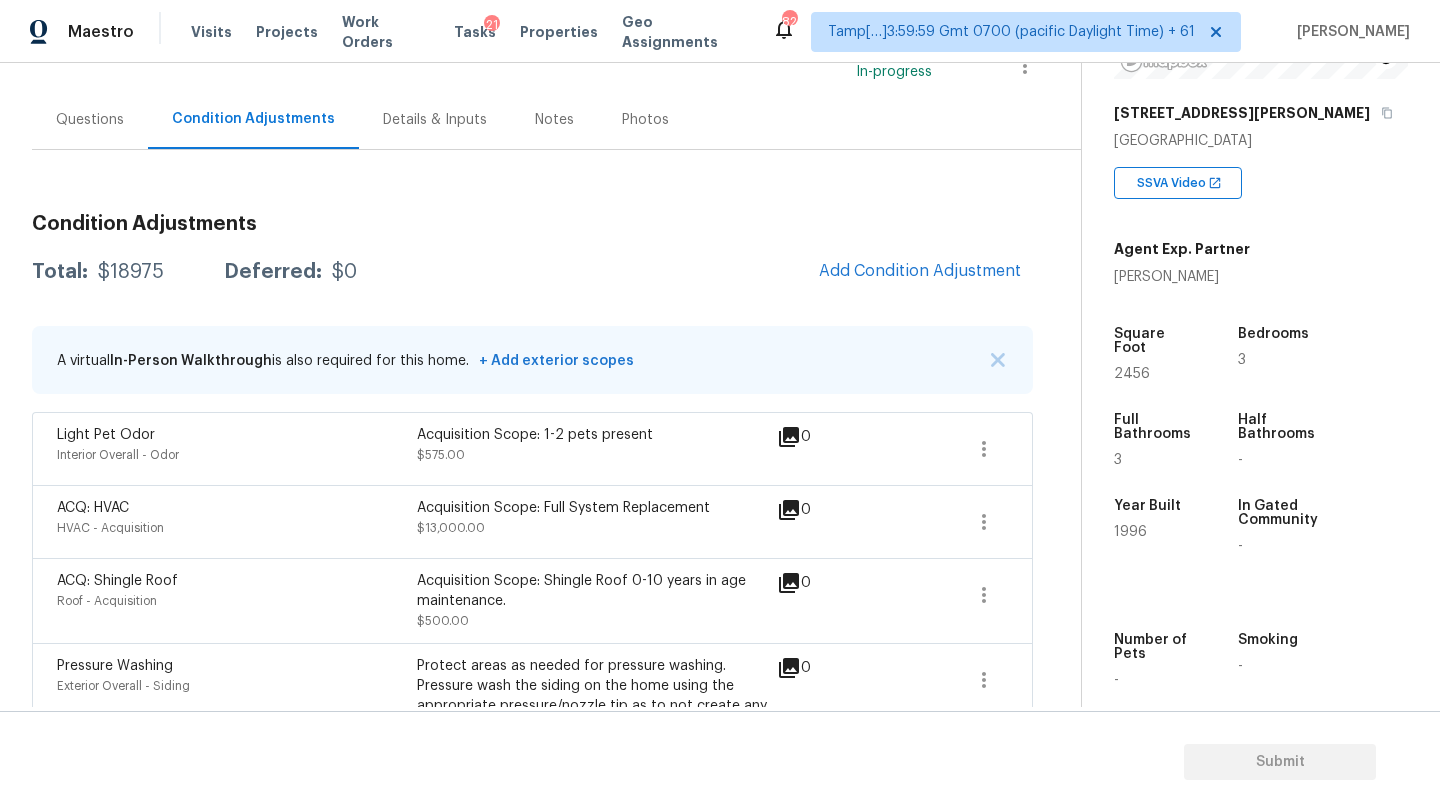 click on "Questions" at bounding box center [90, 119] 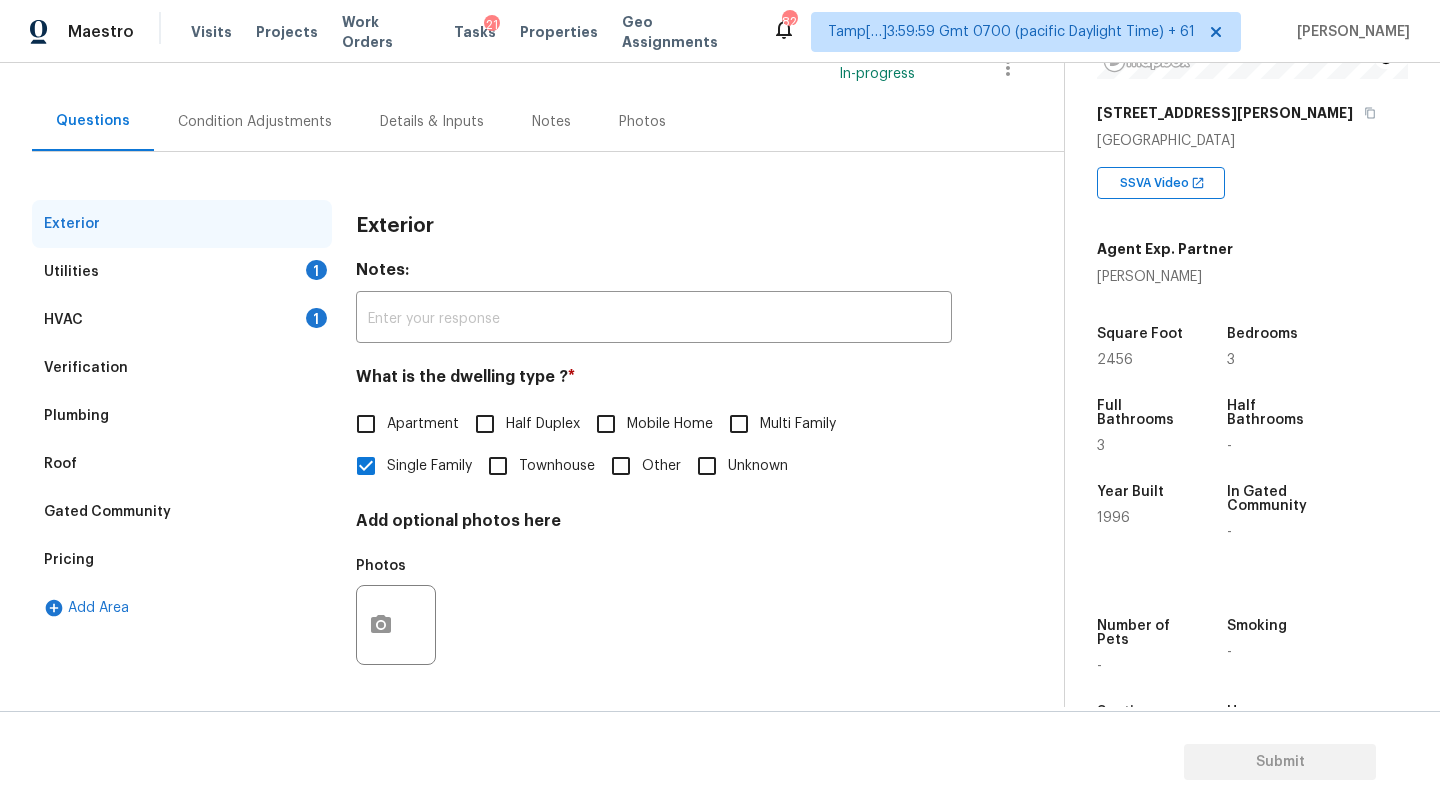 scroll, scrollTop: 151, scrollLeft: 0, axis: vertical 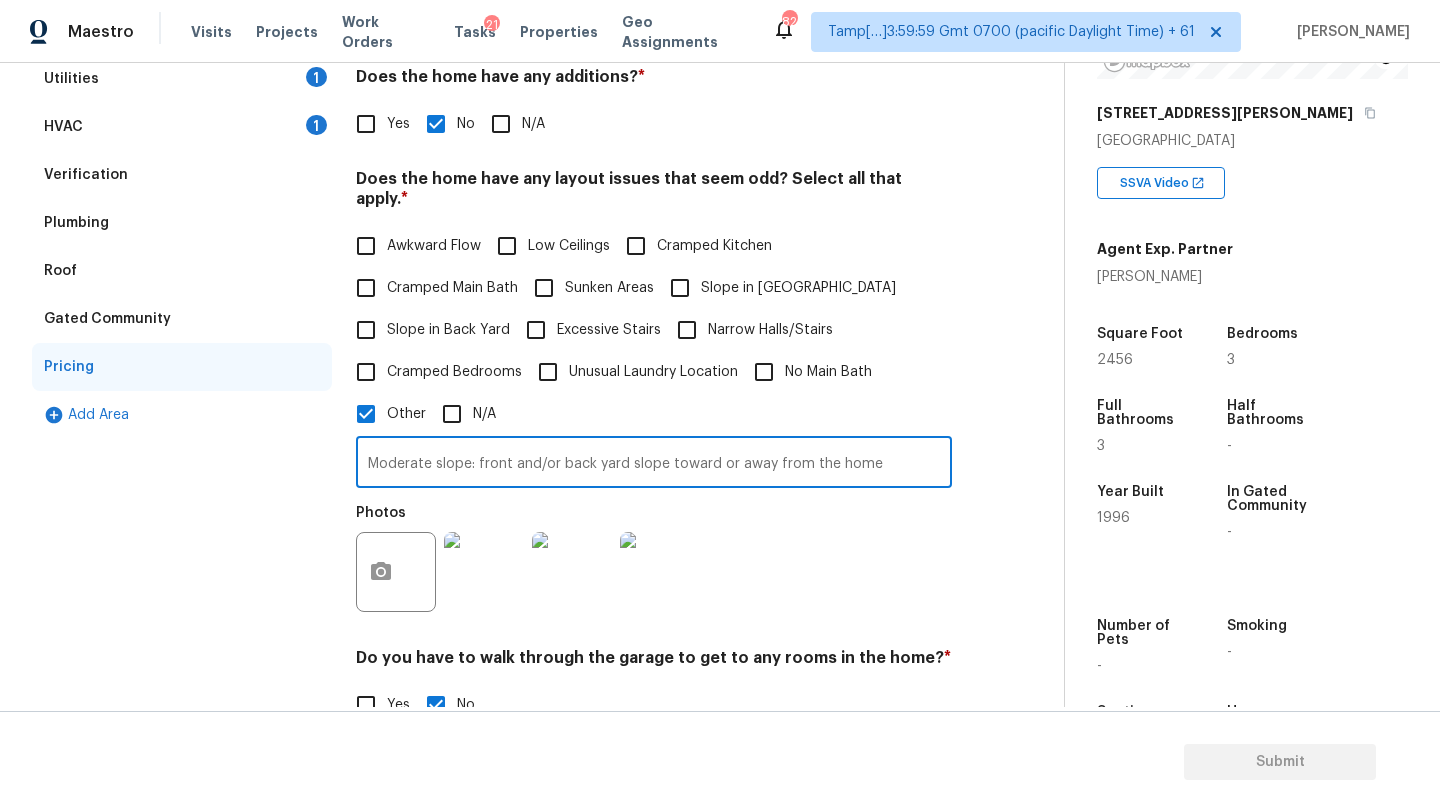 click on "Moderate slope: front and/or back yard slope toward or away from the home" at bounding box center (654, 464) 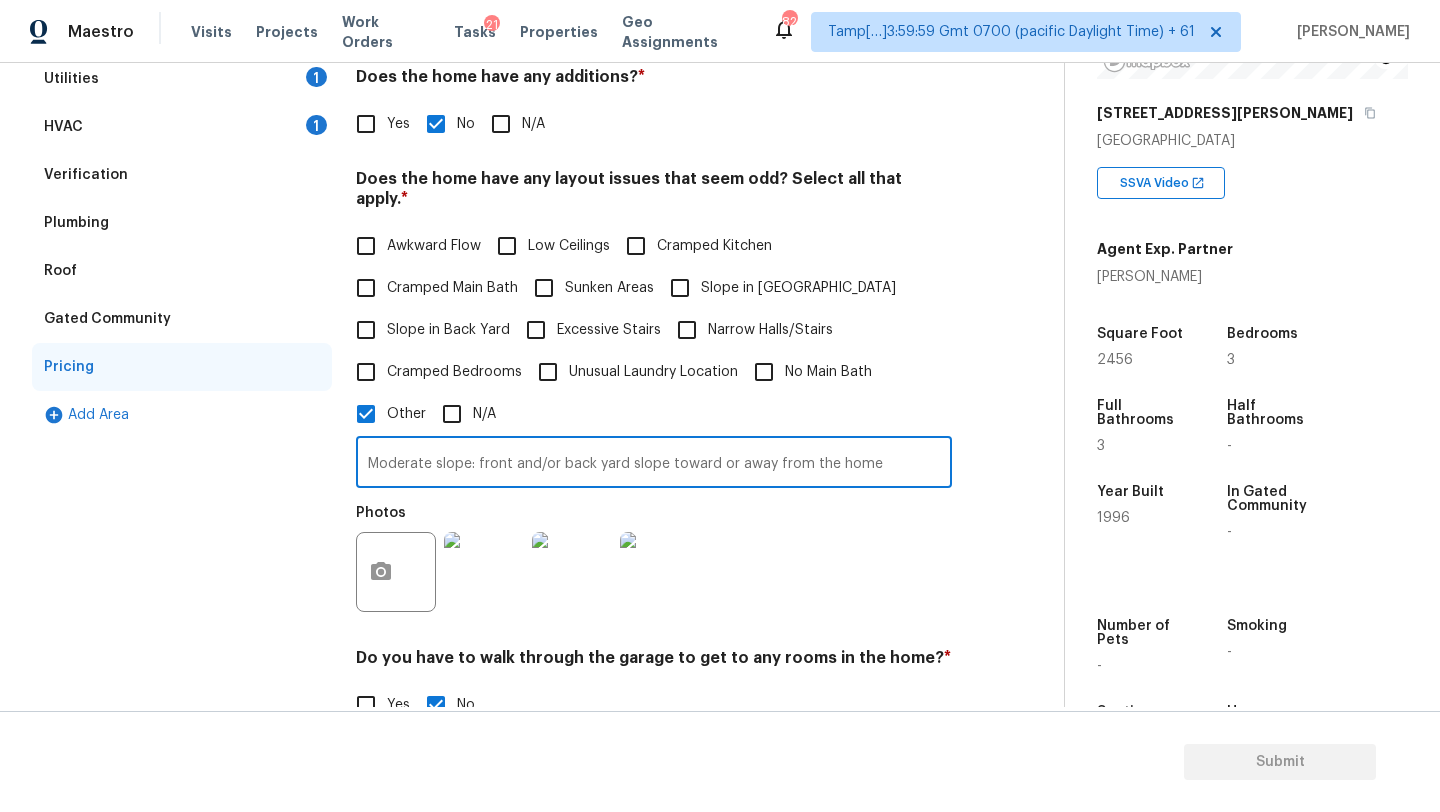 click on "Verification" at bounding box center [86, 175] 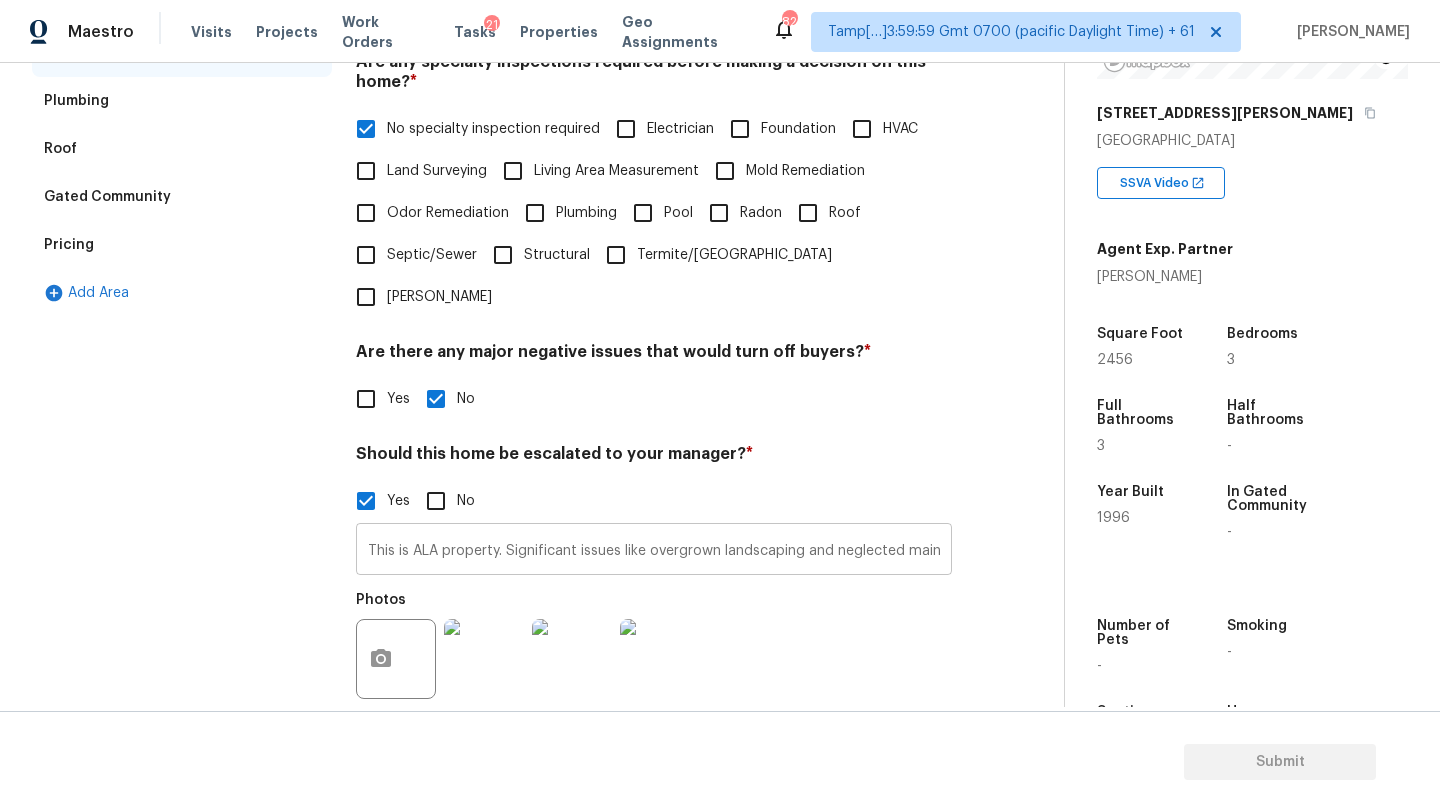 scroll, scrollTop: 513, scrollLeft: 0, axis: vertical 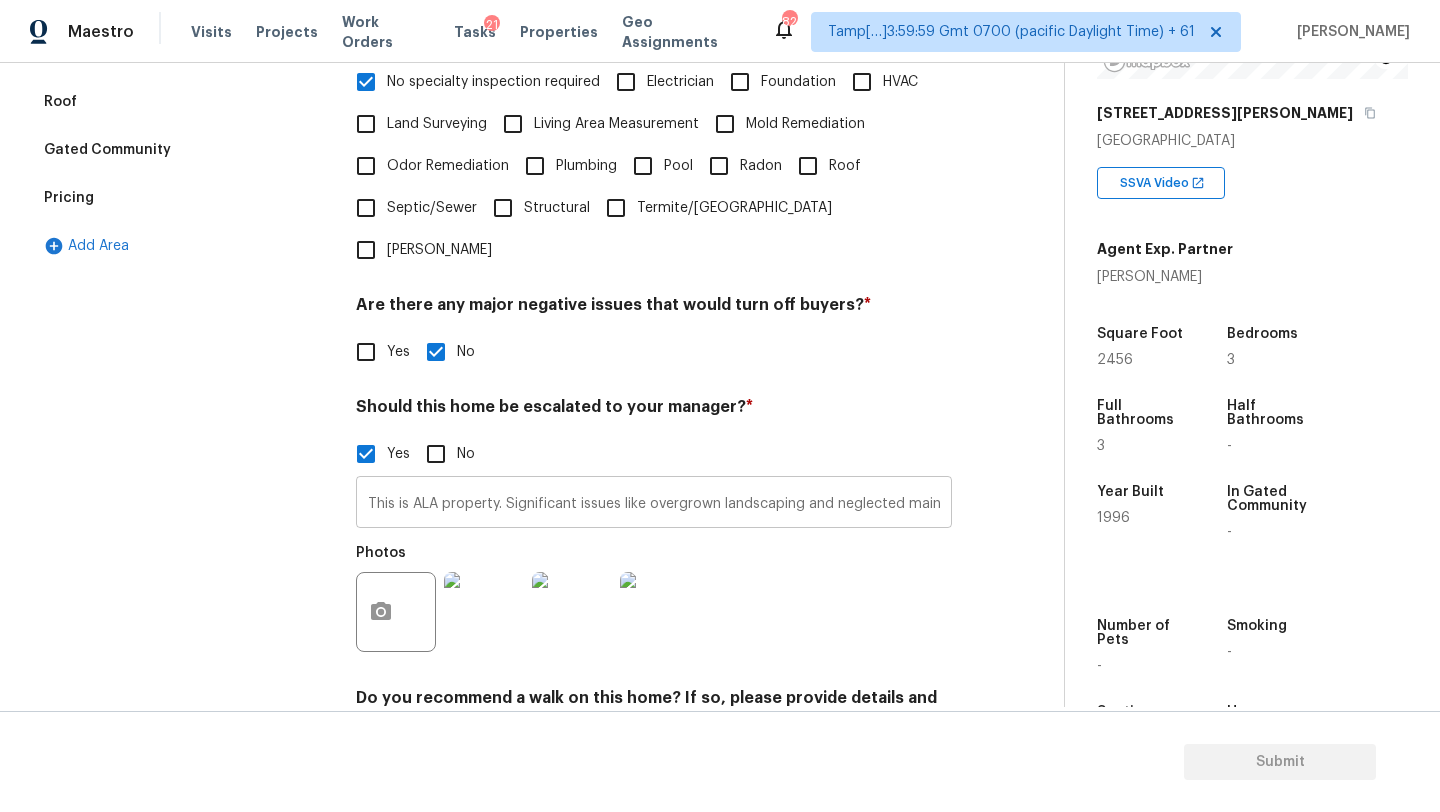 click on "This is ALA property. Significant issues like overgrown landscaping and neglected maintenance. The HVAC is poor." at bounding box center (654, 504) 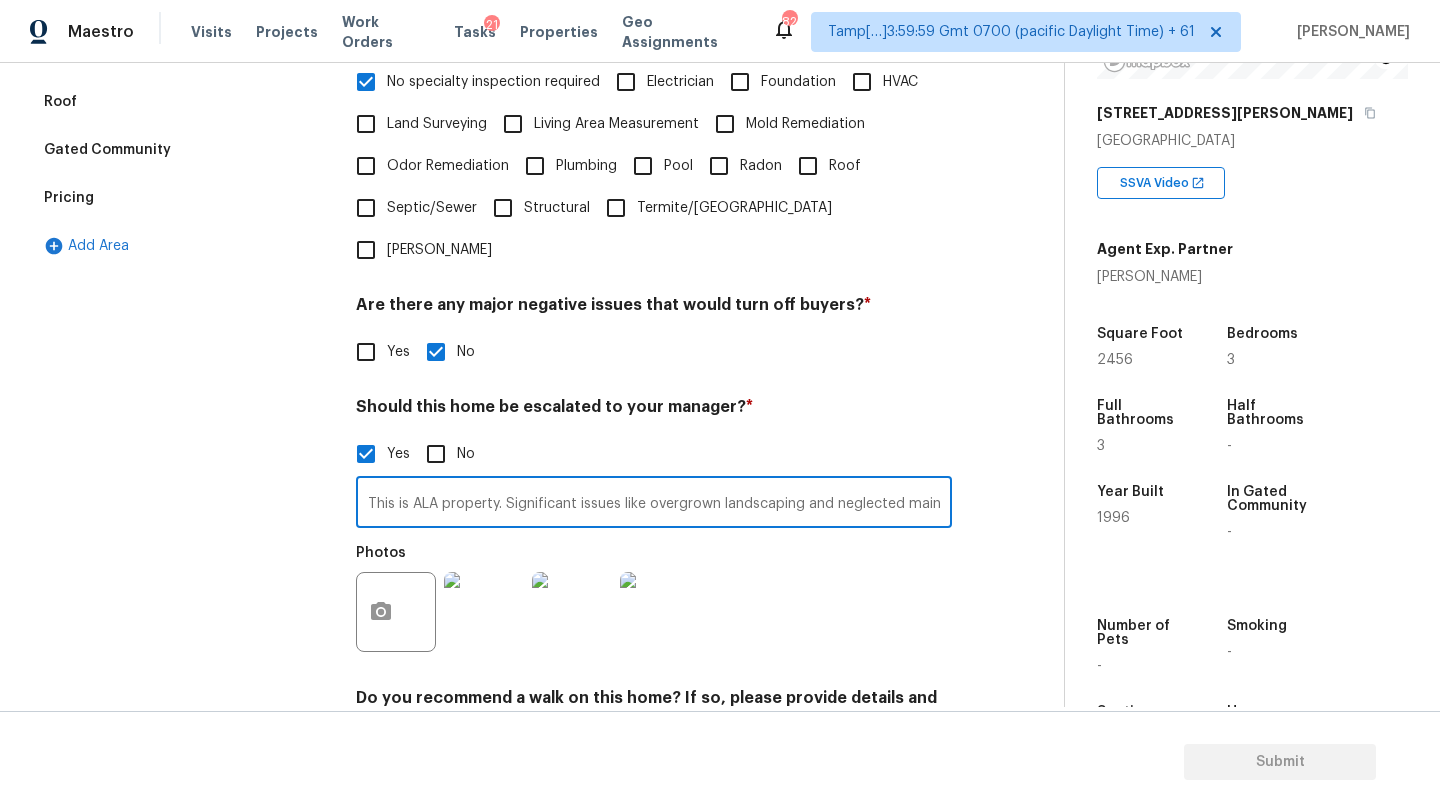 scroll, scrollTop: 0, scrollLeft: 175, axis: horizontal 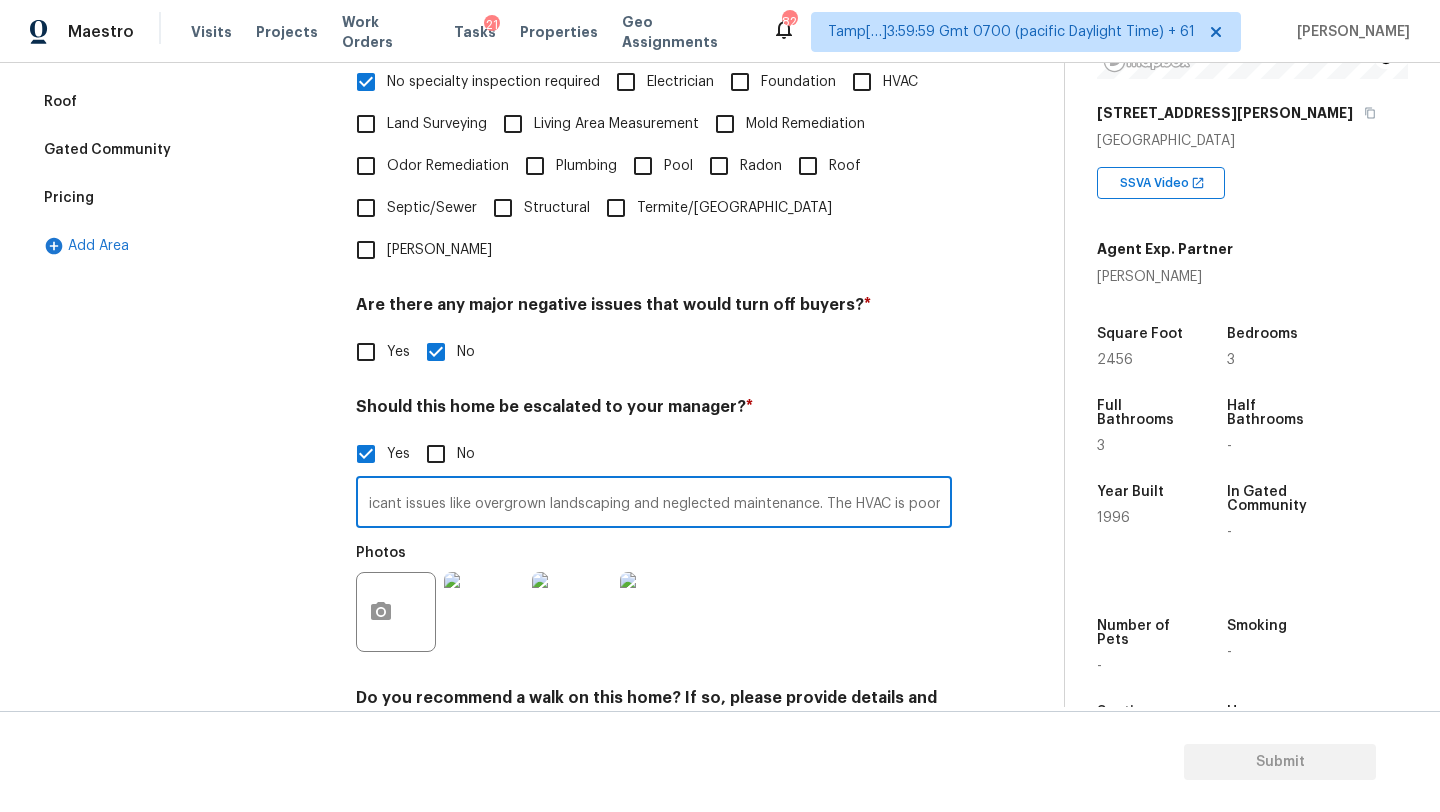 click on "This is ALA property. Significant issues like overgrown landscaping and neglected maintenance. The HVAC is poor." at bounding box center (654, 504) 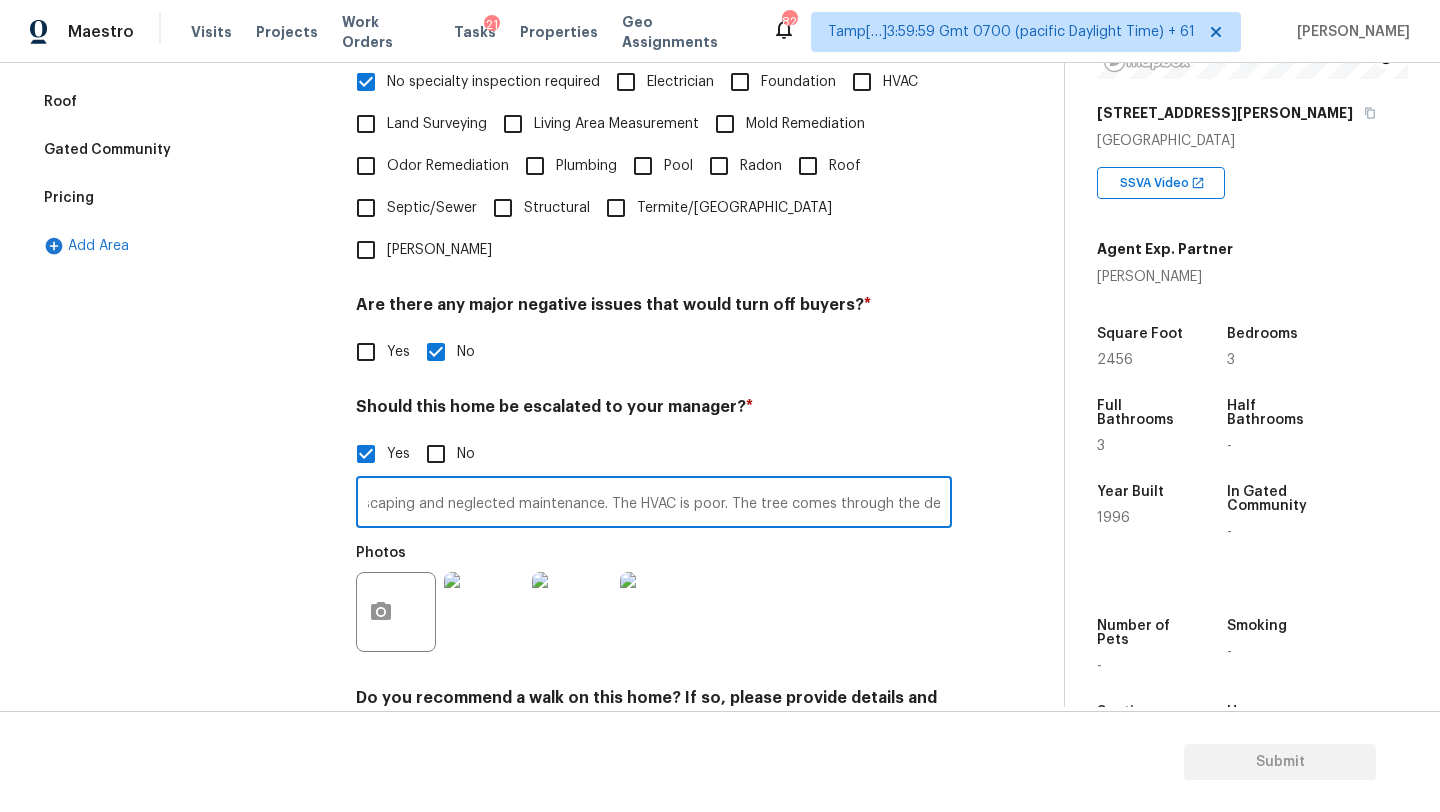 scroll, scrollTop: 0, scrollLeft: 397, axis: horizontal 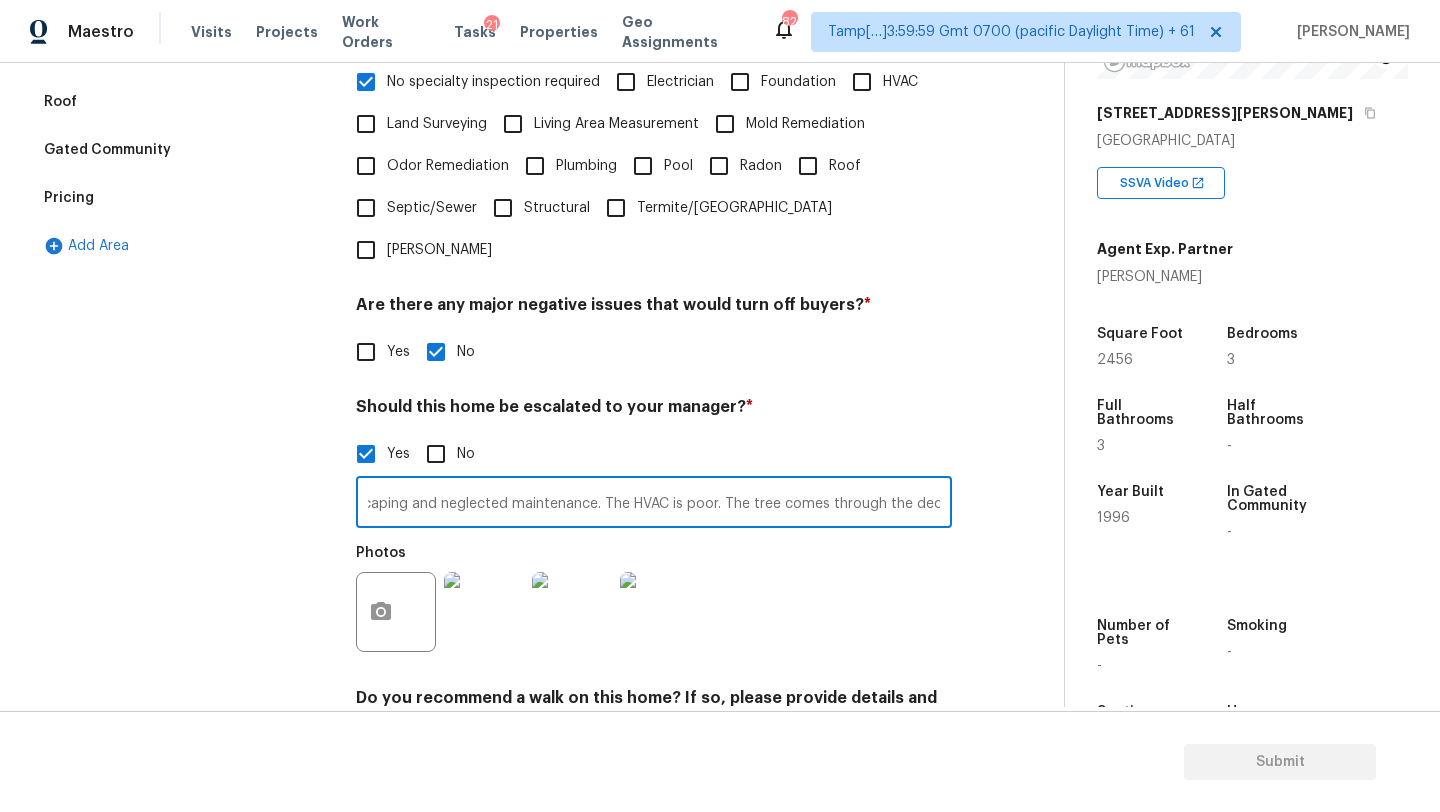 type on "This is ALA property. Significant issues like overgrown landscaping and neglected maintenance. The HVAC is poor. The tree comes through the deck" 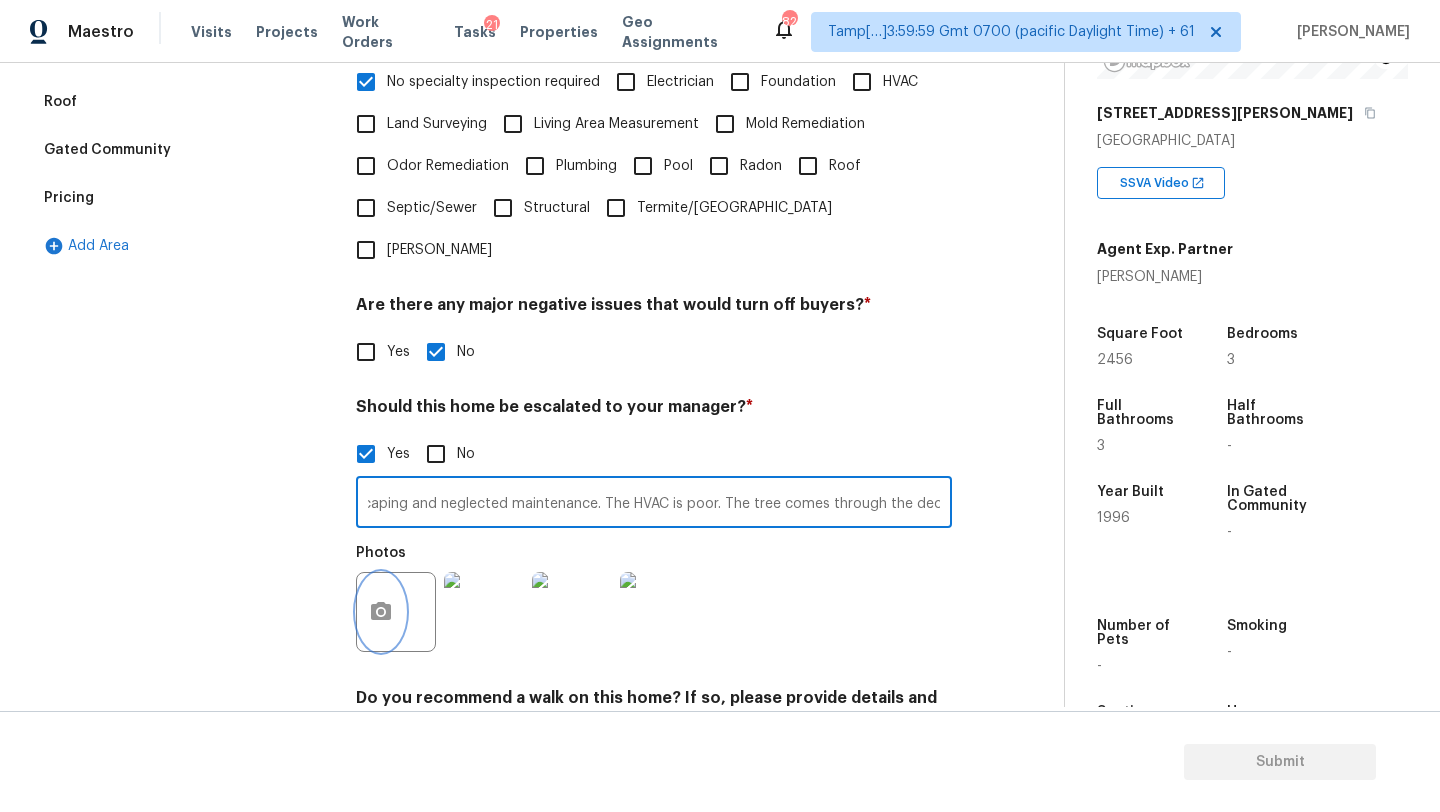 click 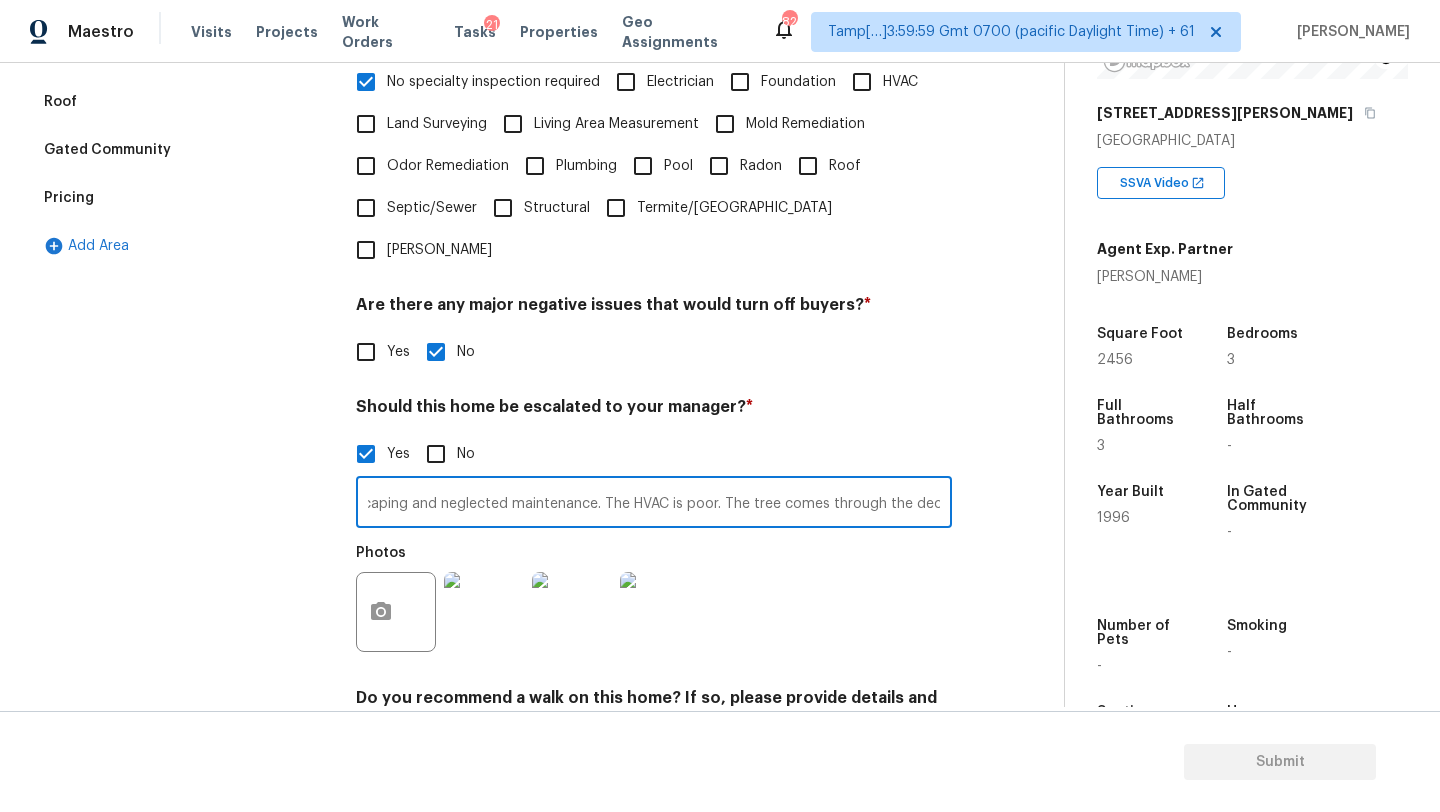 scroll, scrollTop: 0, scrollLeft: 0, axis: both 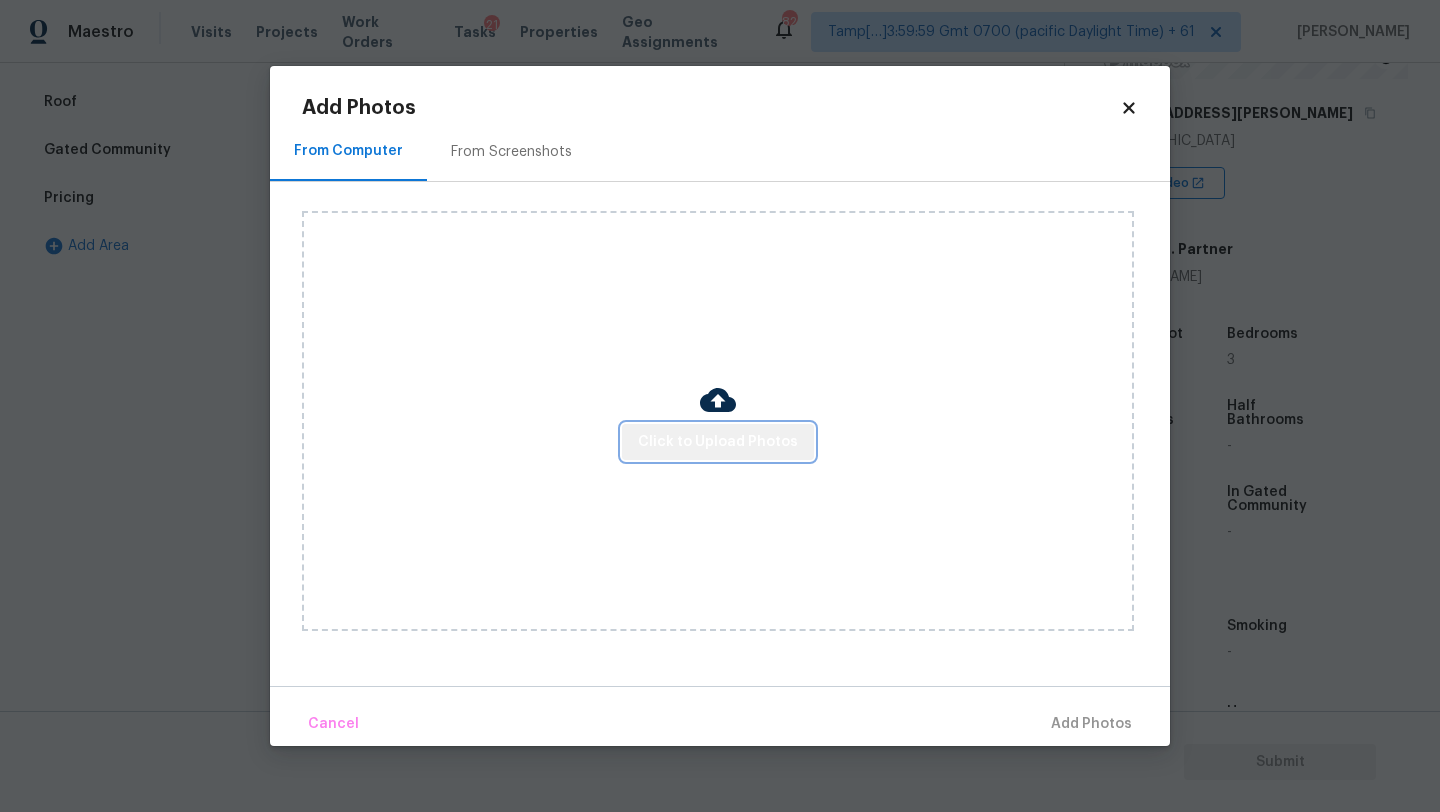 click on "Click to Upload Photos" at bounding box center (718, 442) 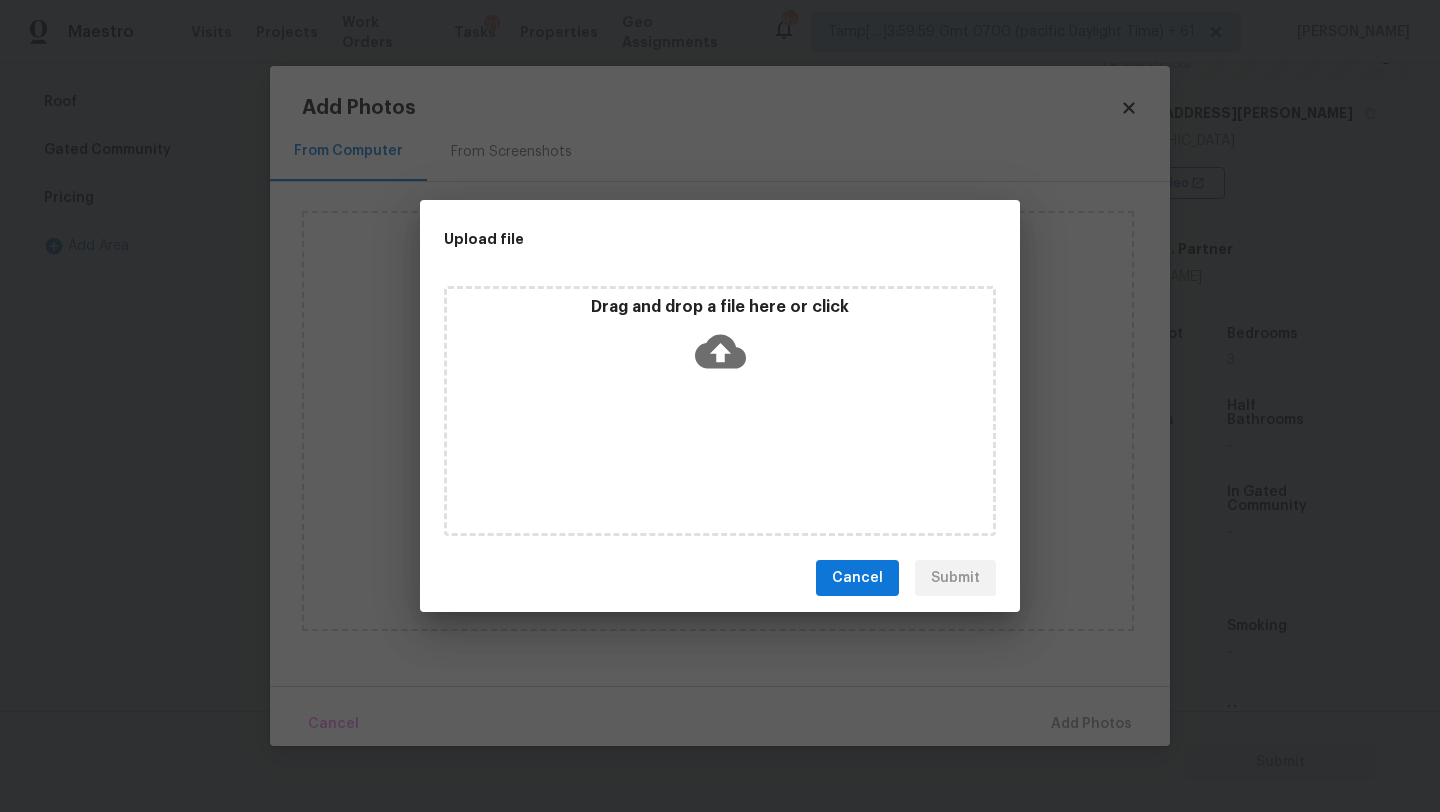 click on "Drag and drop a file here or click" at bounding box center (720, 411) 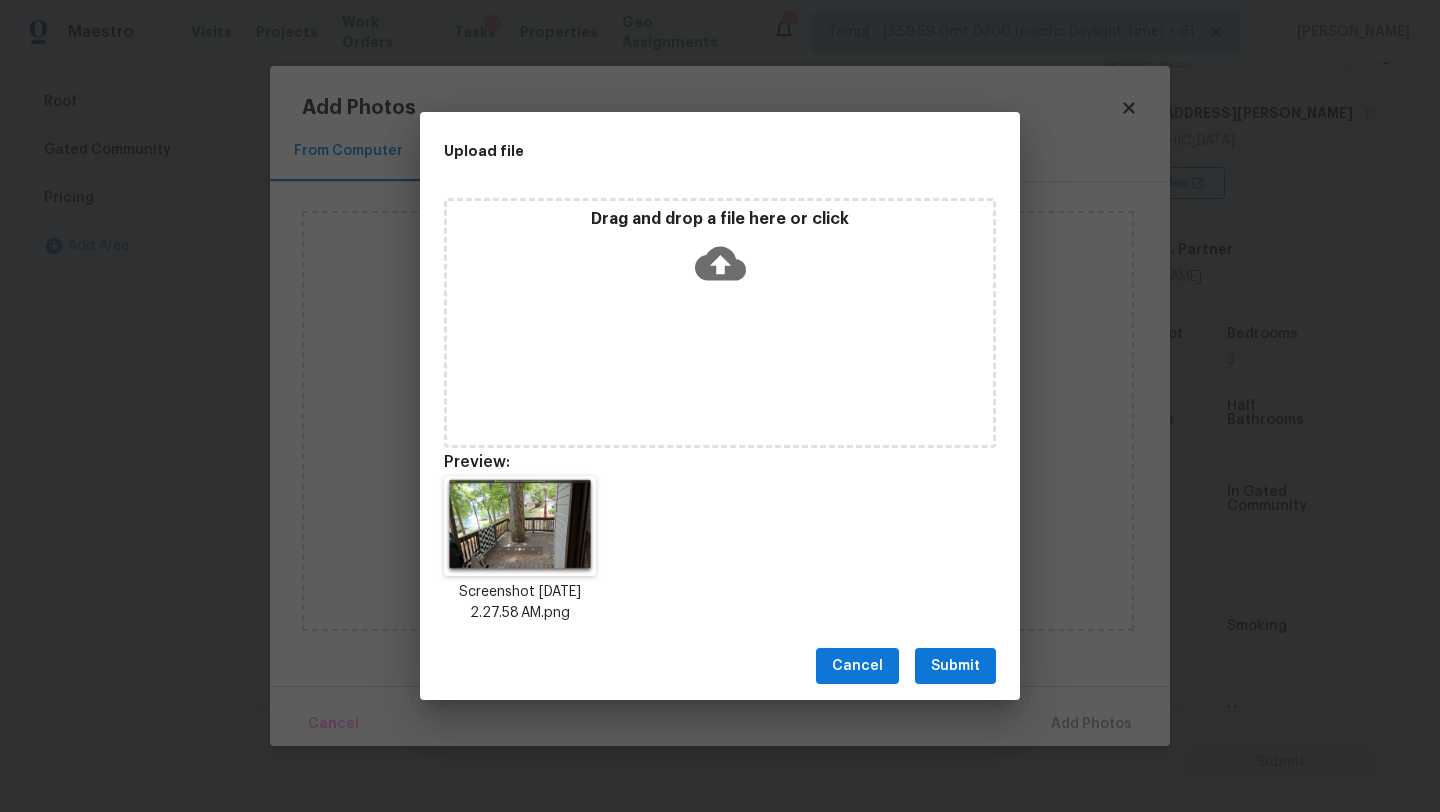 click on "Submit" at bounding box center [955, 666] 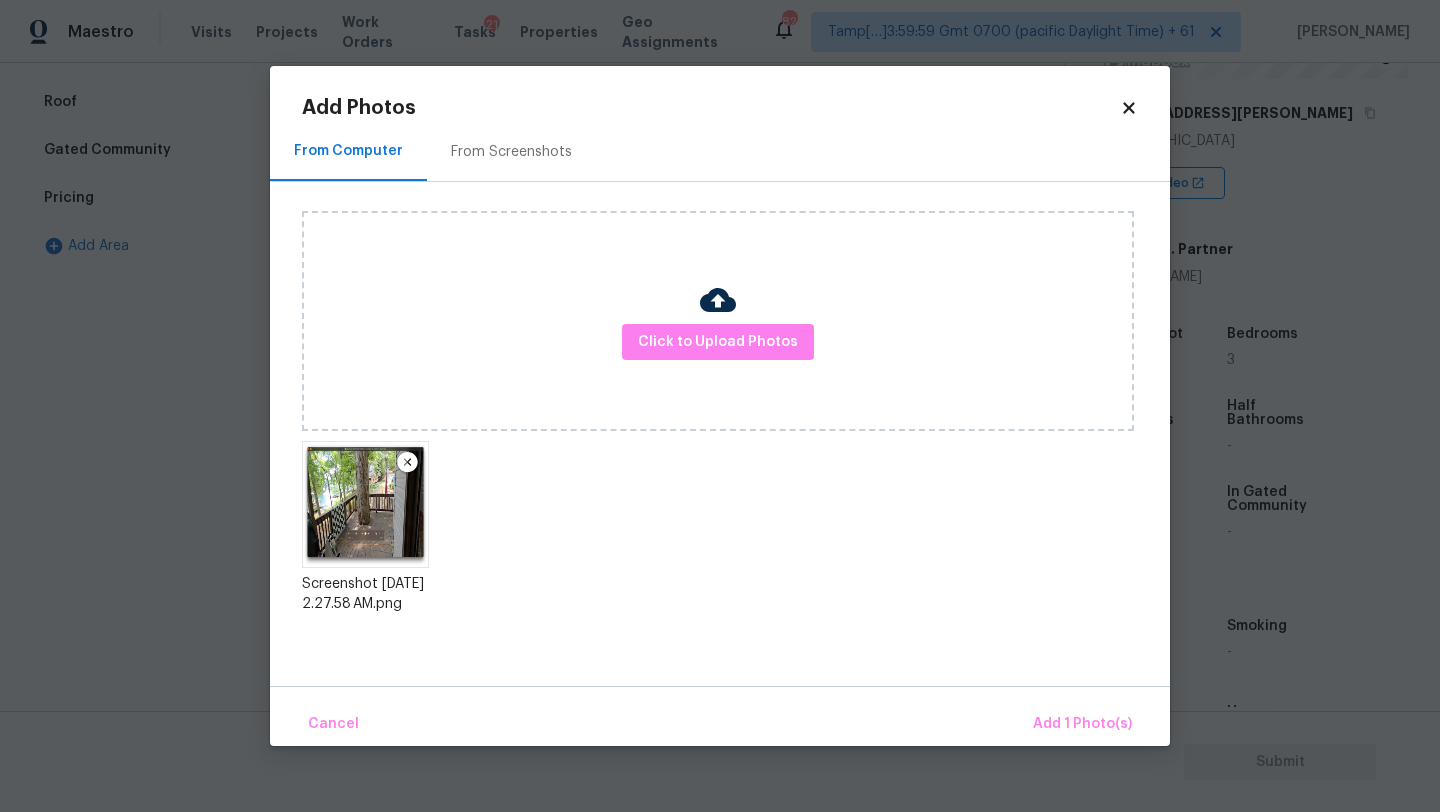 click on "Upload file Drag and drop a file here or click Cancel Submit" at bounding box center [720, 406] 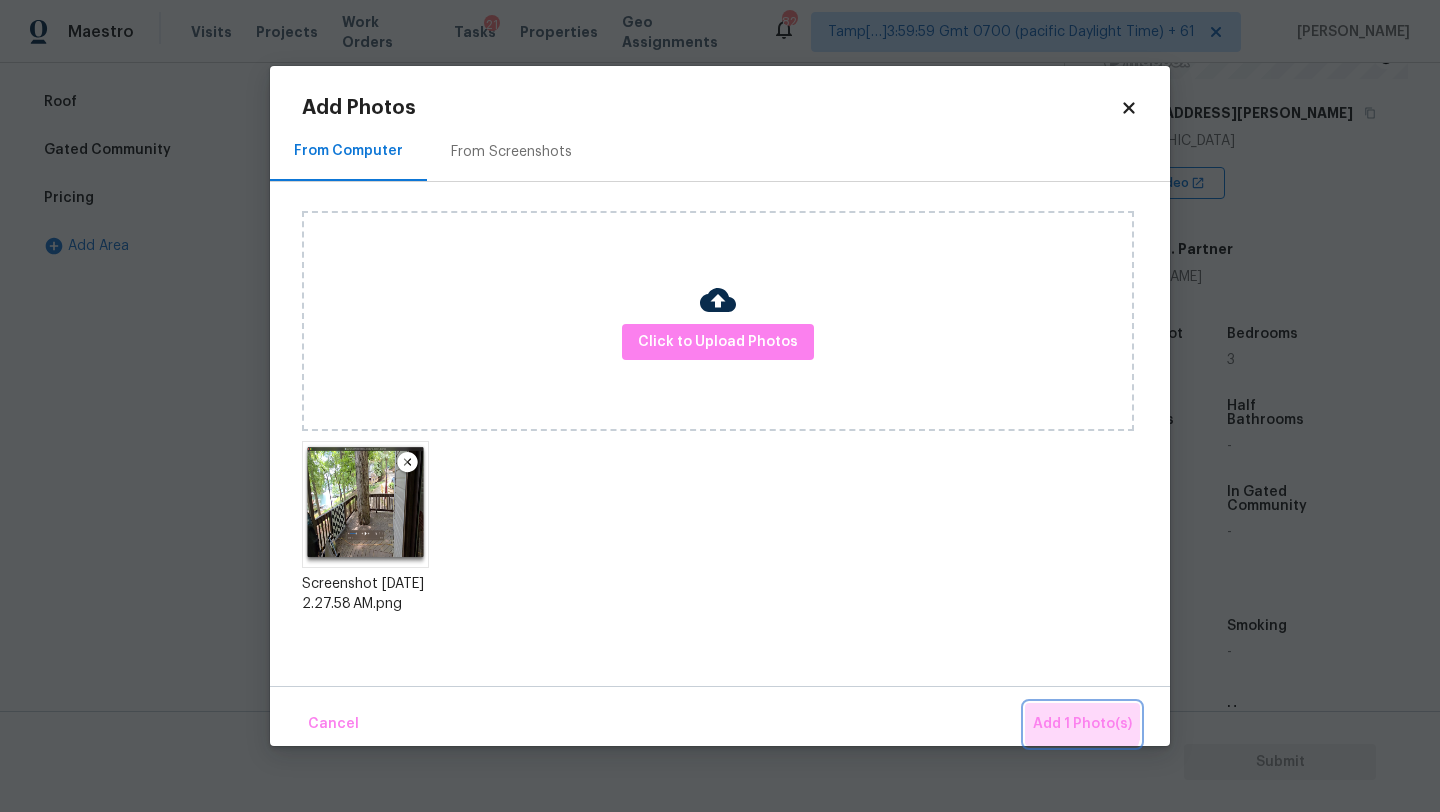 click on "Add 1 Photo(s)" at bounding box center [1082, 724] 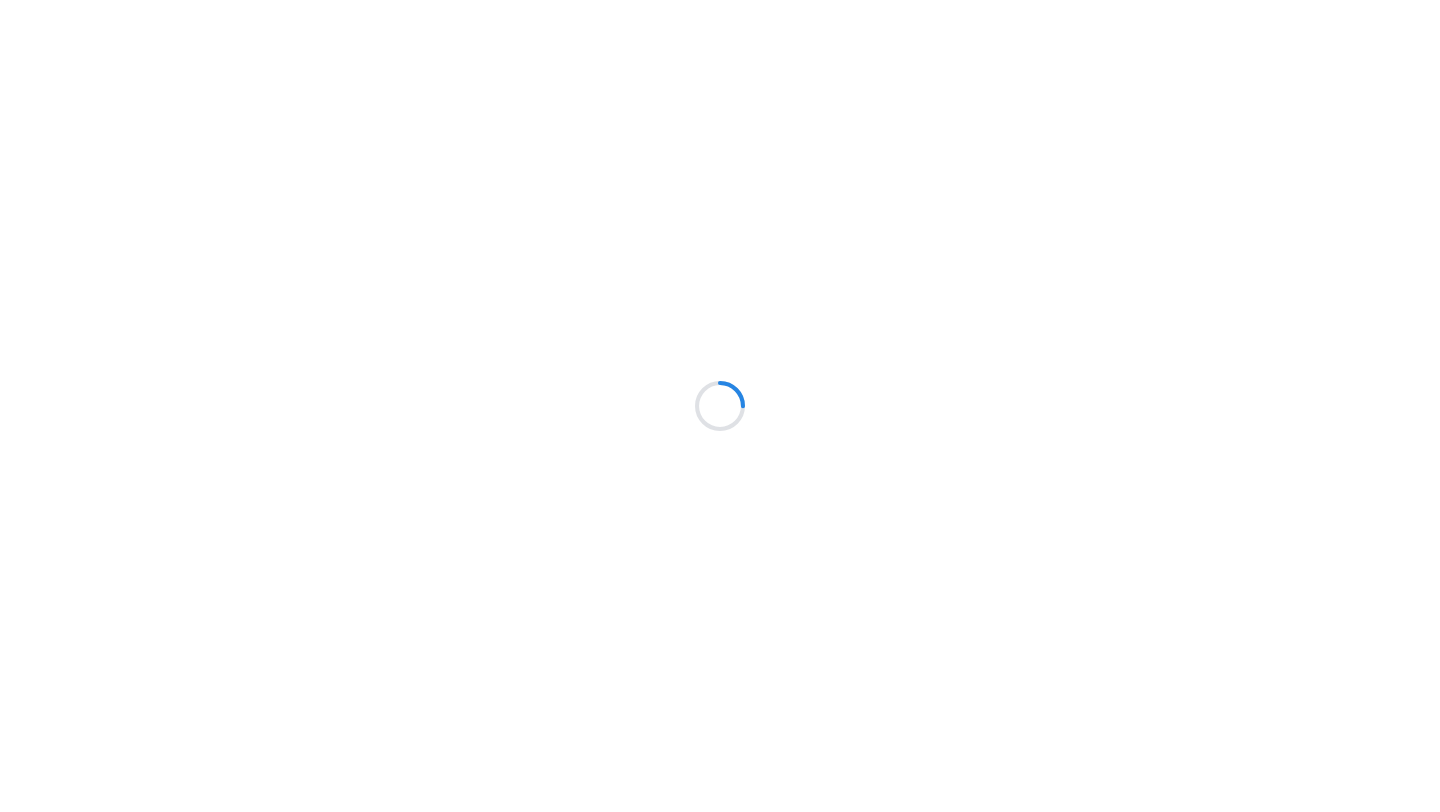 scroll, scrollTop: 0, scrollLeft: 0, axis: both 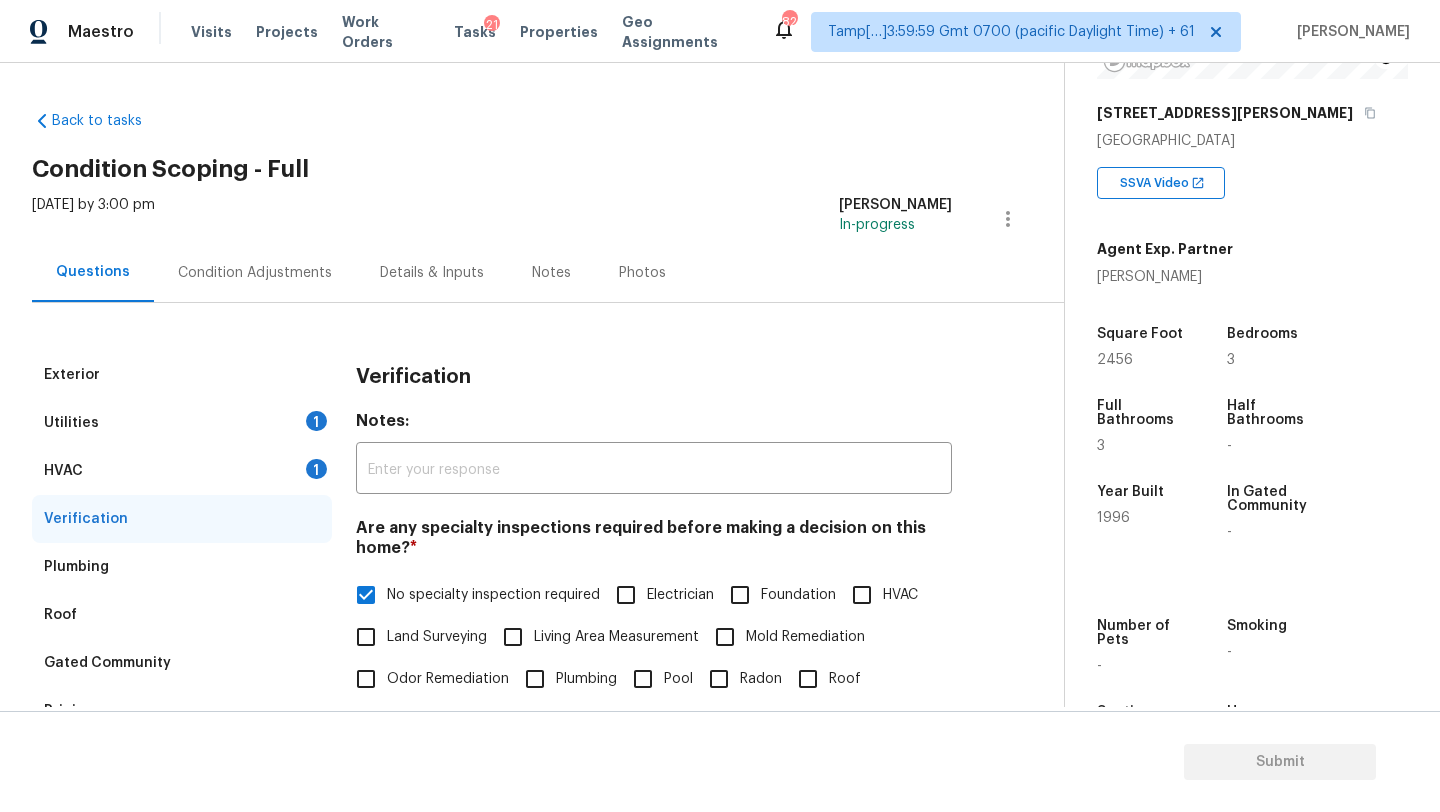 click on "Condition Adjustments" at bounding box center (255, 273) 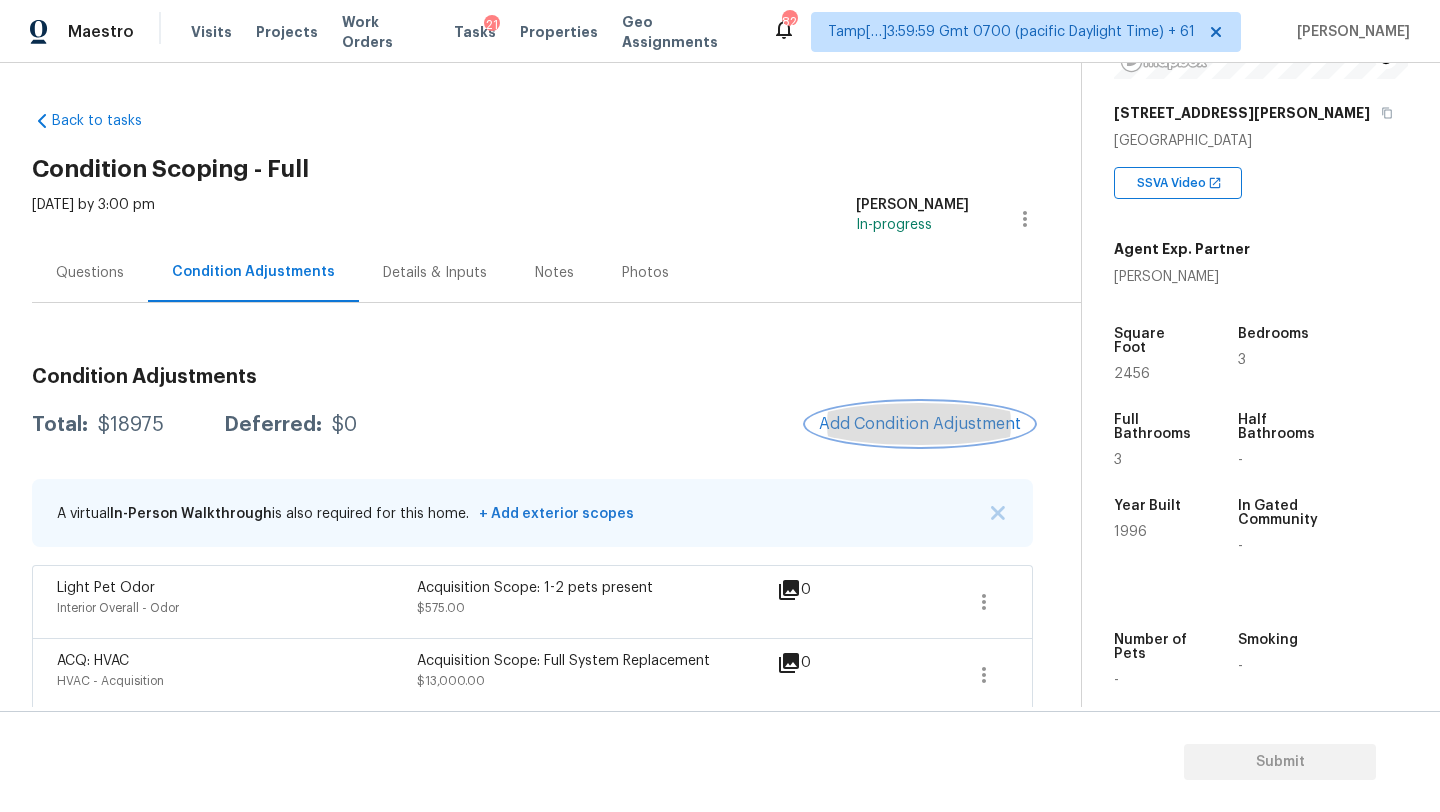 click on "Add Condition Adjustment" at bounding box center [920, 424] 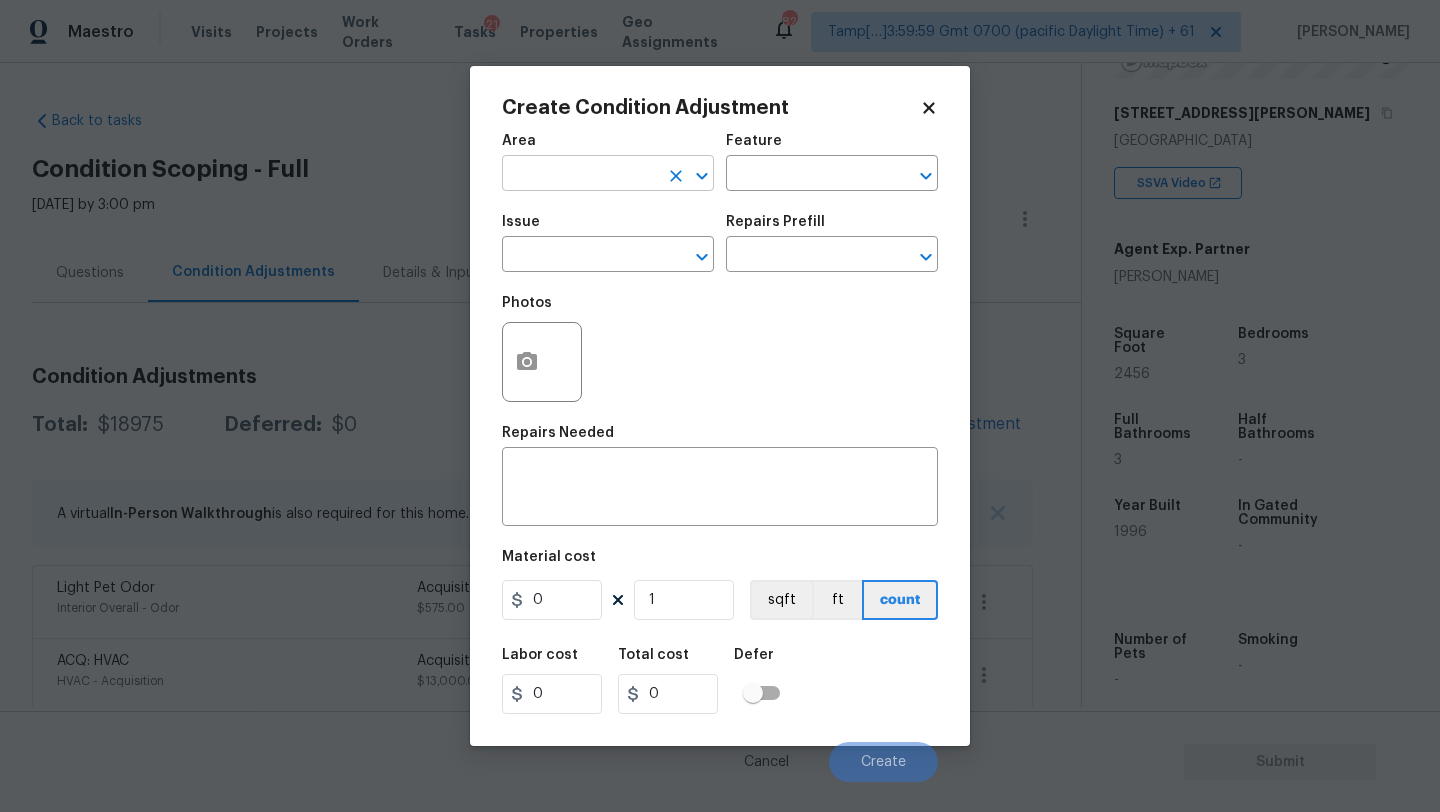 click at bounding box center [580, 175] 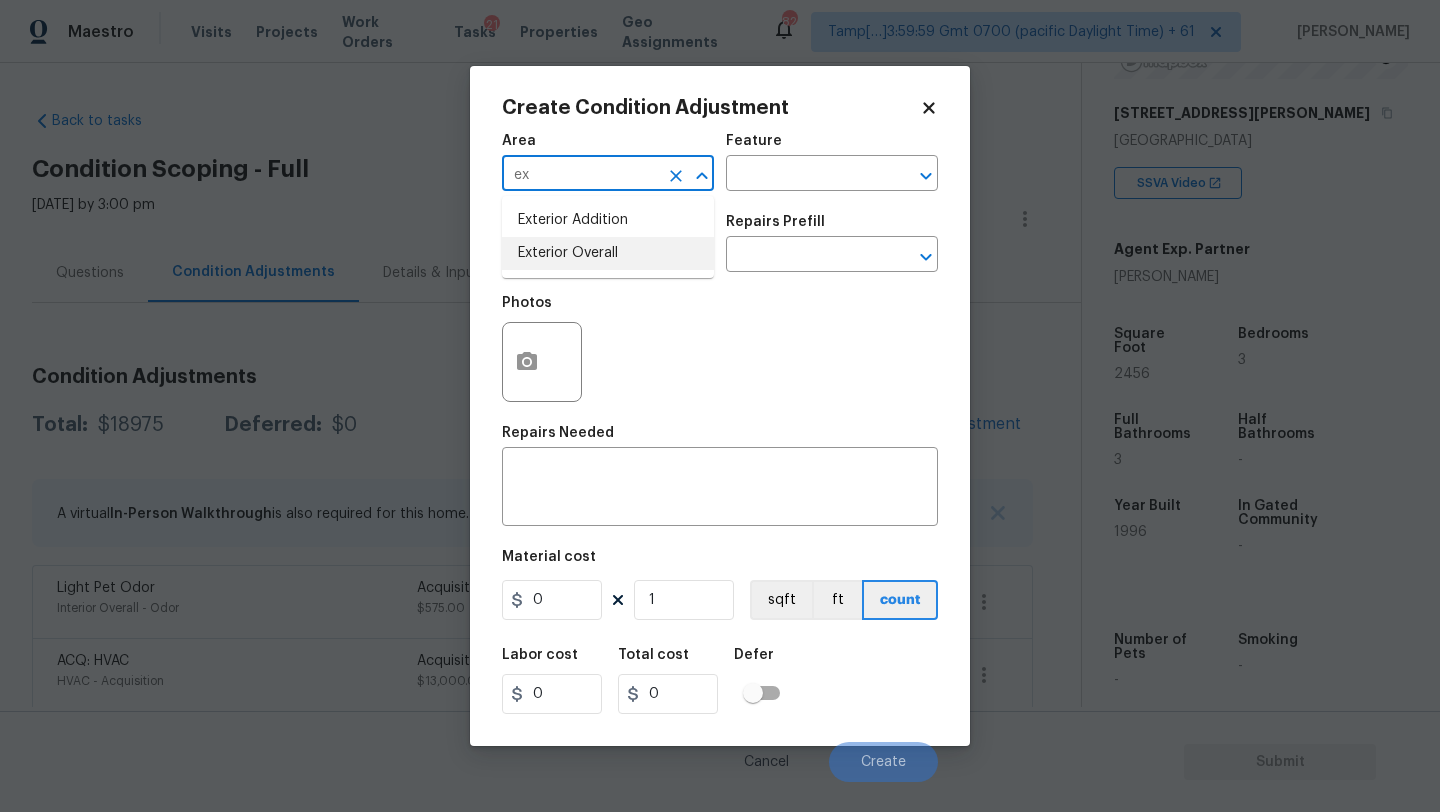 click on "Exterior Overall" at bounding box center [608, 253] 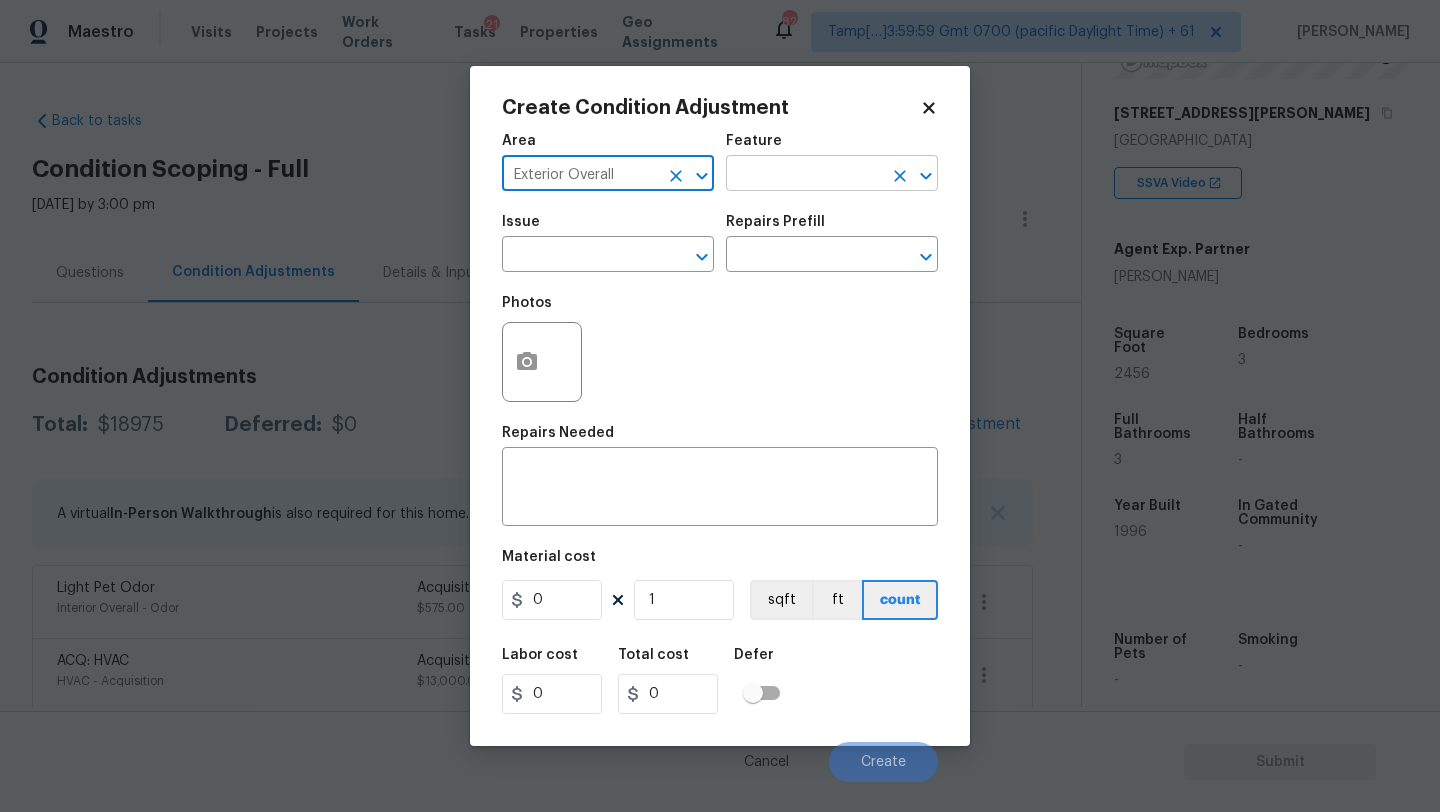 type on "Exterior Overall" 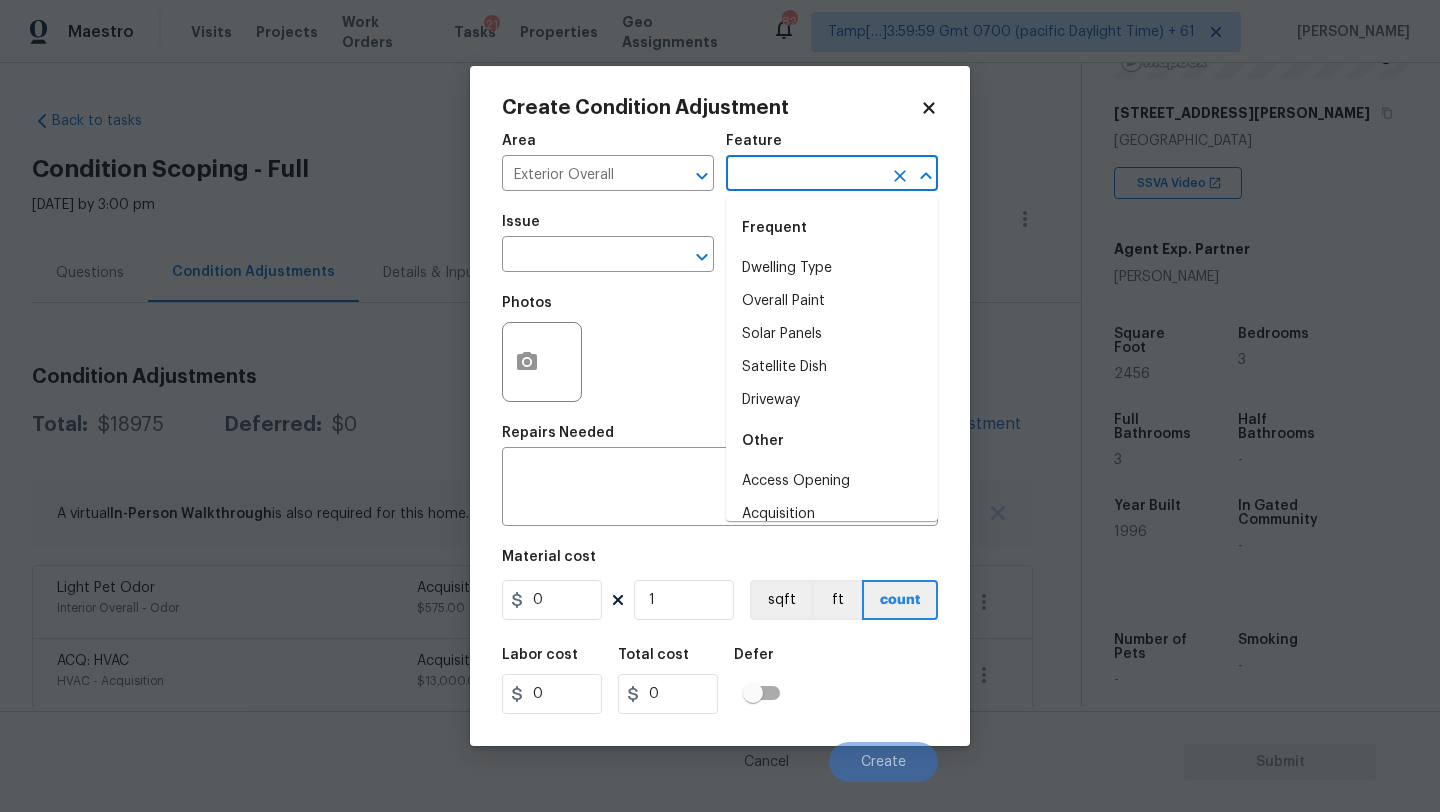 click at bounding box center (804, 175) 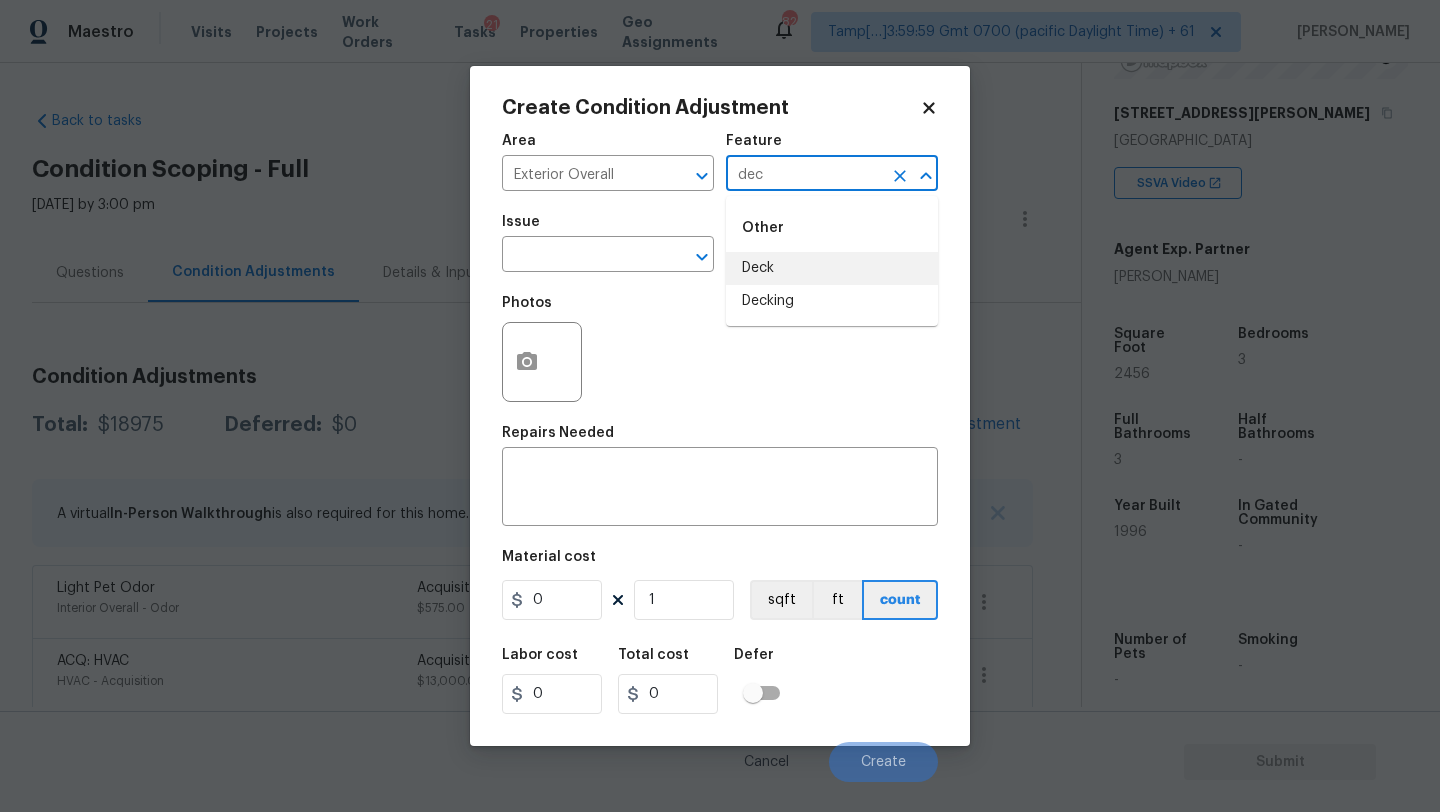 drag, startPoint x: 785, startPoint y: 268, endPoint x: 678, endPoint y: 440, distance: 202.56604 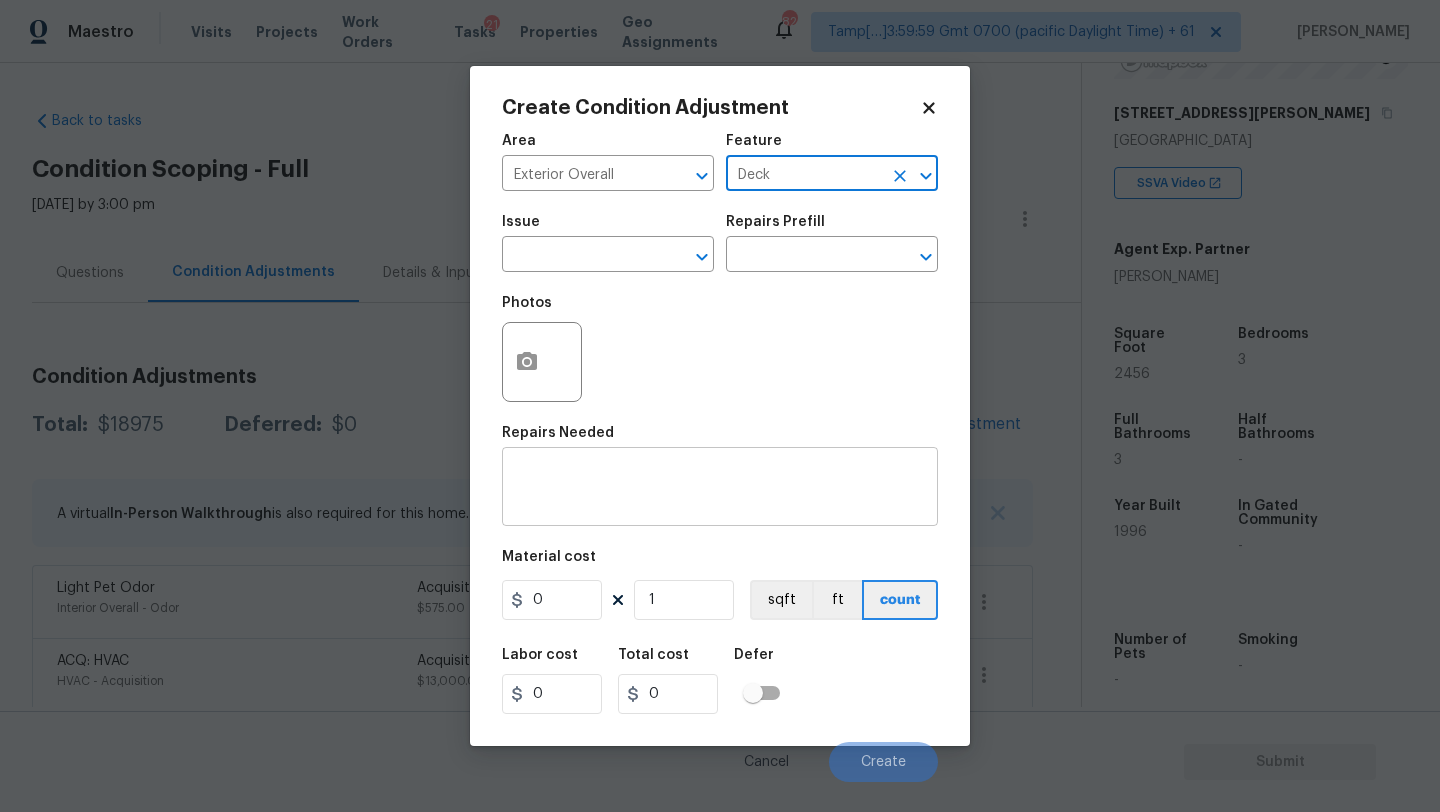 type on "Deck" 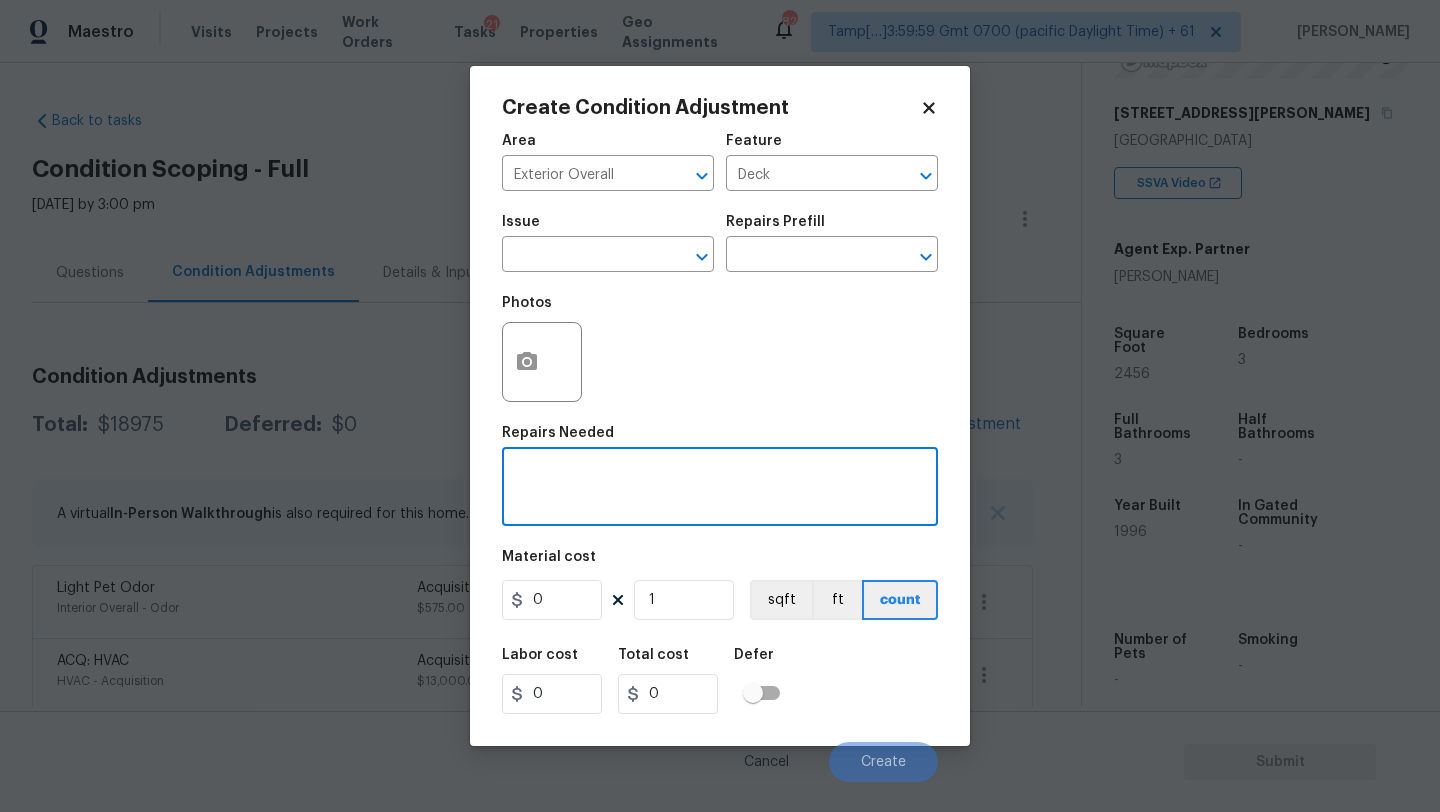 click at bounding box center [720, 489] 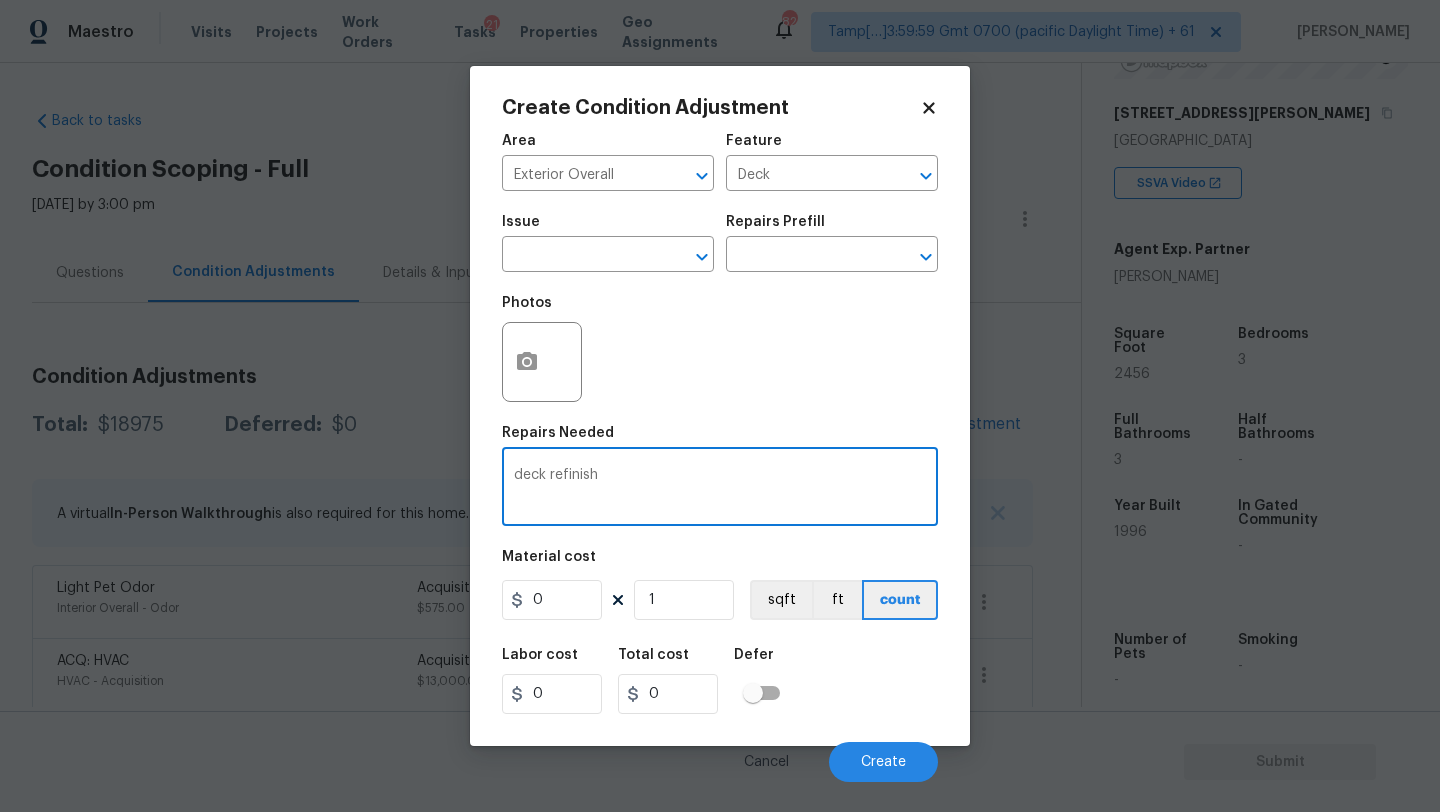 type on "deck refinish" 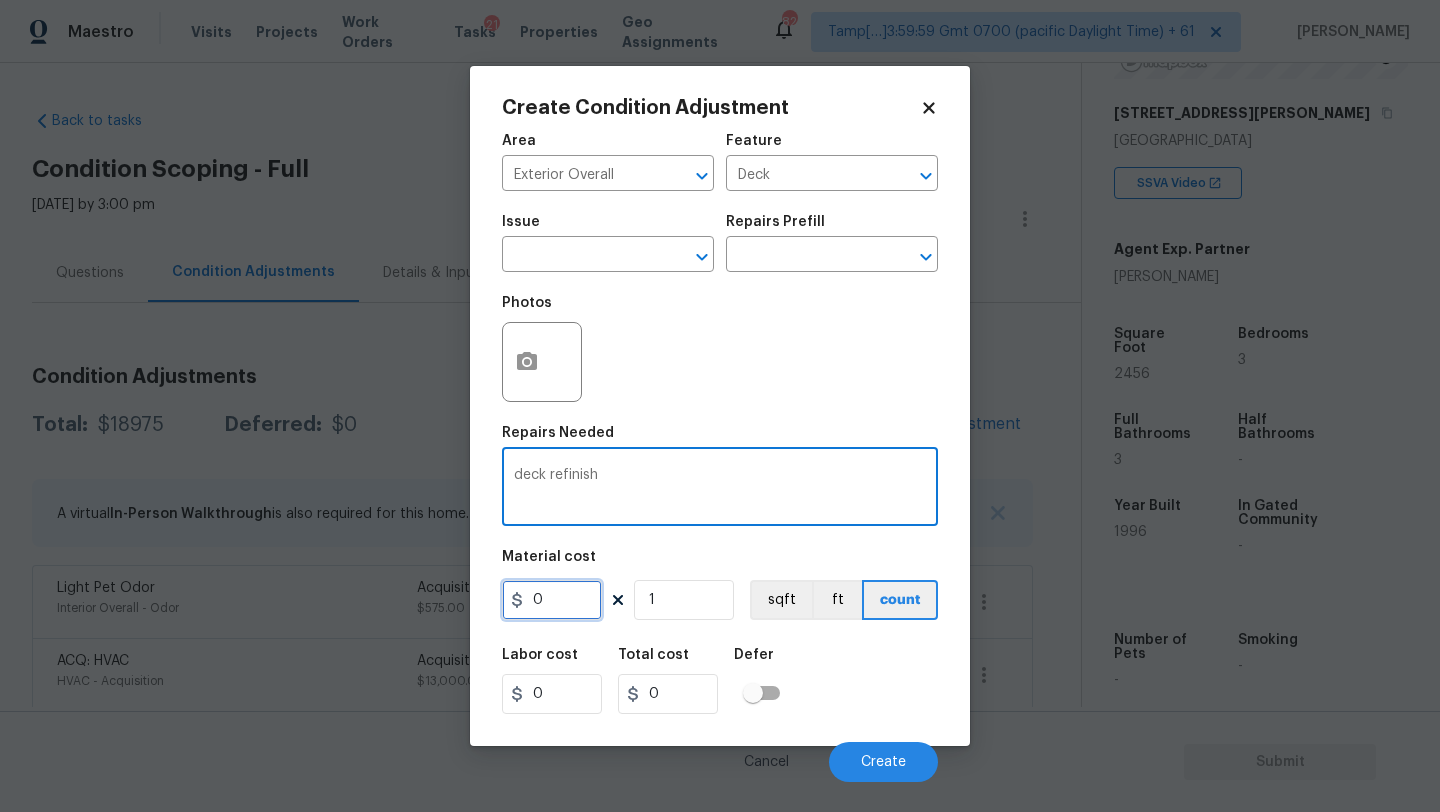 click on "0" at bounding box center (552, 600) 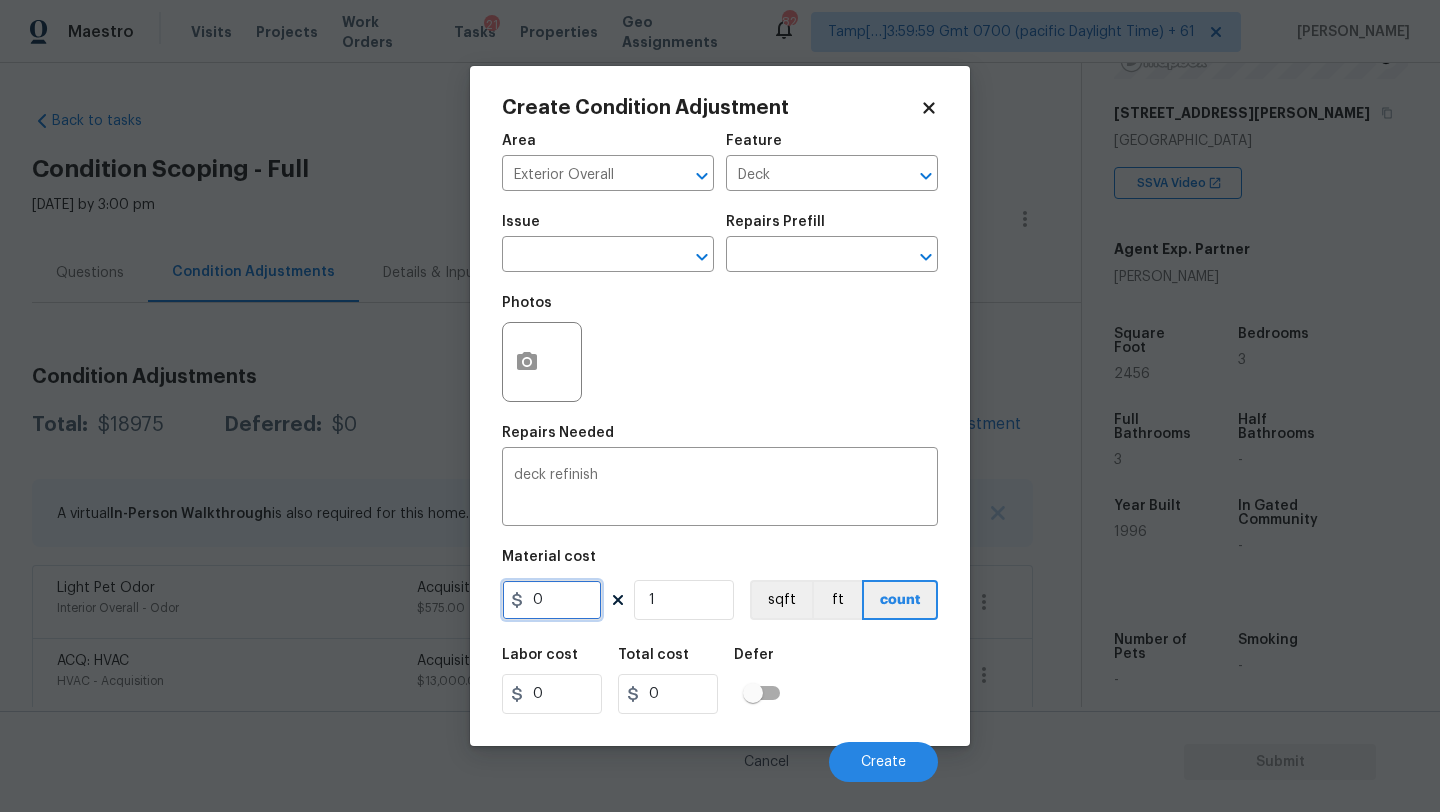 click on "0" at bounding box center (552, 600) 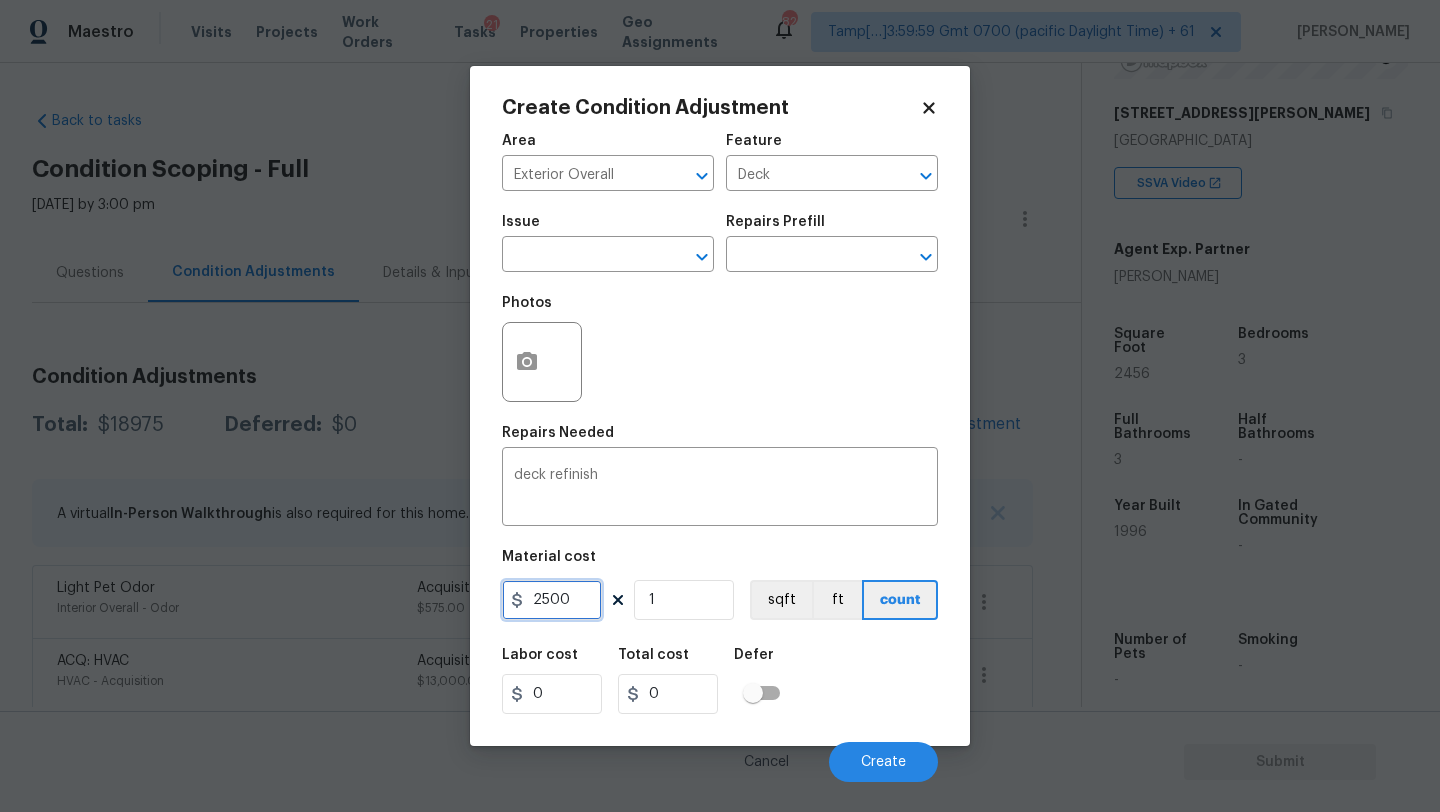type on "2500" 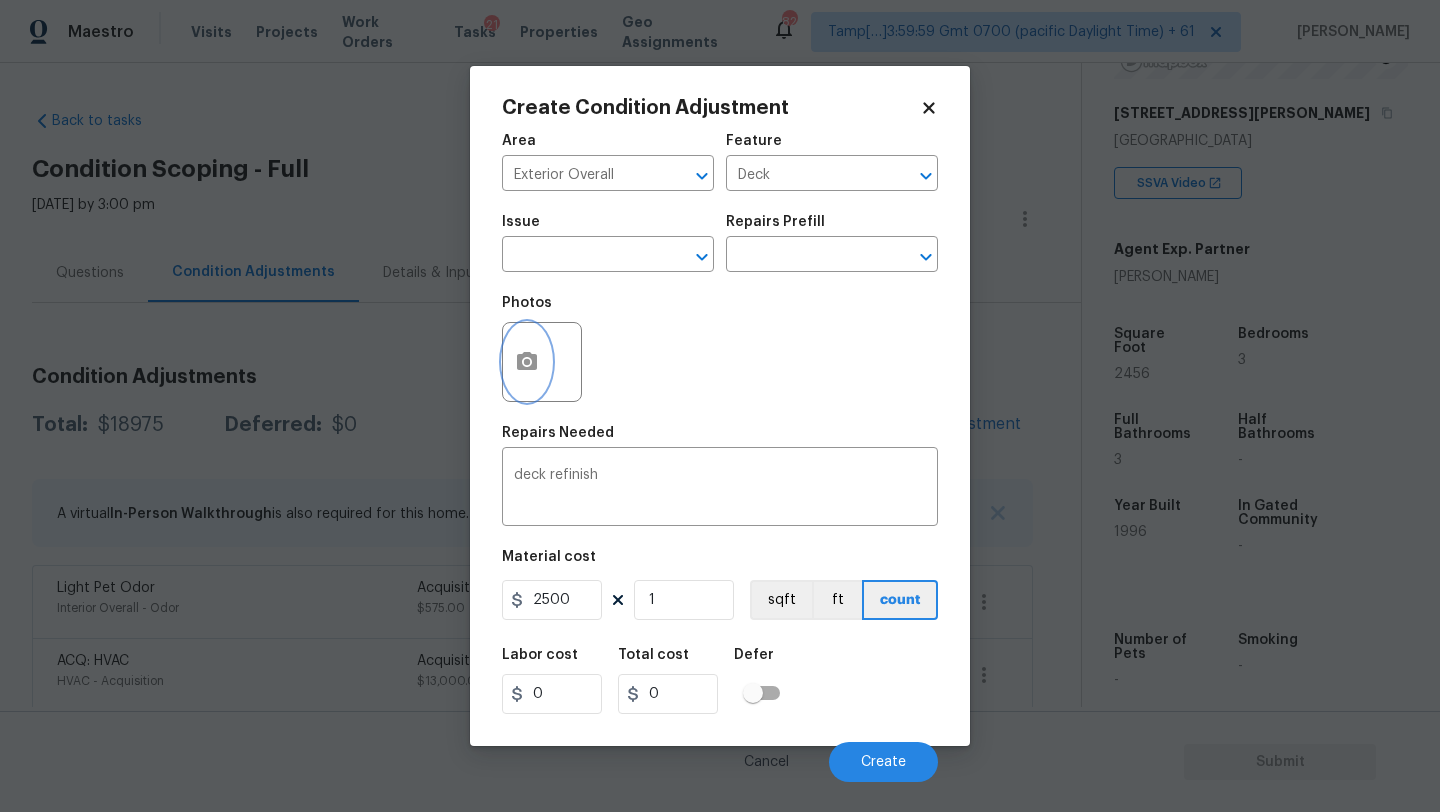type on "2500" 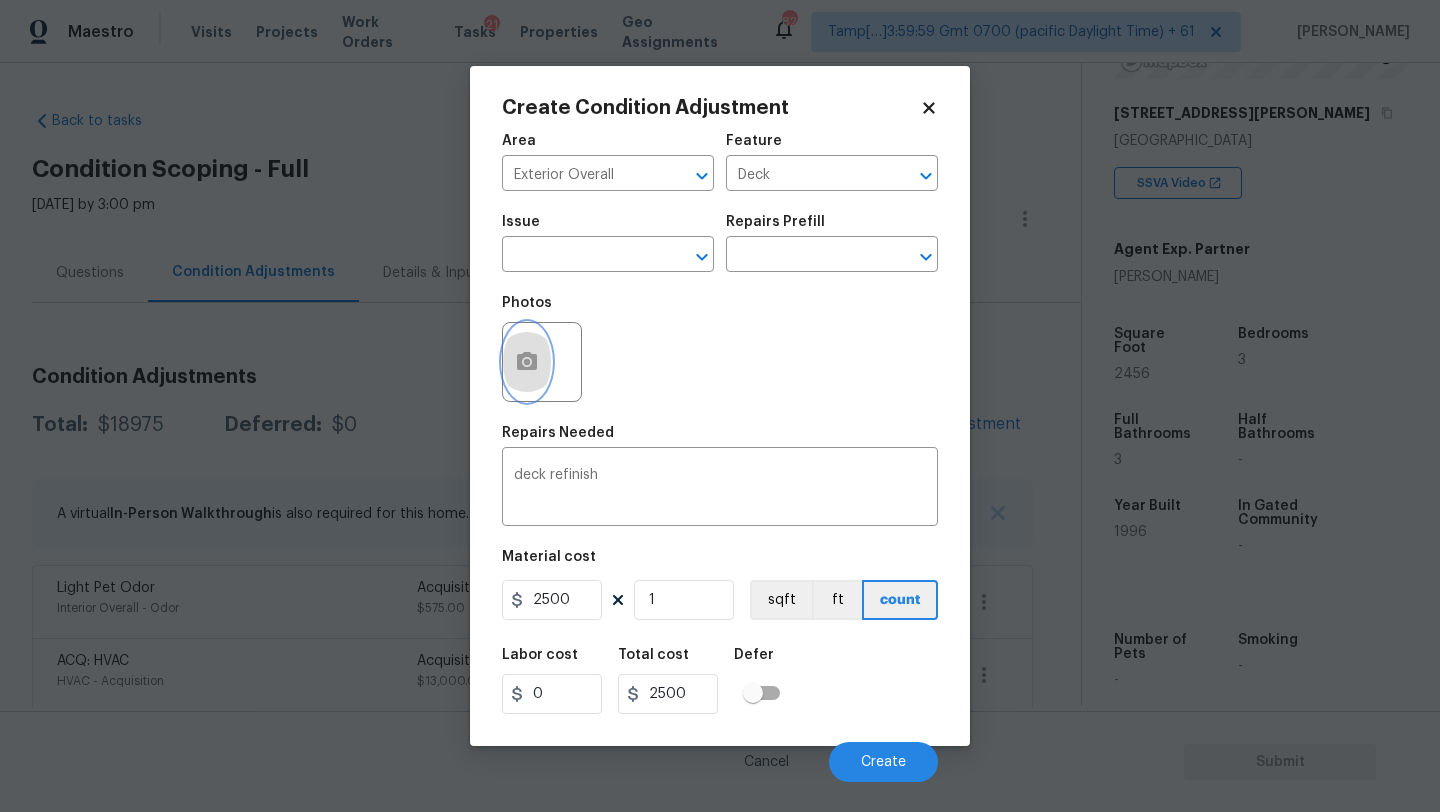 click at bounding box center (527, 362) 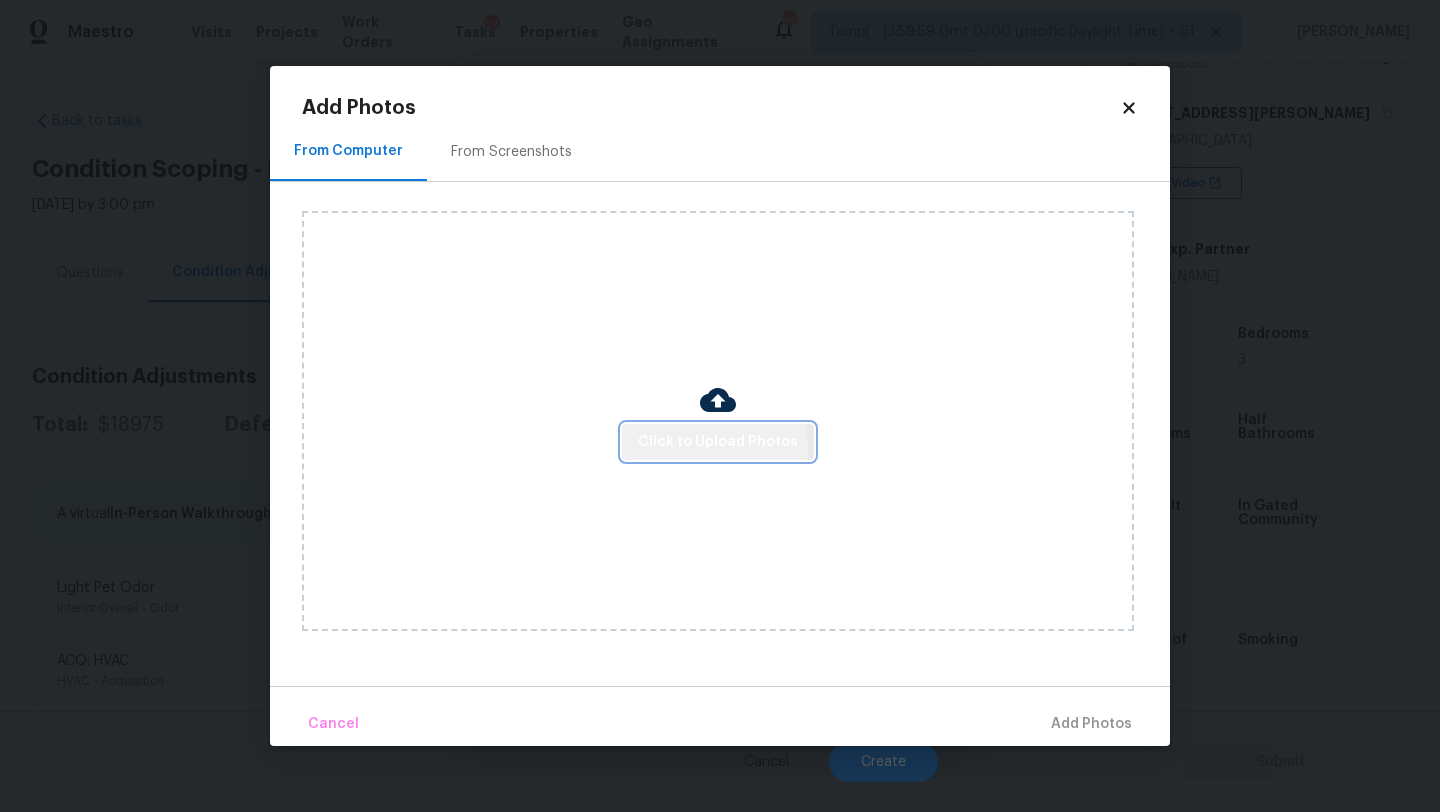 click on "Click to Upload Photos" at bounding box center (718, 442) 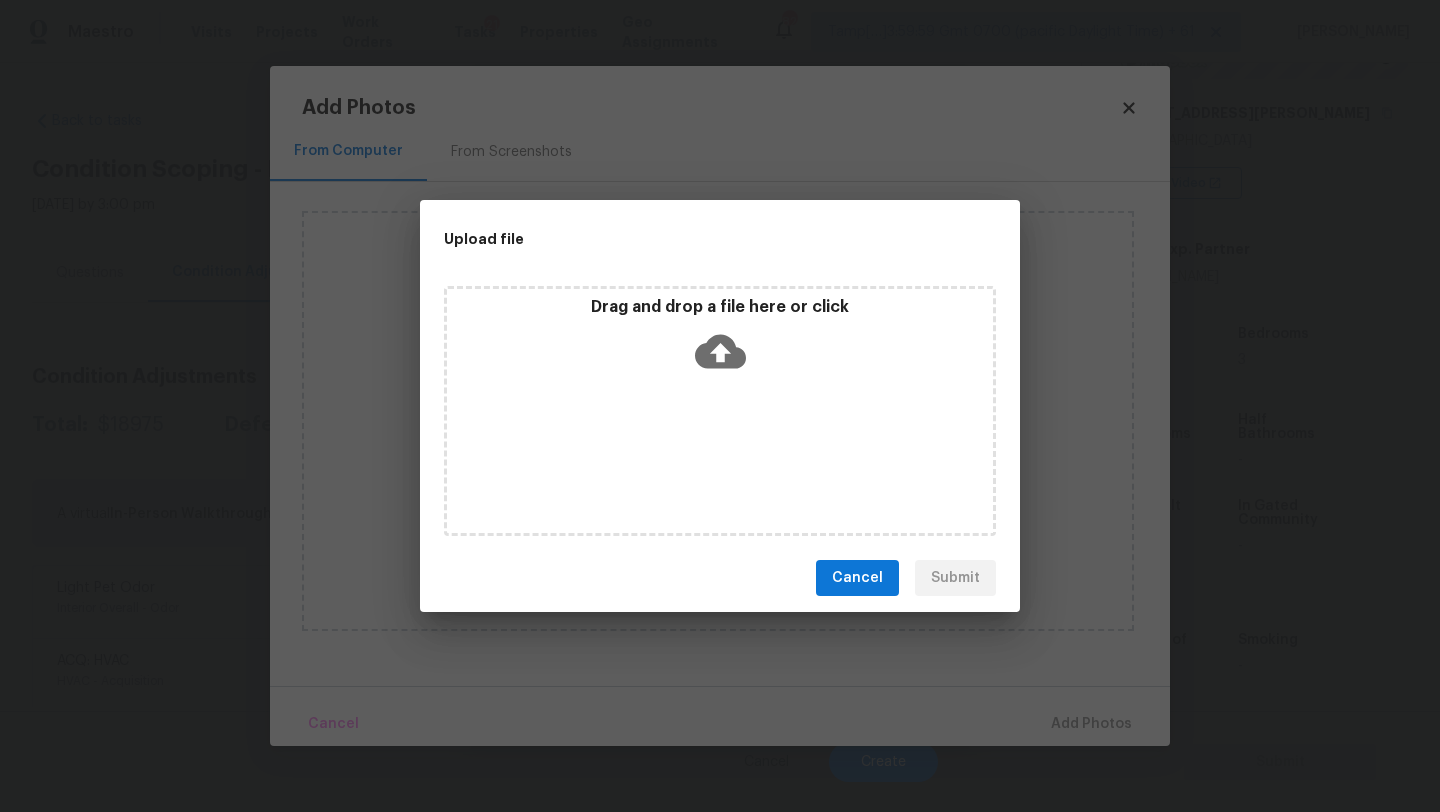 click on "Drag and drop a file here or click" at bounding box center [720, 411] 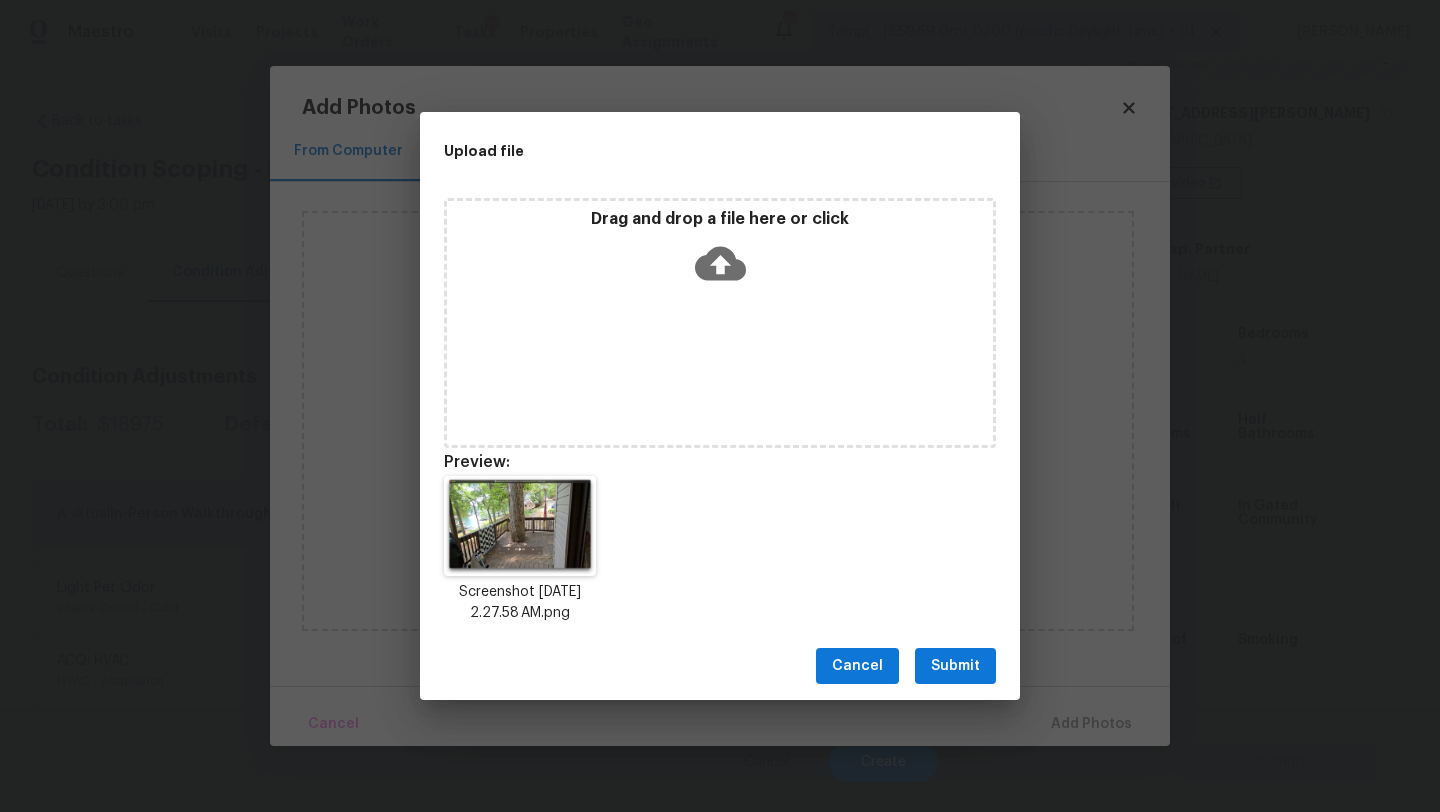 drag, startPoint x: 984, startPoint y: 672, endPoint x: 1029, endPoint y: 706, distance: 56.400356 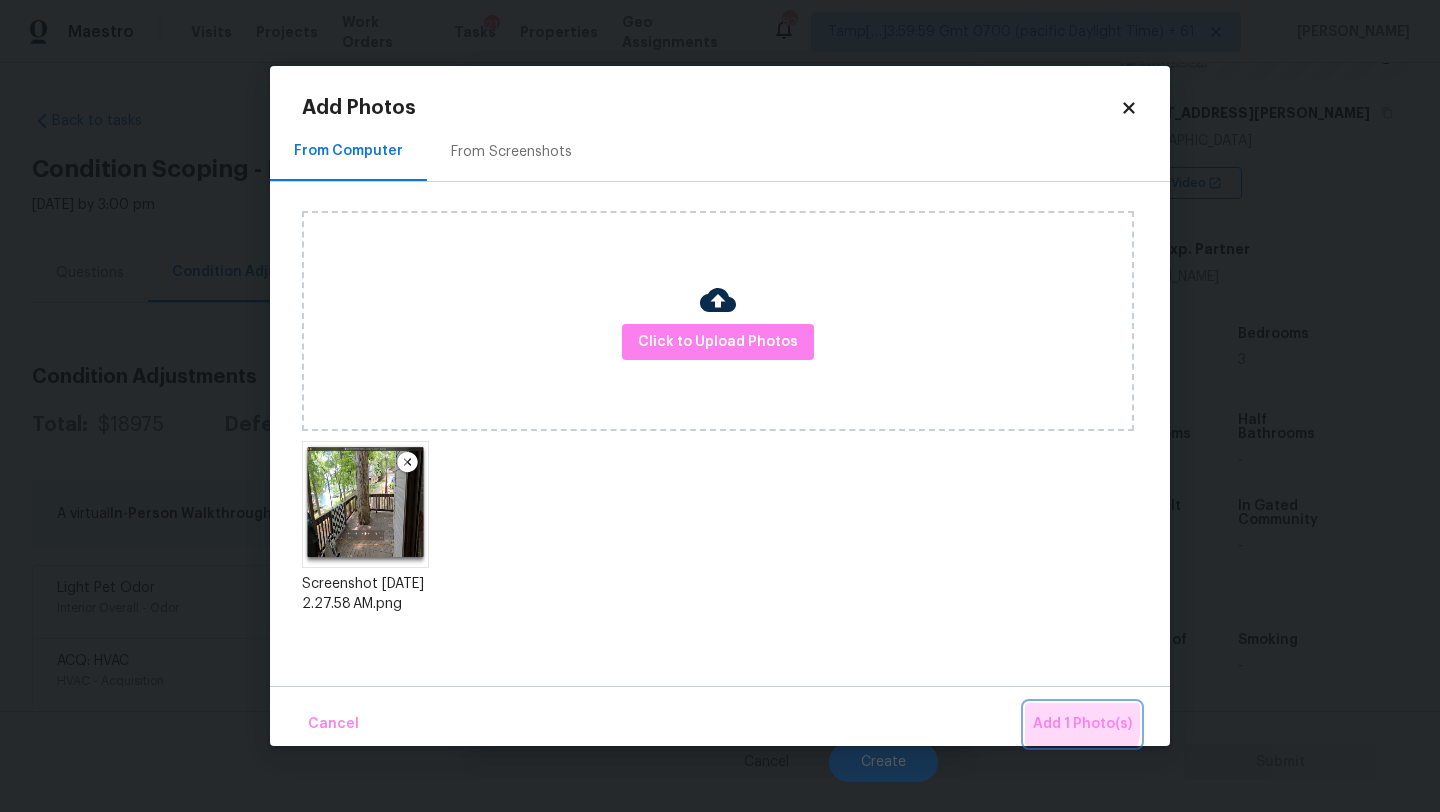 click on "Add 1 Photo(s)" at bounding box center (1082, 724) 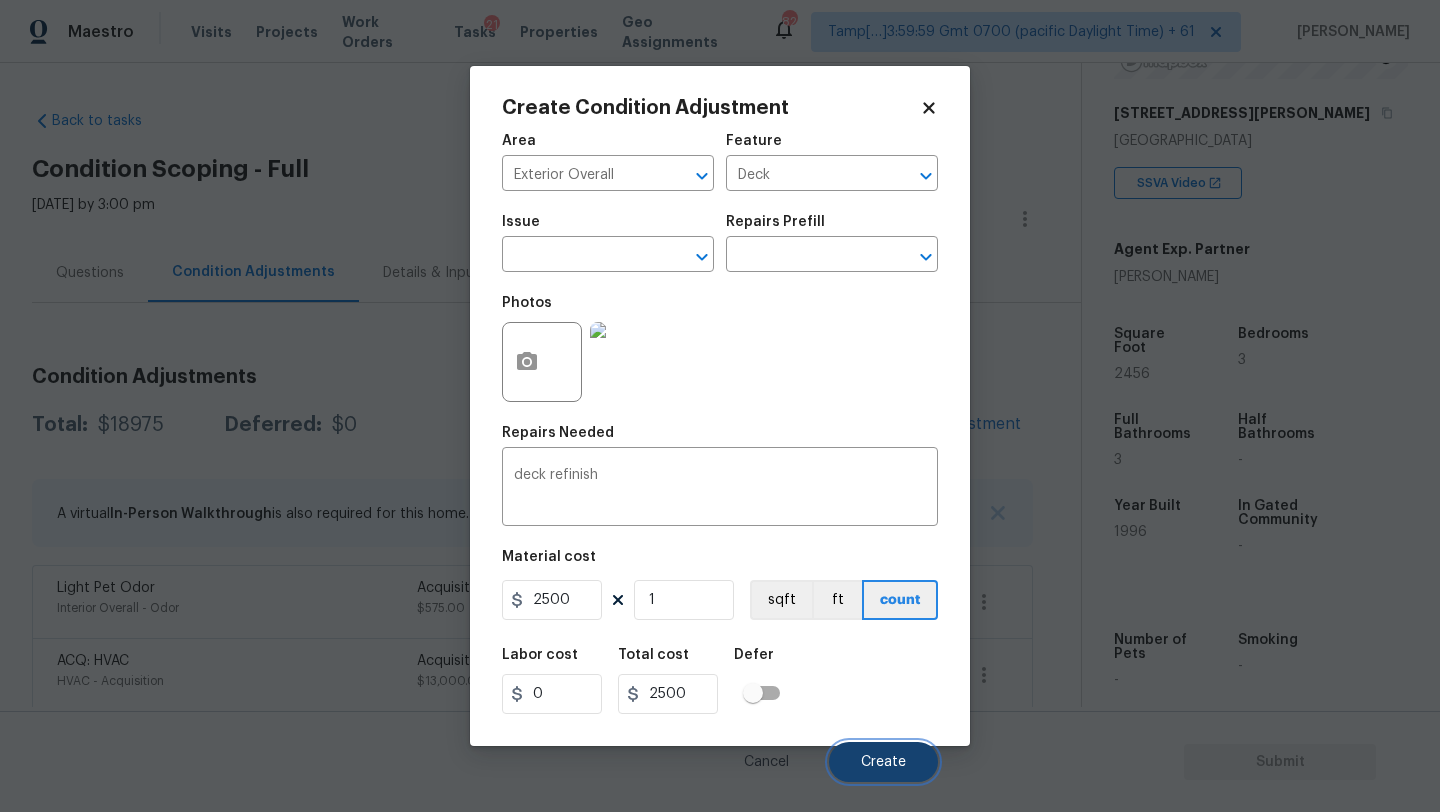 click on "Create" at bounding box center (883, 762) 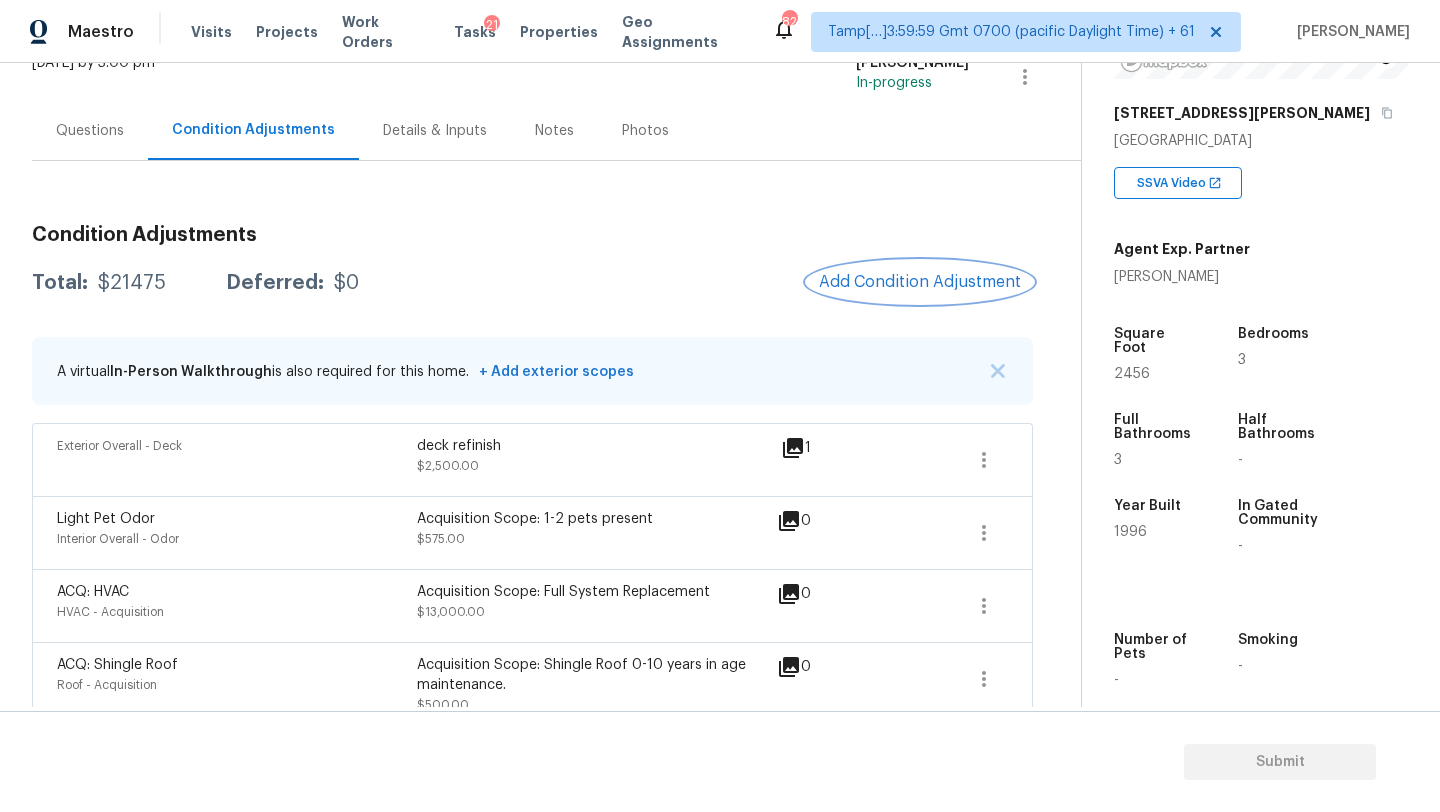 scroll, scrollTop: 177, scrollLeft: 0, axis: vertical 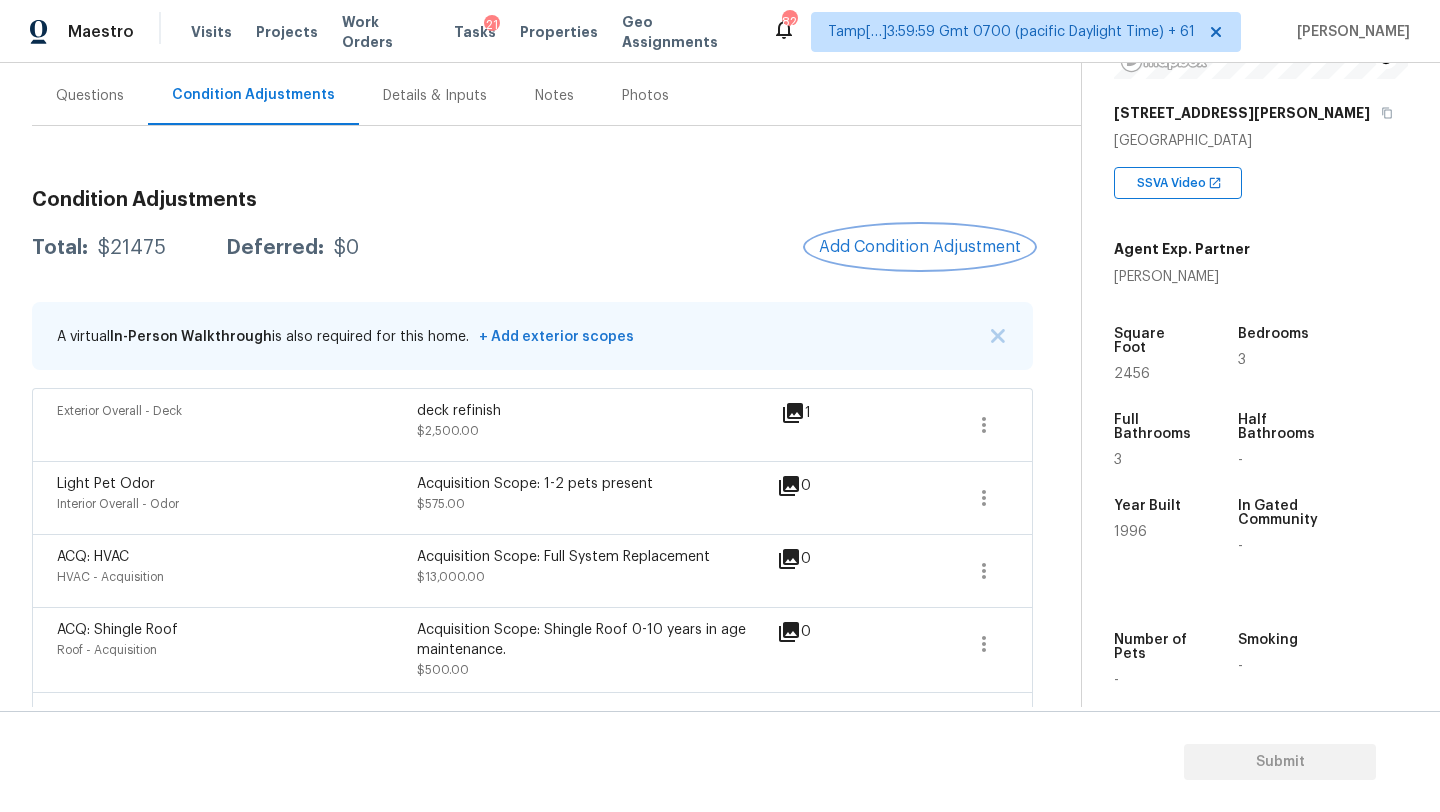 click on "Add Condition Adjustment" at bounding box center [920, 247] 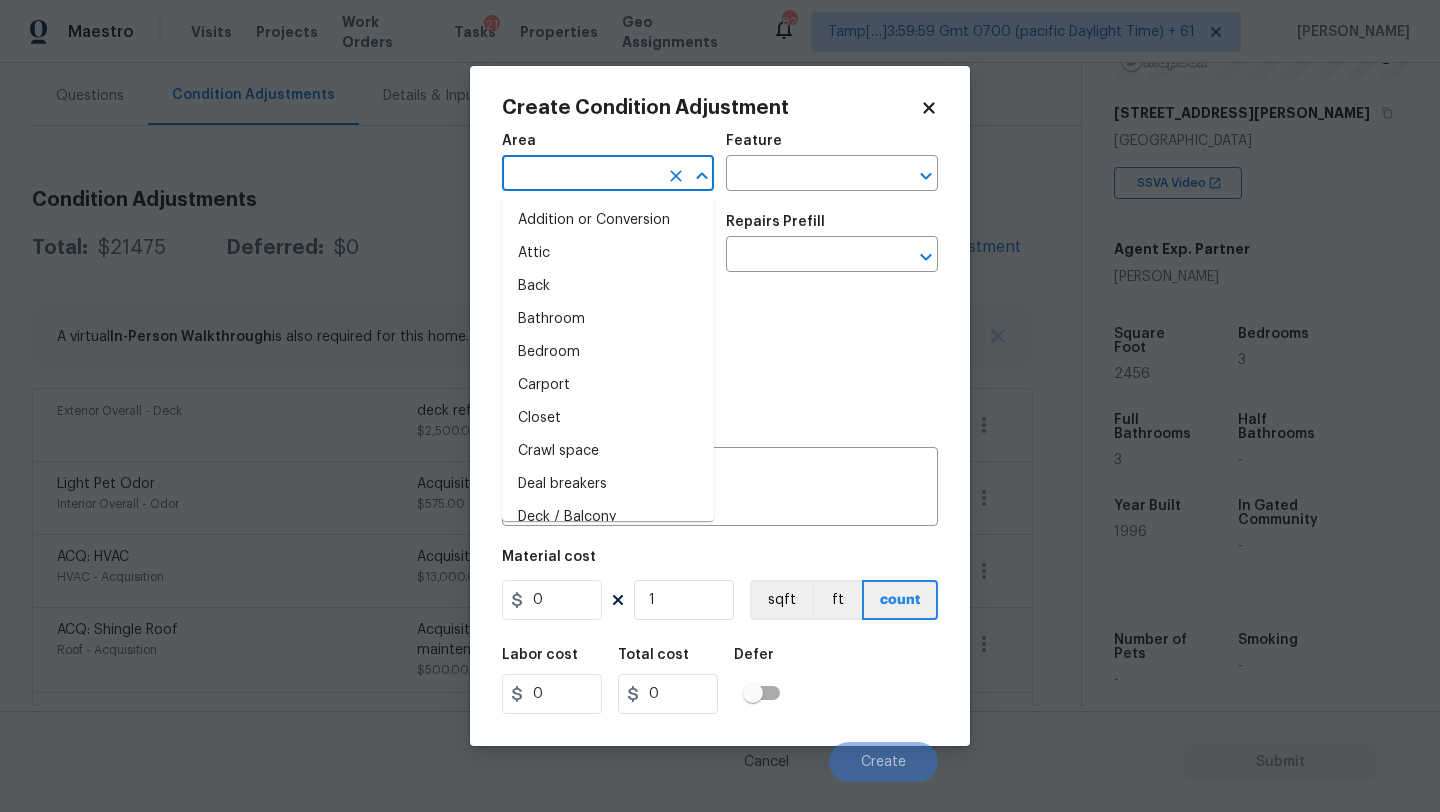 click at bounding box center (580, 175) 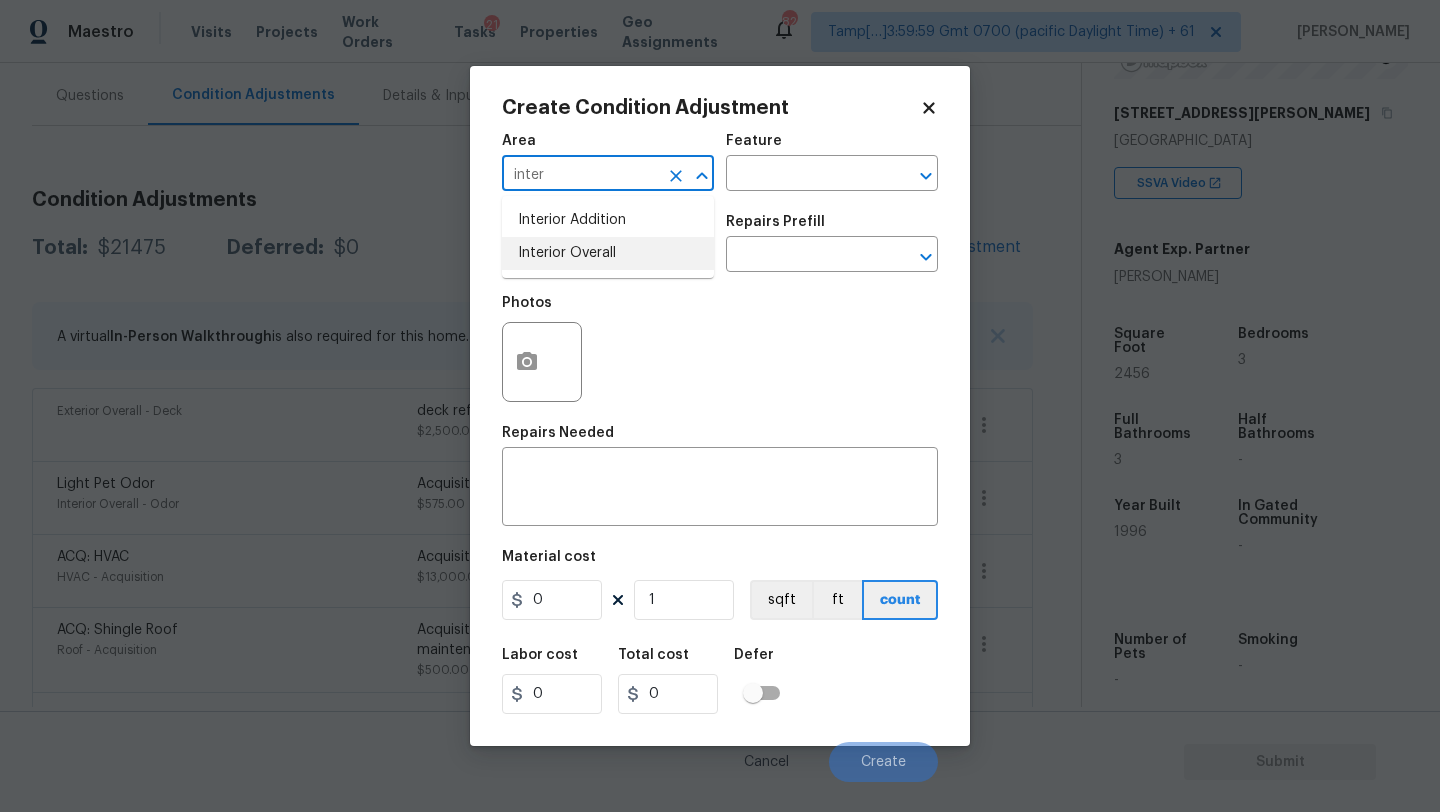 drag, startPoint x: 593, startPoint y: 244, endPoint x: 853, endPoint y: 141, distance: 279.65872 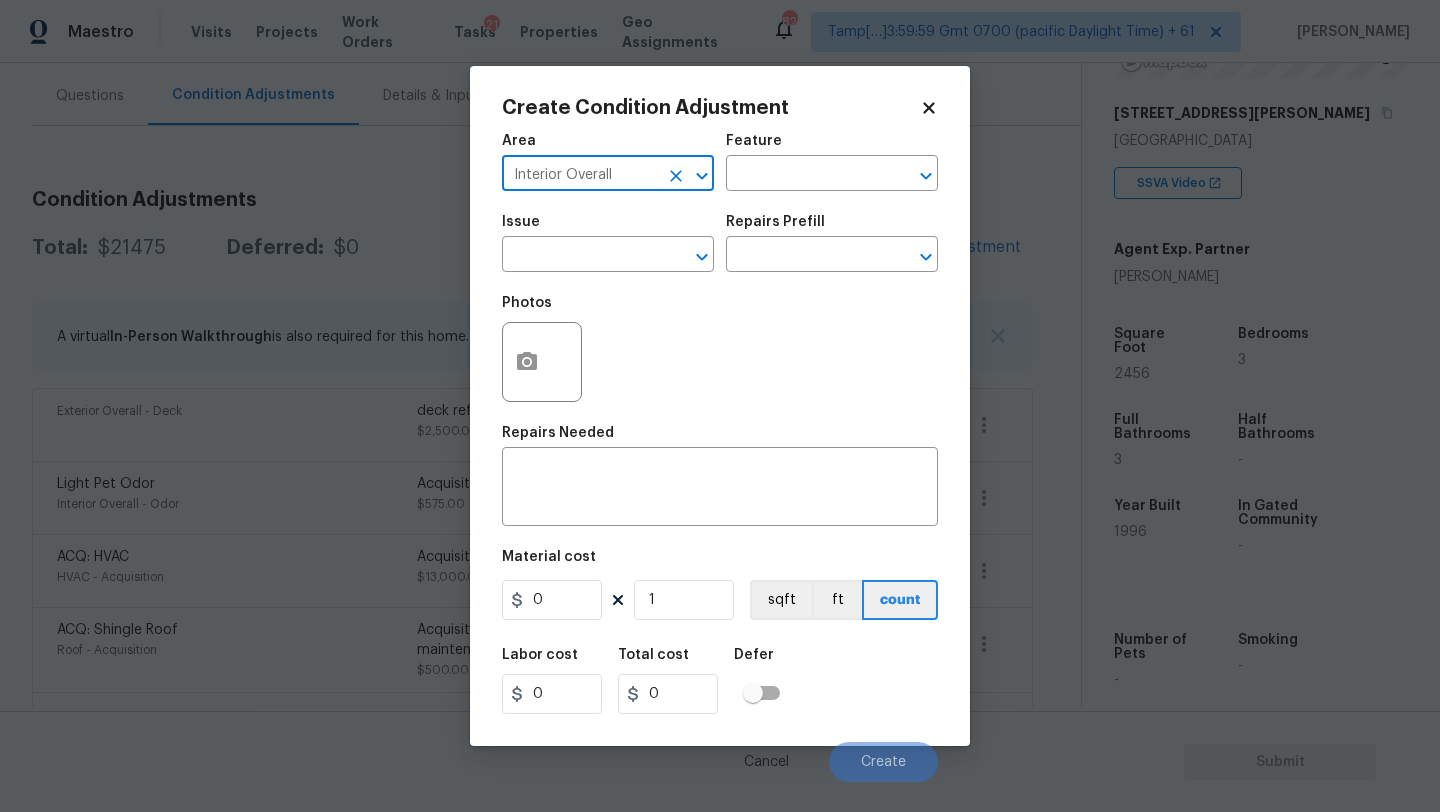 type on "Interior Overall" 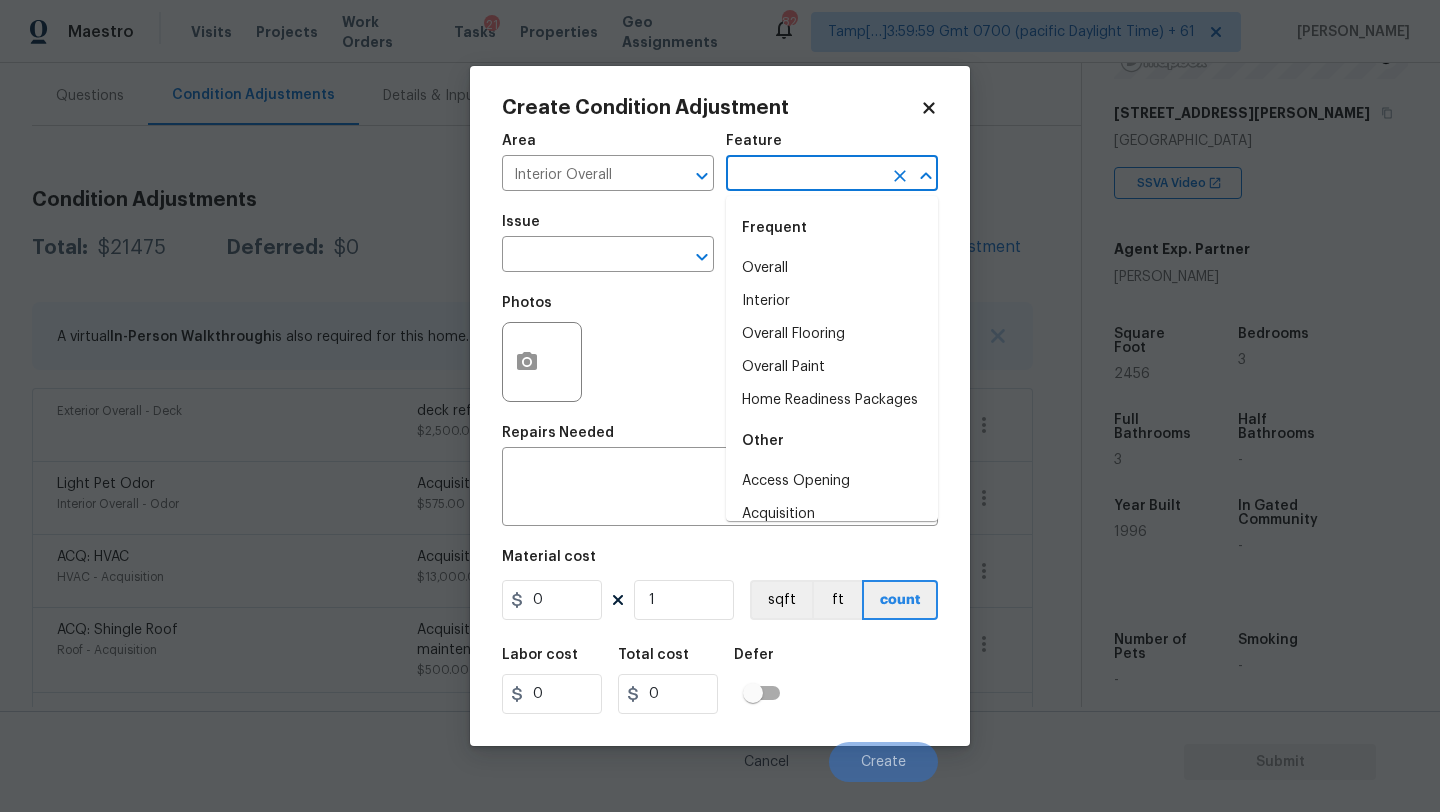 click at bounding box center (804, 175) 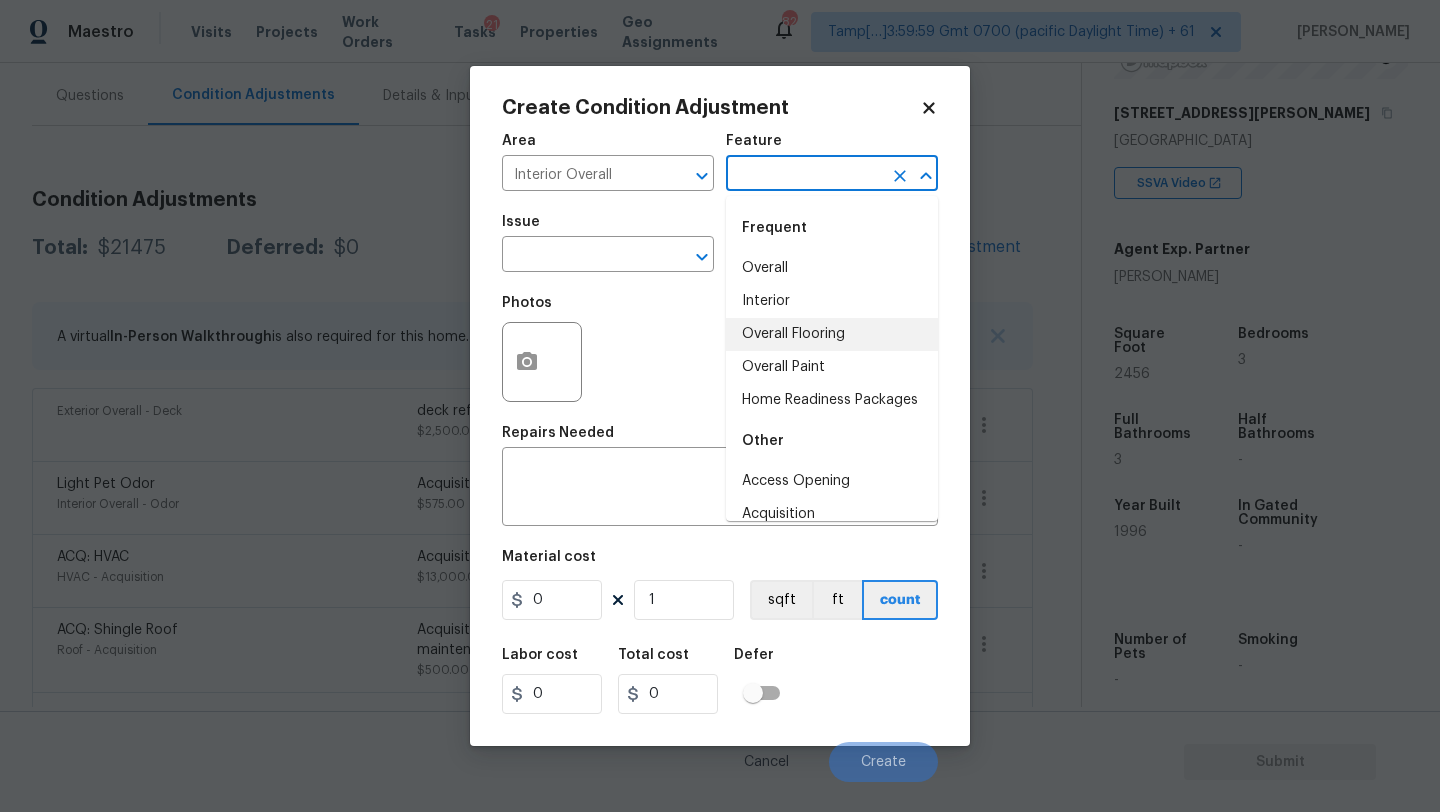click on "Overall Flooring" at bounding box center (832, 334) 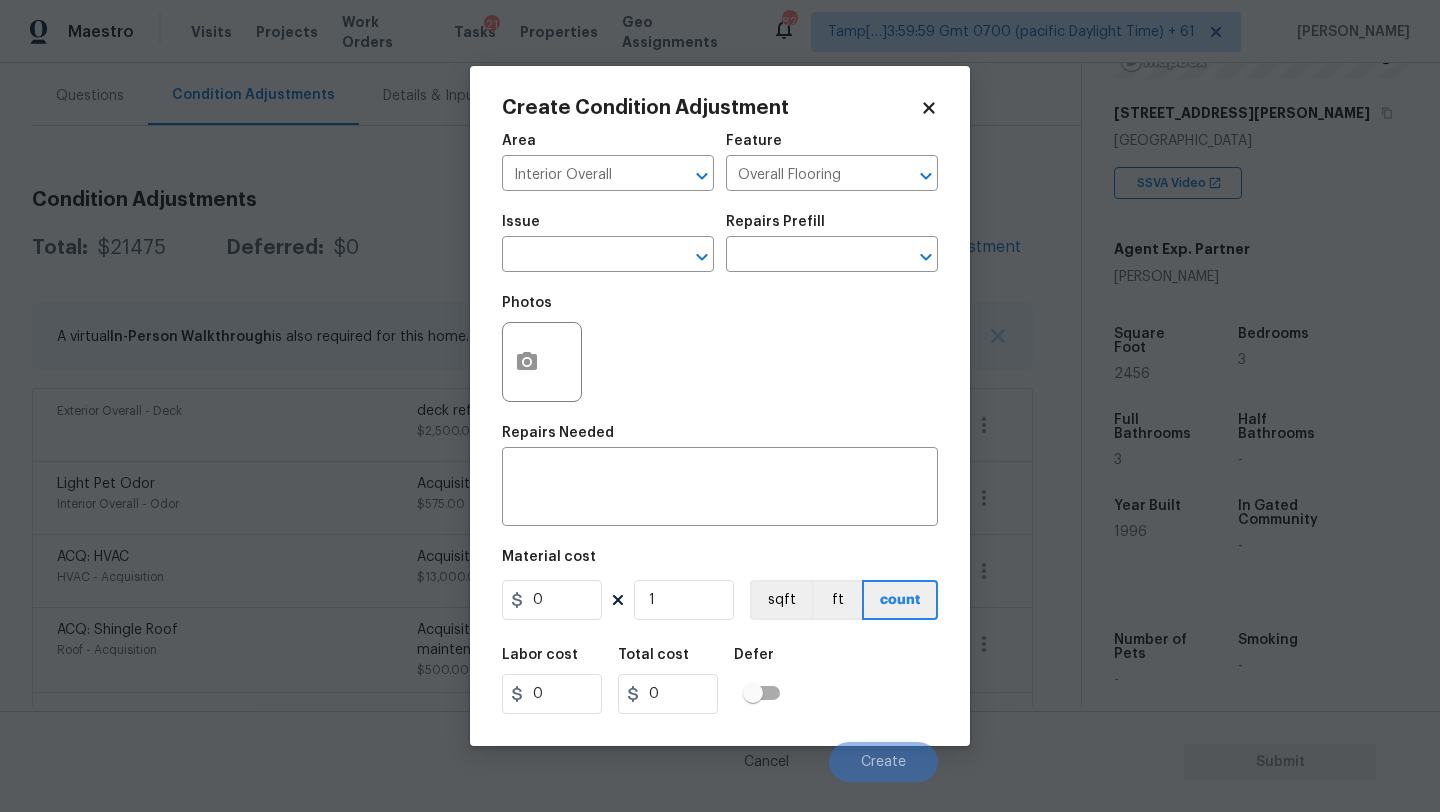 click on "Issue ​" at bounding box center [608, 243] 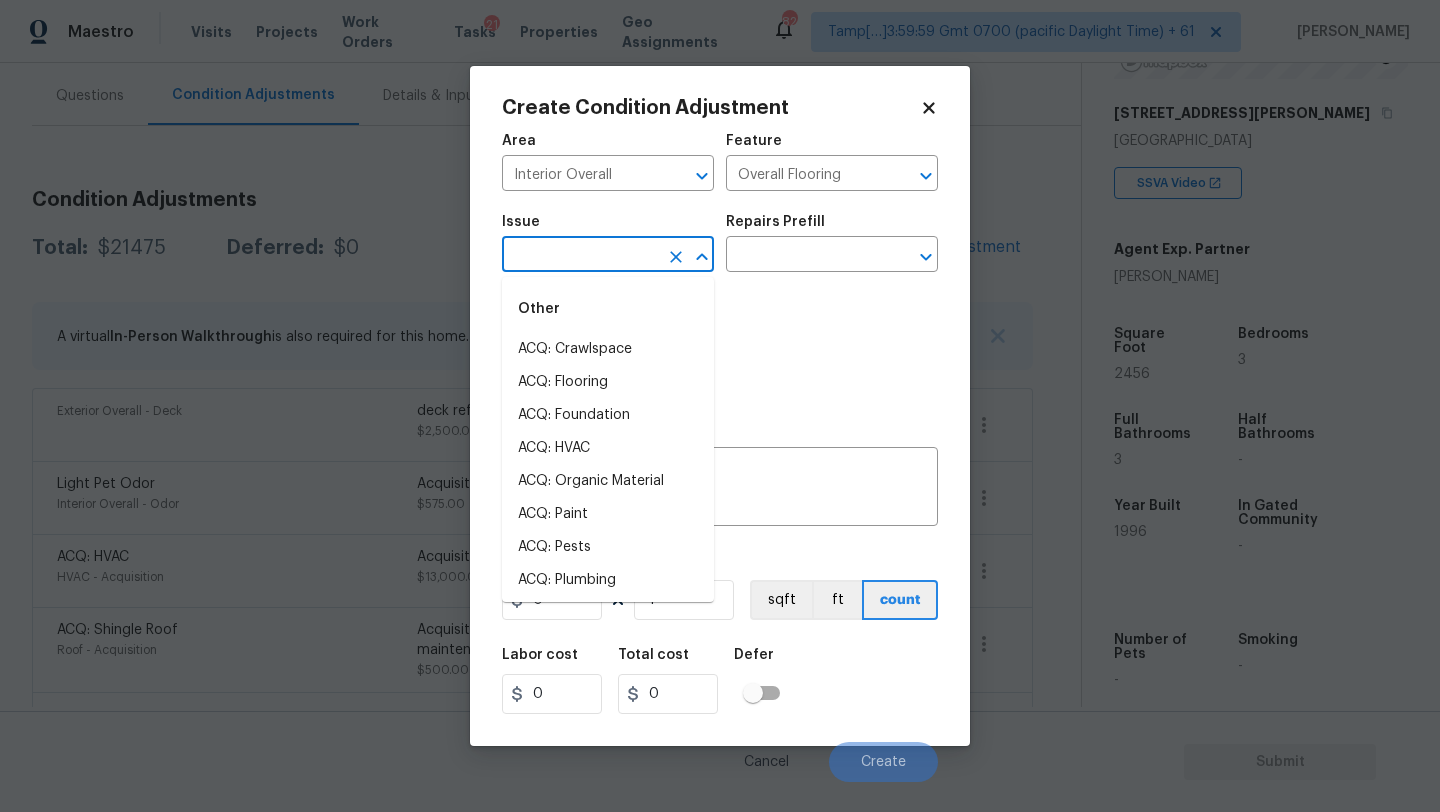 click at bounding box center (580, 256) 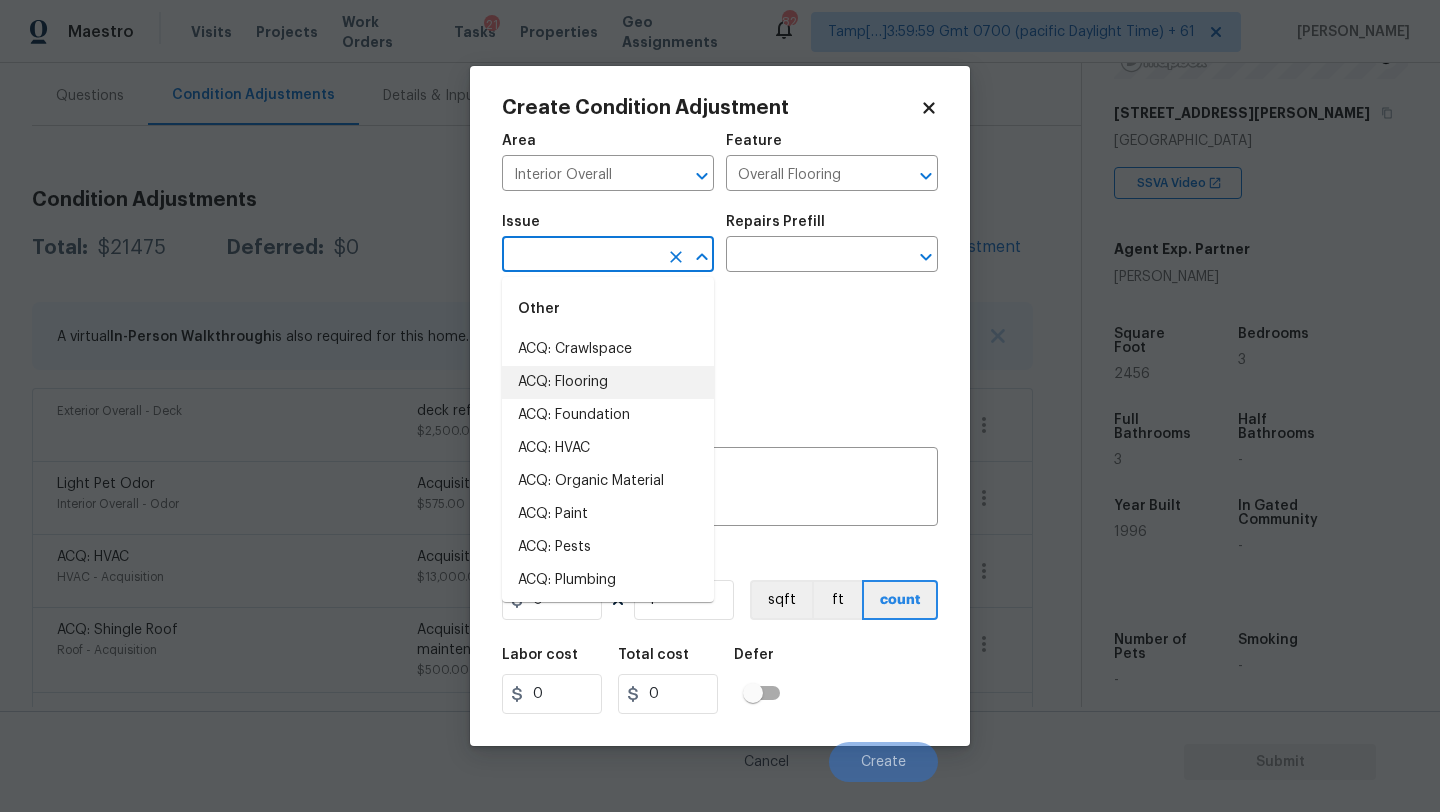 drag, startPoint x: 575, startPoint y: 387, endPoint x: 795, endPoint y: 236, distance: 266.83514 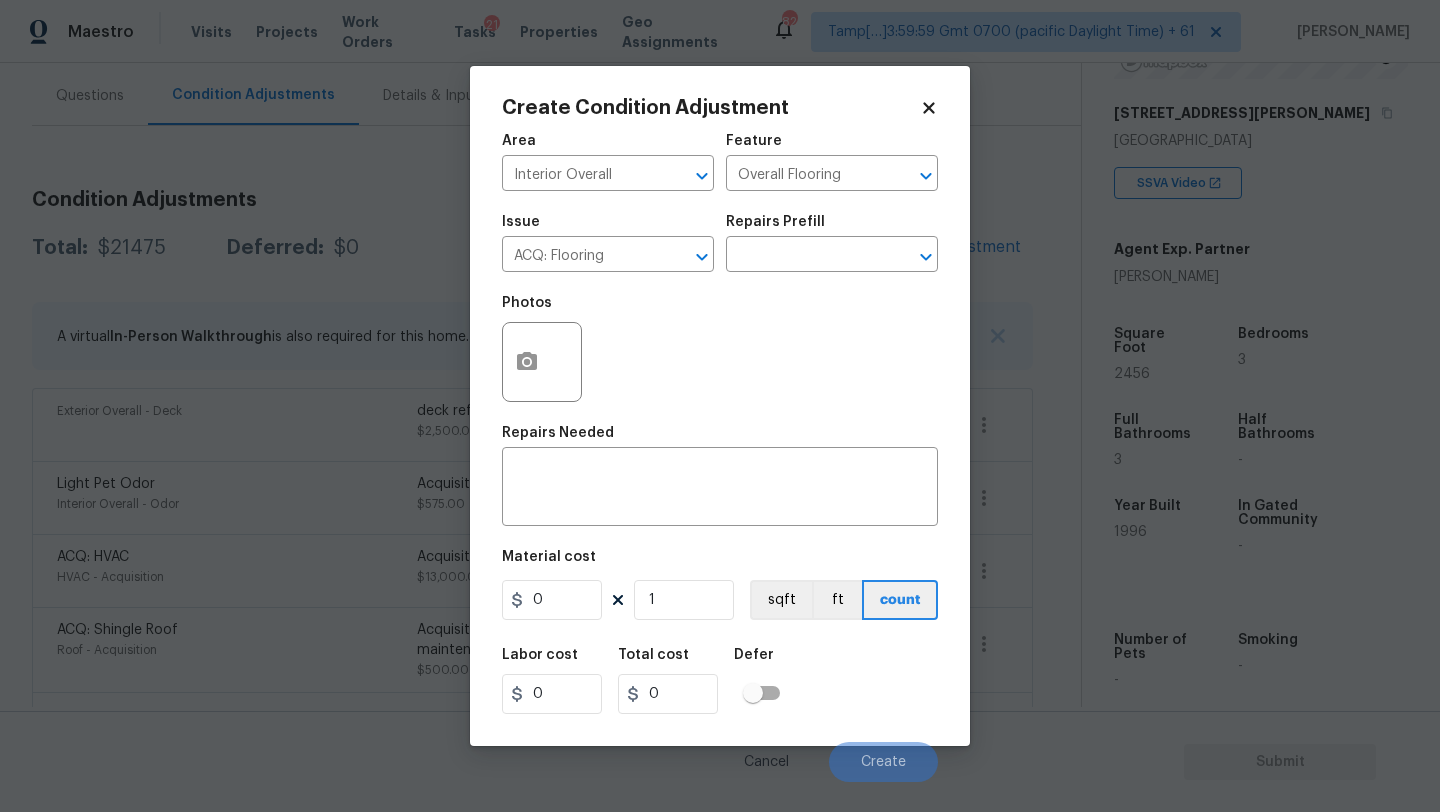 click on "Repairs Prefill" at bounding box center (832, 228) 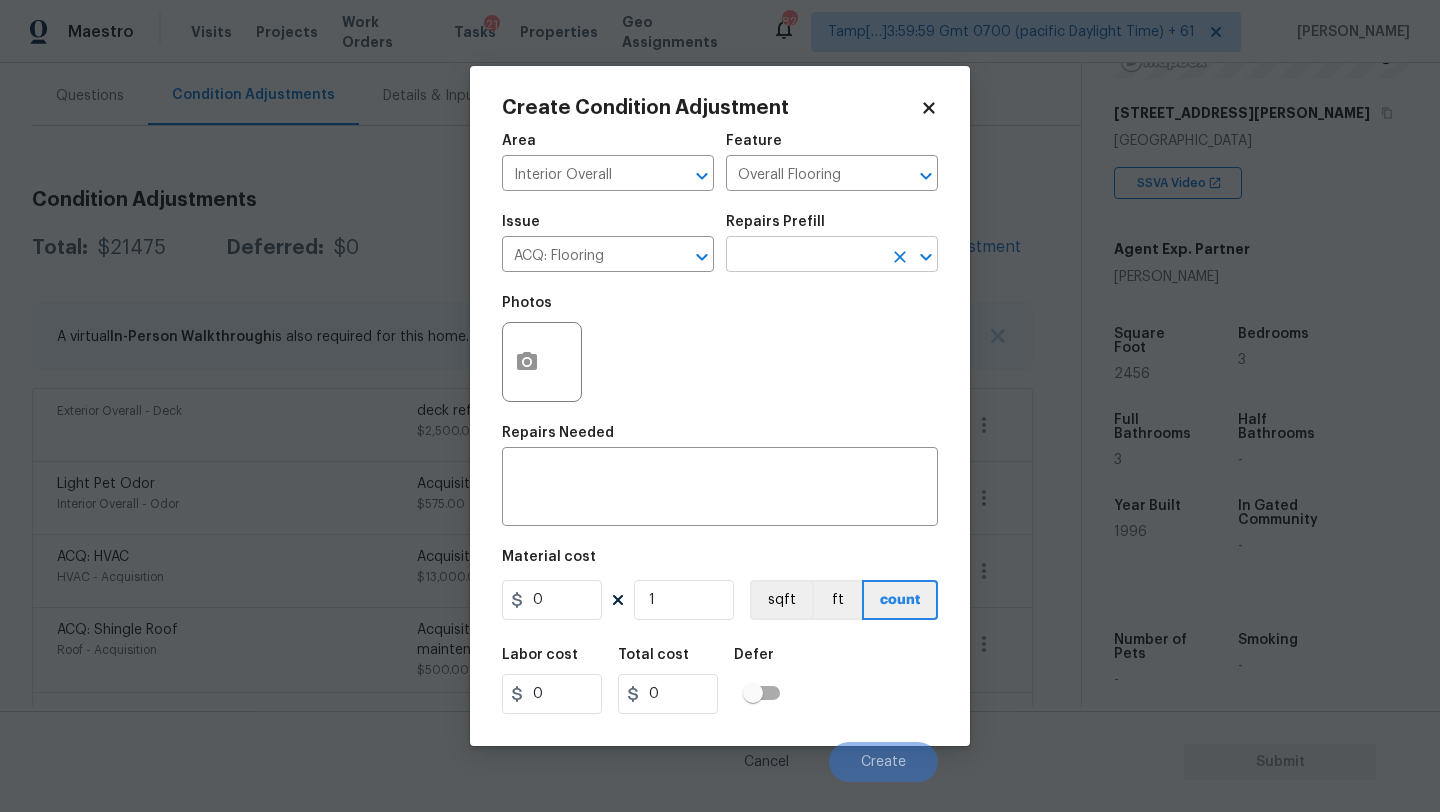 click at bounding box center (804, 256) 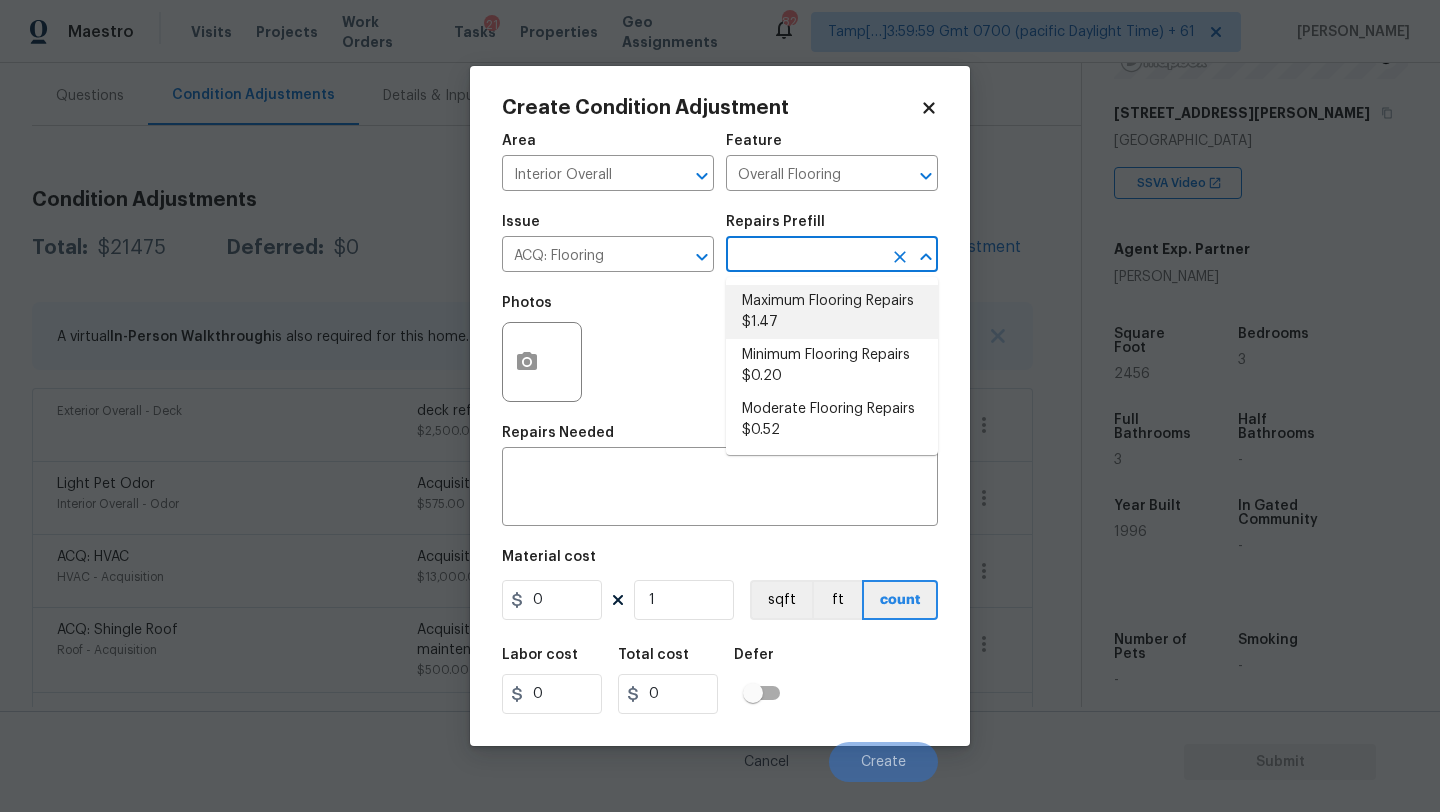 drag, startPoint x: 782, startPoint y: 415, endPoint x: 793, endPoint y: 332, distance: 83.725746 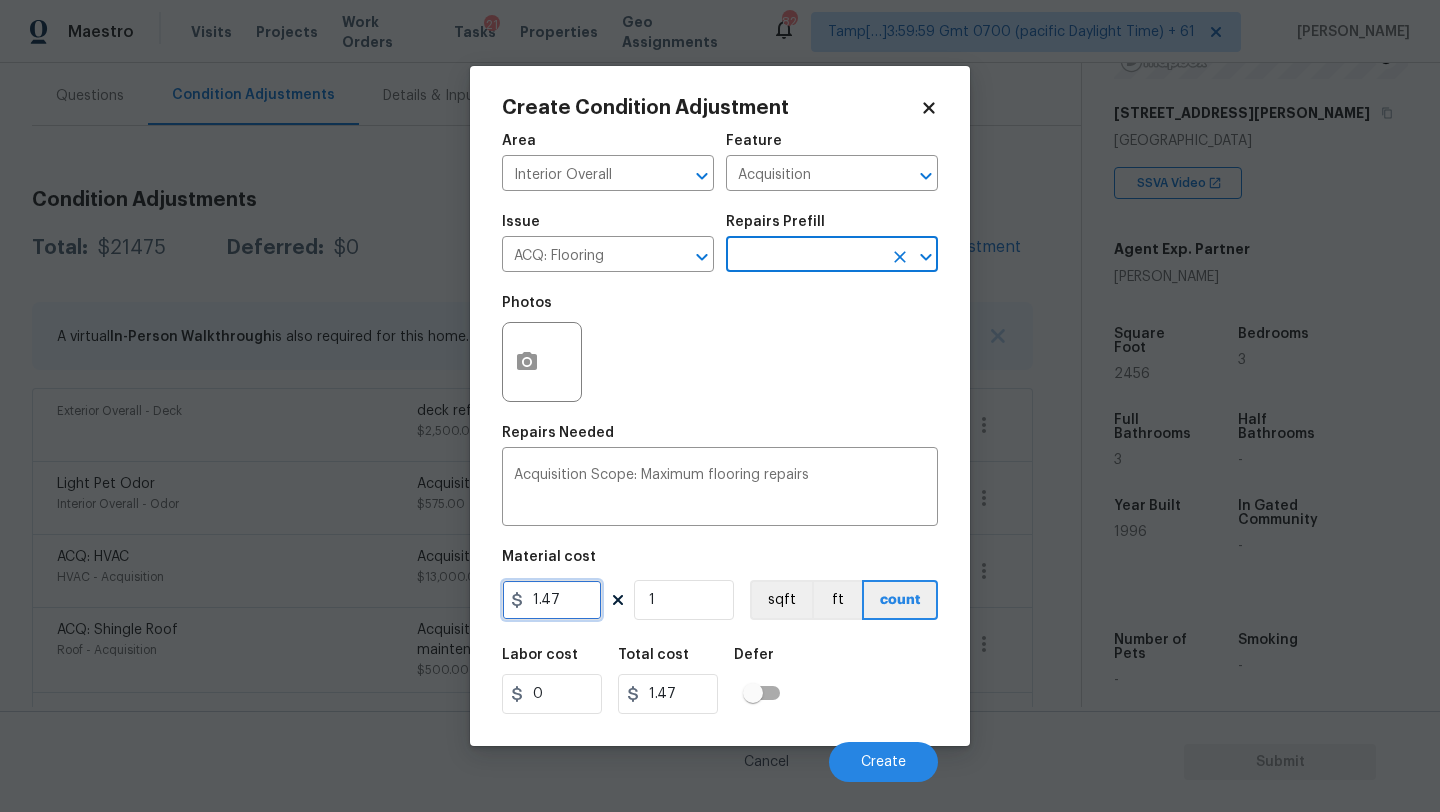 click on "1.47" at bounding box center (552, 600) 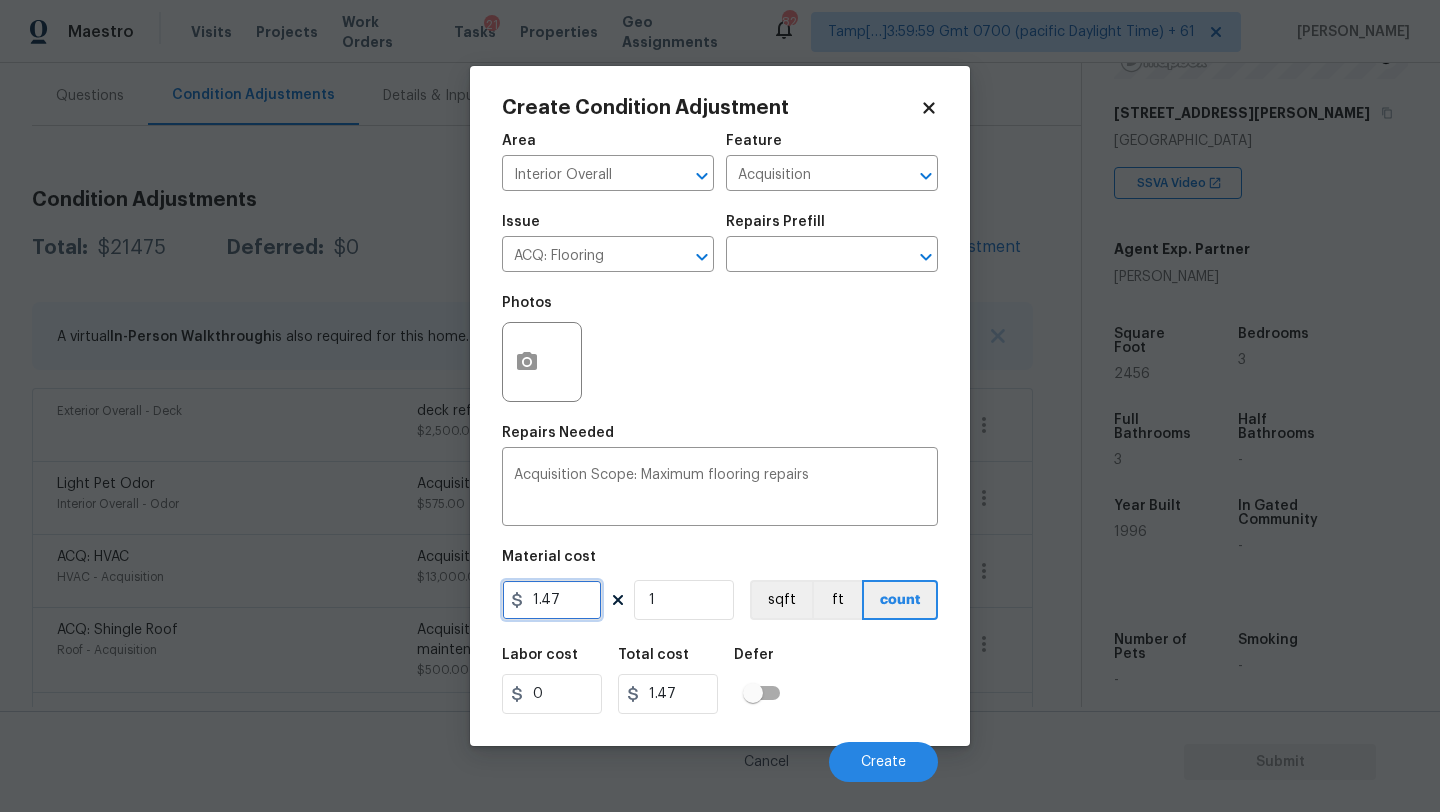 click on "1.47" at bounding box center (552, 600) 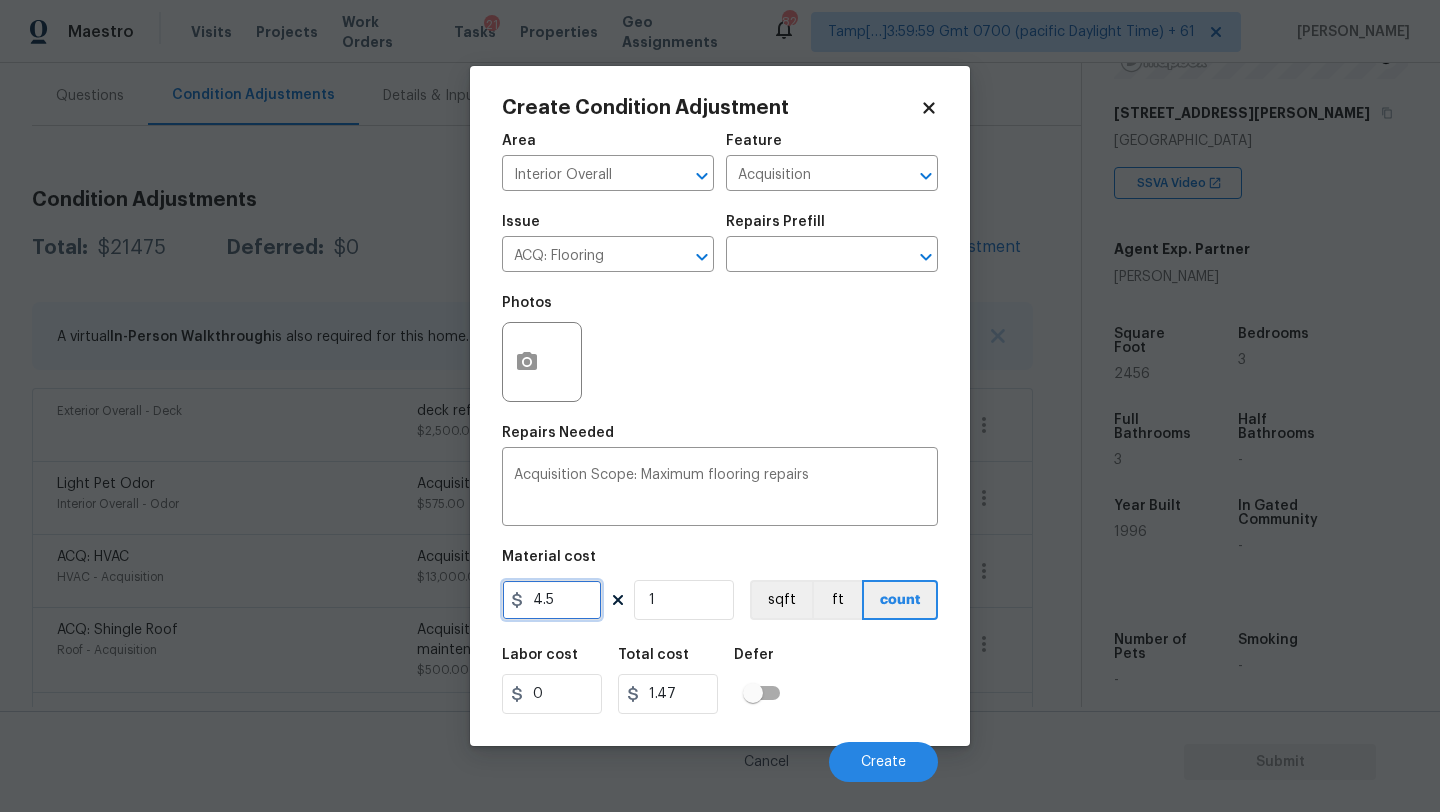 type on "4.5" 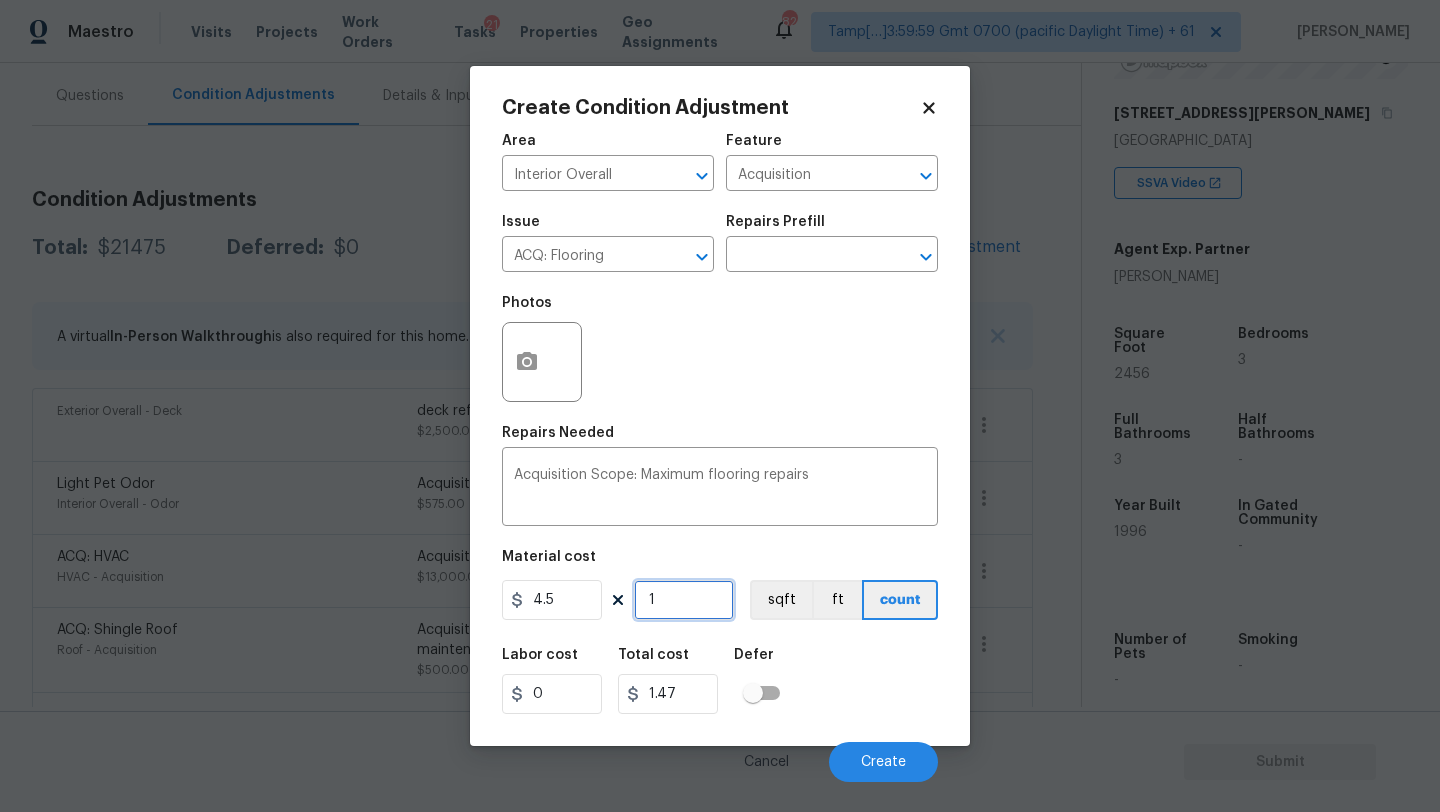 type on "4.5" 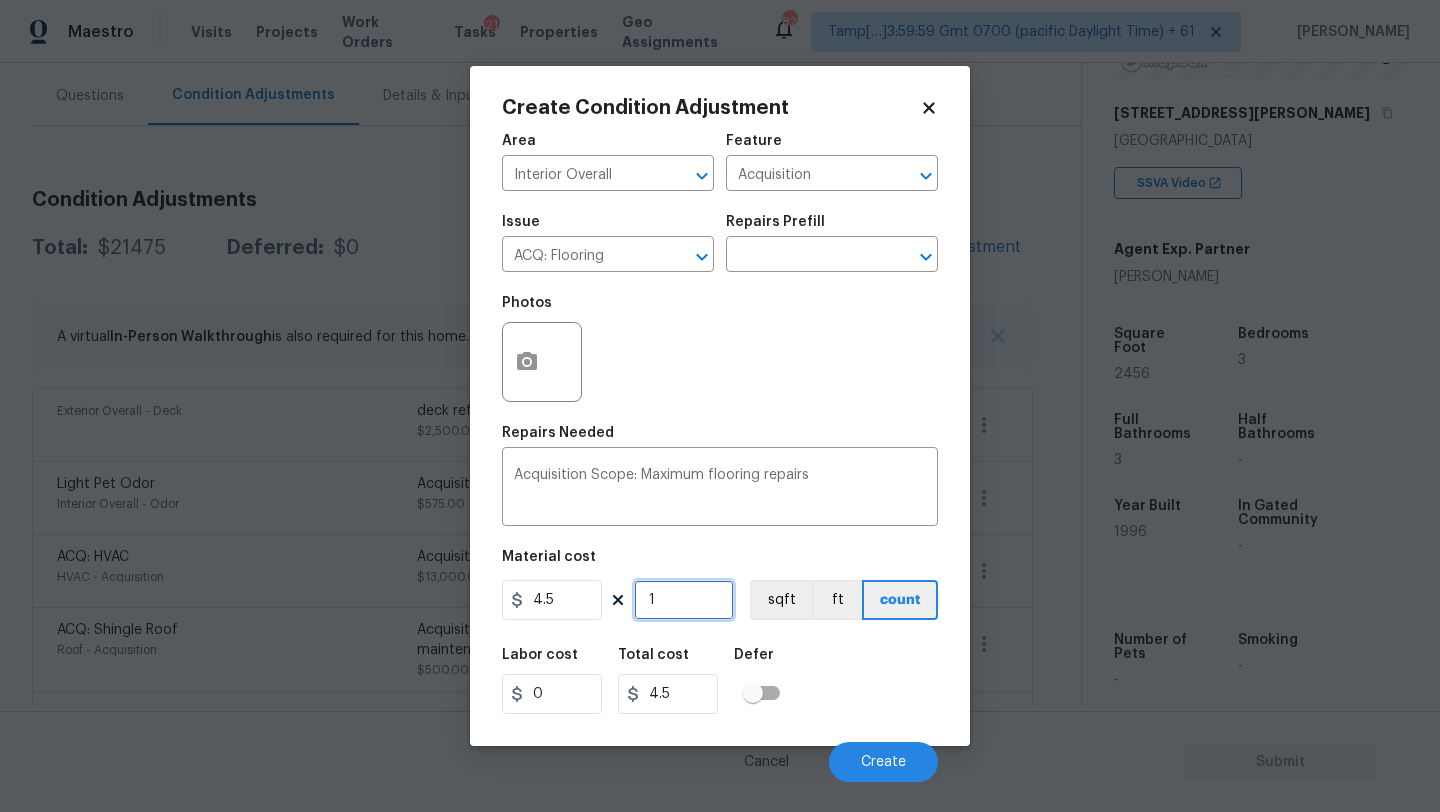 click on "1" at bounding box center [684, 600] 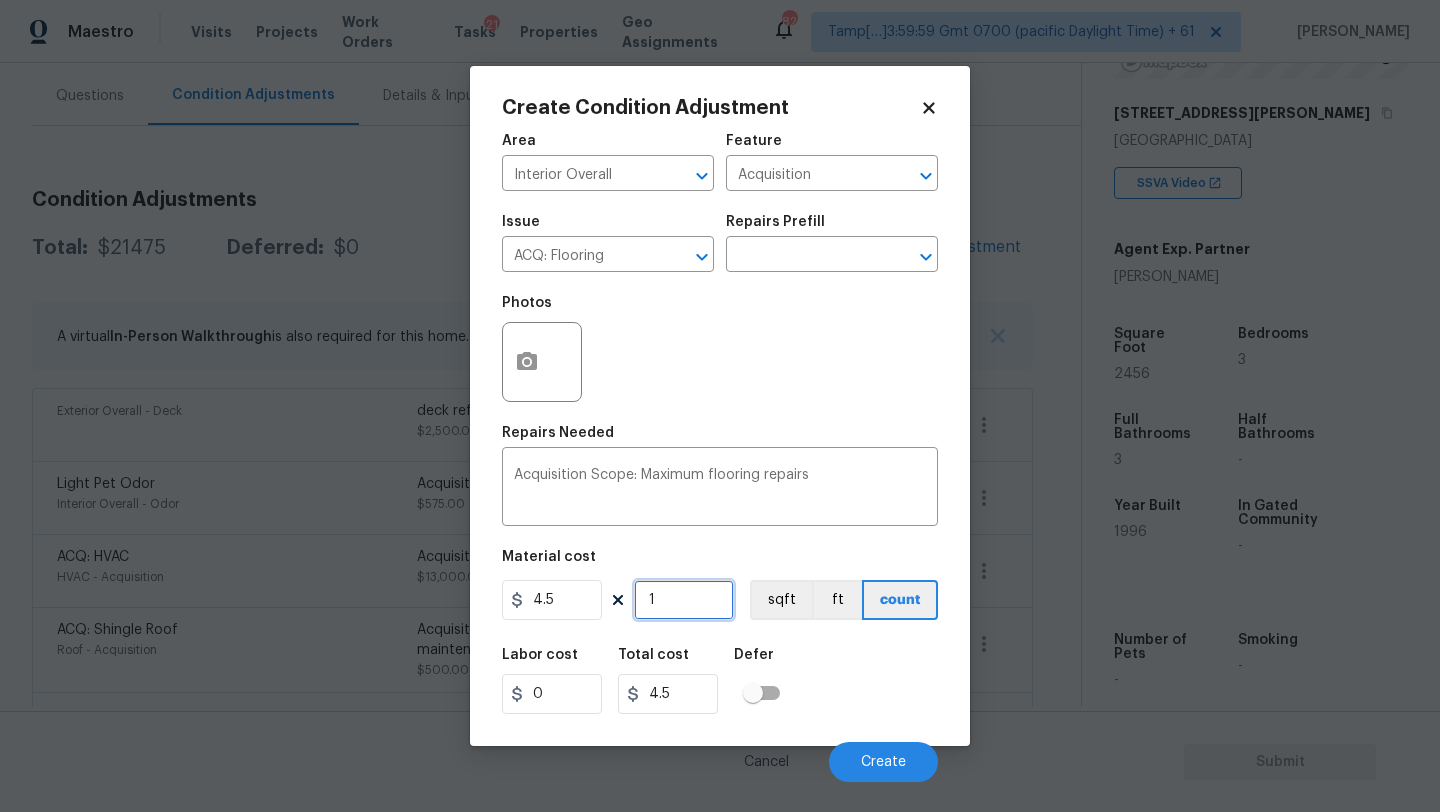 type on "0" 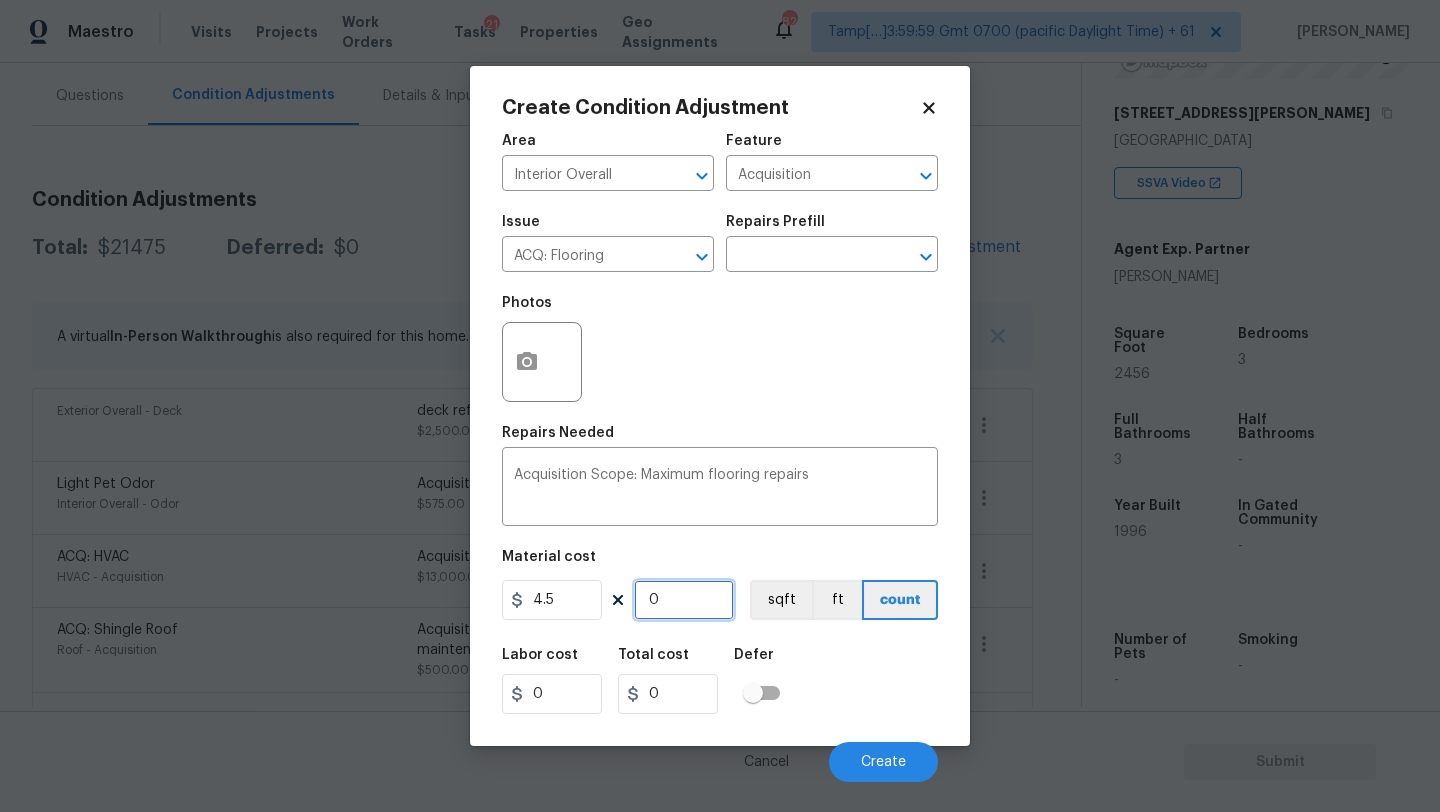 type on "2" 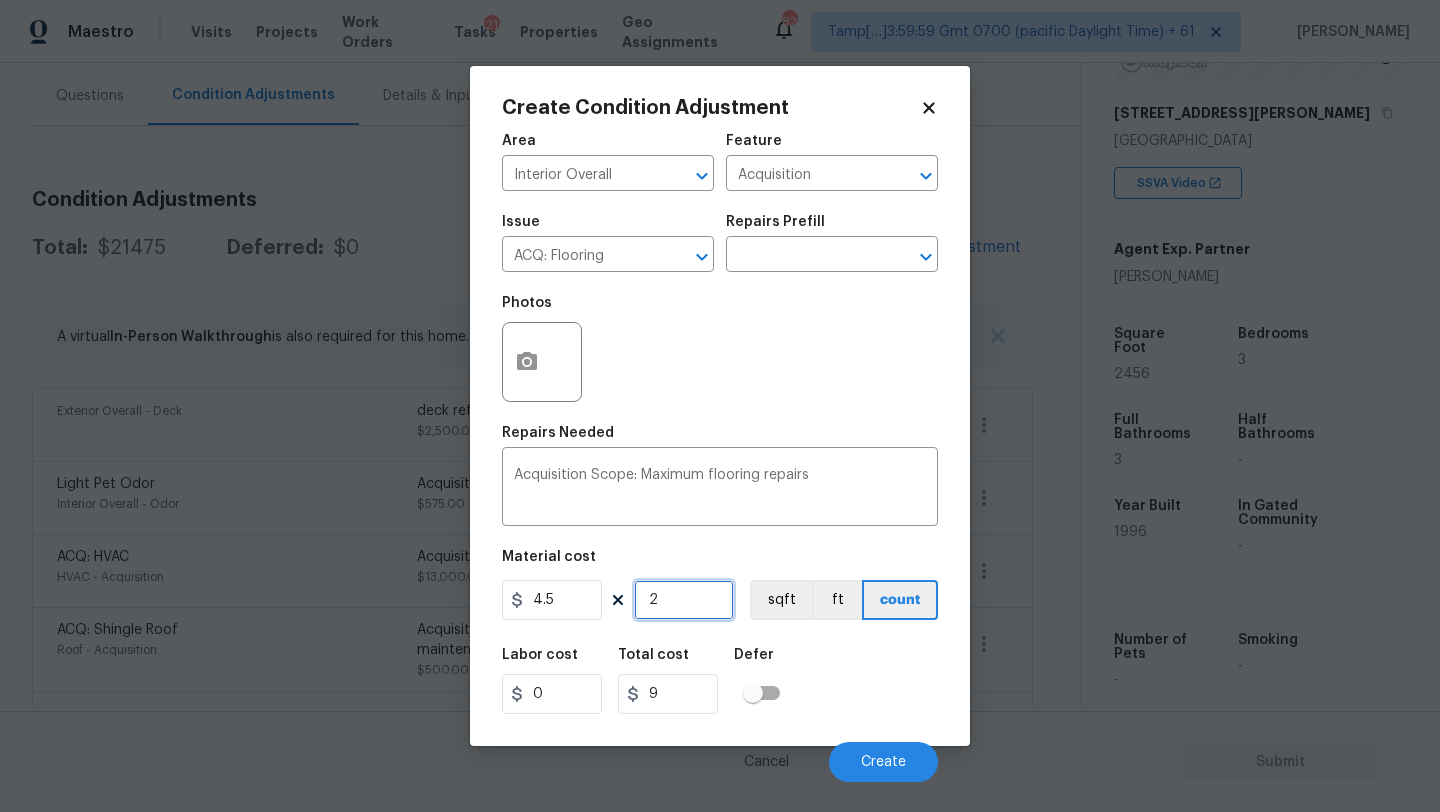 type on "24" 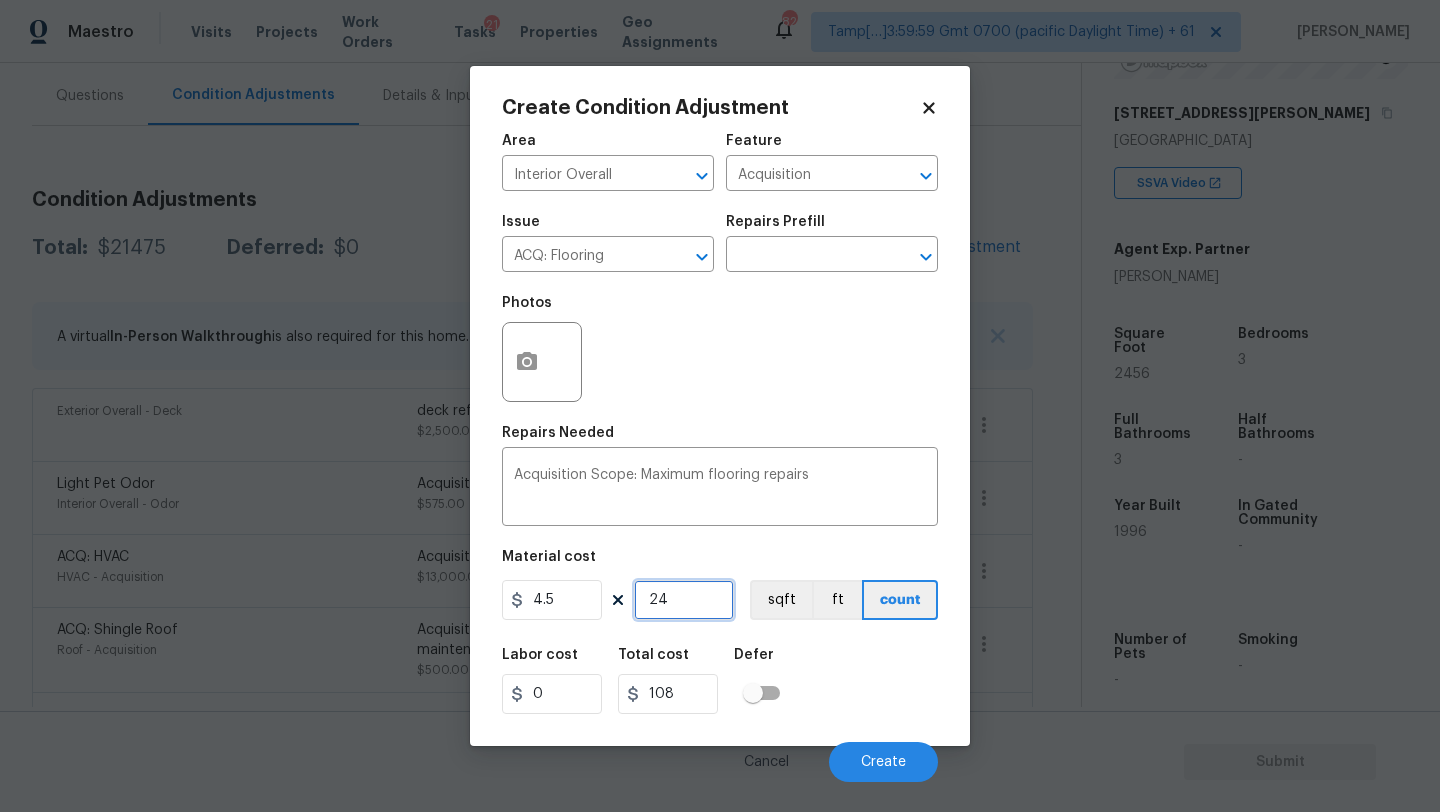 type on "245" 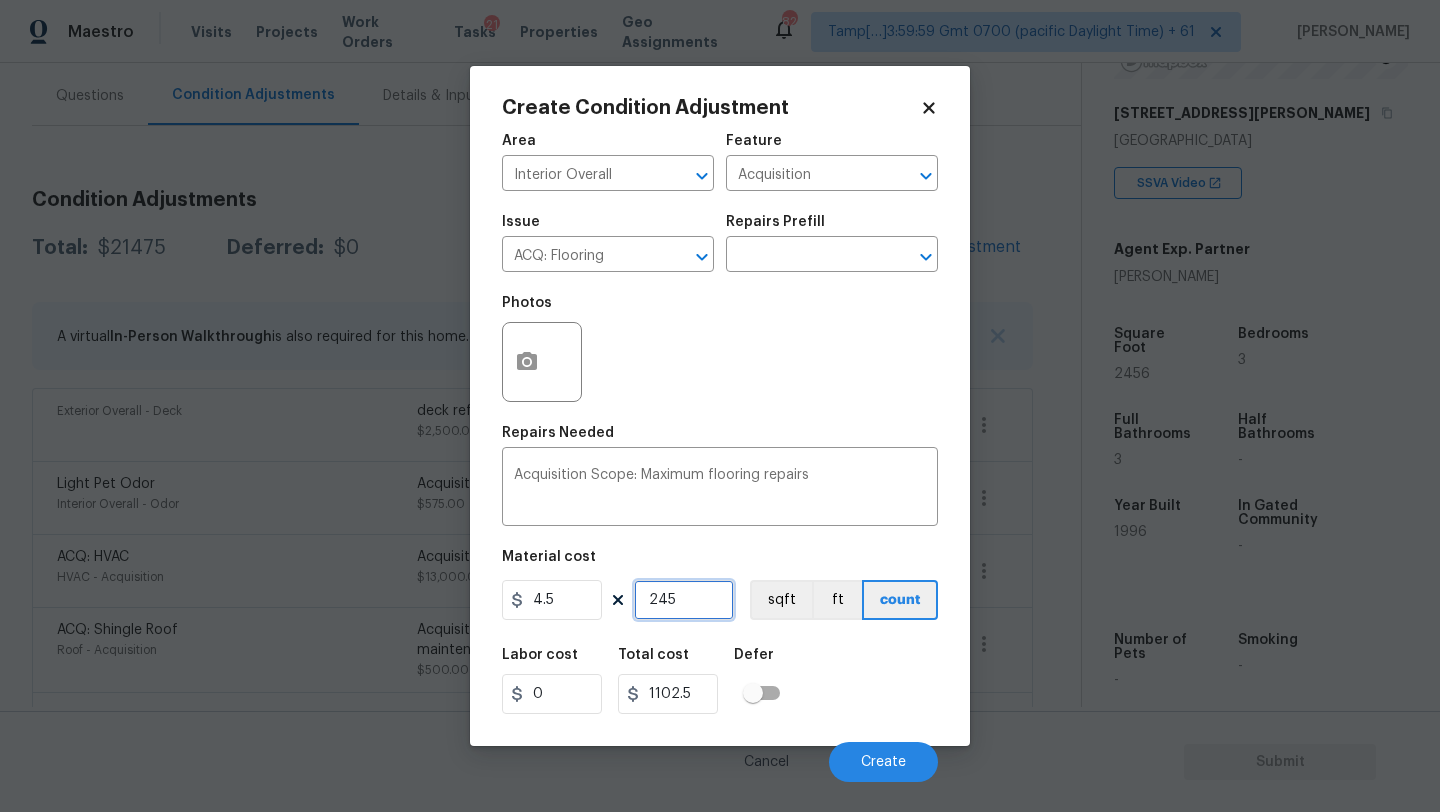type on "2456" 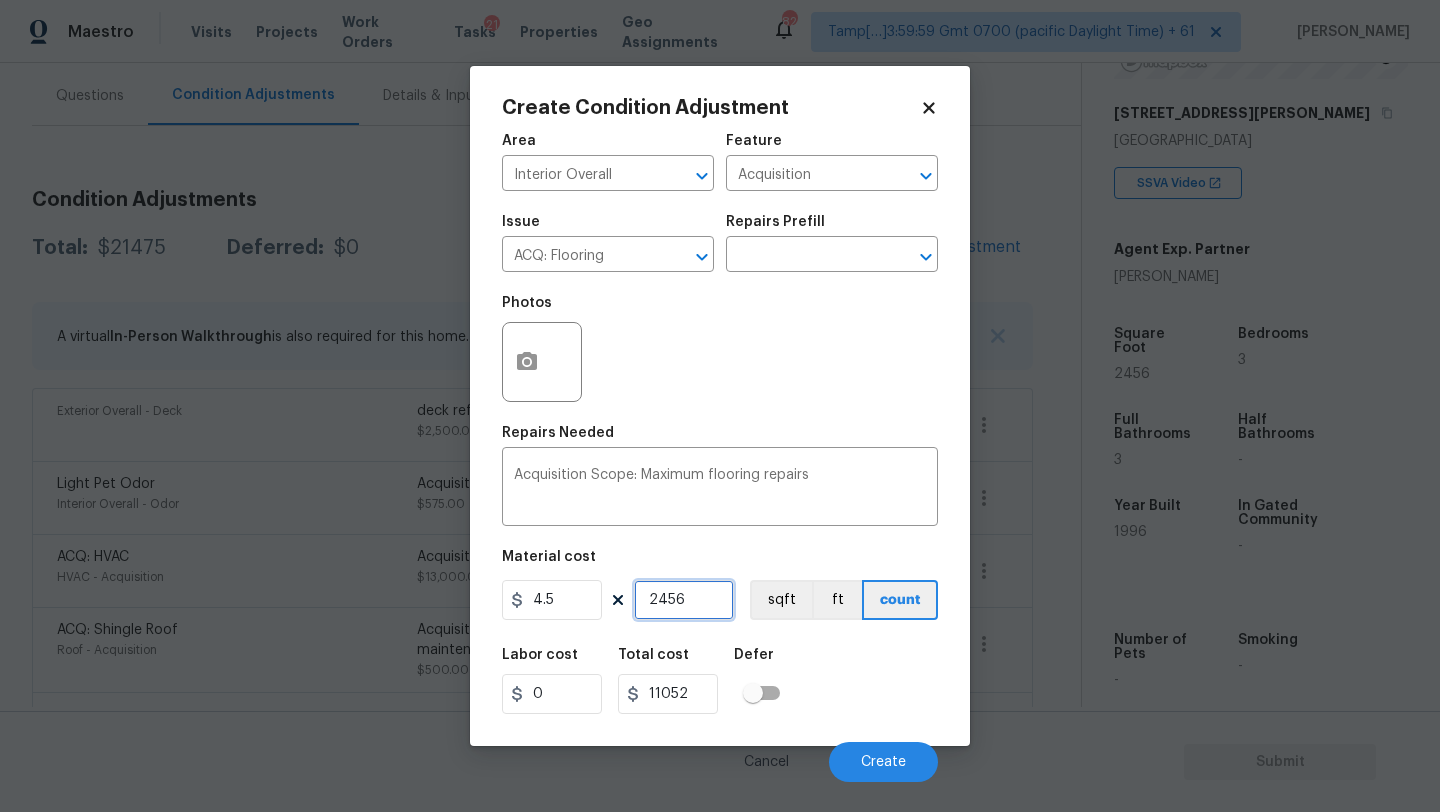 type on "2456" 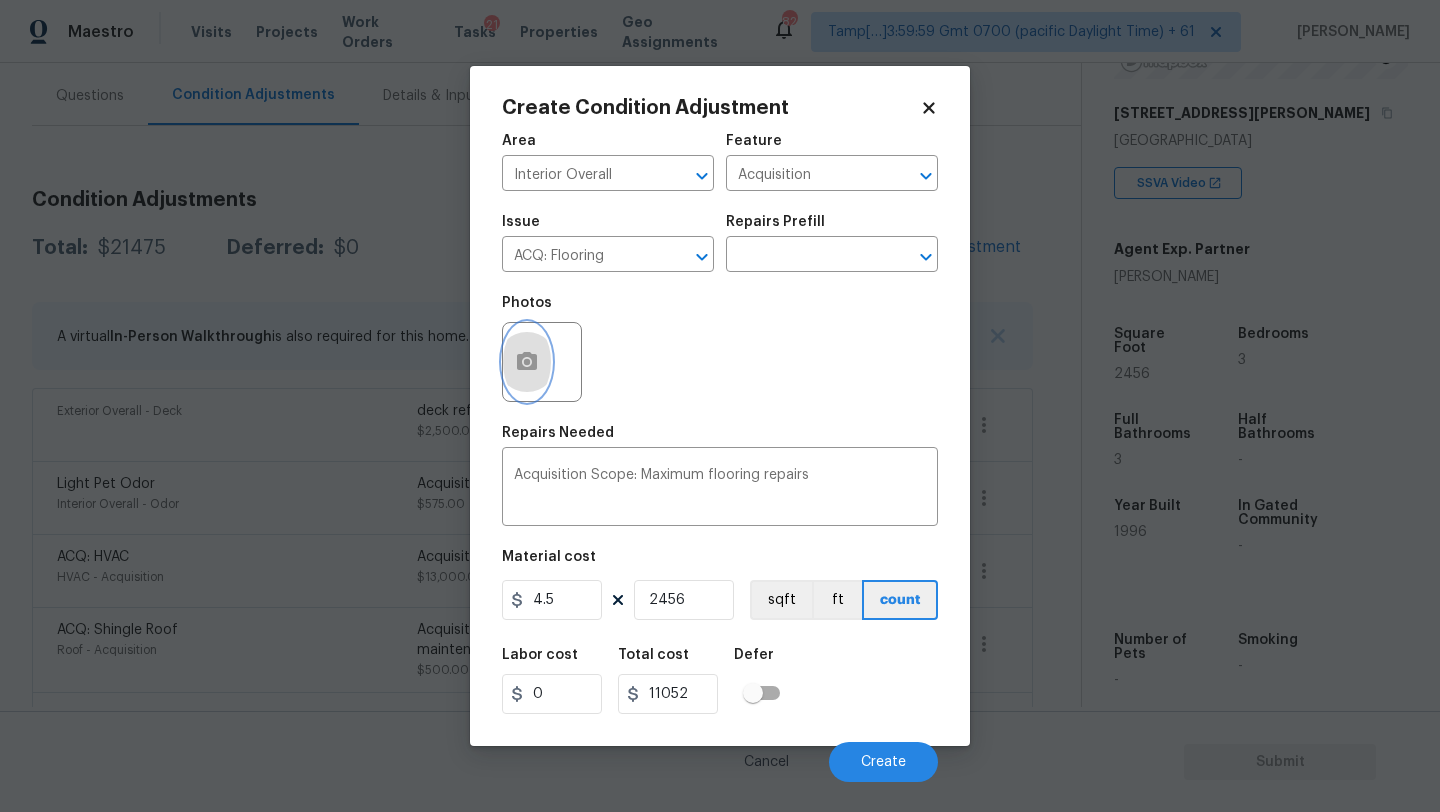 click at bounding box center (527, 362) 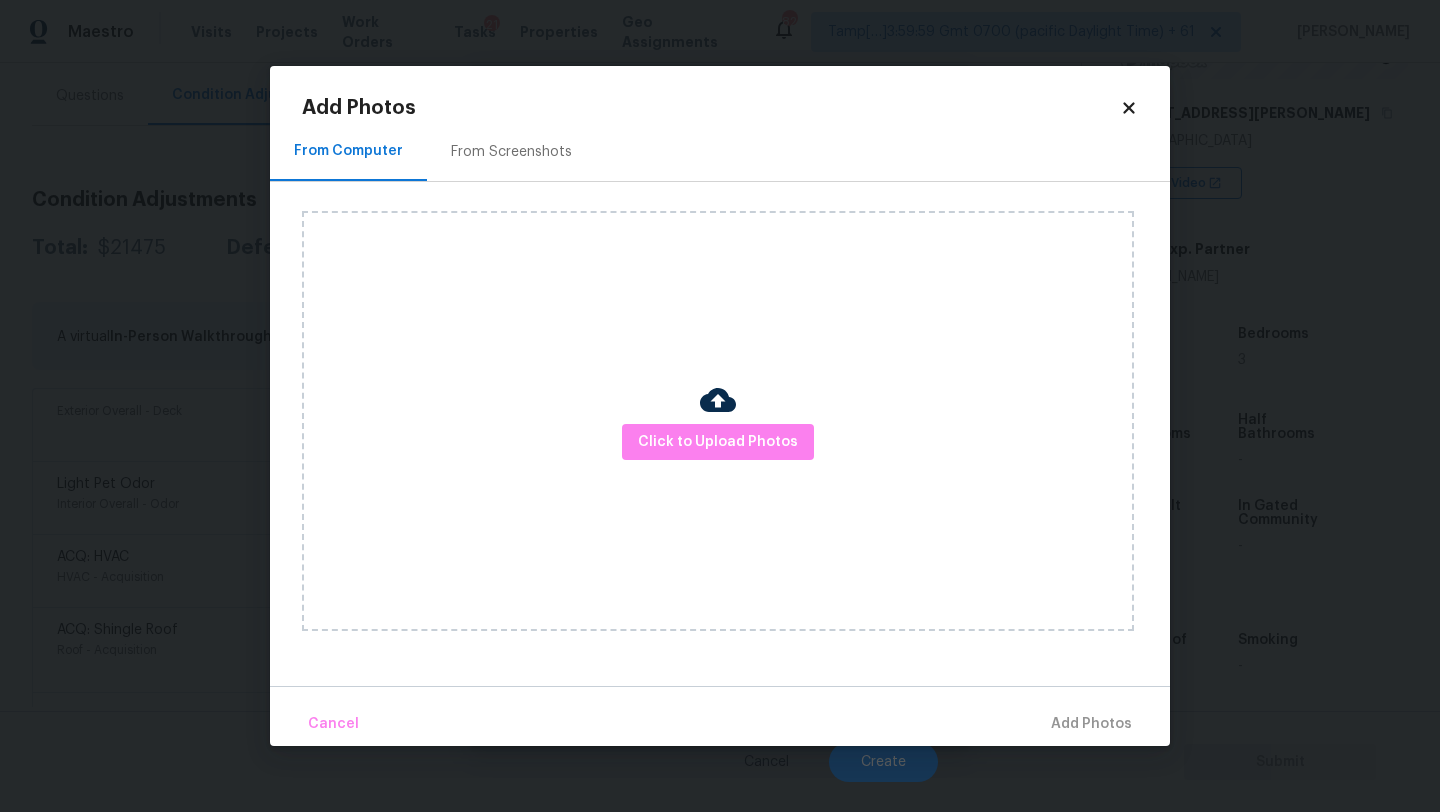 click on "Click to Upload Photos" at bounding box center (718, 421) 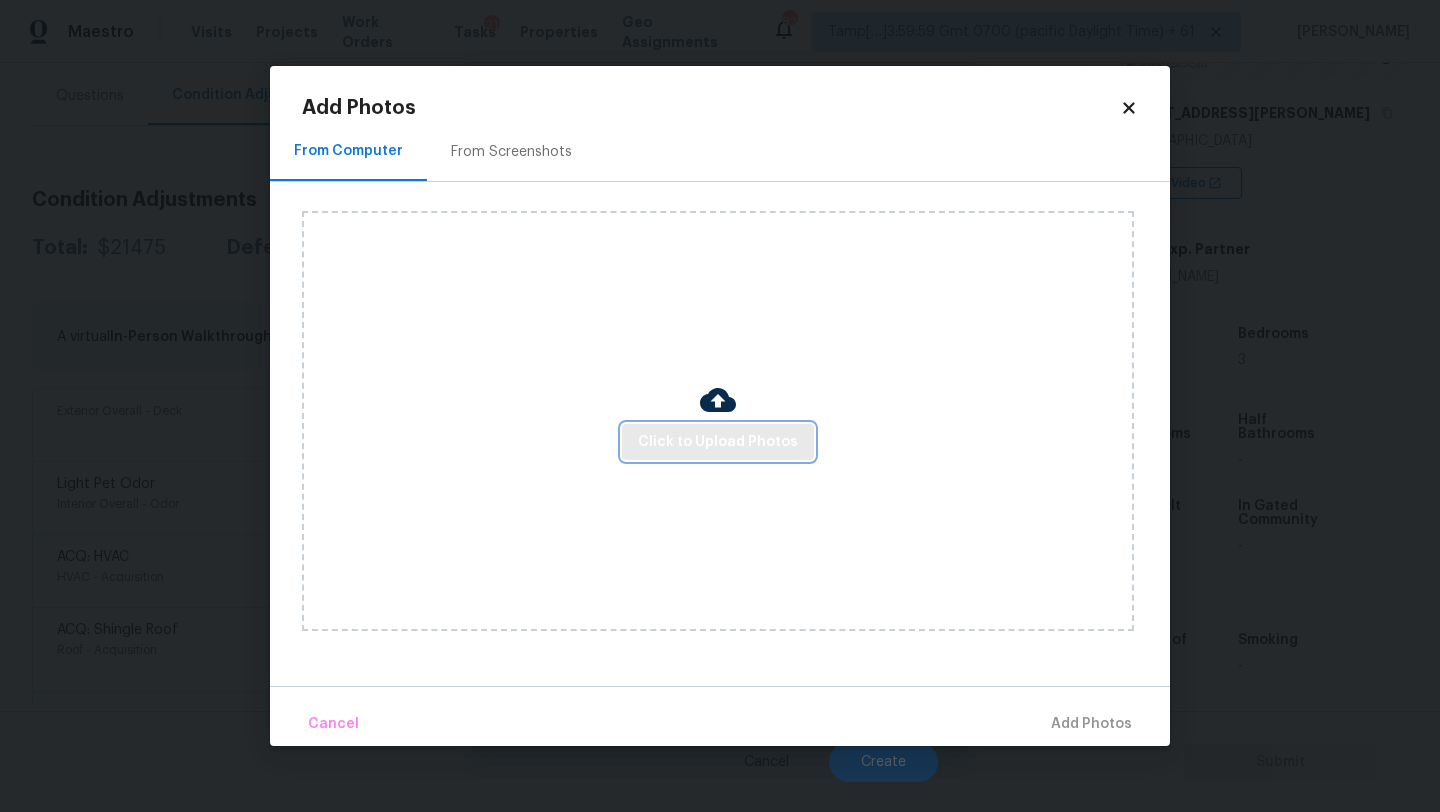 click on "Click to Upload Photos" at bounding box center (718, 442) 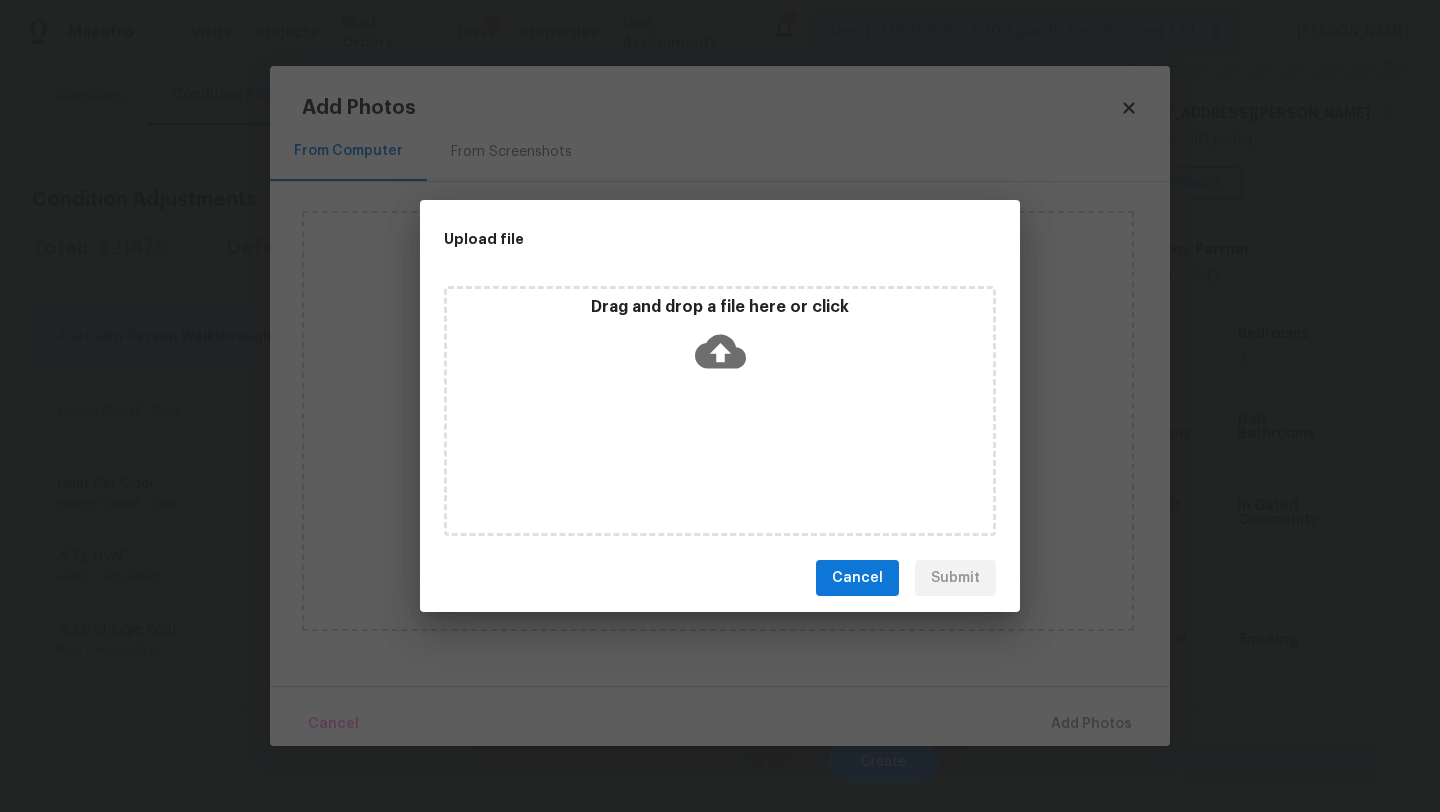 click on "Drag and drop a file here or click" at bounding box center [720, 411] 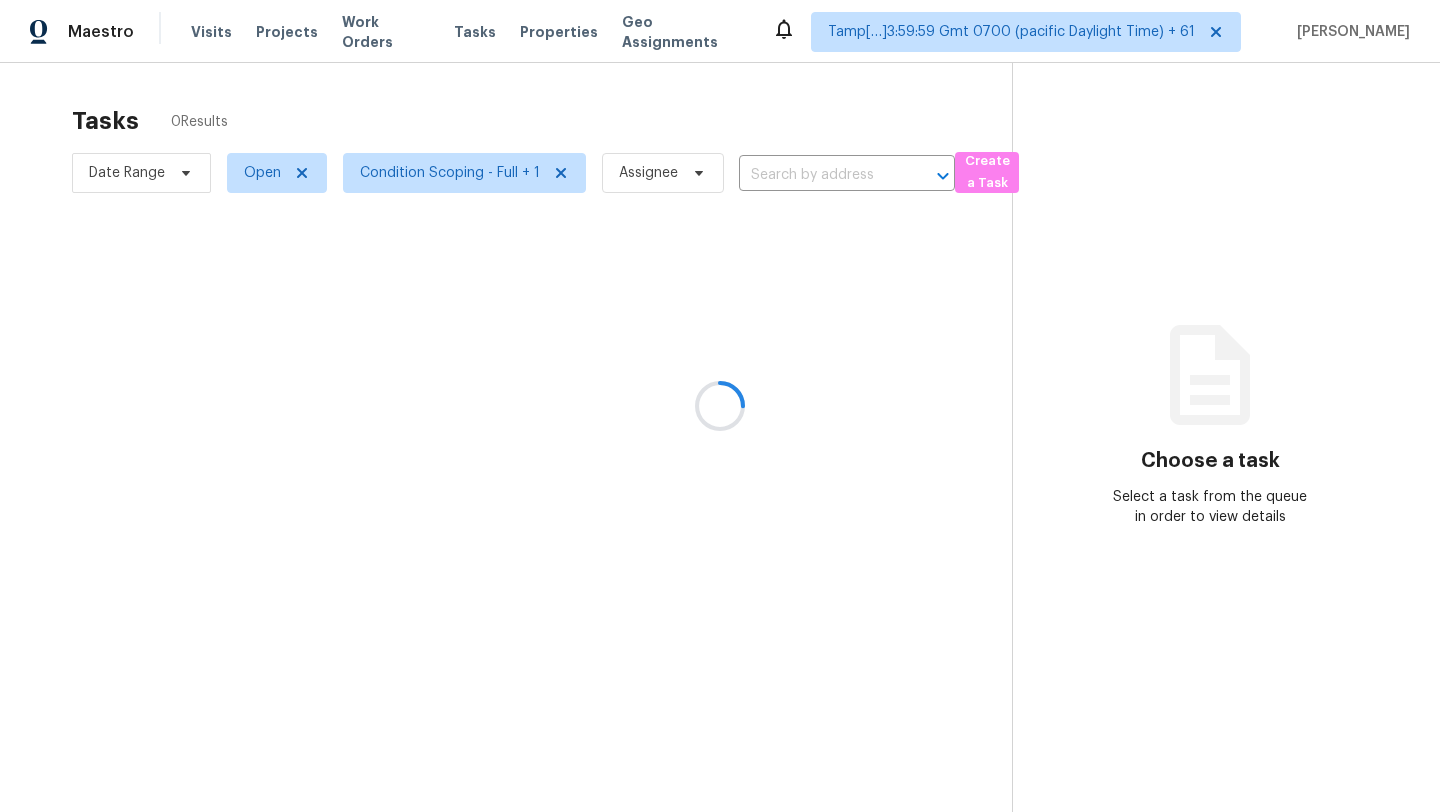scroll, scrollTop: 0, scrollLeft: 0, axis: both 